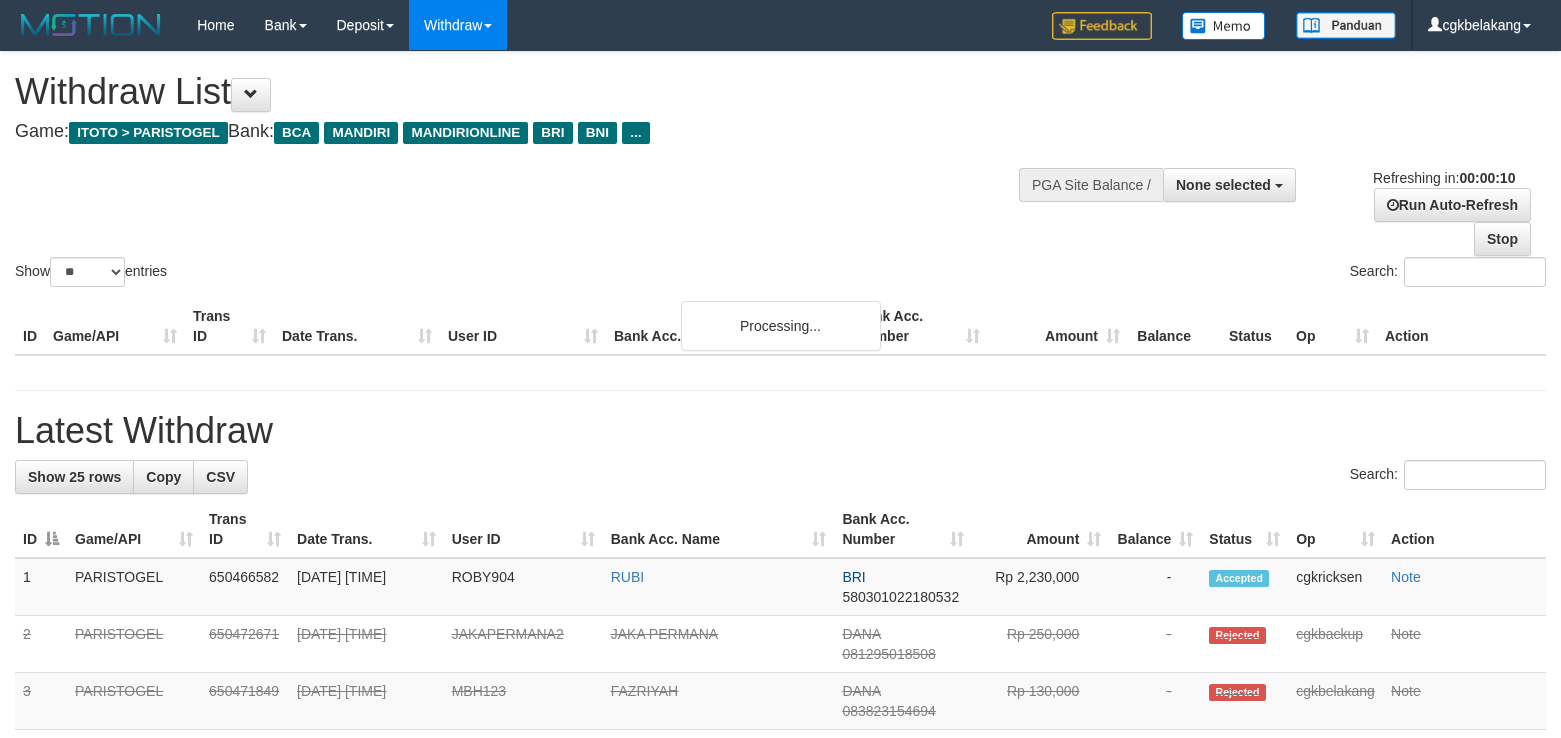 select 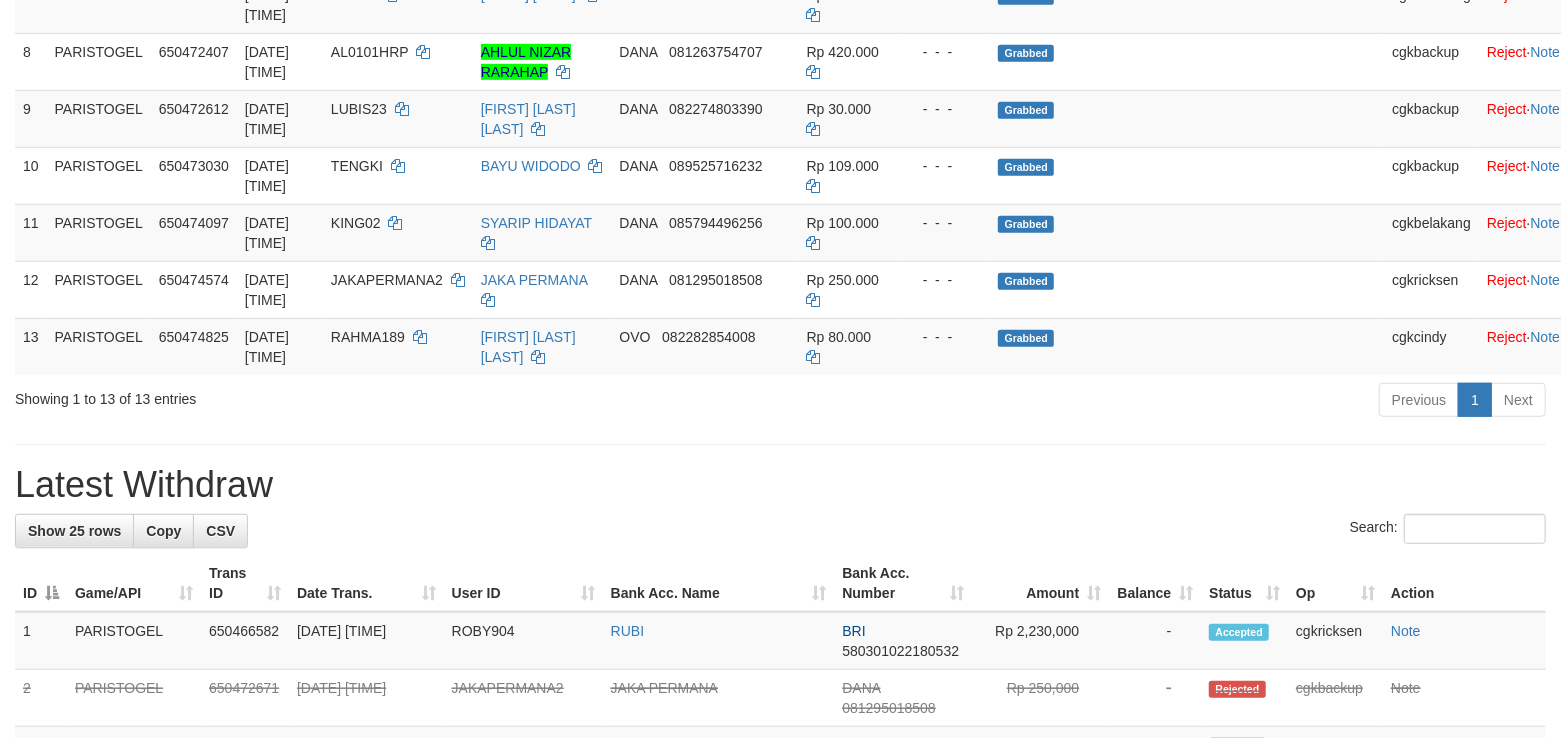 scroll, scrollTop: 666, scrollLeft: 0, axis: vertical 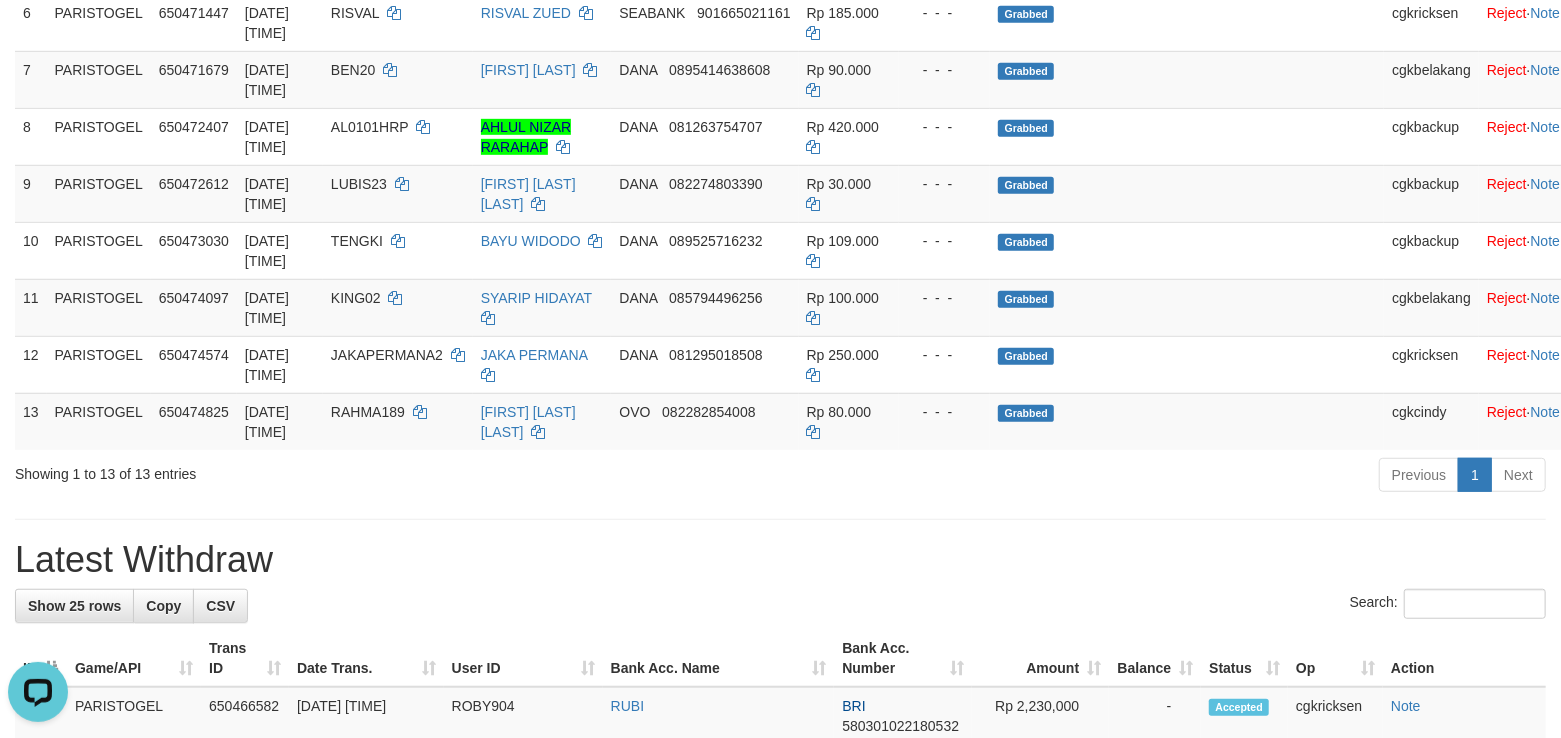 click on "Previous 1 Next" at bounding box center [1105, 477] 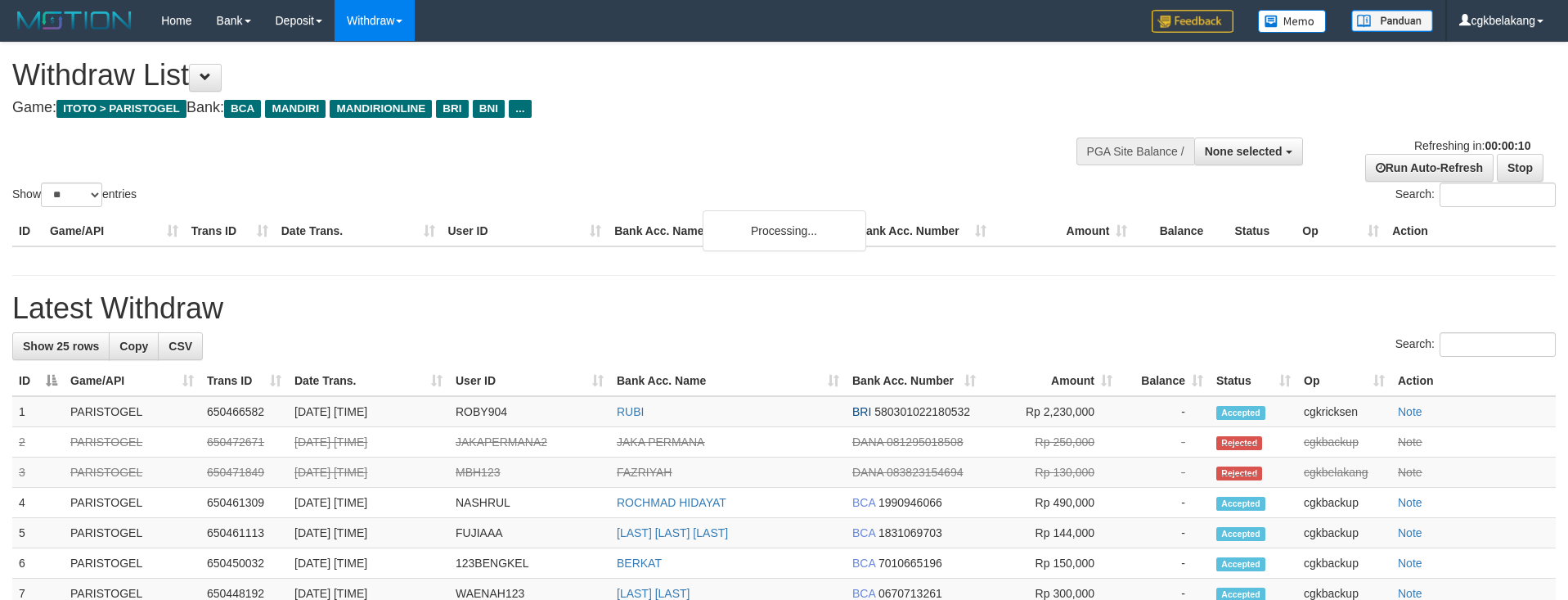 select 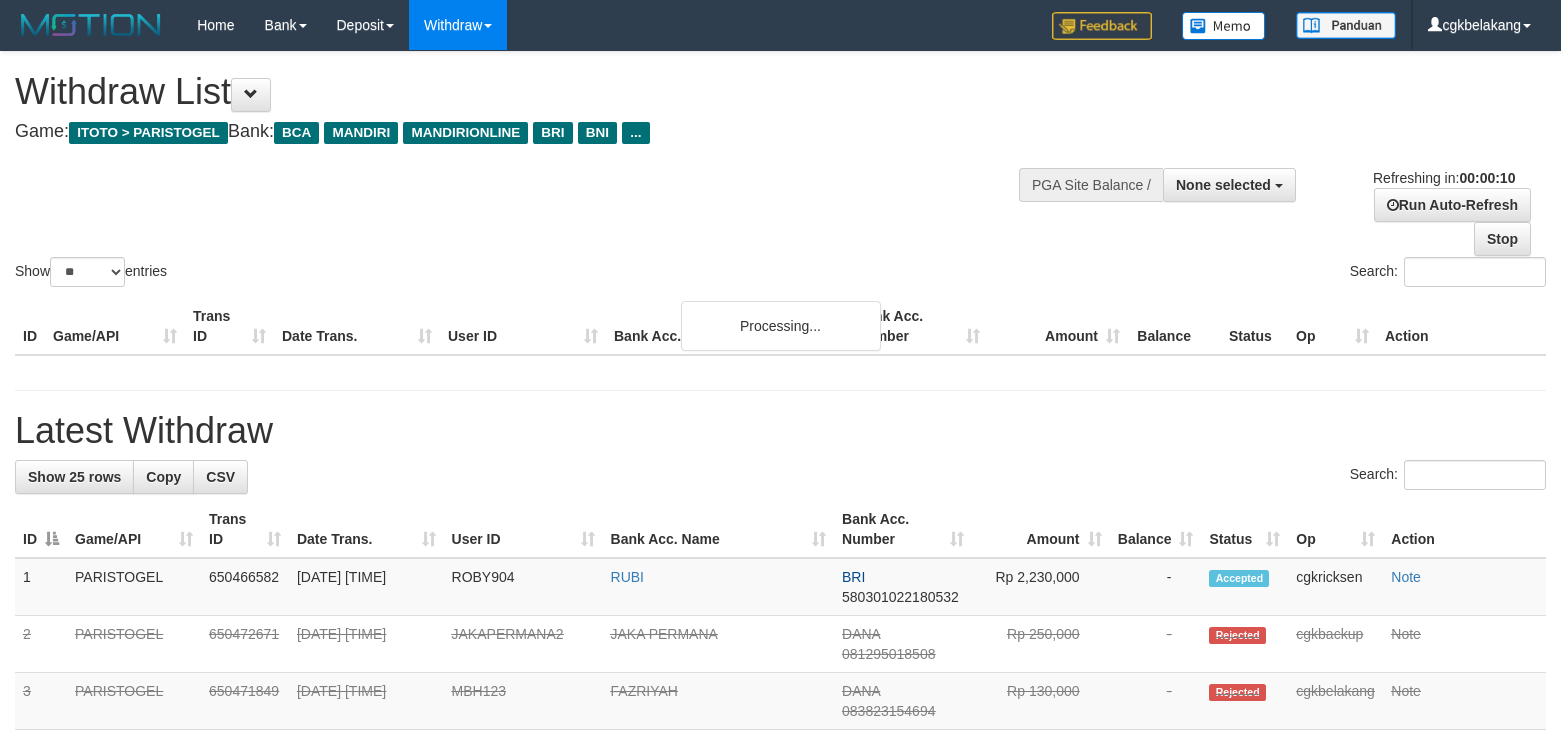 select 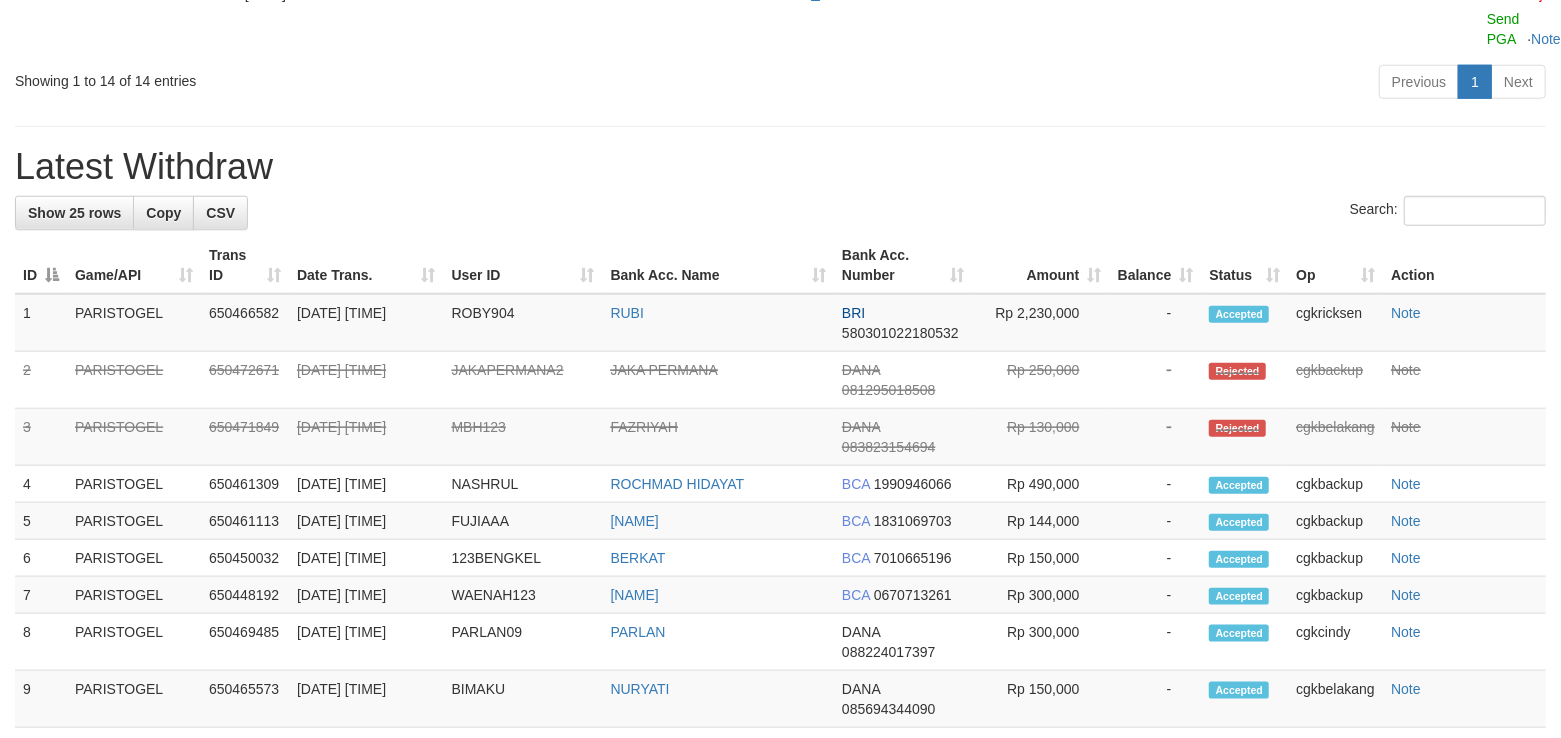 scroll, scrollTop: 1085, scrollLeft: 0, axis: vertical 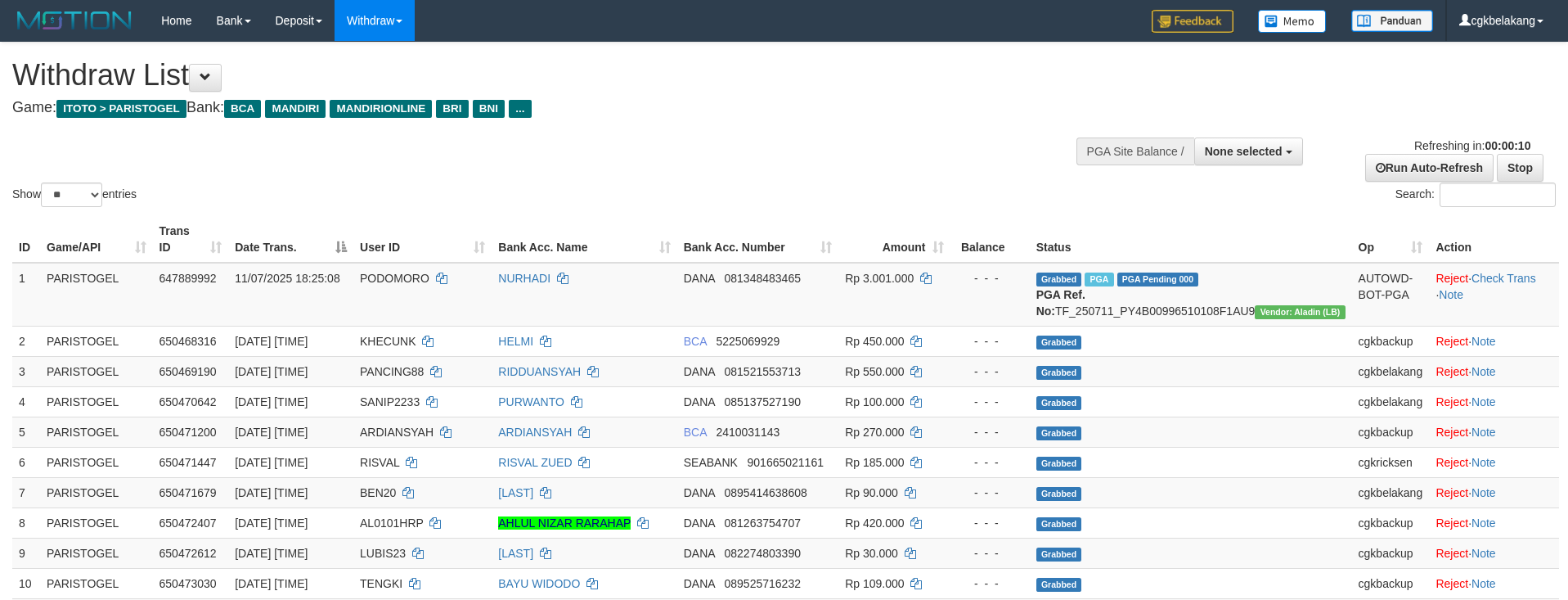 select 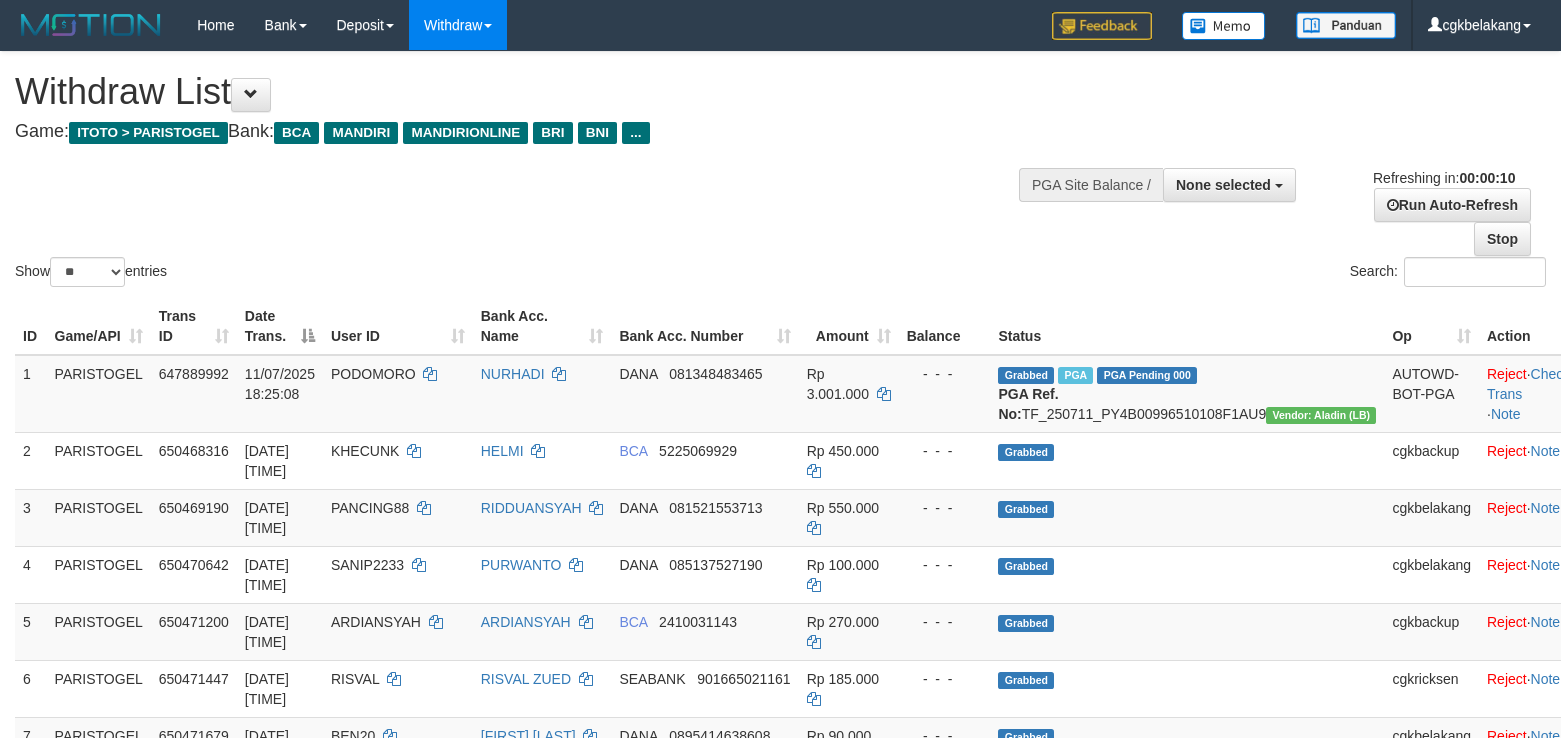 select 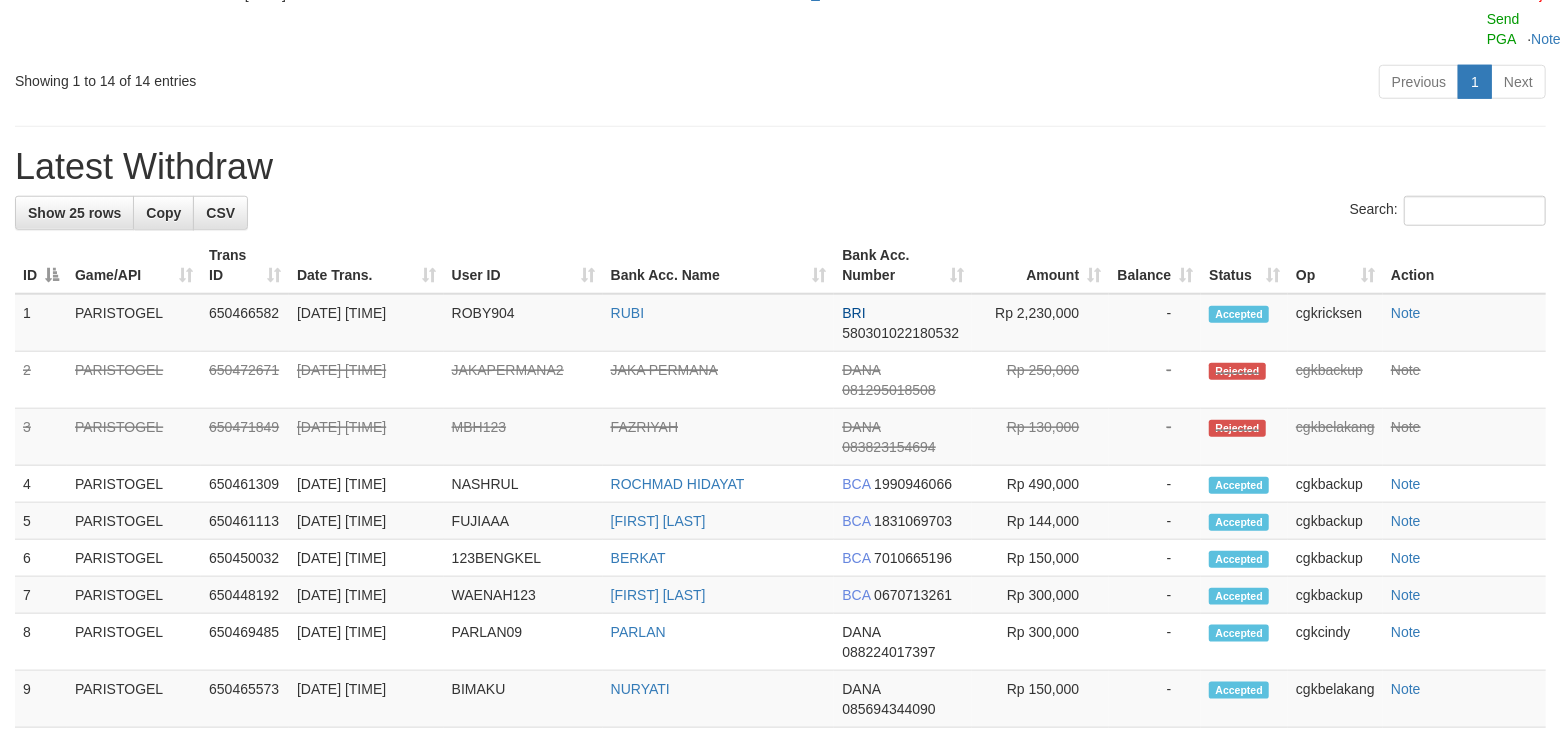 scroll, scrollTop: 1085, scrollLeft: 0, axis: vertical 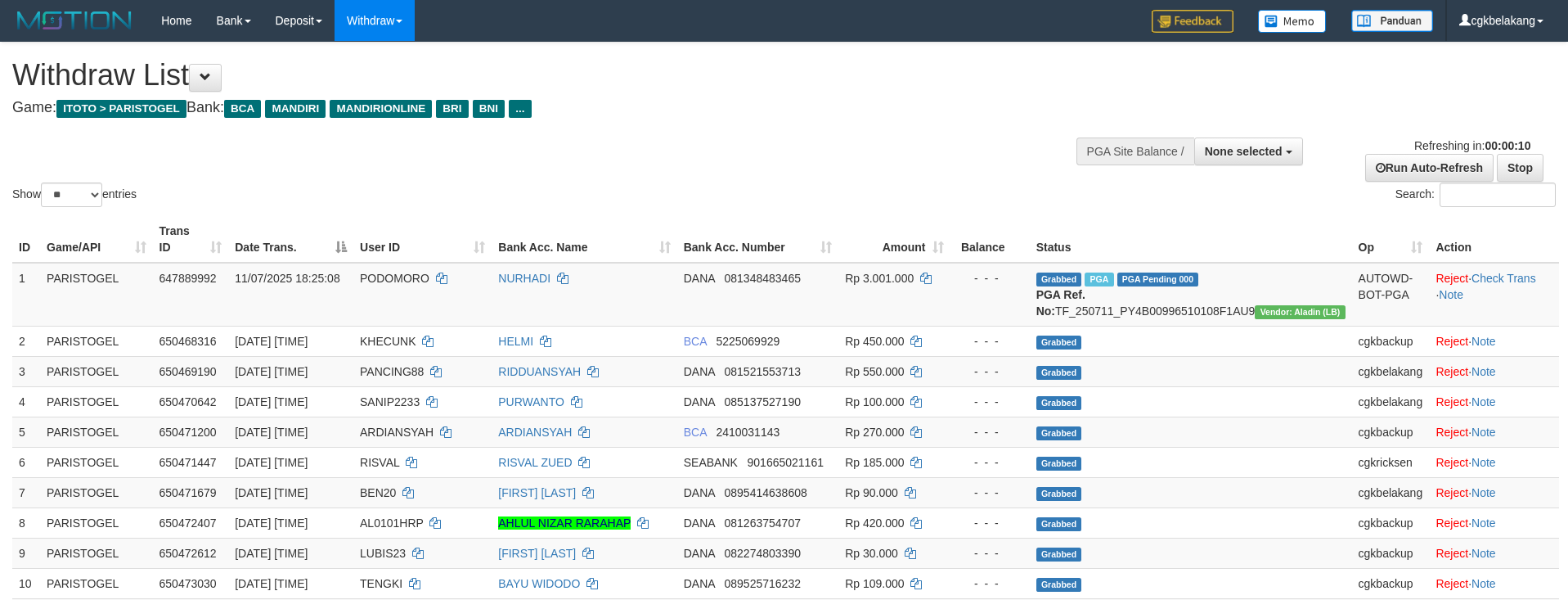 select 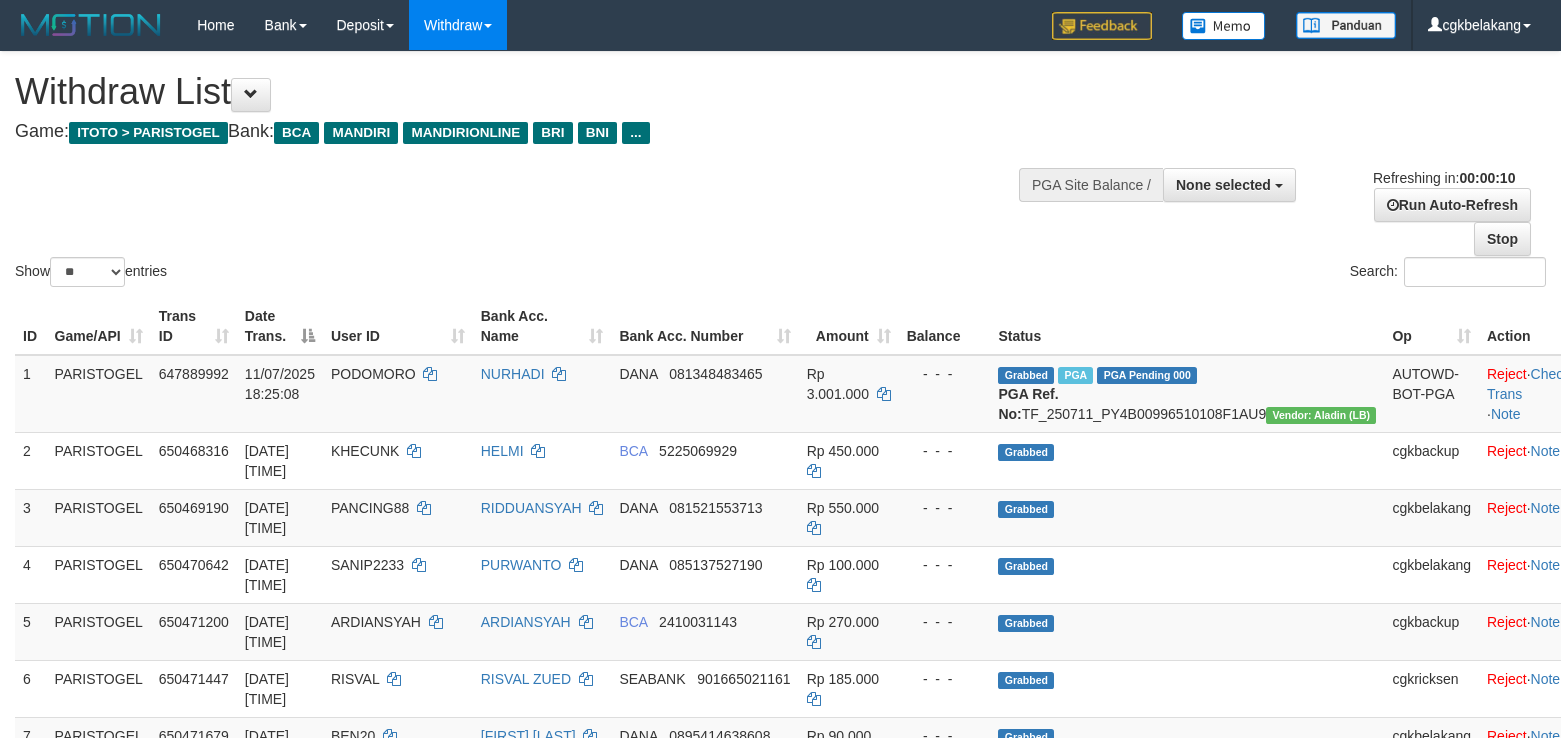 select 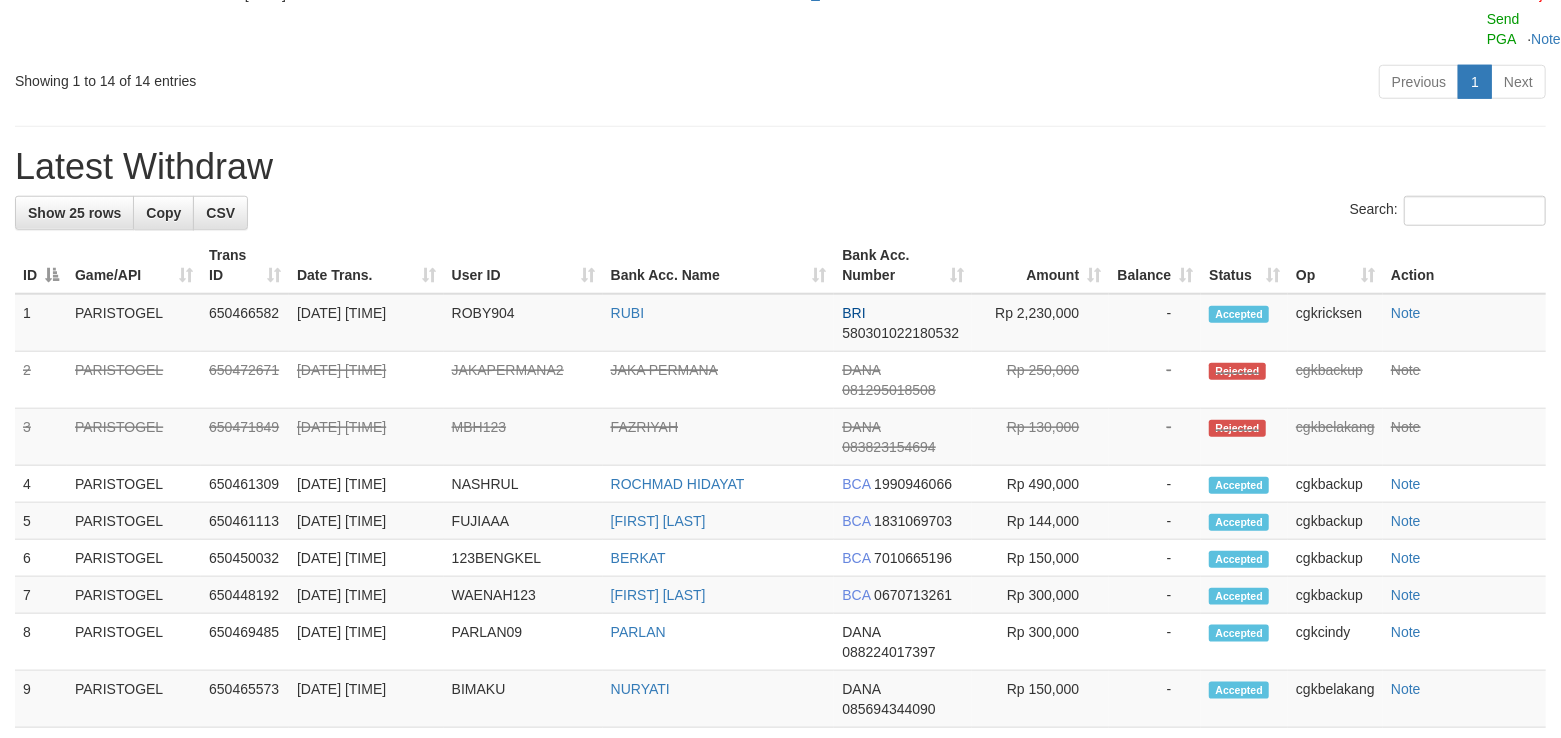 scroll, scrollTop: 1085, scrollLeft: 0, axis: vertical 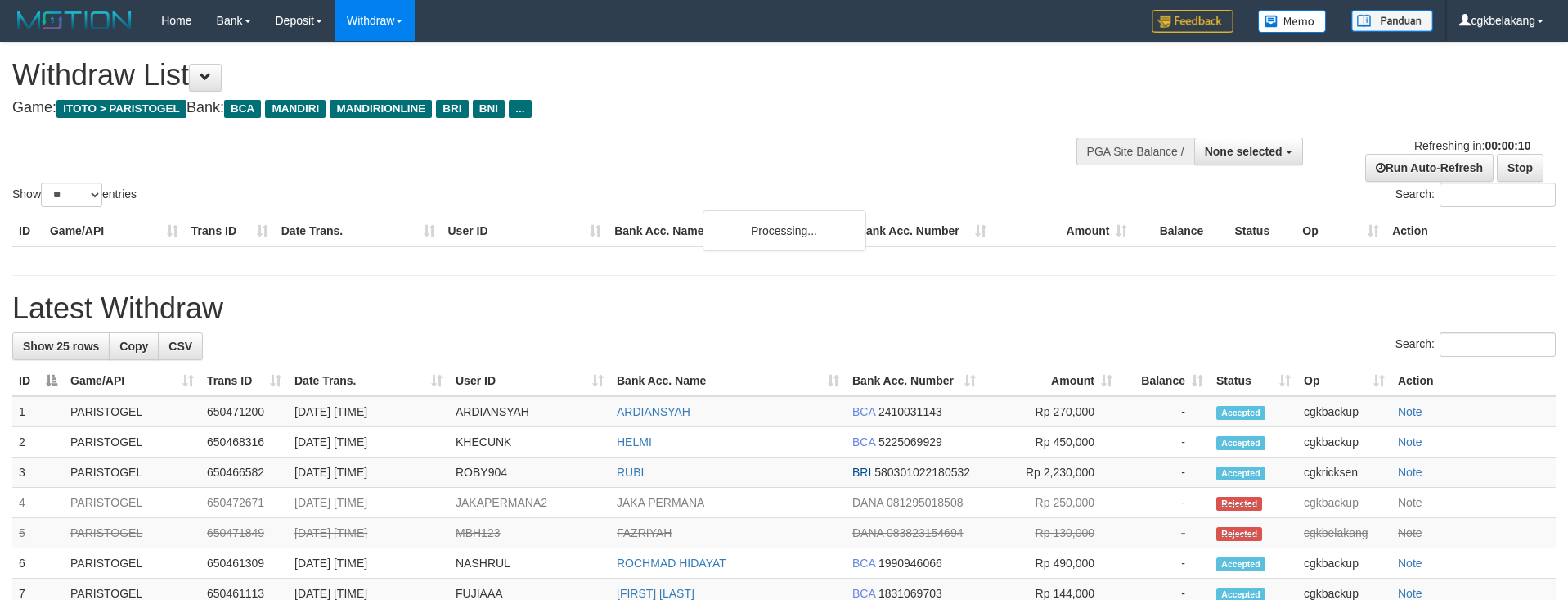 select 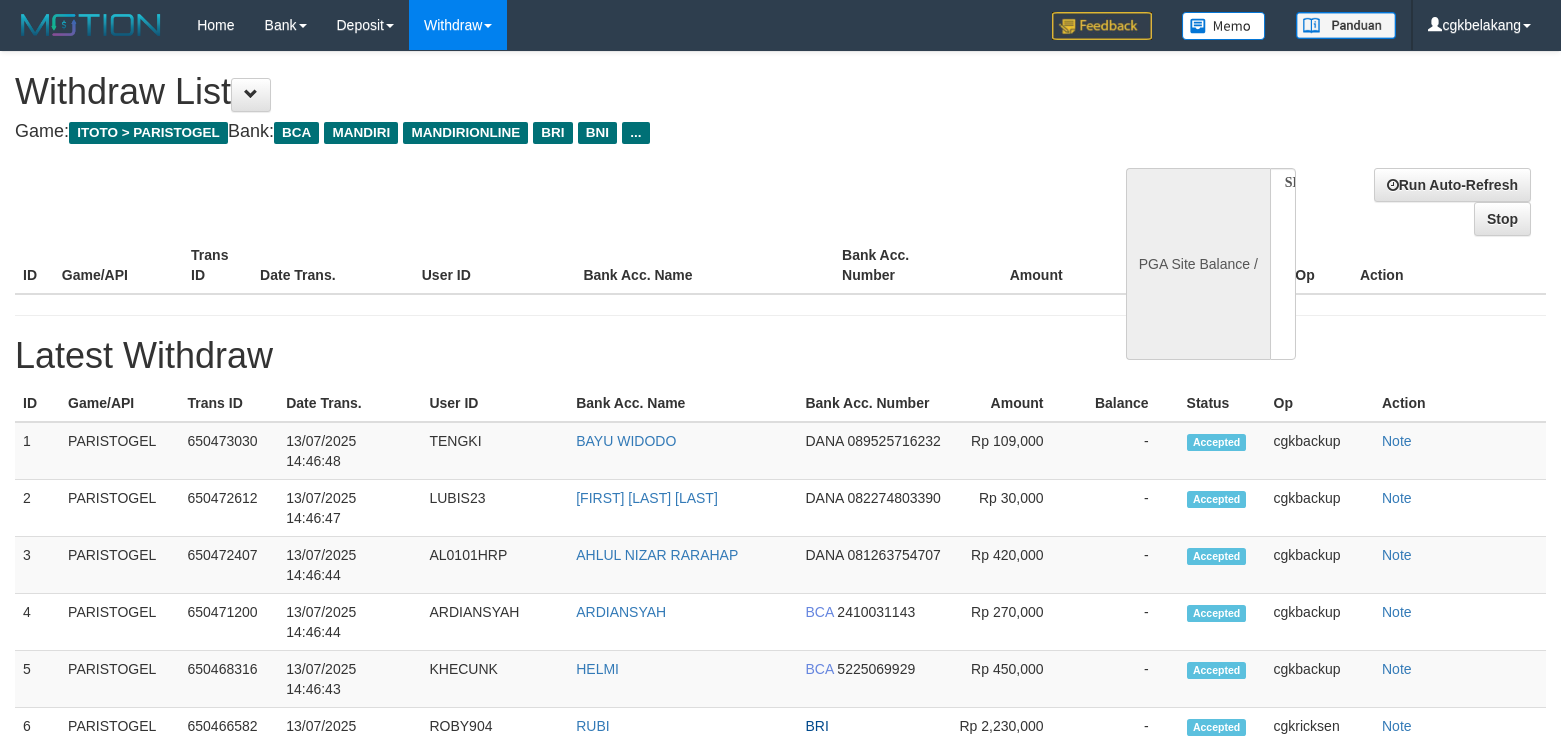select 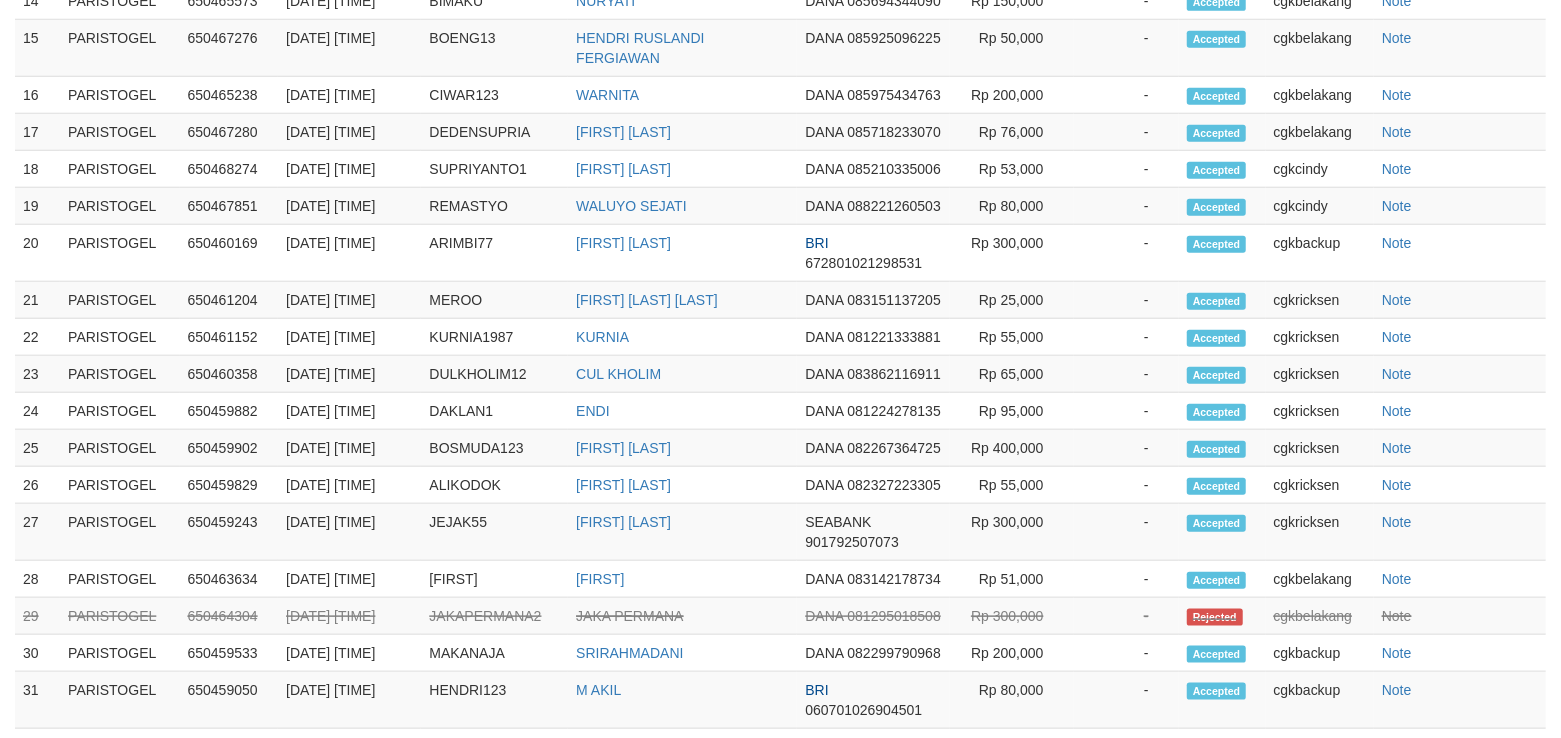 select on "**" 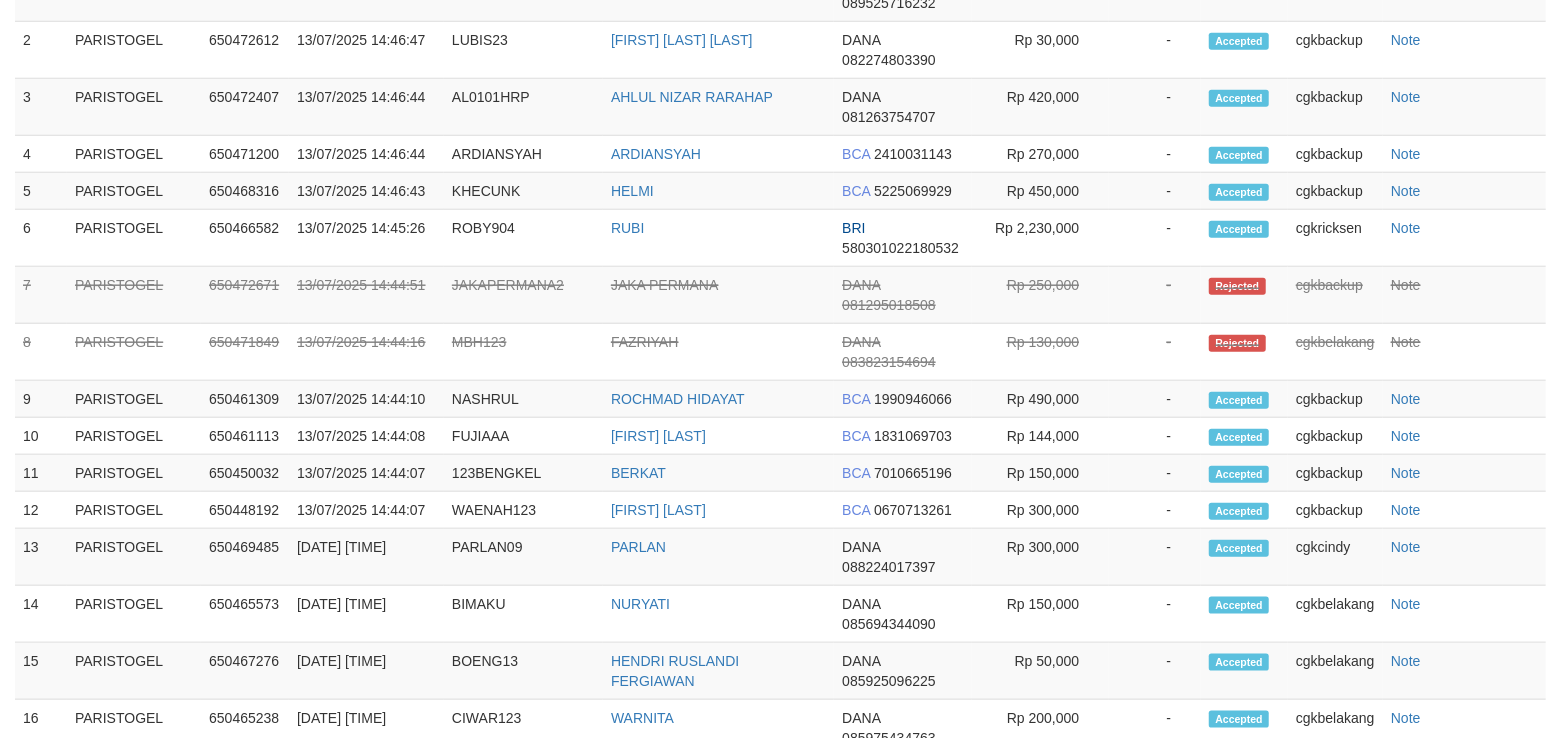 scroll, scrollTop: 1085, scrollLeft: 0, axis: vertical 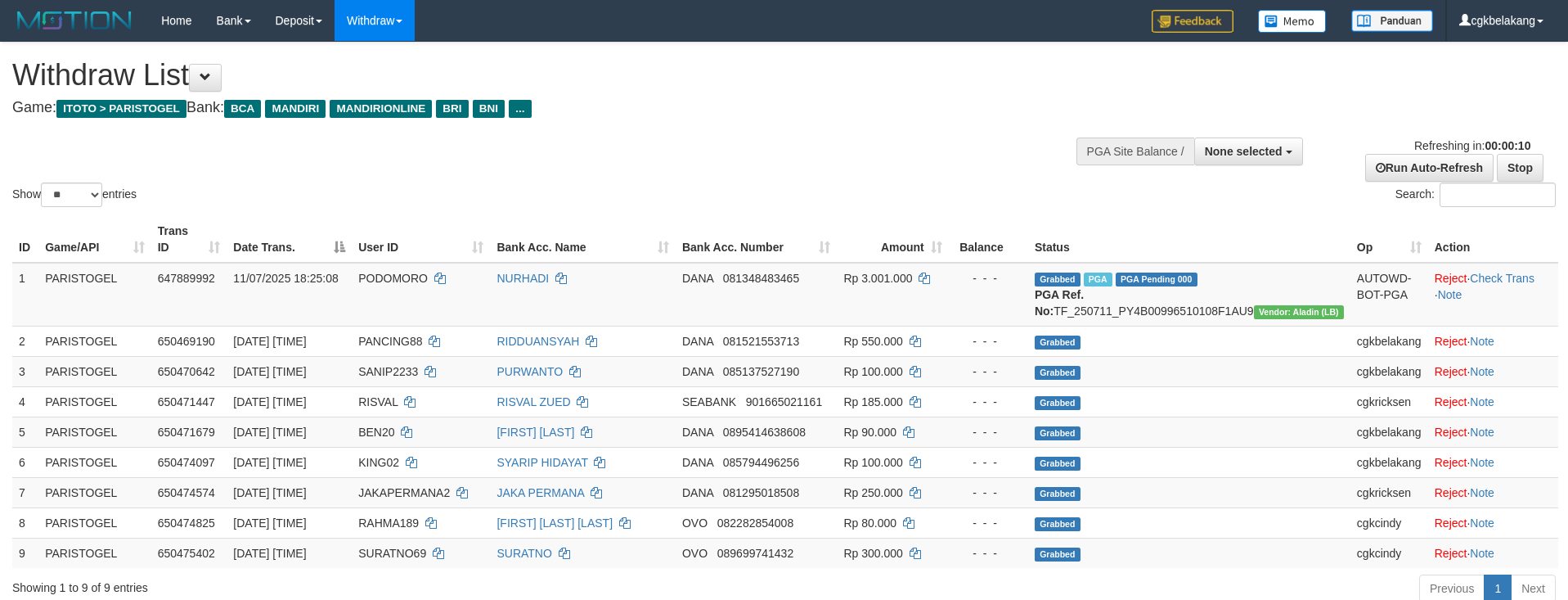 select 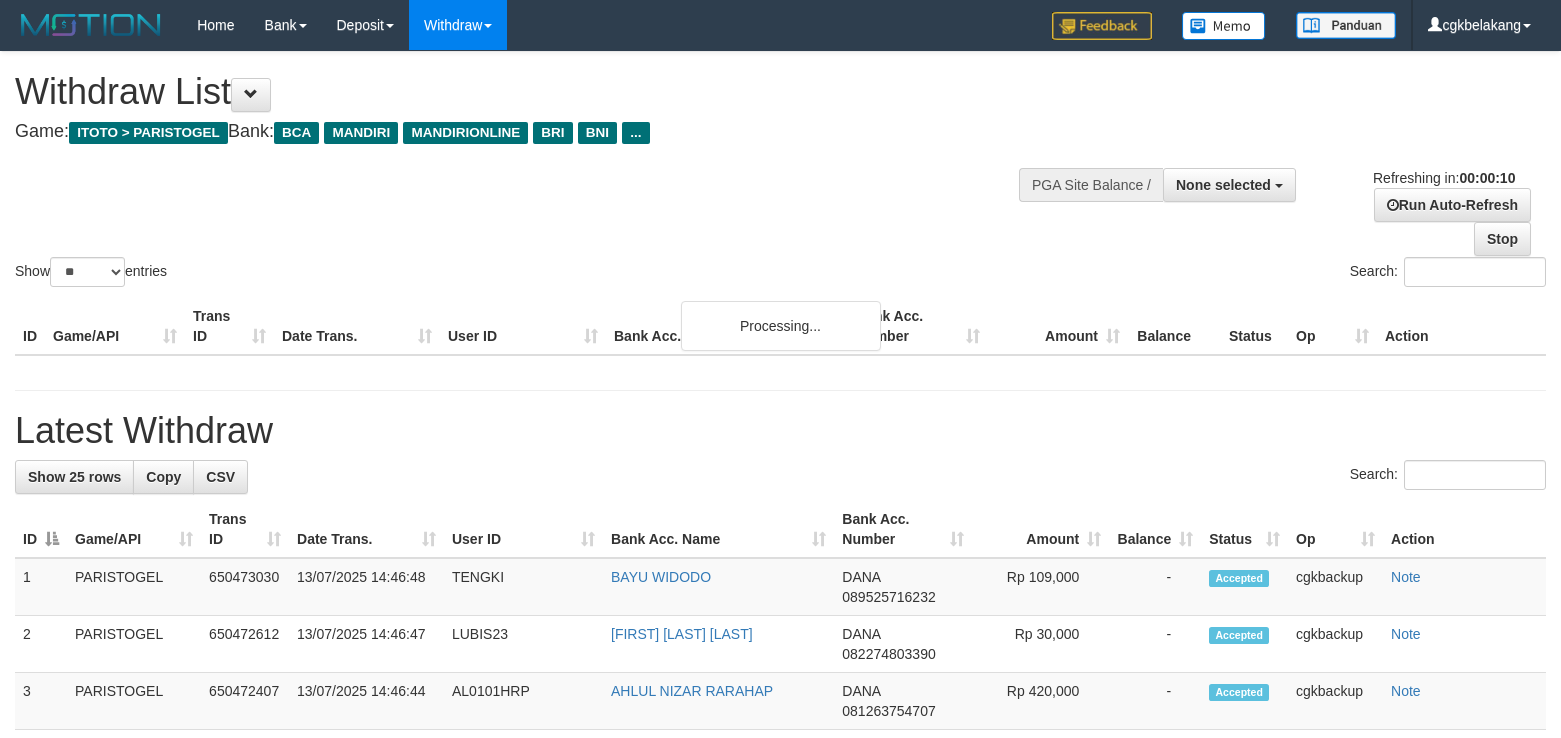 select 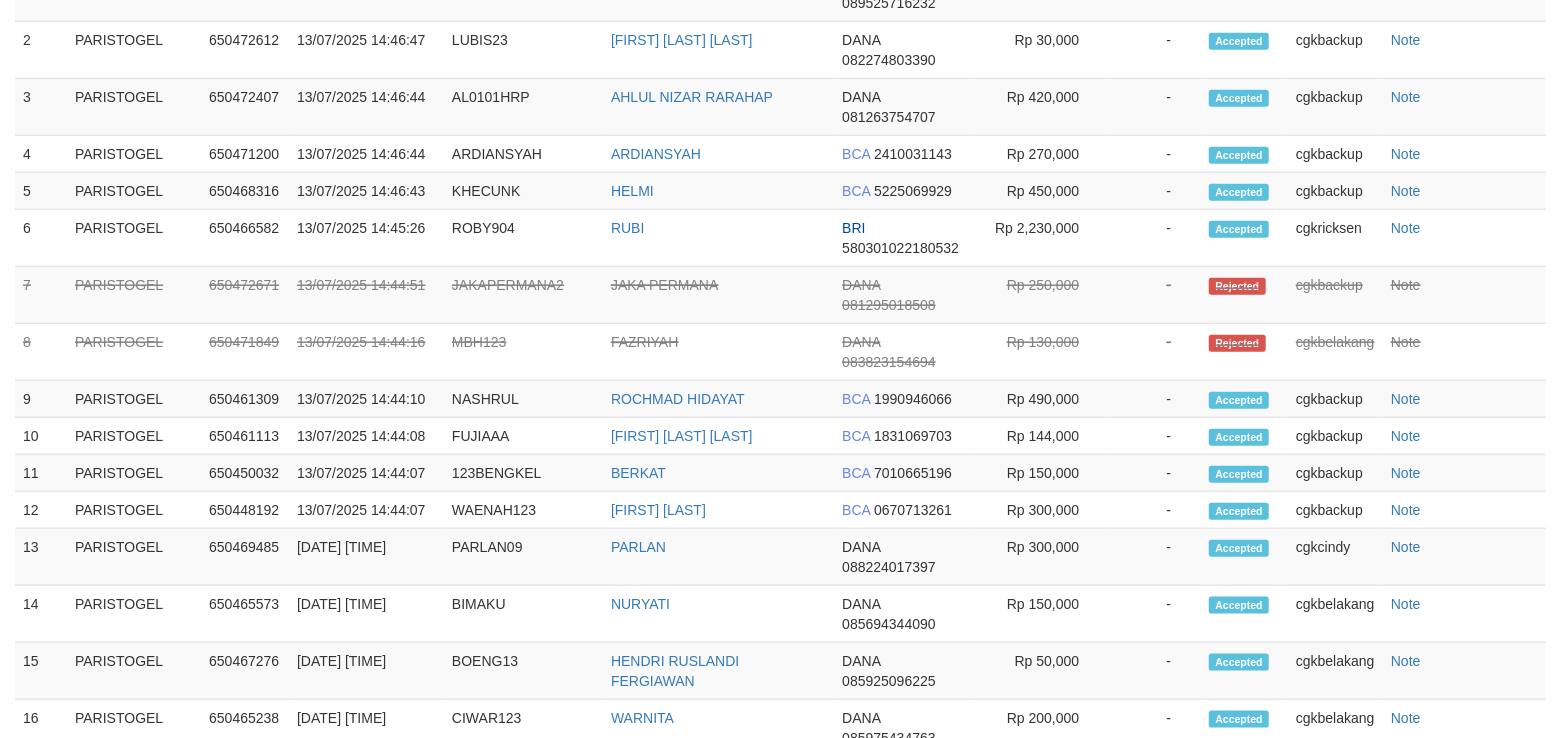 scroll, scrollTop: 1085, scrollLeft: 0, axis: vertical 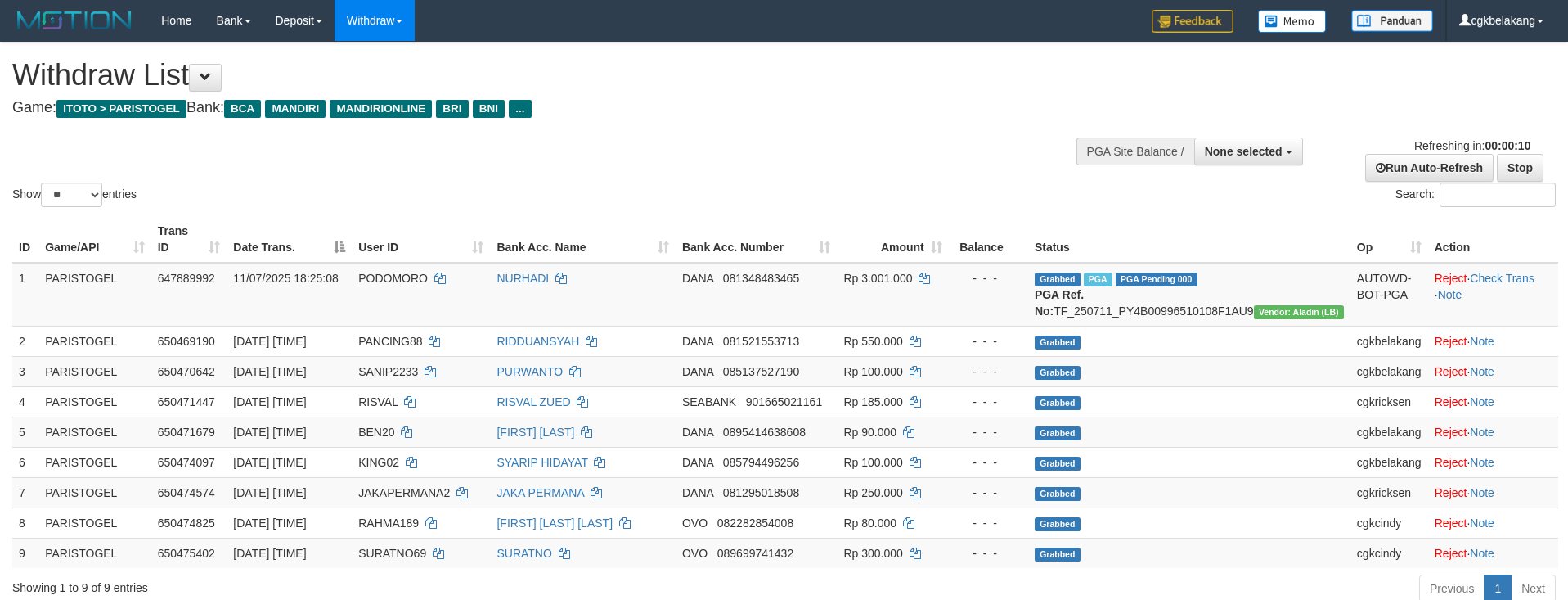 select 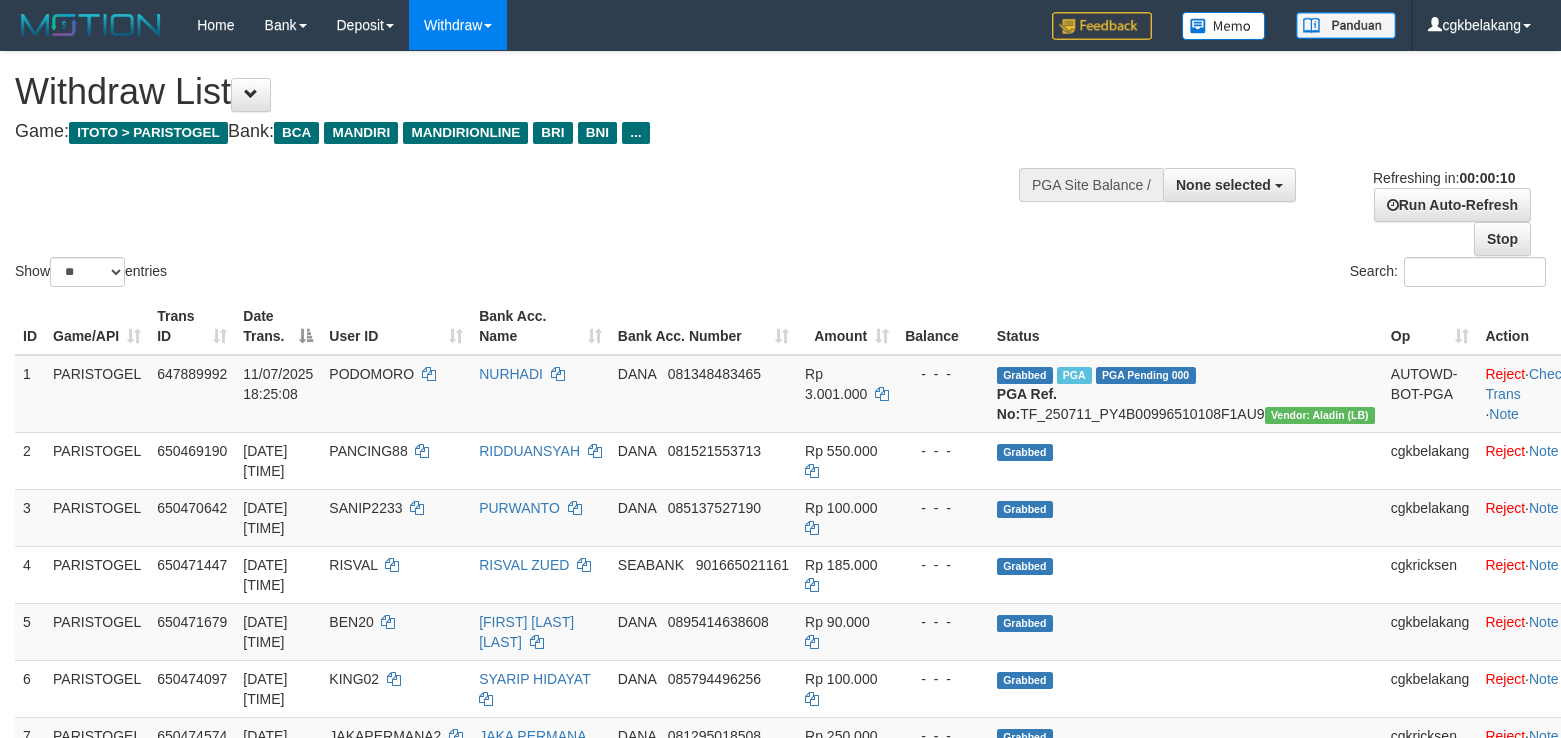 select 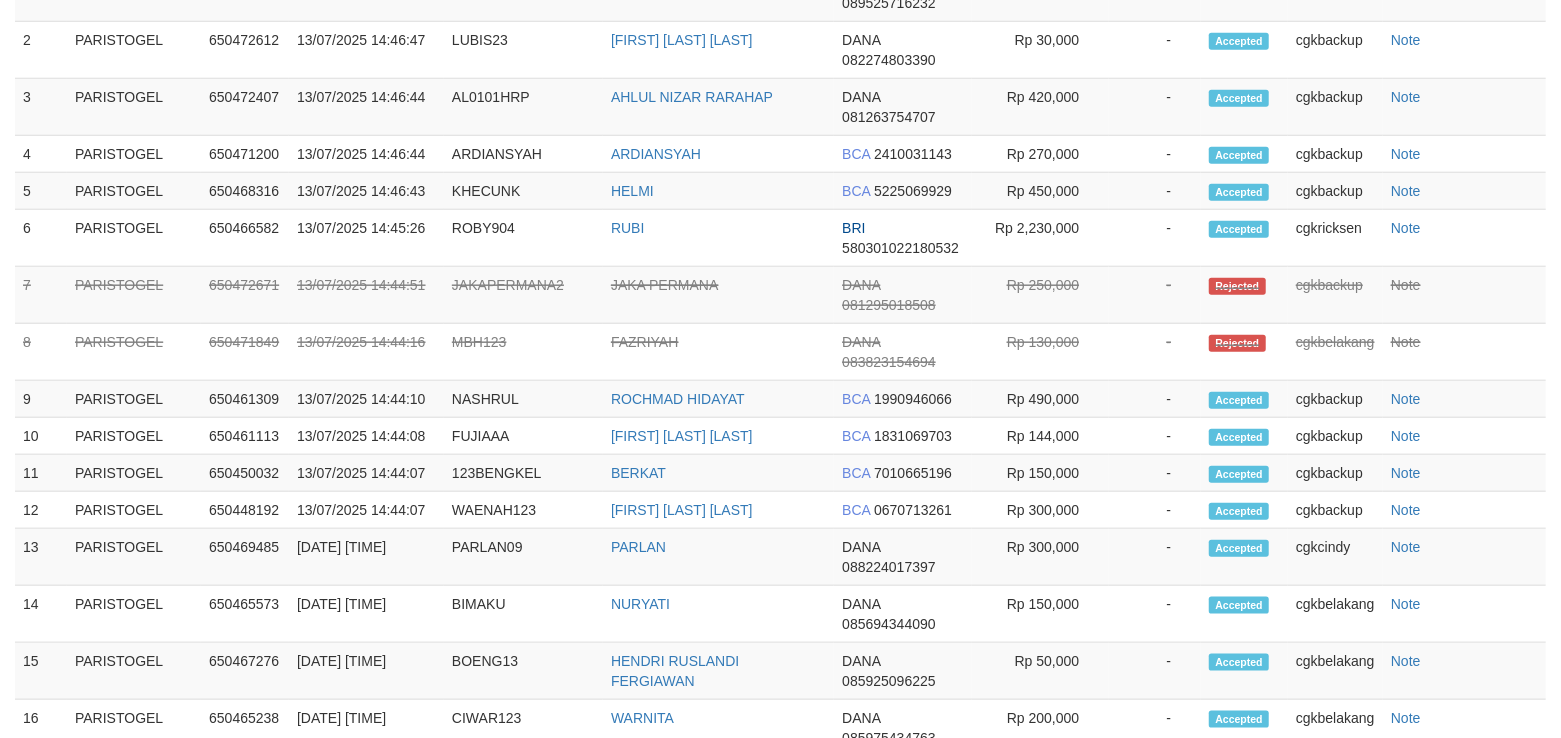 scroll, scrollTop: 1085, scrollLeft: 0, axis: vertical 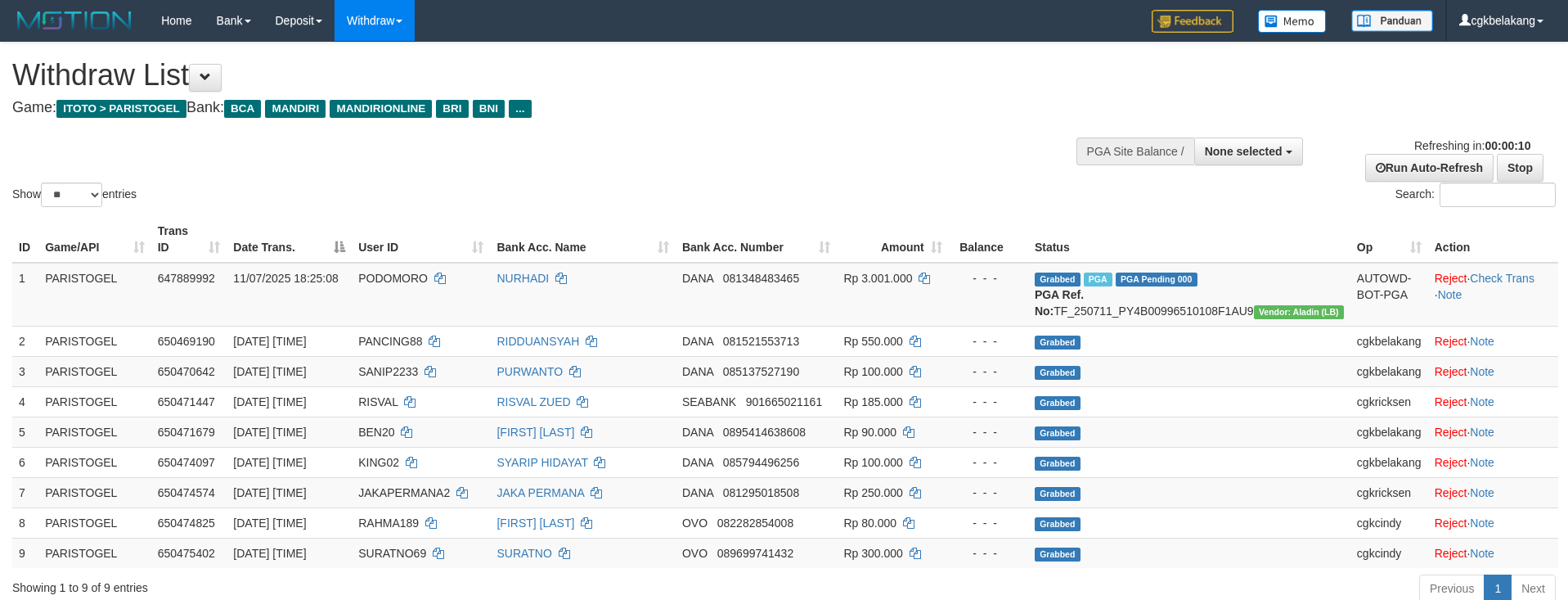 select 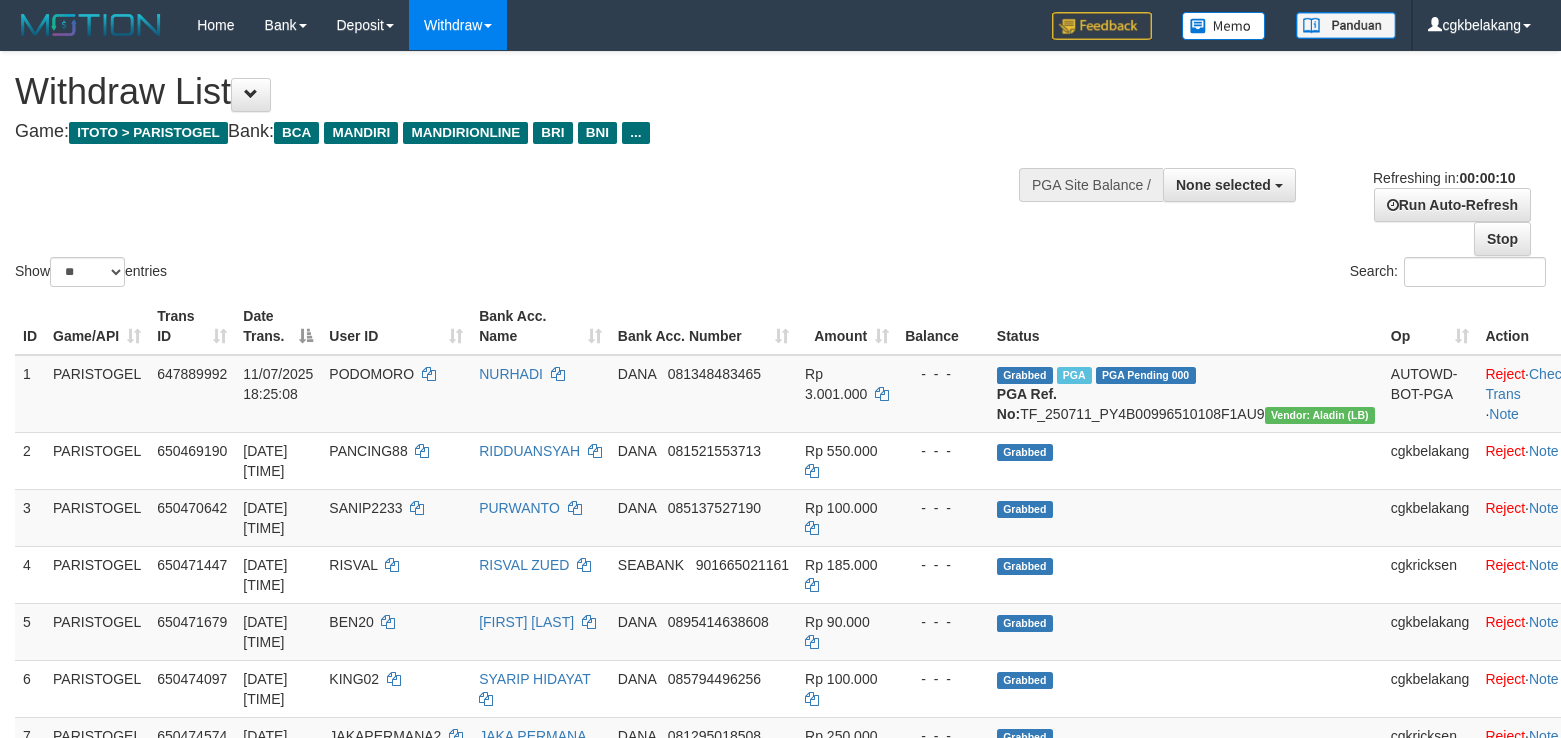select 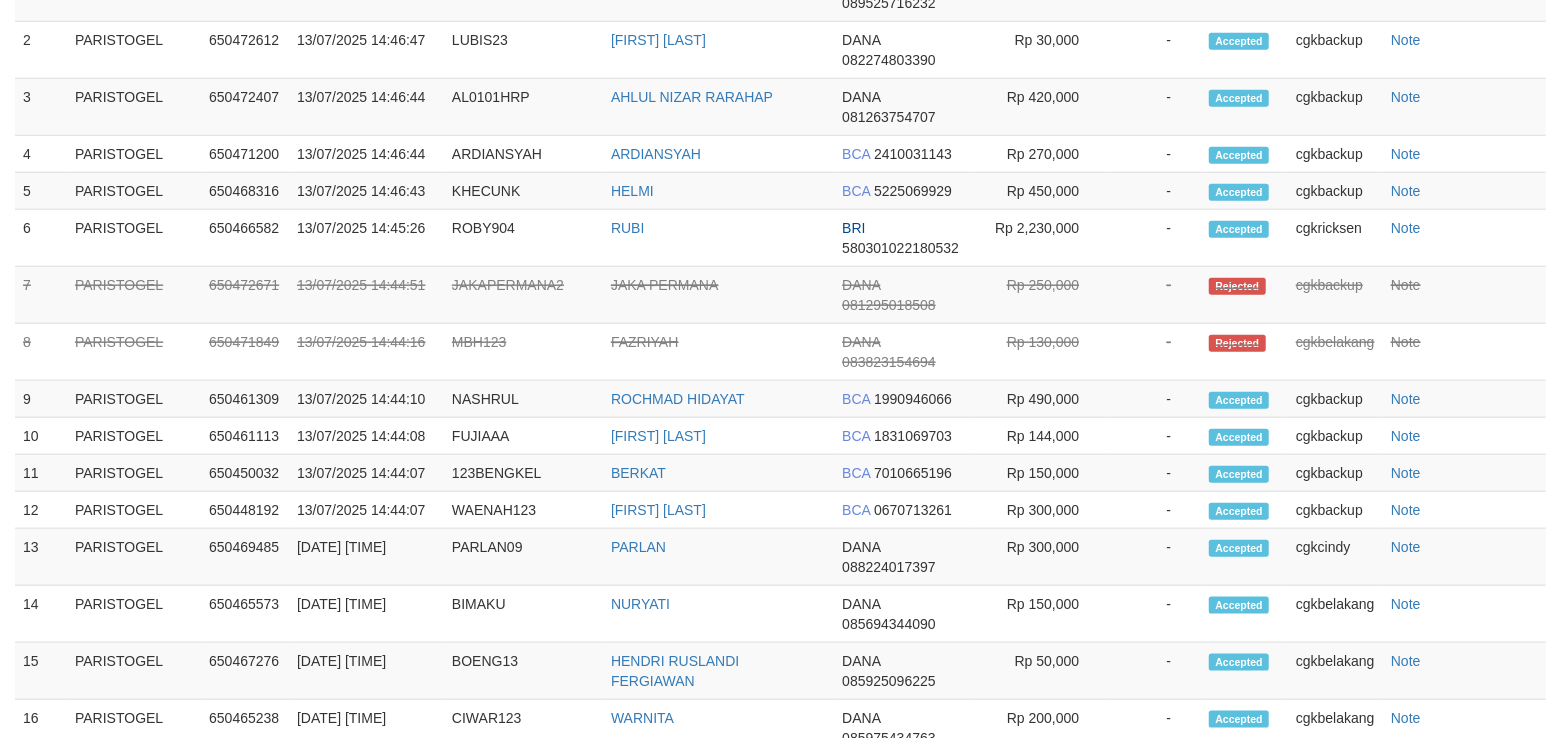 scroll, scrollTop: 1085, scrollLeft: 0, axis: vertical 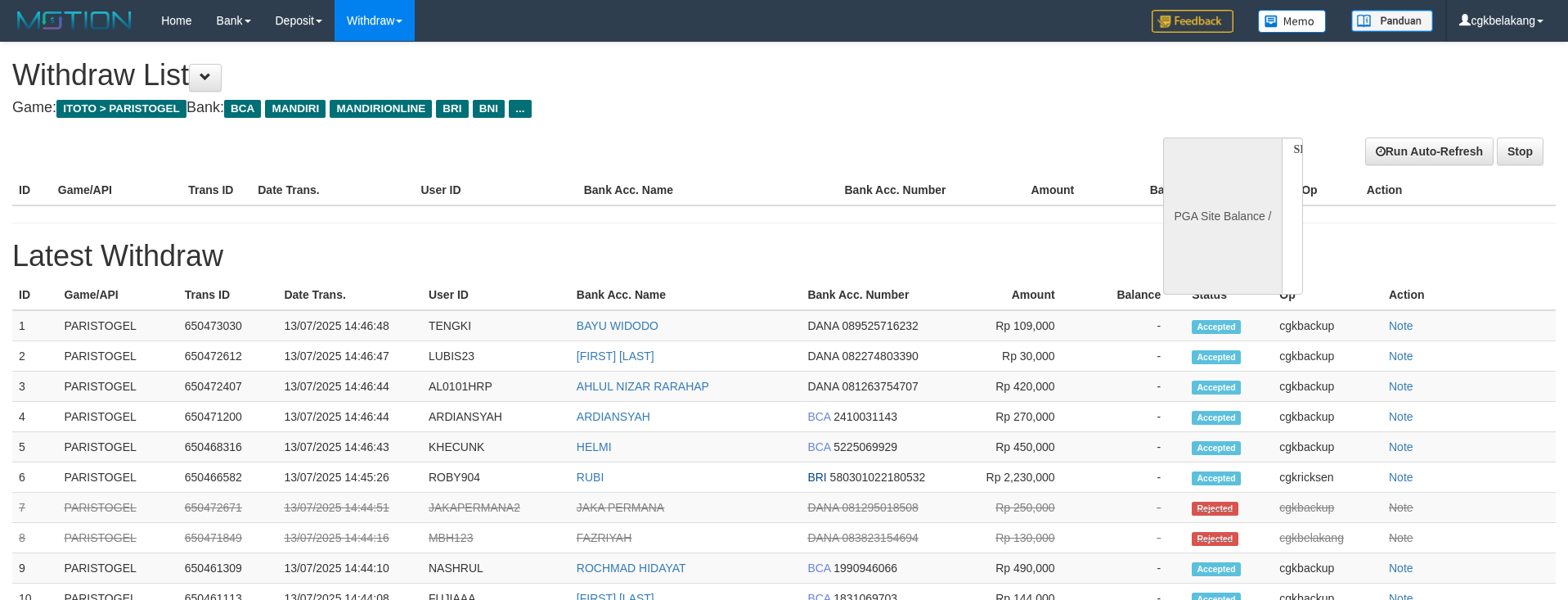 select 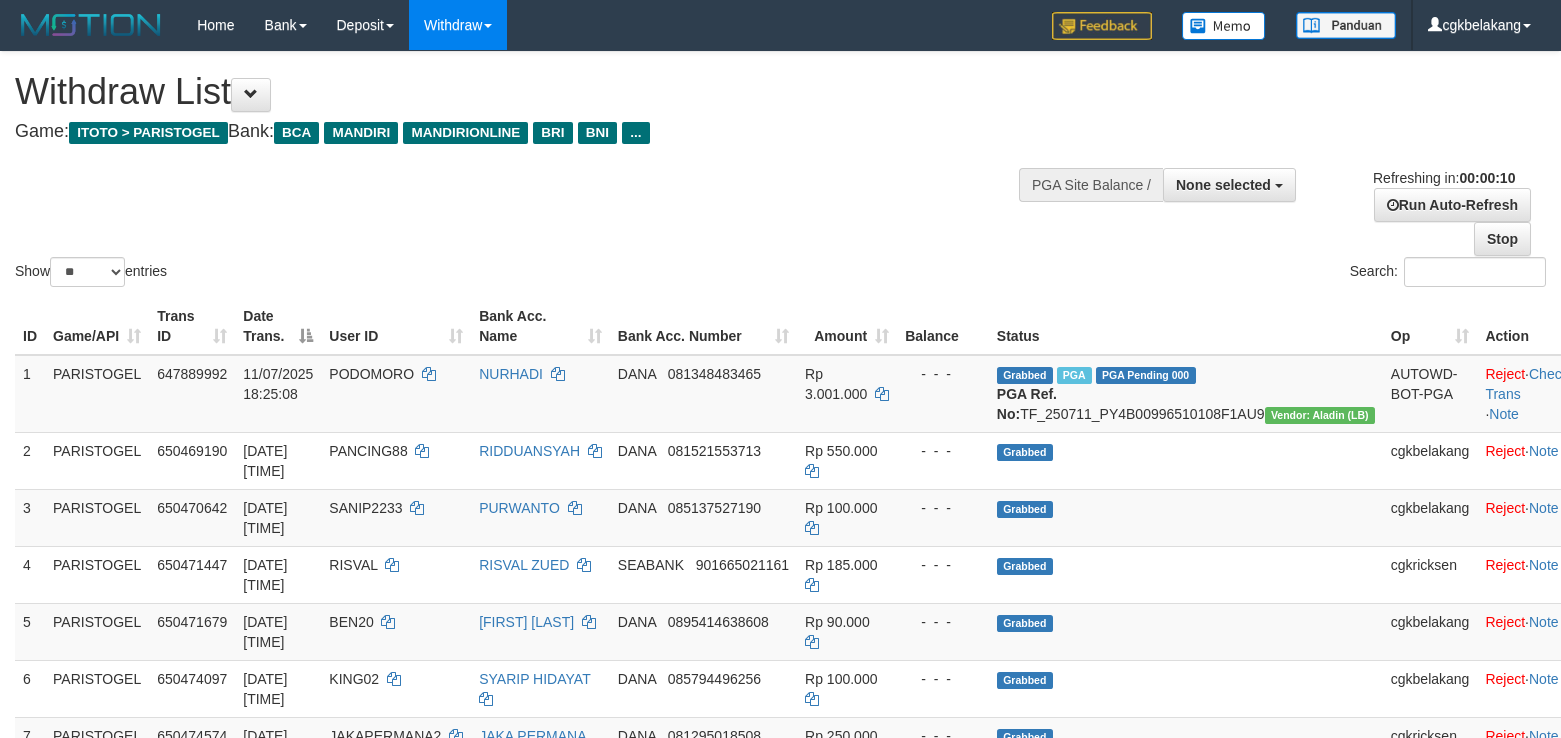 select 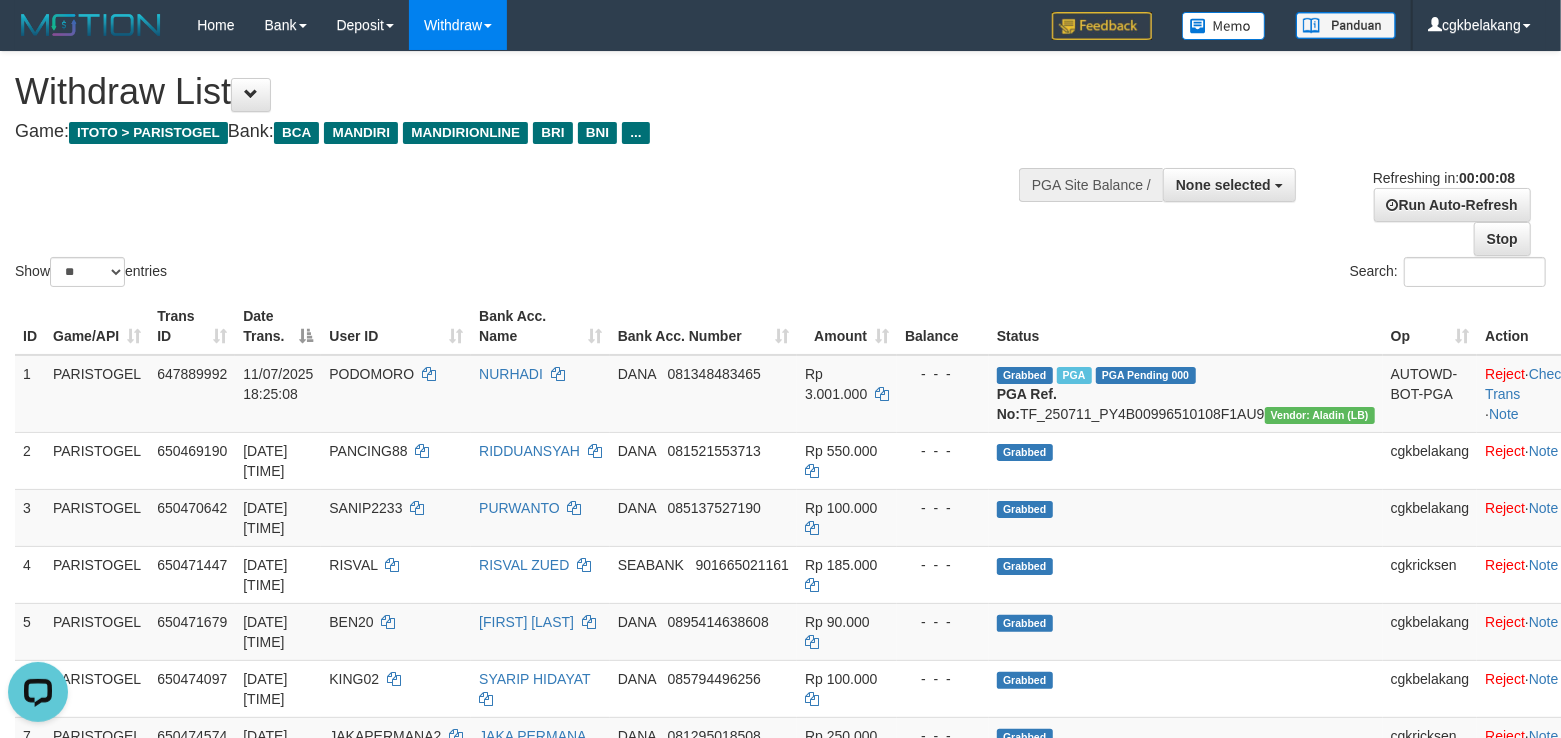 scroll, scrollTop: 0, scrollLeft: 0, axis: both 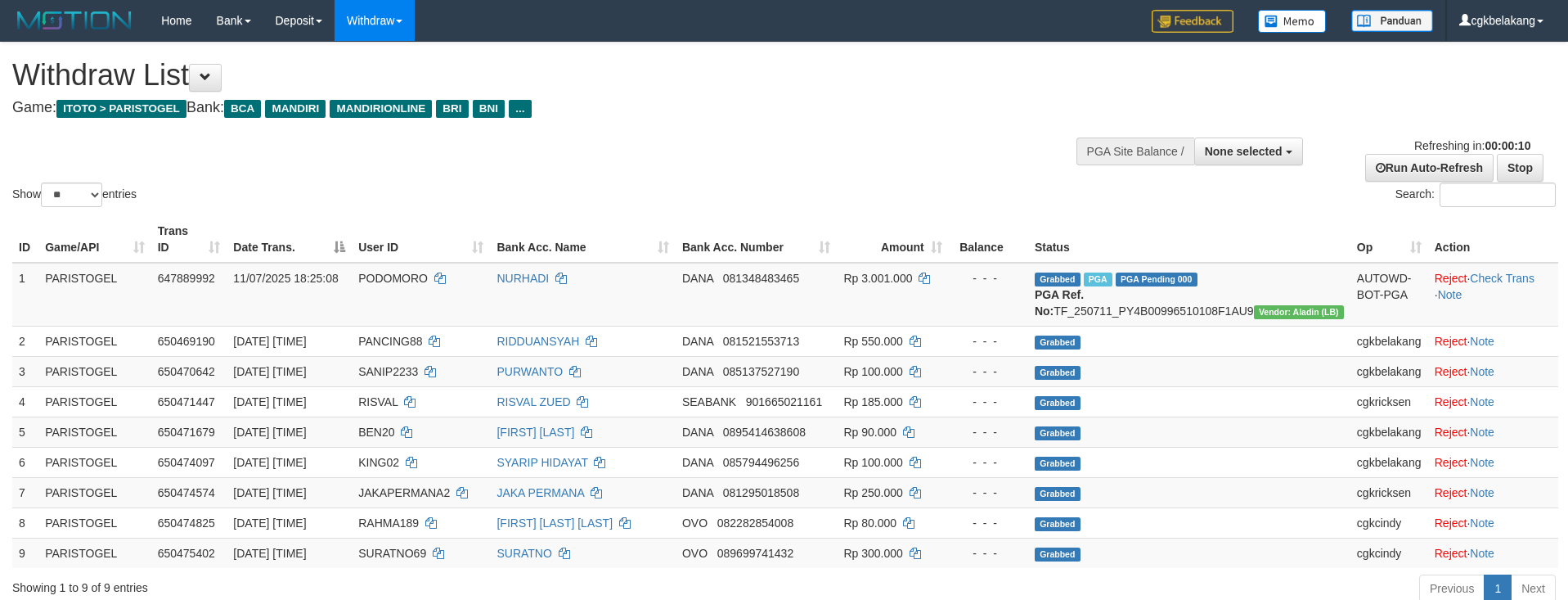 select 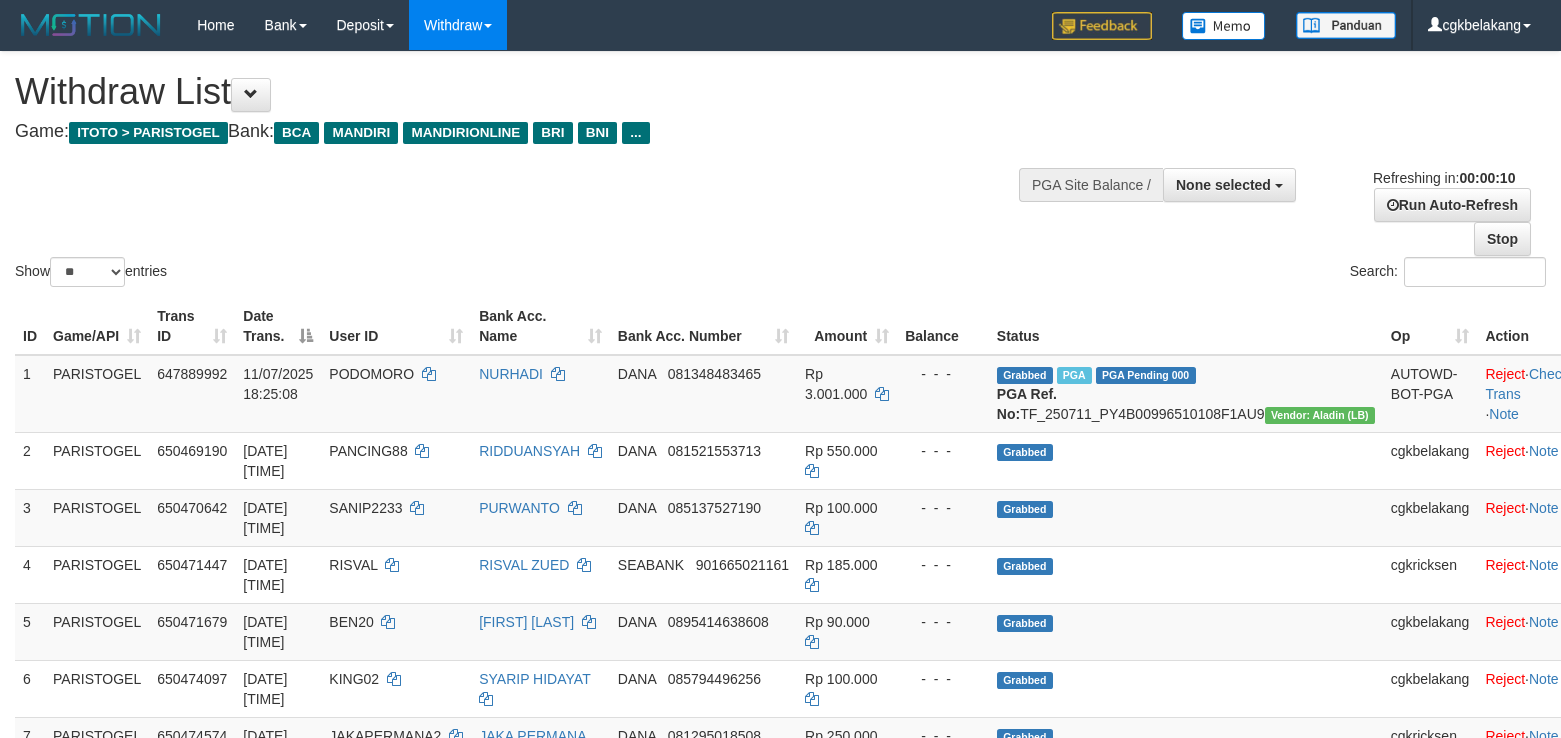 select 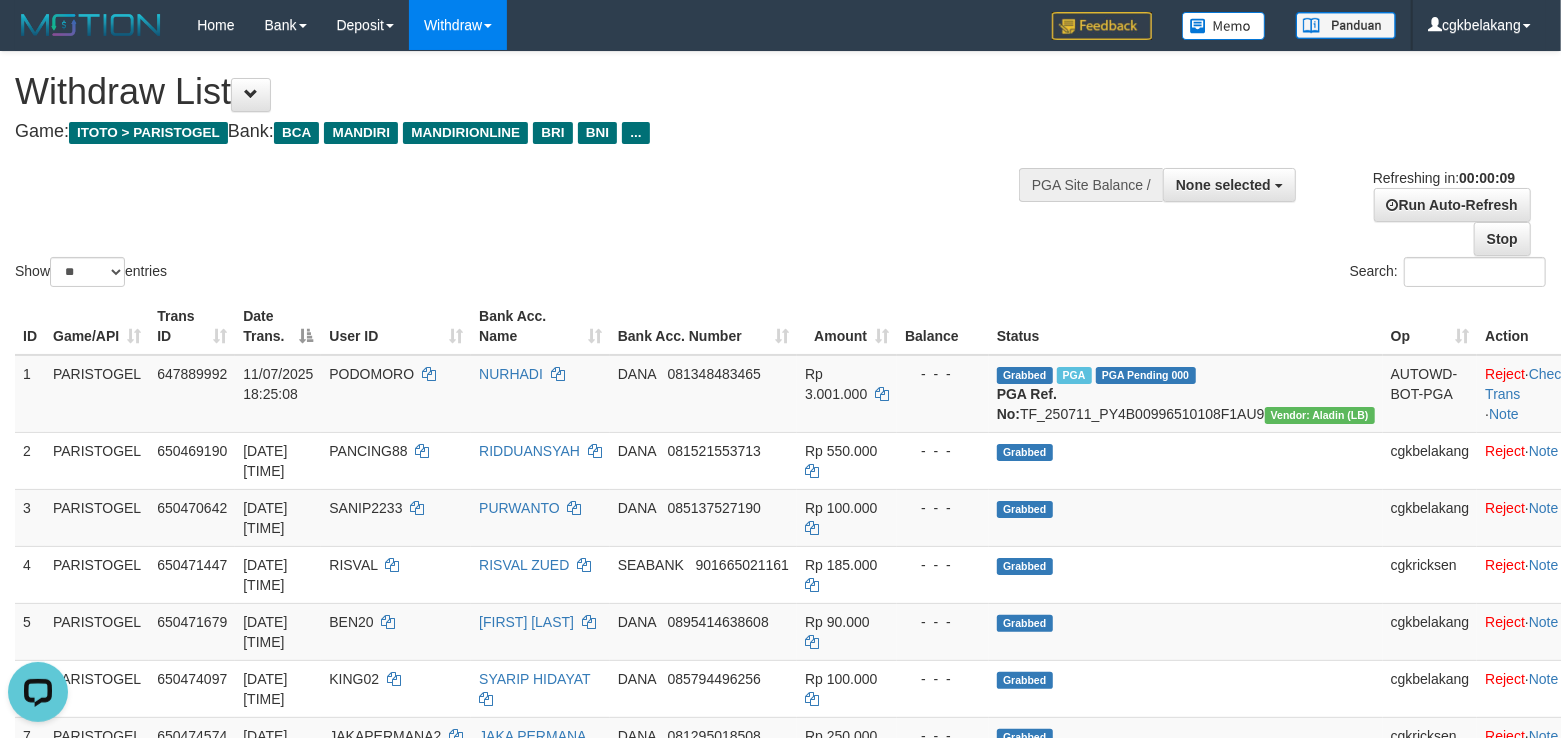 scroll, scrollTop: 0, scrollLeft: 0, axis: both 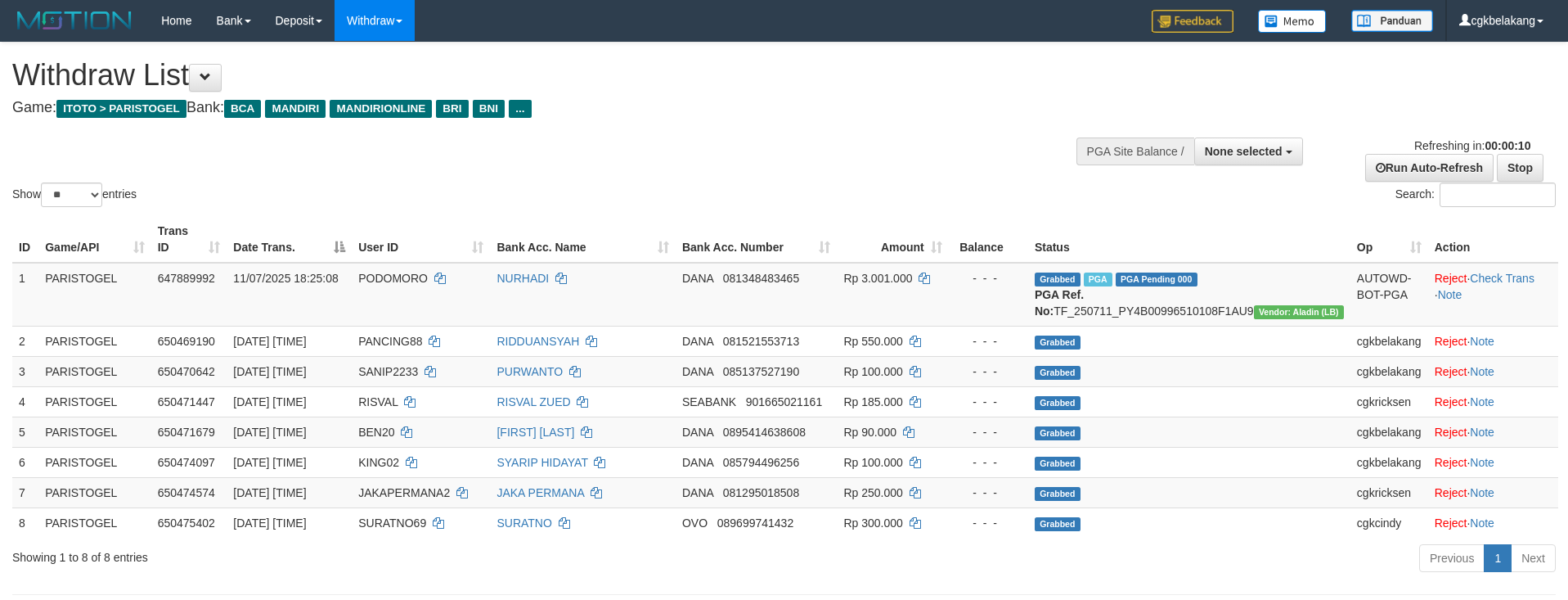 select 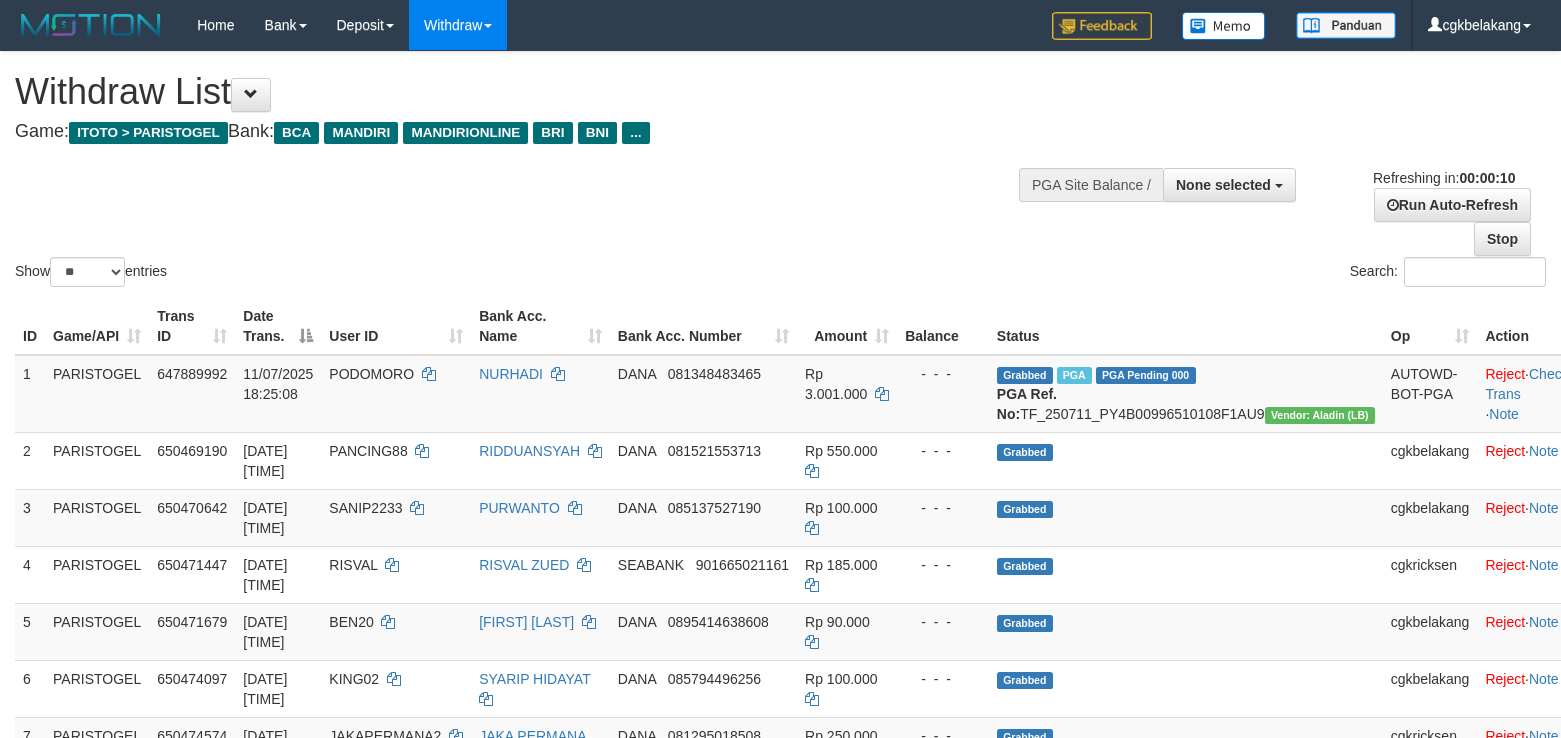 select 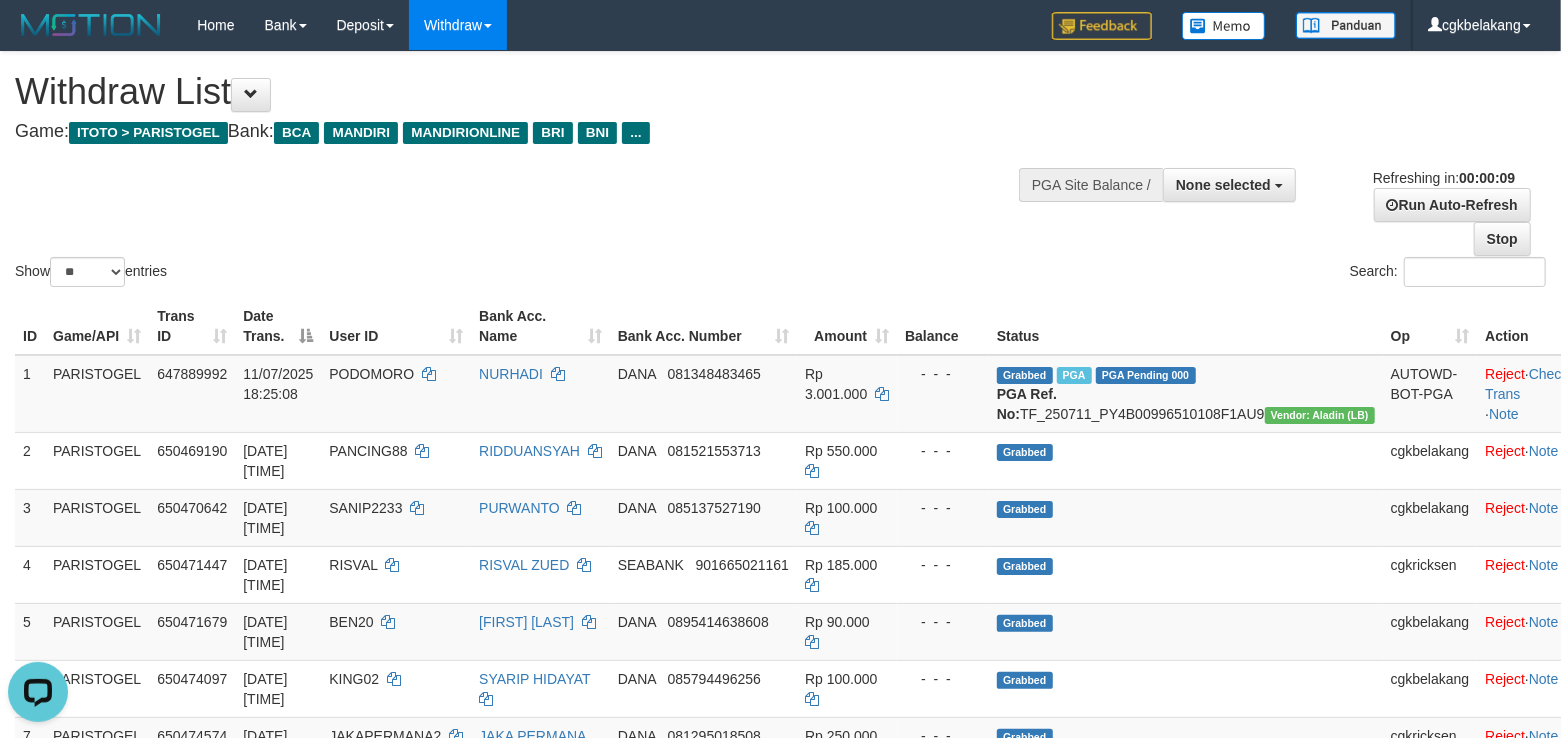 scroll, scrollTop: 0, scrollLeft: 0, axis: both 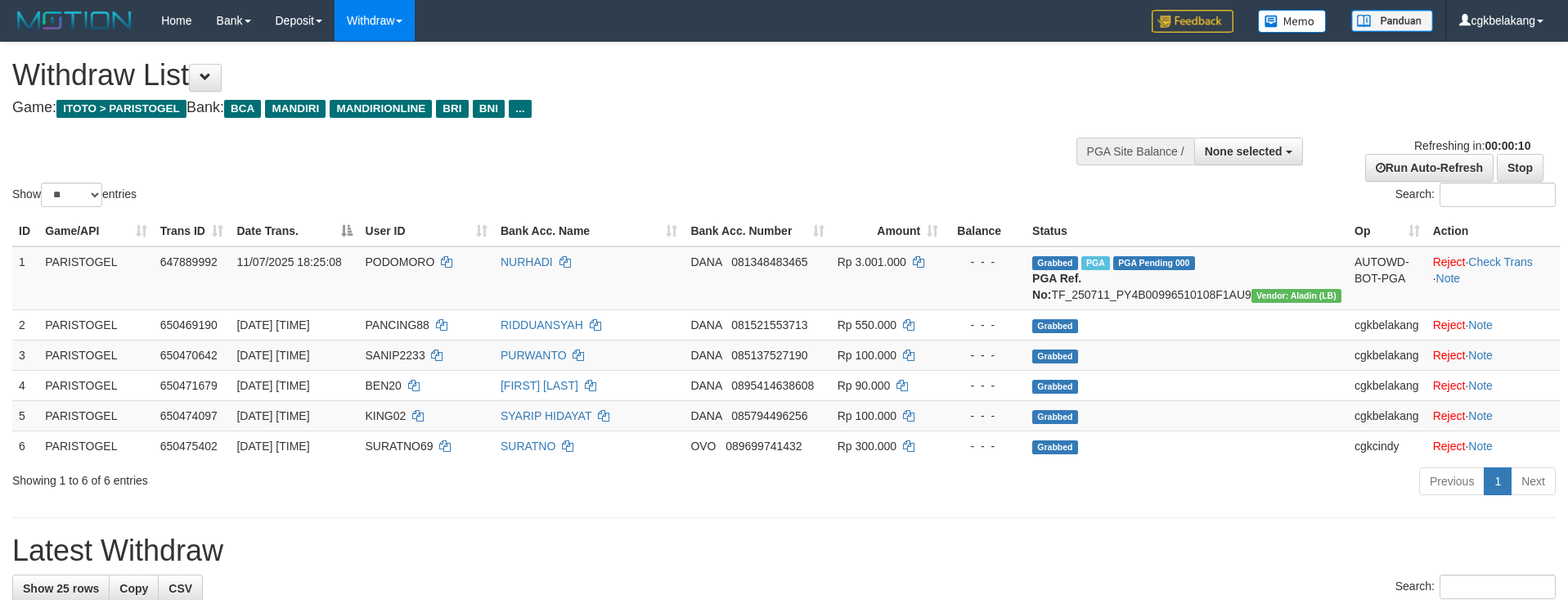 select 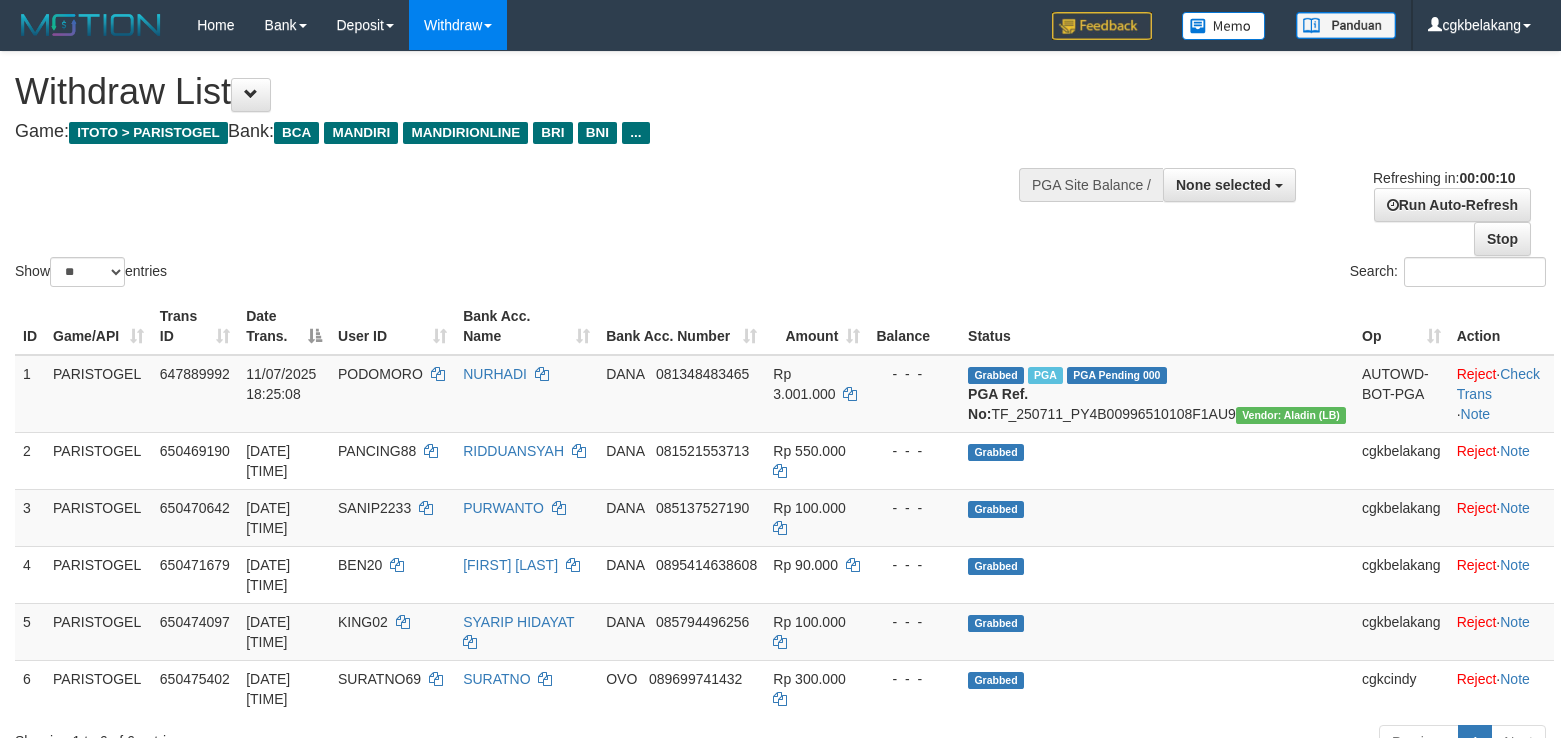 select 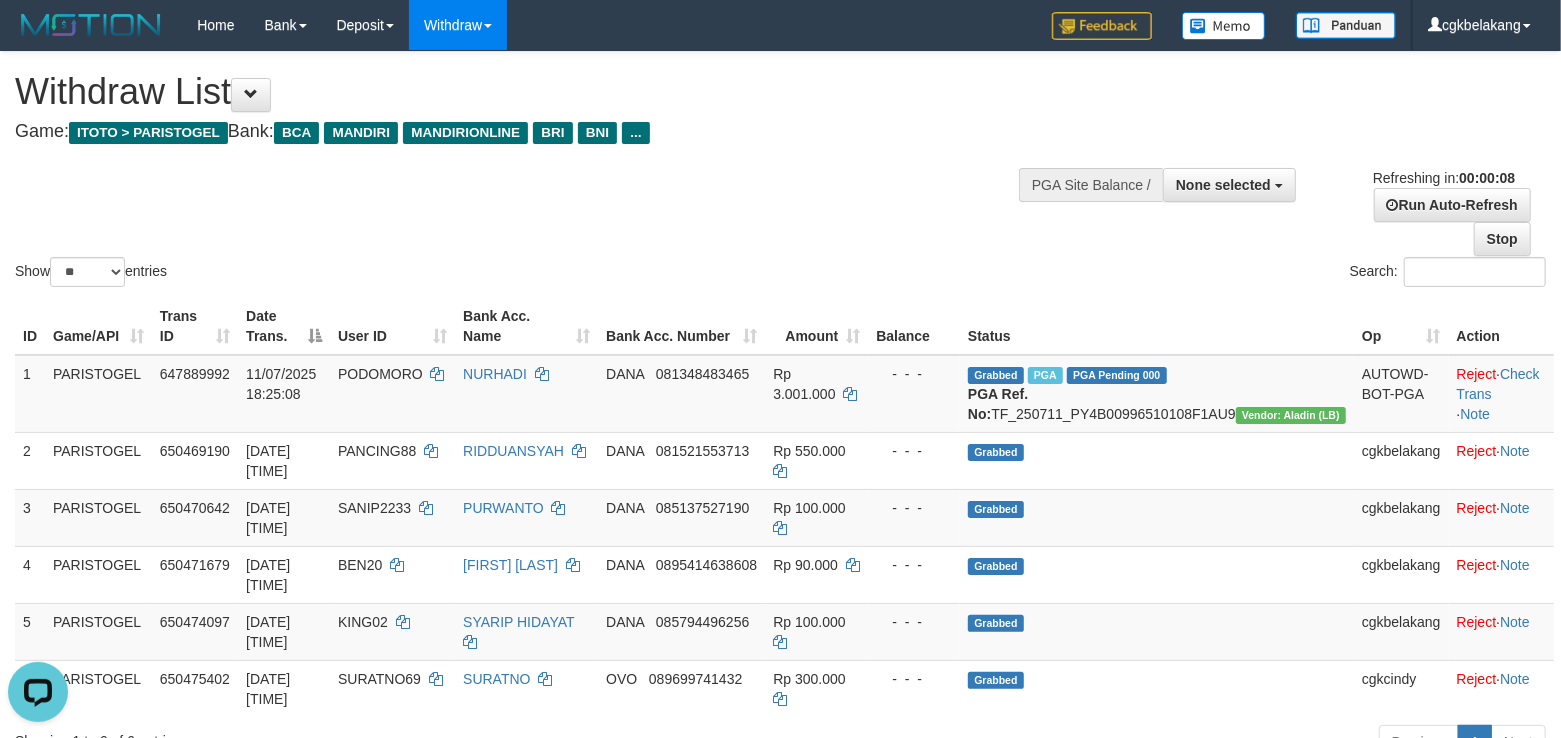 scroll, scrollTop: 0, scrollLeft: 0, axis: both 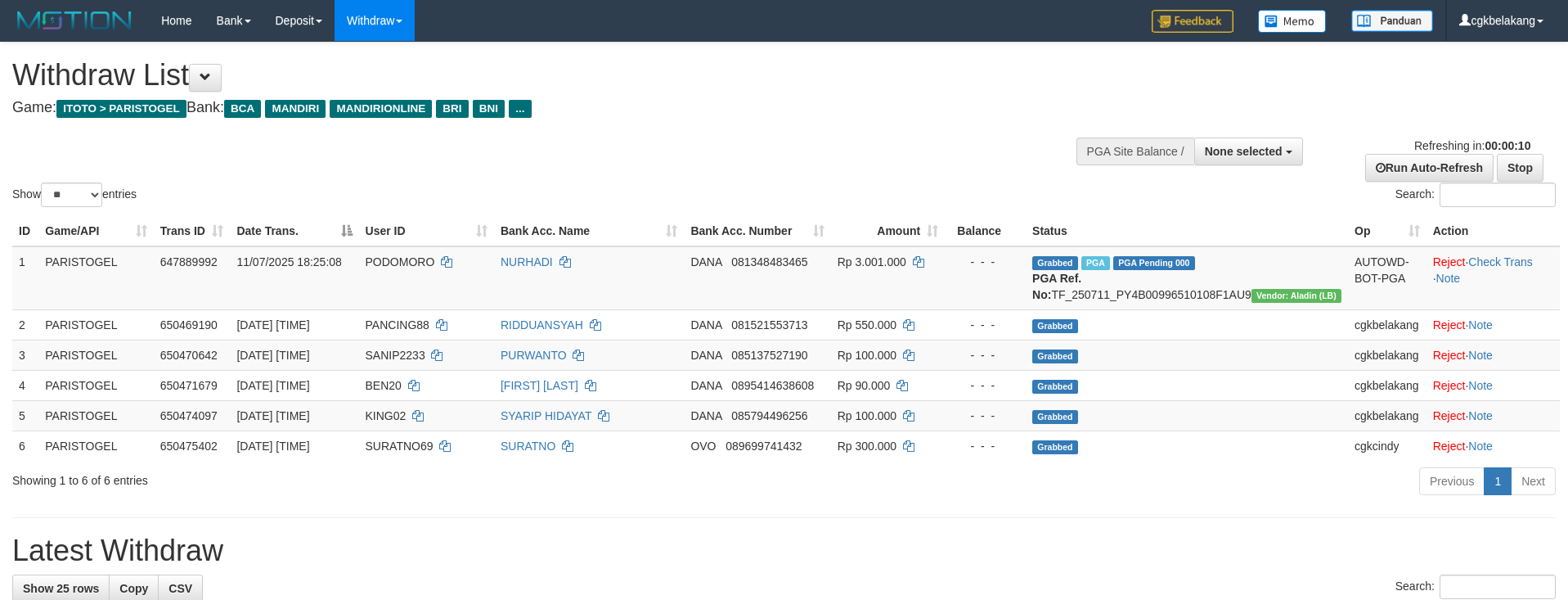 select 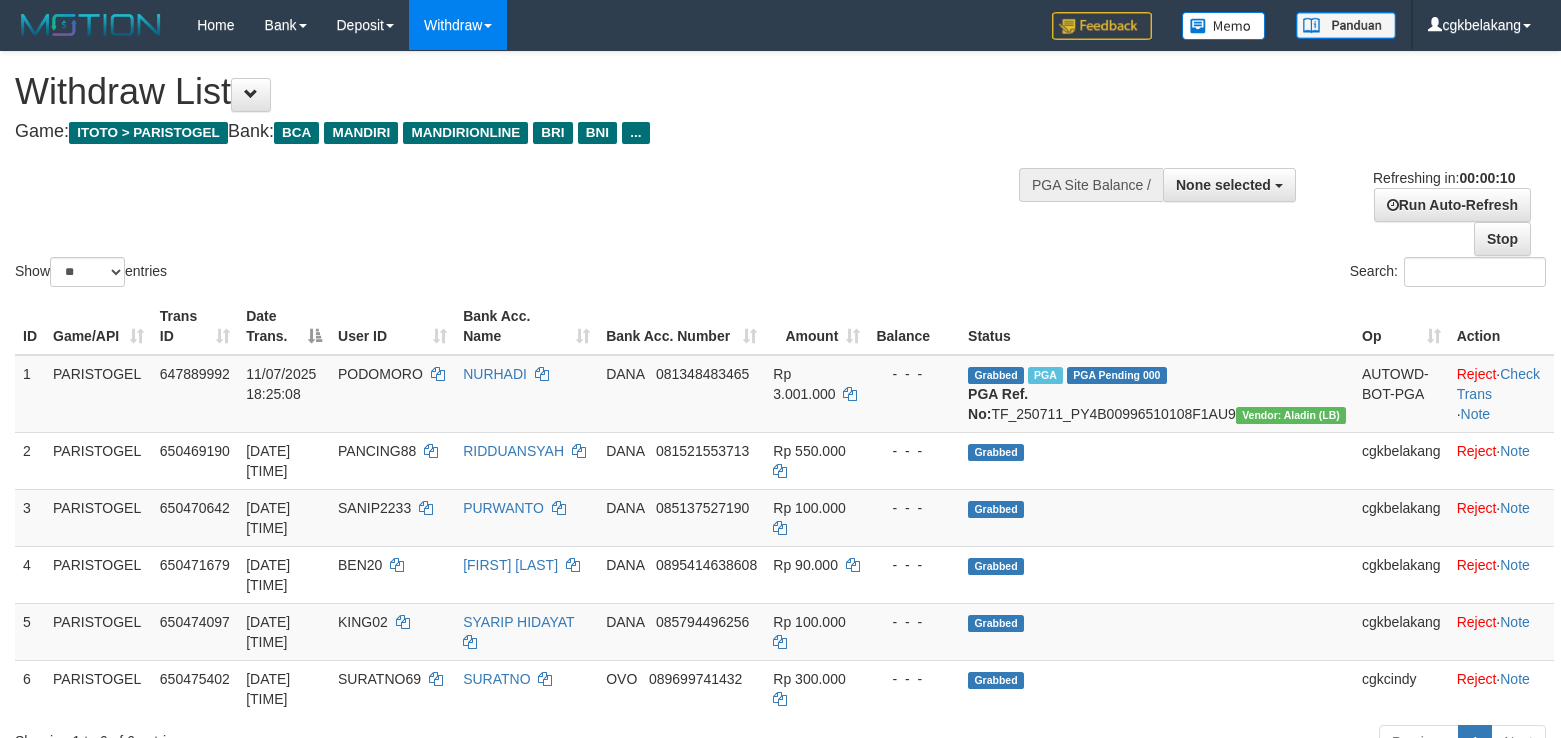 select 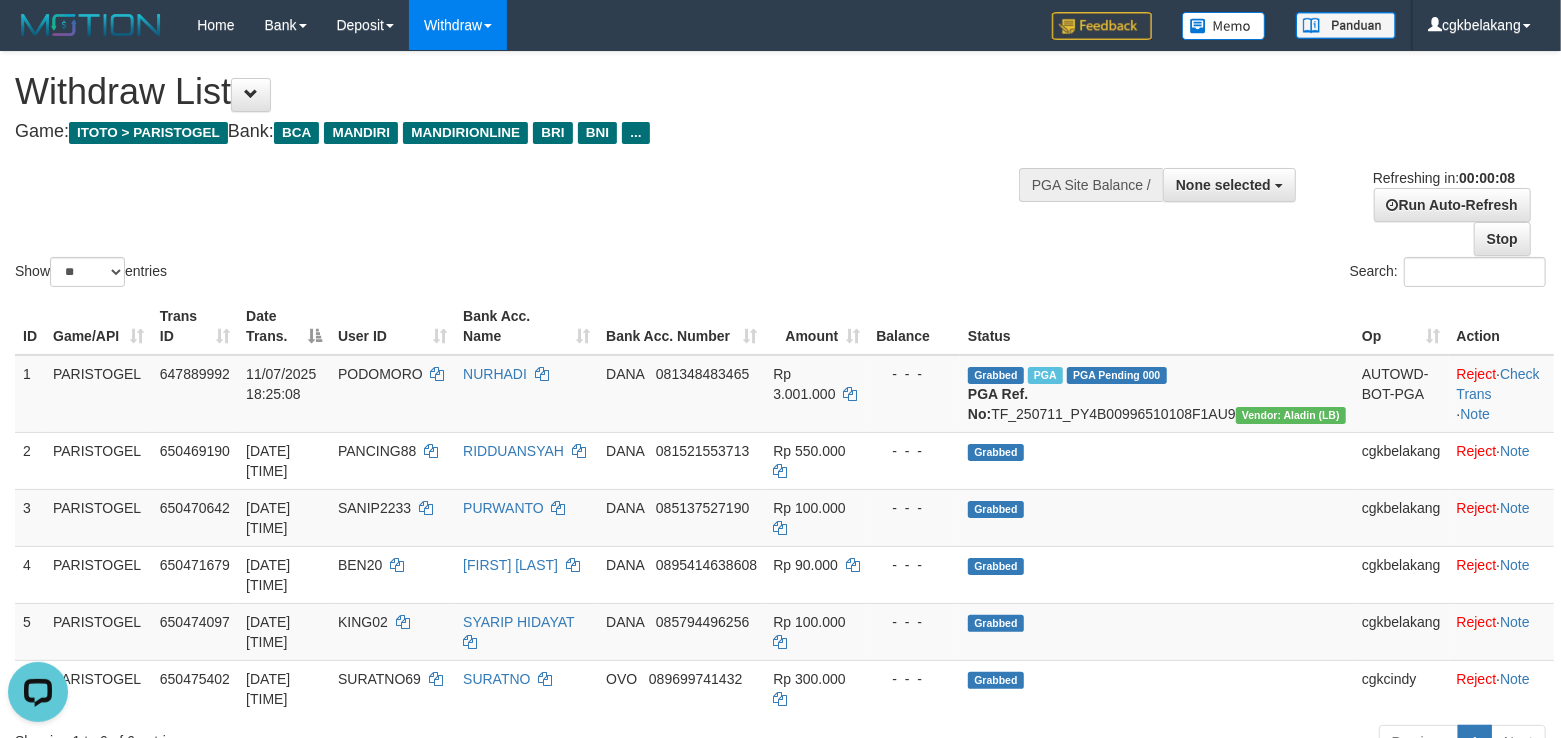 scroll, scrollTop: 0, scrollLeft: 0, axis: both 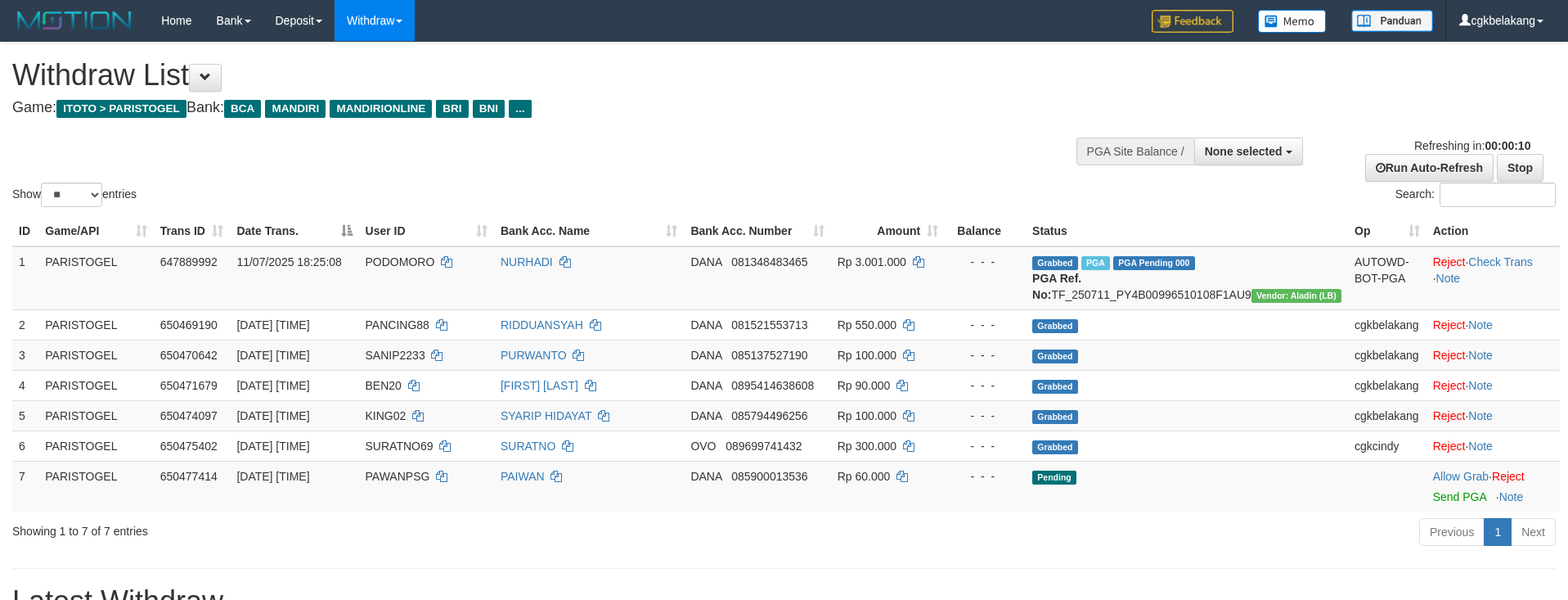 select 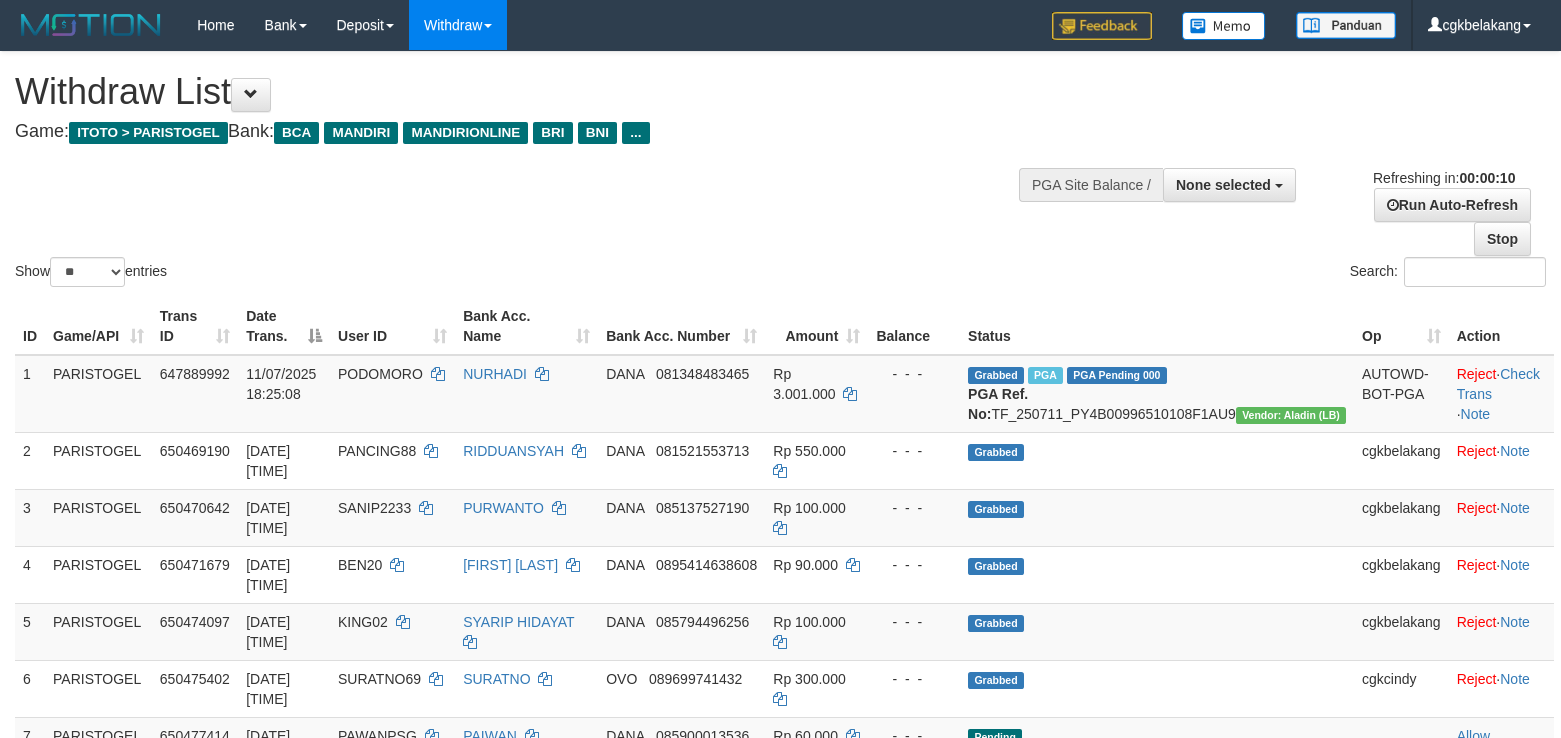 select 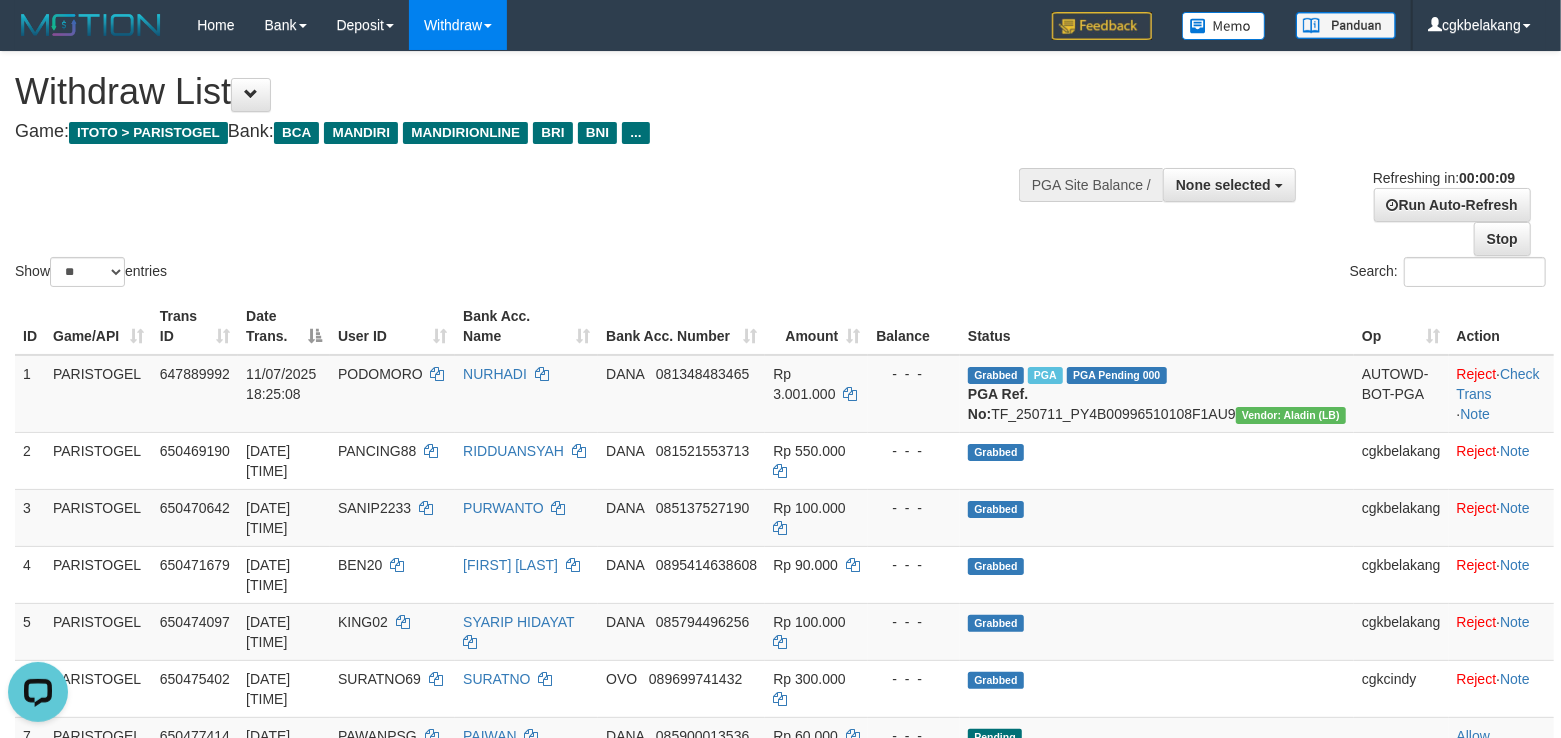 scroll, scrollTop: 0, scrollLeft: 0, axis: both 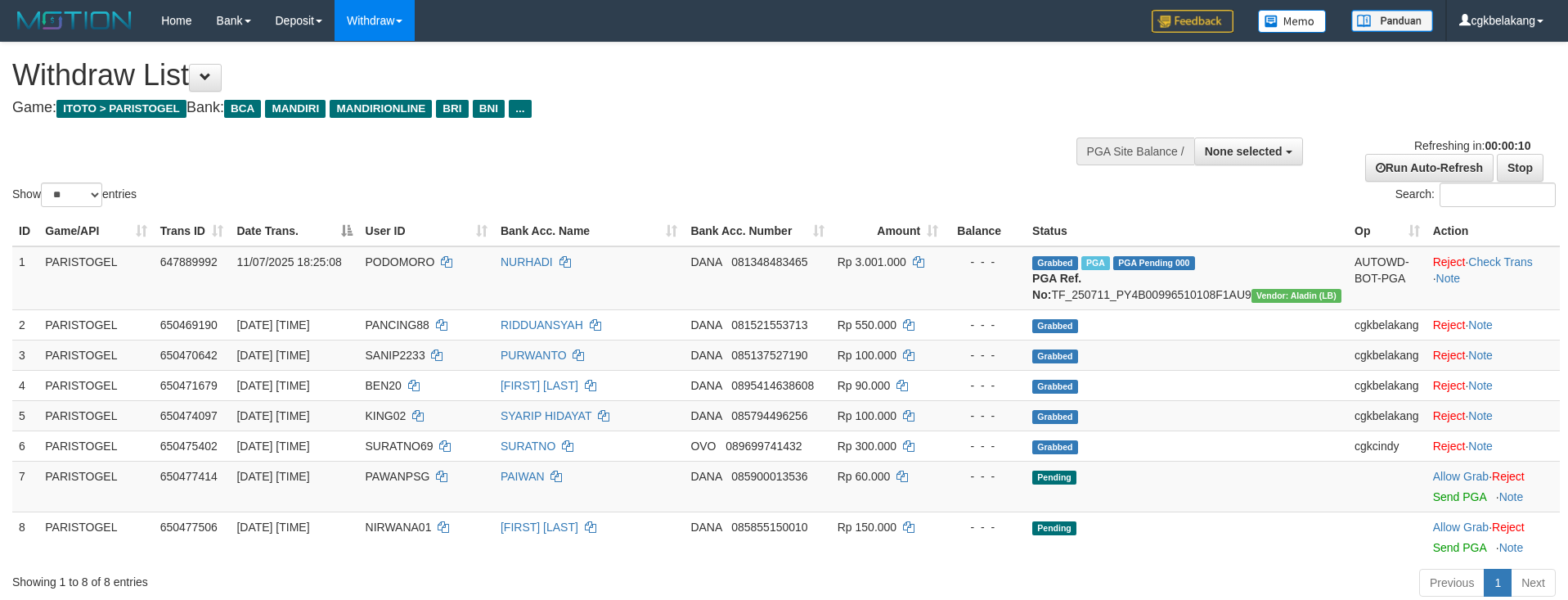 select 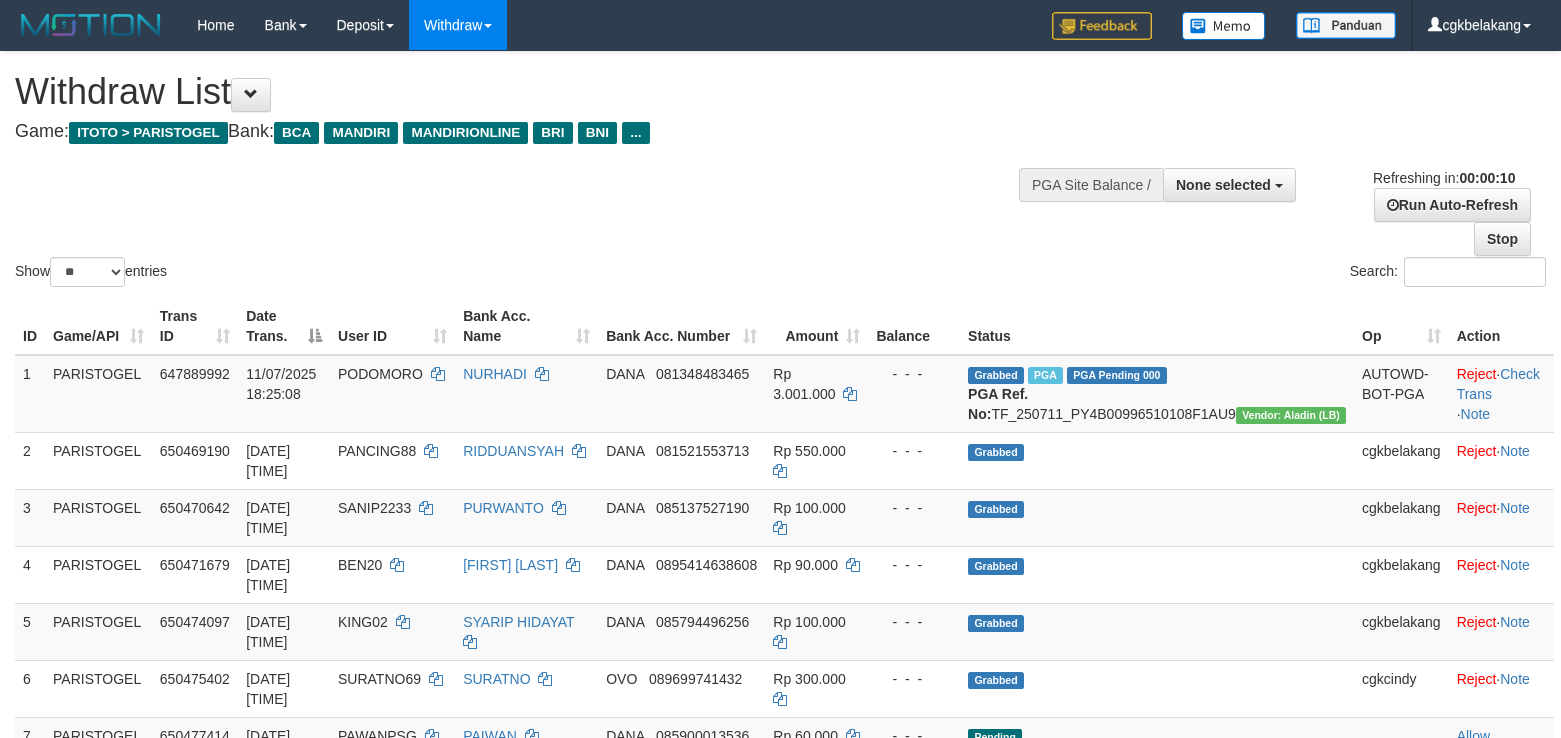 select 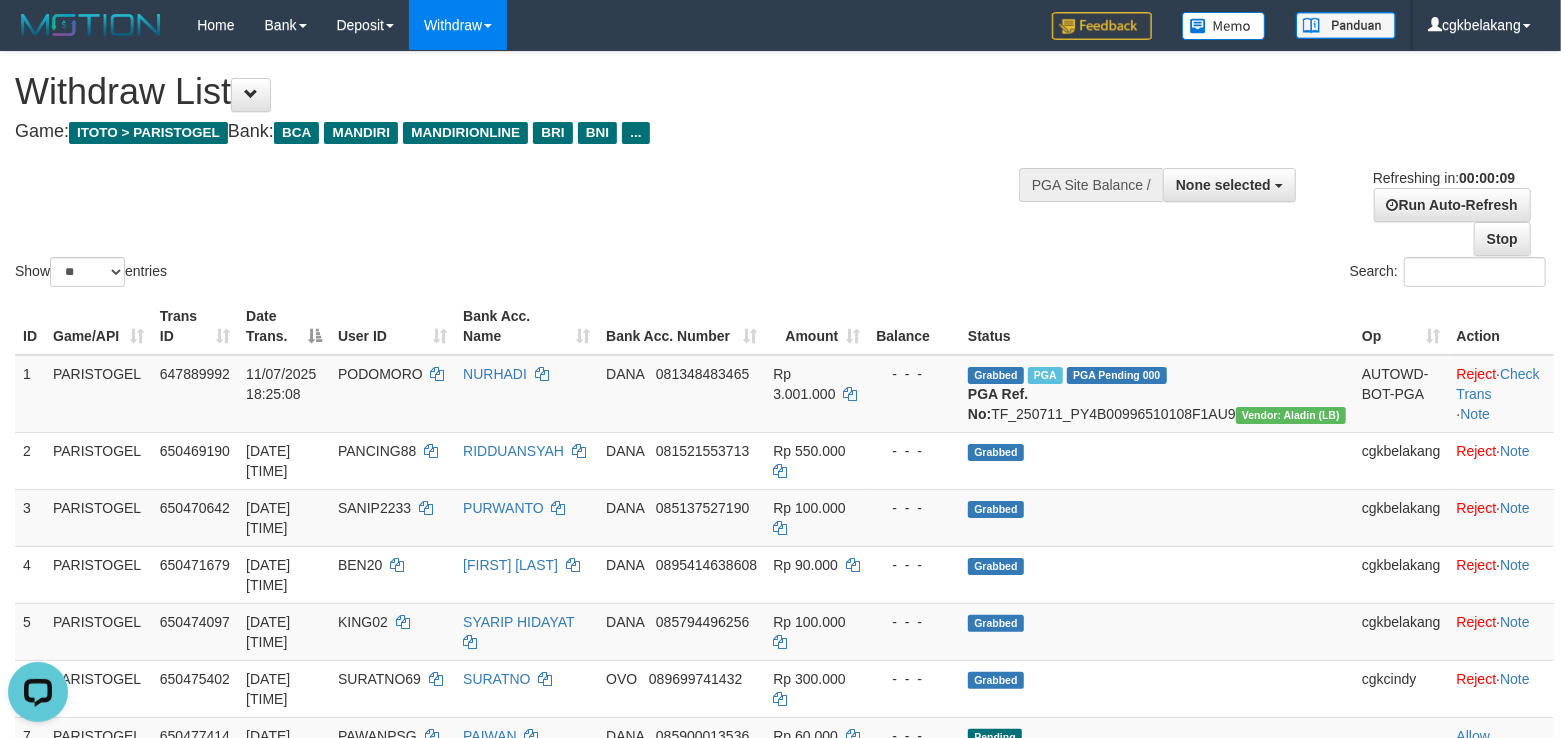 scroll, scrollTop: 0, scrollLeft: 0, axis: both 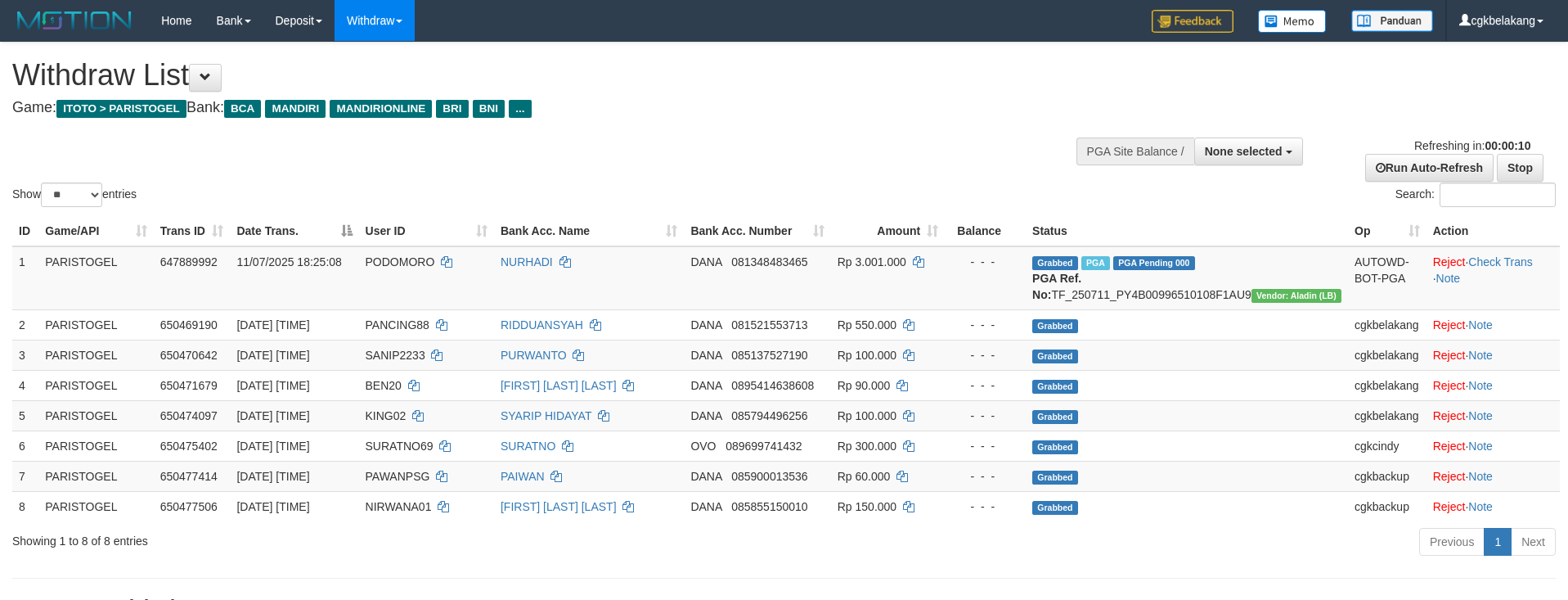 select 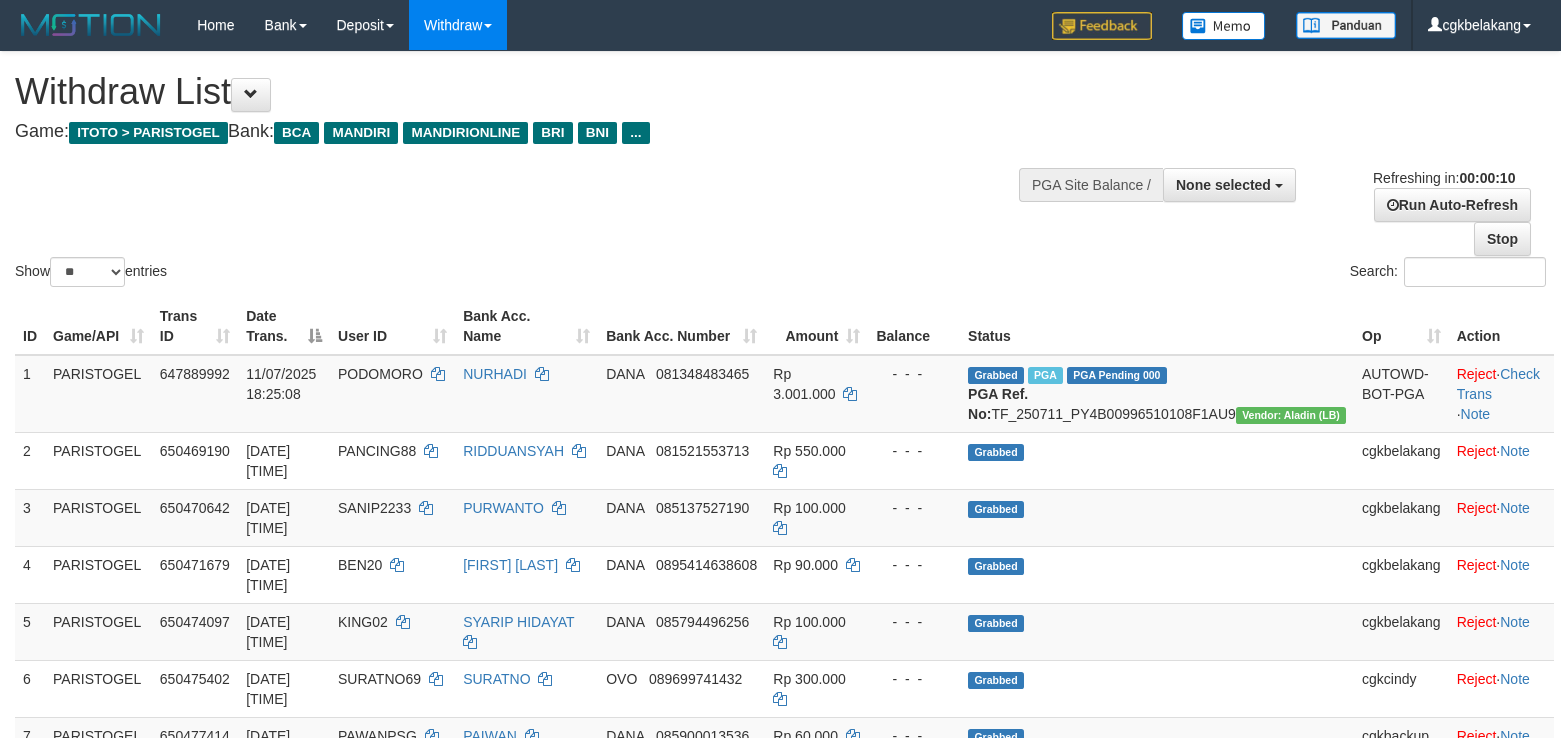 select 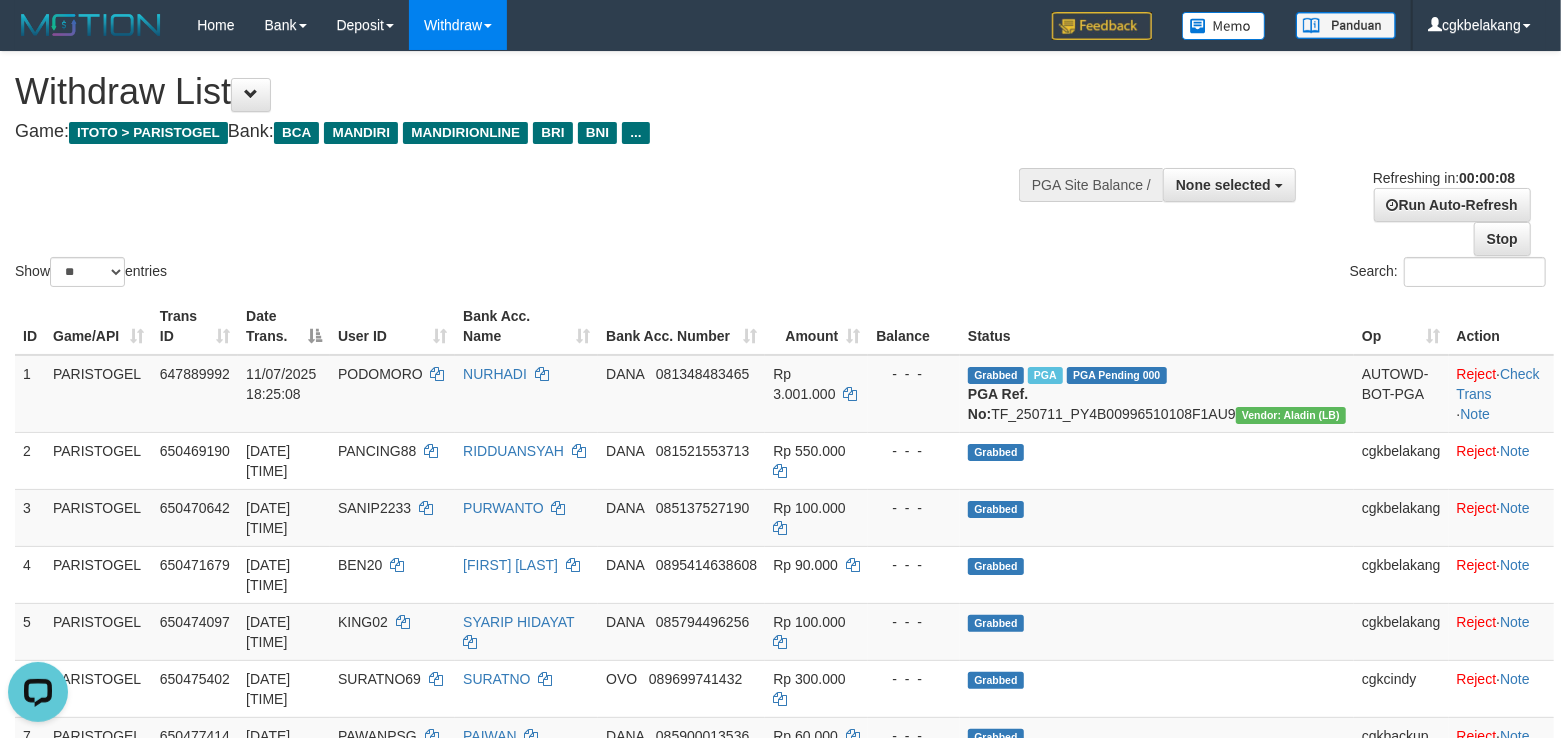 scroll, scrollTop: 0, scrollLeft: 0, axis: both 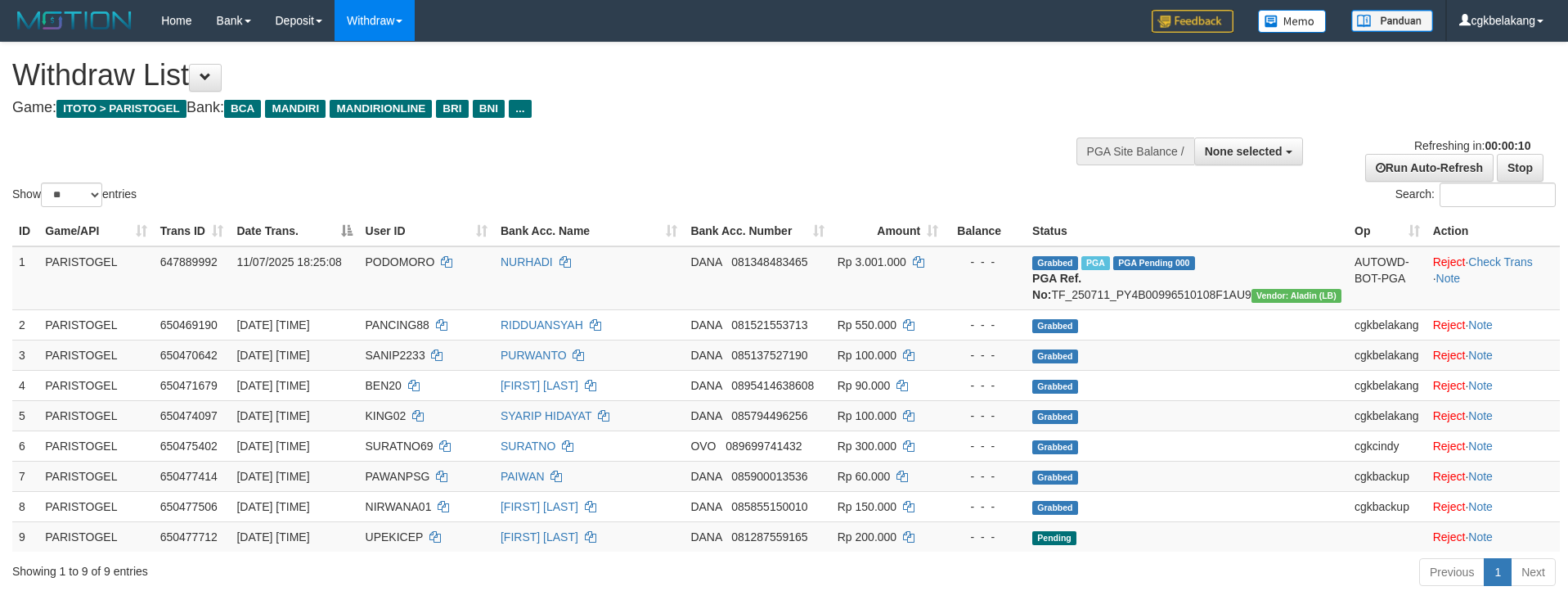 select 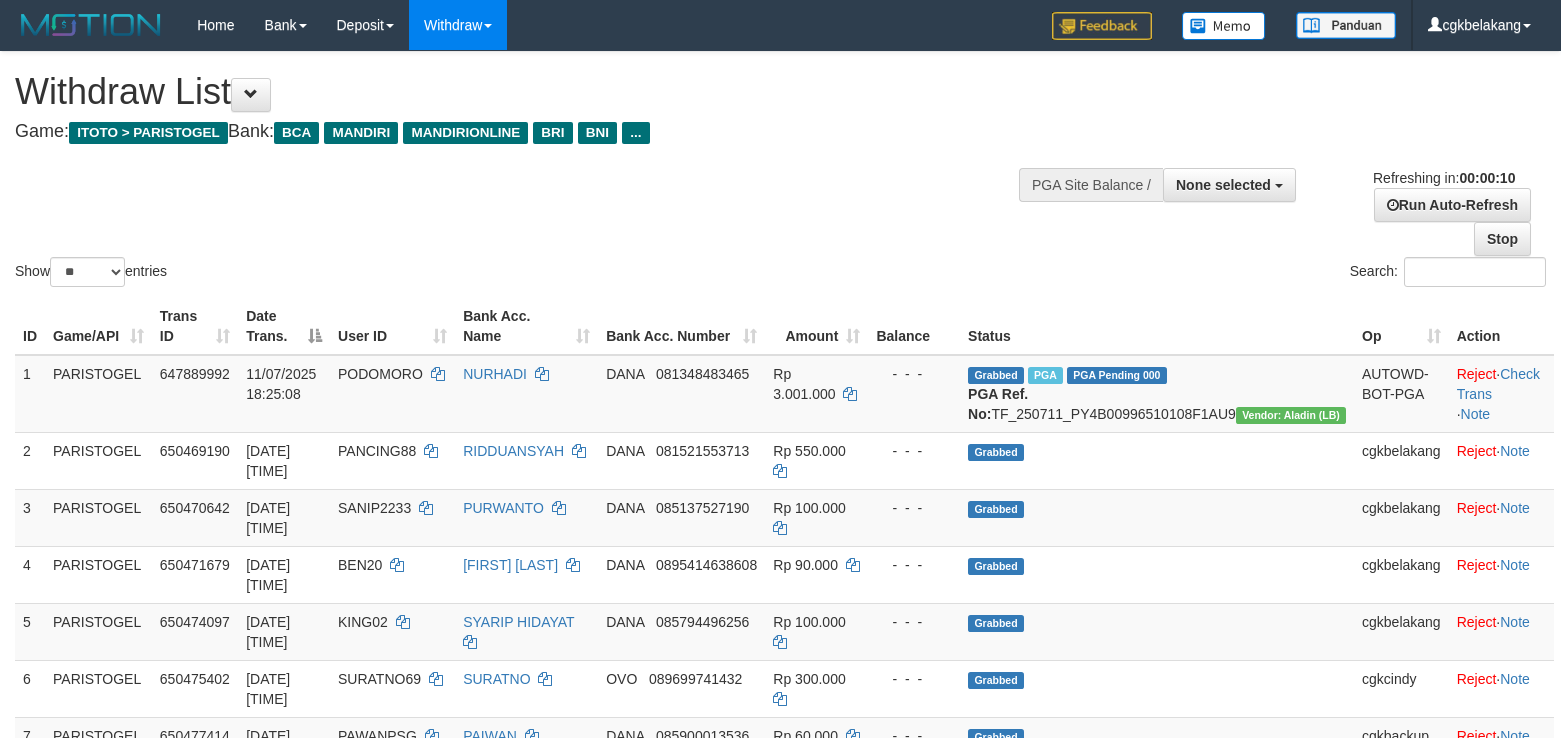 select 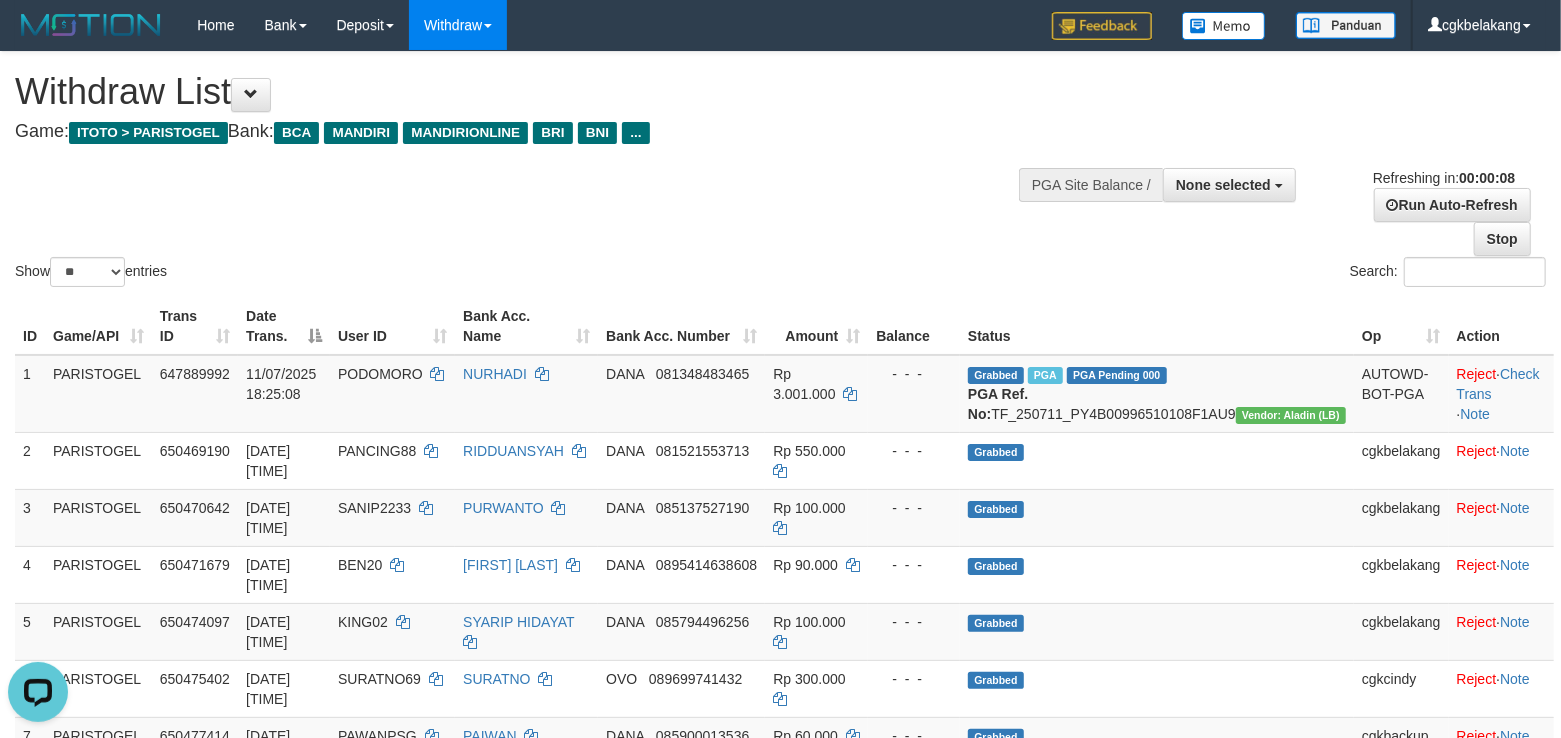 scroll, scrollTop: 0, scrollLeft: 0, axis: both 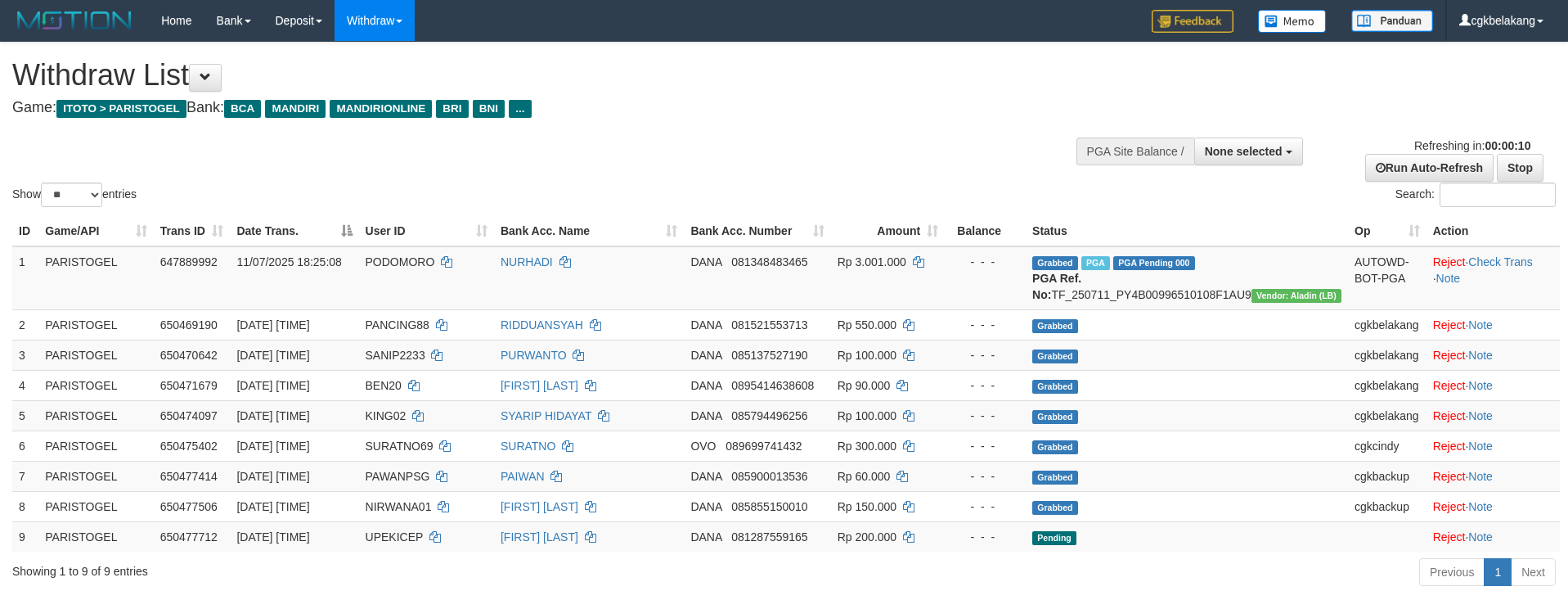 select 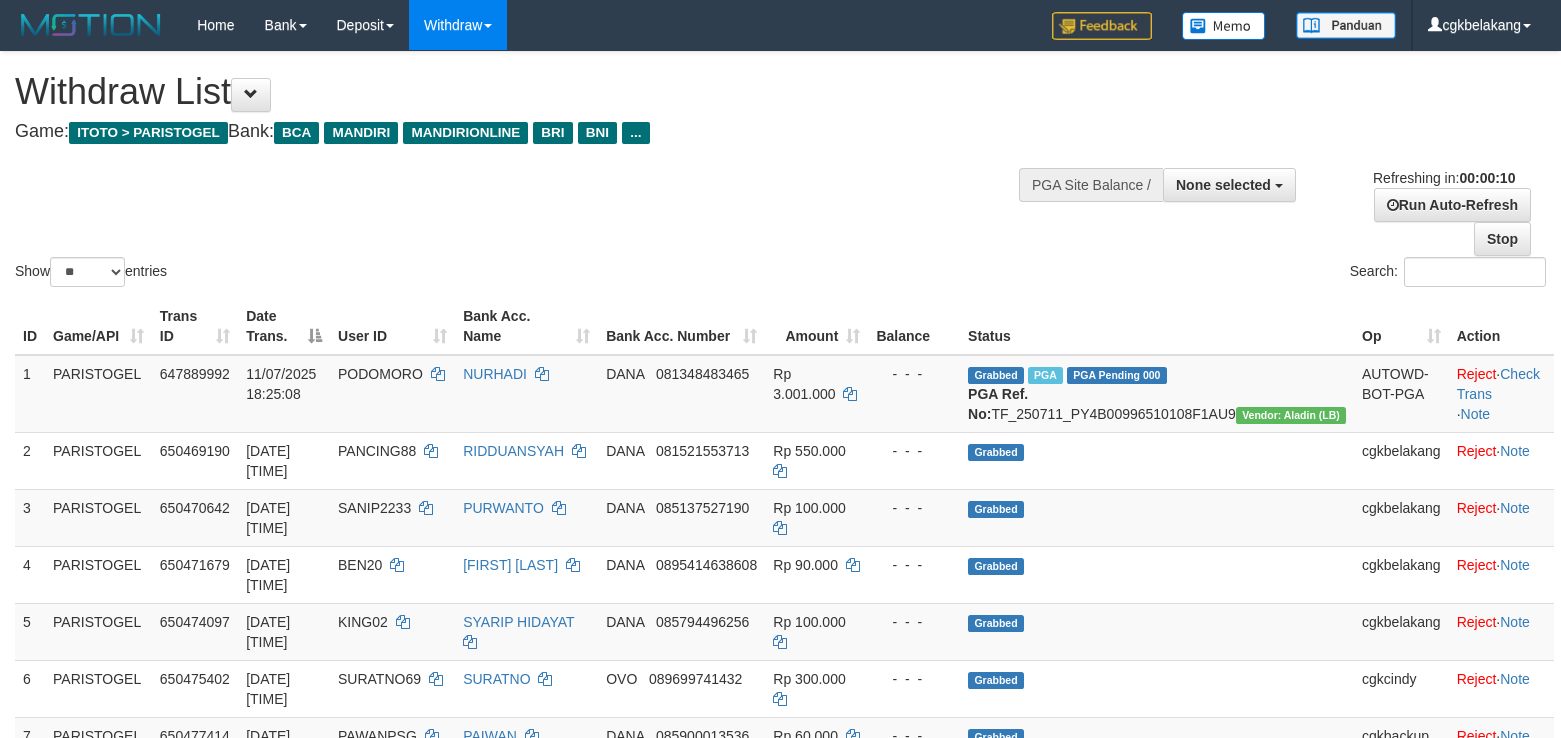 select 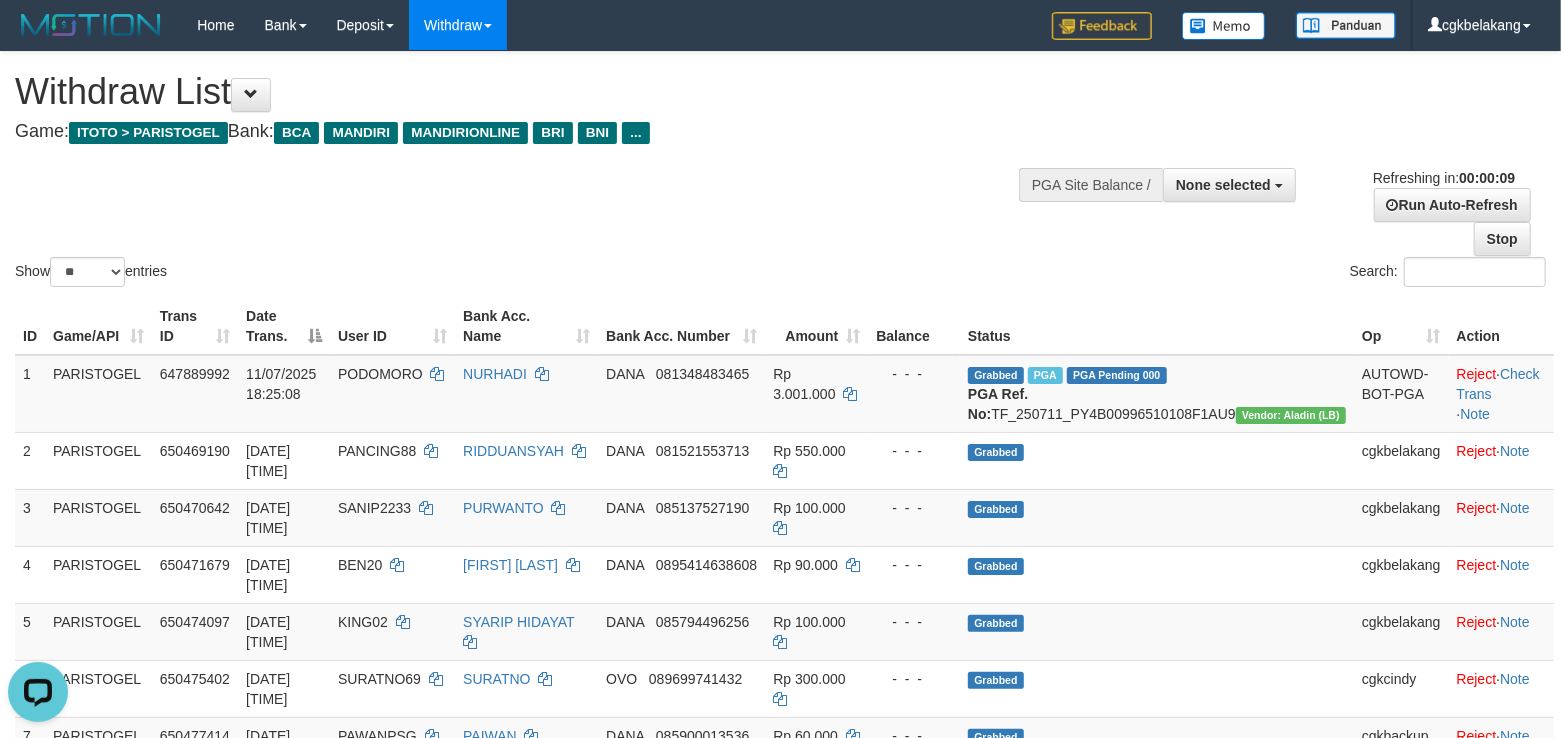 scroll, scrollTop: 0, scrollLeft: 0, axis: both 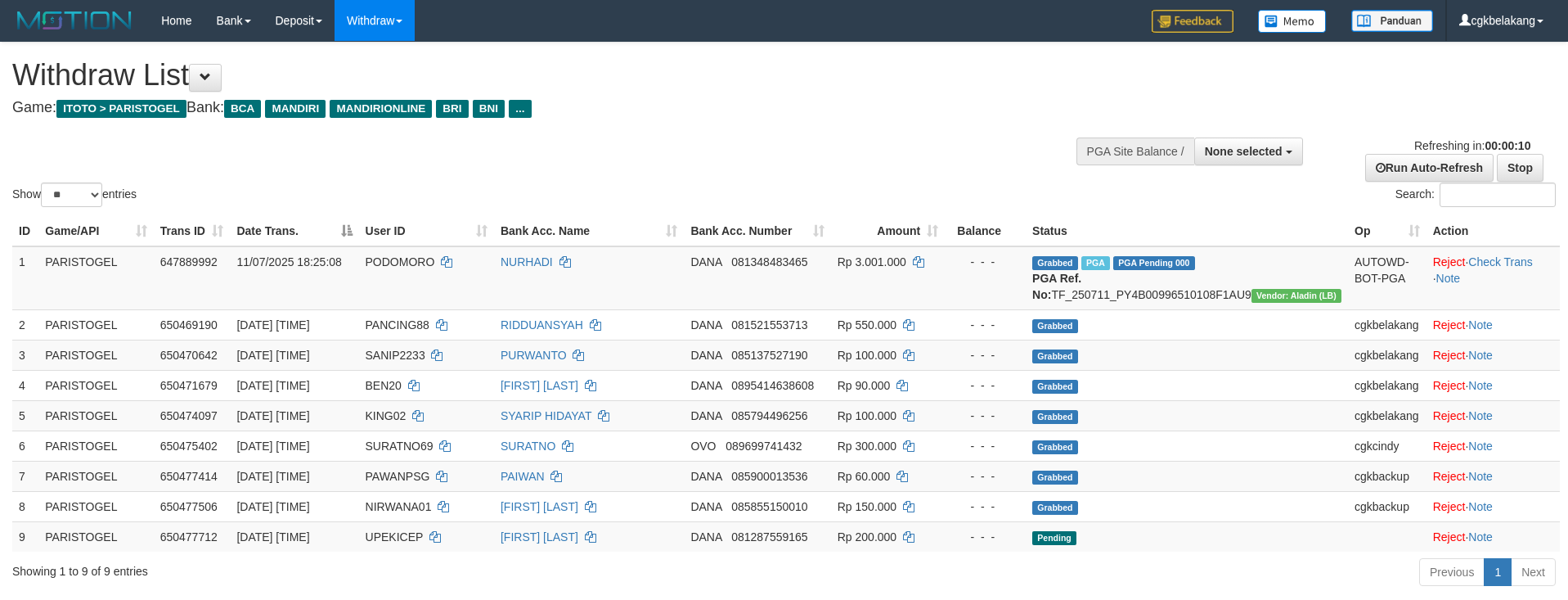 select 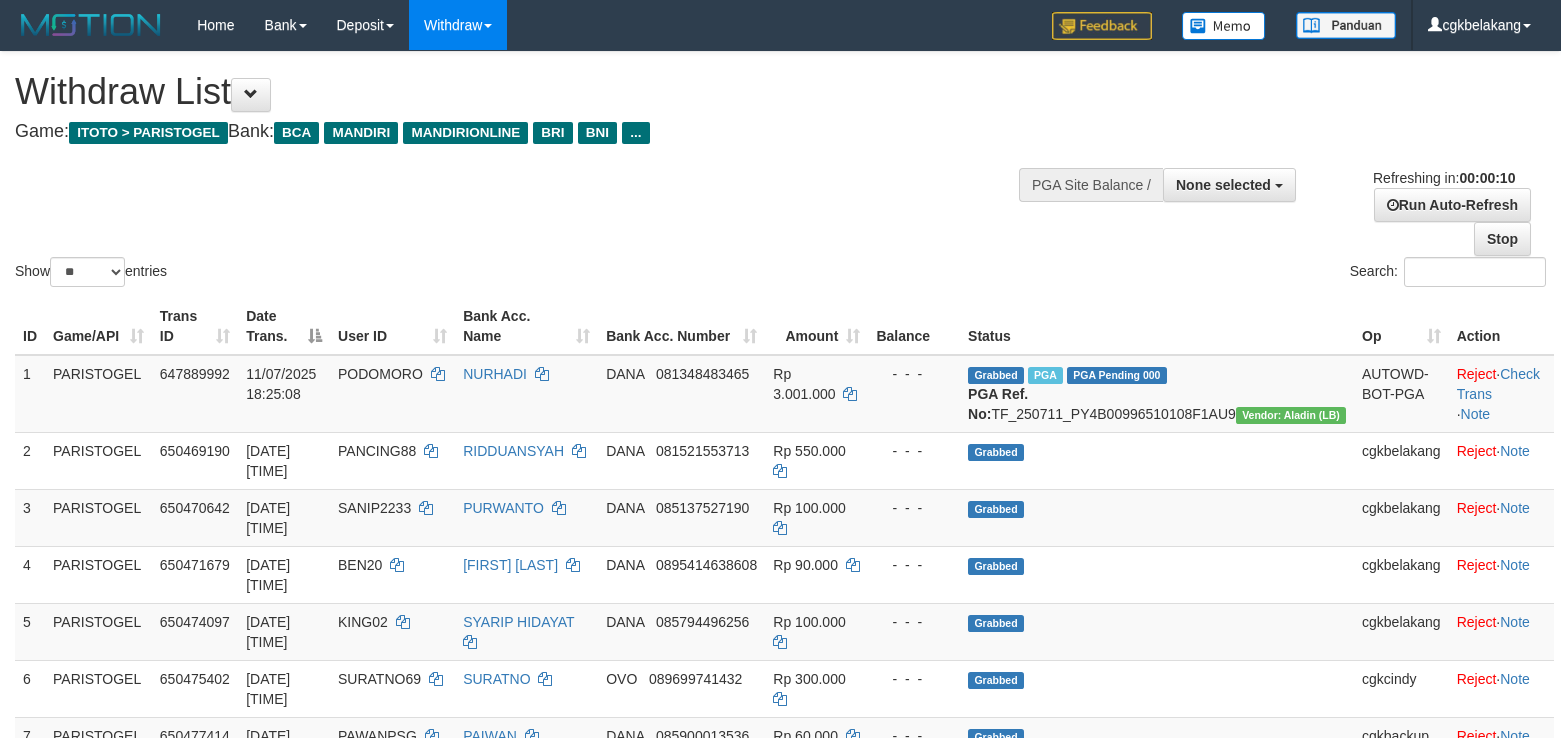 select 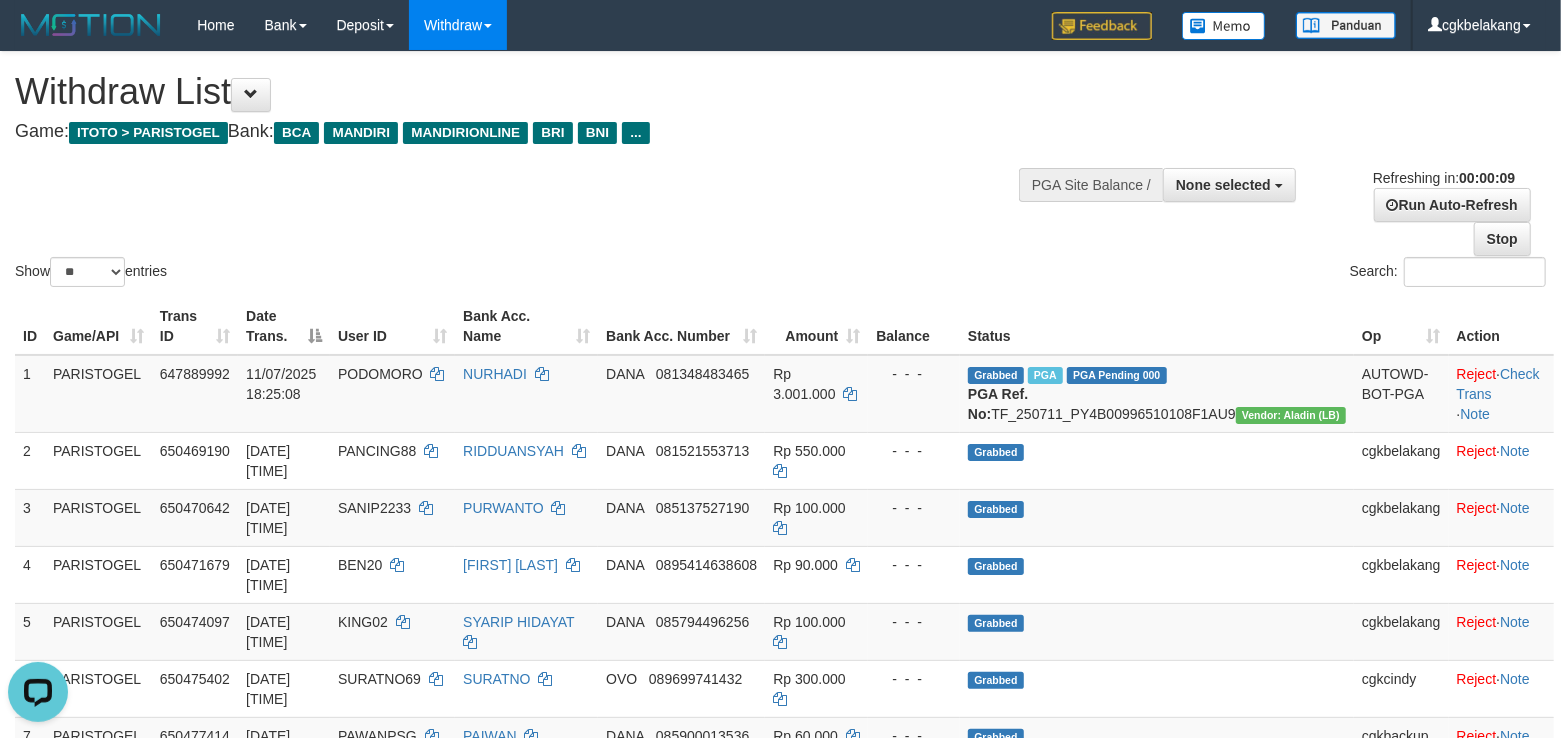 scroll, scrollTop: 0, scrollLeft: 0, axis: both 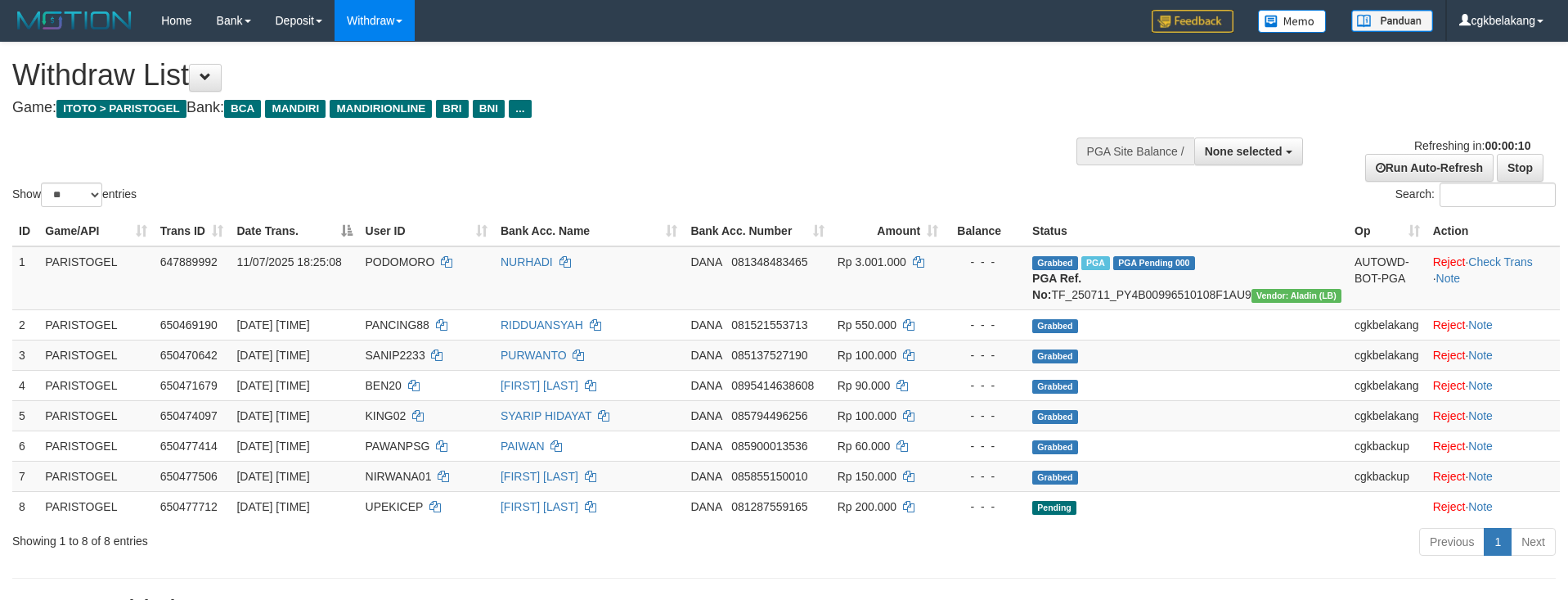select 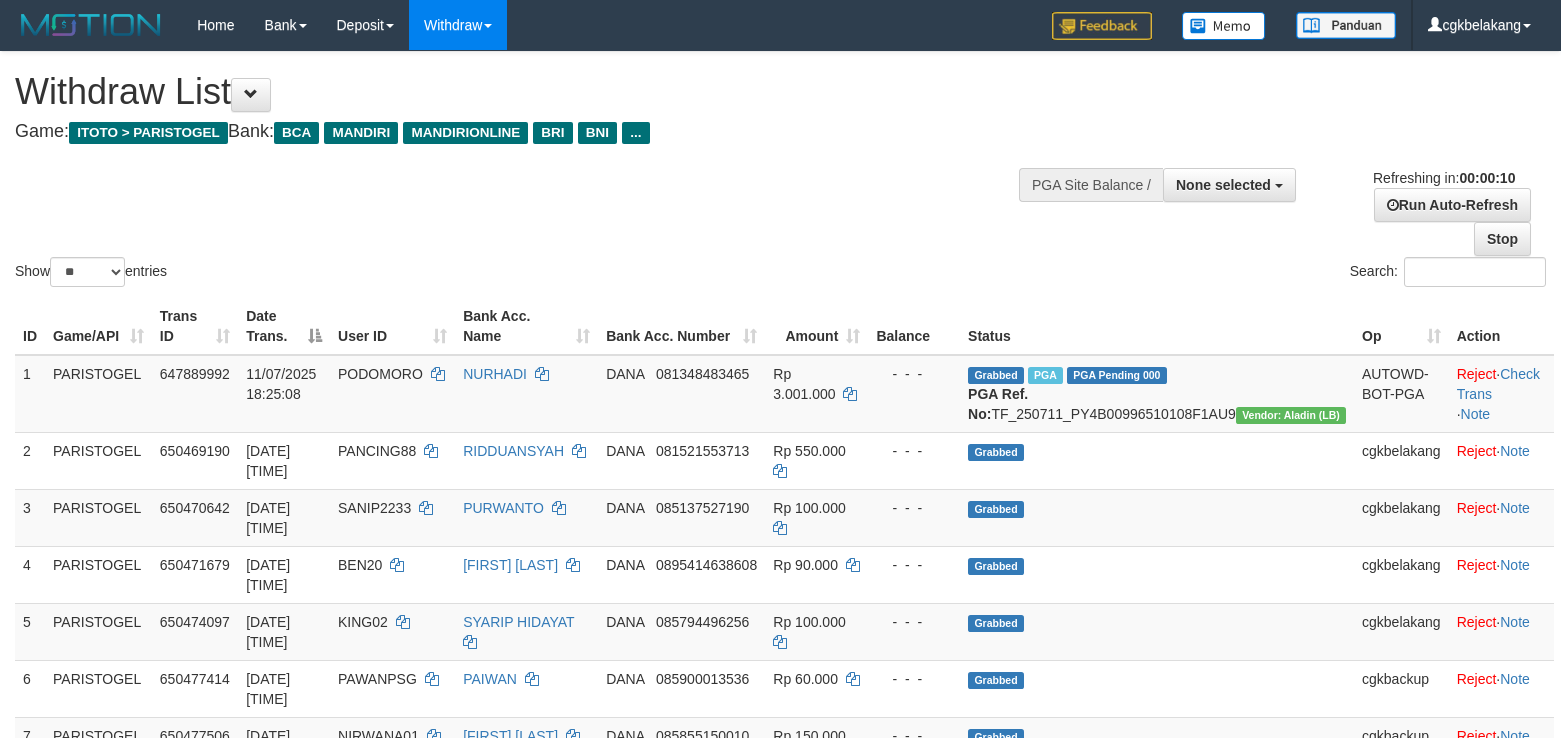 select 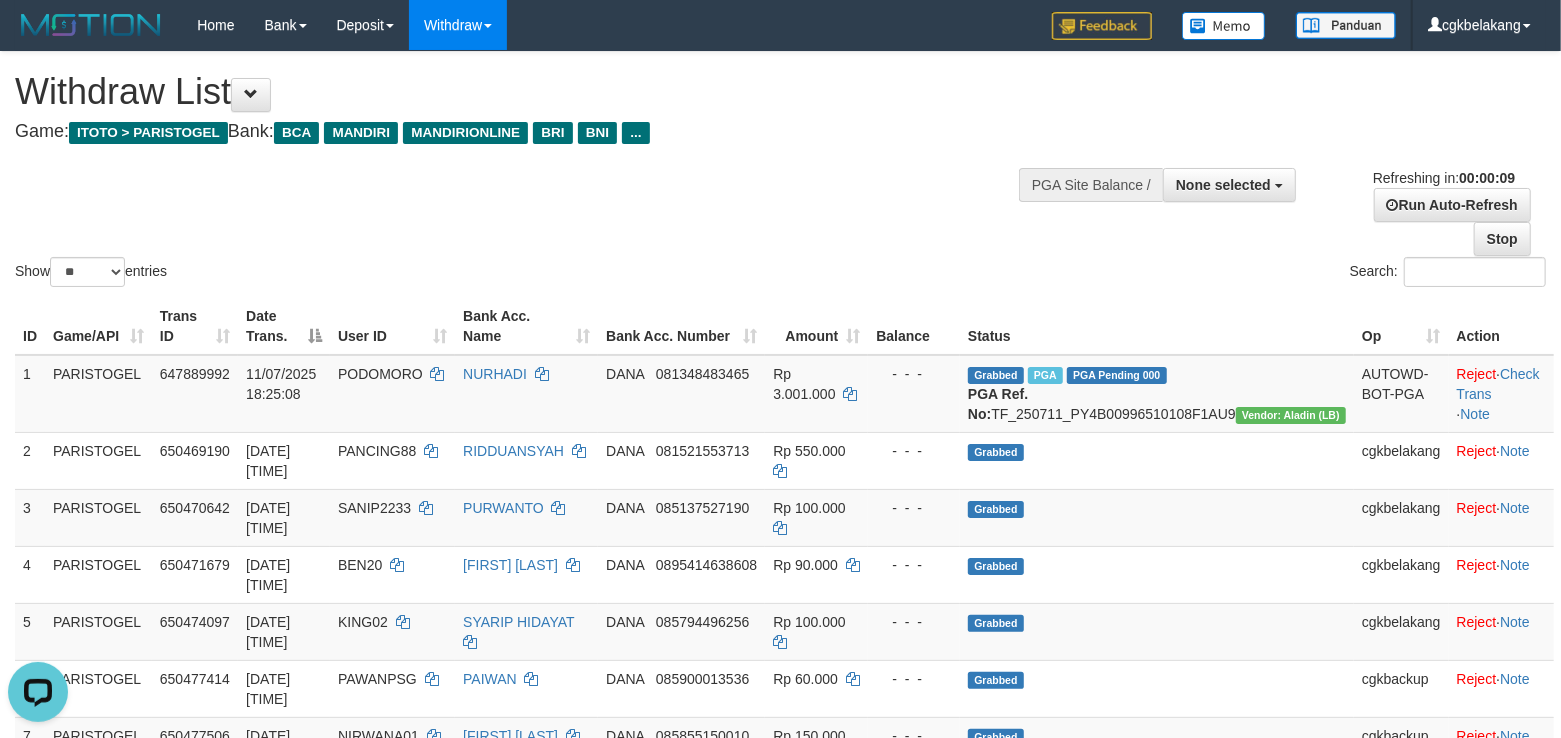 scroll, scrollTop: 0, scrollLeft: 0, axis: both 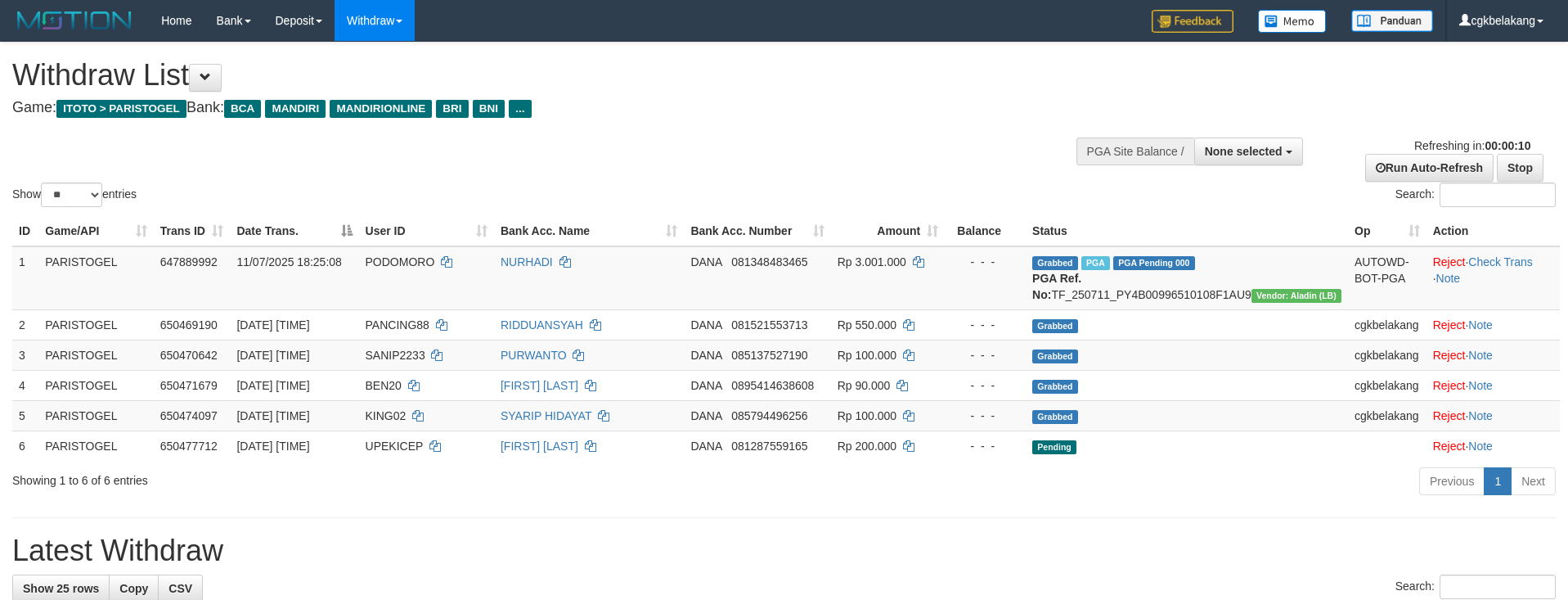 select 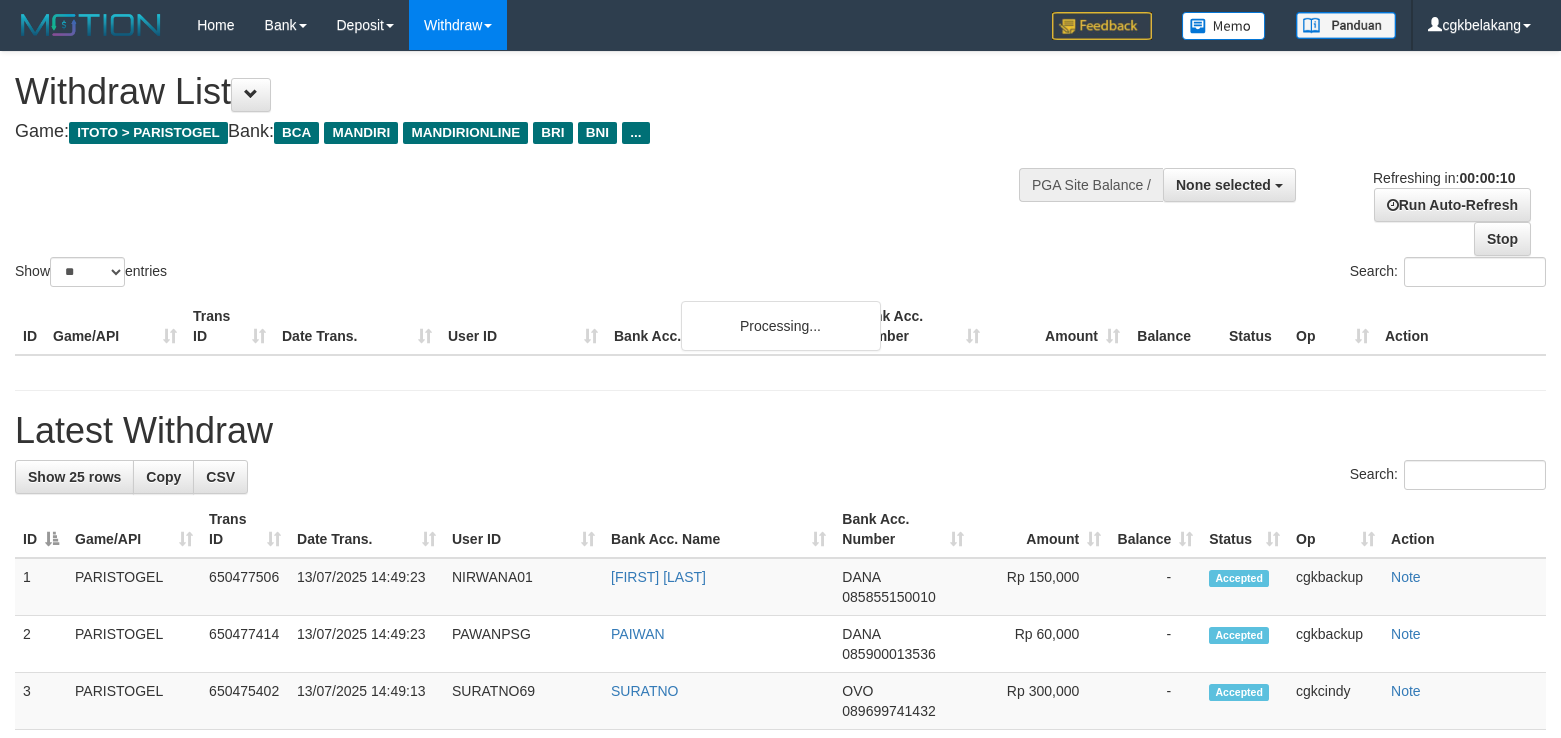 select 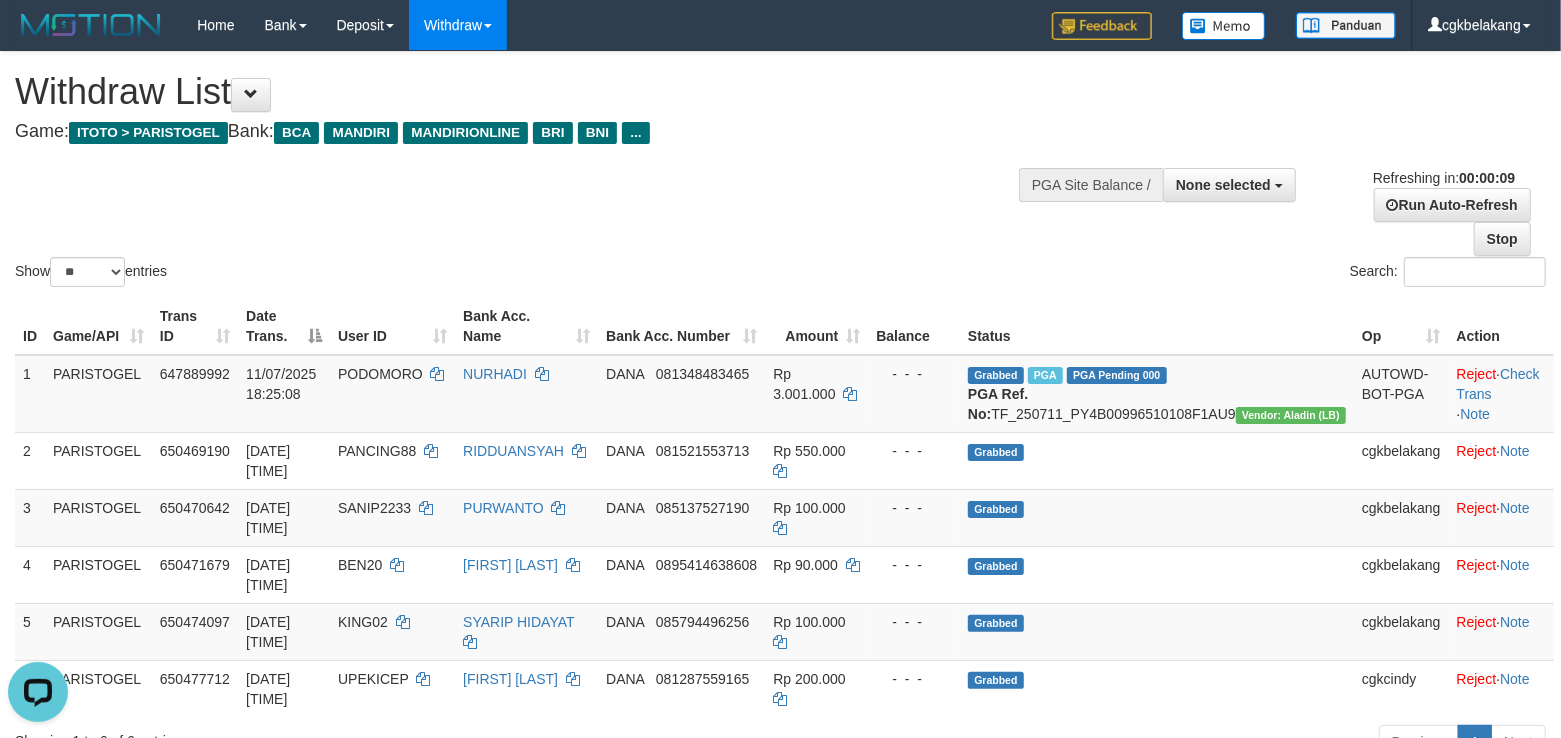 scroll, scrollTop: 0, scrollLeft: 0, axis: both 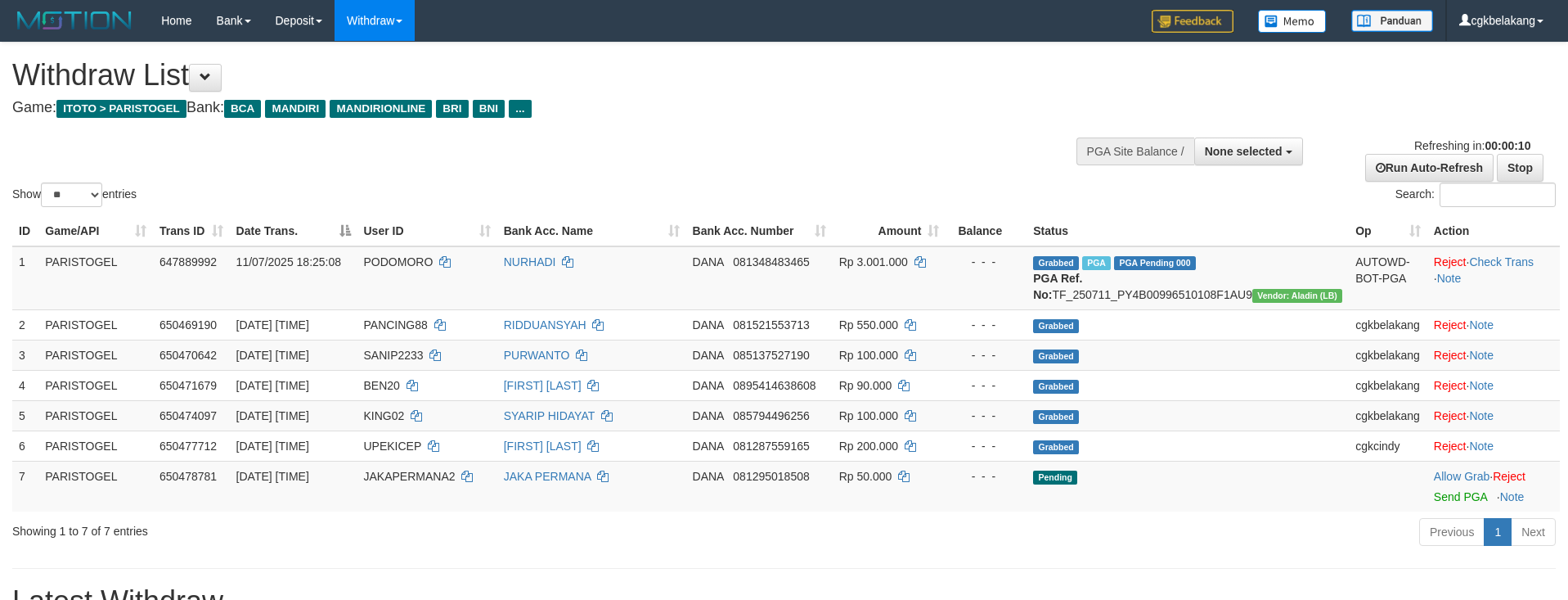 select 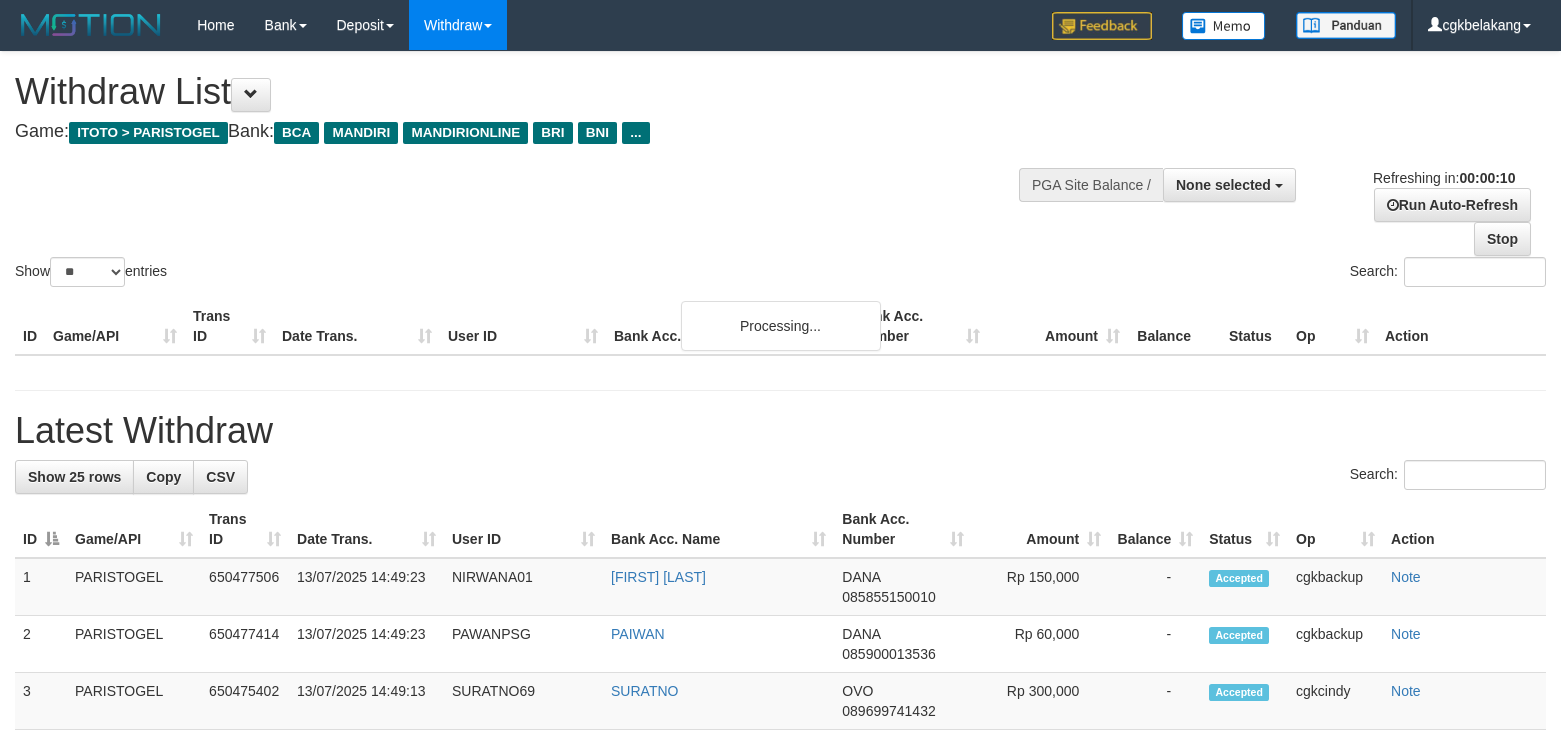 select 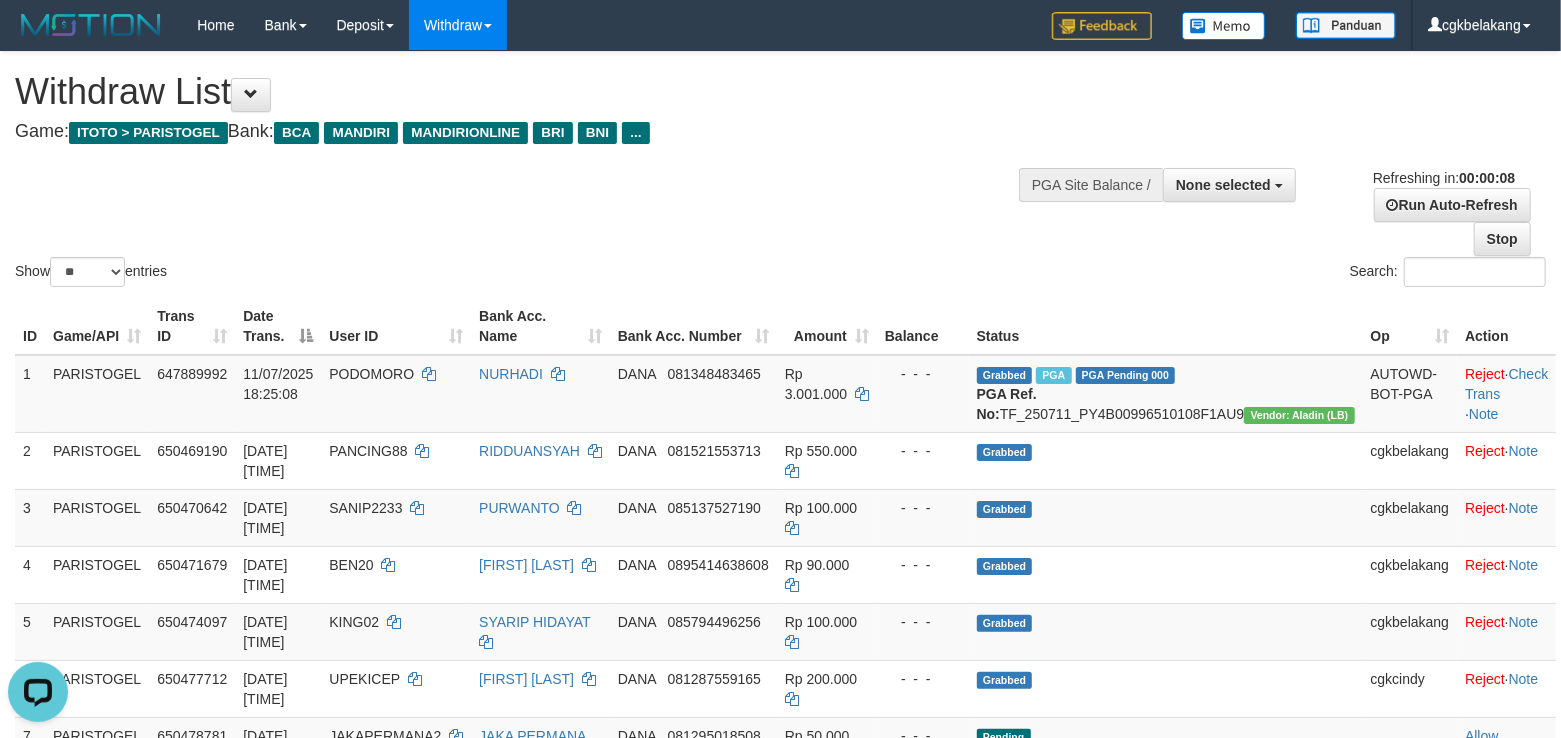 scroll, scrollTop: 0, scrollLeft: 0, axis: both 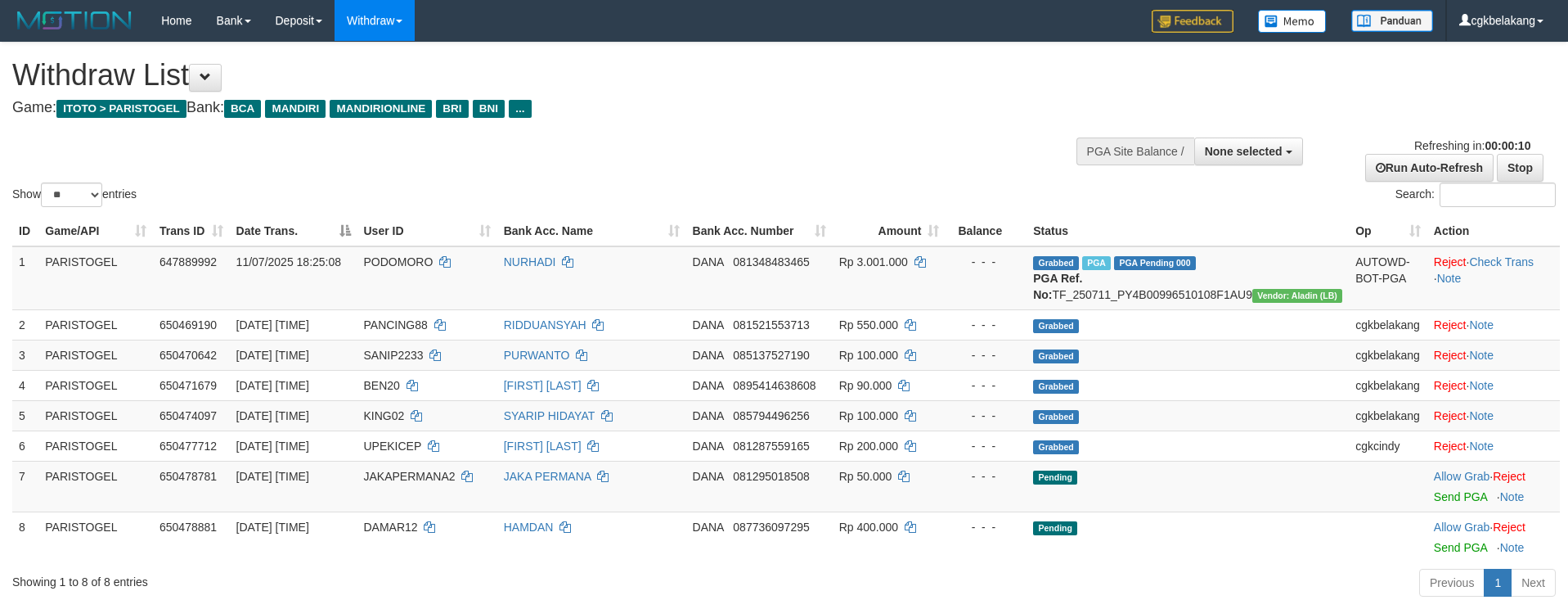 select 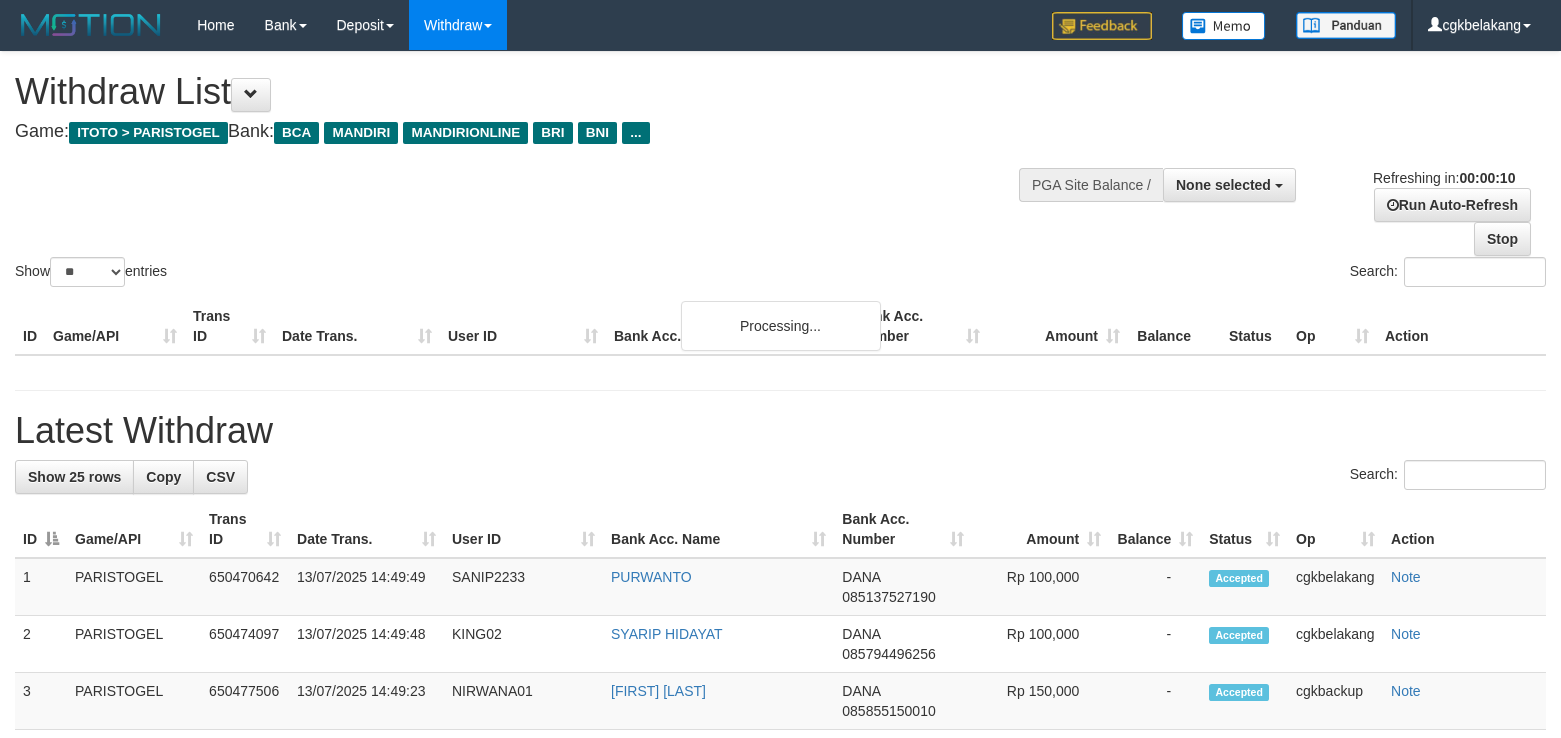 select 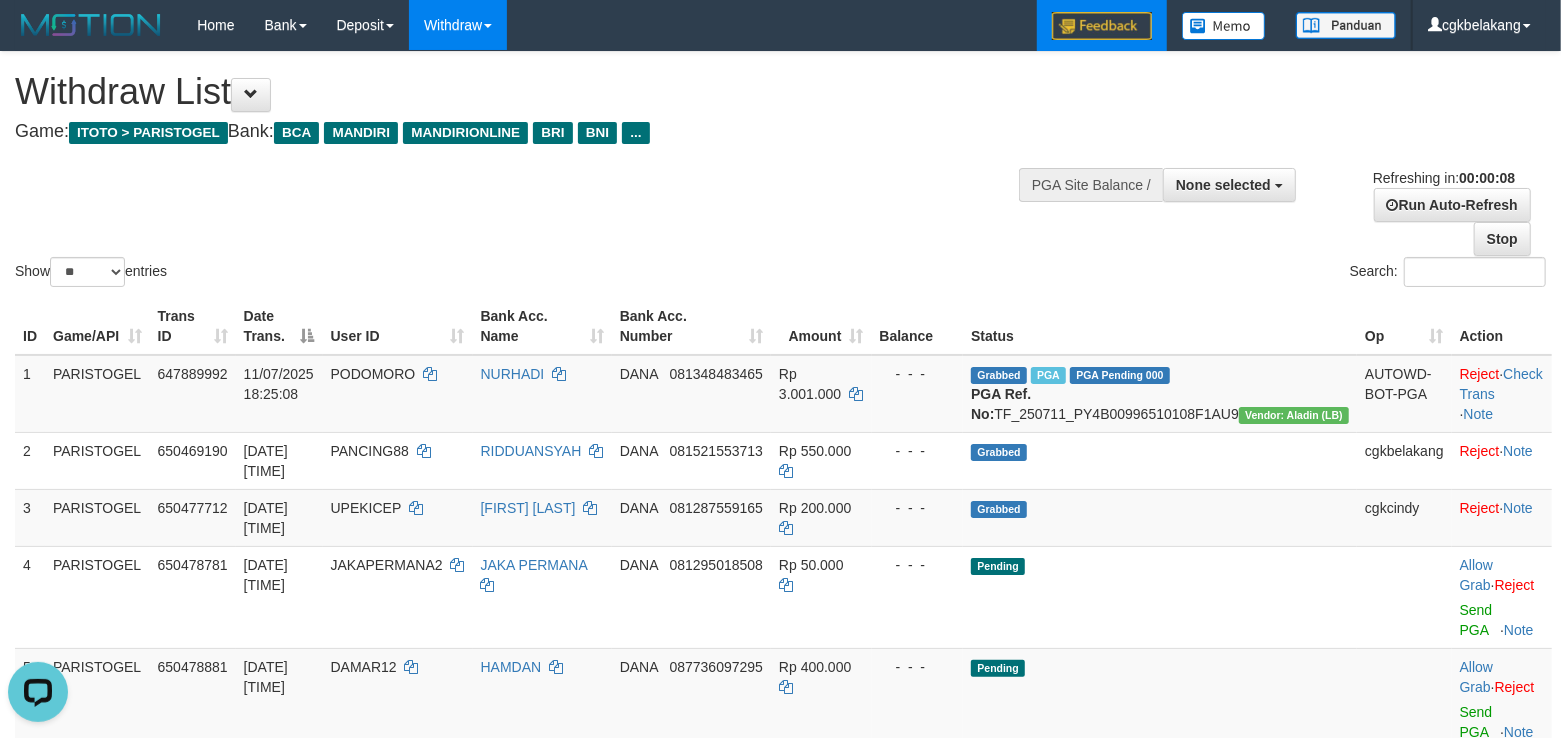 scroll, scrollTop: 0, scrollLeft: 0, axis: both 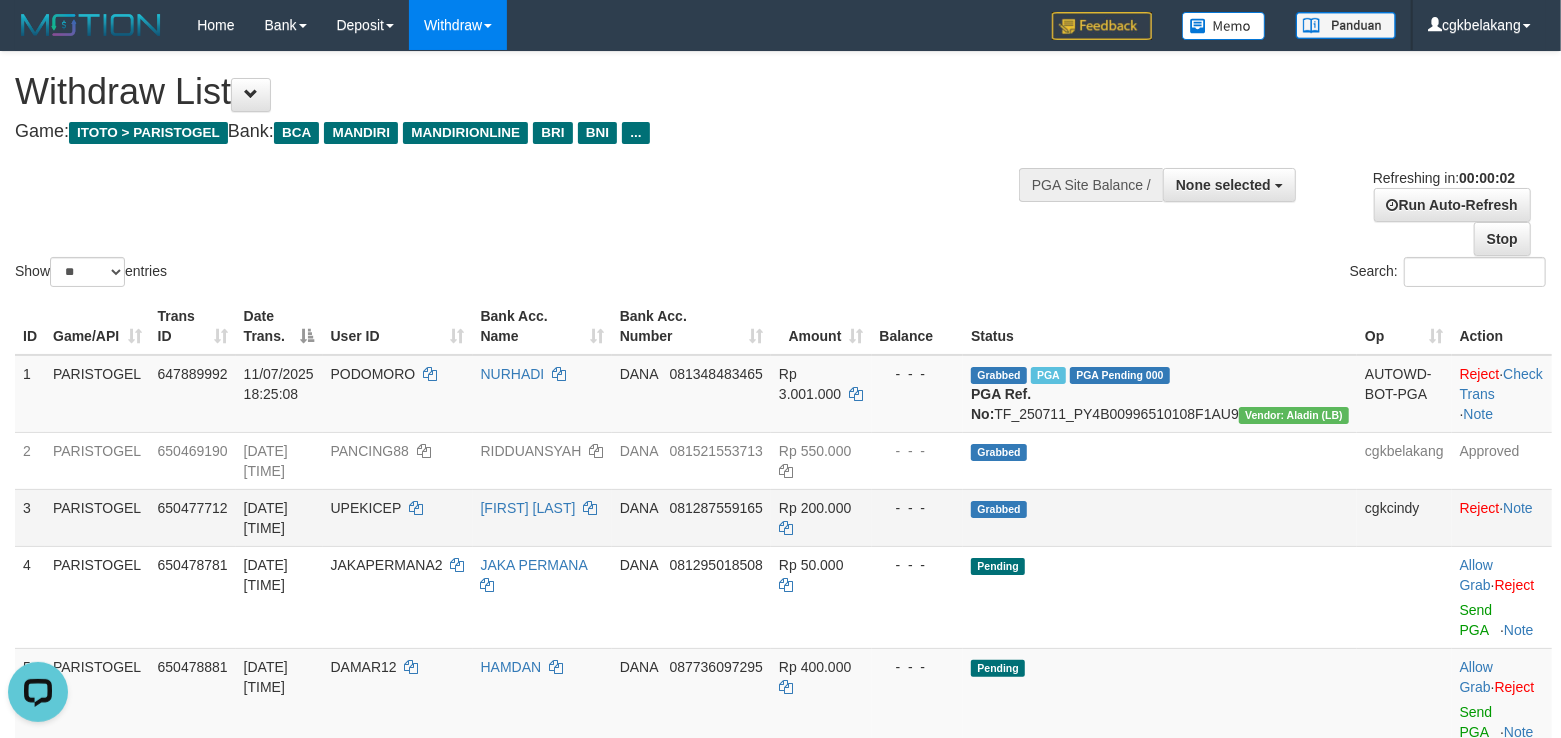 click on "Grabbed" at bounding box center (1160, 517) 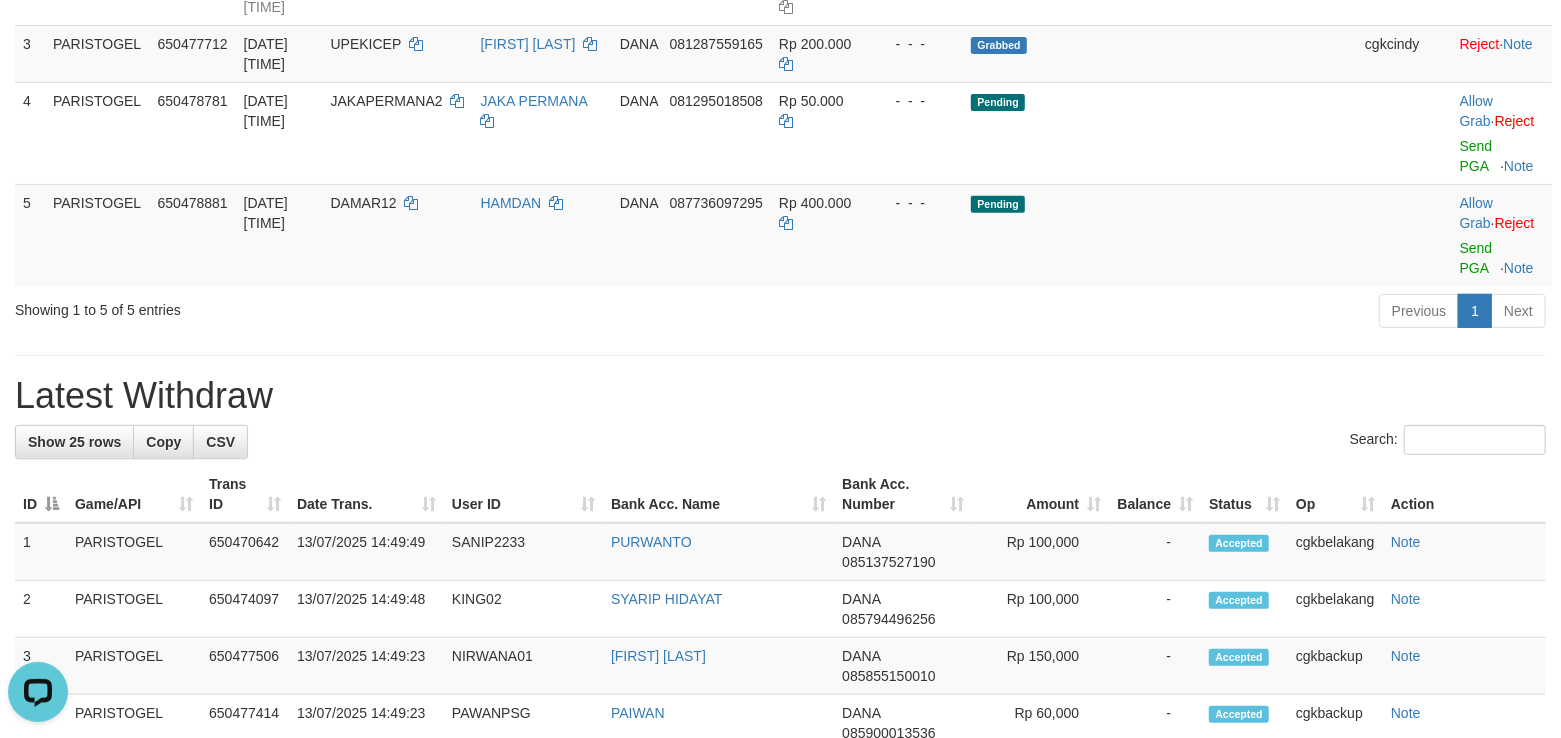 scroll, scrollTop: 400, scrollLeft: 0, axis: vertical 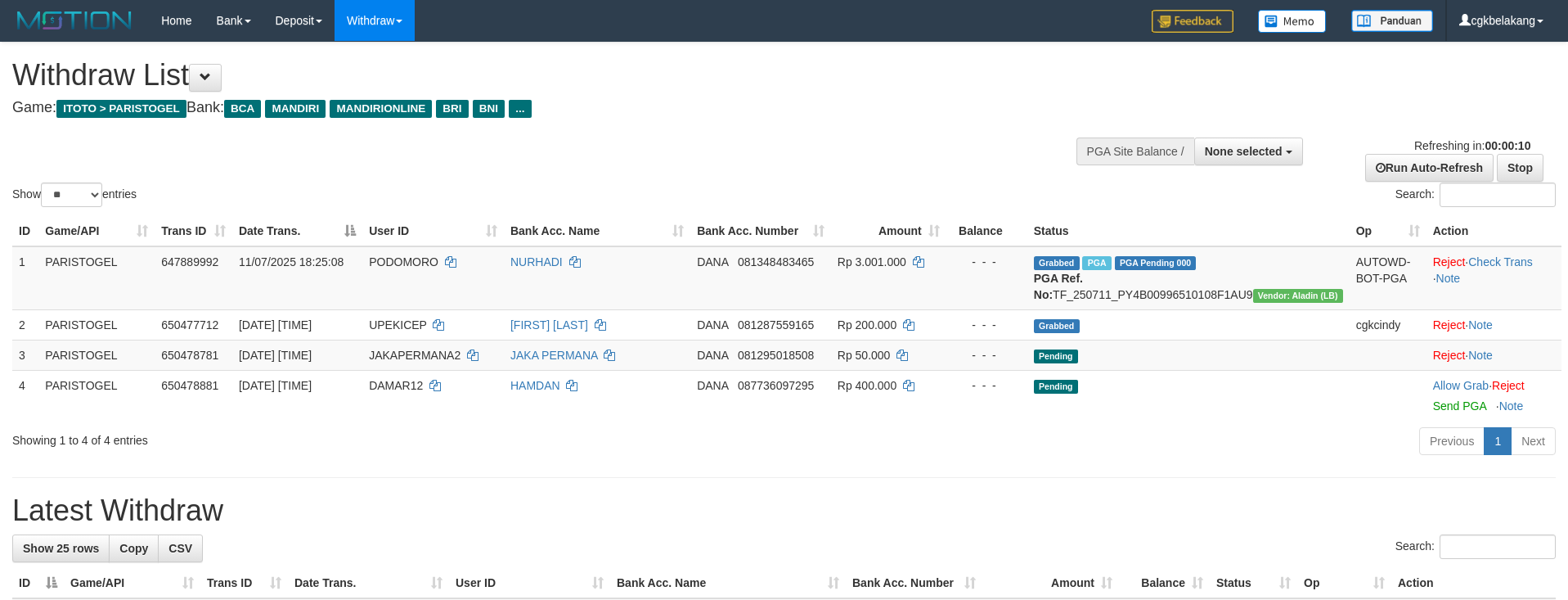 select 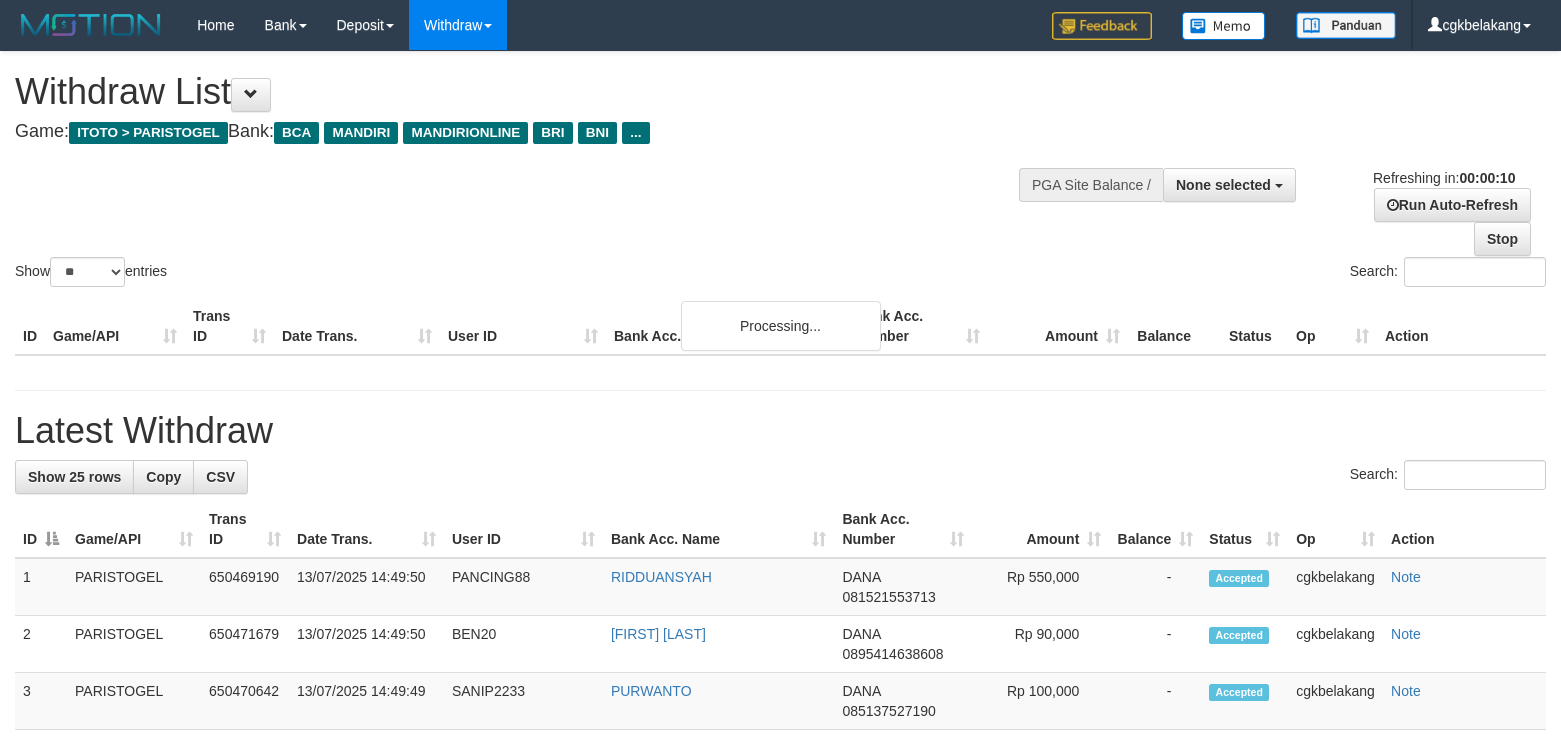 select 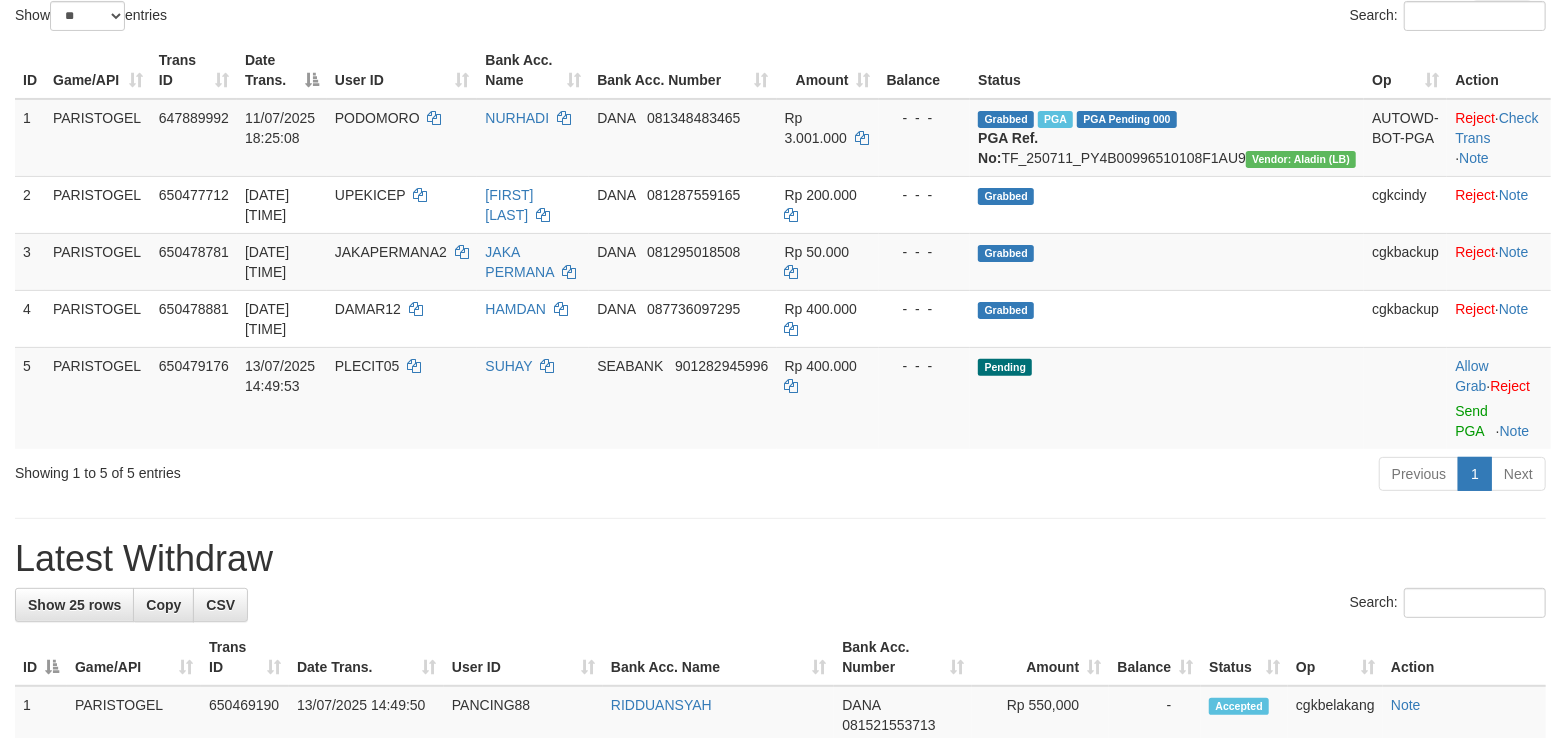scroll, scrollTop: 266, scrollLeft: 0, axis: vertical 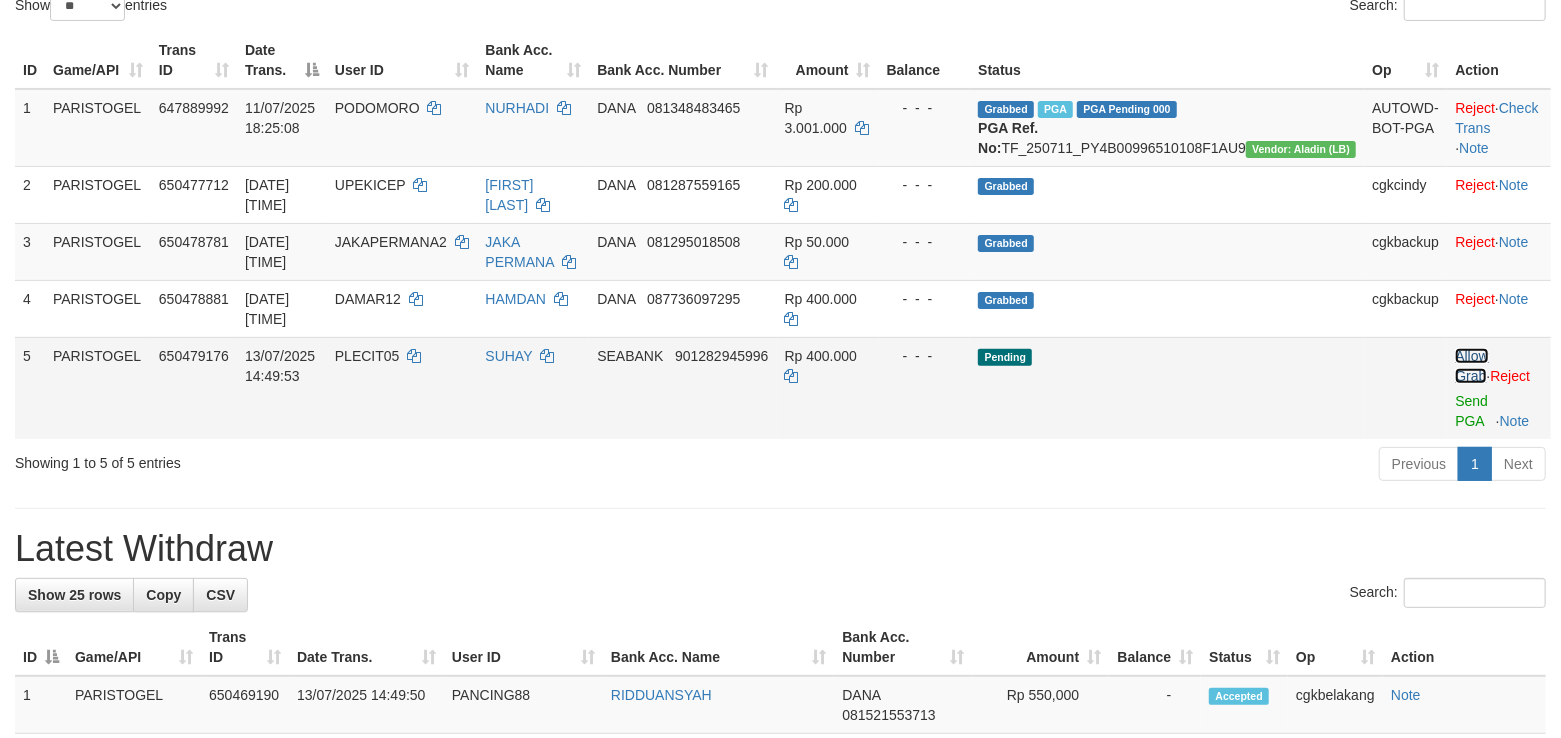 click on "Allow Grab" at bounding box center (1471, 366) 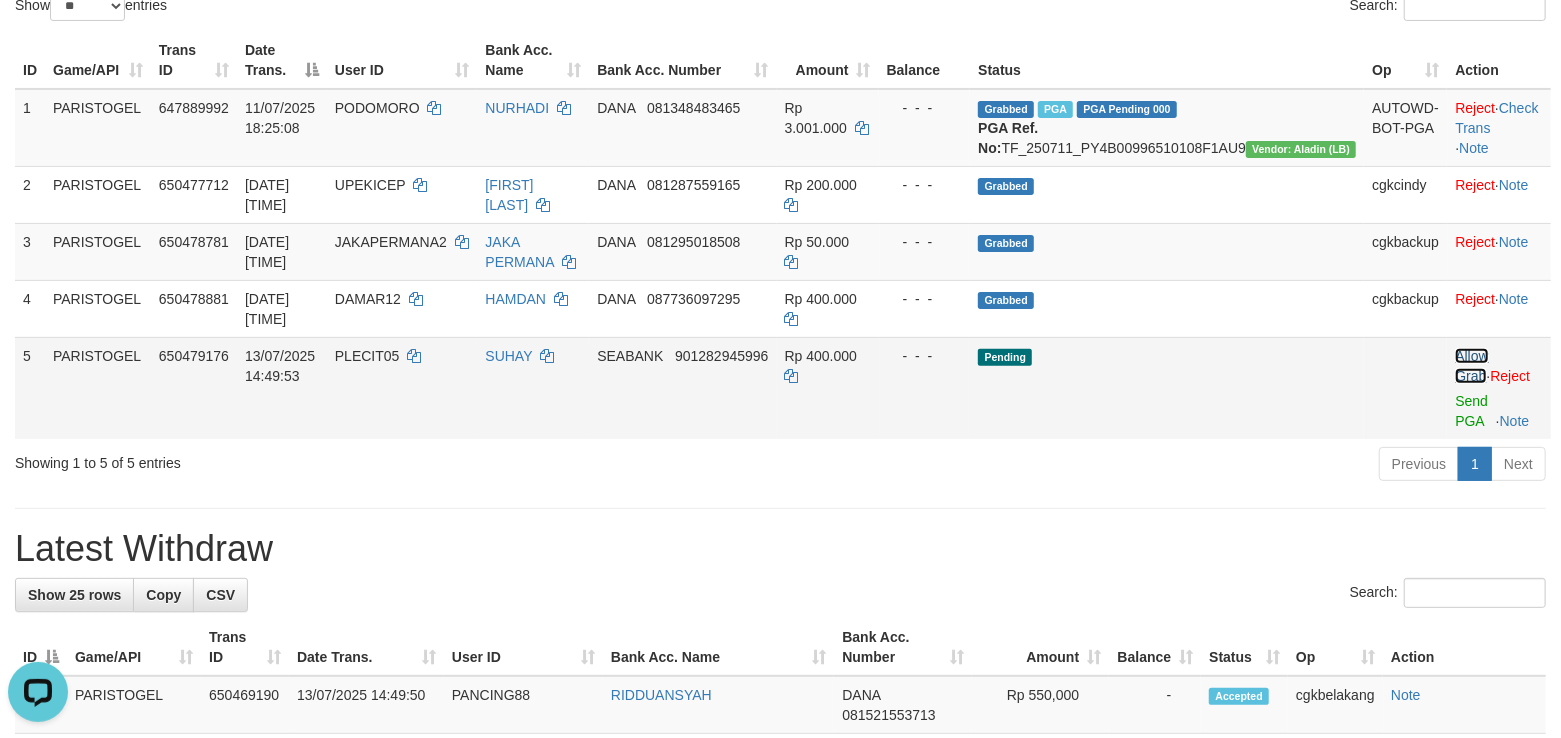 scroll, scrollTop: 0, scrollLeft: 0, axis: both 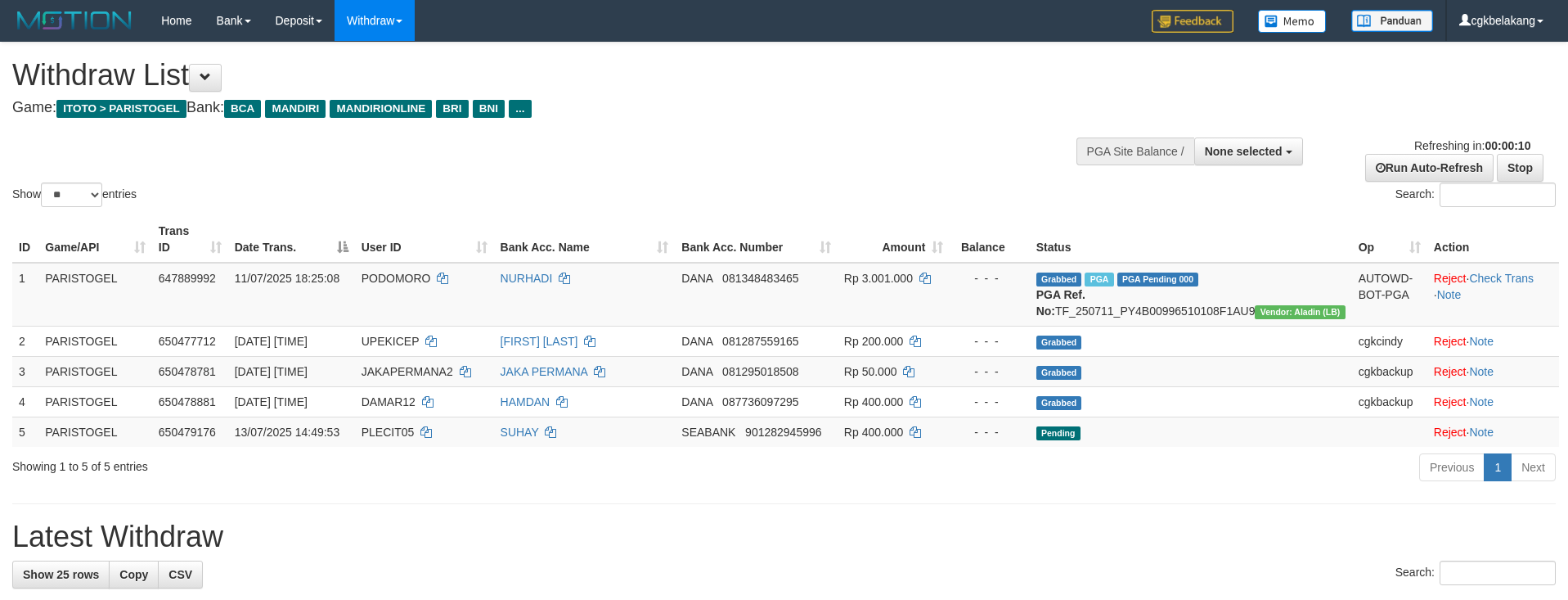 select 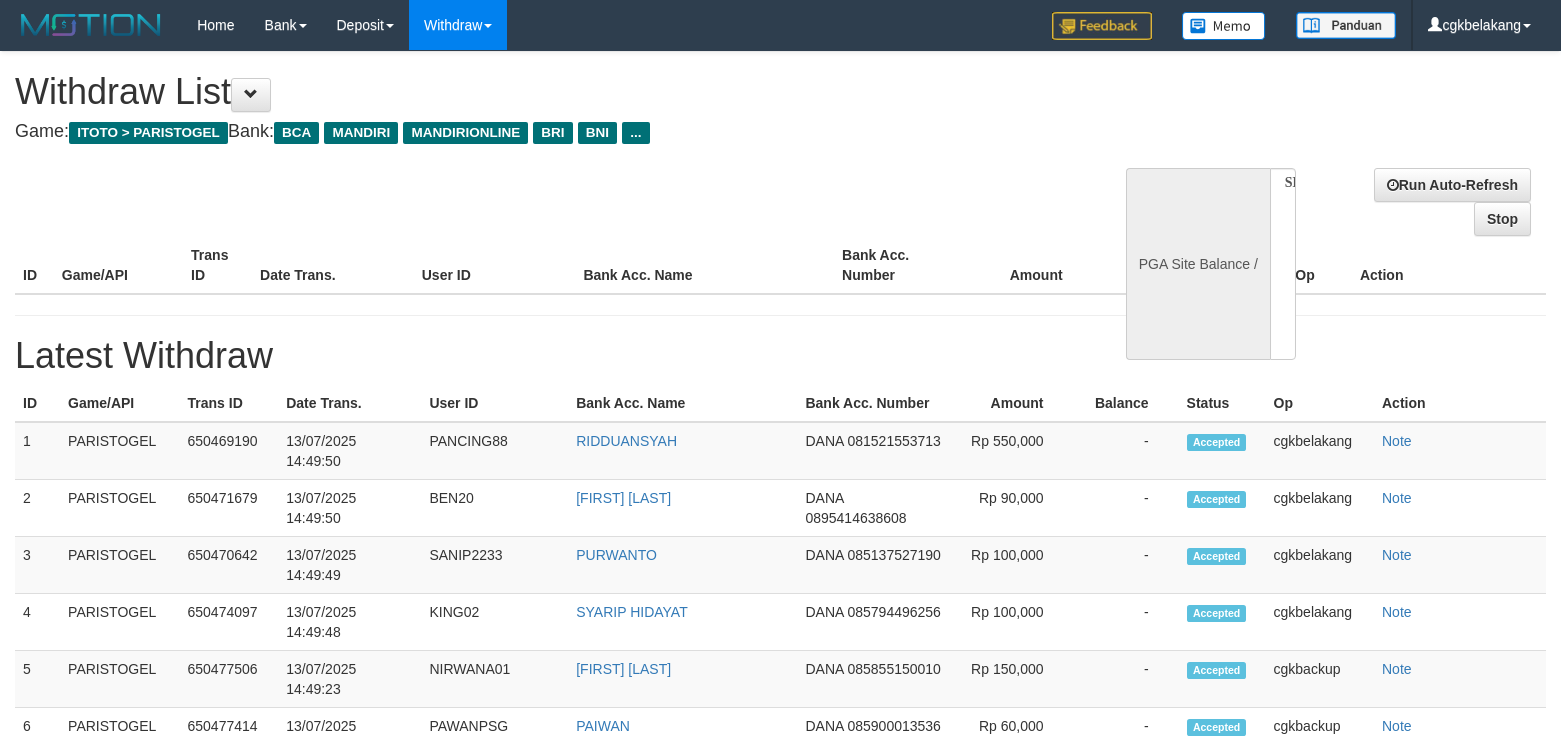 select 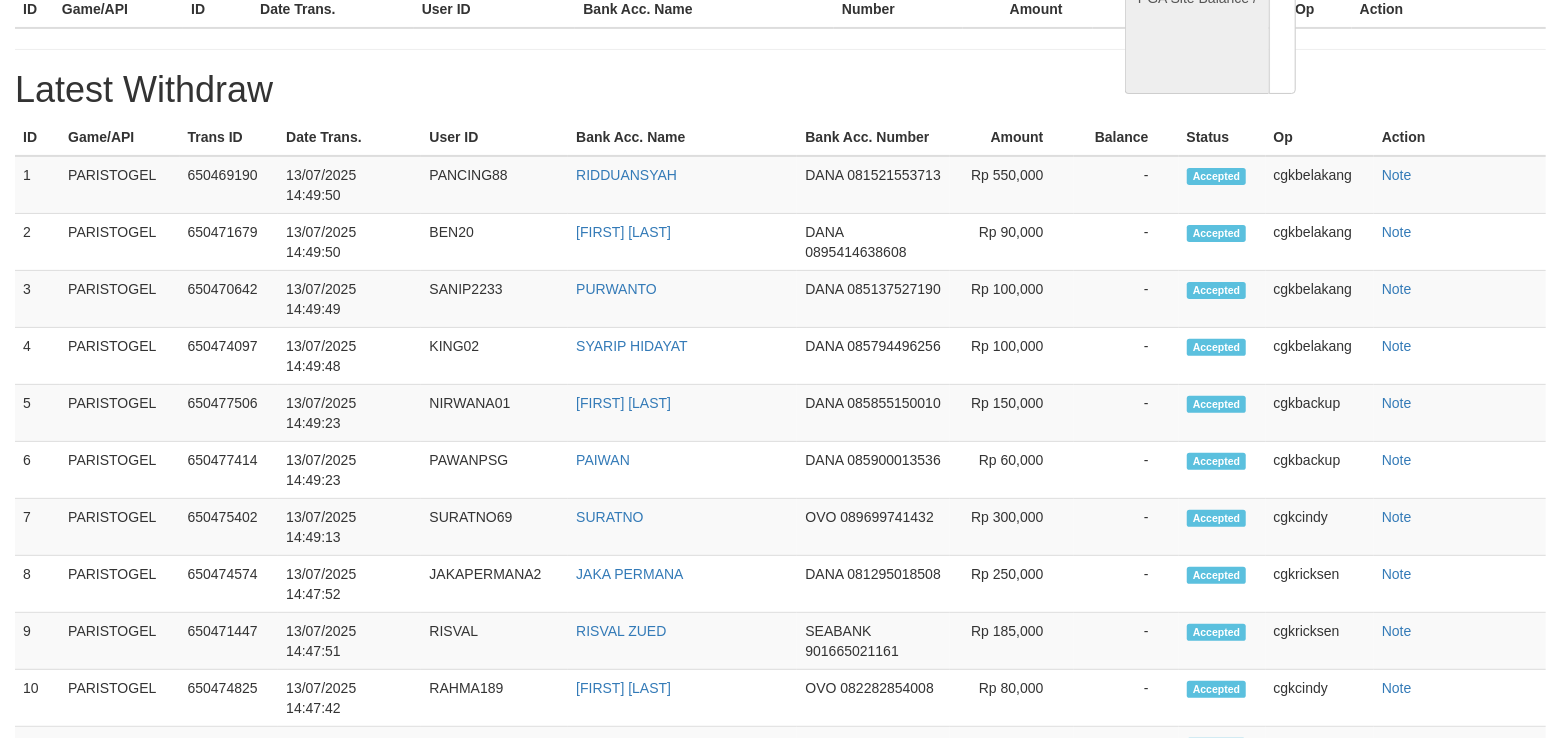 select on "**" 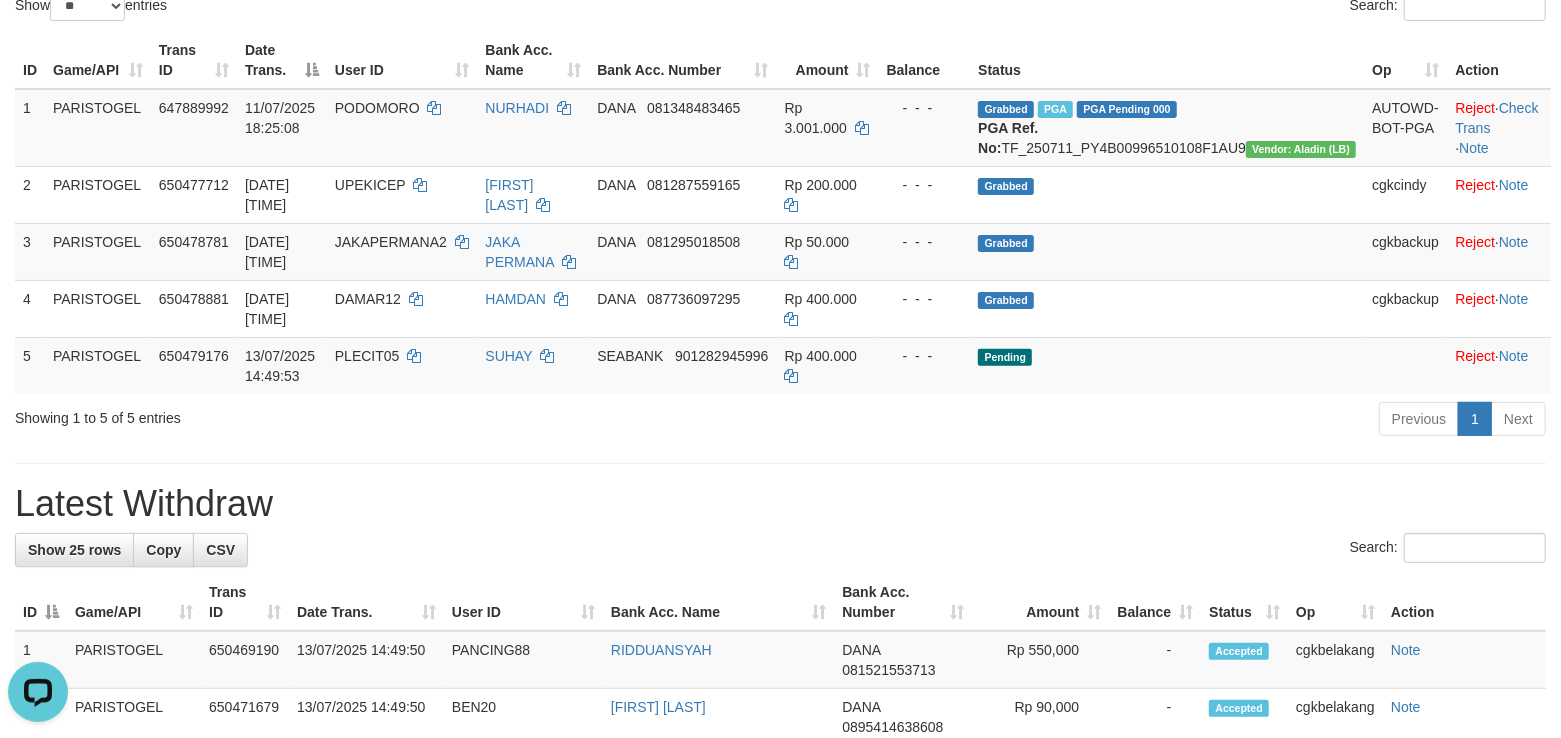 scroll, scrollTop: 0, scrollLeft: 0, axis: both 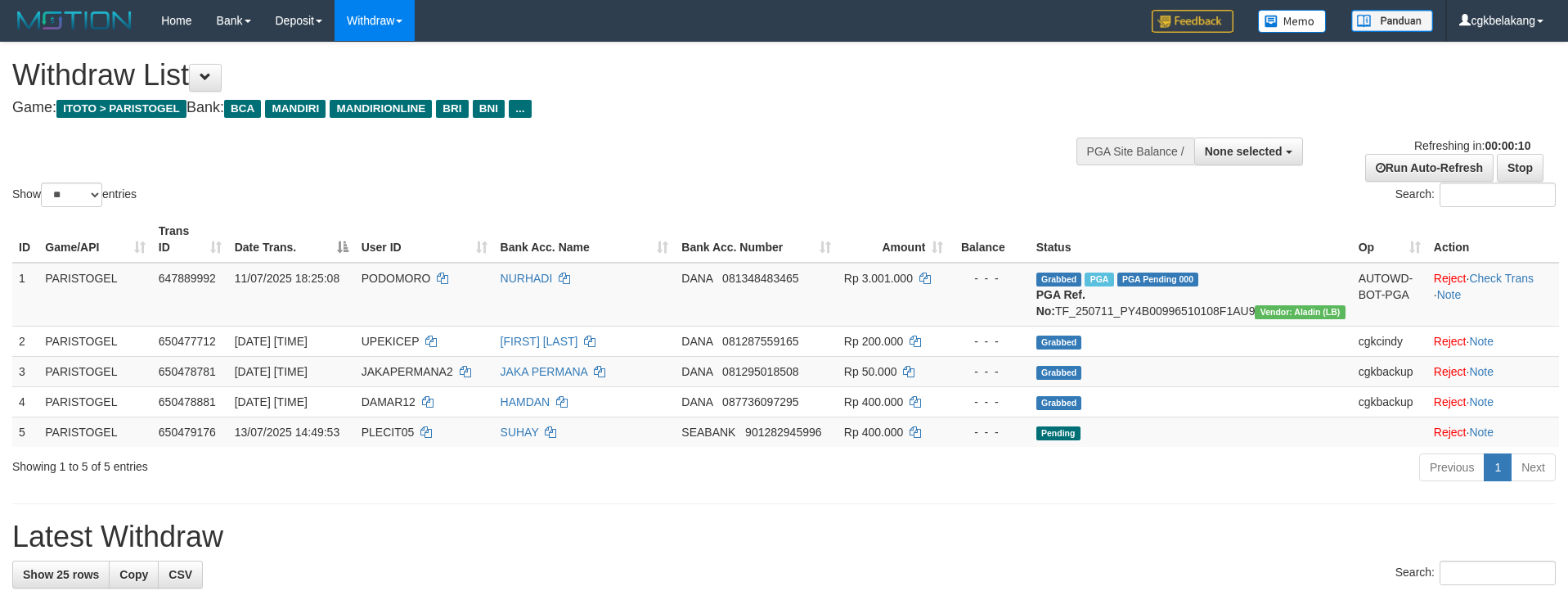 select 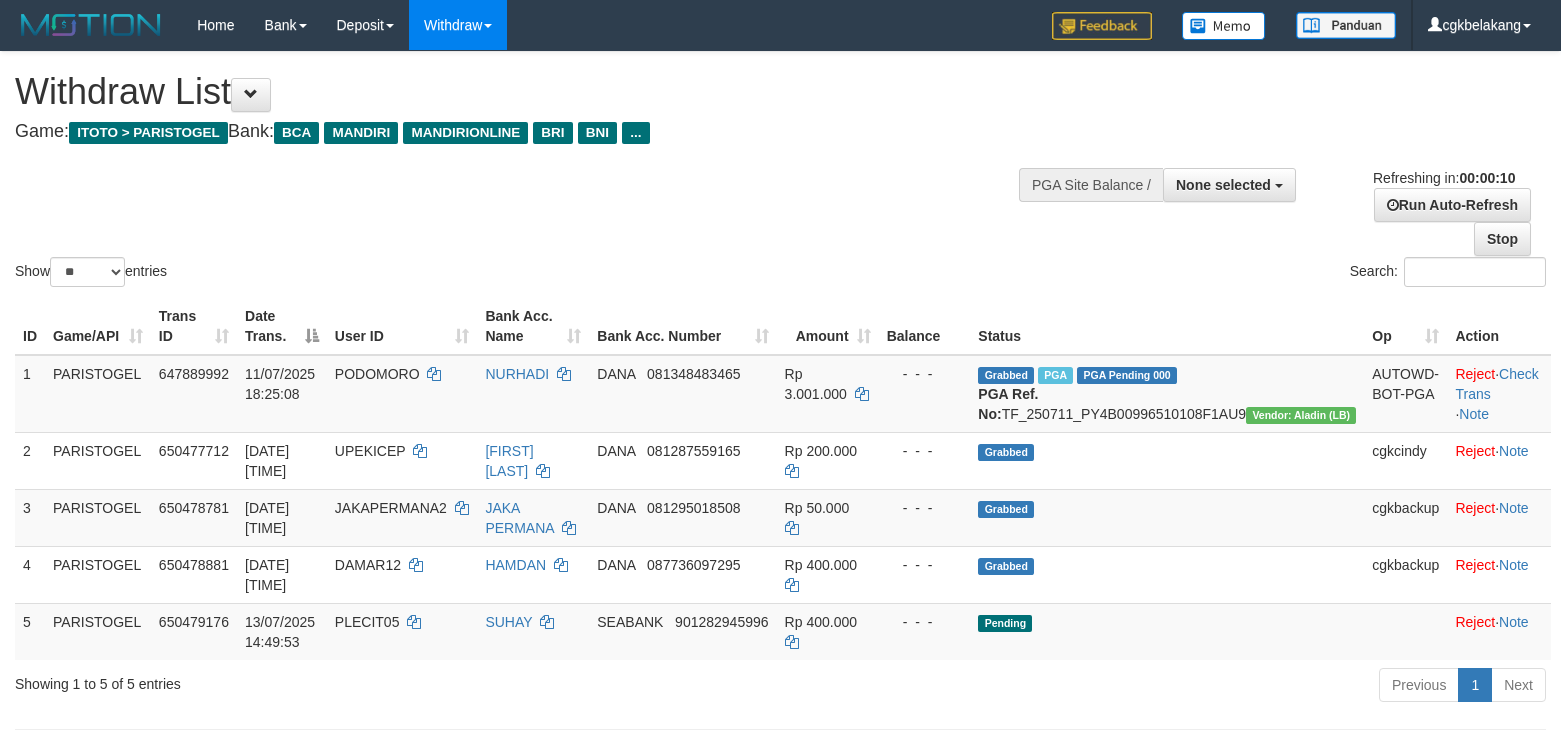 select 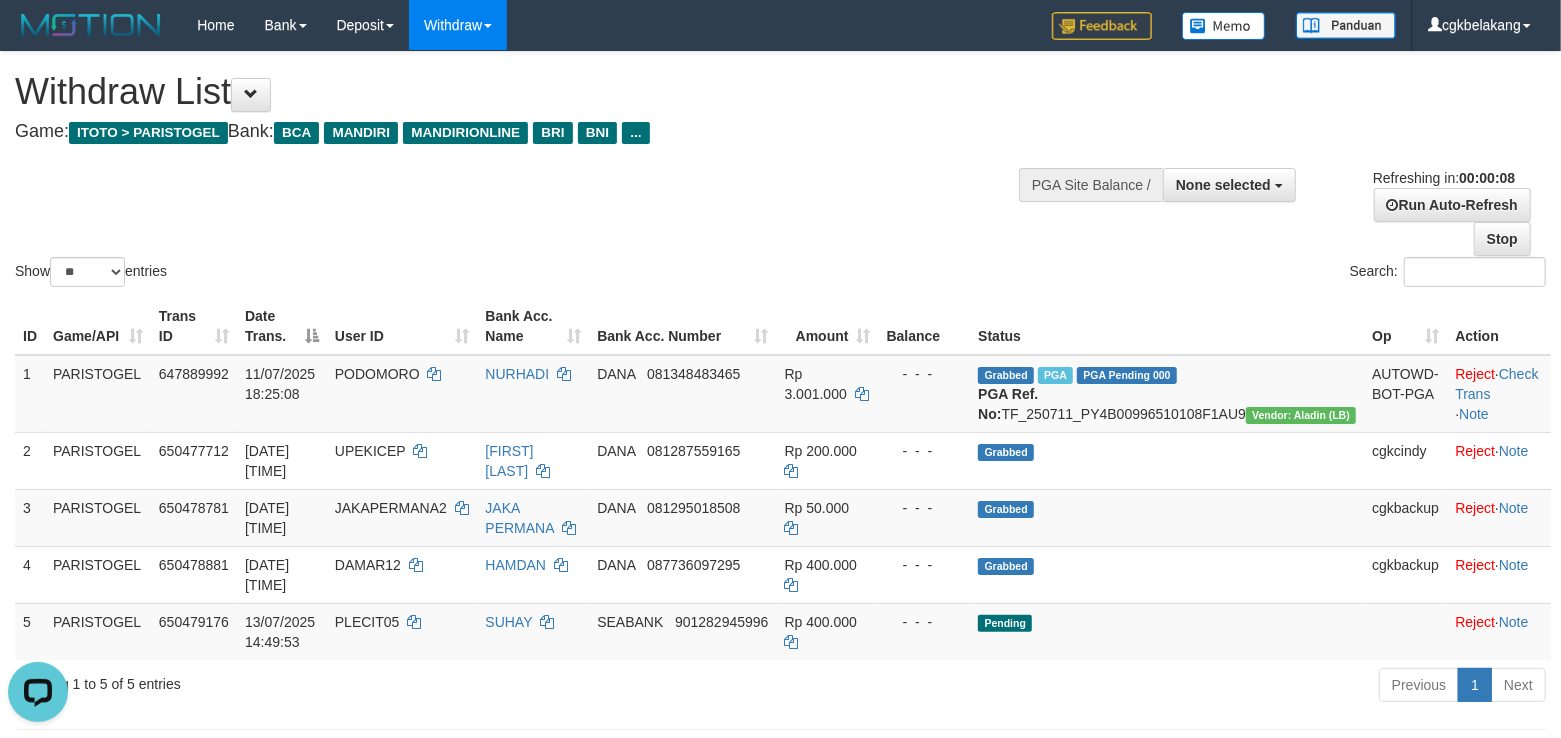 scroll, scrollTop: 0, scrollLeft: 0, axis: both 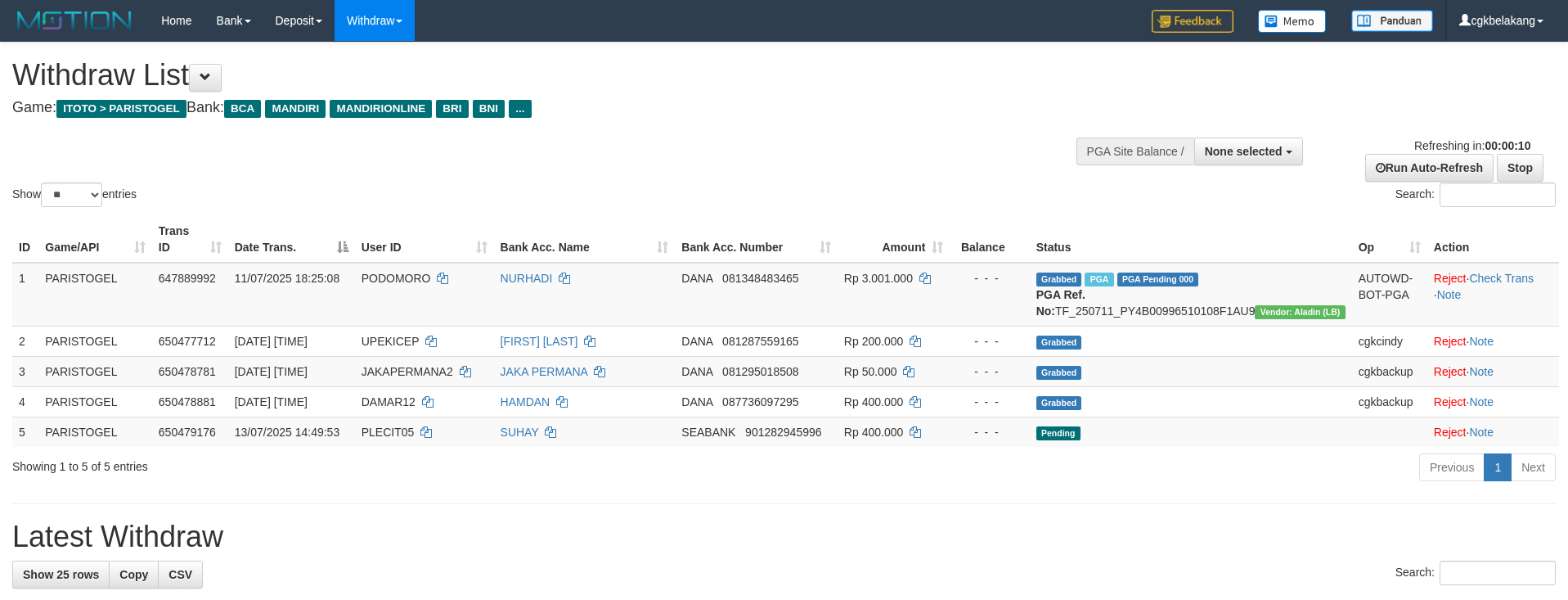select 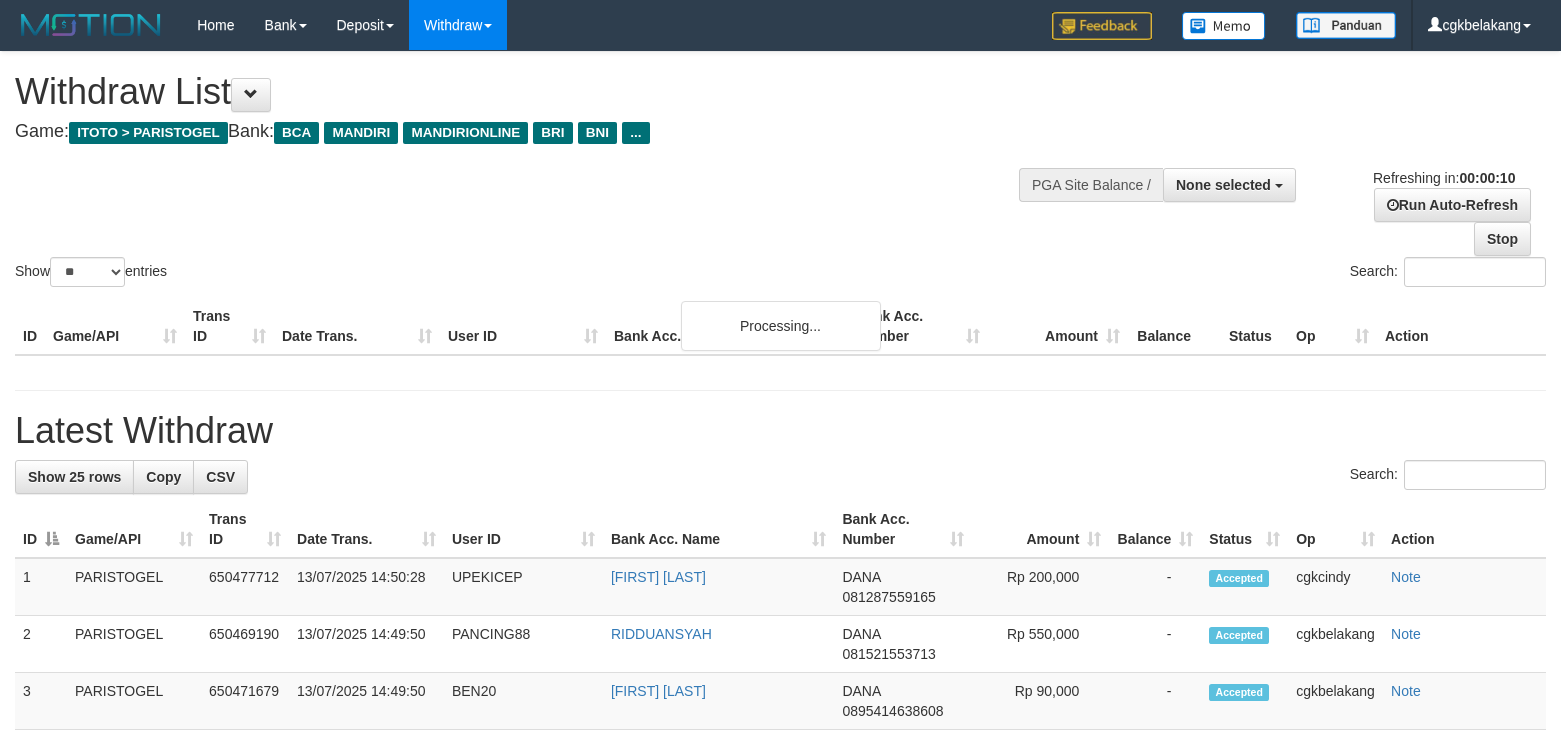 select 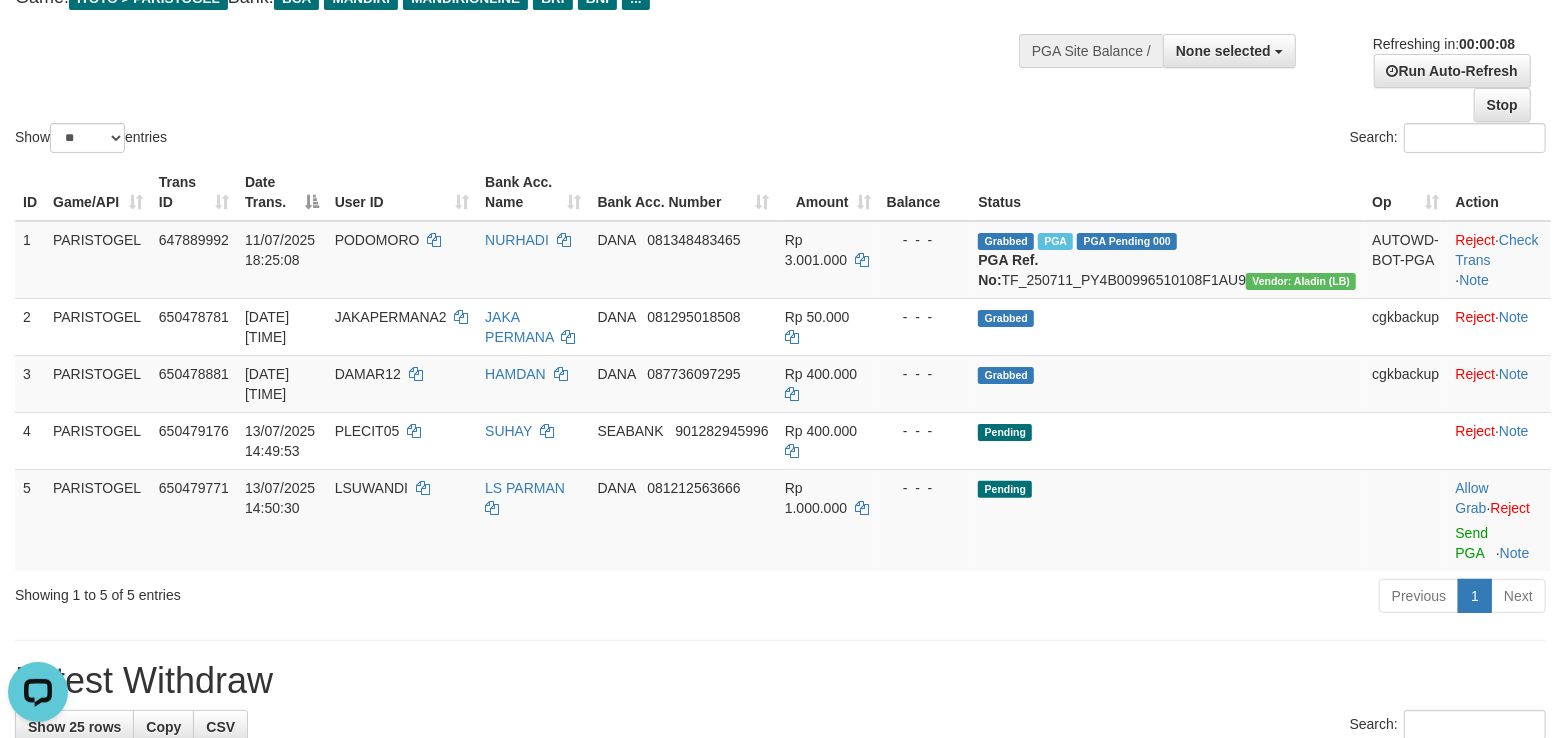 scroll, scrollTop: 0, scrollLeft: 0, axis: both 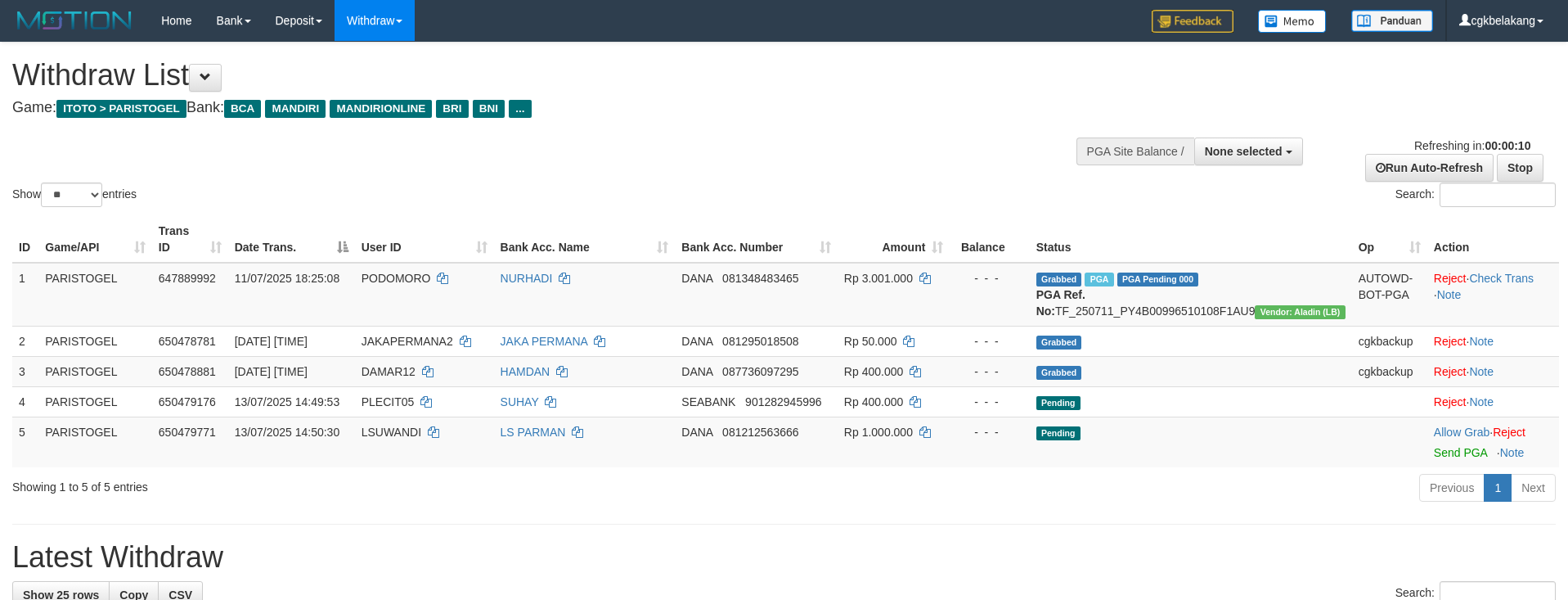 select 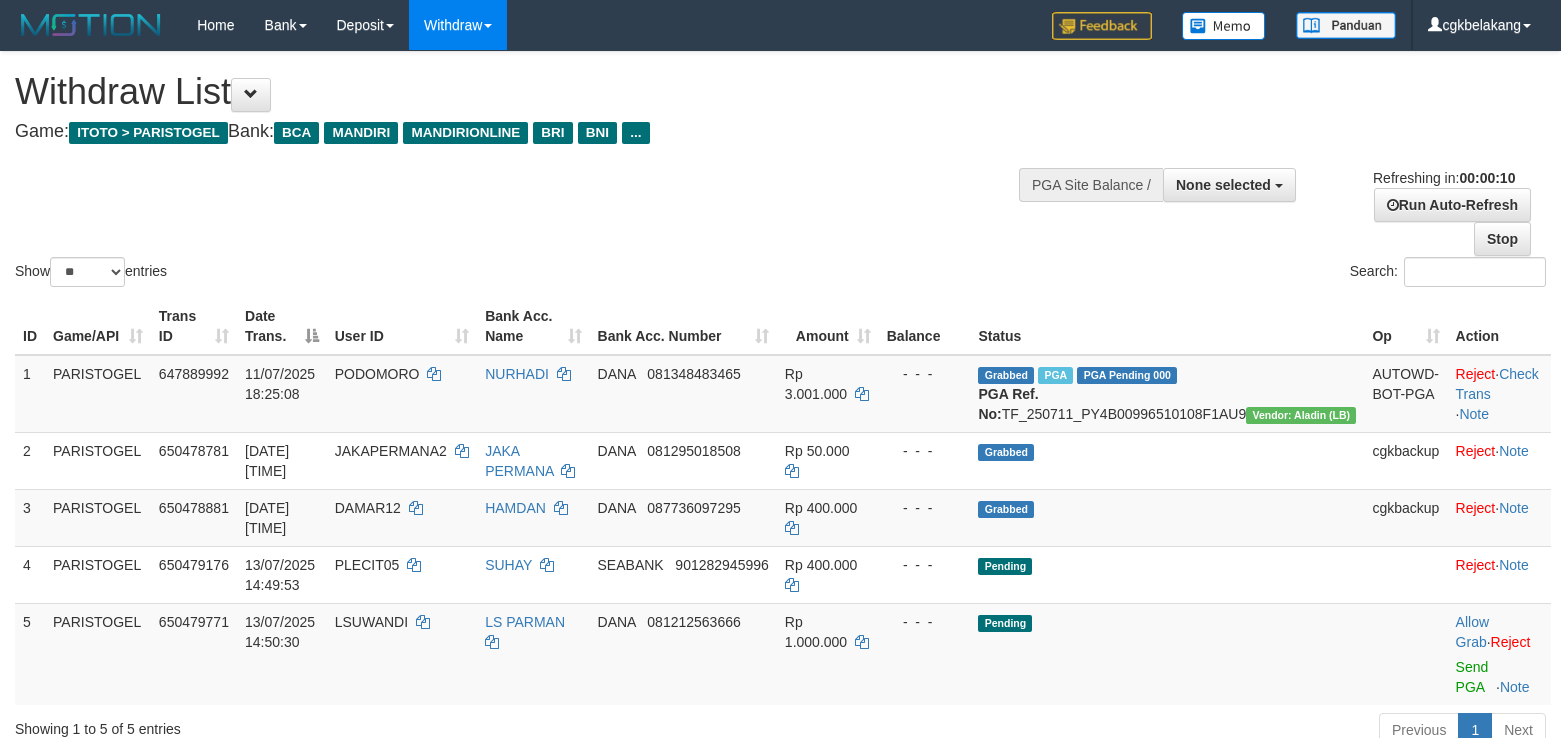 select 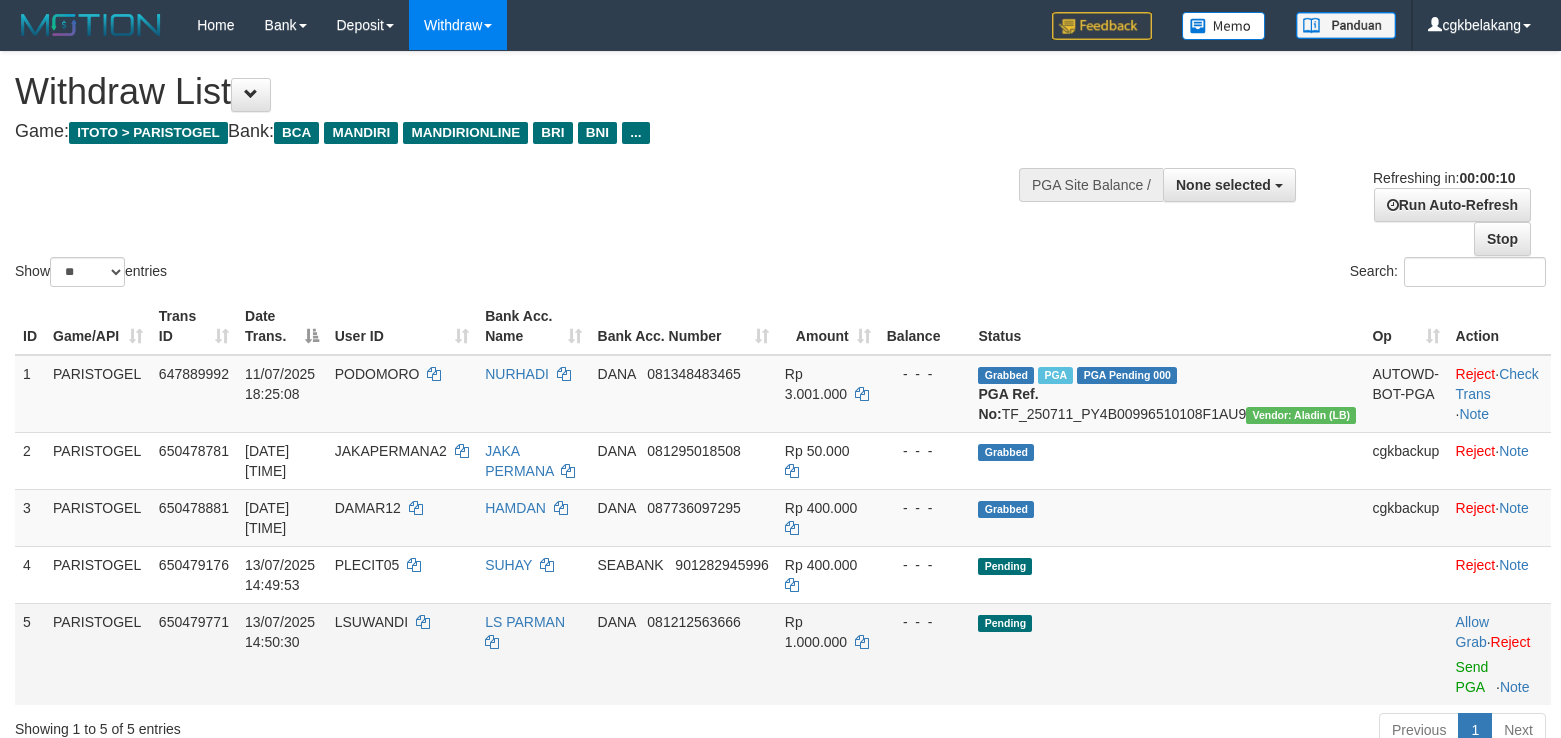 scroll, scrollTop: 136, scrollLeft: 0, axis: vertical 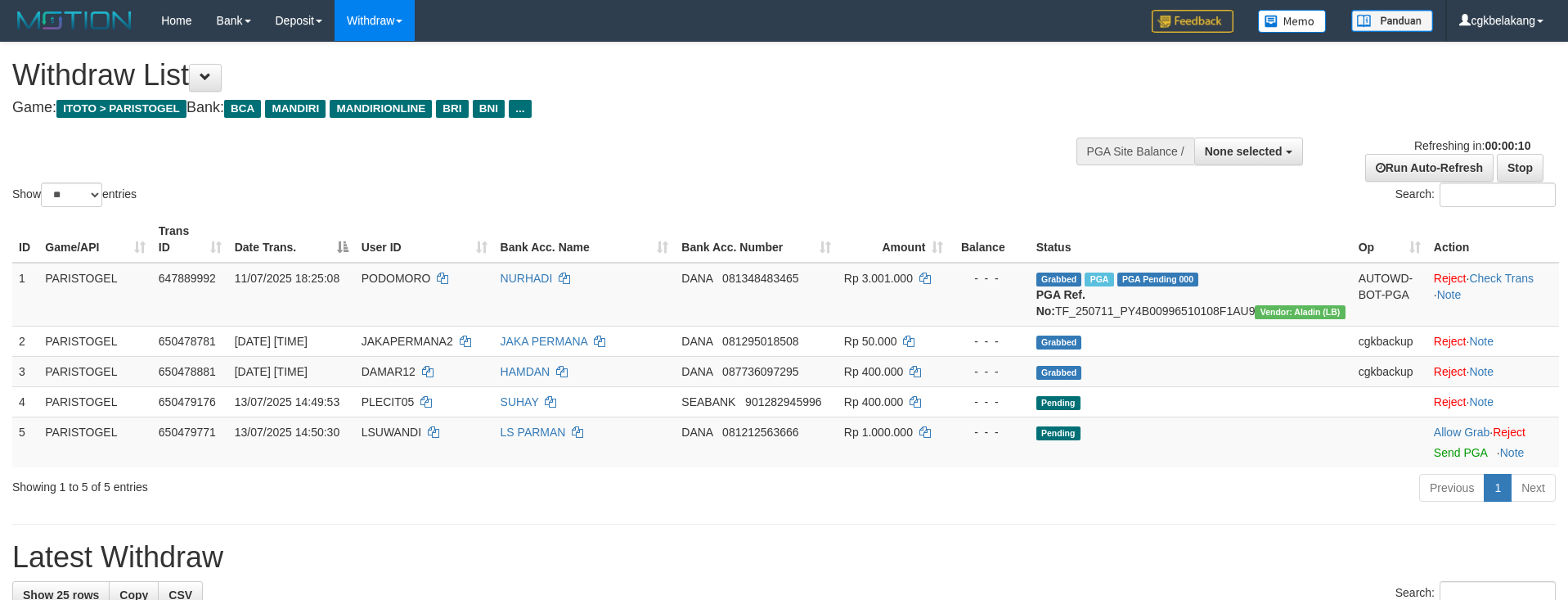 select 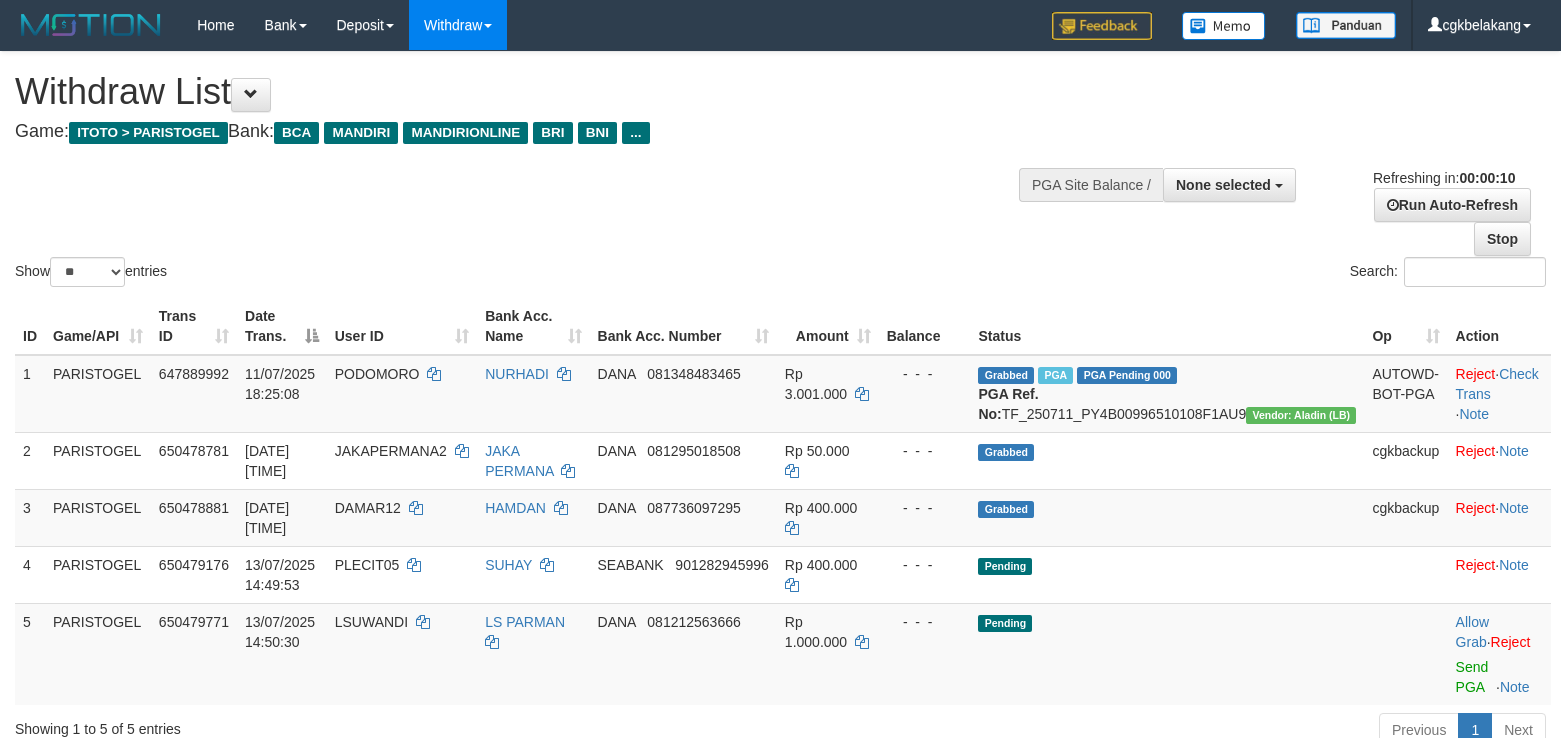 select 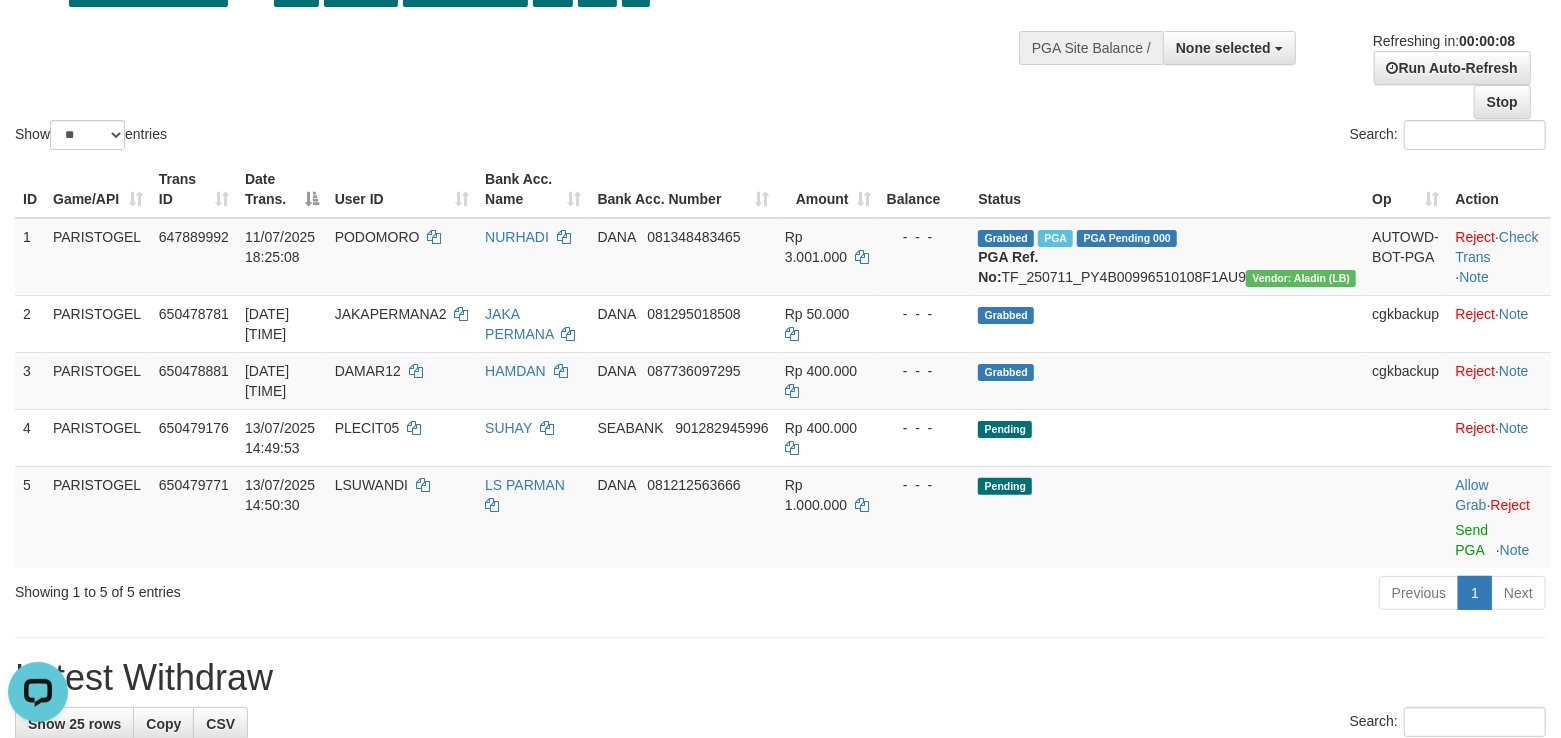 scroll, scrollTop: 0, scrollLeft: 0, axis: both 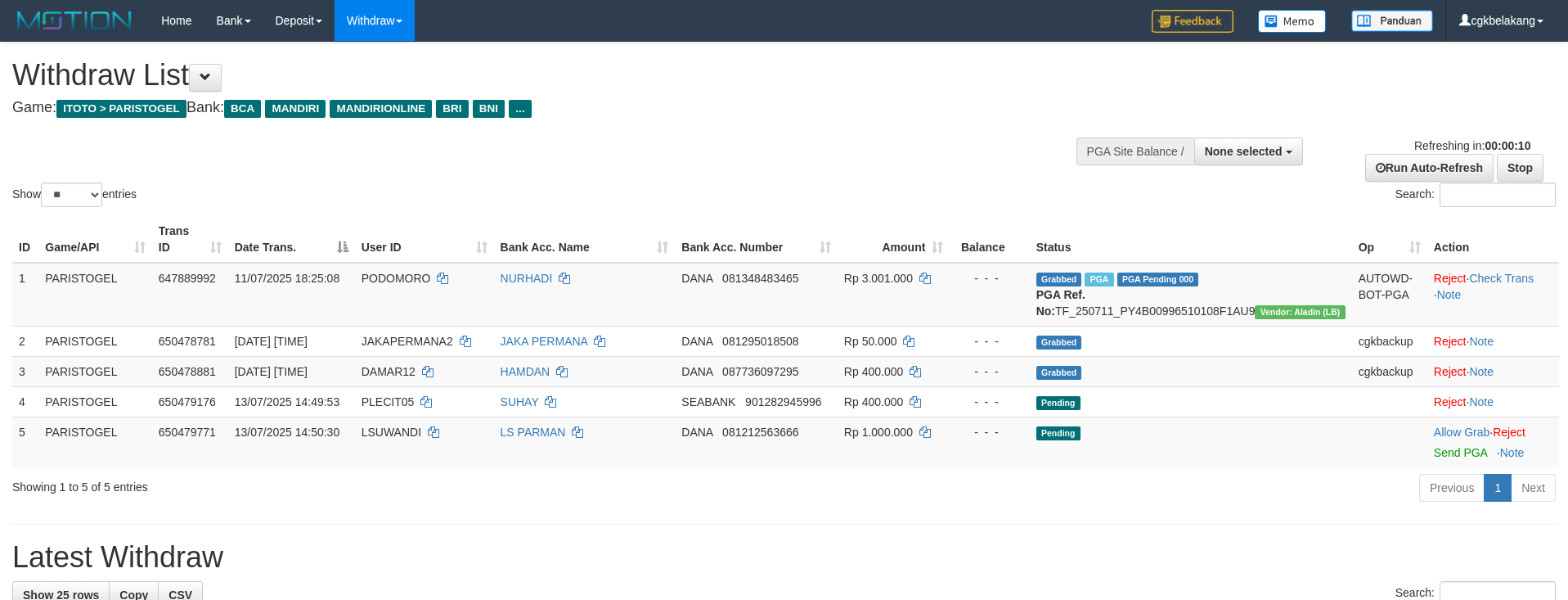 select 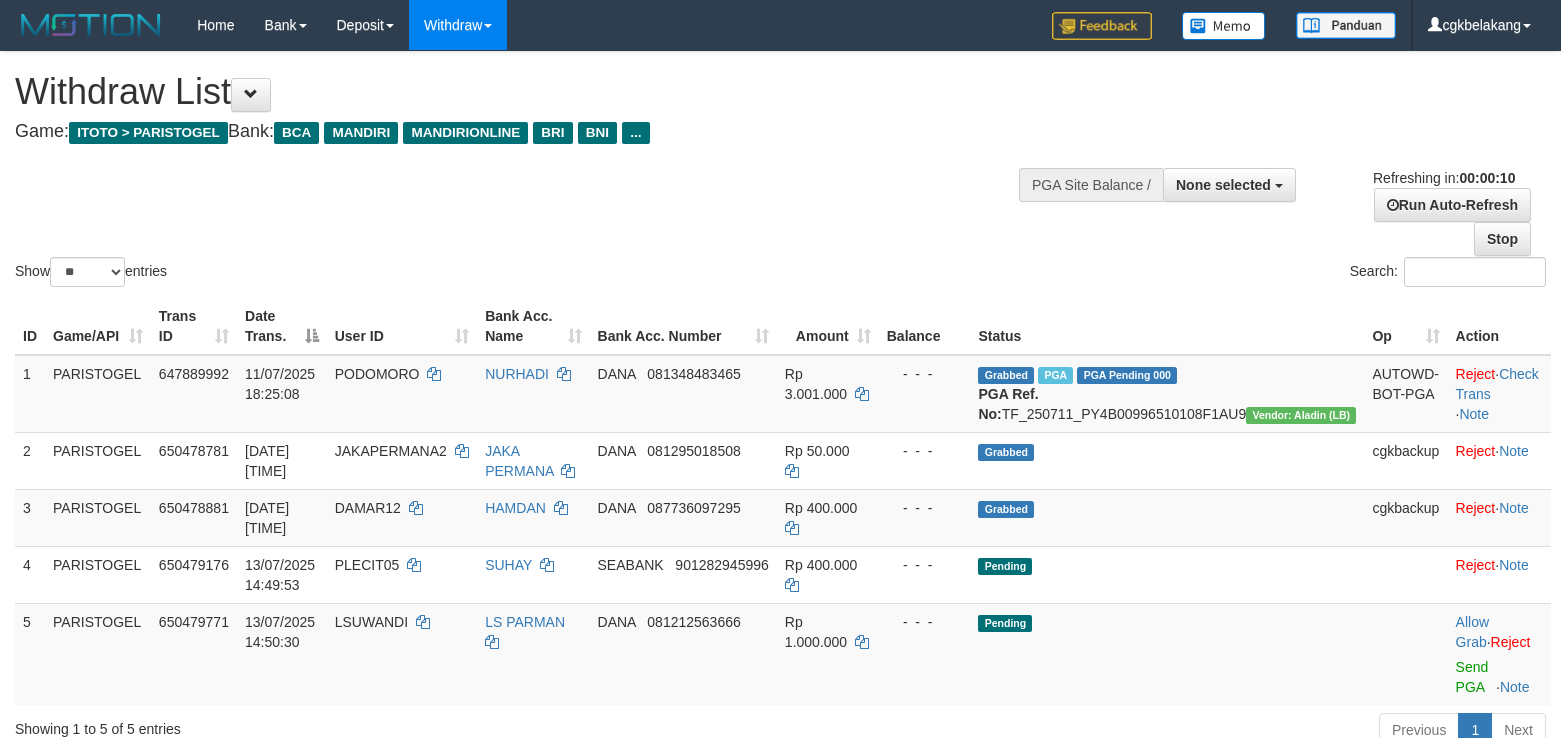 select 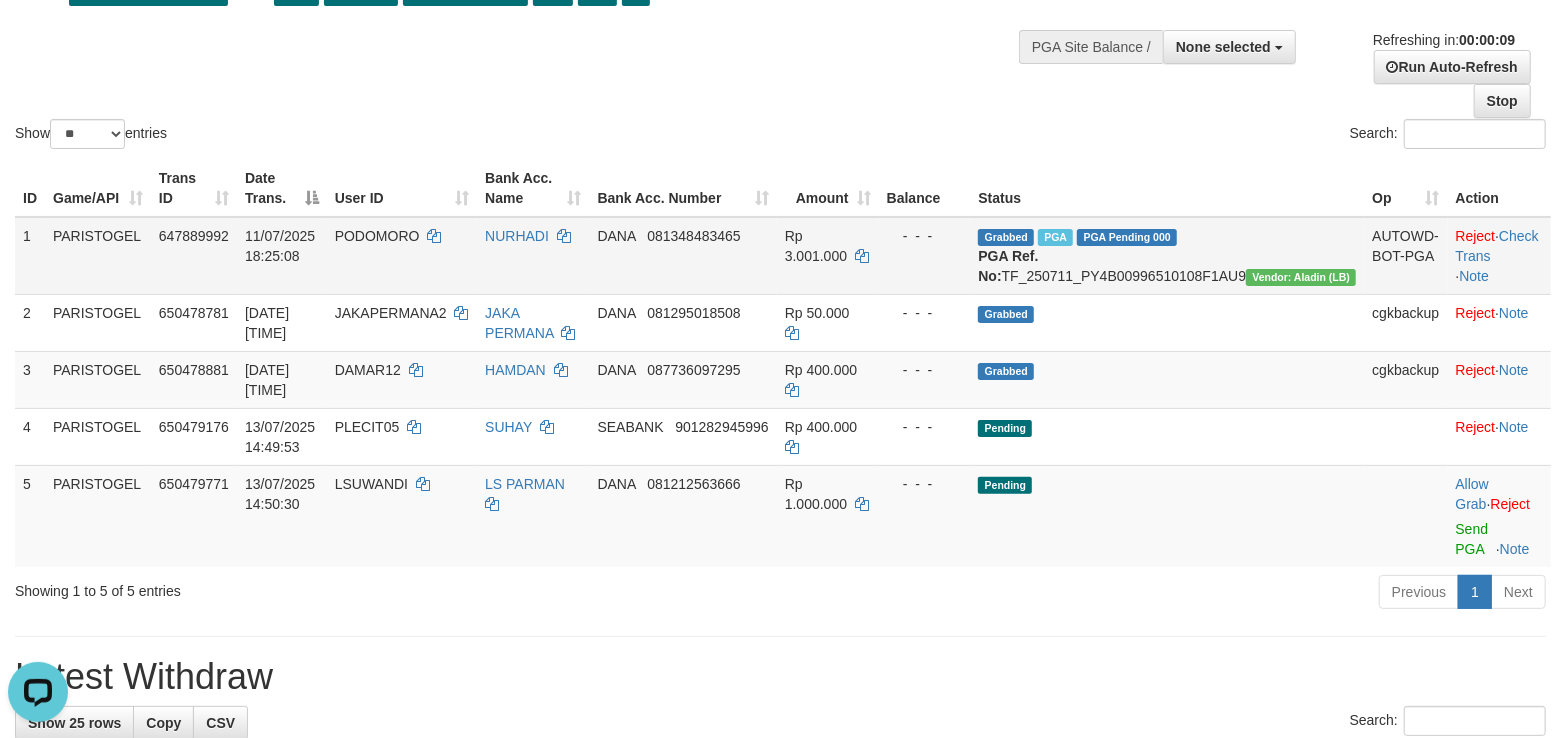 scroll, scrollTop: 0, scrollLeft: 0, axis: both 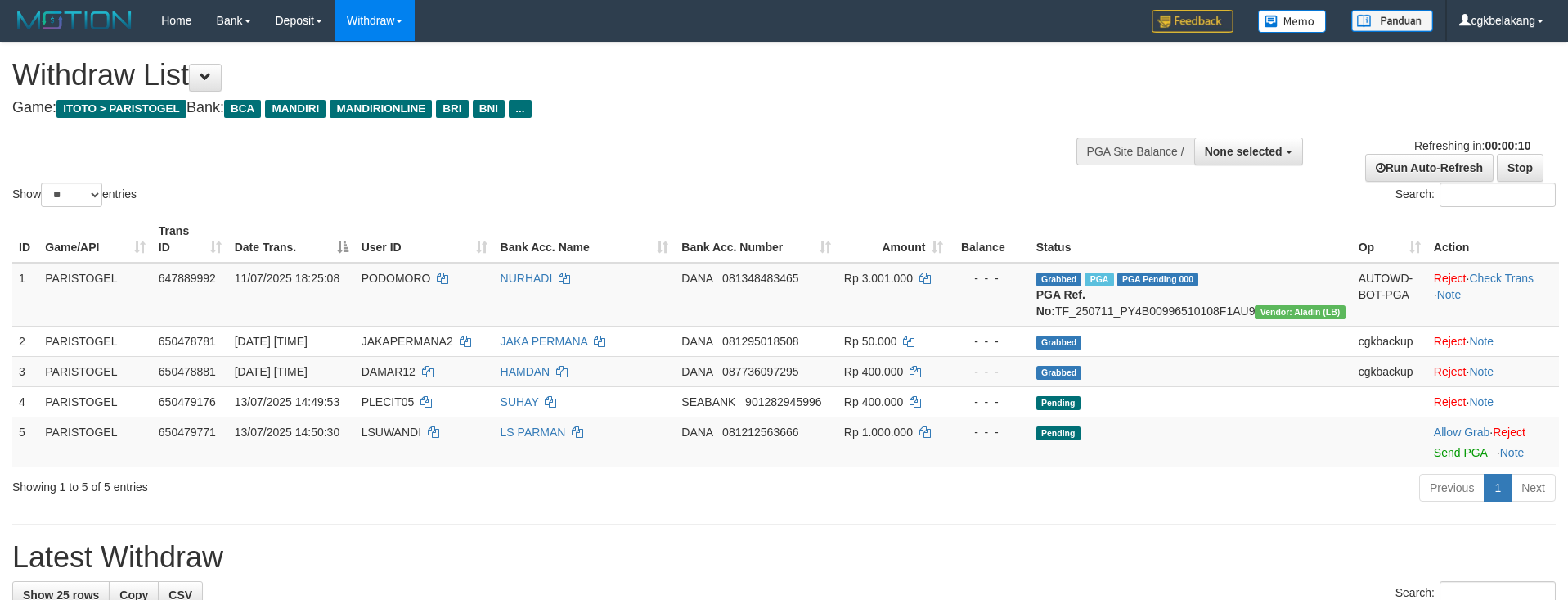 select 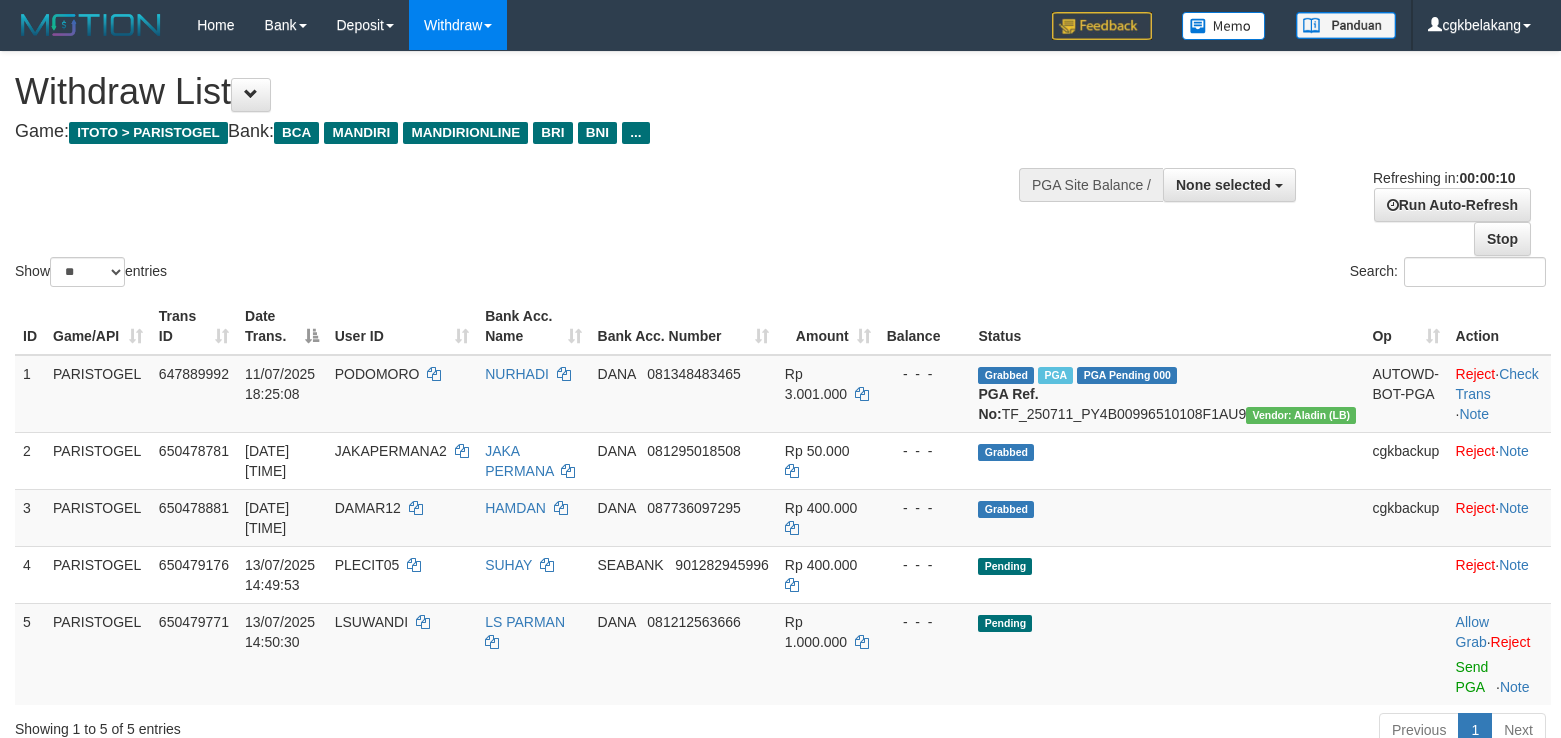 select 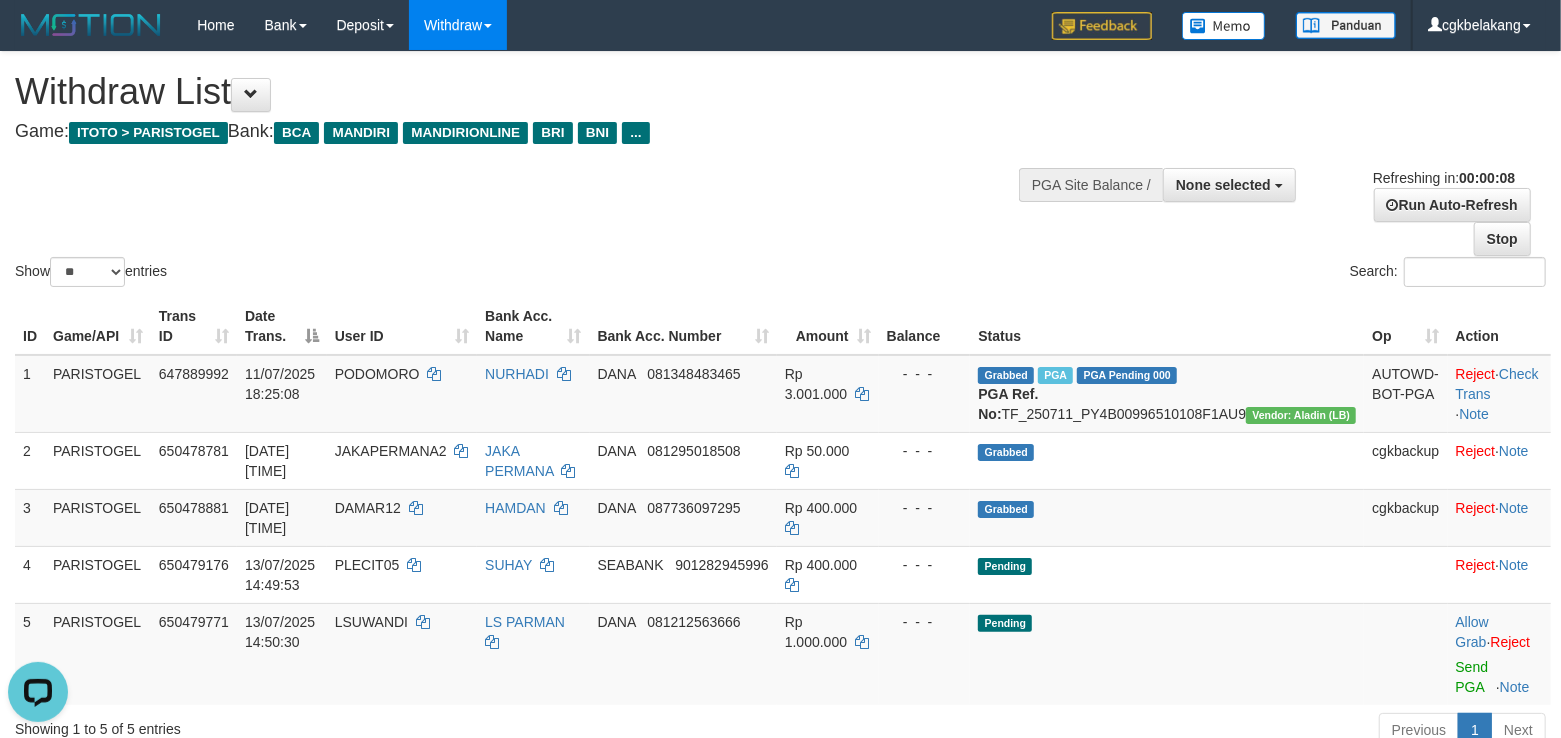 scroll, scrollTop: 0, scrollLeft: 0, axis: both 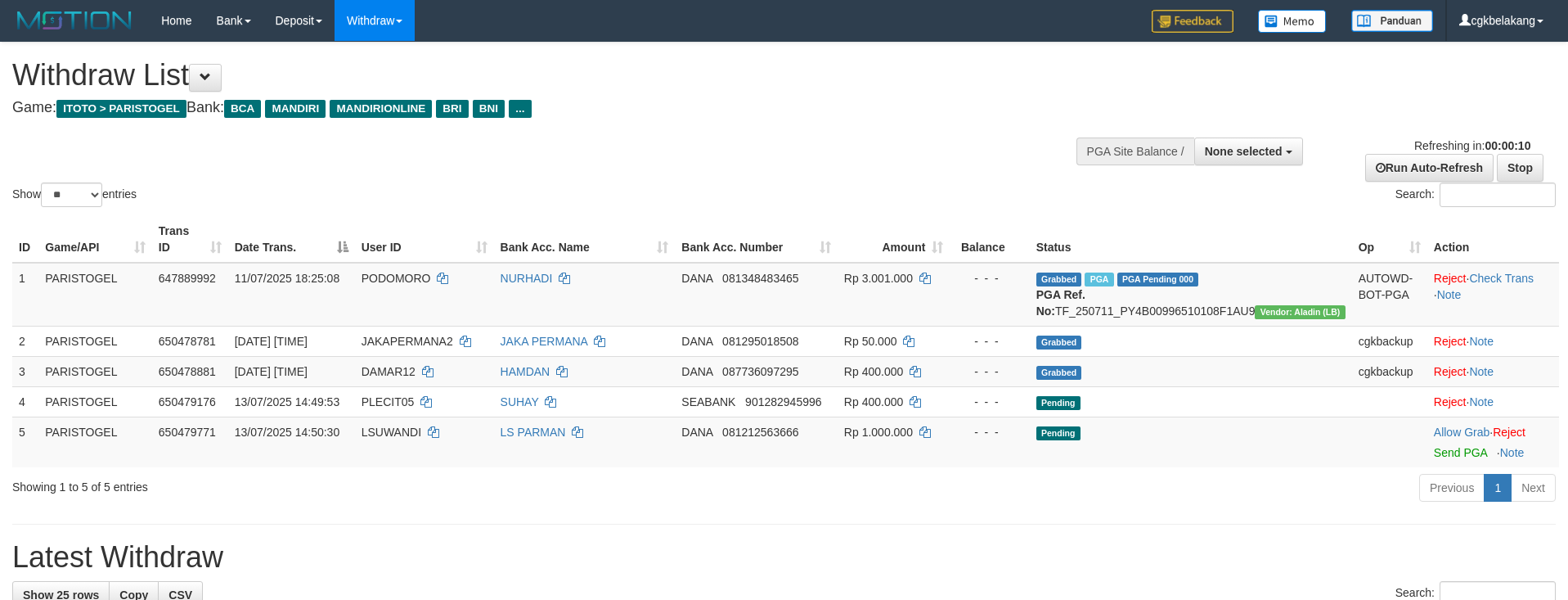 select 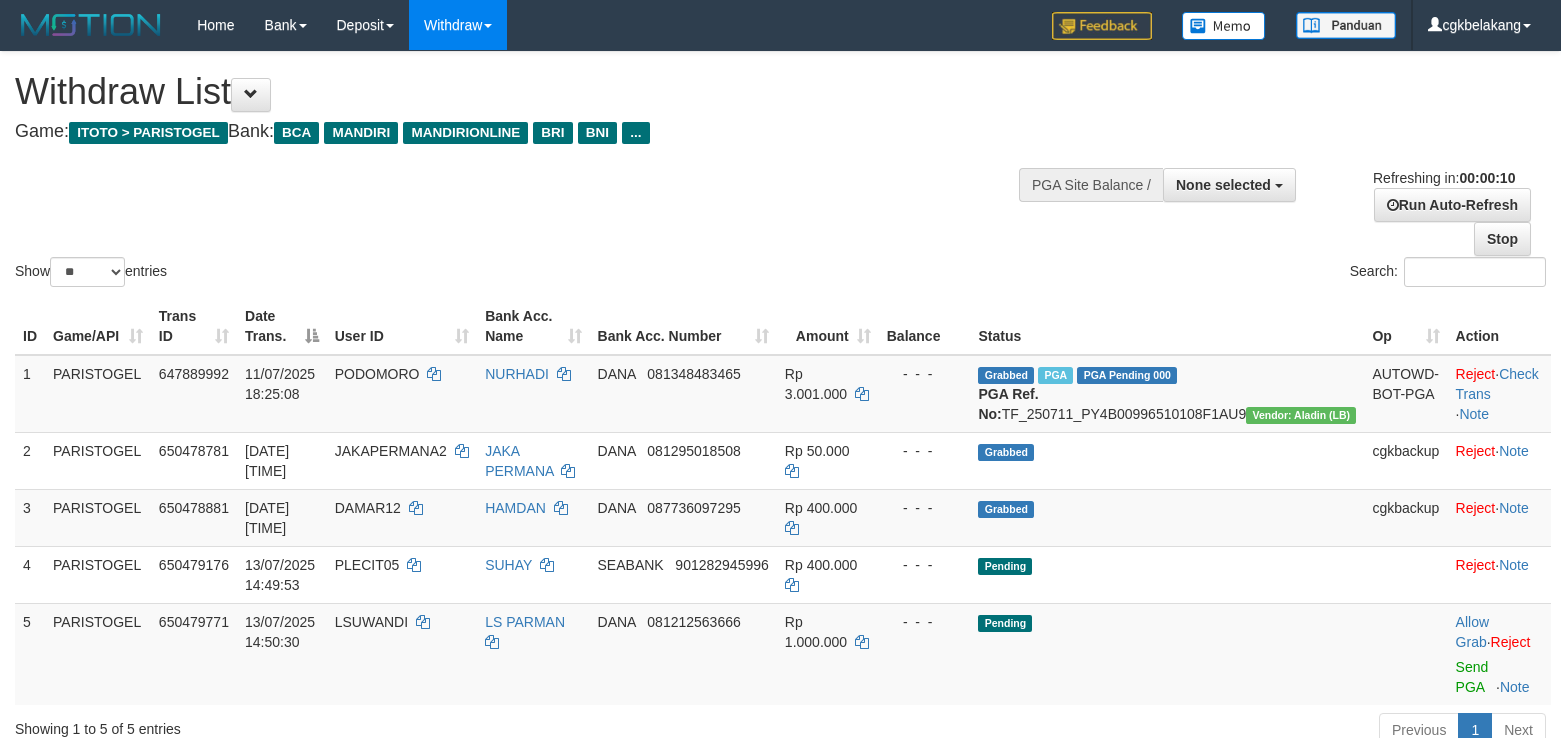 select 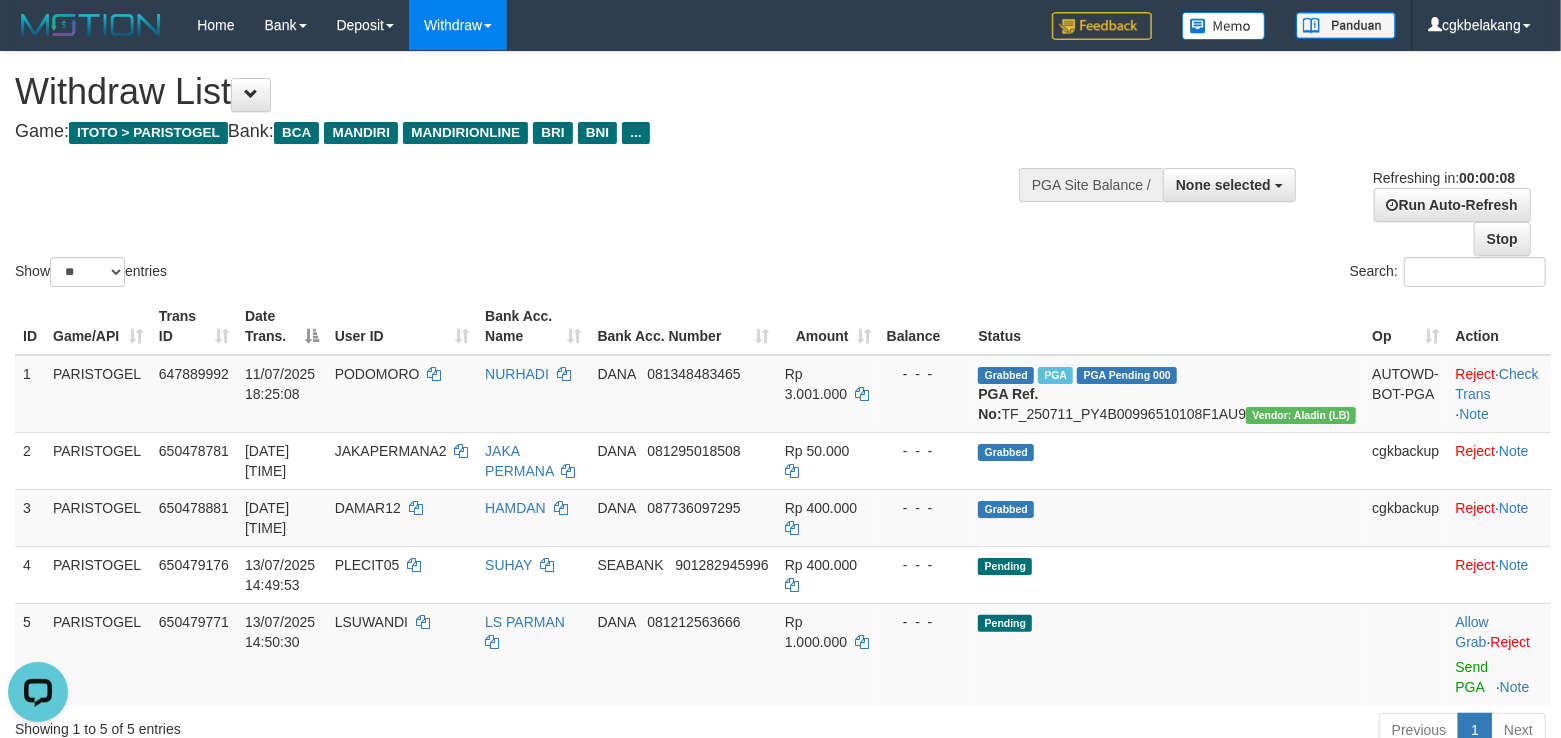 scroll, scrollTop: 0, scrollLeft: 0, axis: both 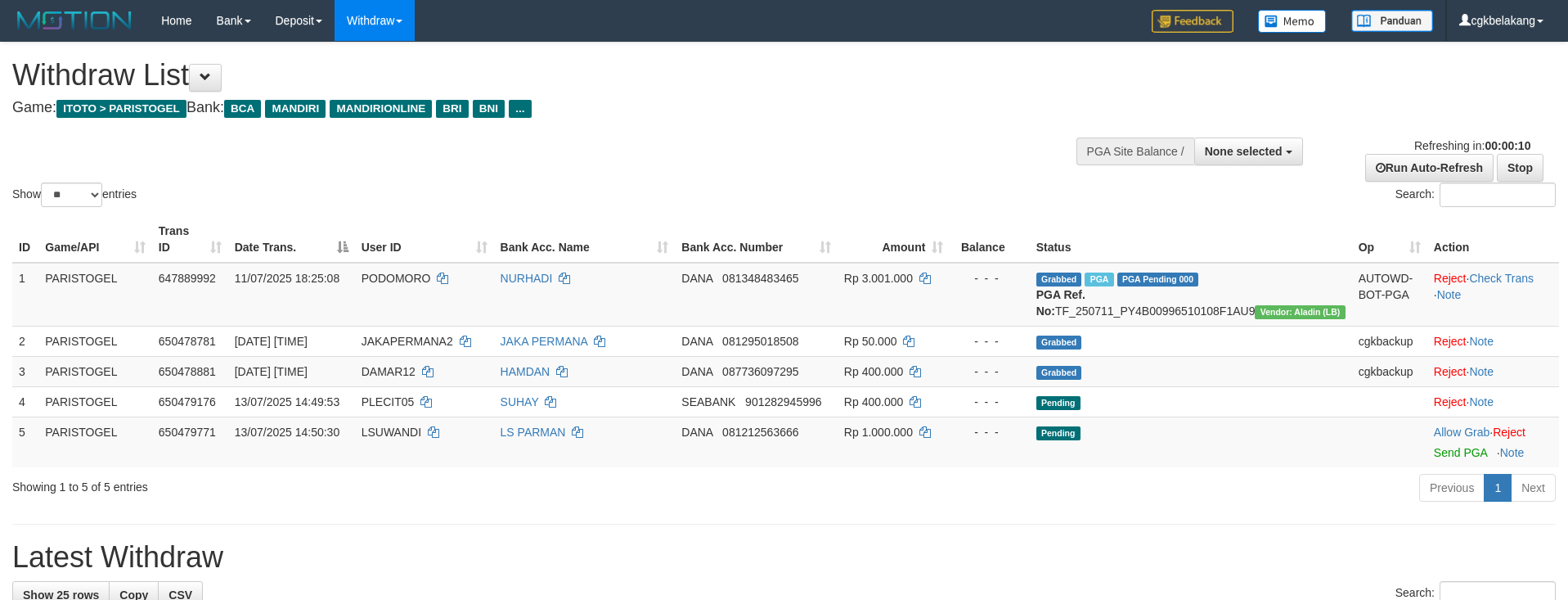 select 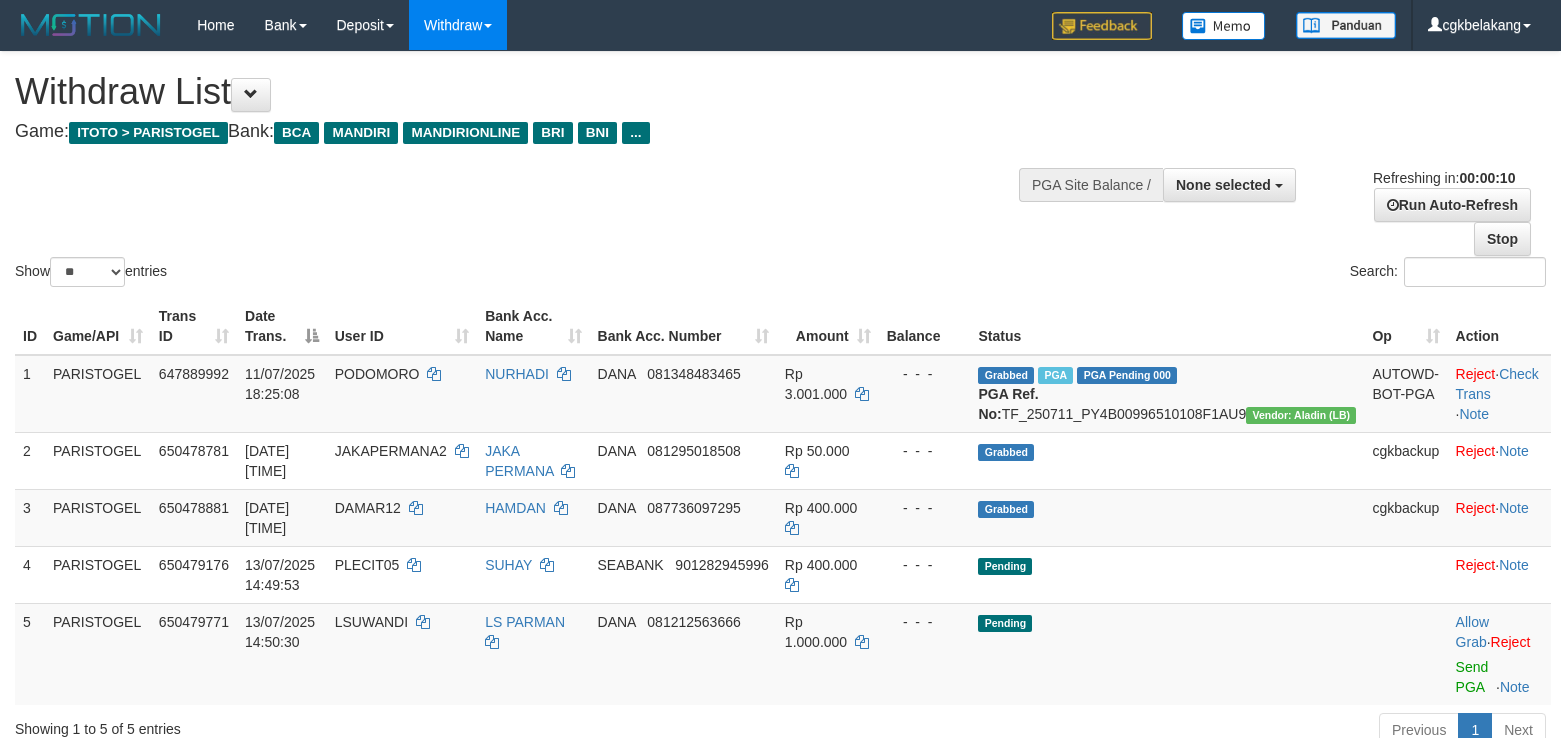 select 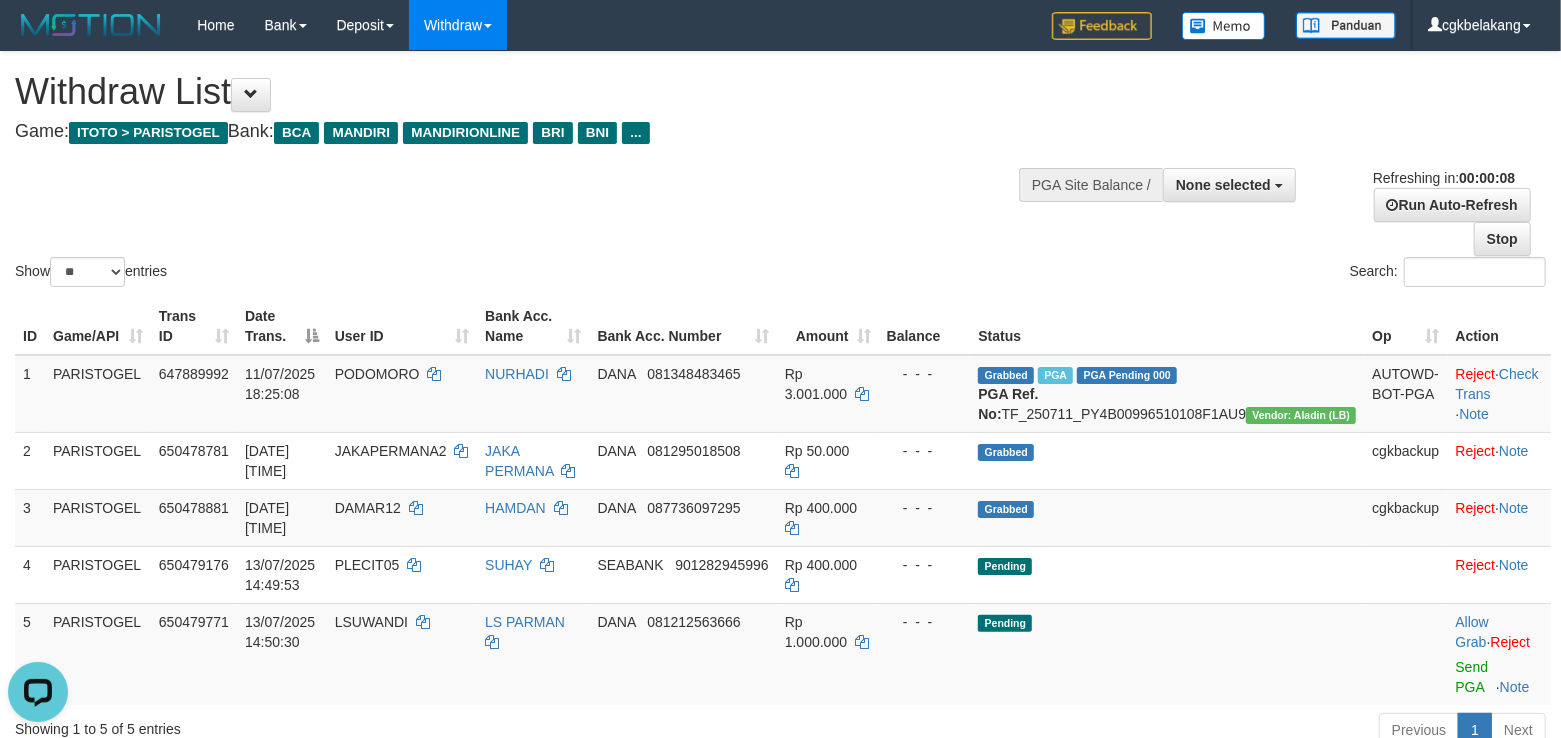 scroll, scrollTop: 0, scrollLeft: 0, axis: both 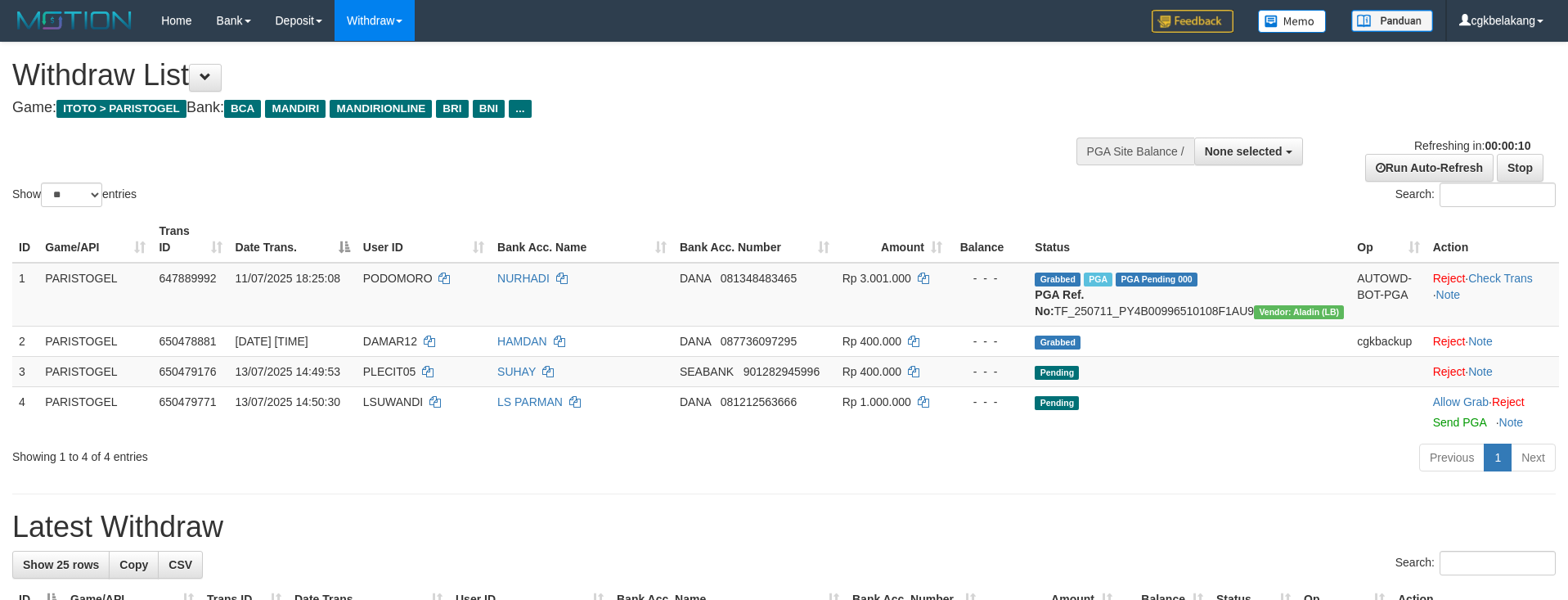 select 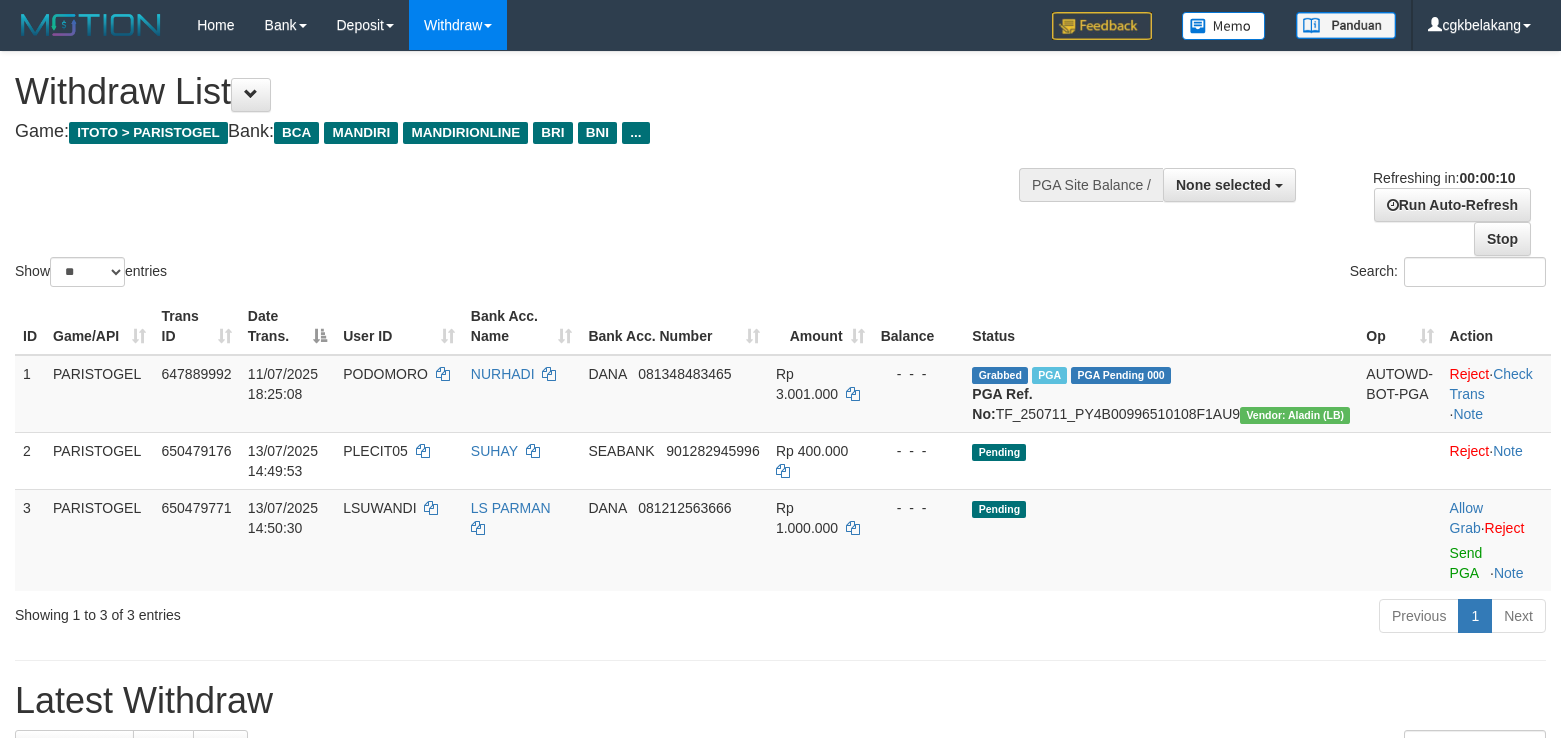 select 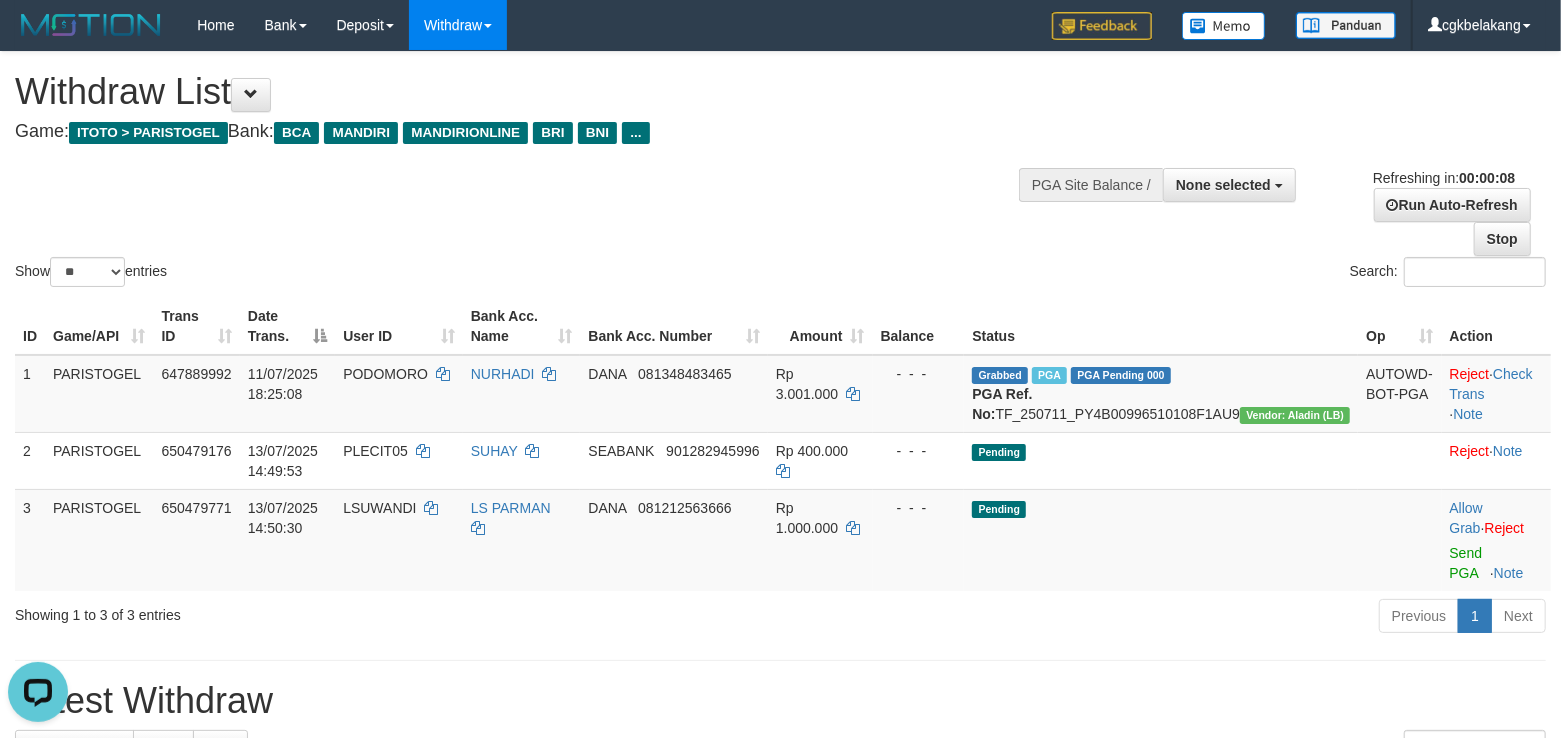 scroll, scrollTop: 0, scrollLeft: 0, axis: both 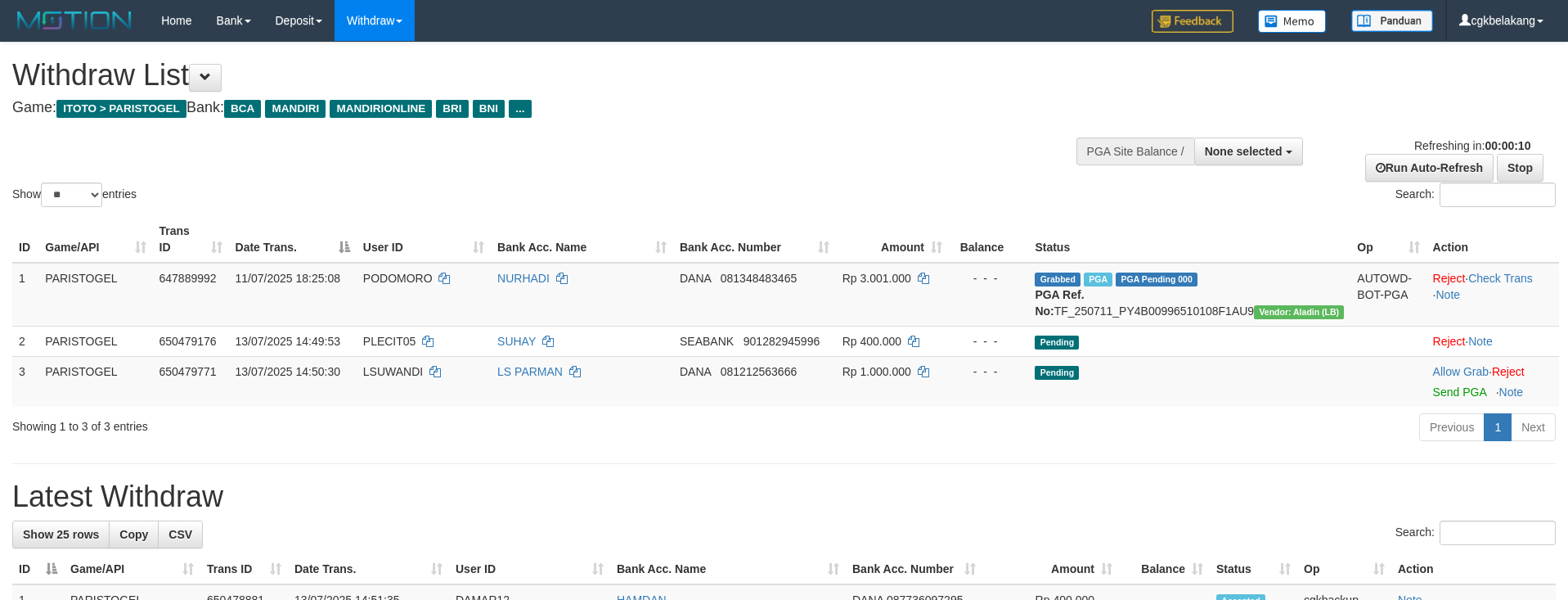 select 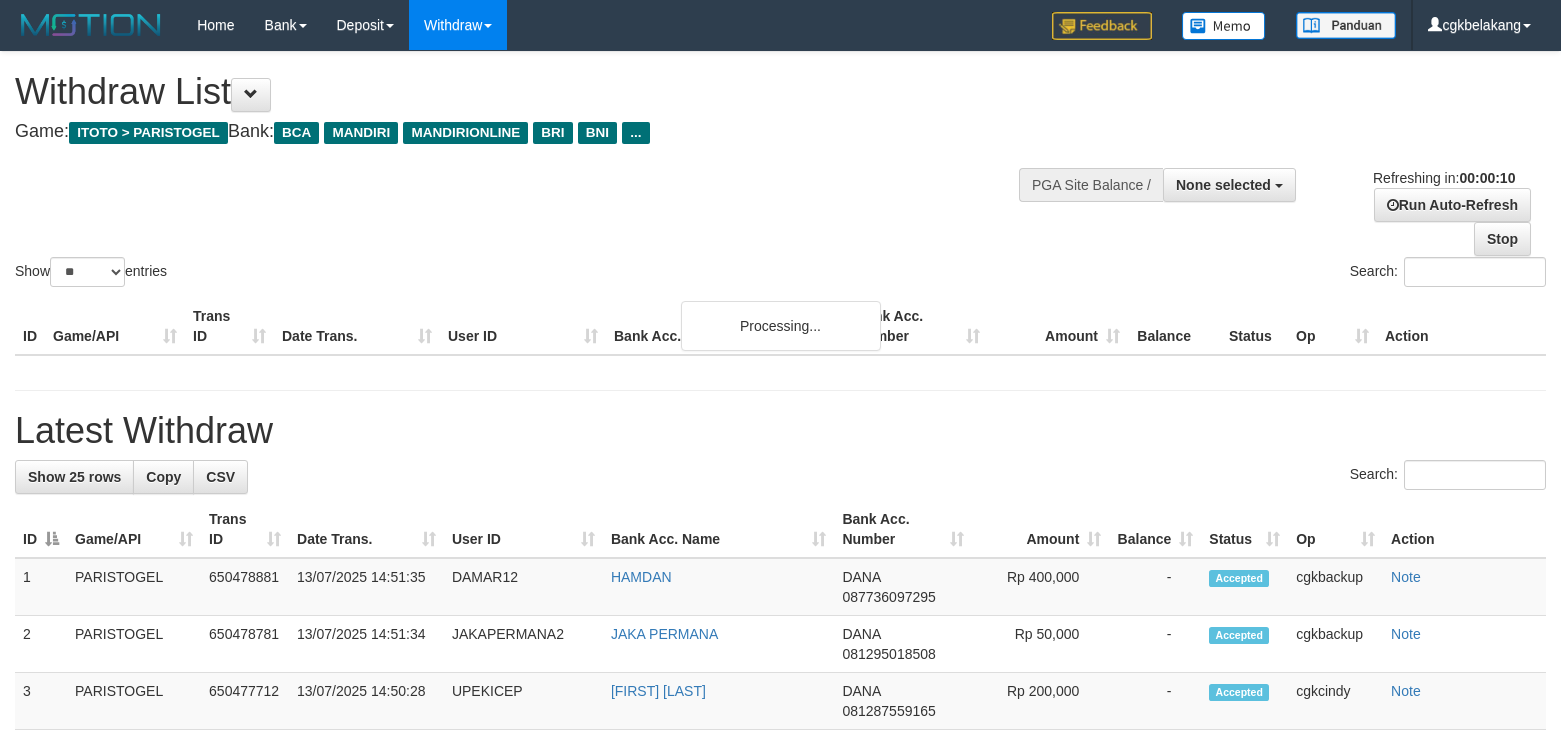 select 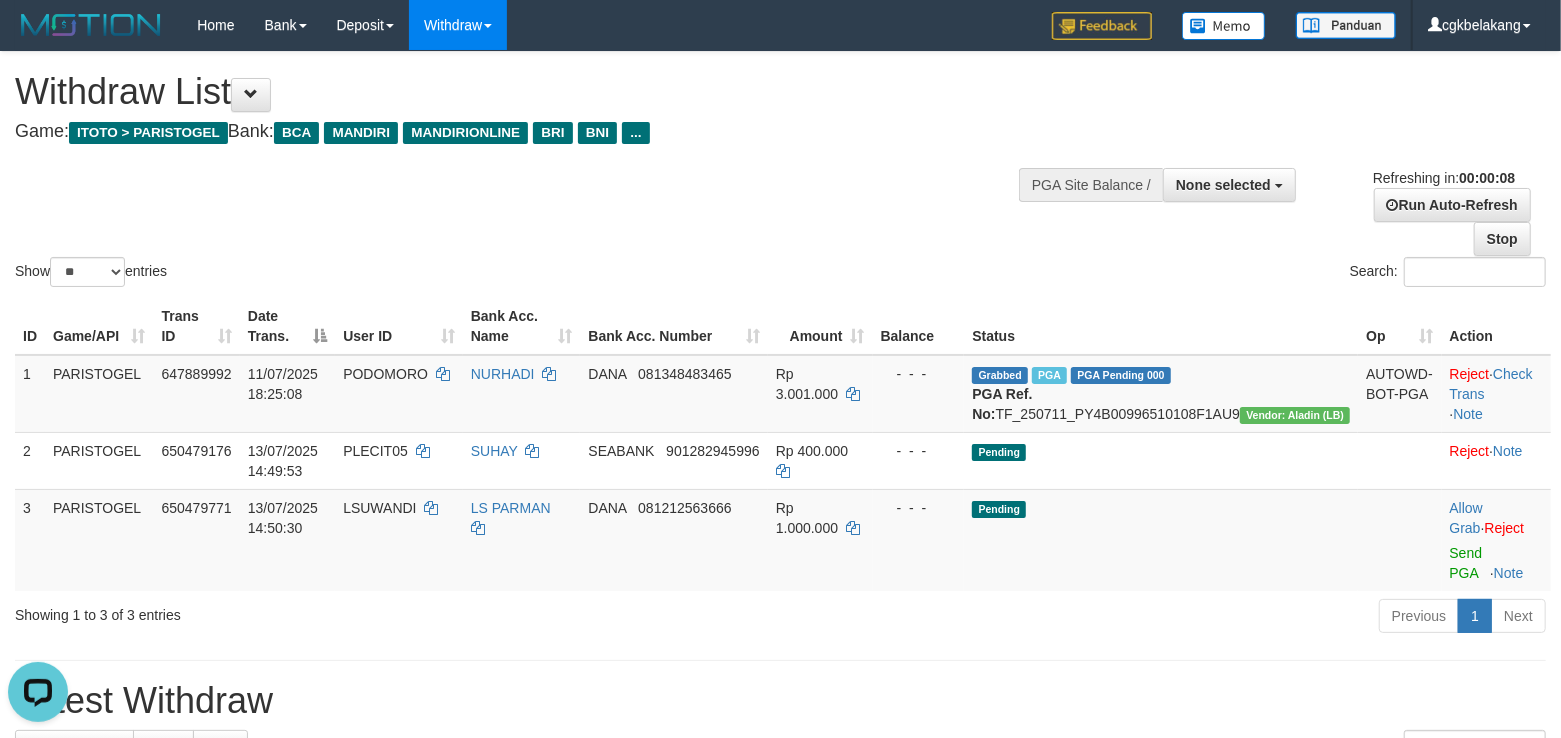 scroll, scrollTop: 0, scrollLeft: 0, axis: both 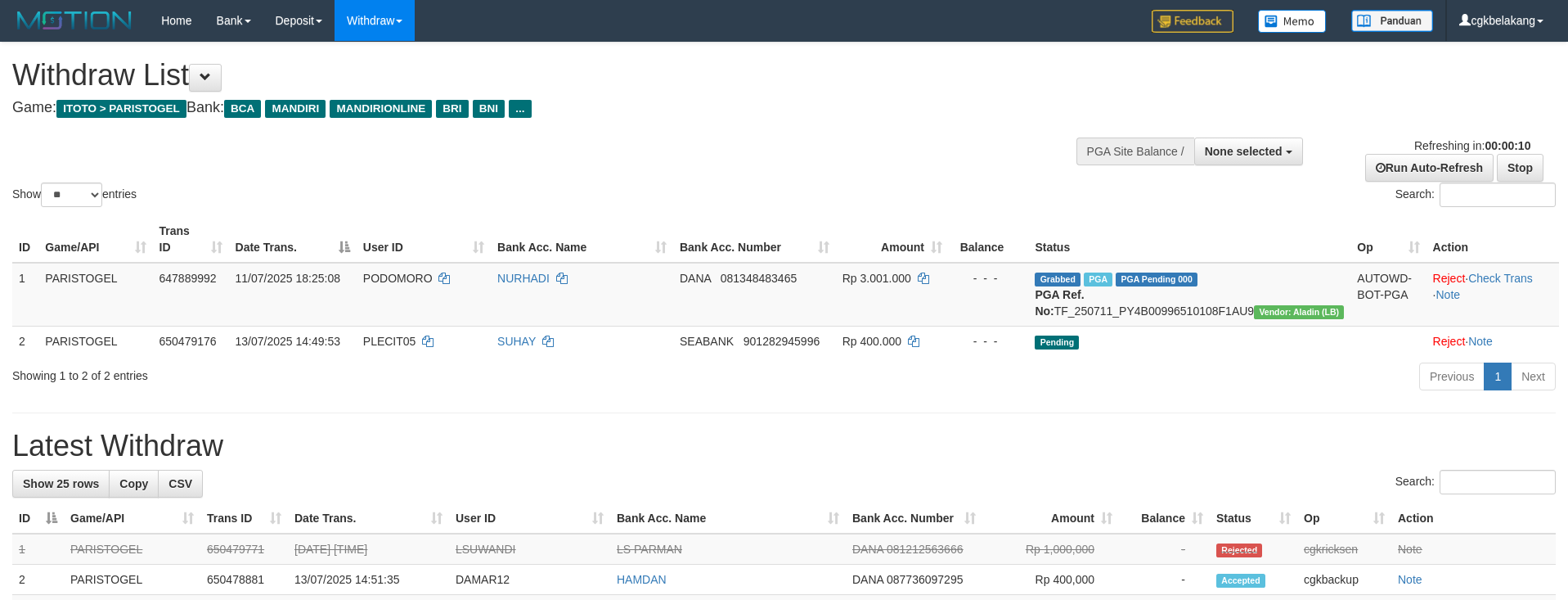 select 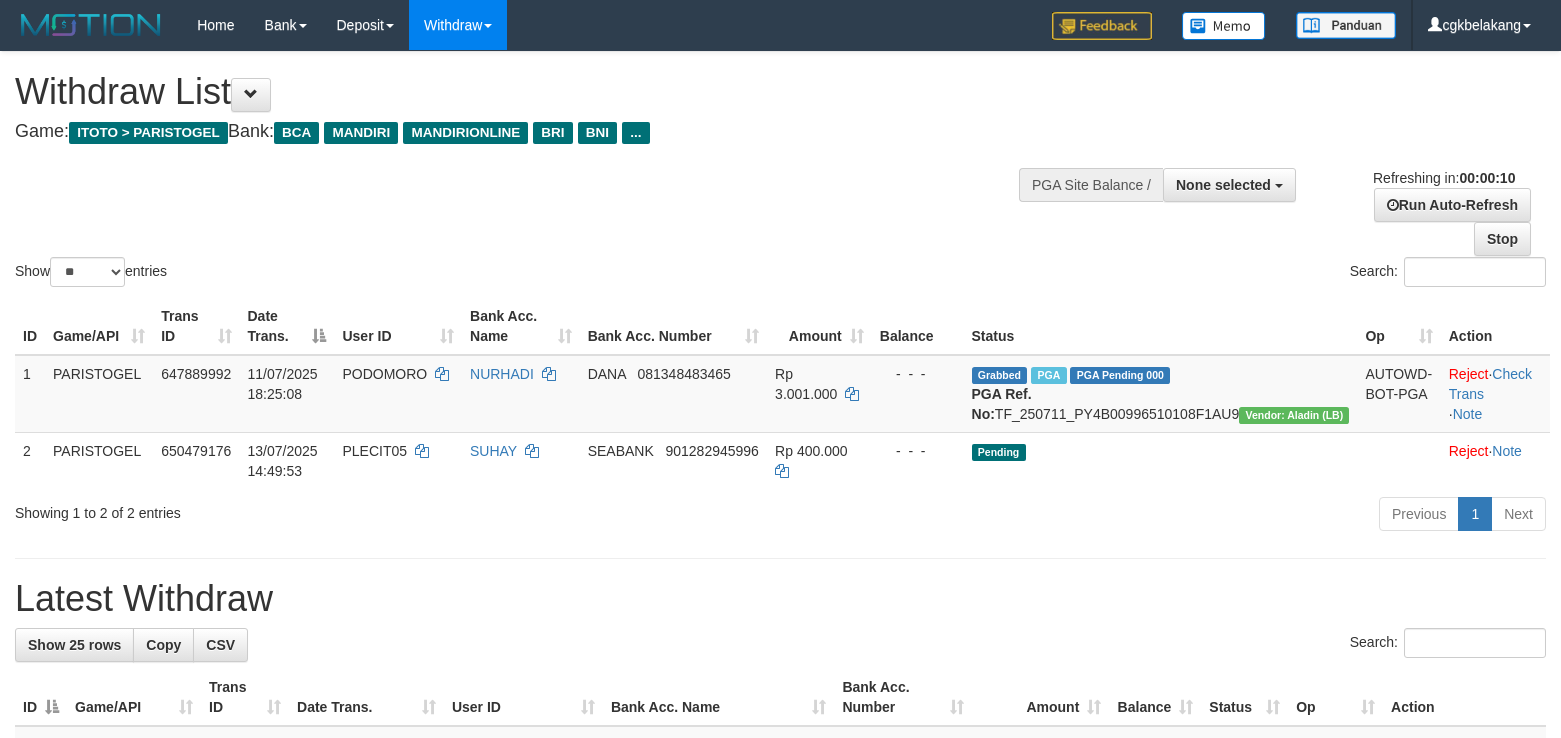 select 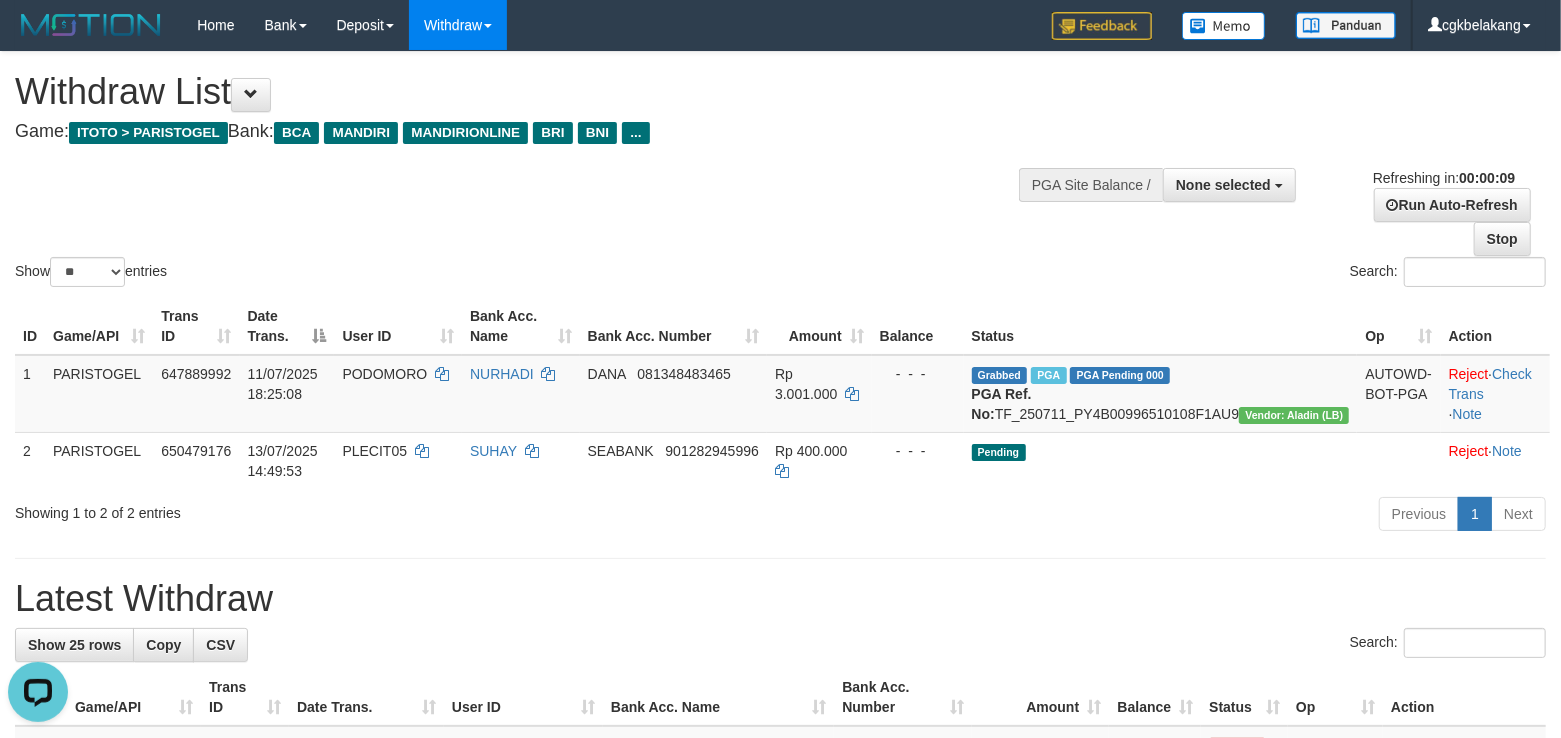 scroll, scrollTop: 0, scrollLeft: 0, axis: both 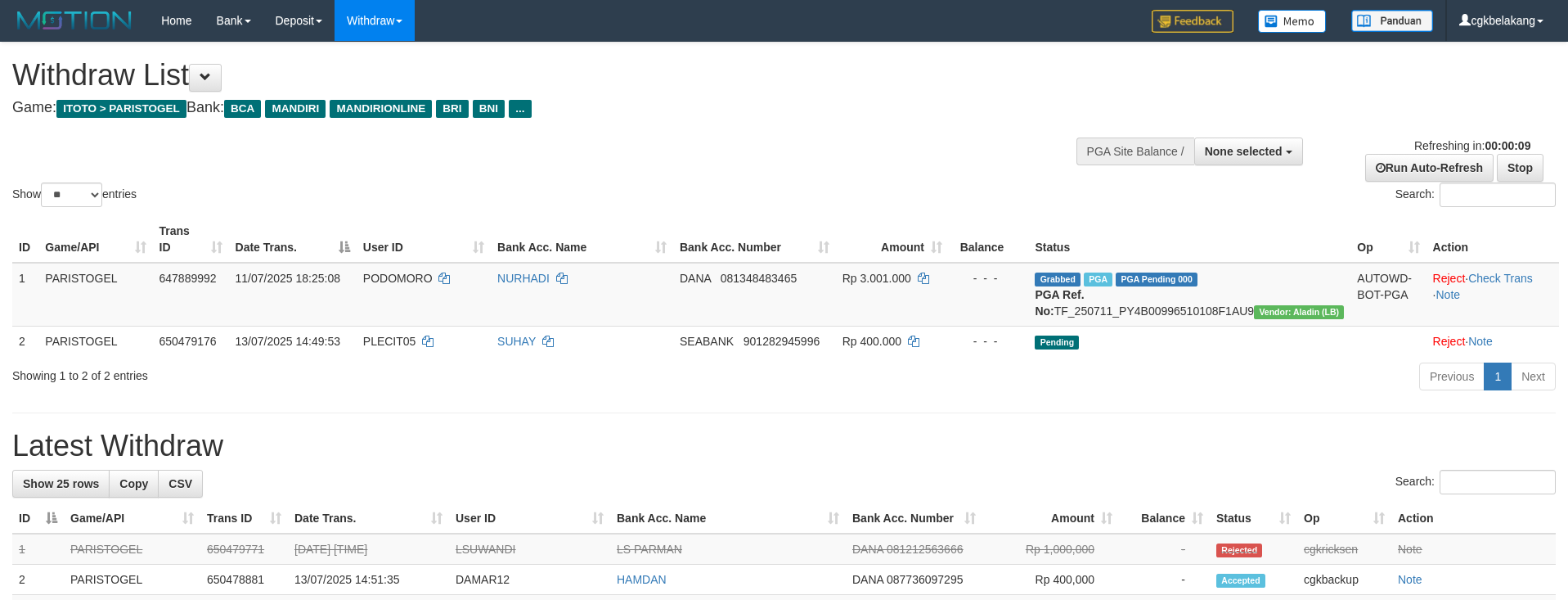 select 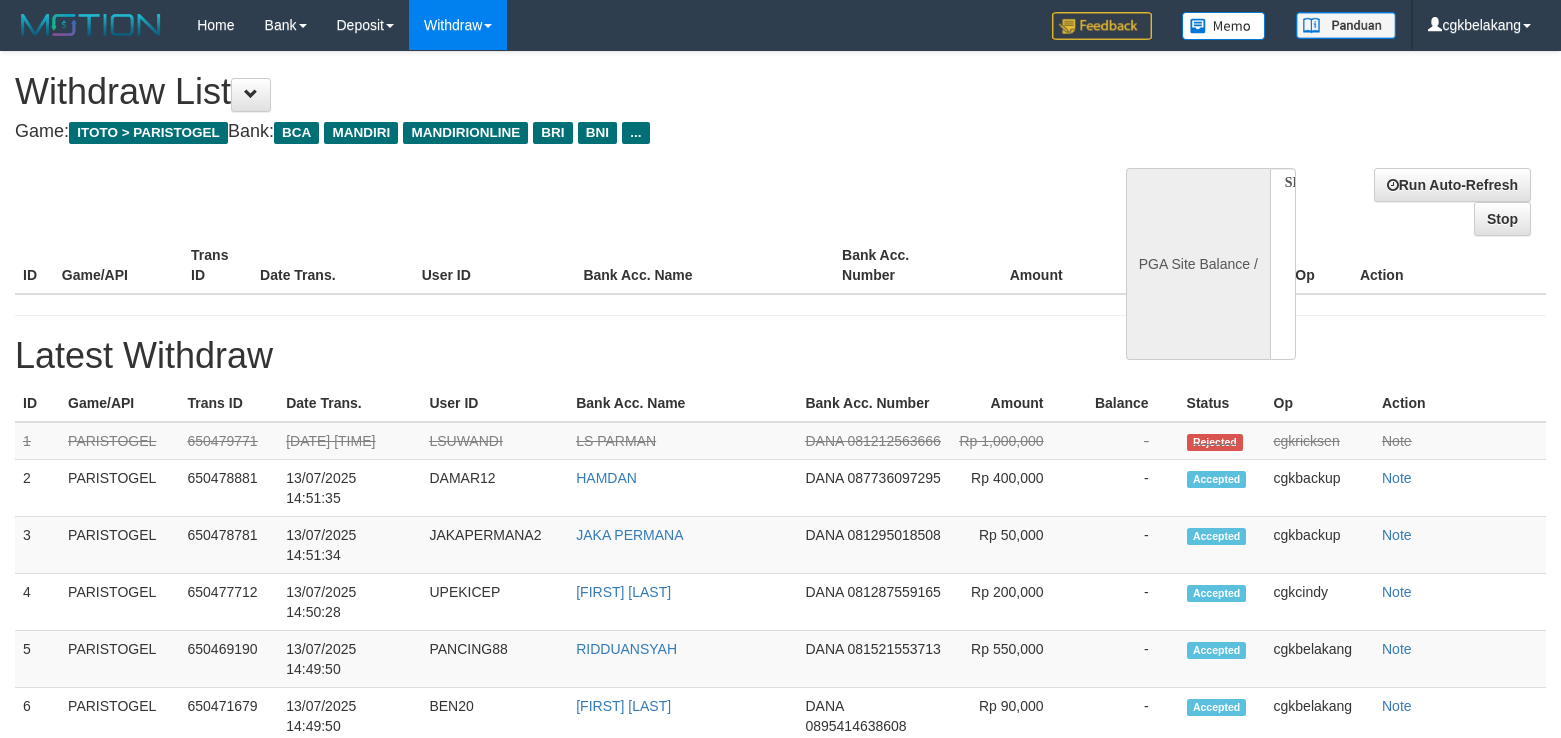 select 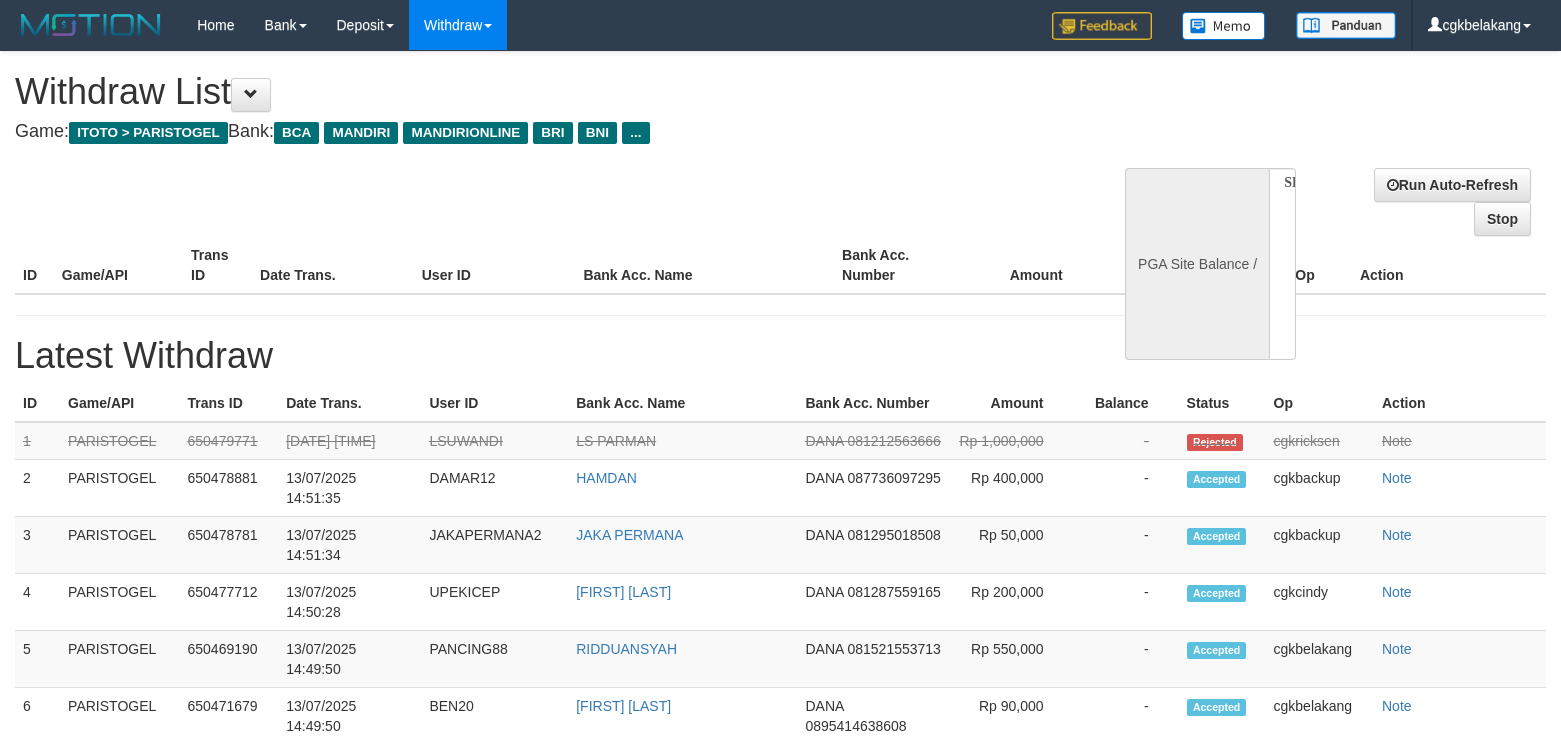 scroll, scrollTop: 0, scrollLeft: 0, axis: both 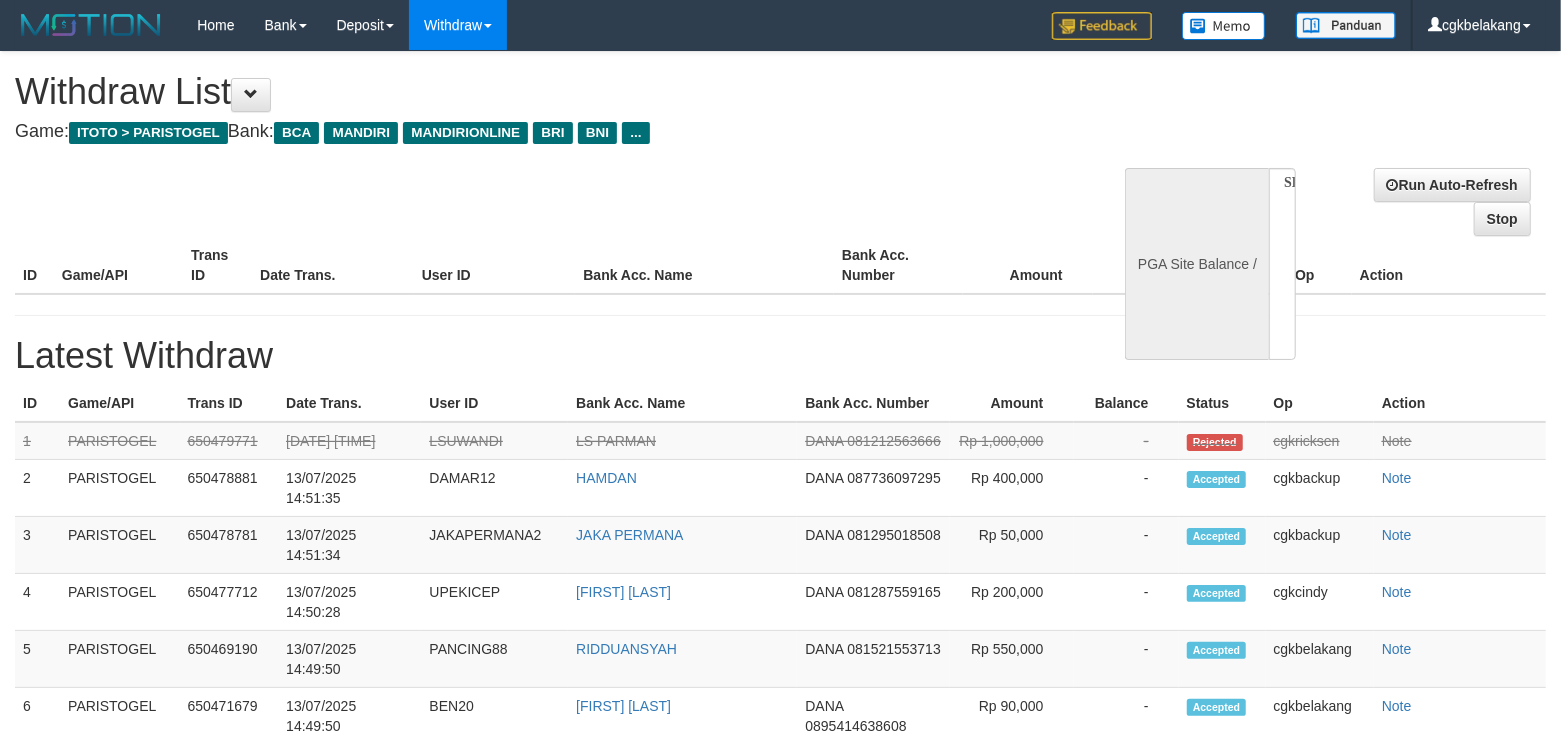 select on "**" 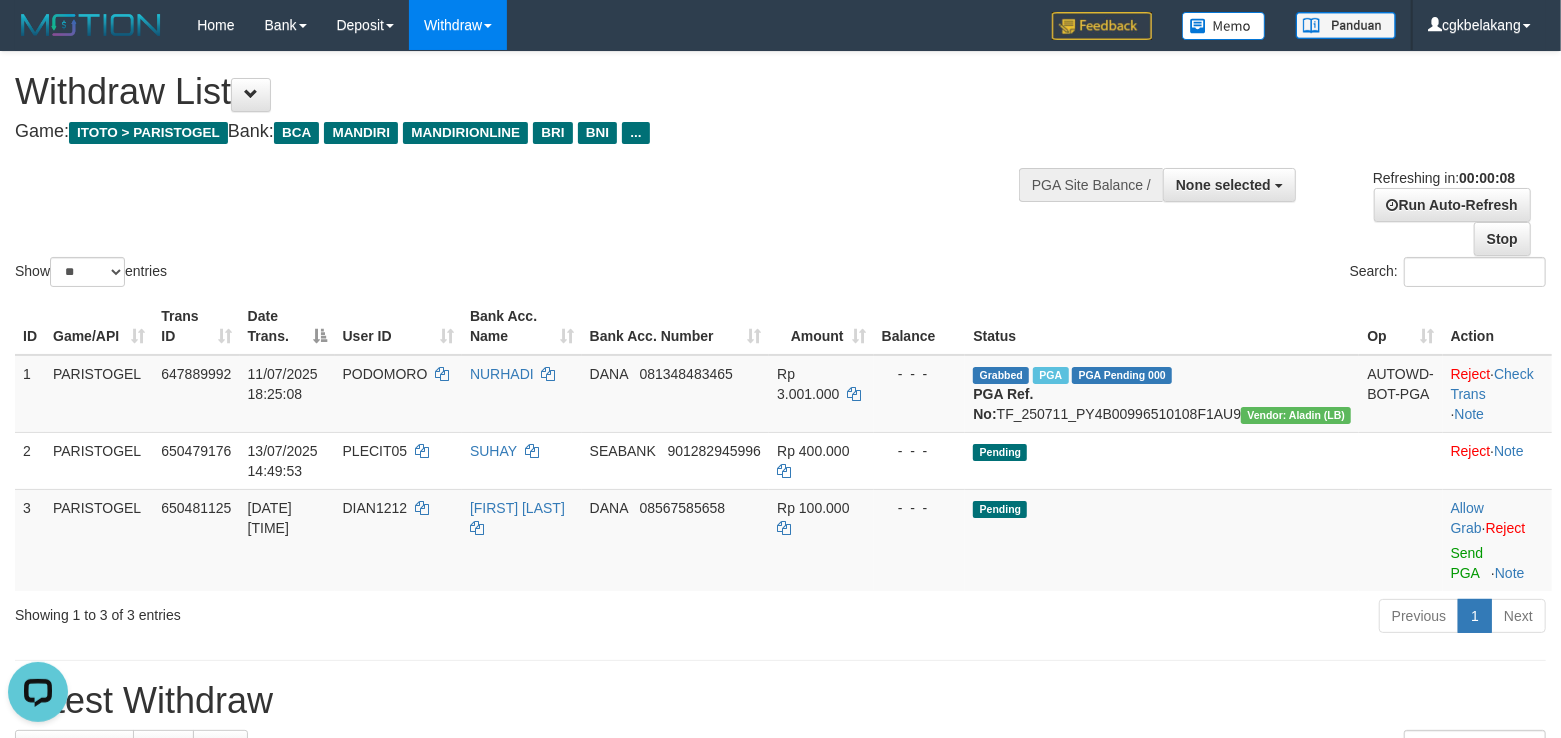 scroll, scrollTop: 0, scrollLeft: 0, axis: both 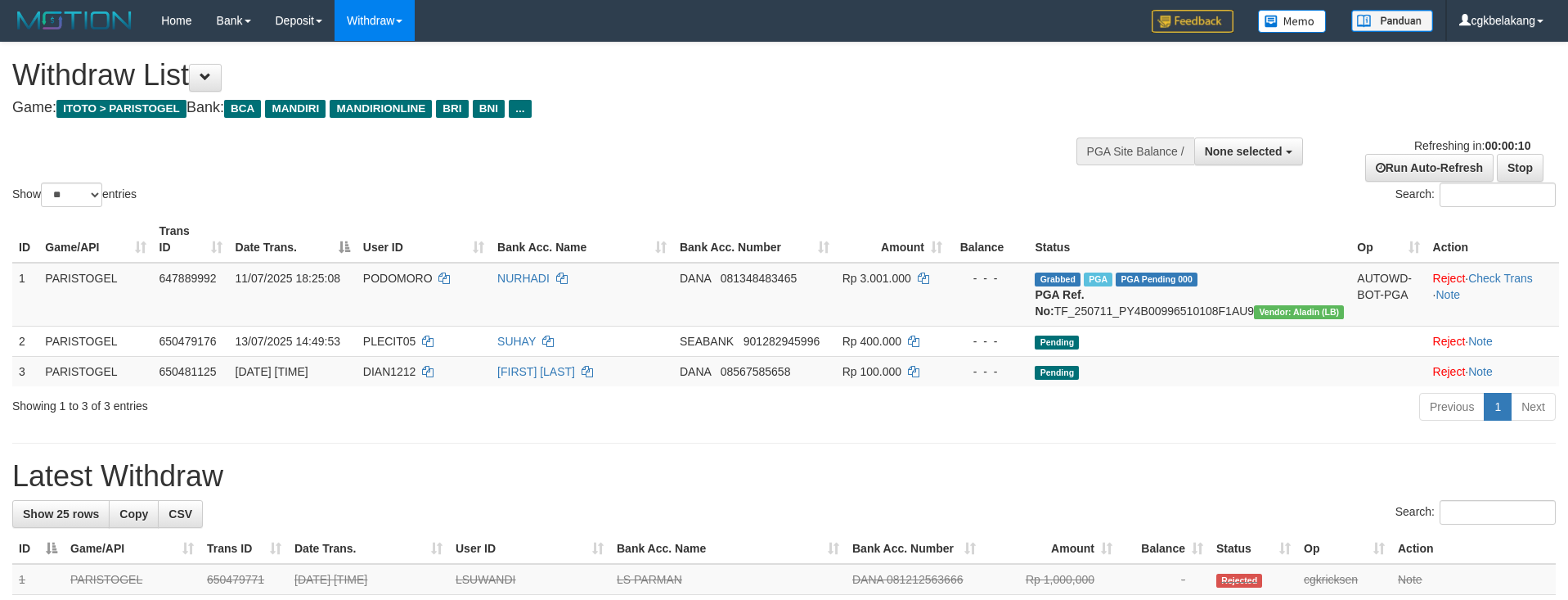 select 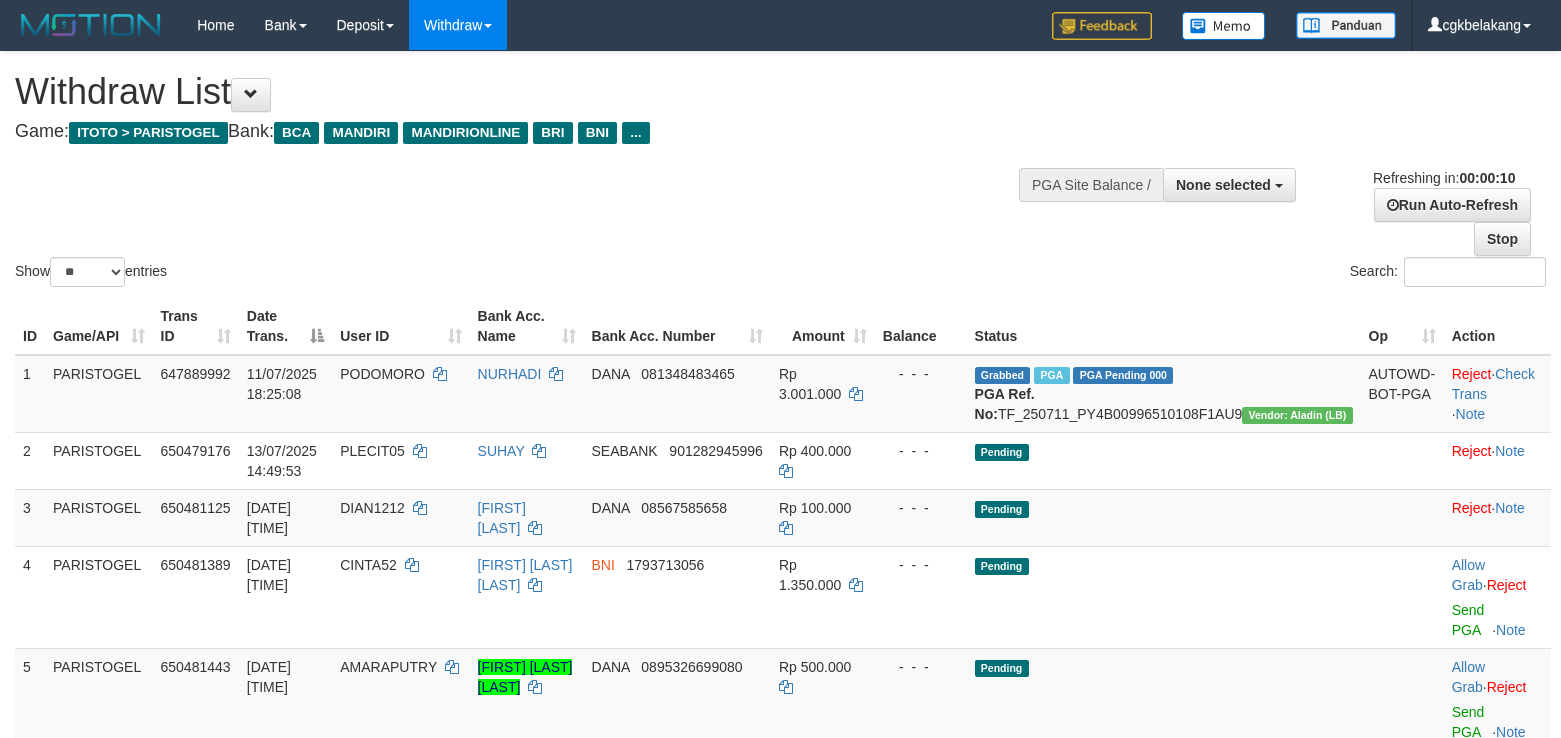 select 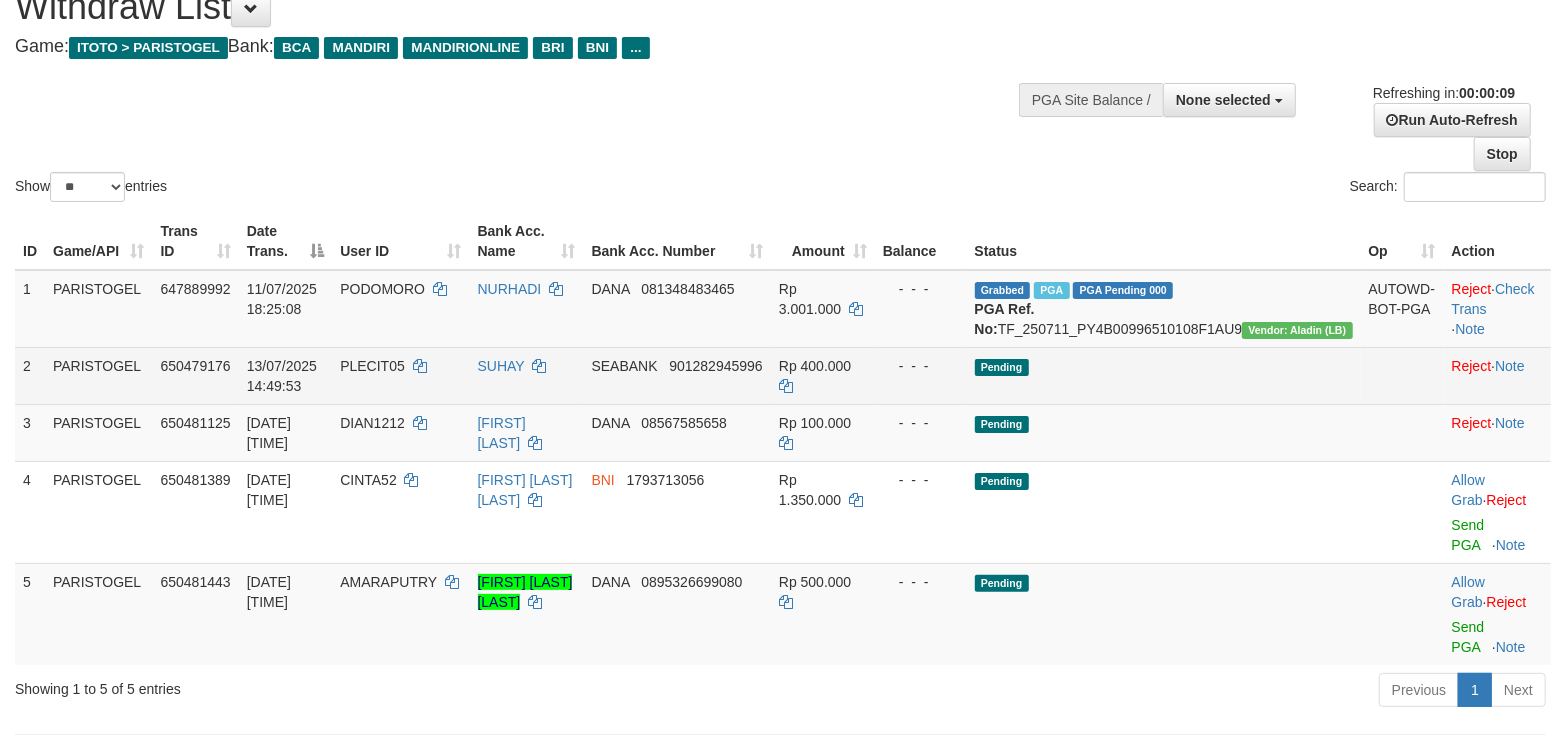 scroll, scrollTop: 133, scrollLeft: 0, axis: vertical 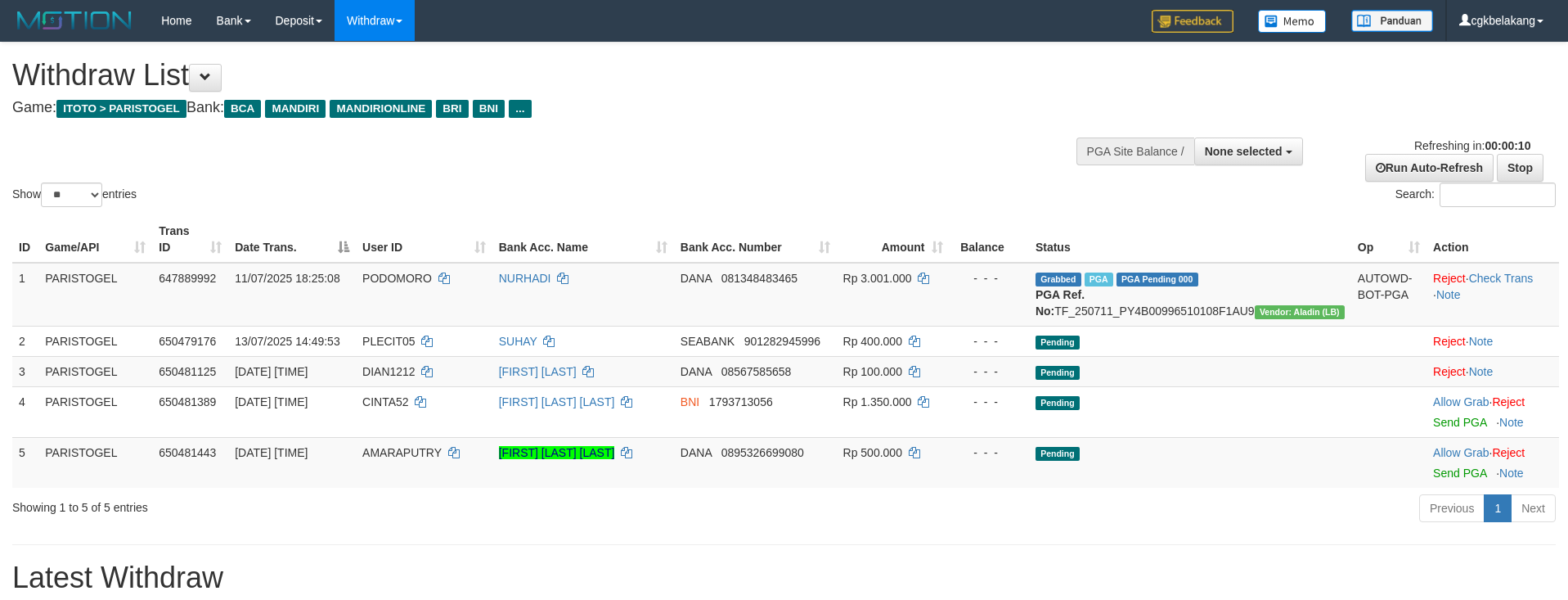 select 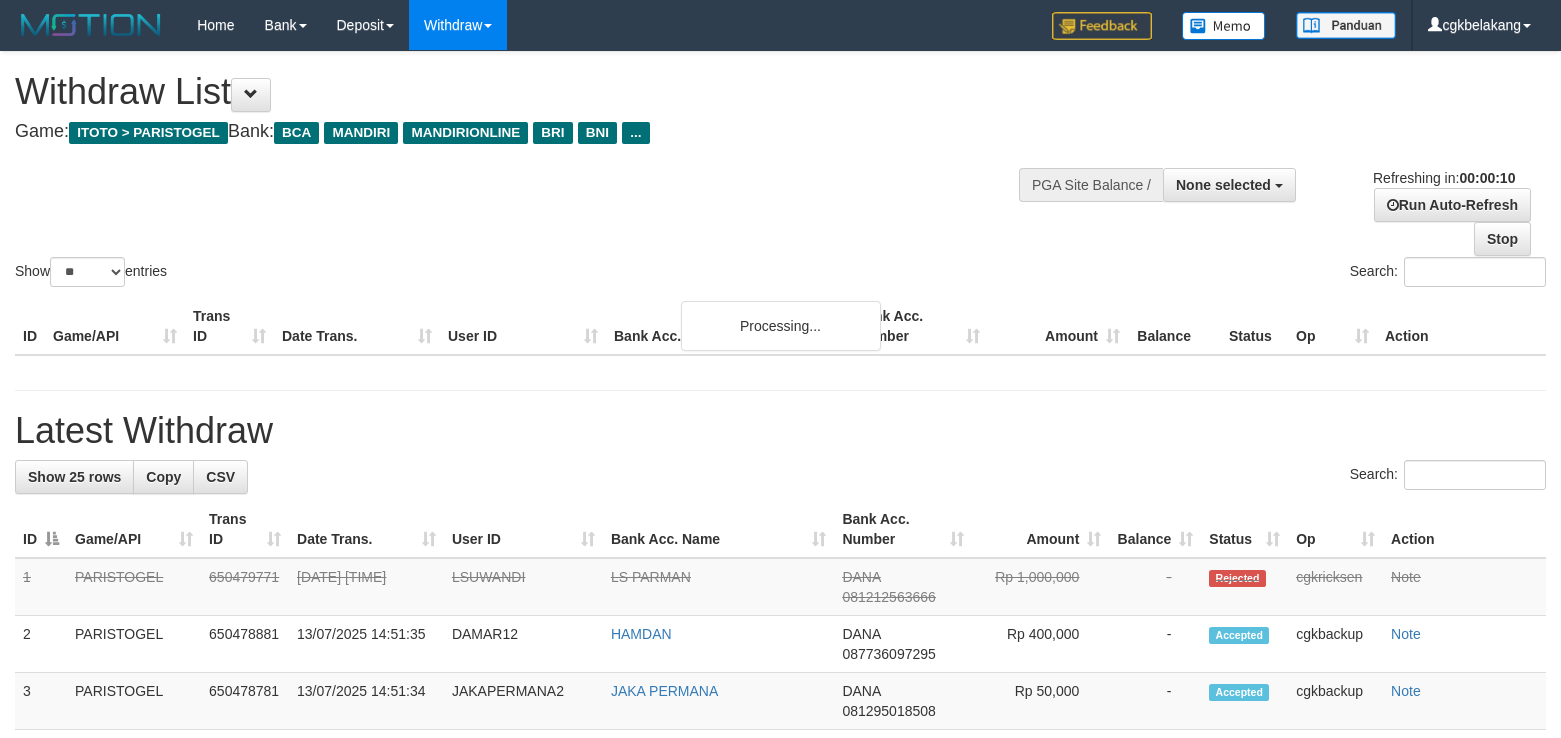 select 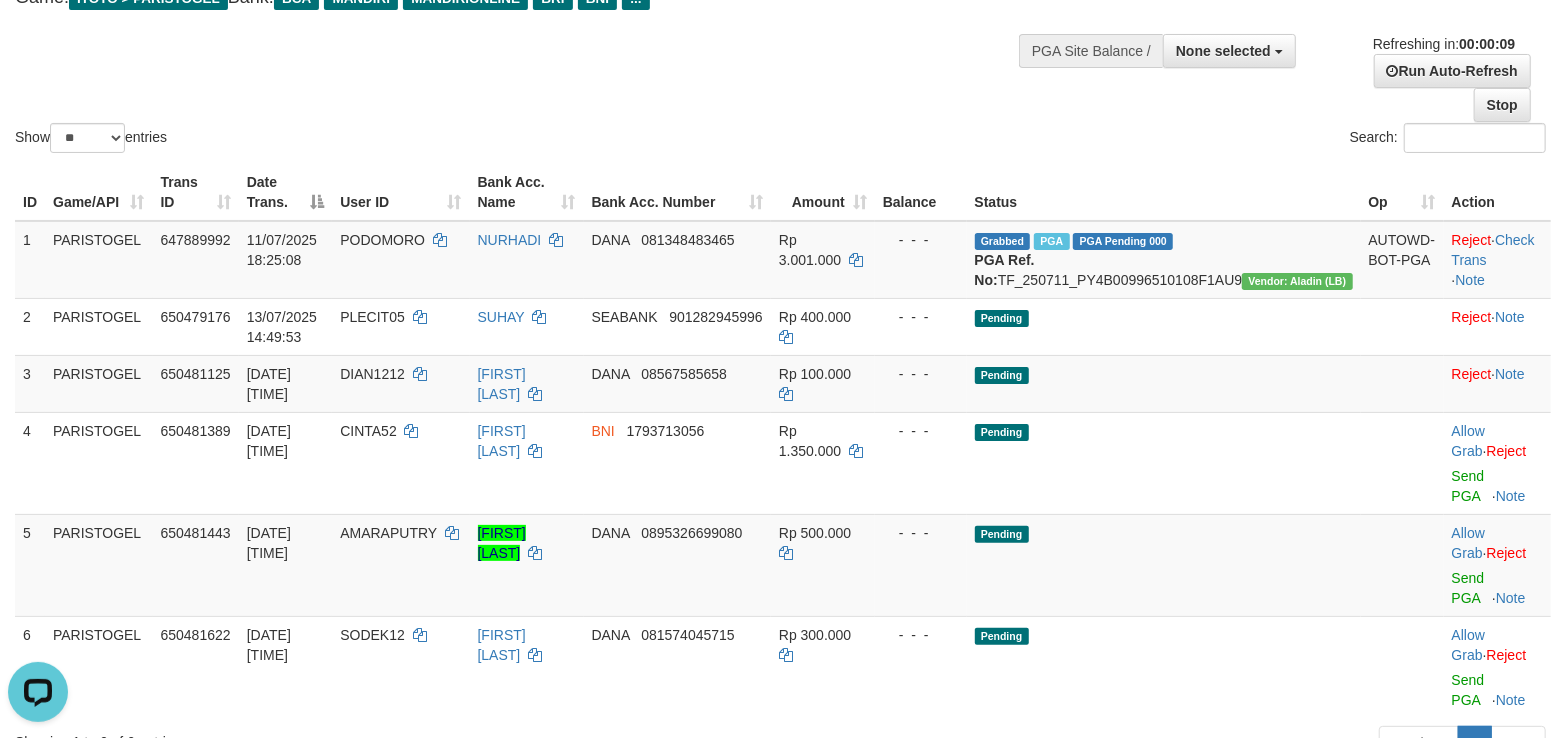 scroll, scrollTop: 0, scrollLeft: 0, axis: both 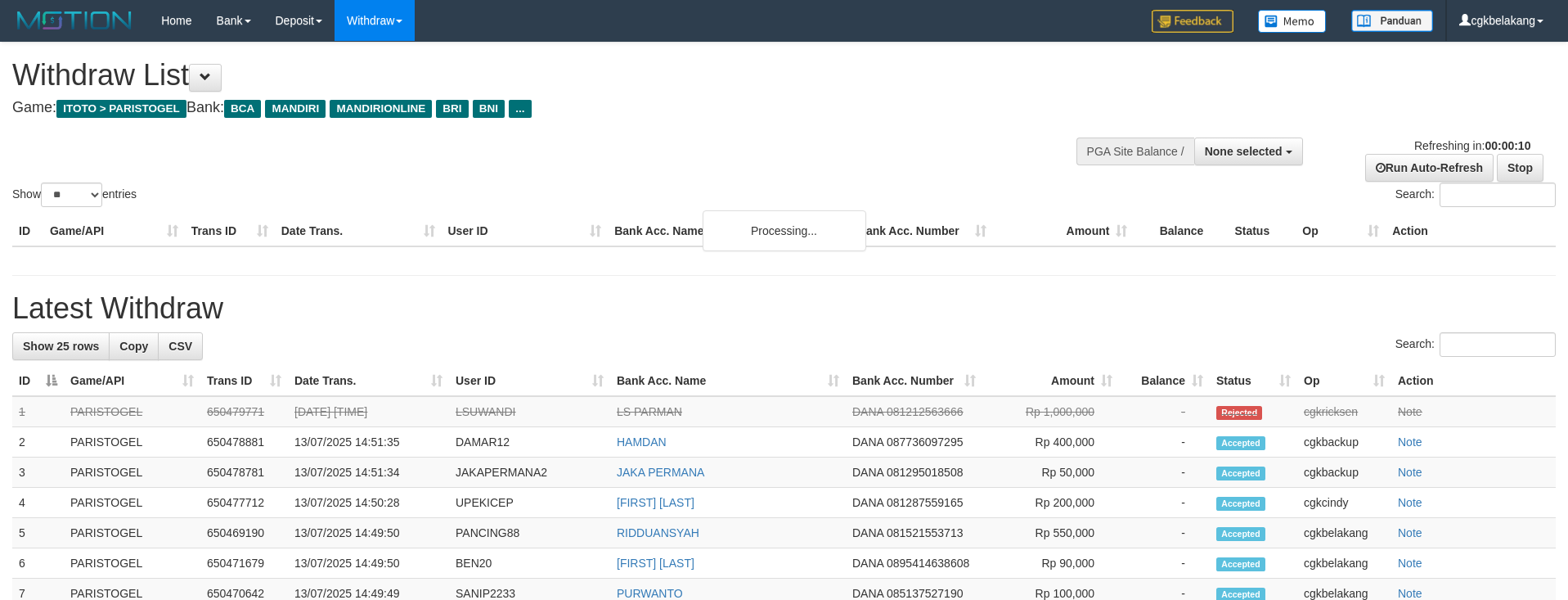 select 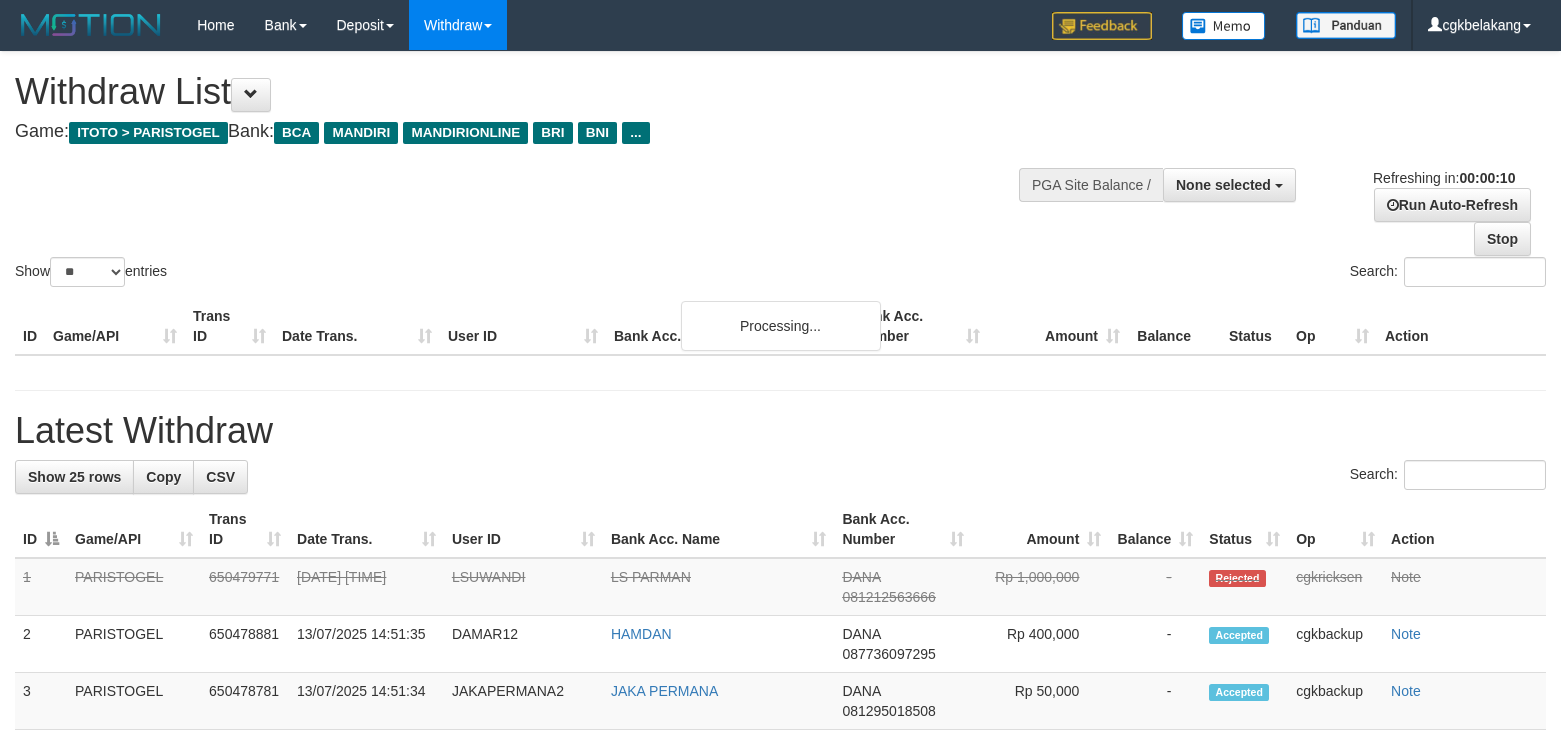 select 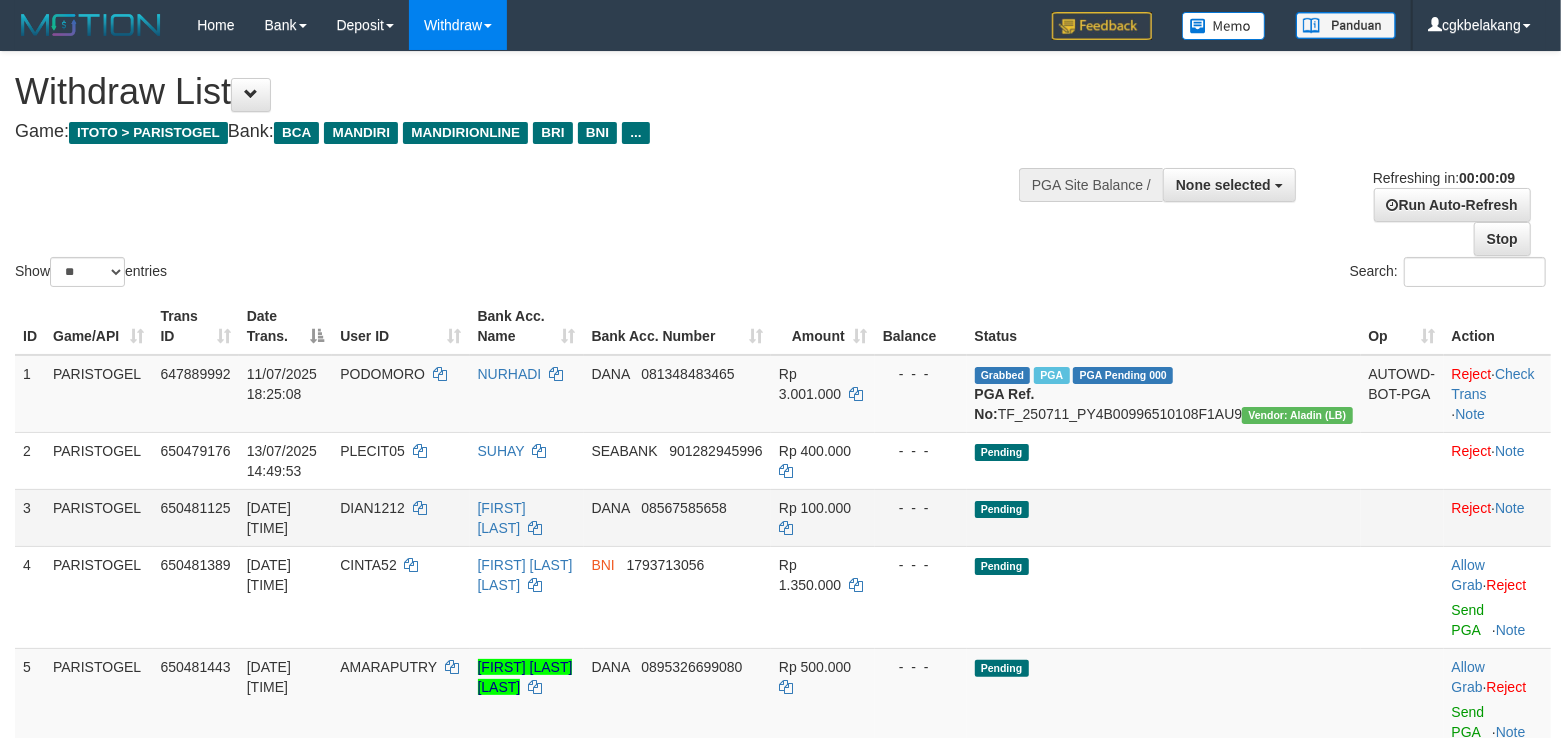 scroll, scrollTop: 109, scrollLeft: 0, axis: vertical 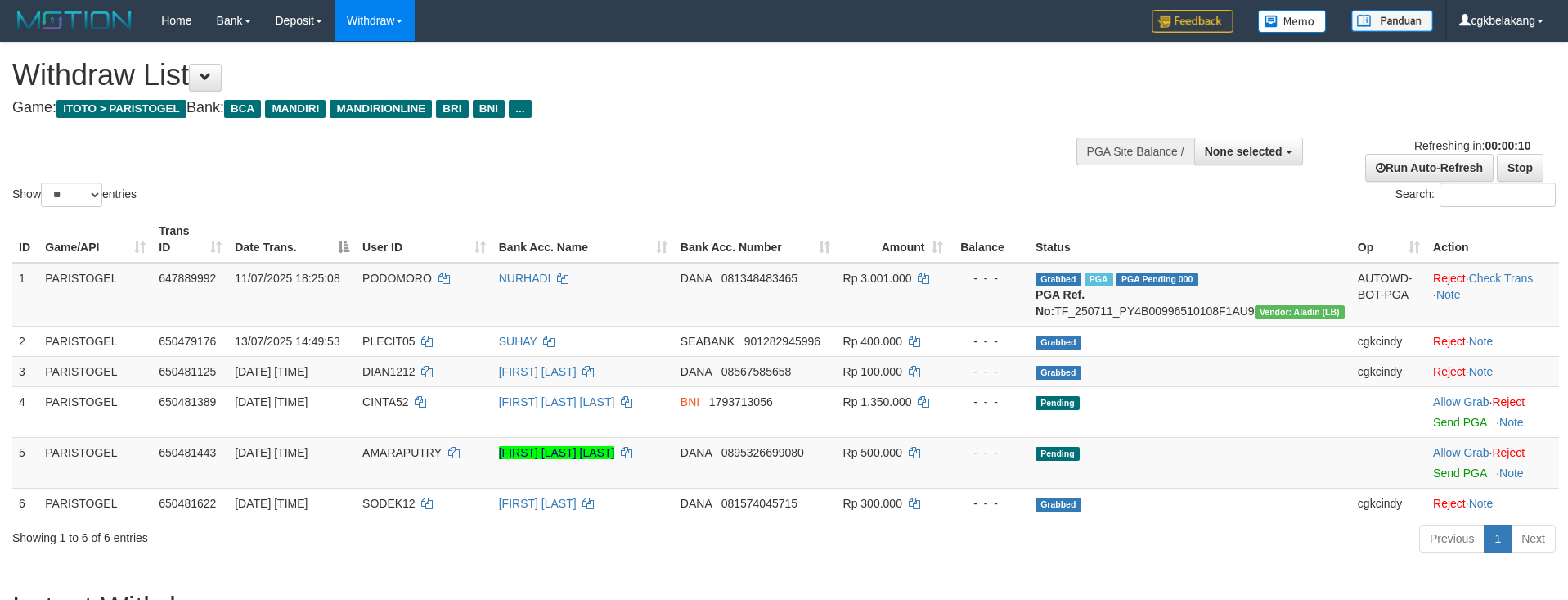 select 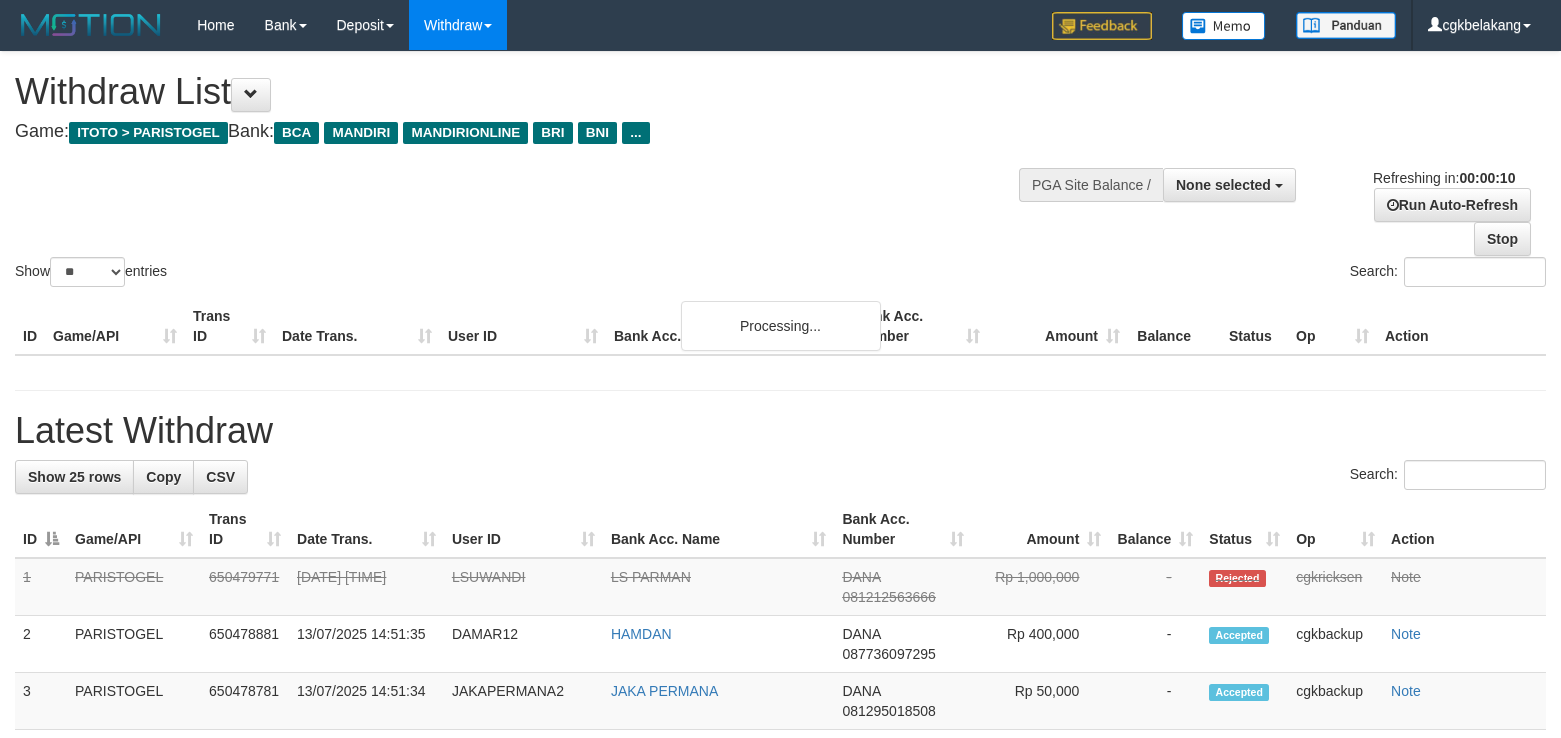 select 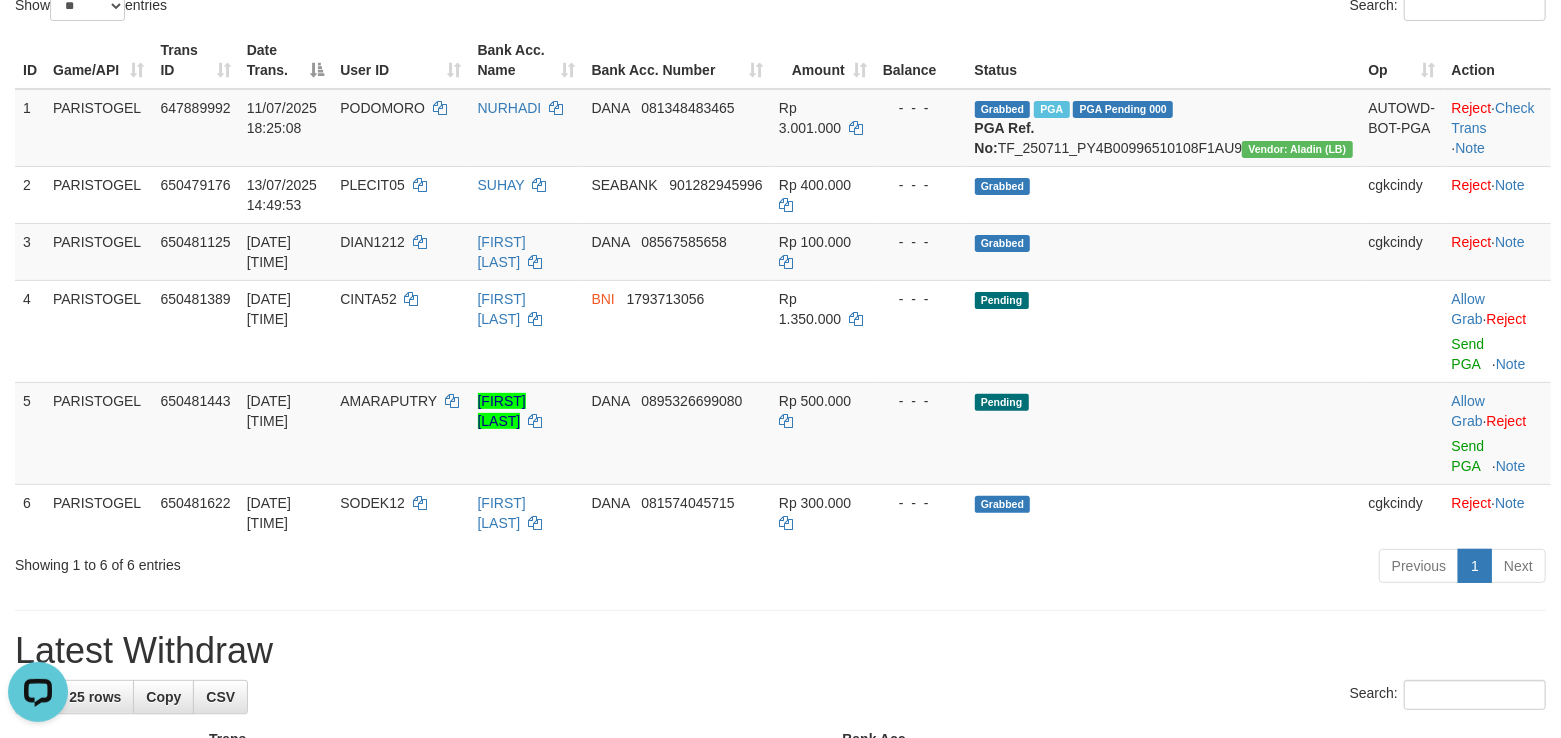 scroll, scrollTop: 0, scrollLeft: 0, axis: both 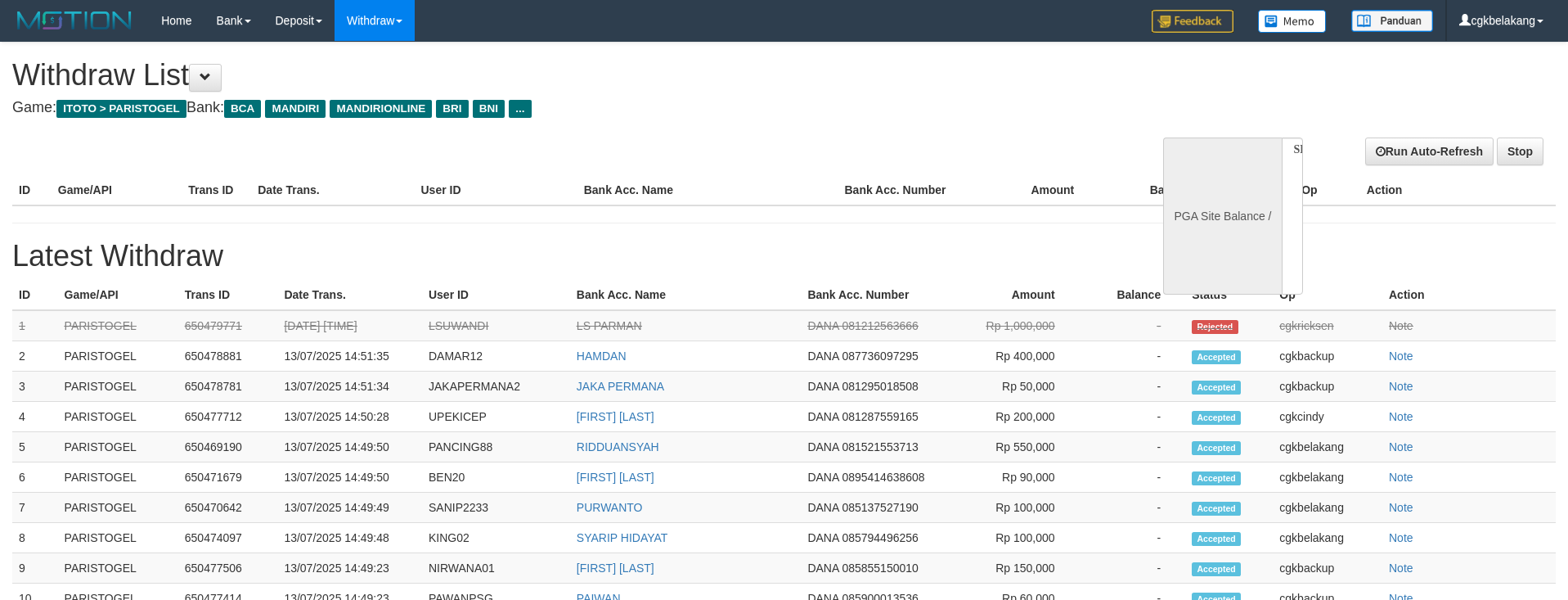 select 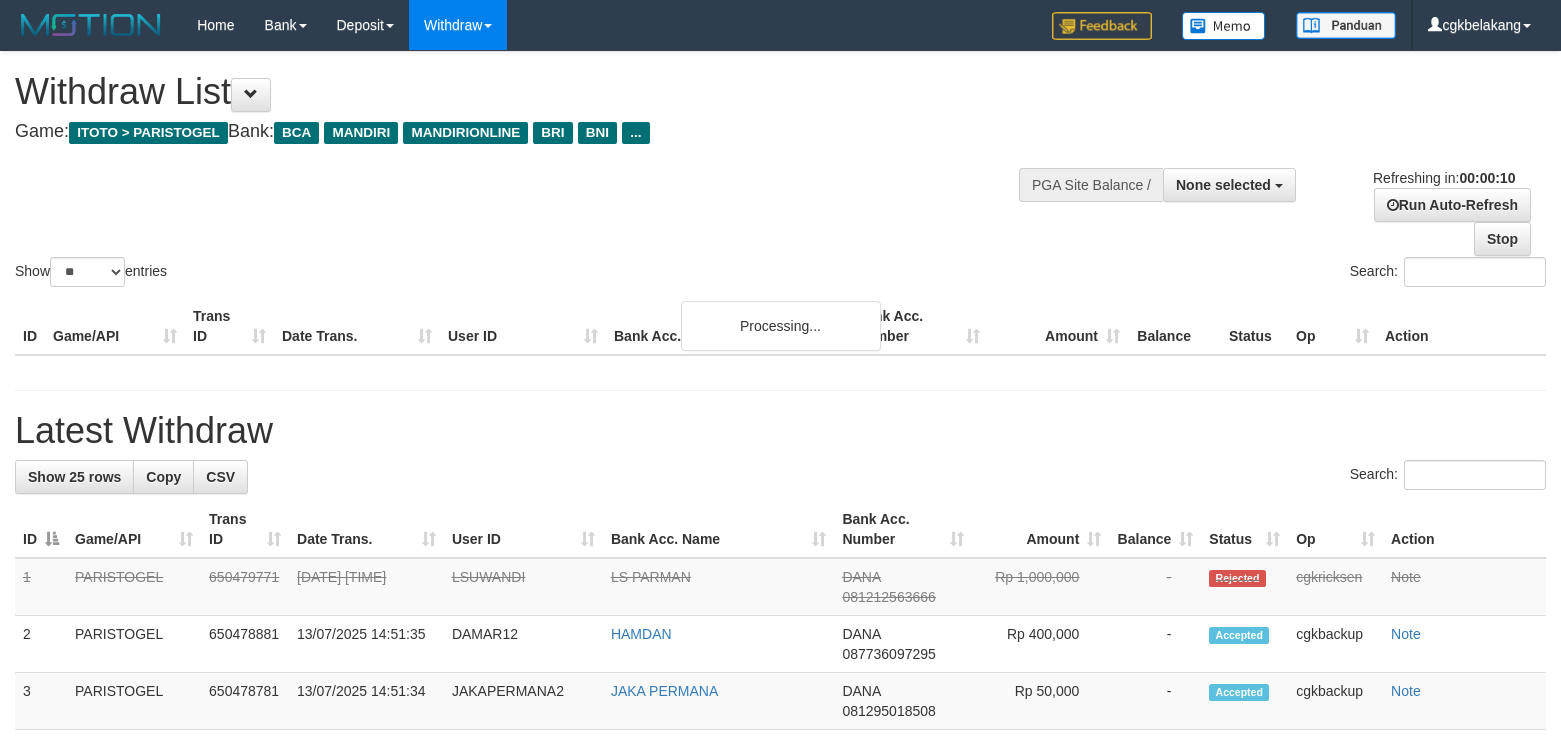 select 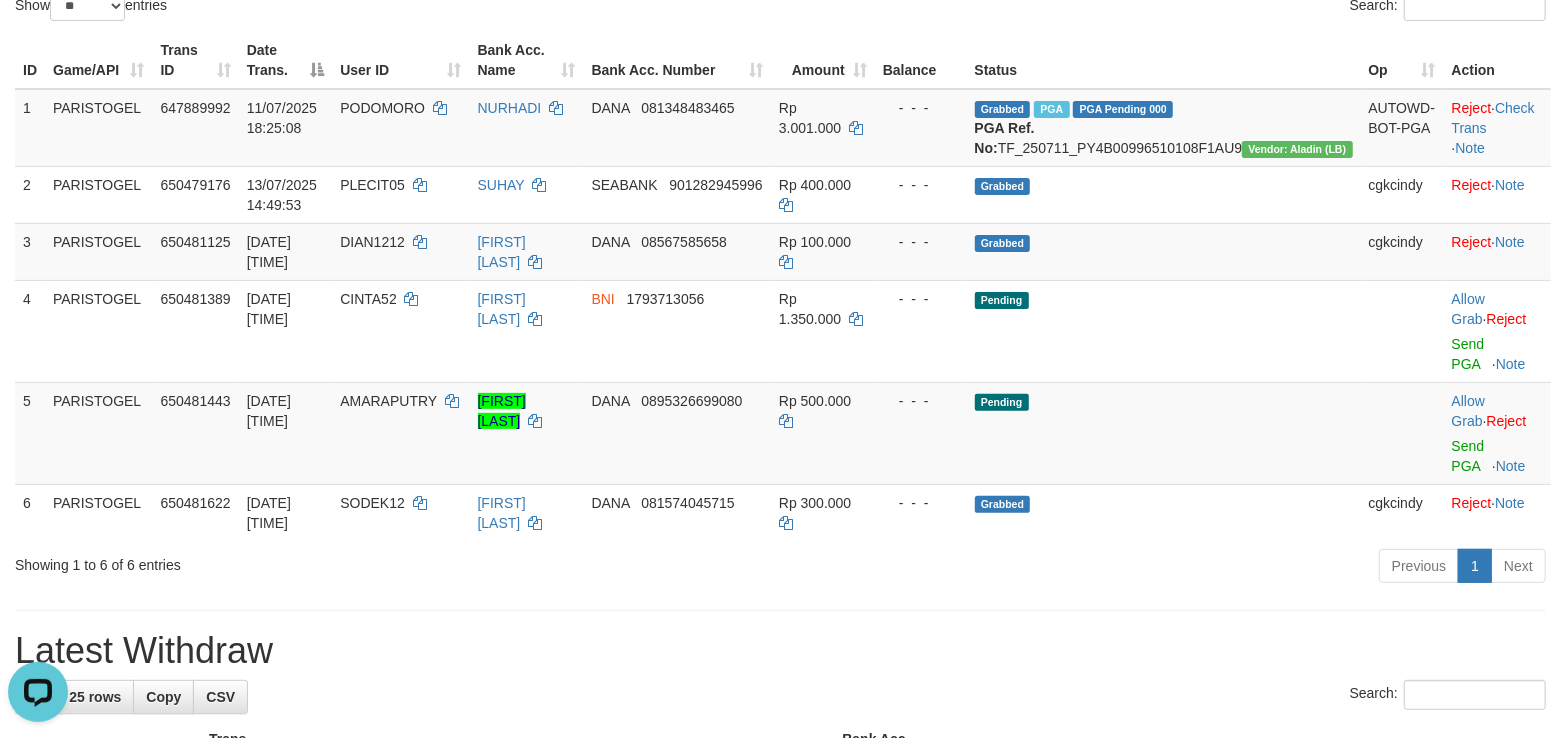 scroll, scrollTop: 0, scrollLeft: 0, axis: both 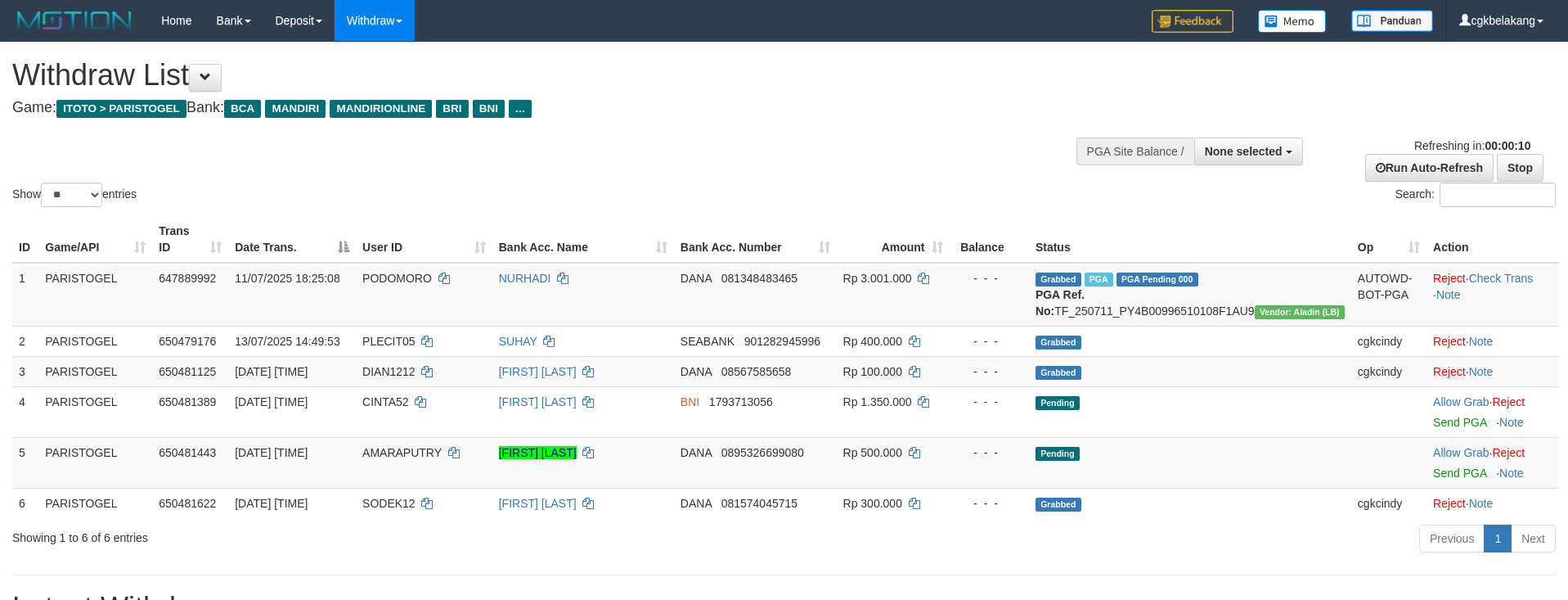 select 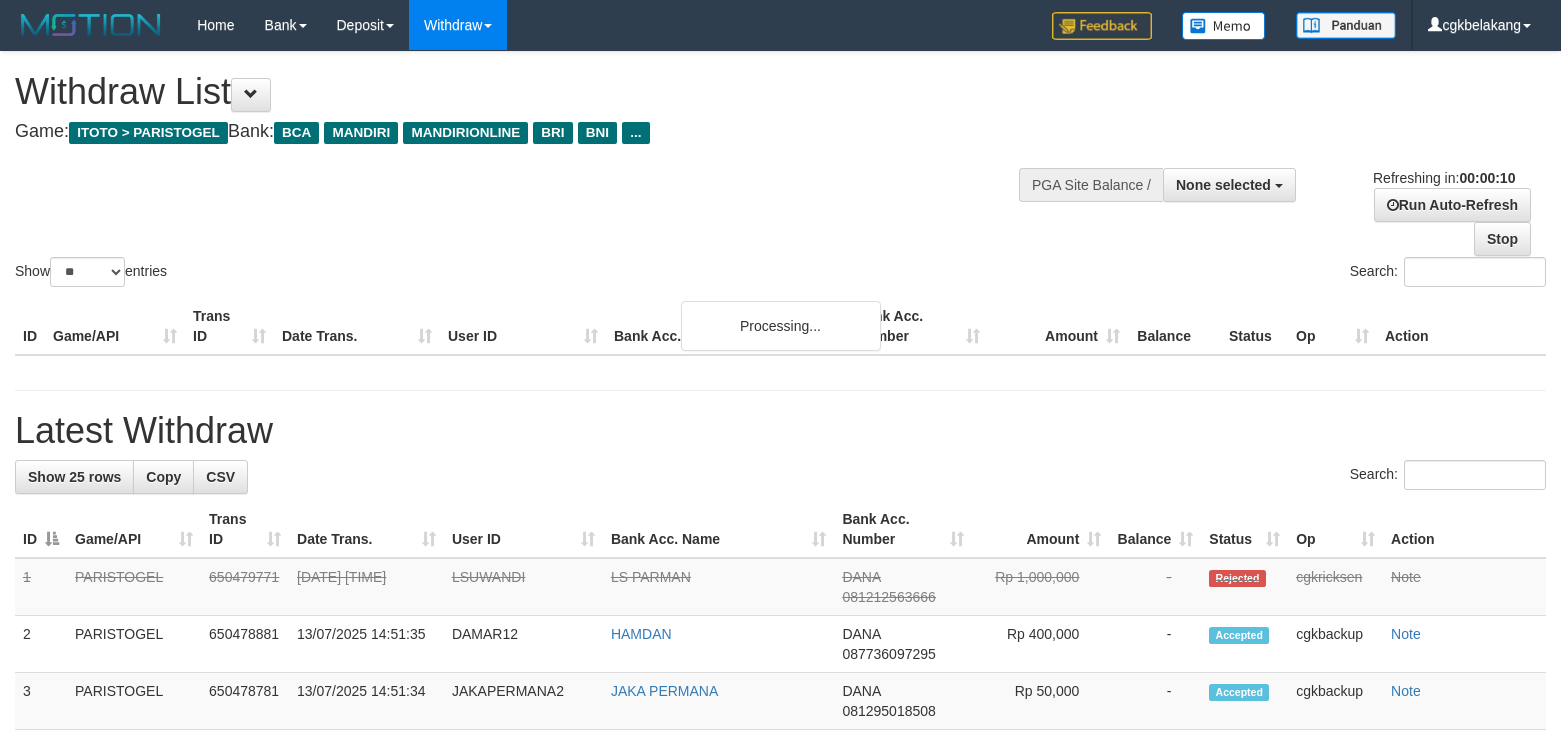select 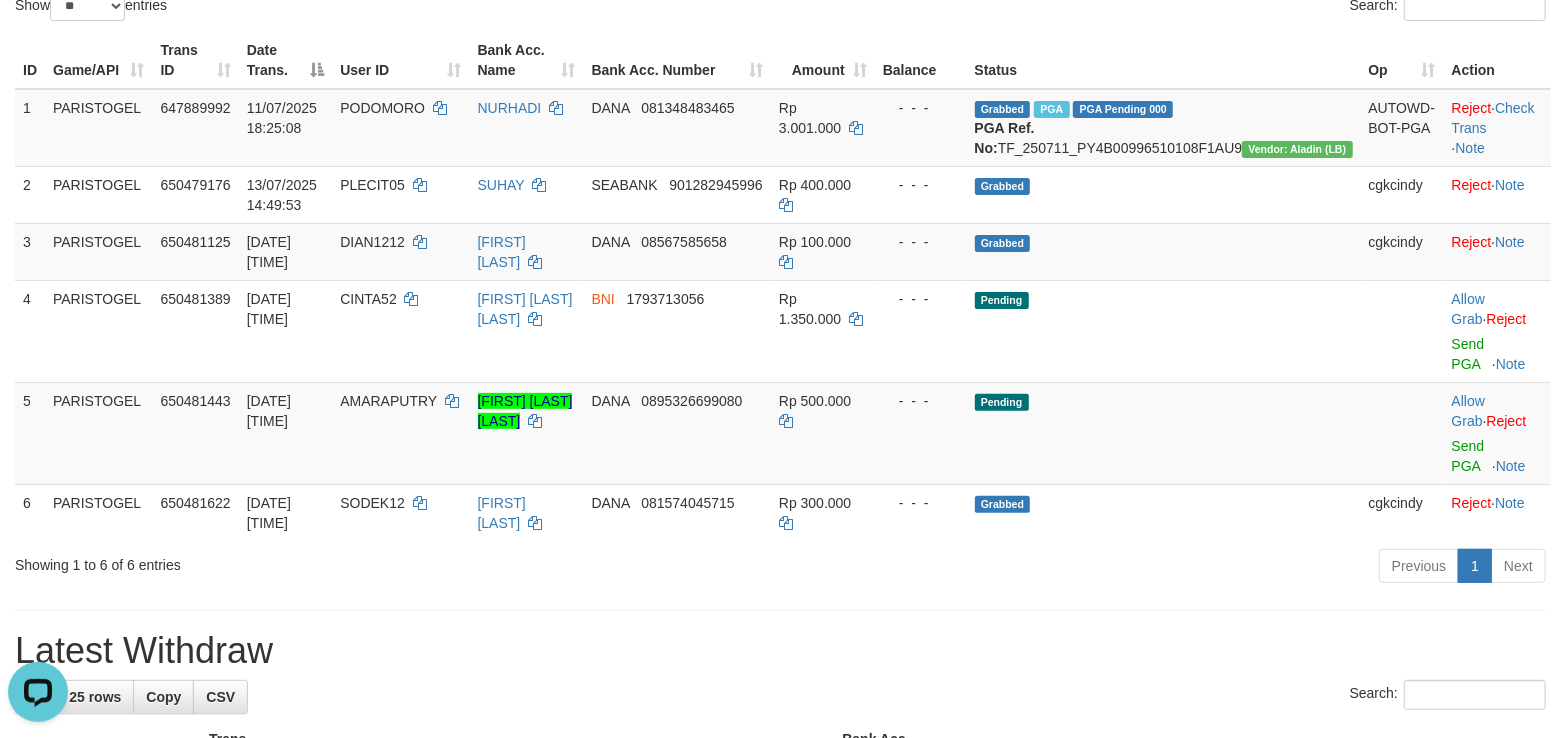 scroll, scrollTop: 0, scrollLeft: 0, axis: both 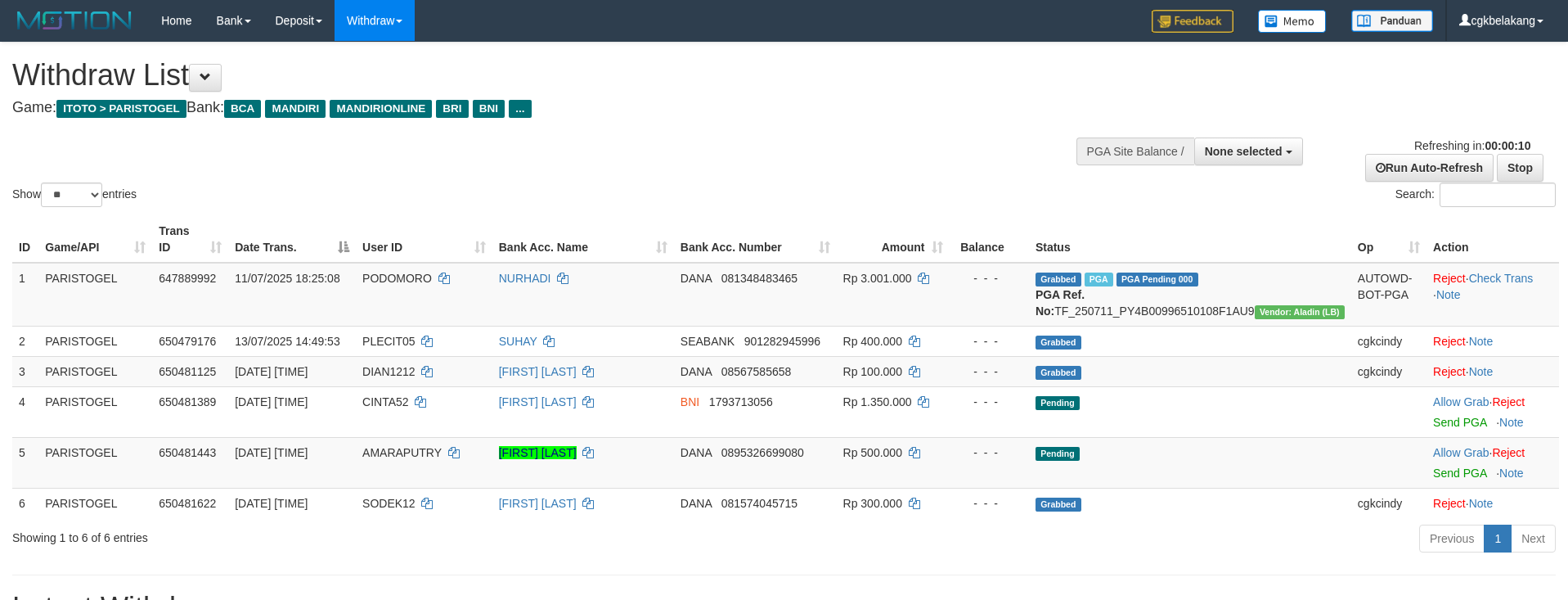 select 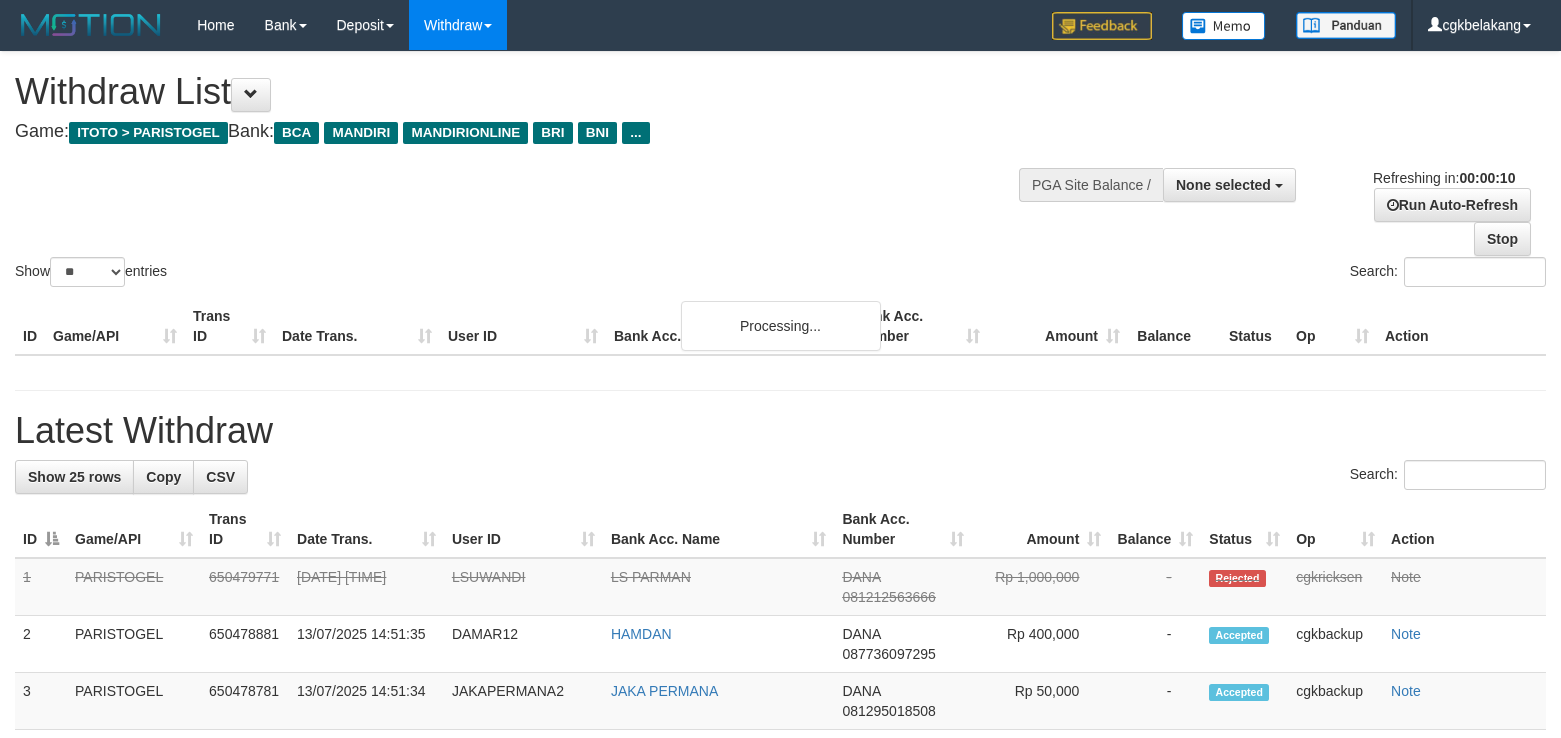 select 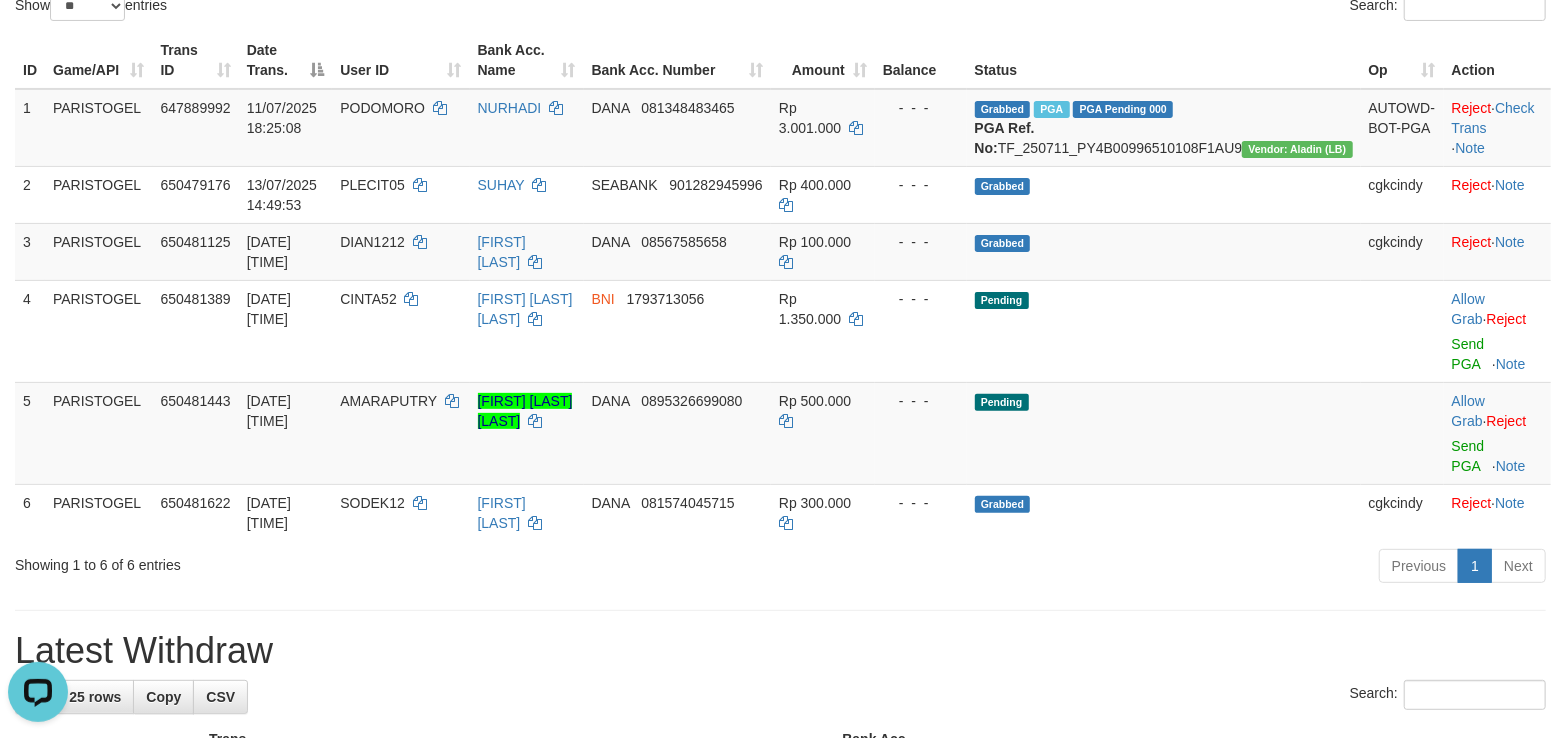 scroll, scrollTop: 0, scrollLeft: 0, axis: both 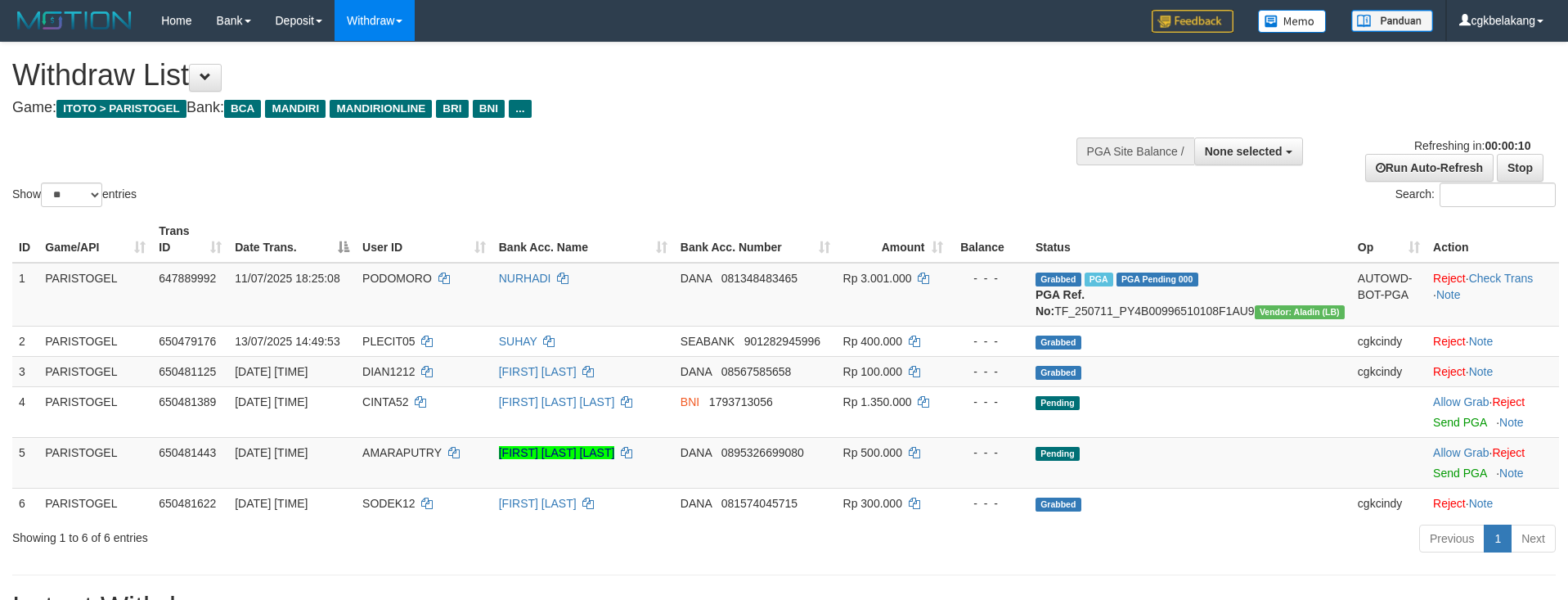select 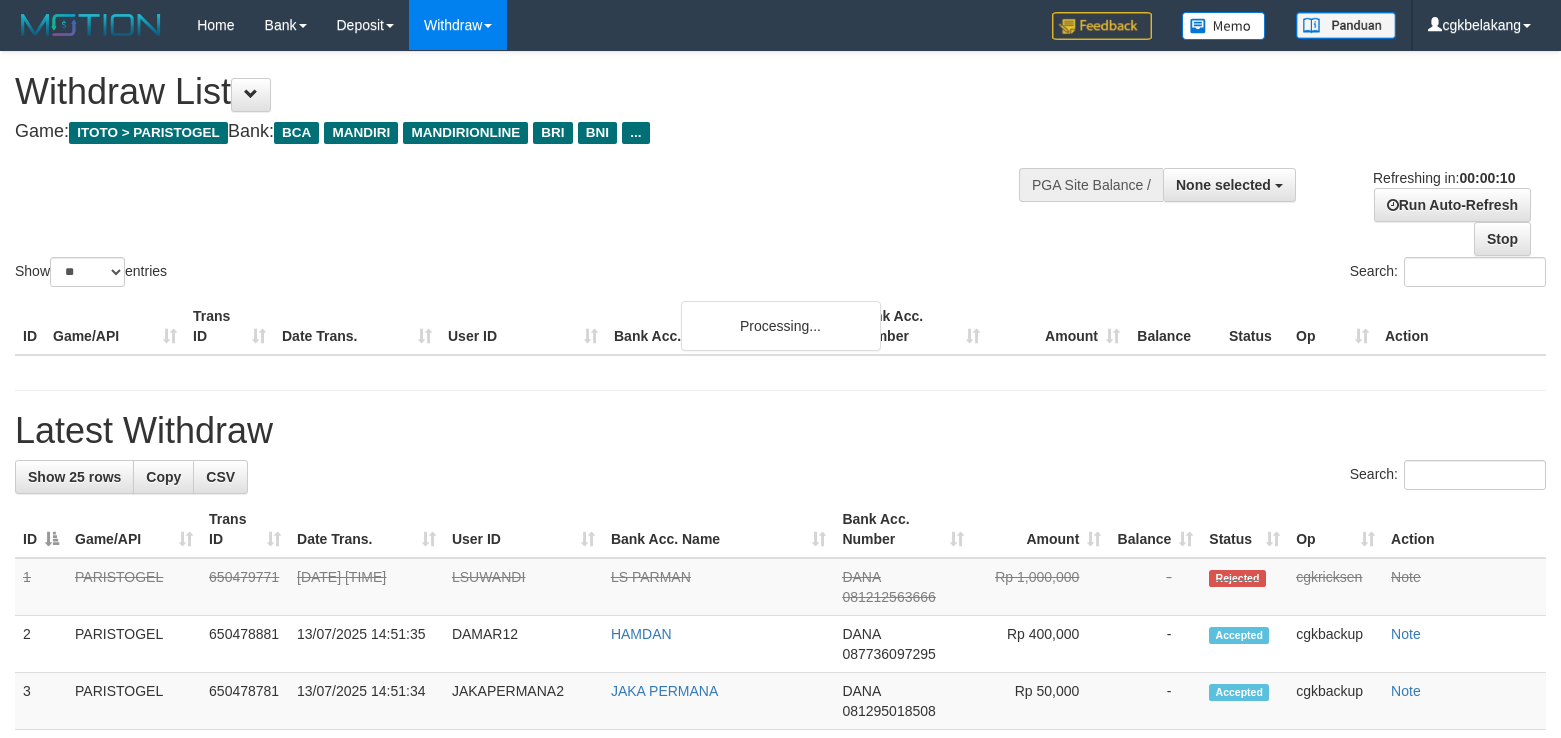 select 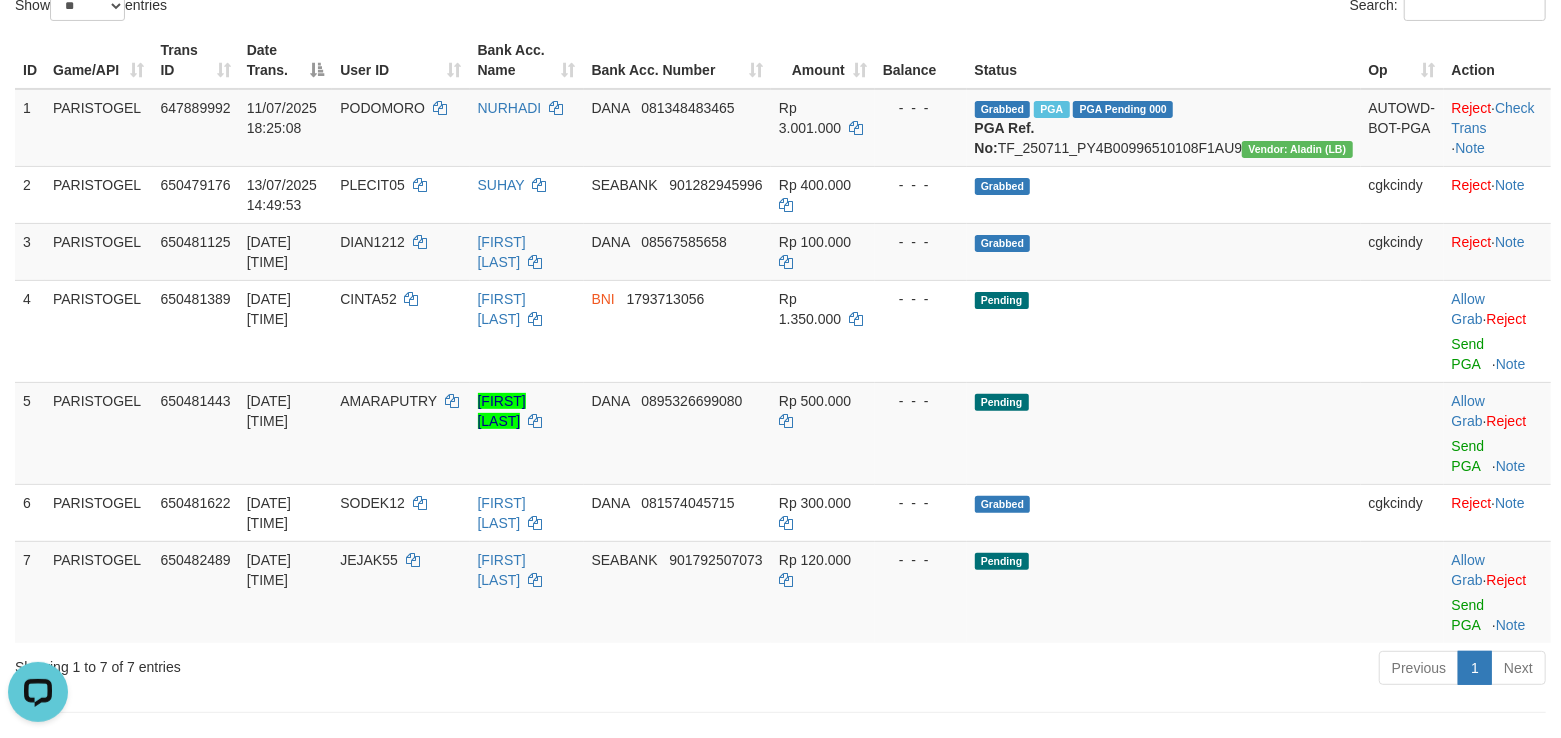 scroll, scrollTop: 0, scrollLeft: 0, axis: both 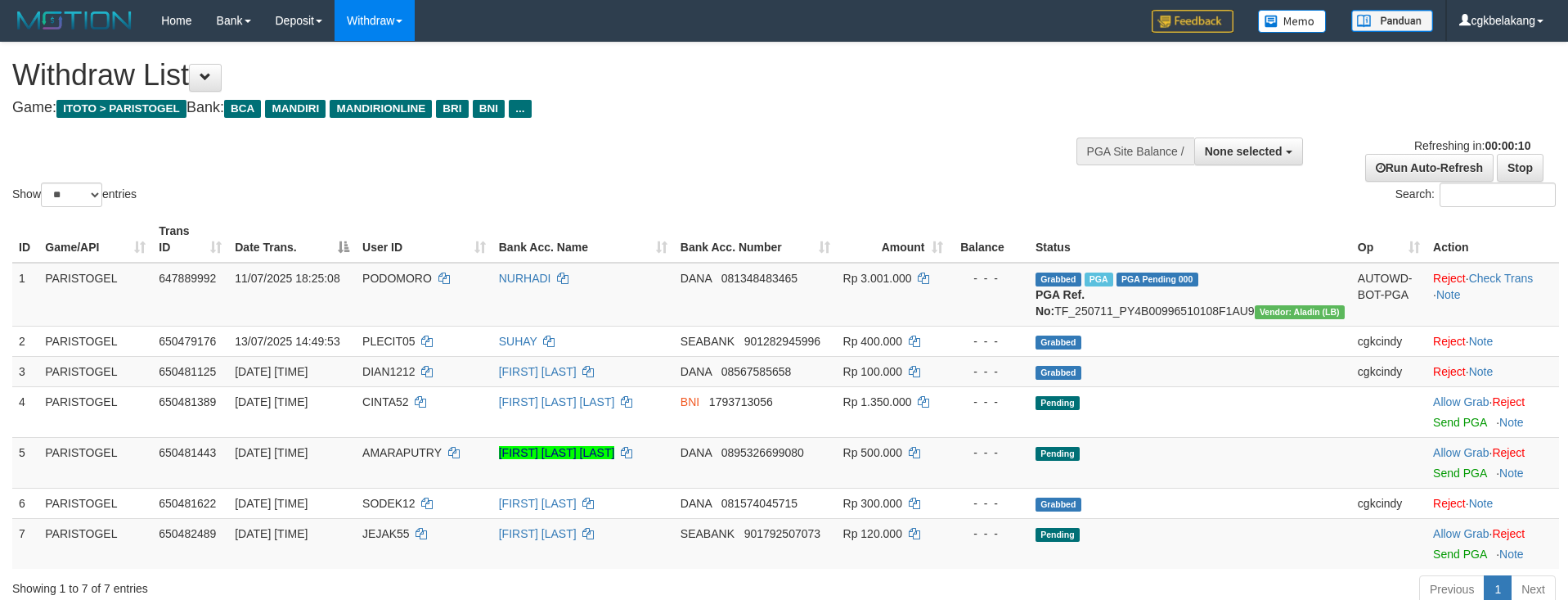 select 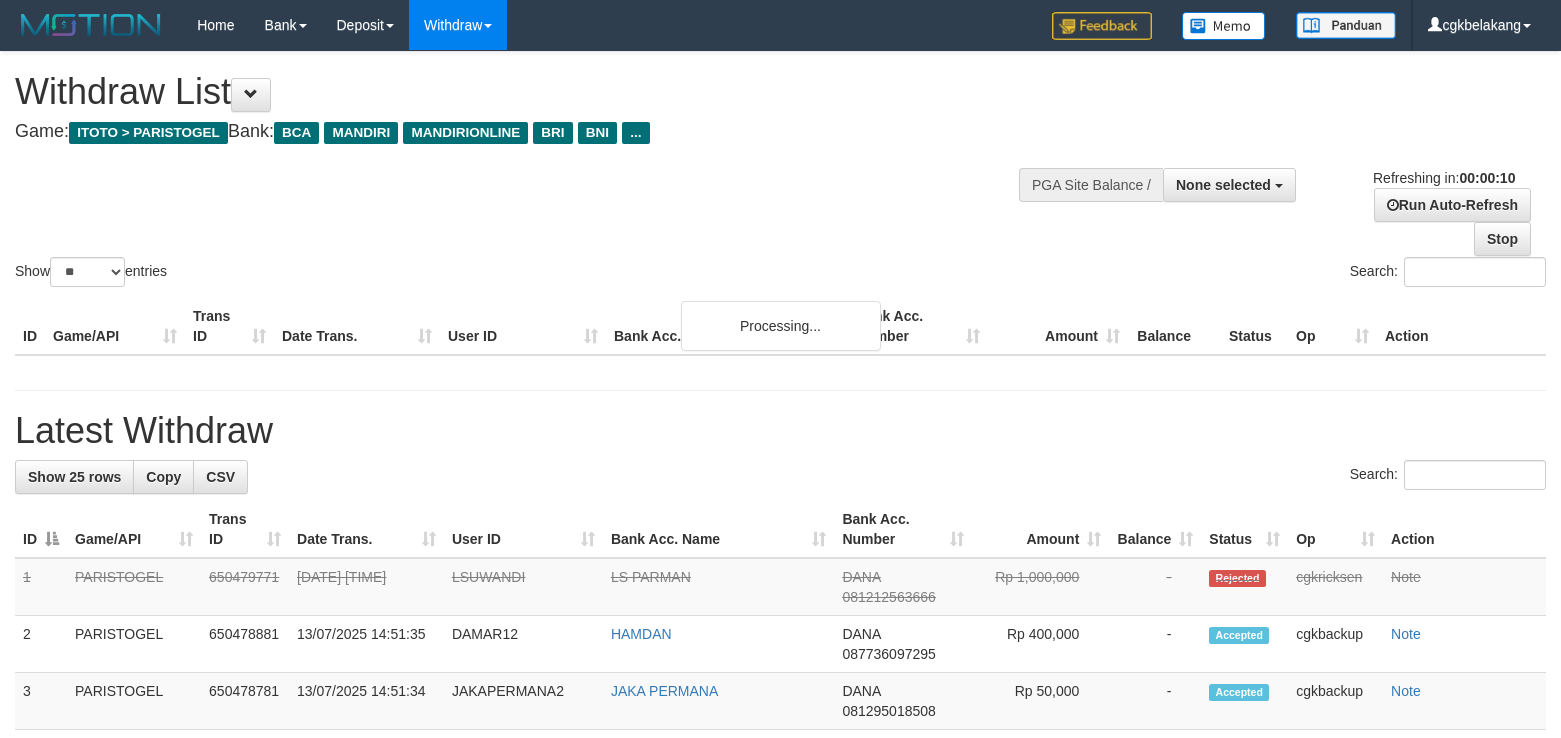 select 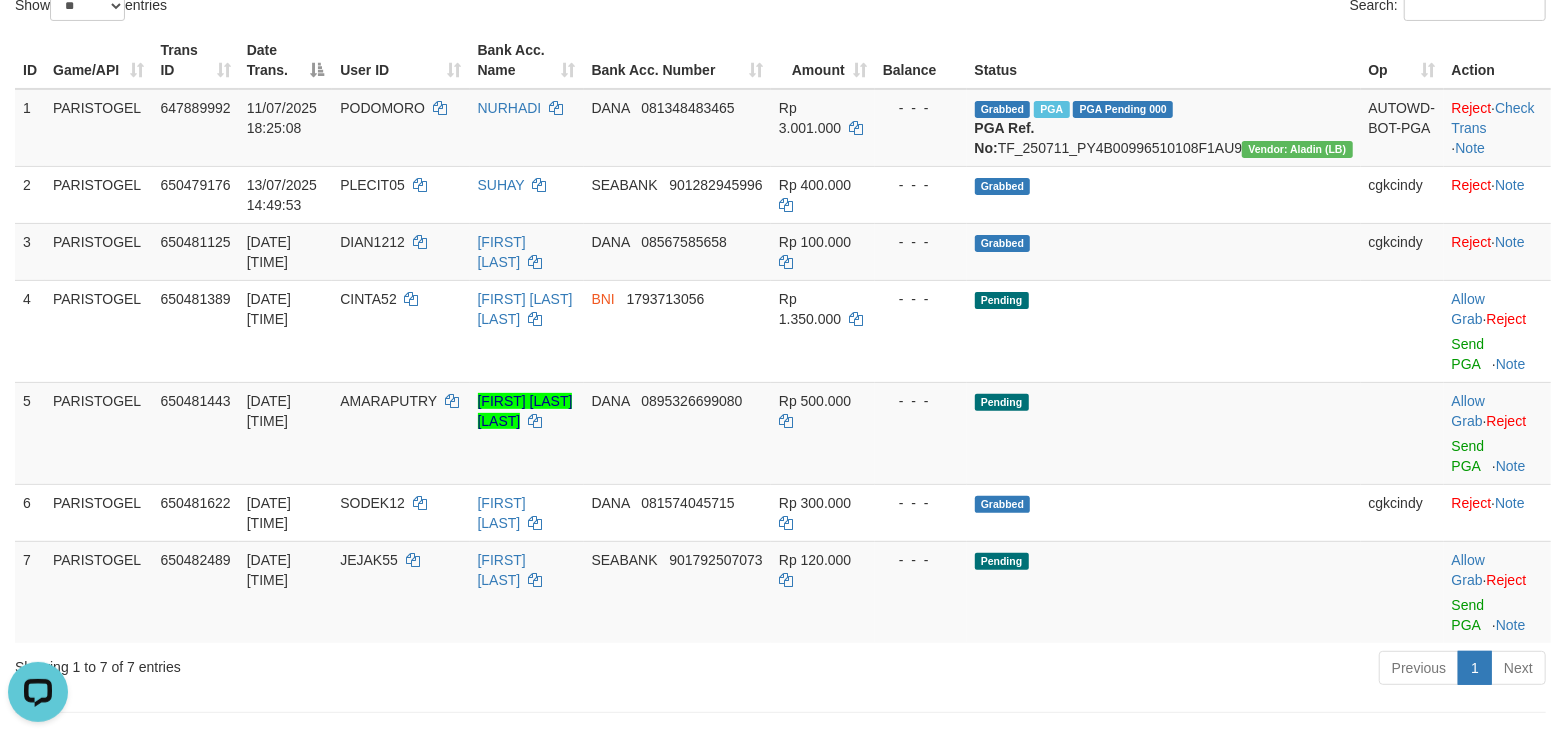 scroll, scrollTop: 0, scrollLeft: 0, axis: both 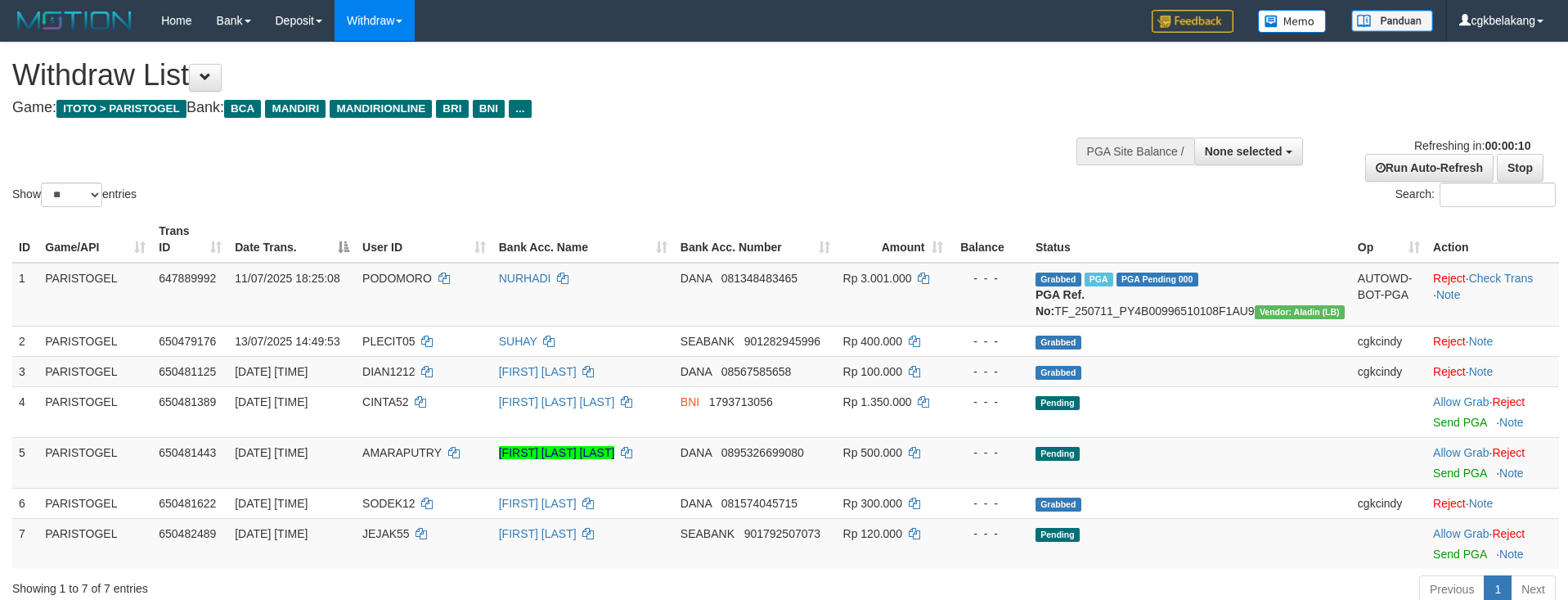 select 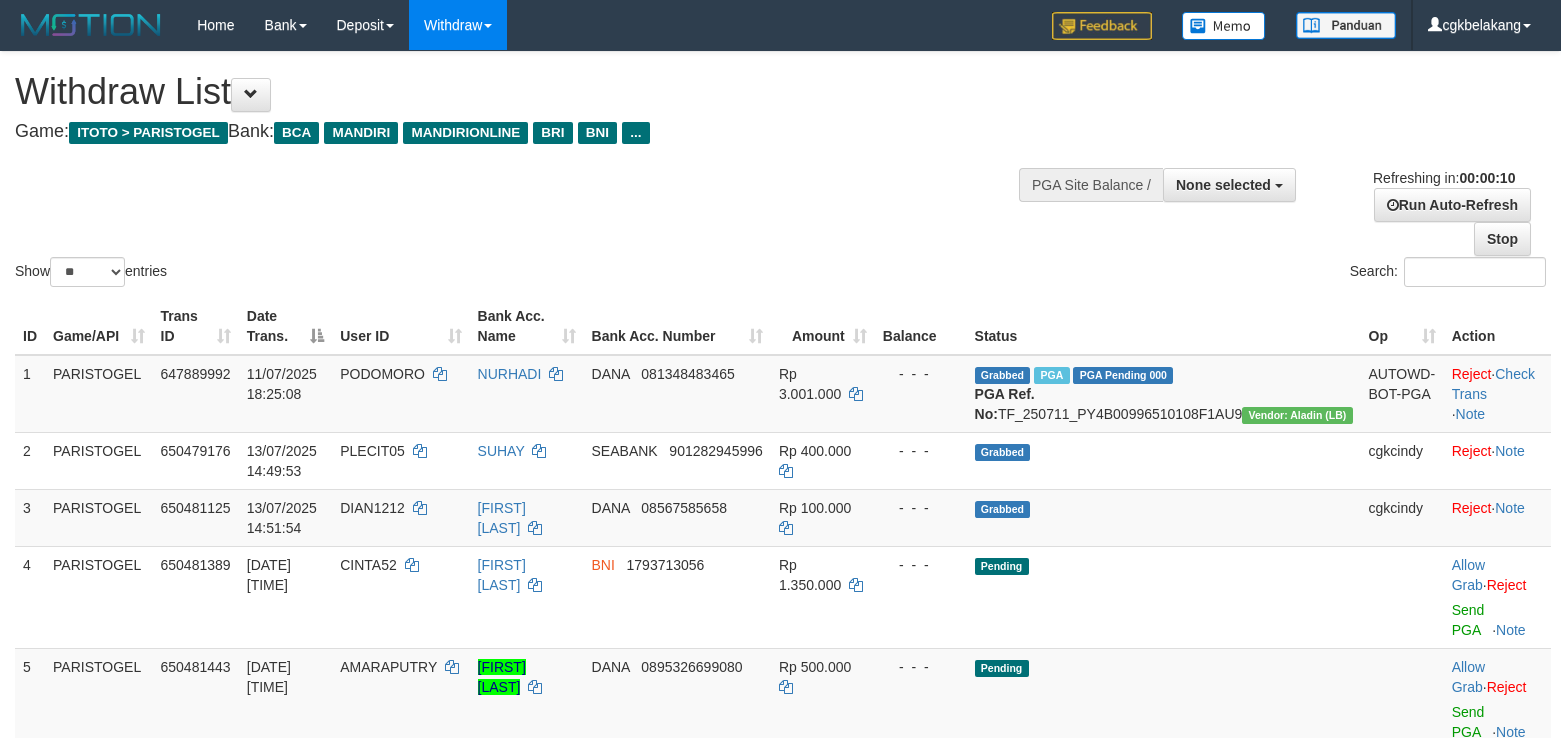 select 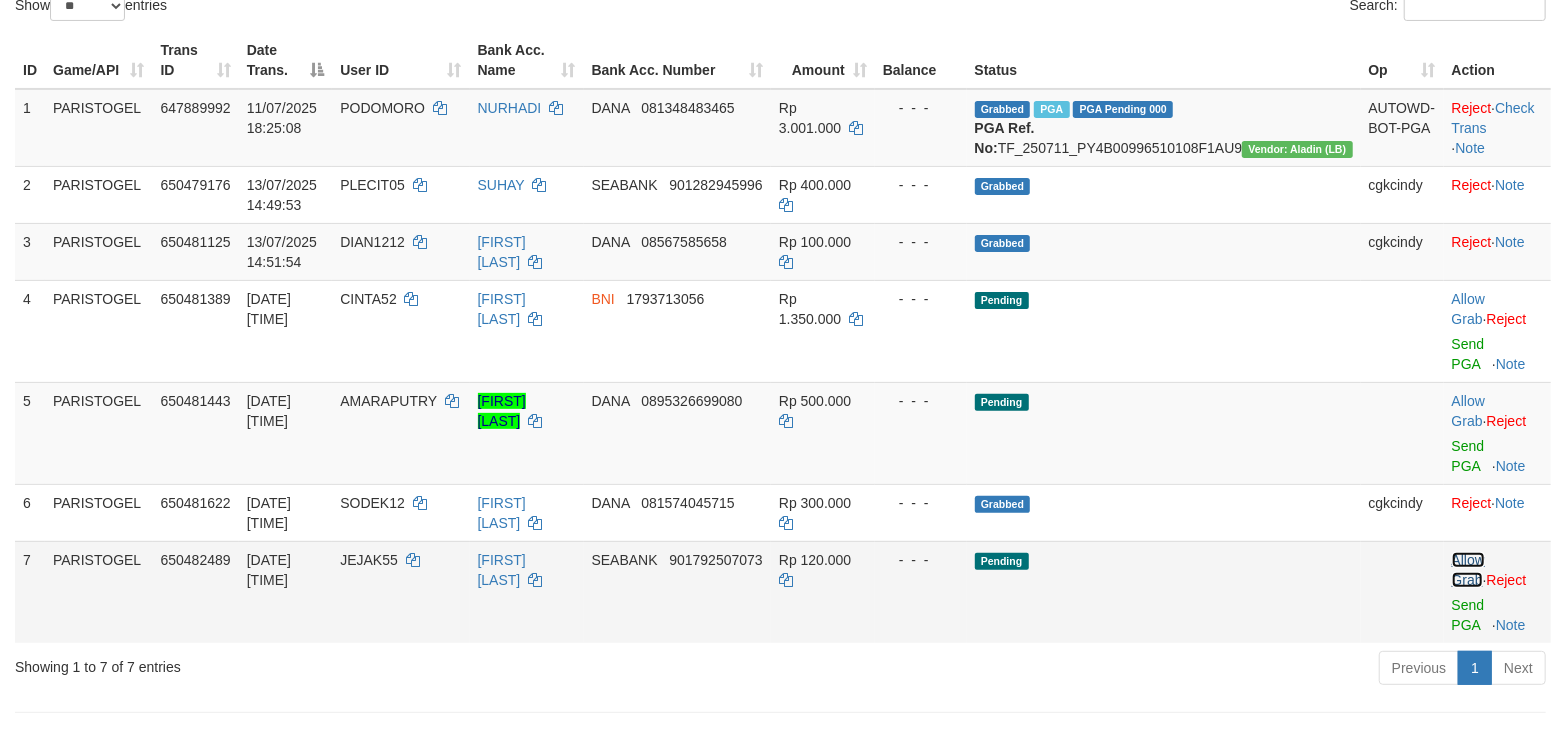 click on "Allow Grab" at bounding box center (1468, 570) 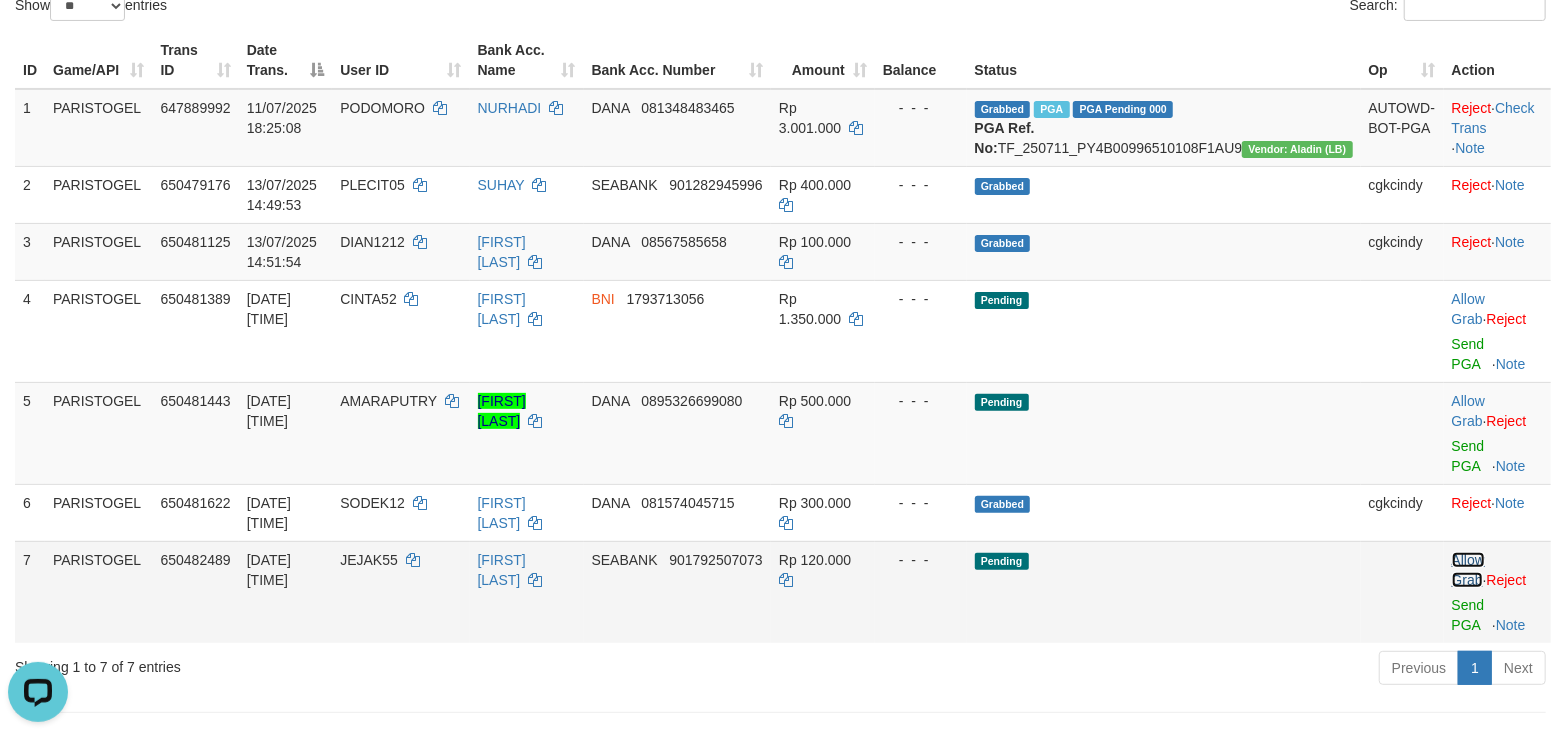 scroll, scrollTop: 0, scrollLeft: 0, axis: both 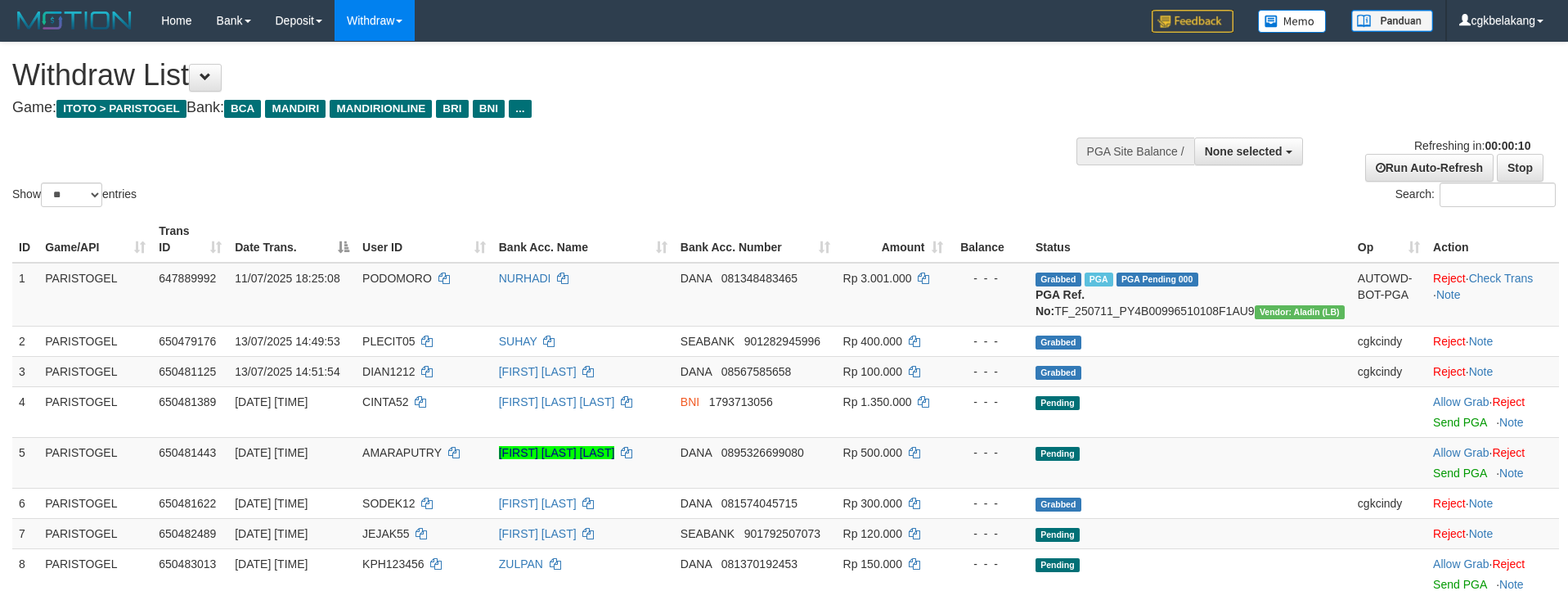 select 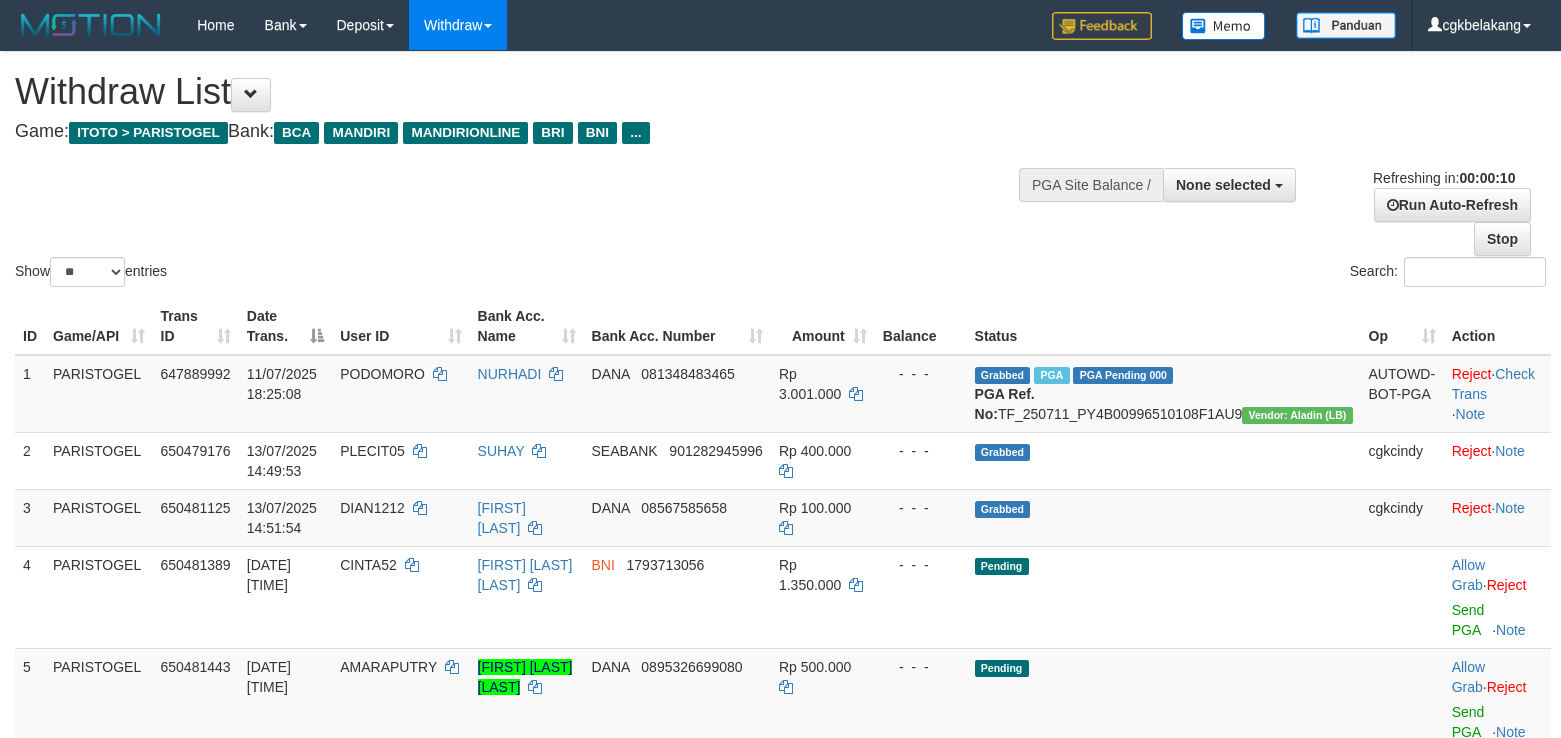 select 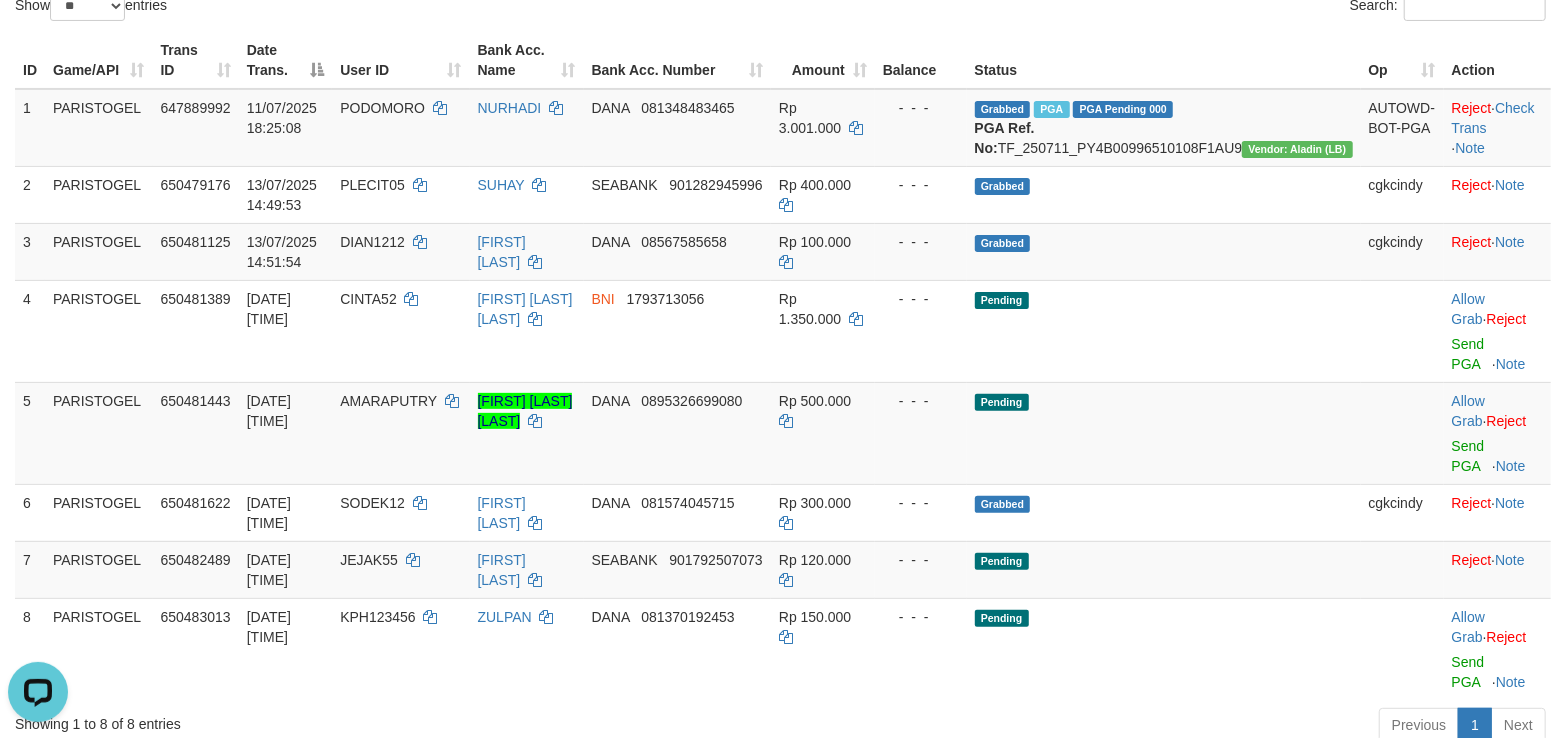 scroll, scrollTop: 0, scrollLeft: 0, axis: both 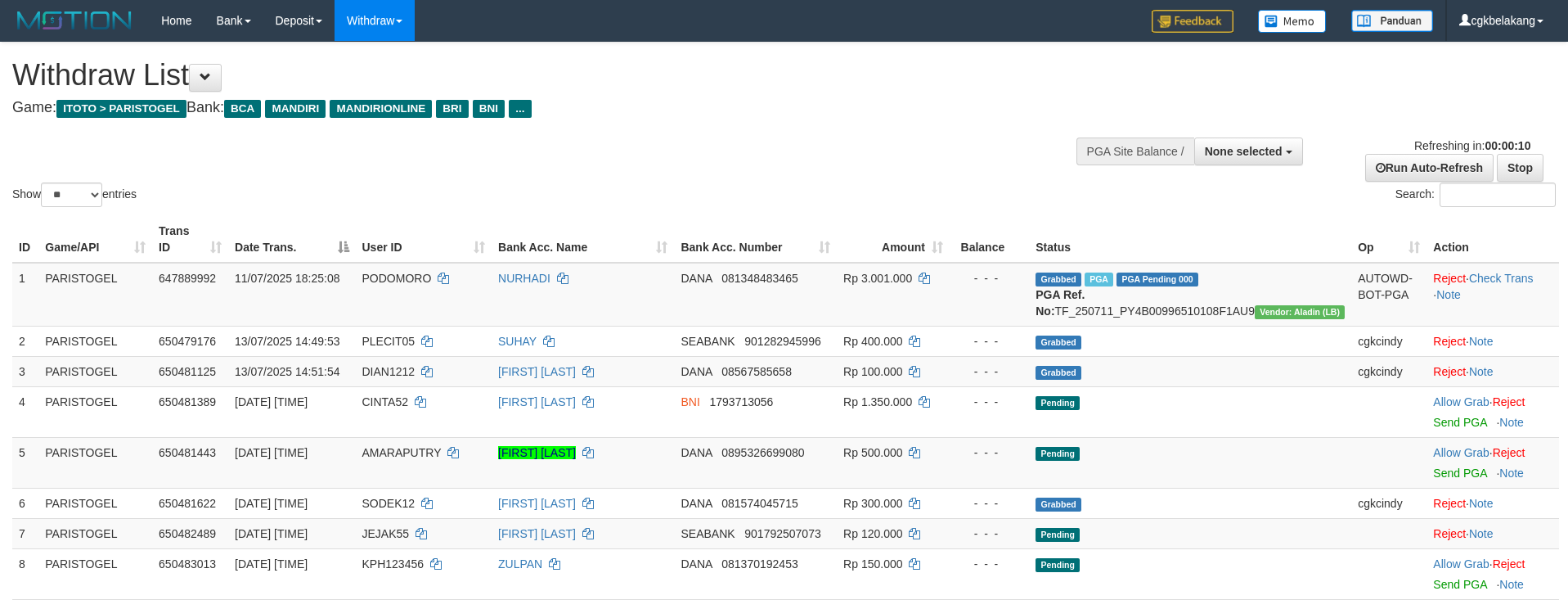 select 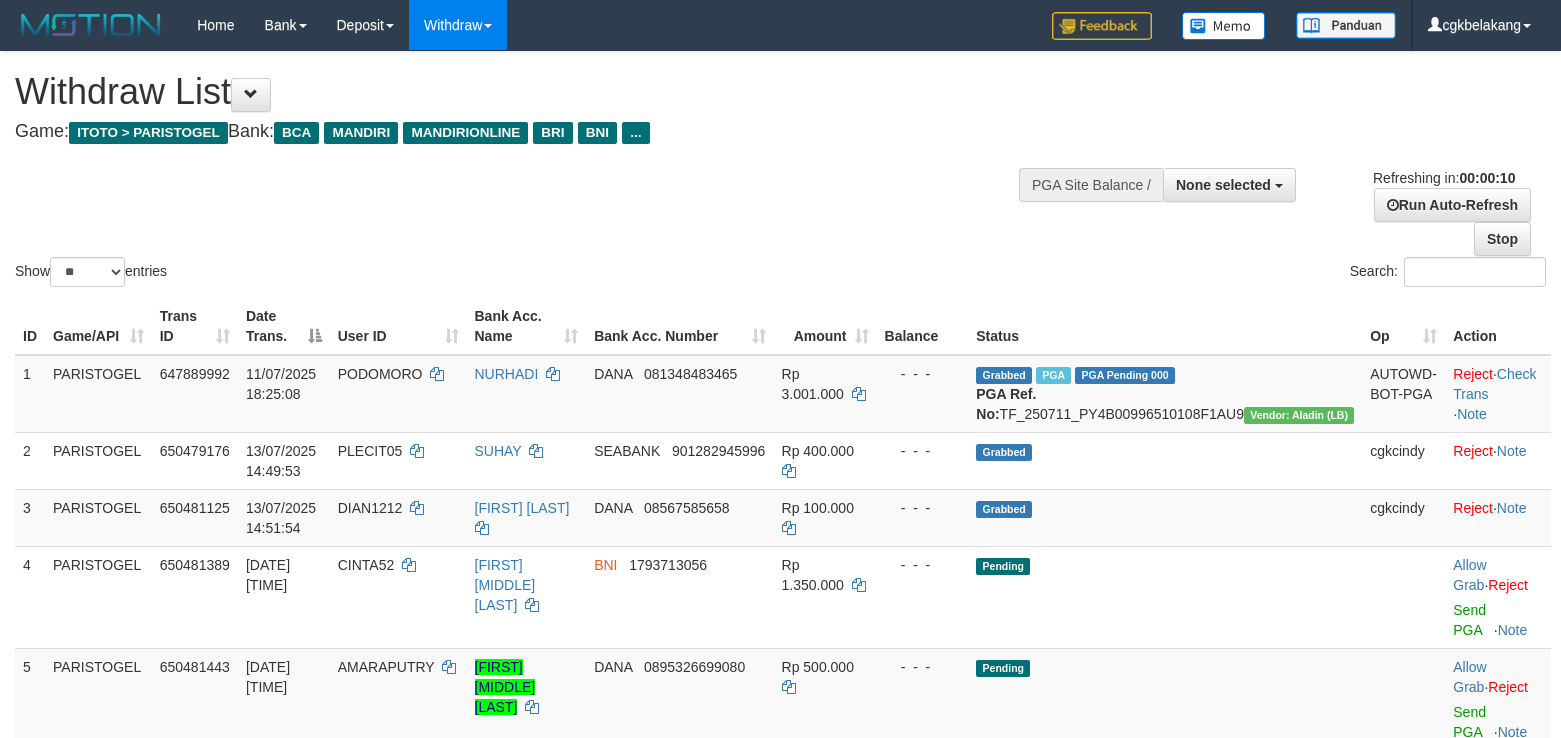 select 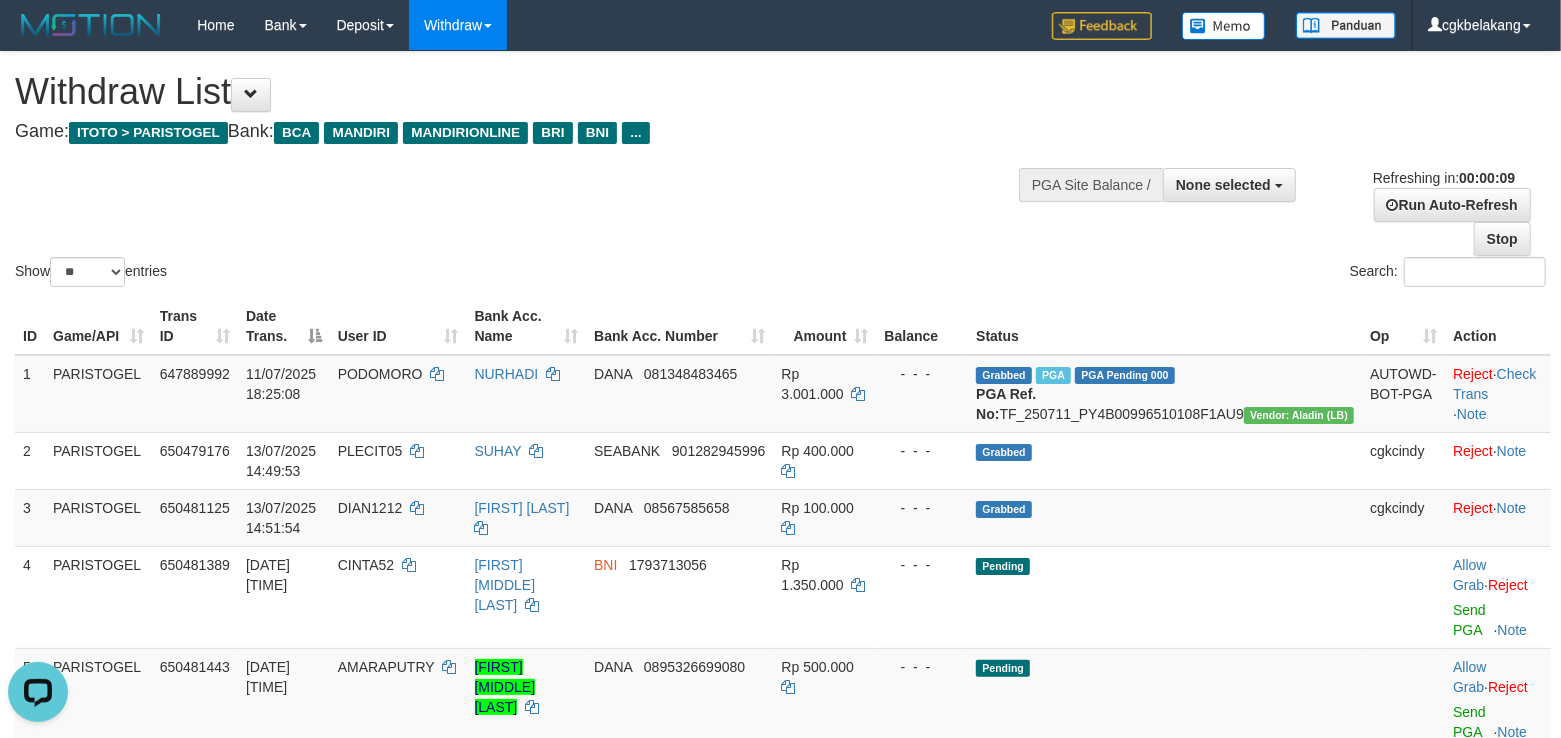scroll, scrollTop: 0, scrollLeft: 0, axis: both 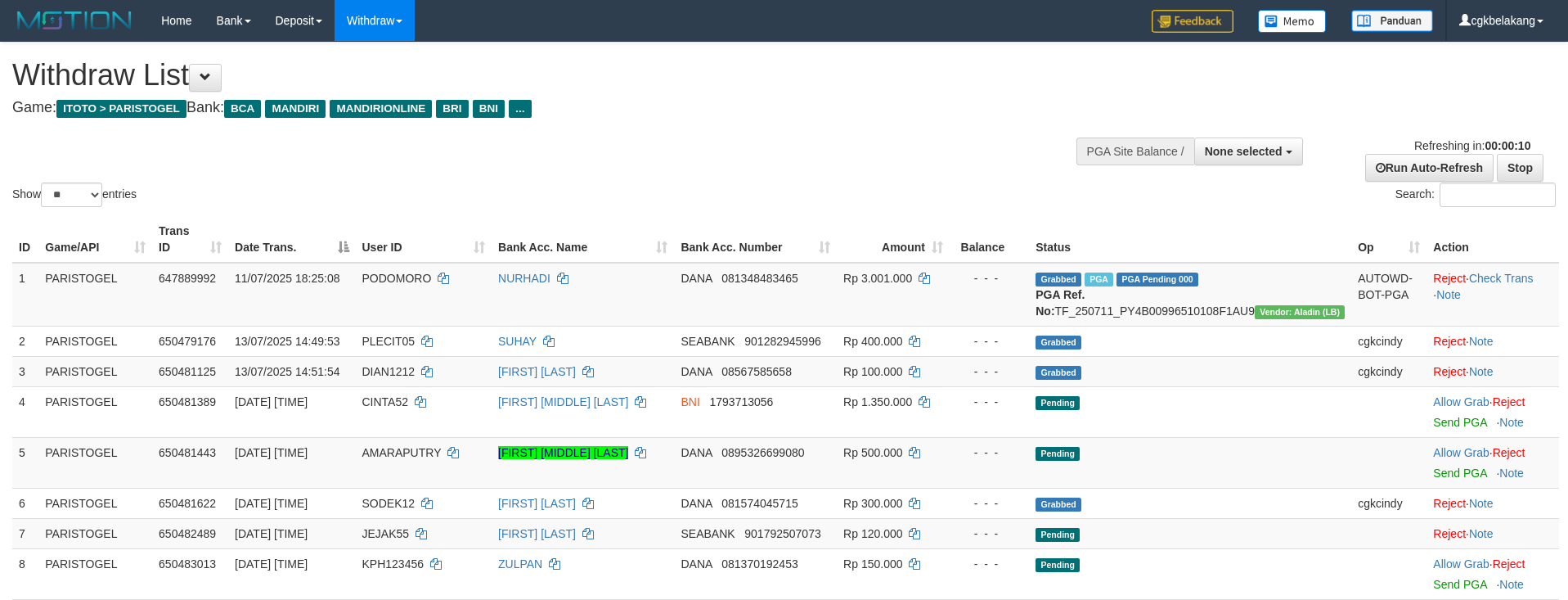 select 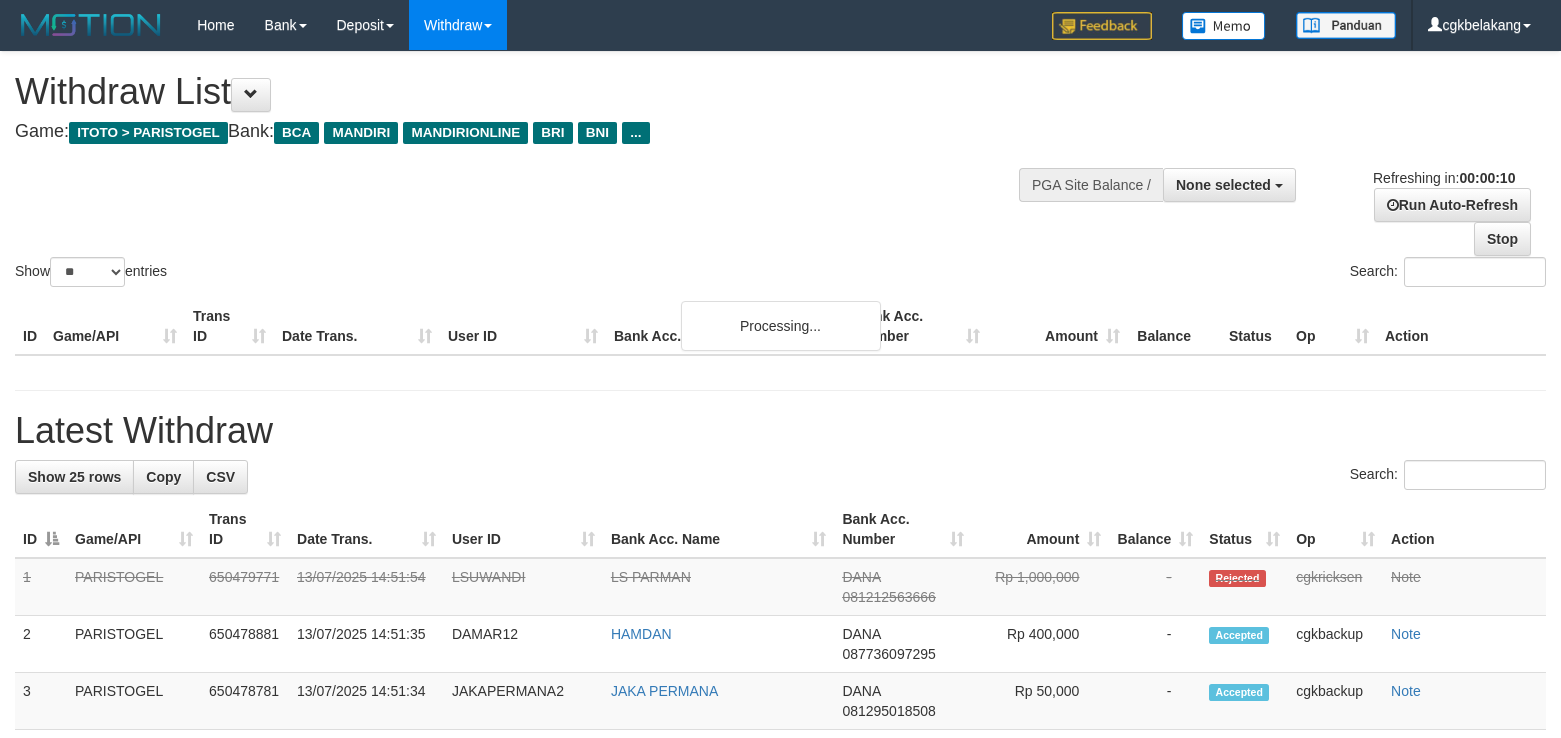 select 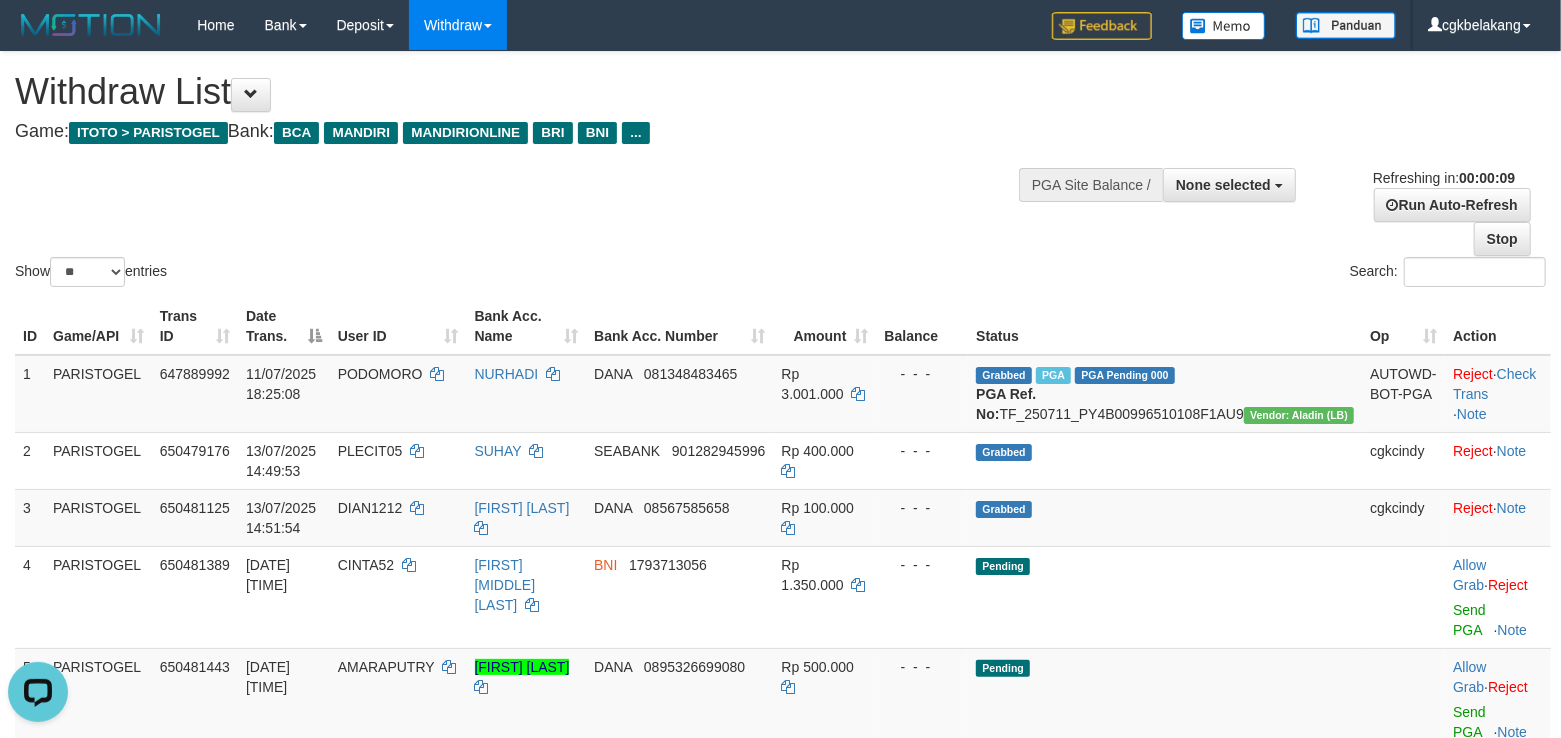 scroll, scrollTop: 0, scrollLeft: 0, axis: both 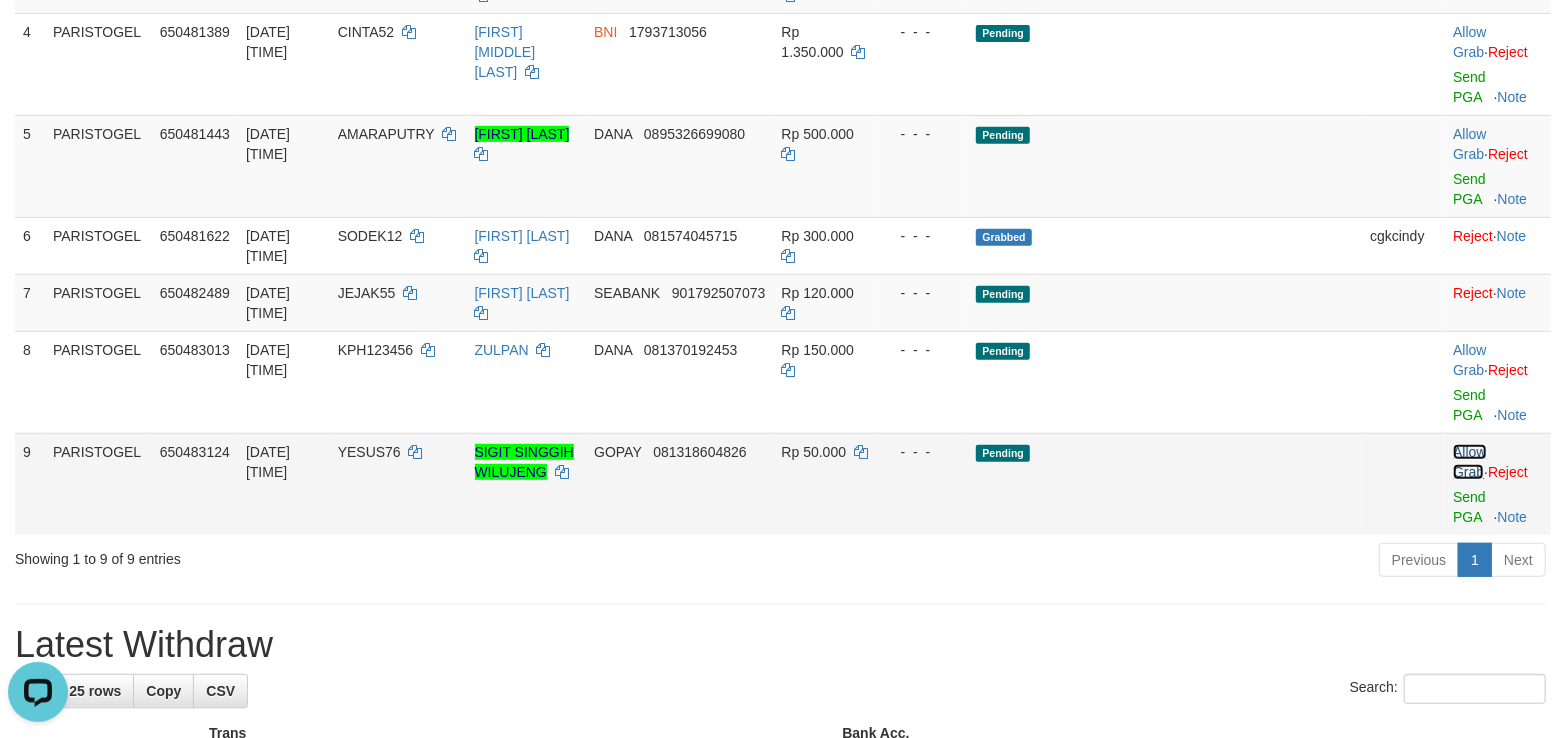 click on "Allow Grab" at bounding box center (1469, 462) 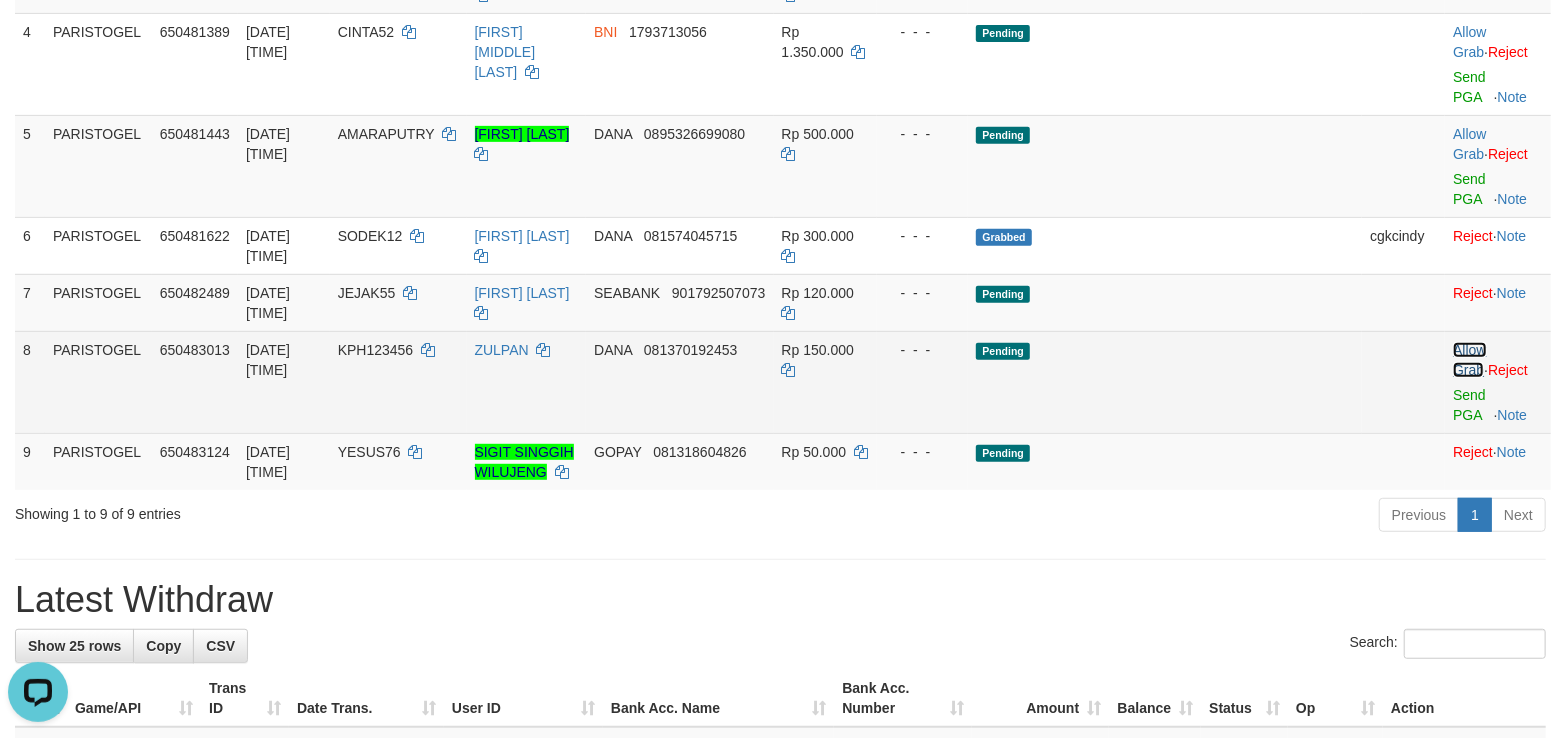 click on "Allow Grab" at bounding box center [1469, 360] 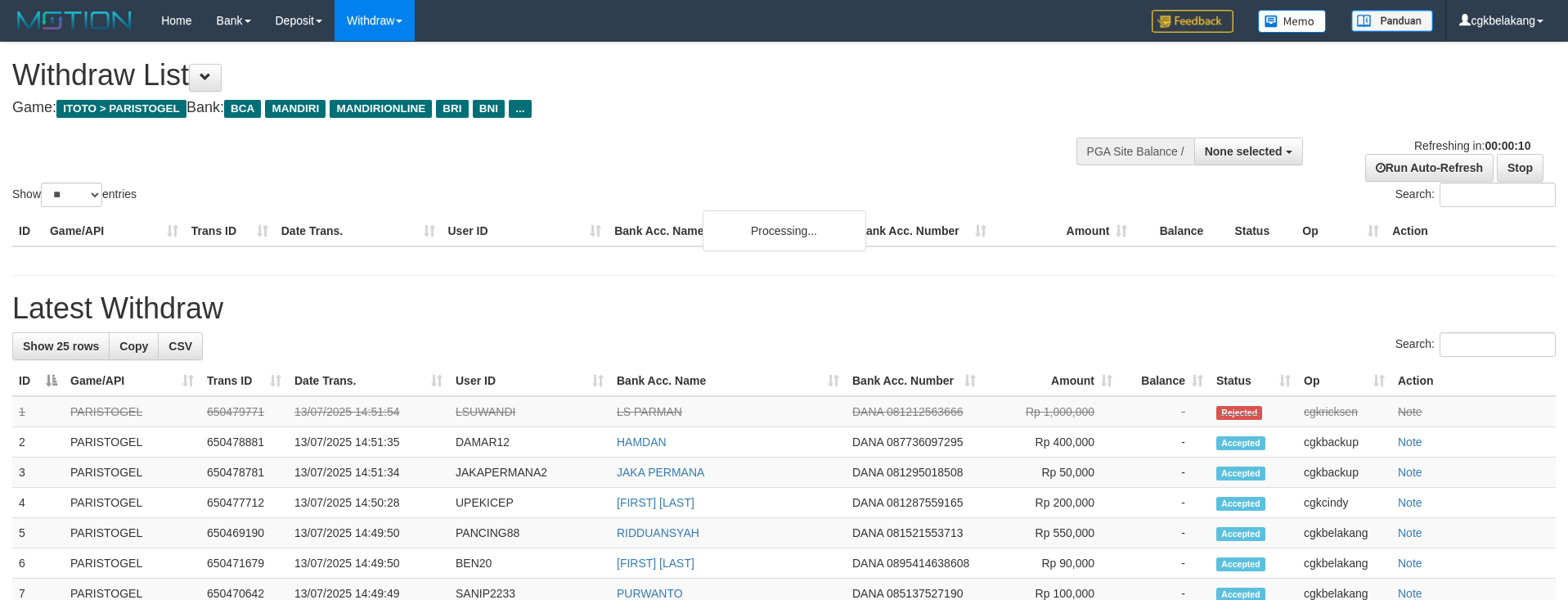 select 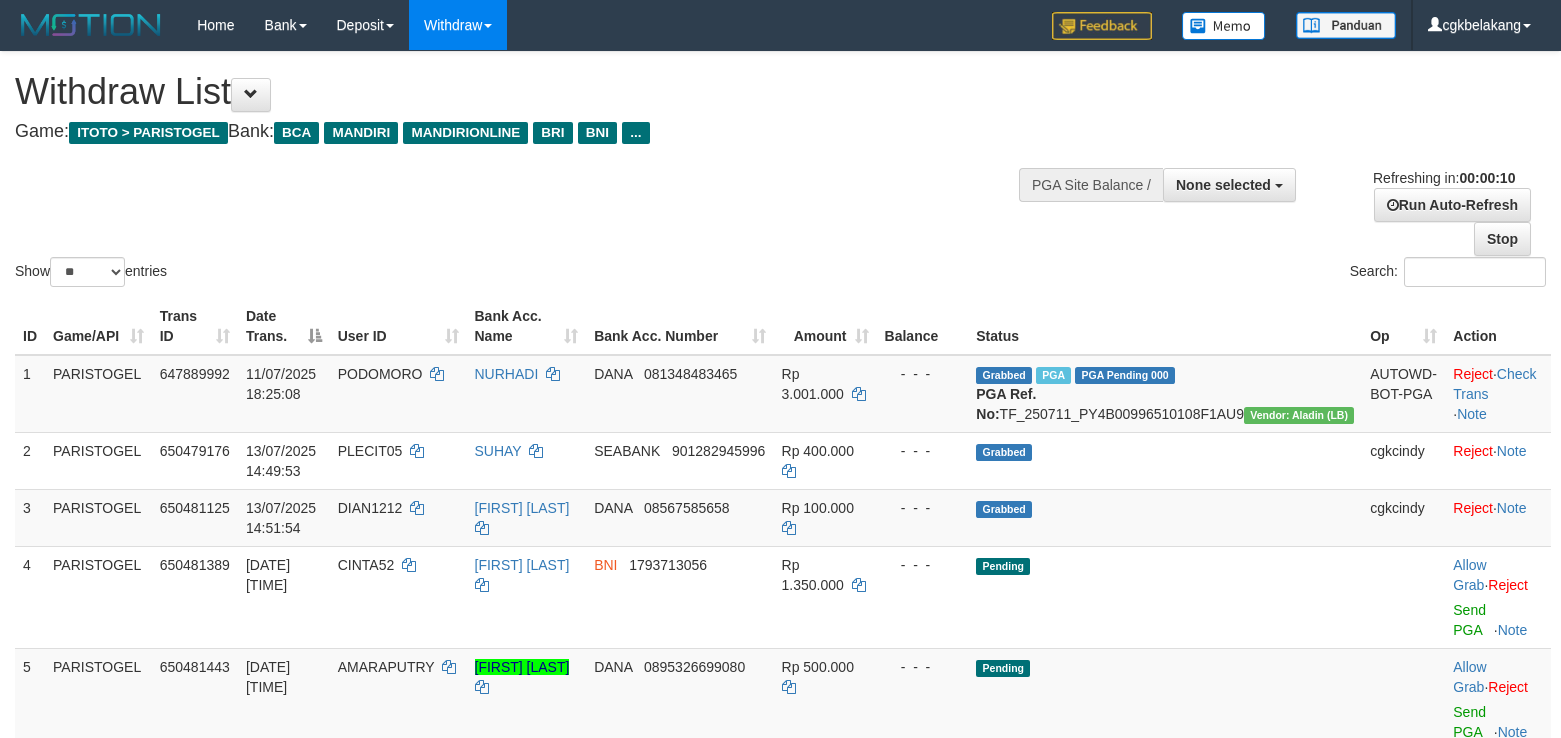 select 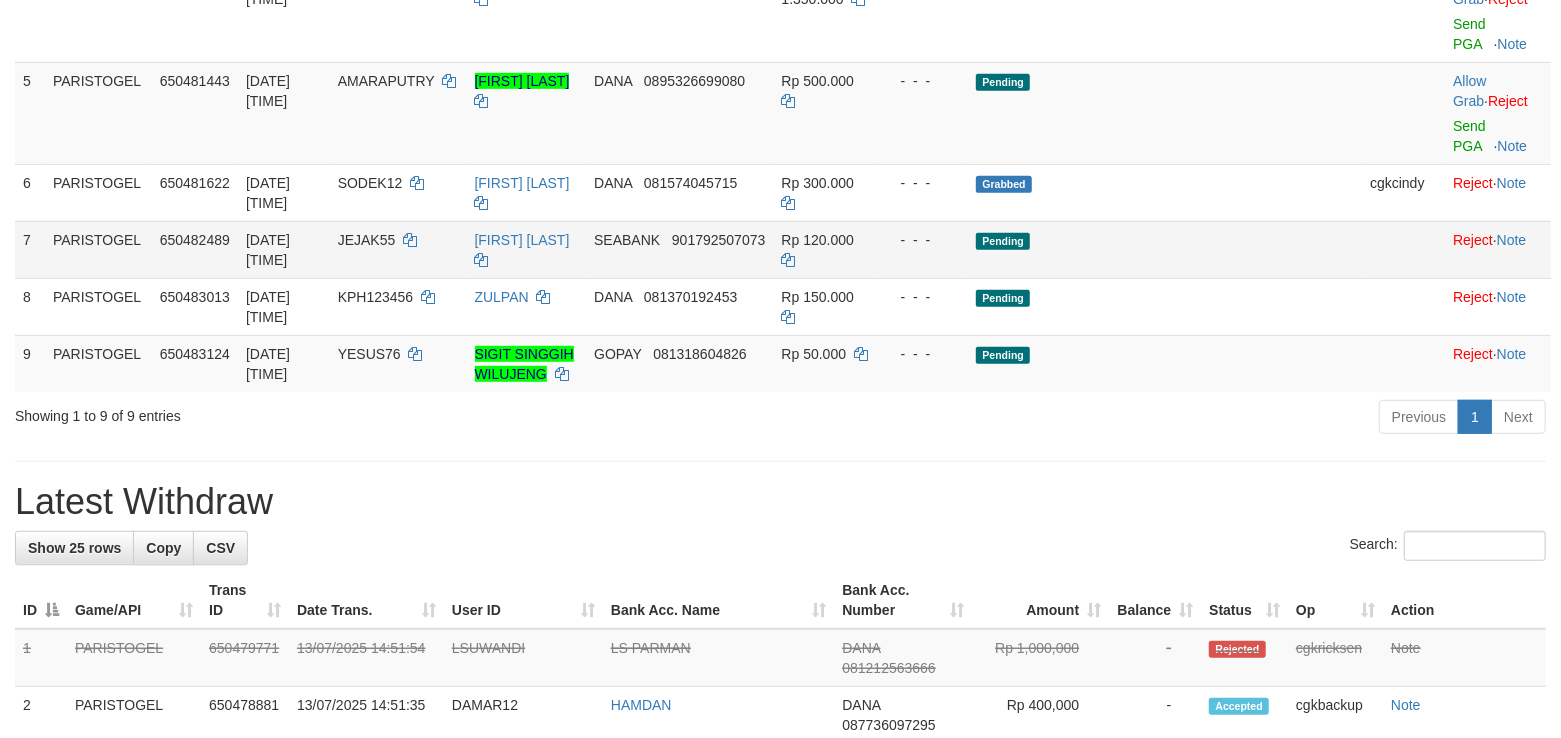 scroll, scrollTop: 666, scrollLeft: 0, axis: vertical 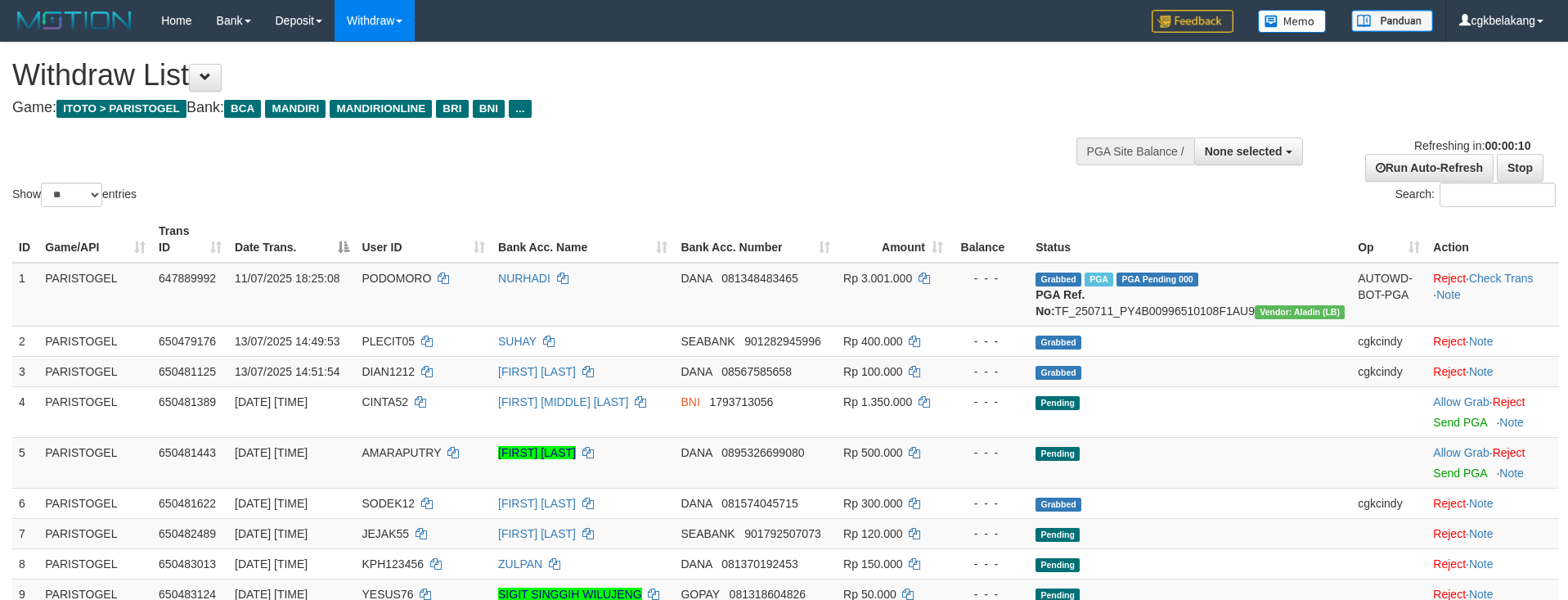 select 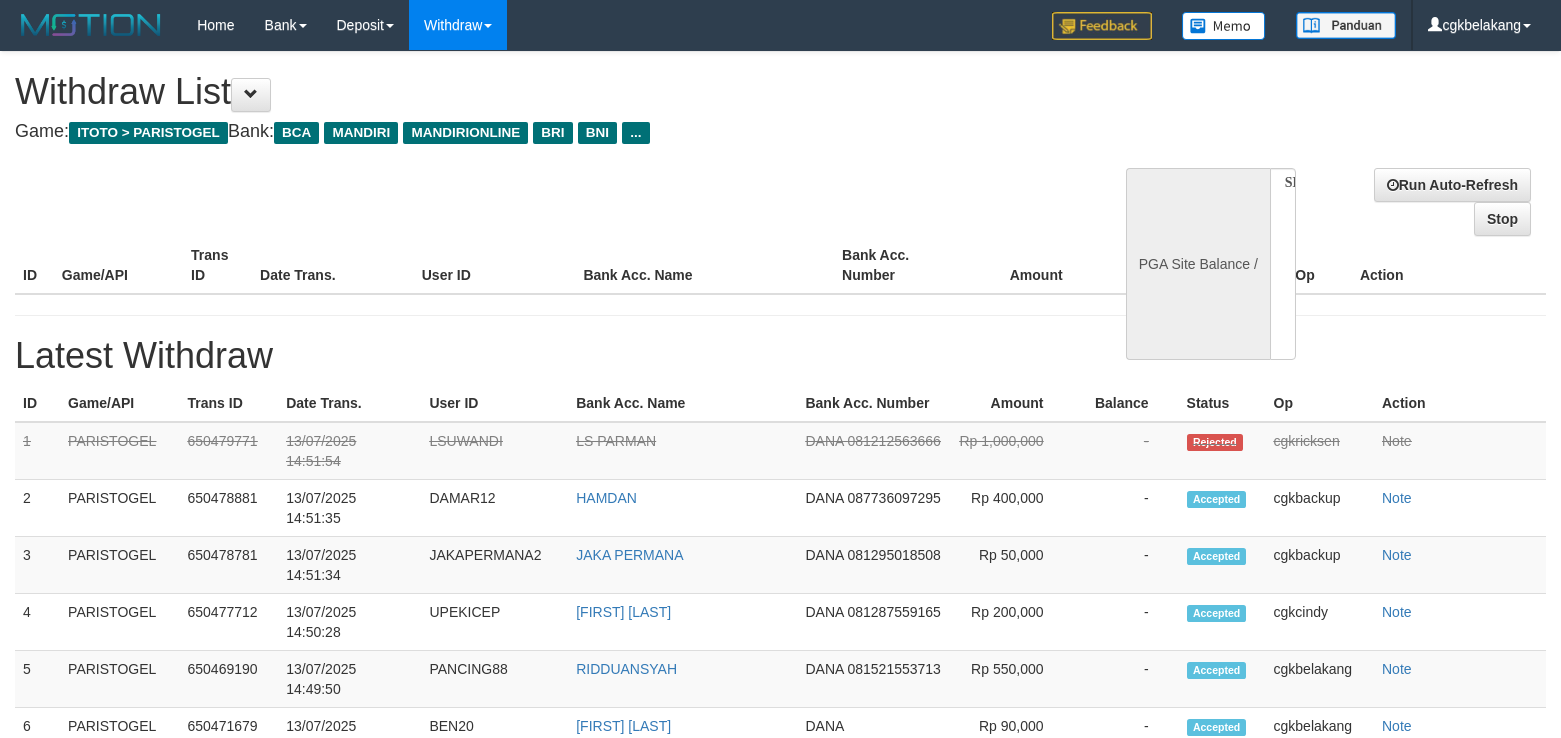 select 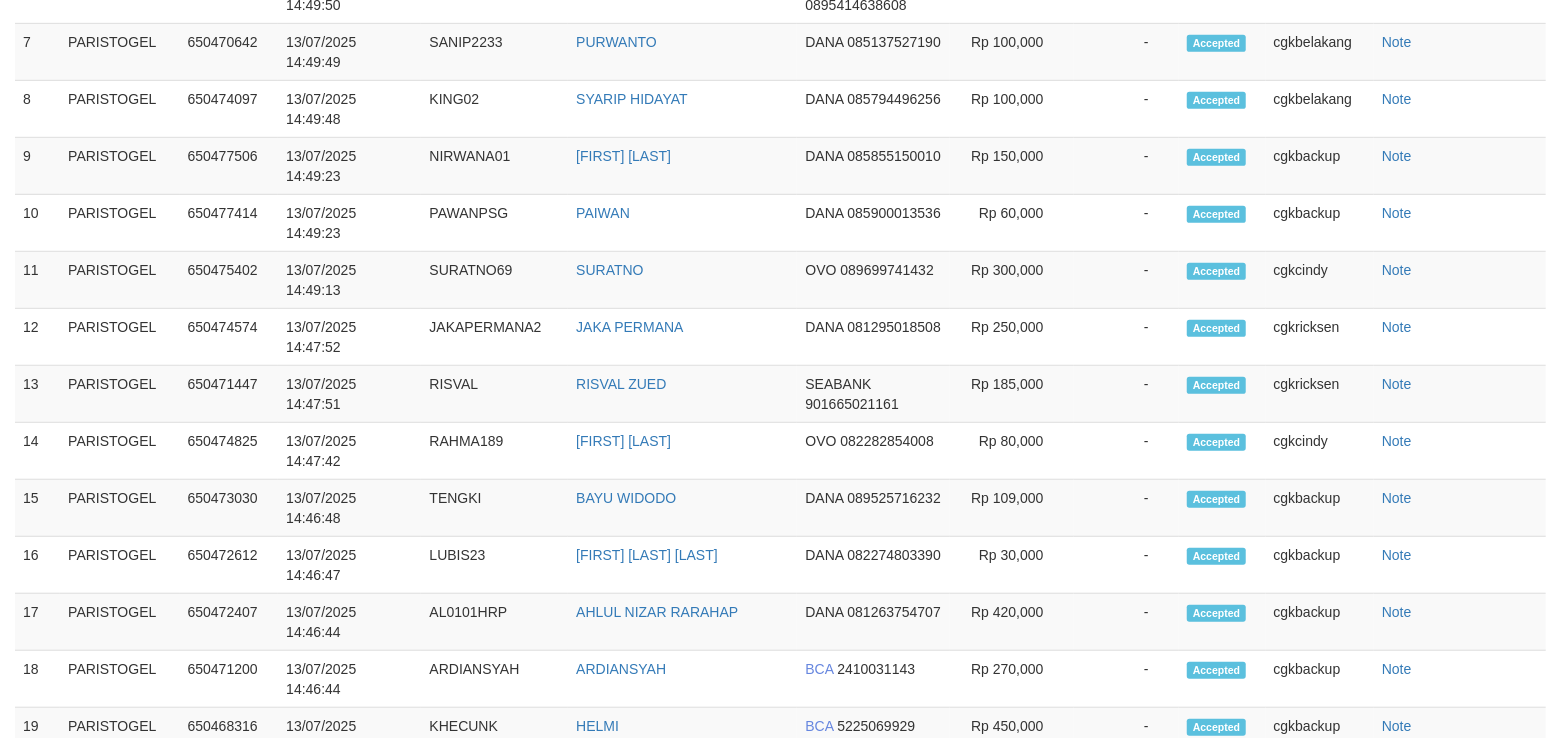 select on "**" 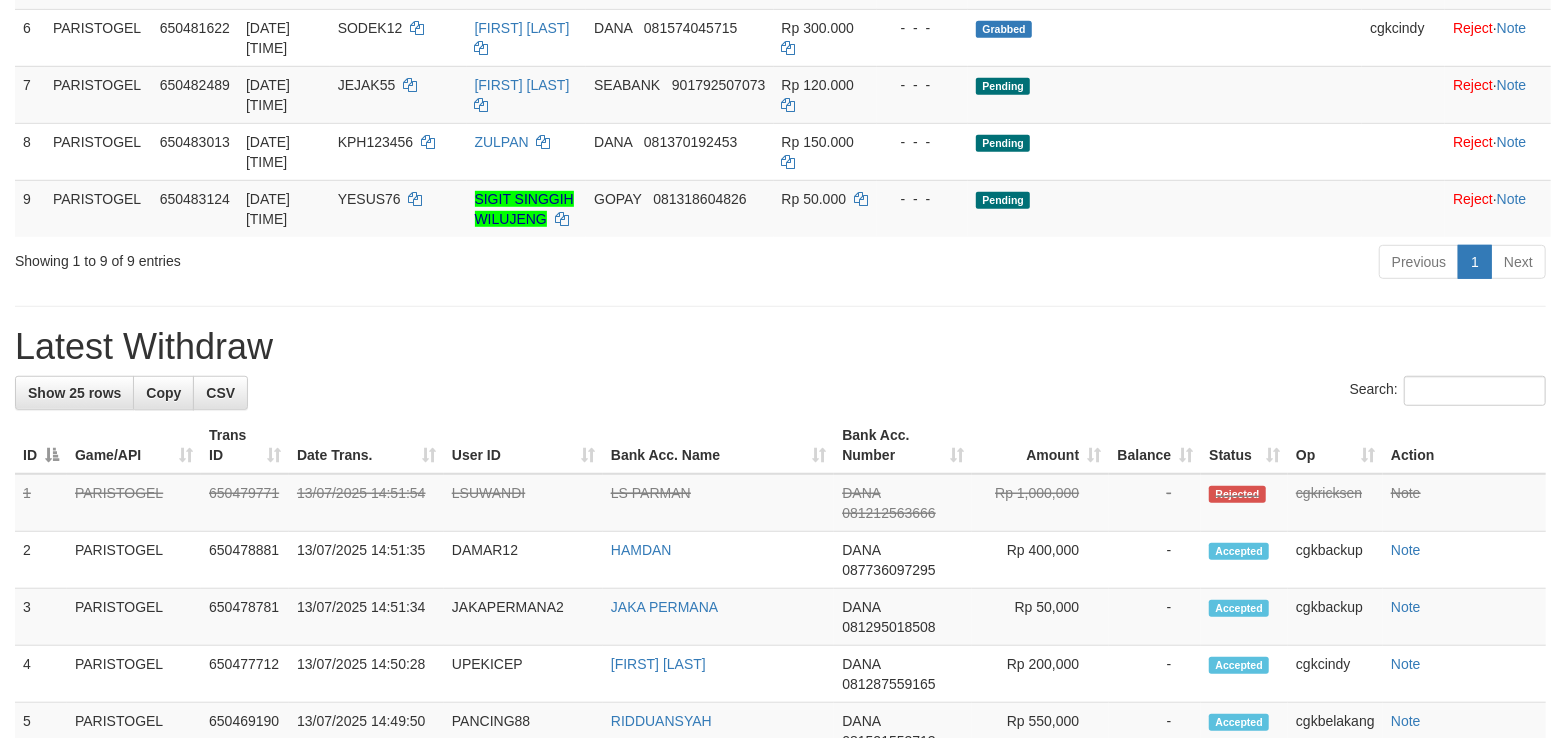 scroll, scrollTop: 666, scrollLeft: 0, axis: vertical 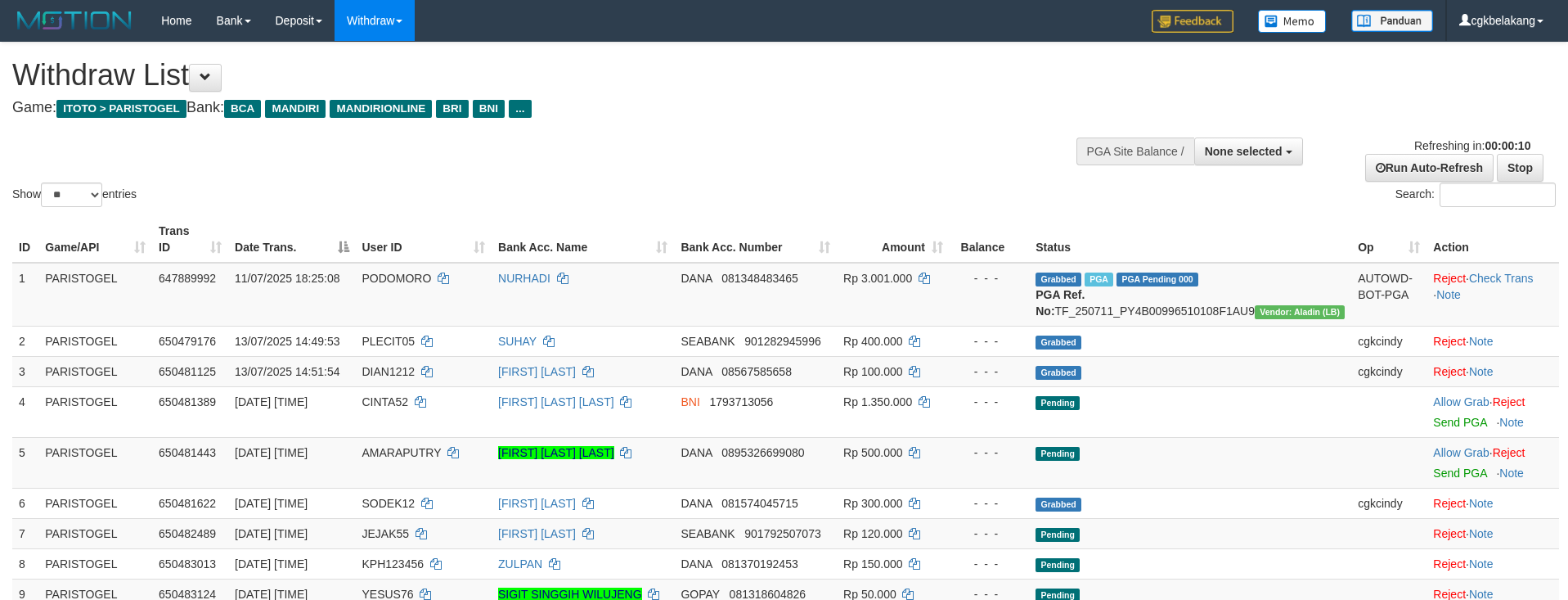 select 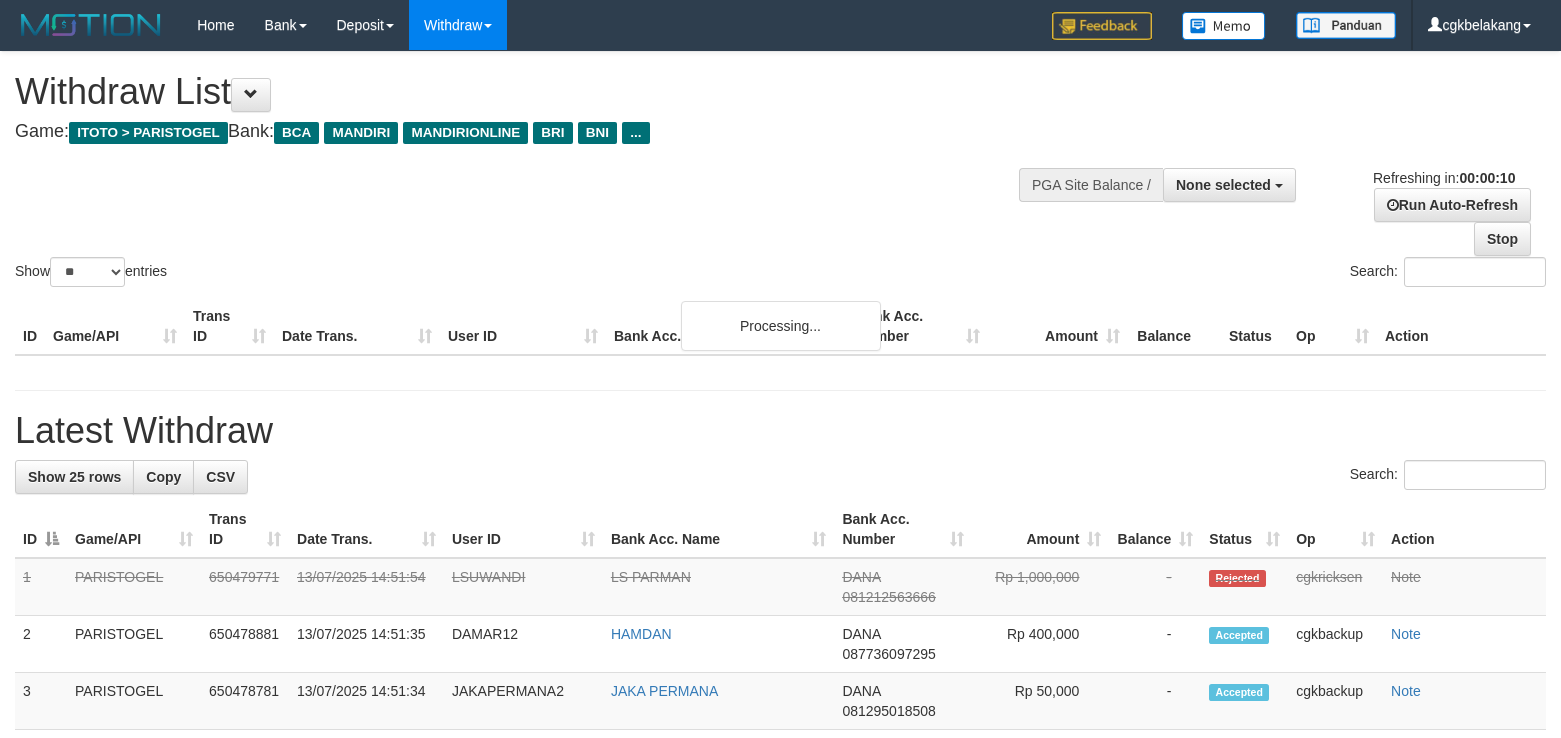 select 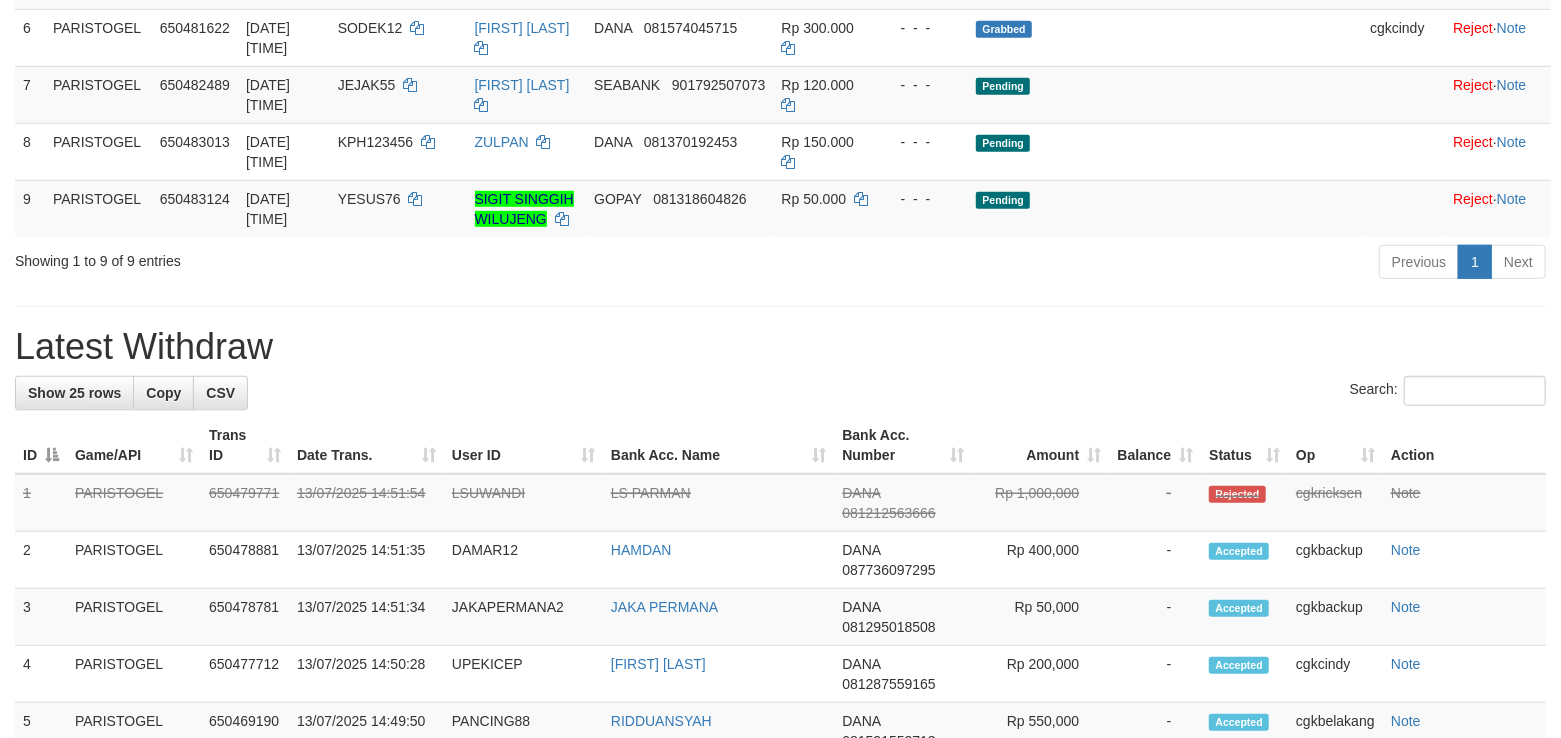scroll, scrollTop: 666, scrollLeft: 0, axis: vertical 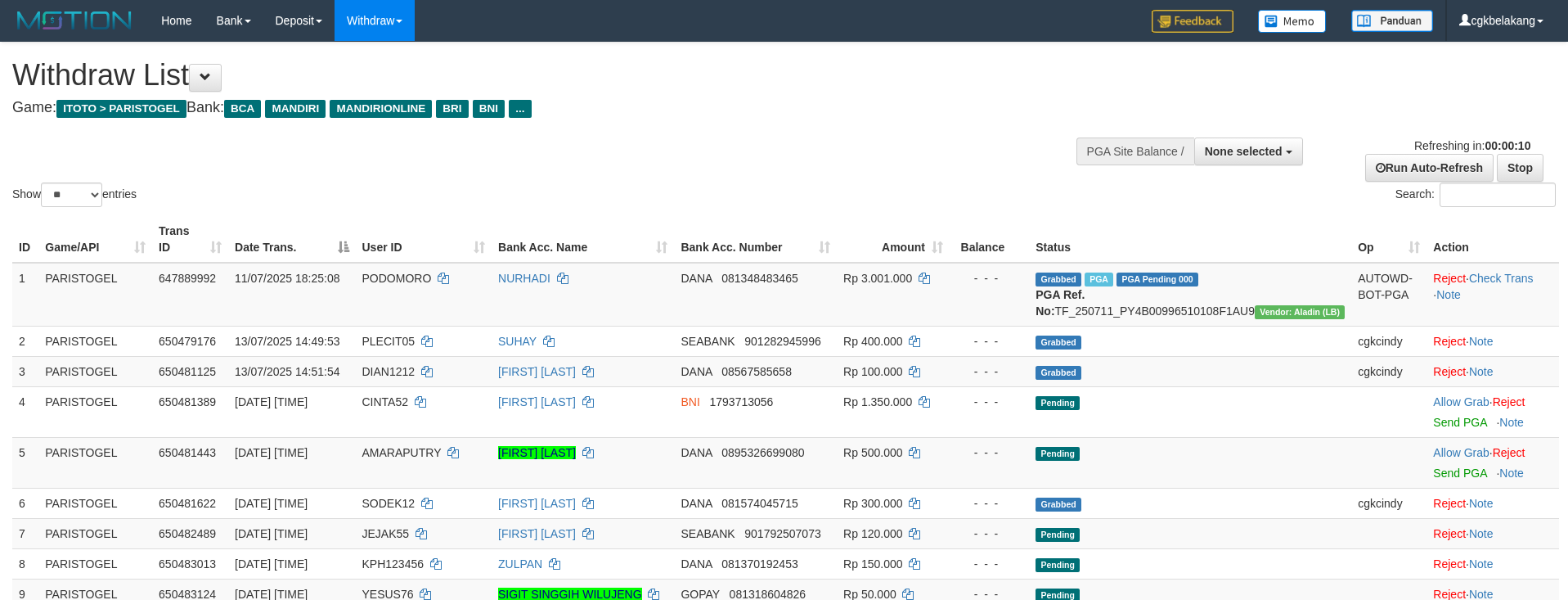 select 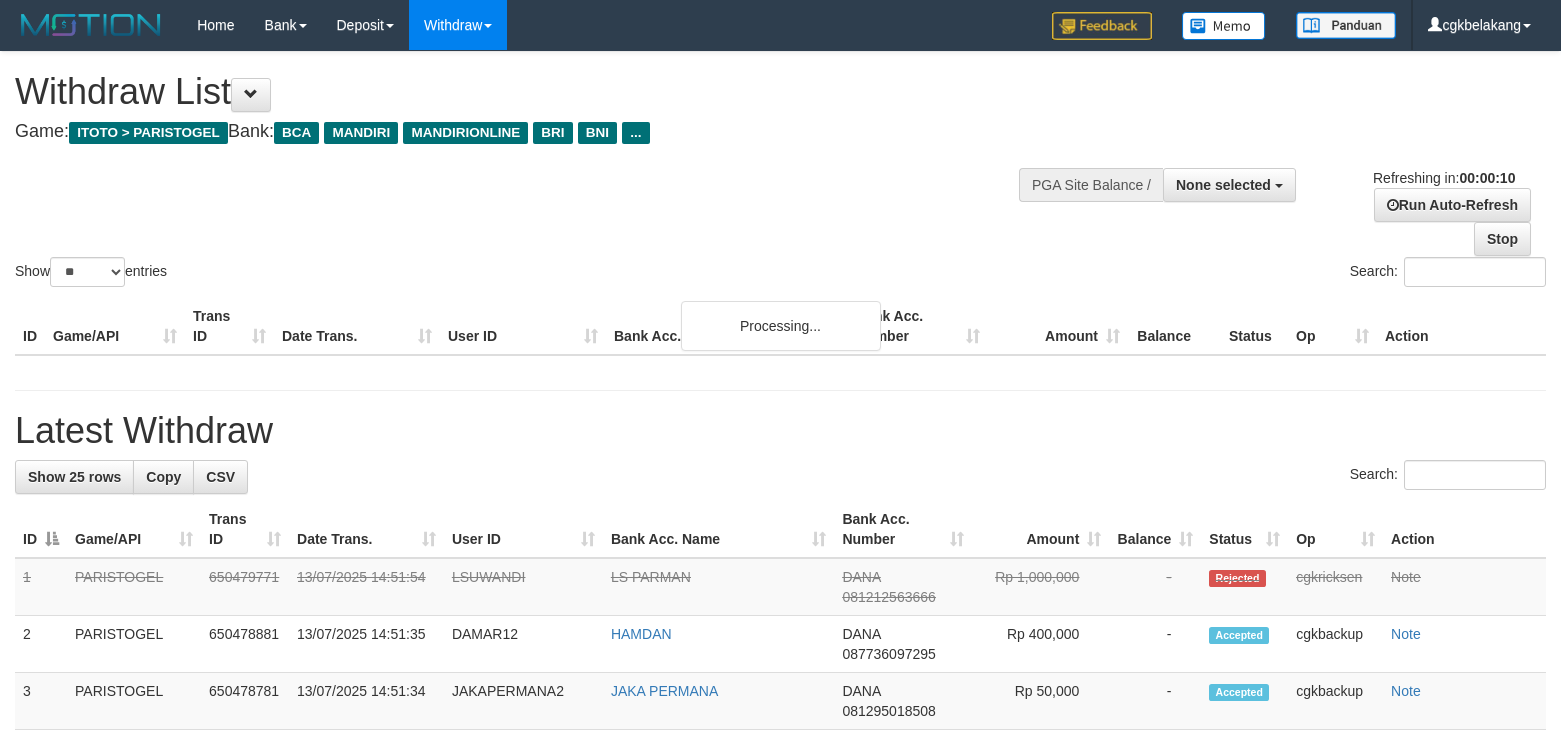 select 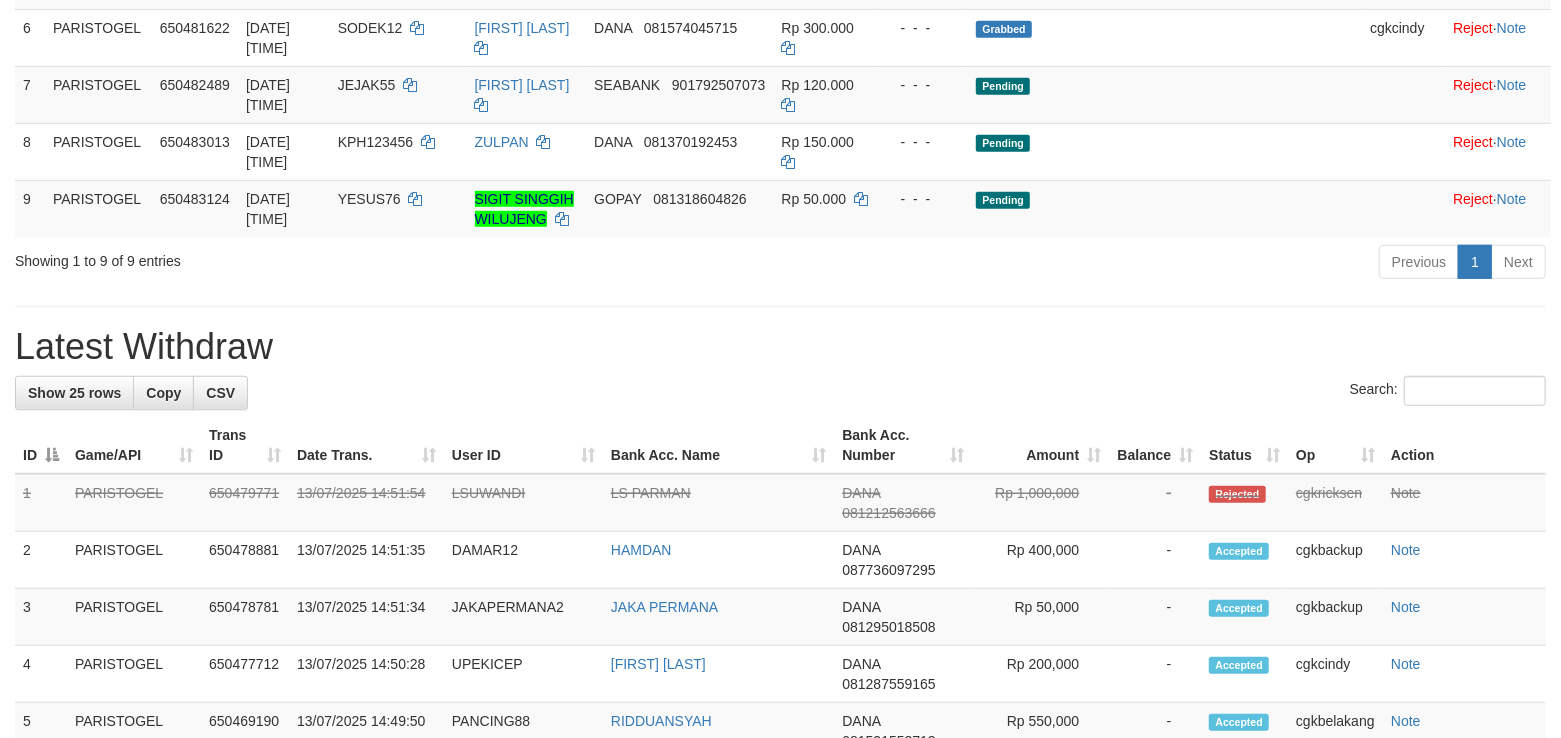 scroll, scrollTop: 666, scrollLeft: 0, axis: vertical 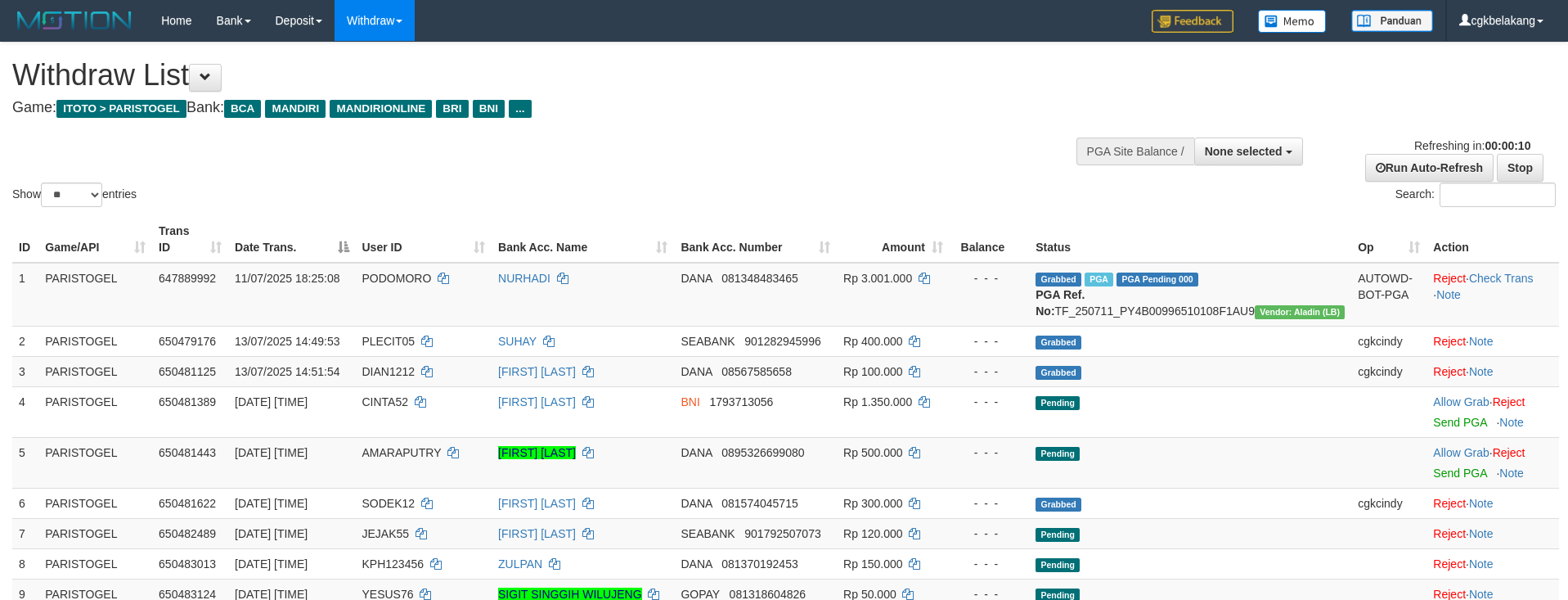 select 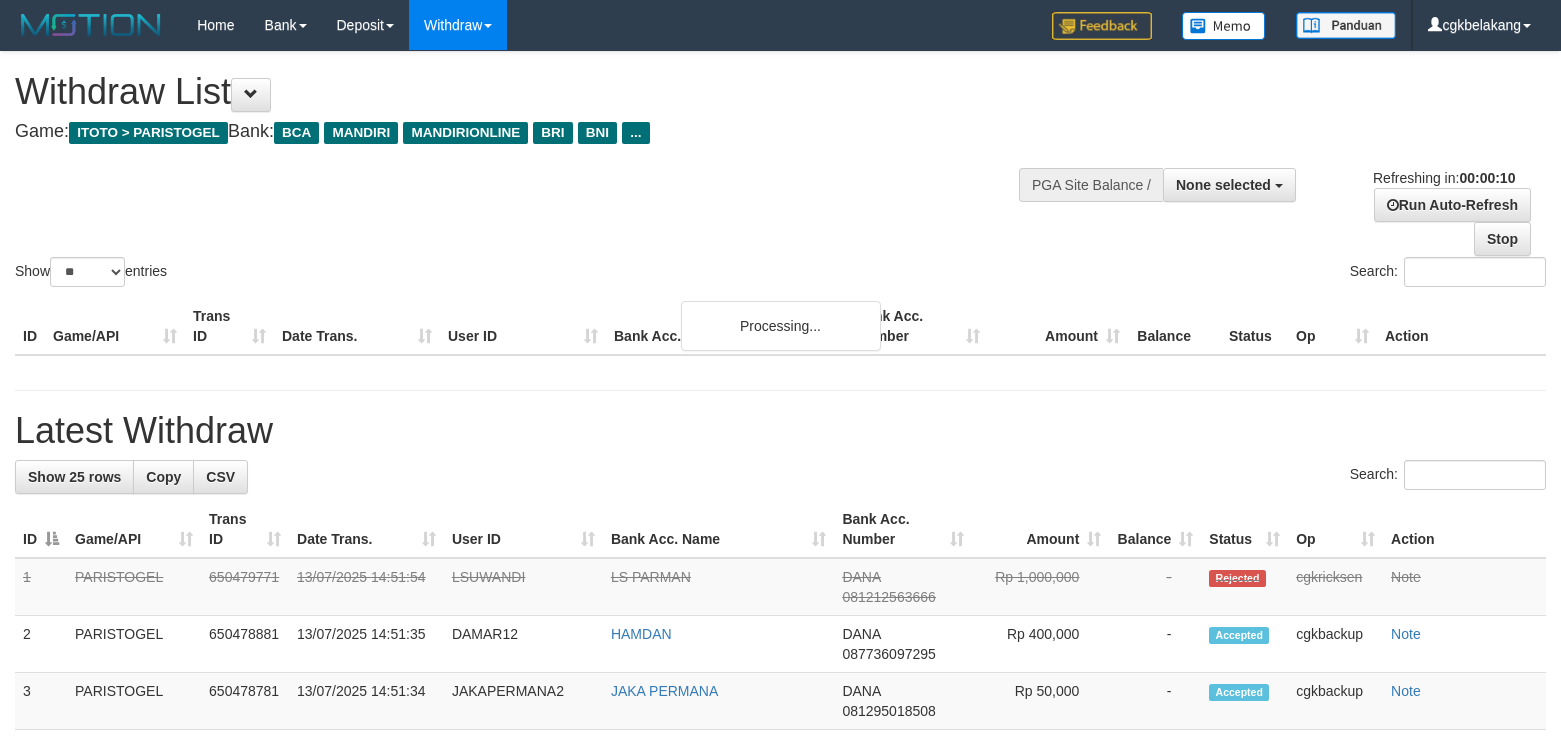 select 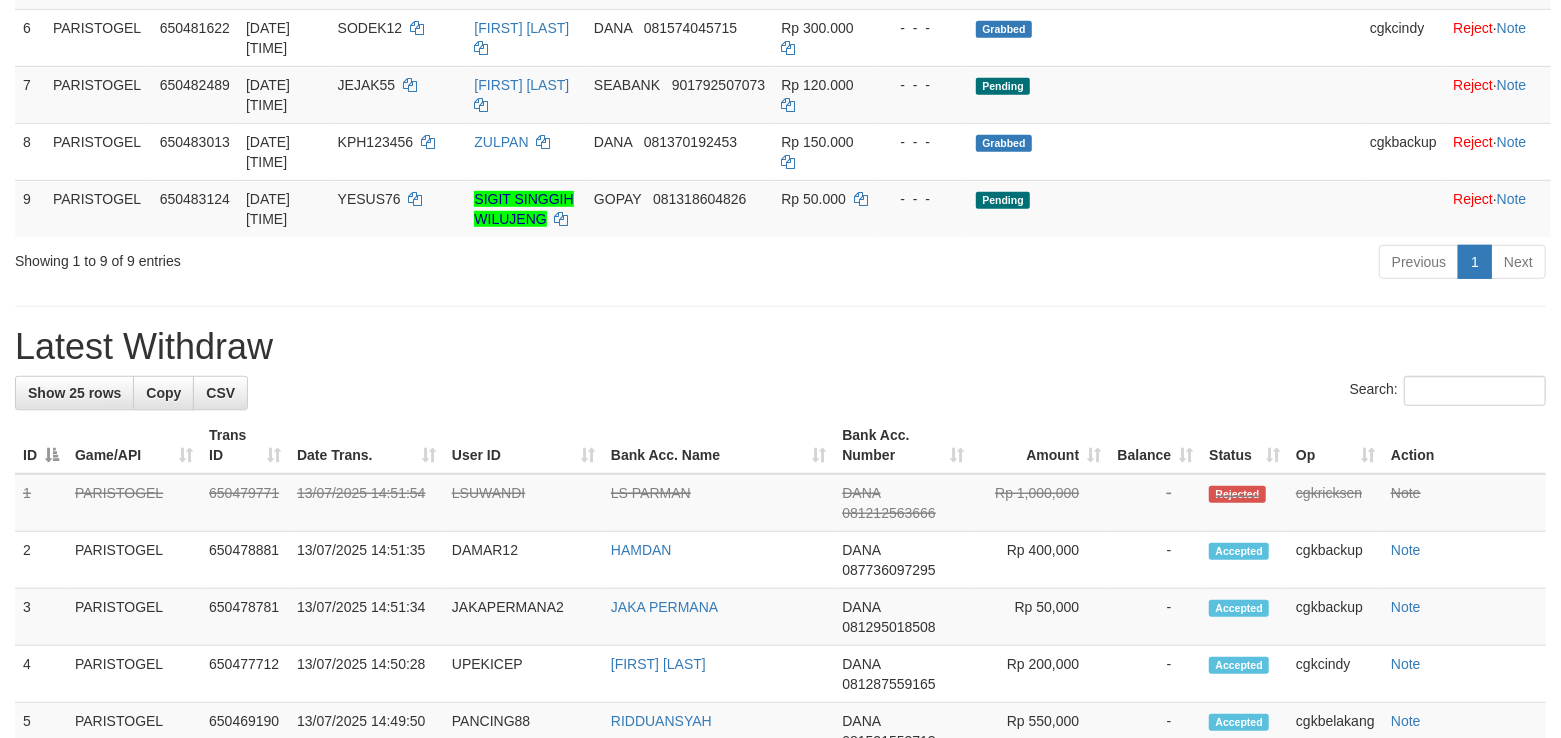scroll, scrollTop: 666, scrollLeft: 0, axis: vertical 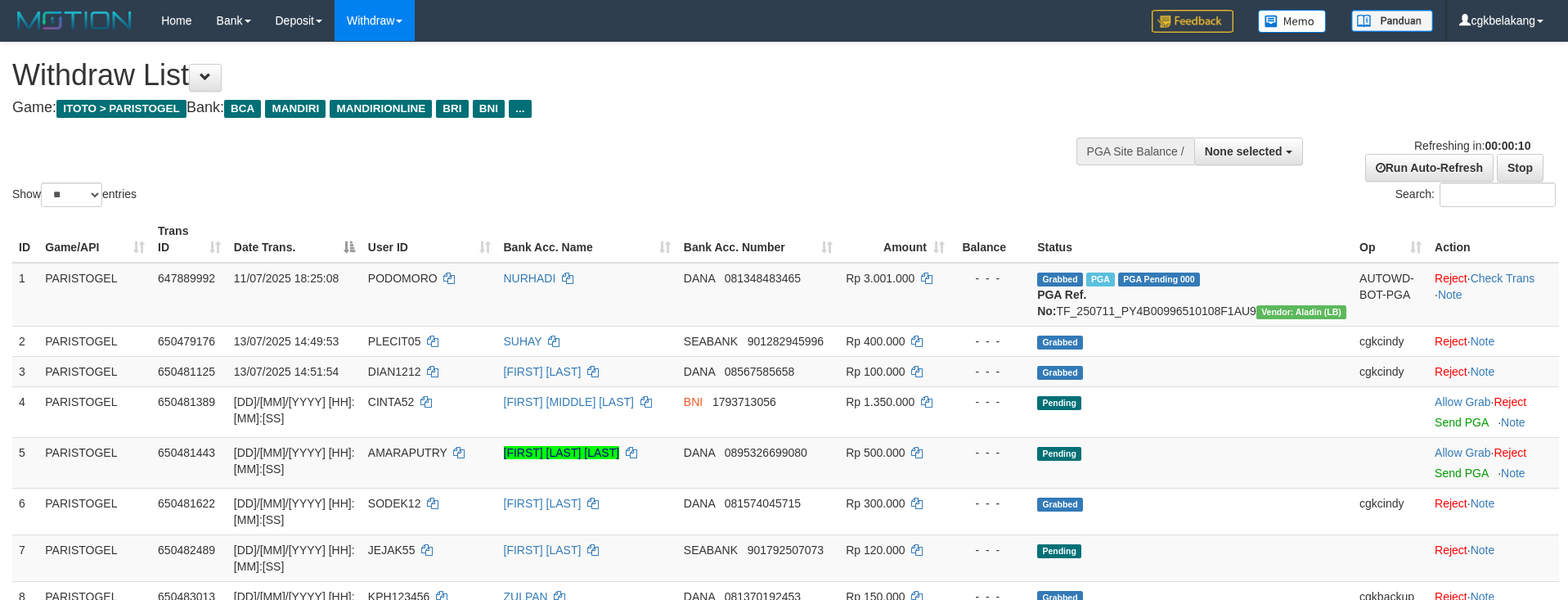 select 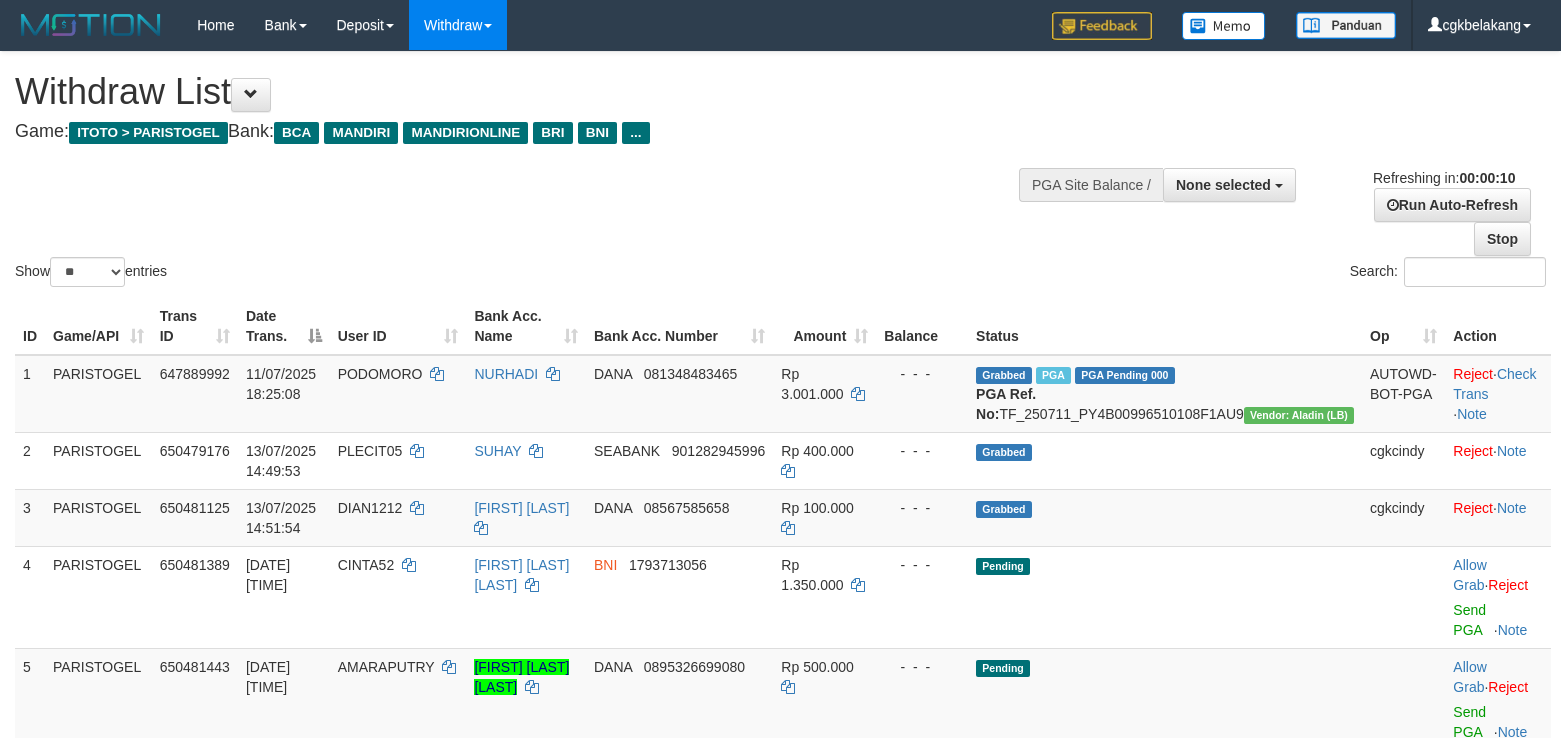 select 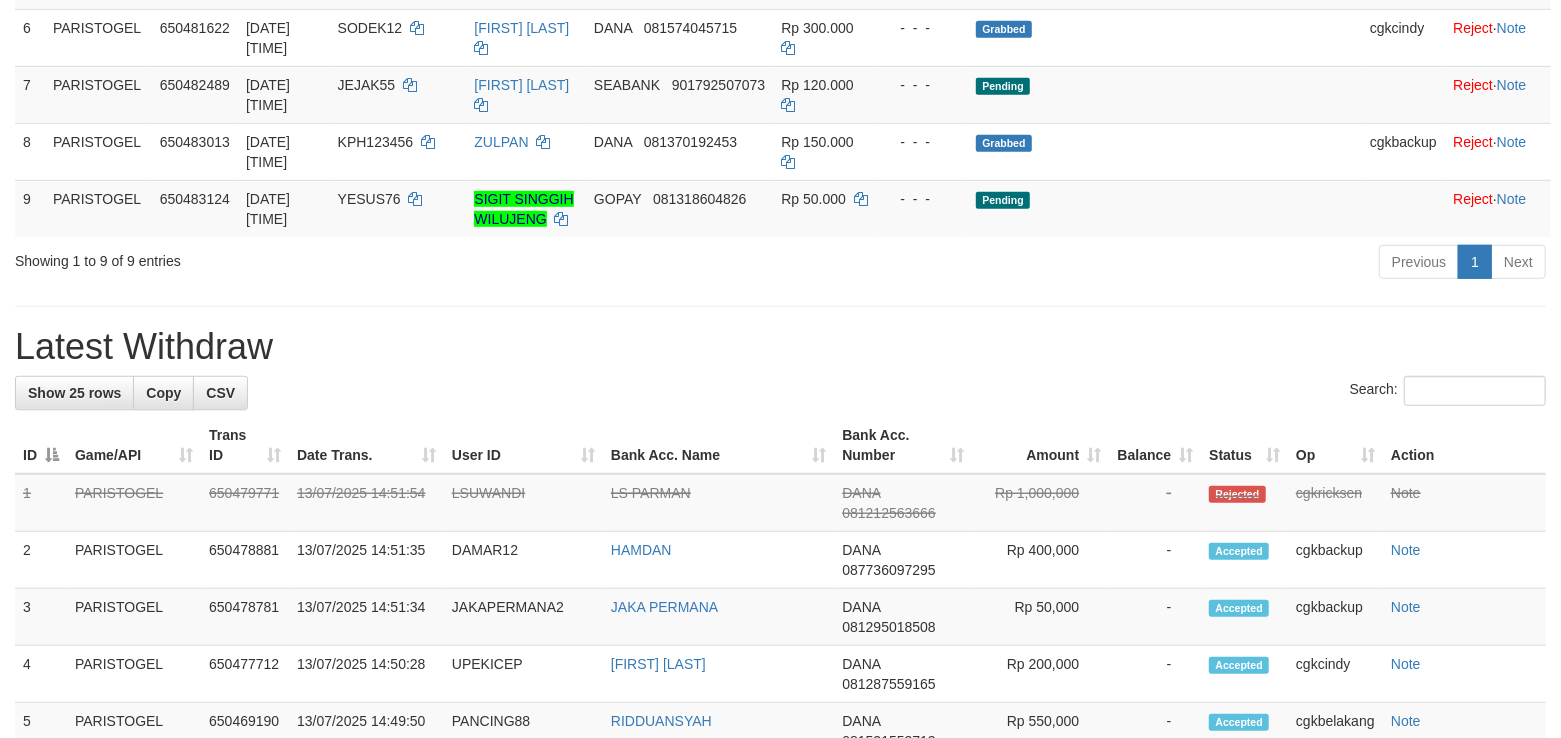 scroll, scrollTop: 666, scrollLeft: 0, axis: vertical 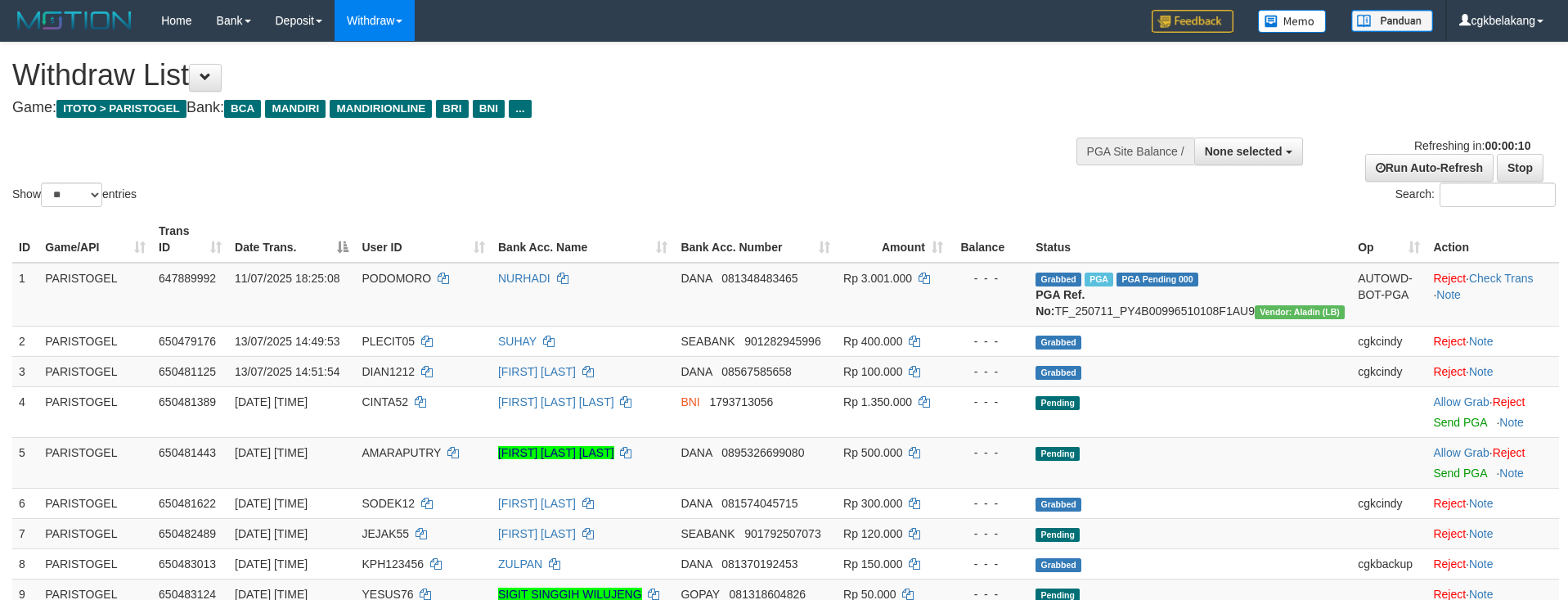 select 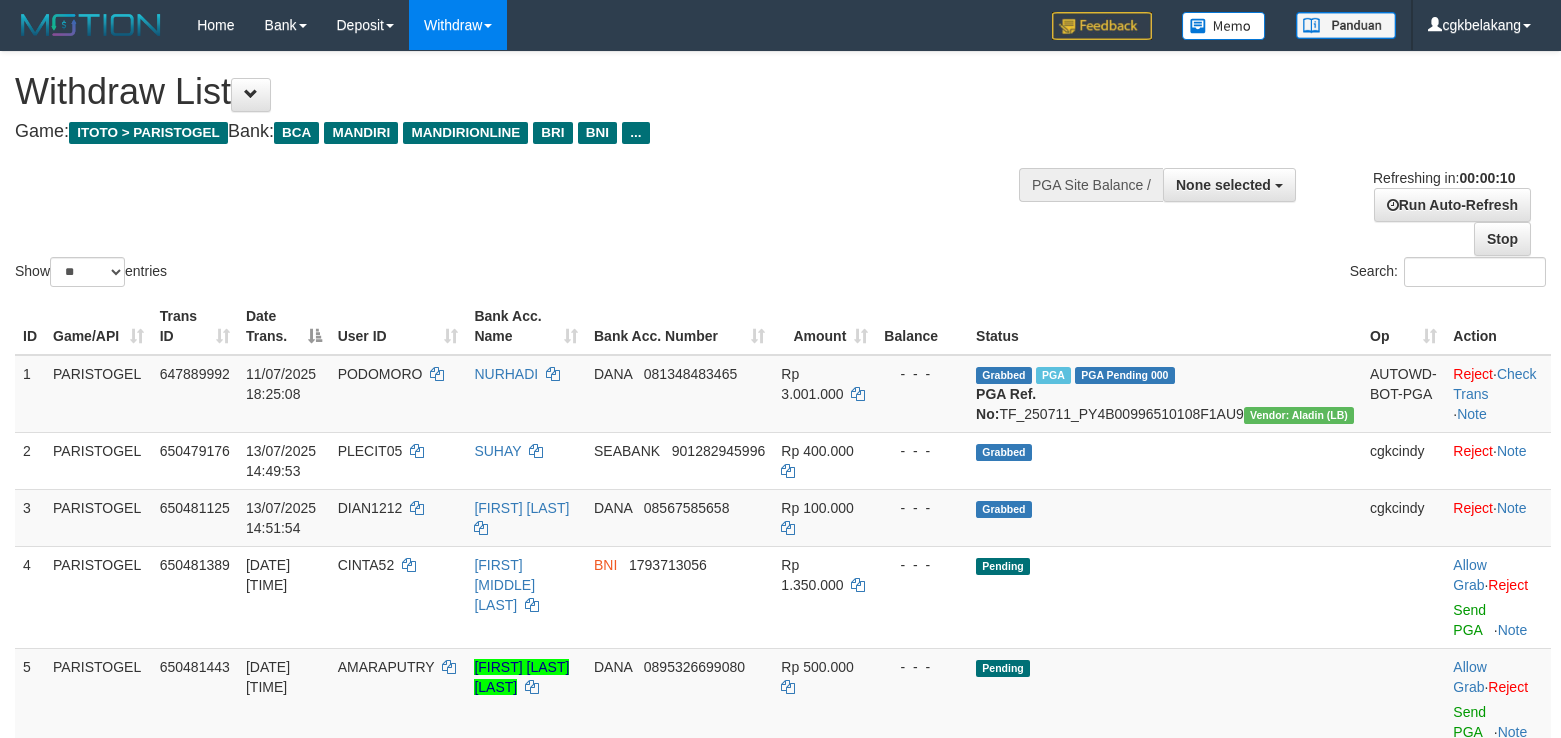 select 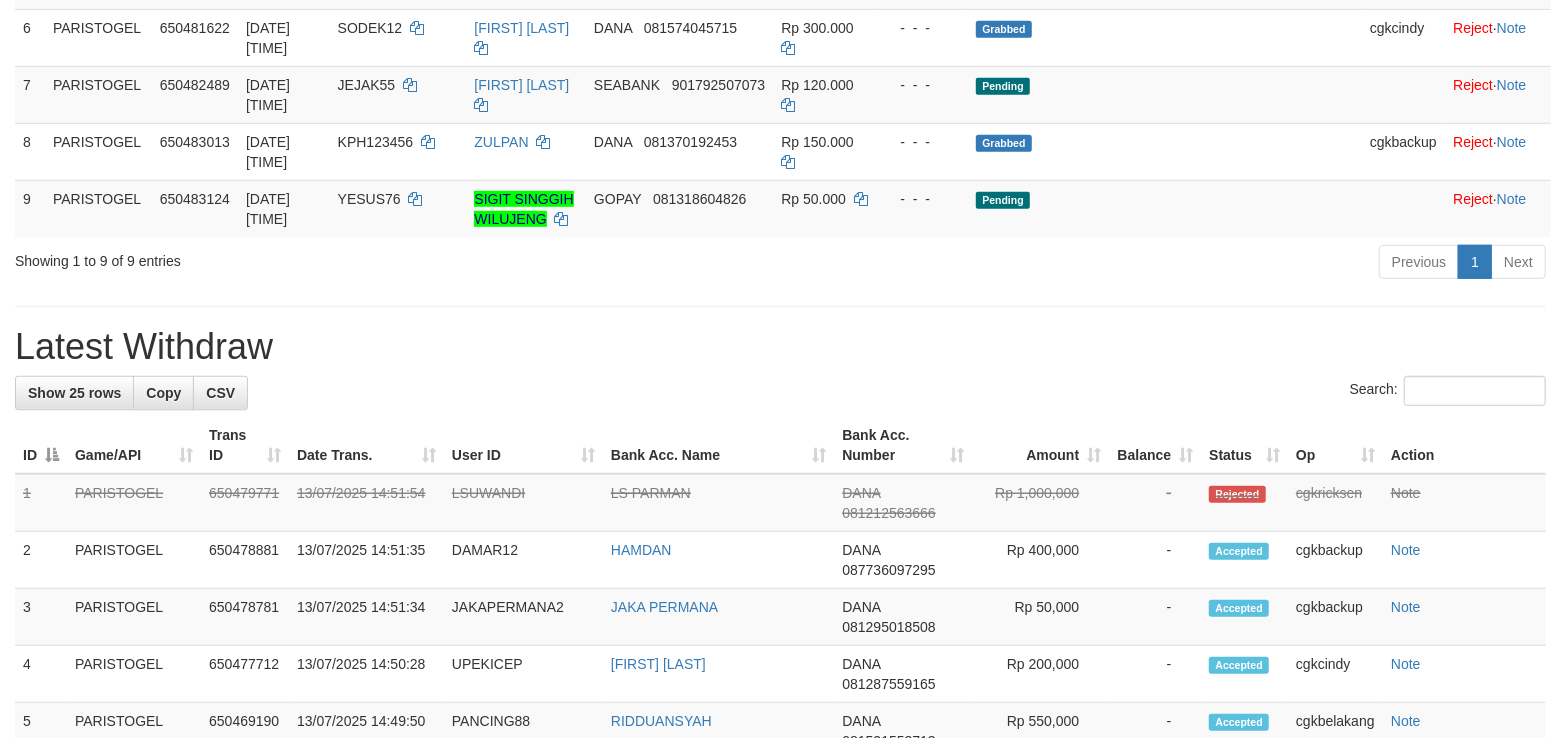 scroll, scrollTop: 666, scrollLeft: 0, axis: vertical 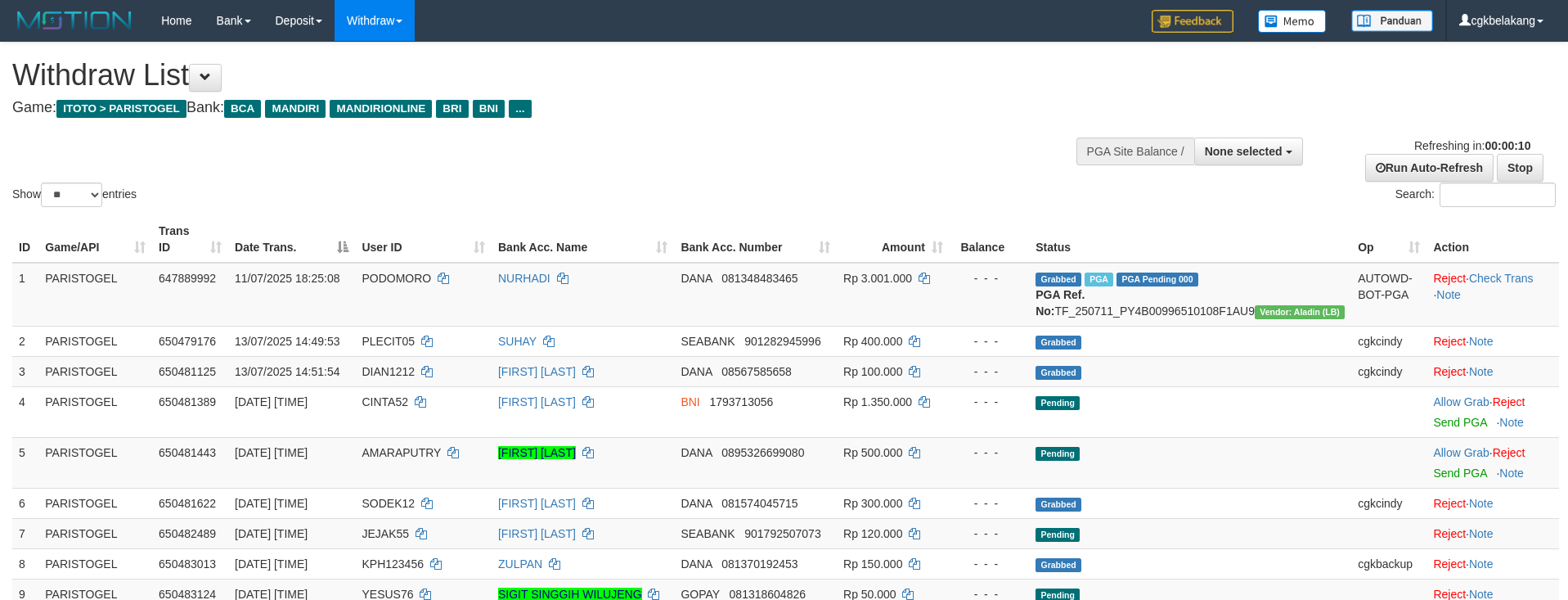 select 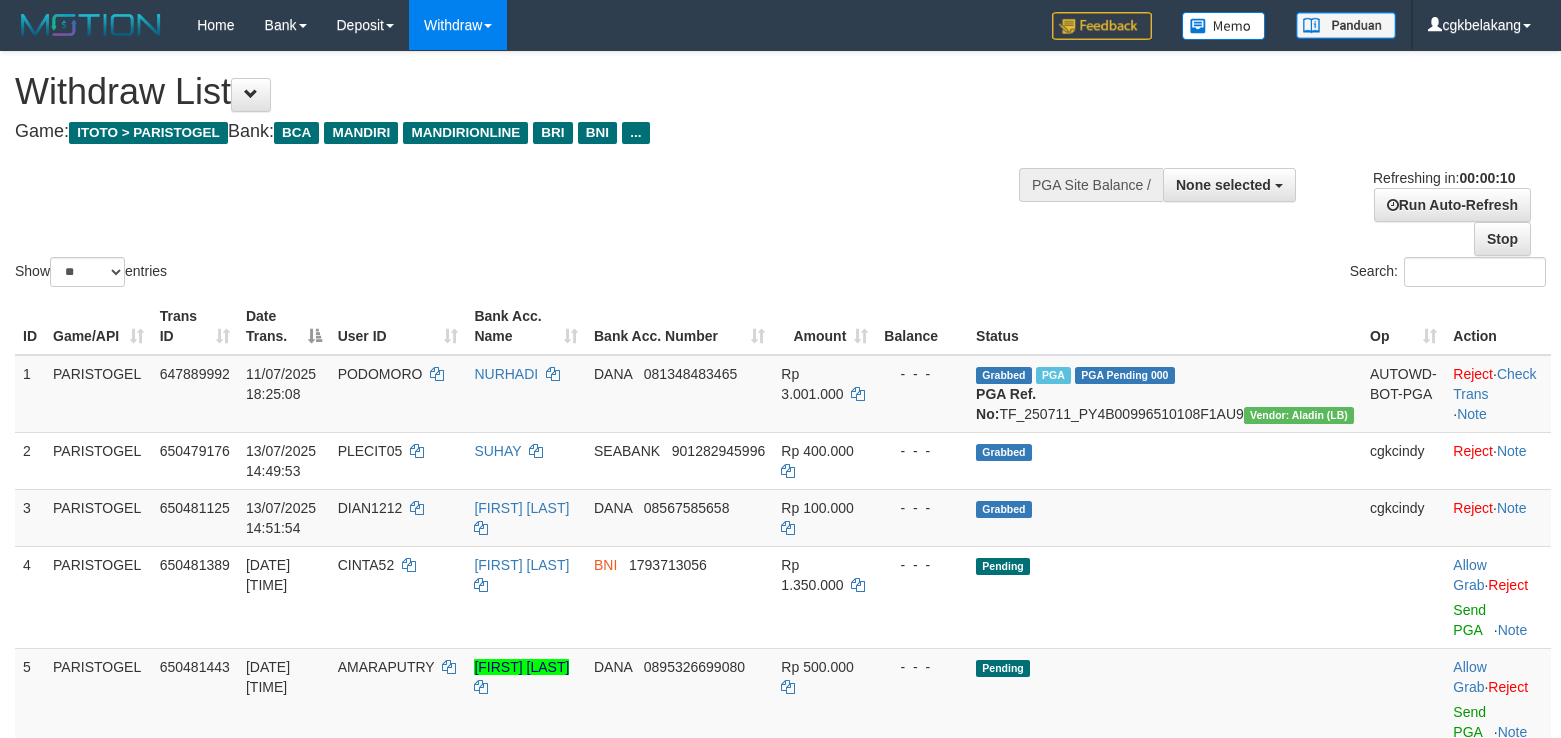 select 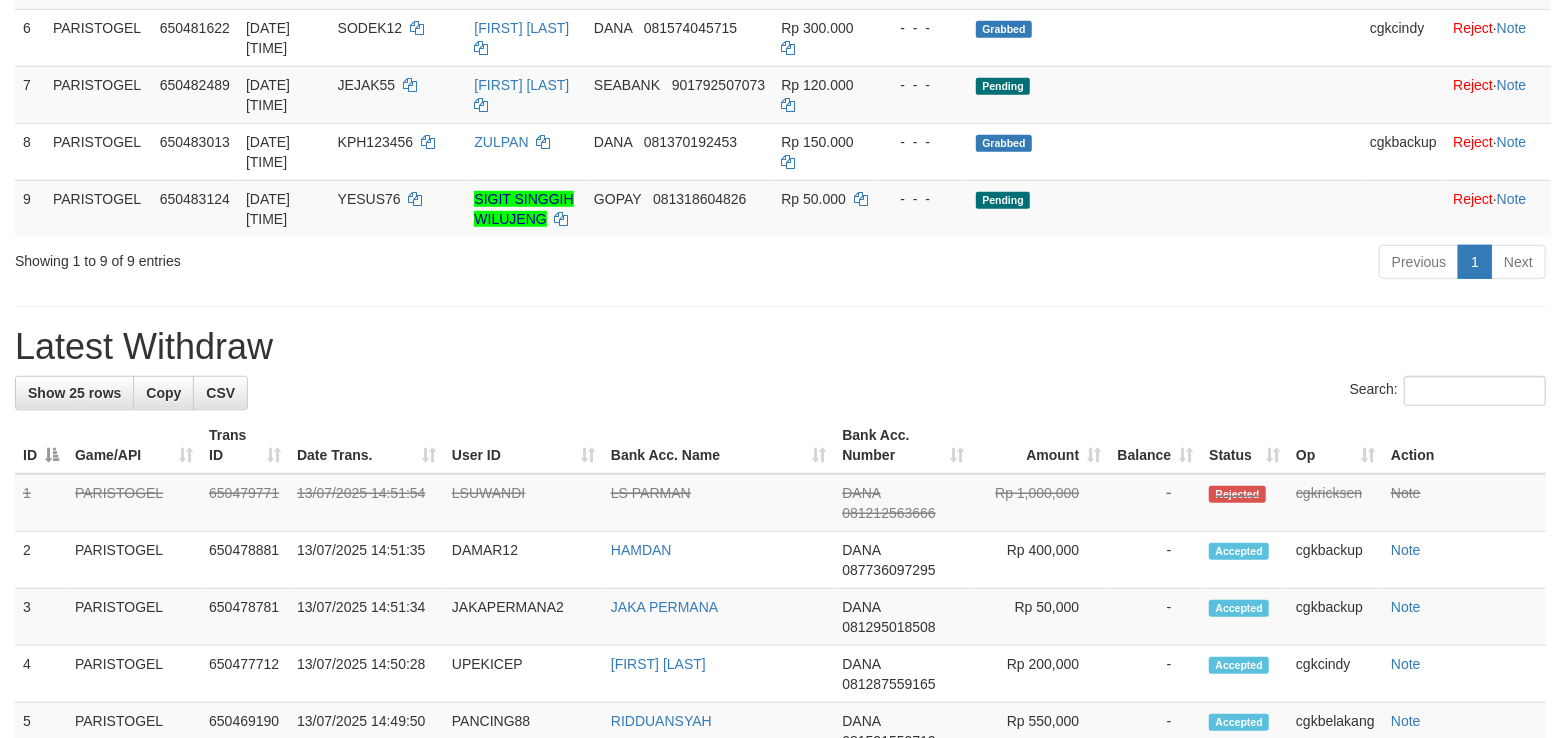 scroll, scrollTop: 666, scrollLeft: 0, axis: vertical 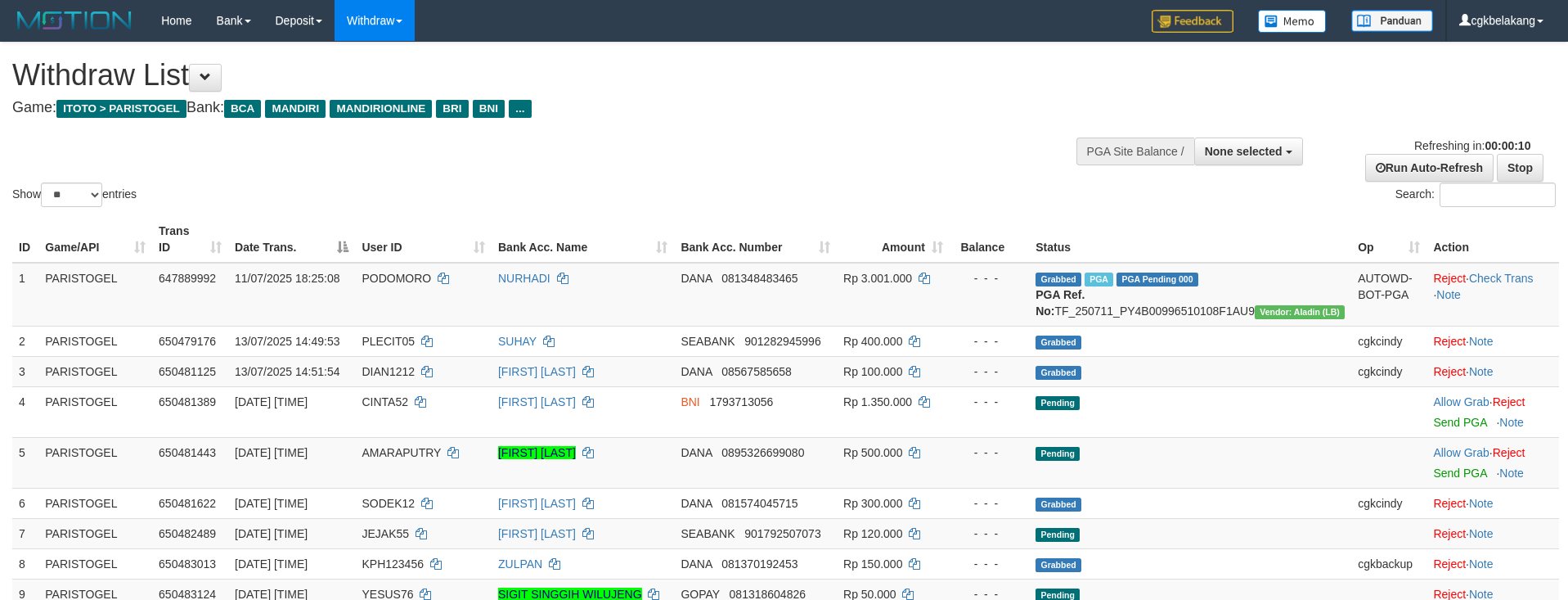 select 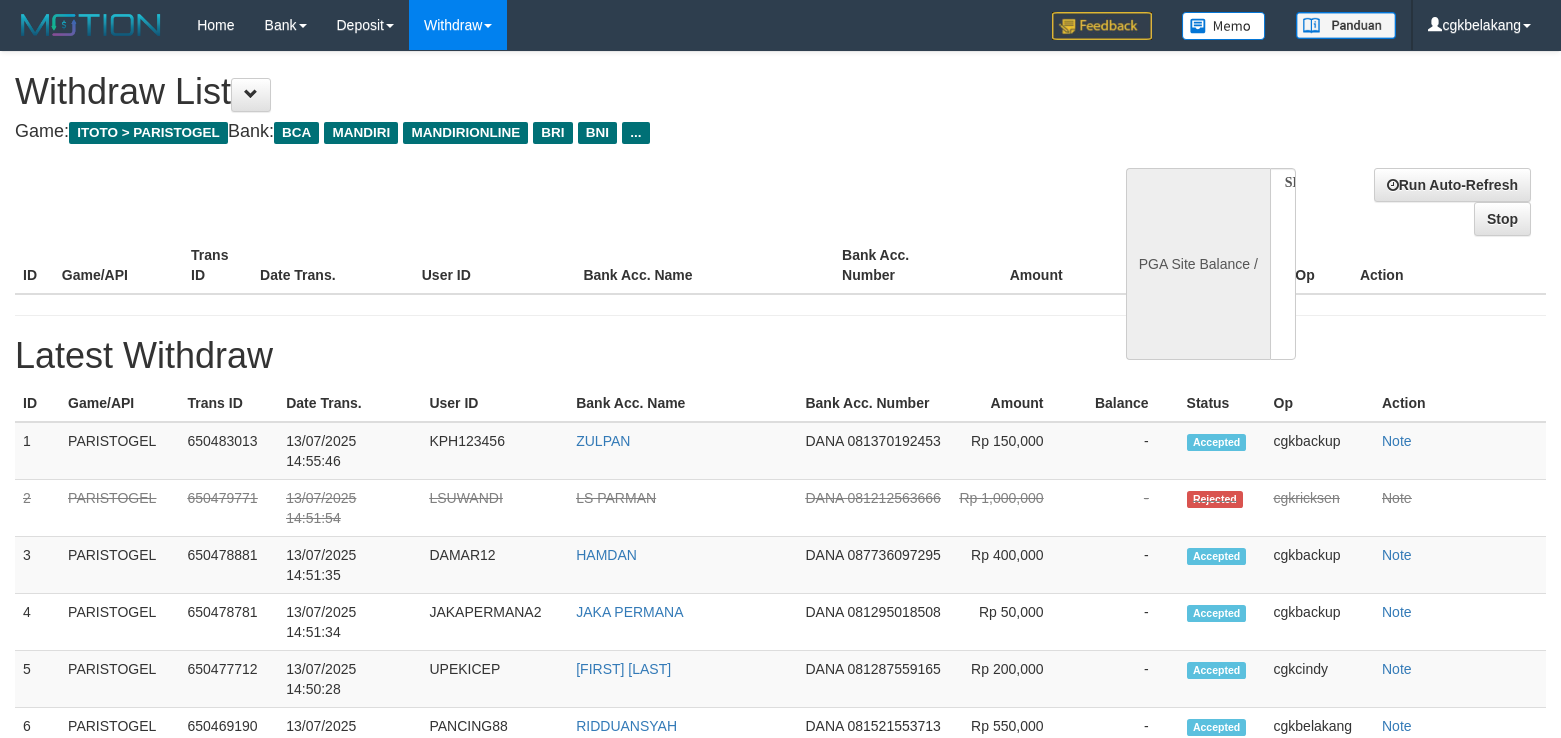select 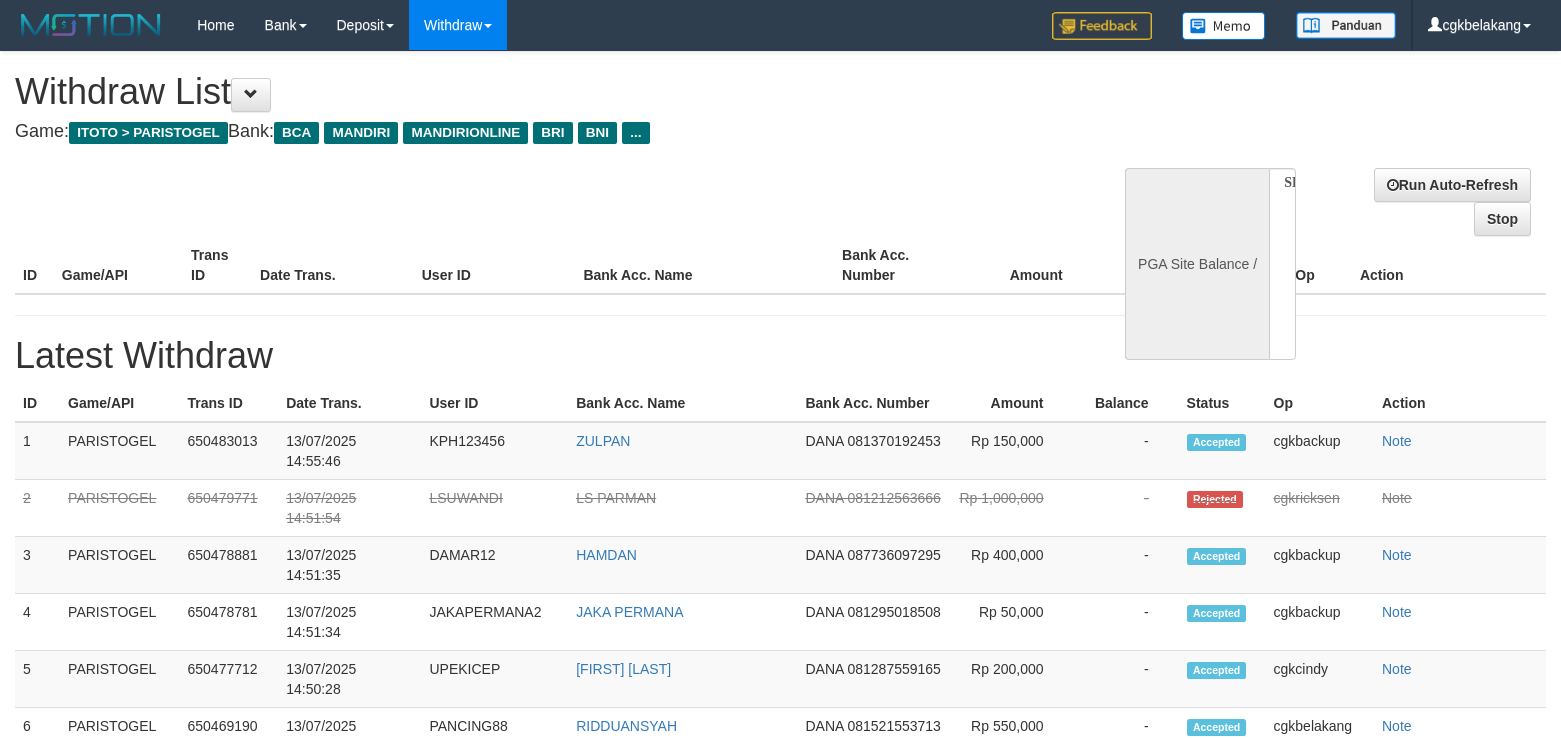 scroll, scrollTop: 0, scrollLeft: 0, axis: both 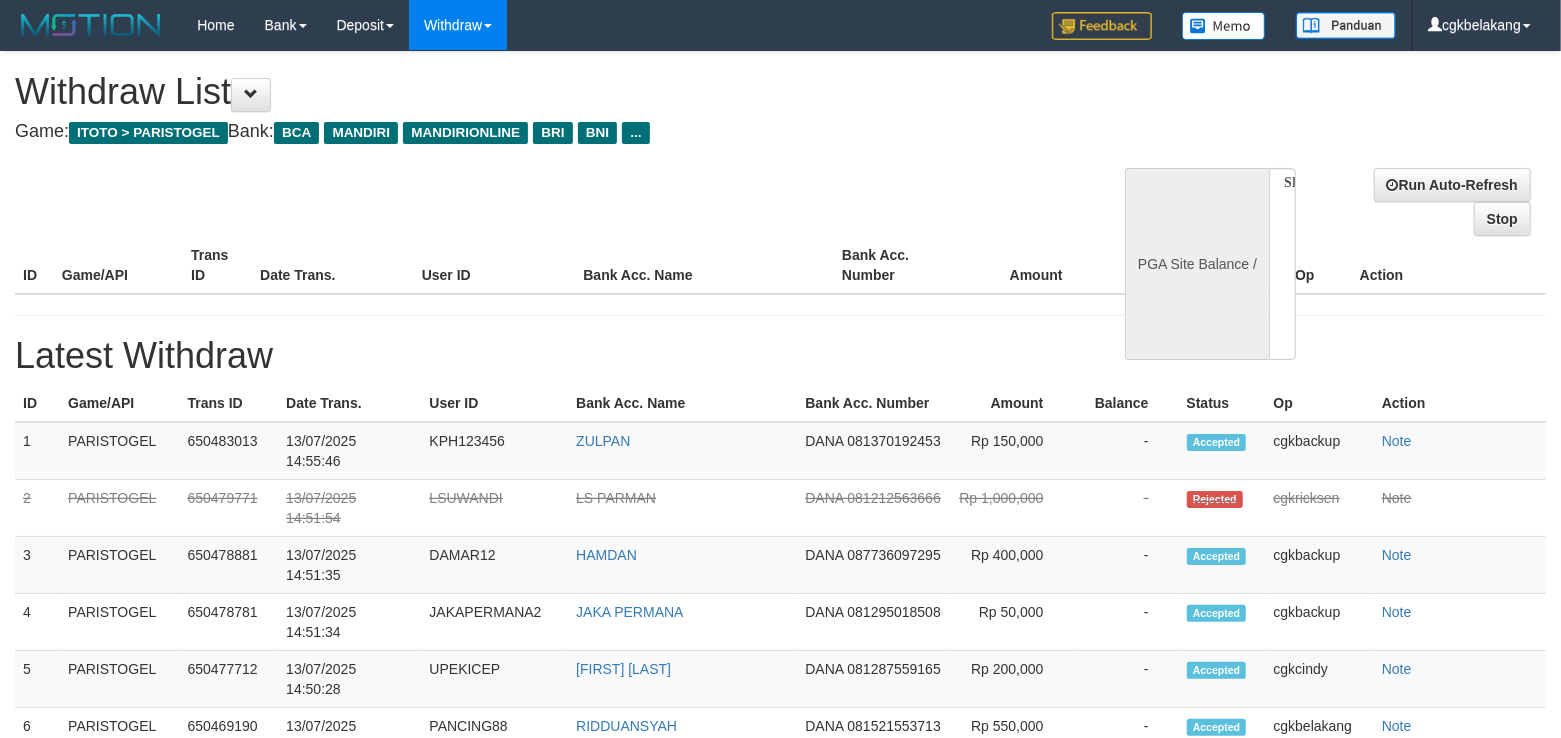 select on "**" 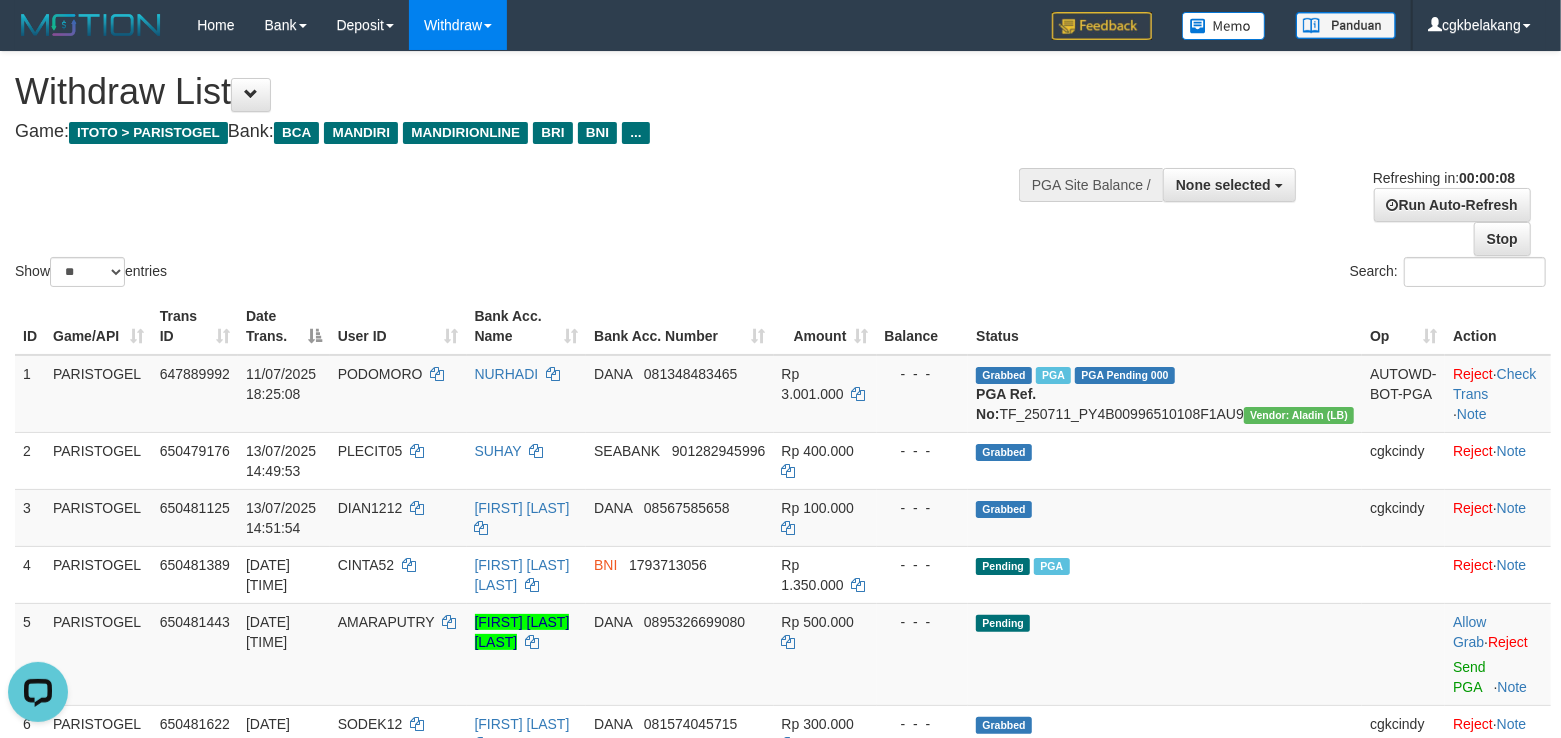 scroll, scrollTop: 0, scrollLeft: 0, axis: both 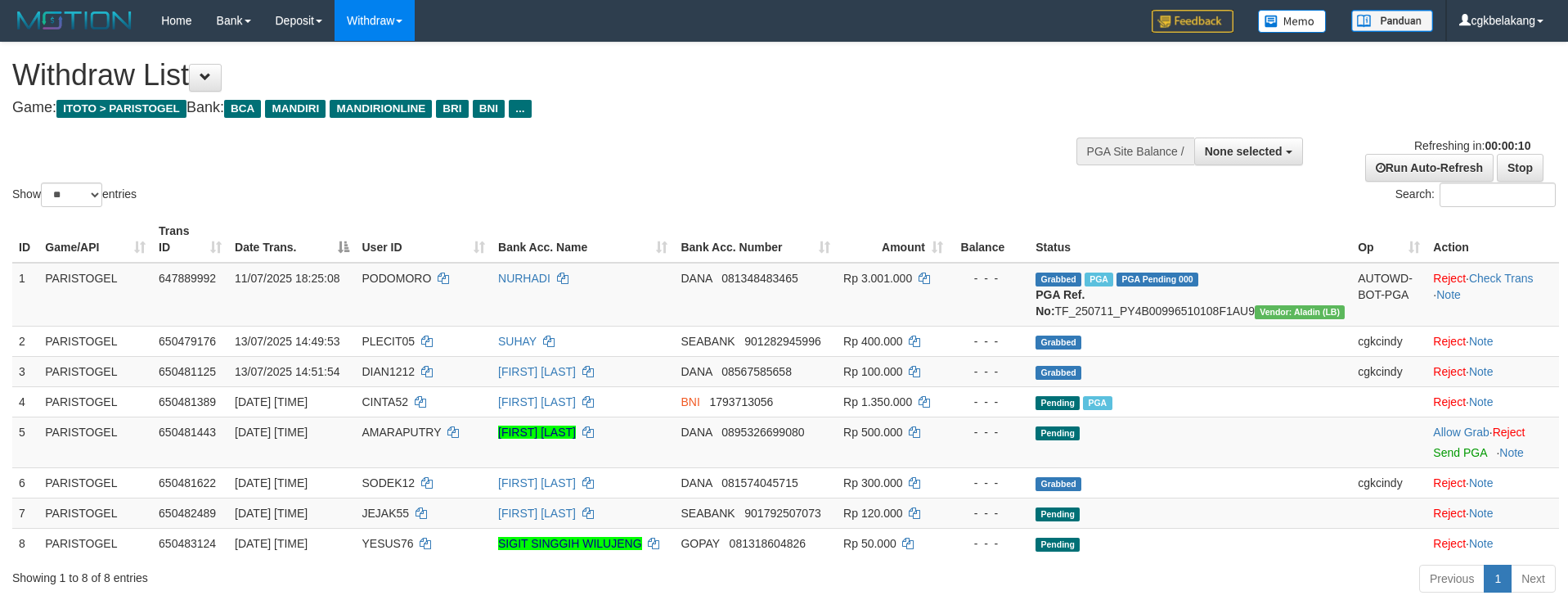 select 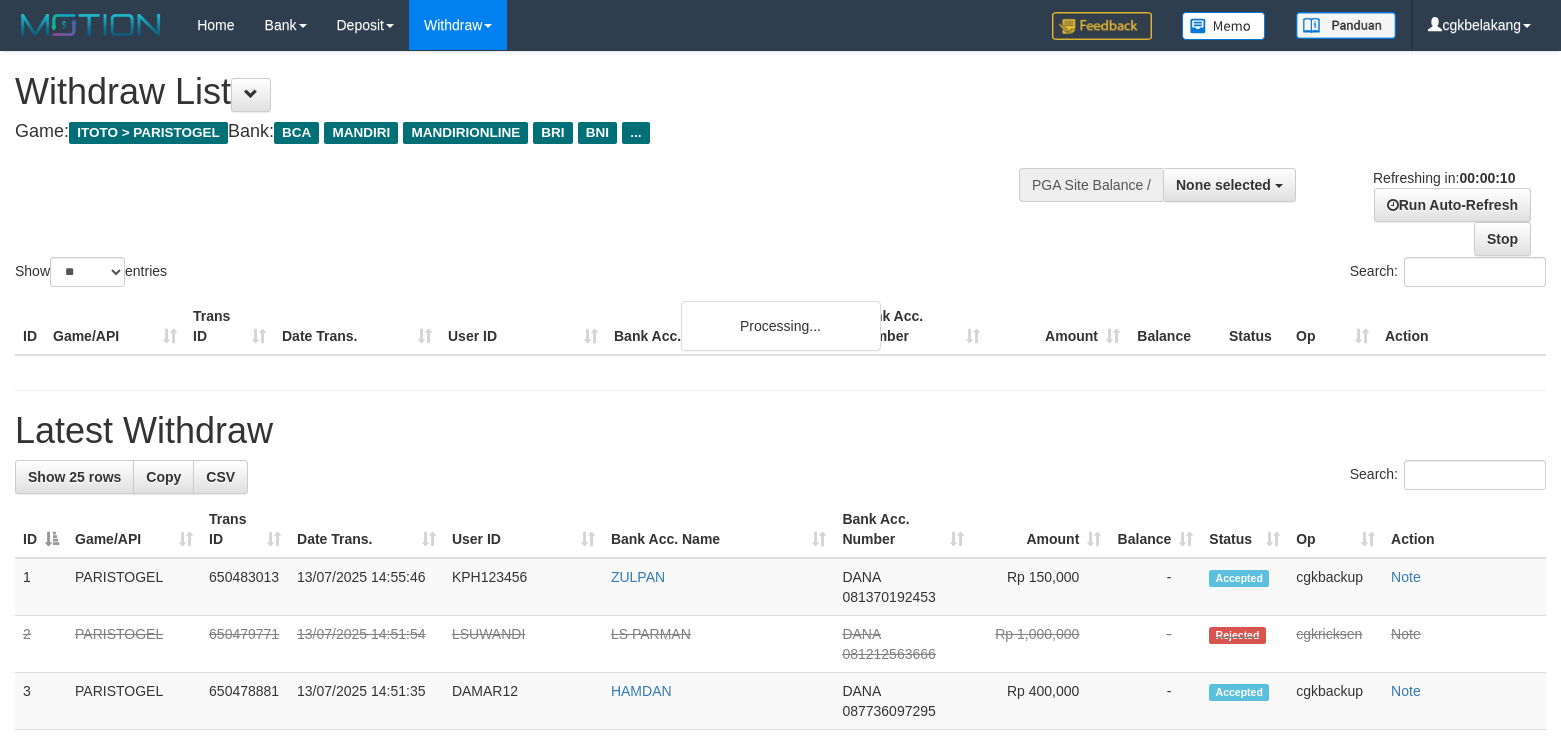 select 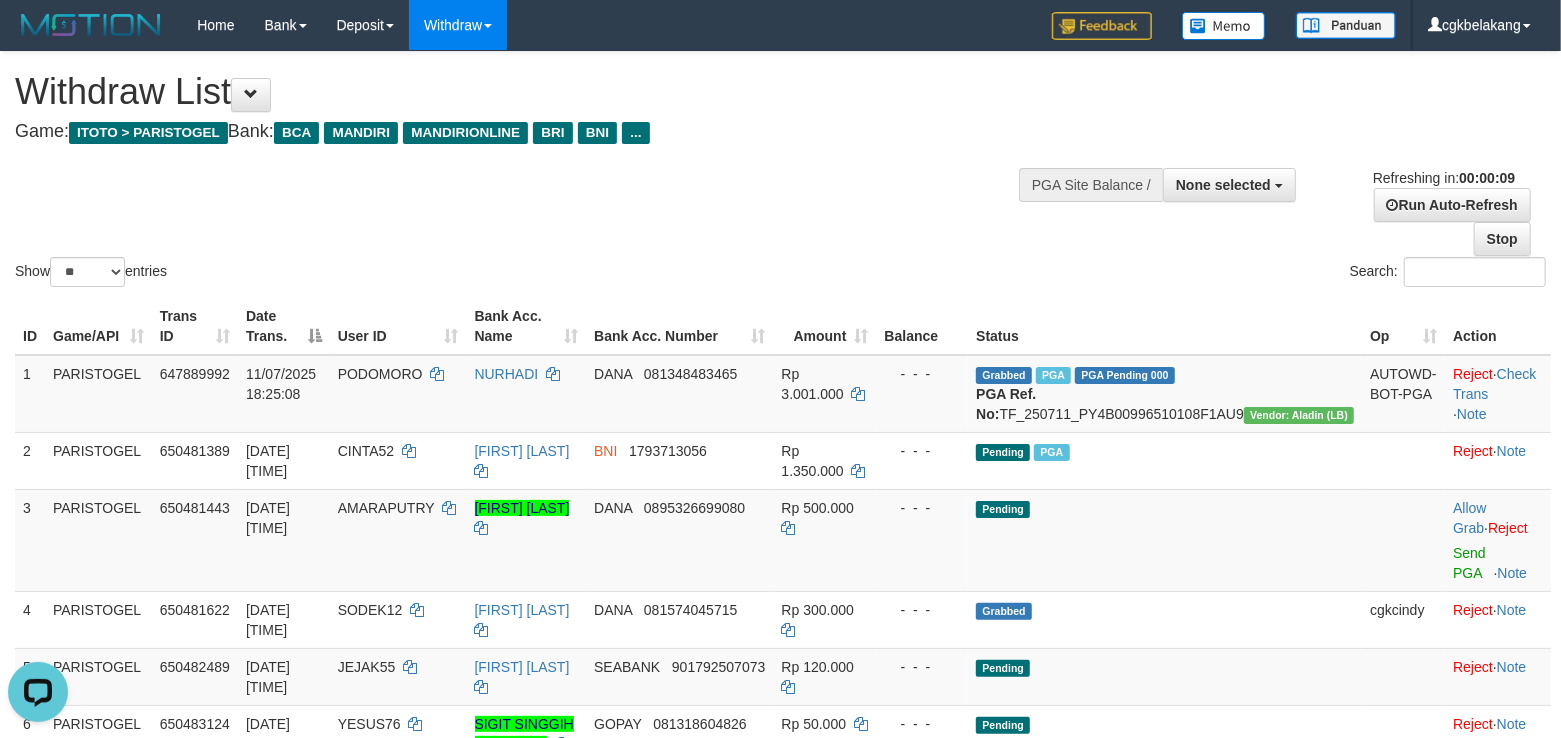 scroll, scrollTop: 0, scrollLeft: 0, axis: both 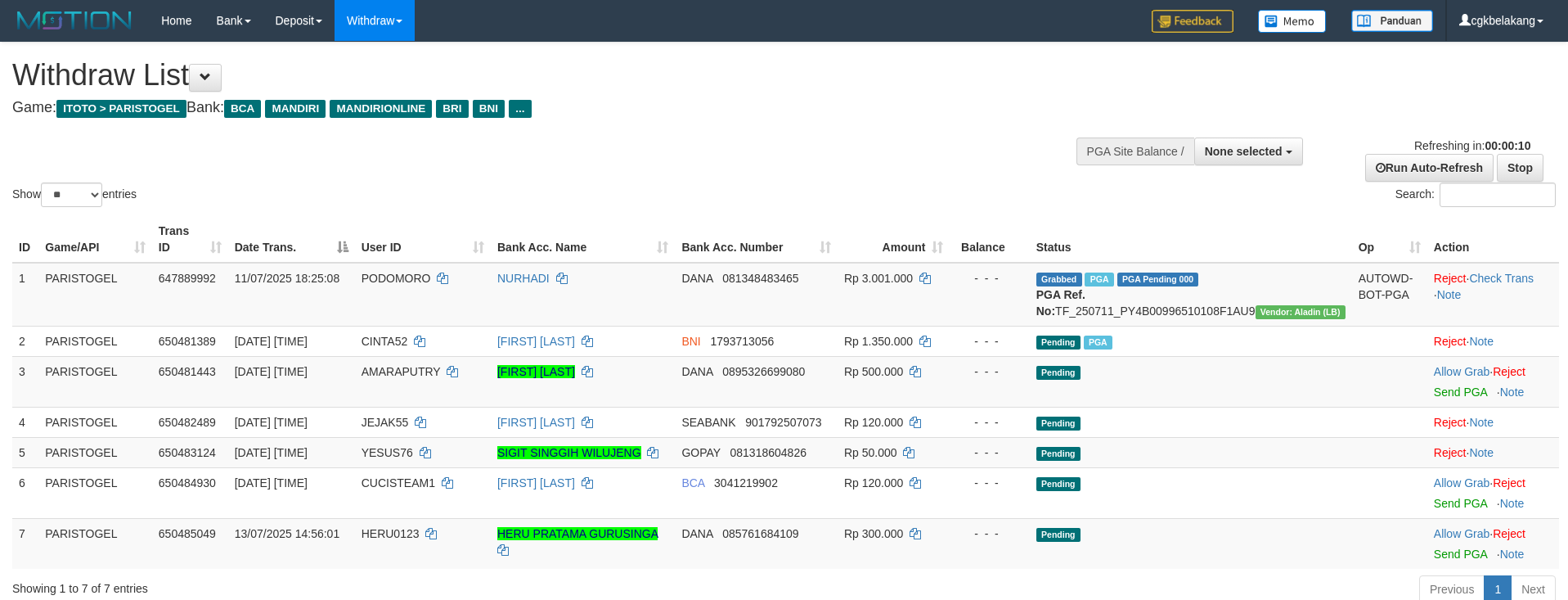 select 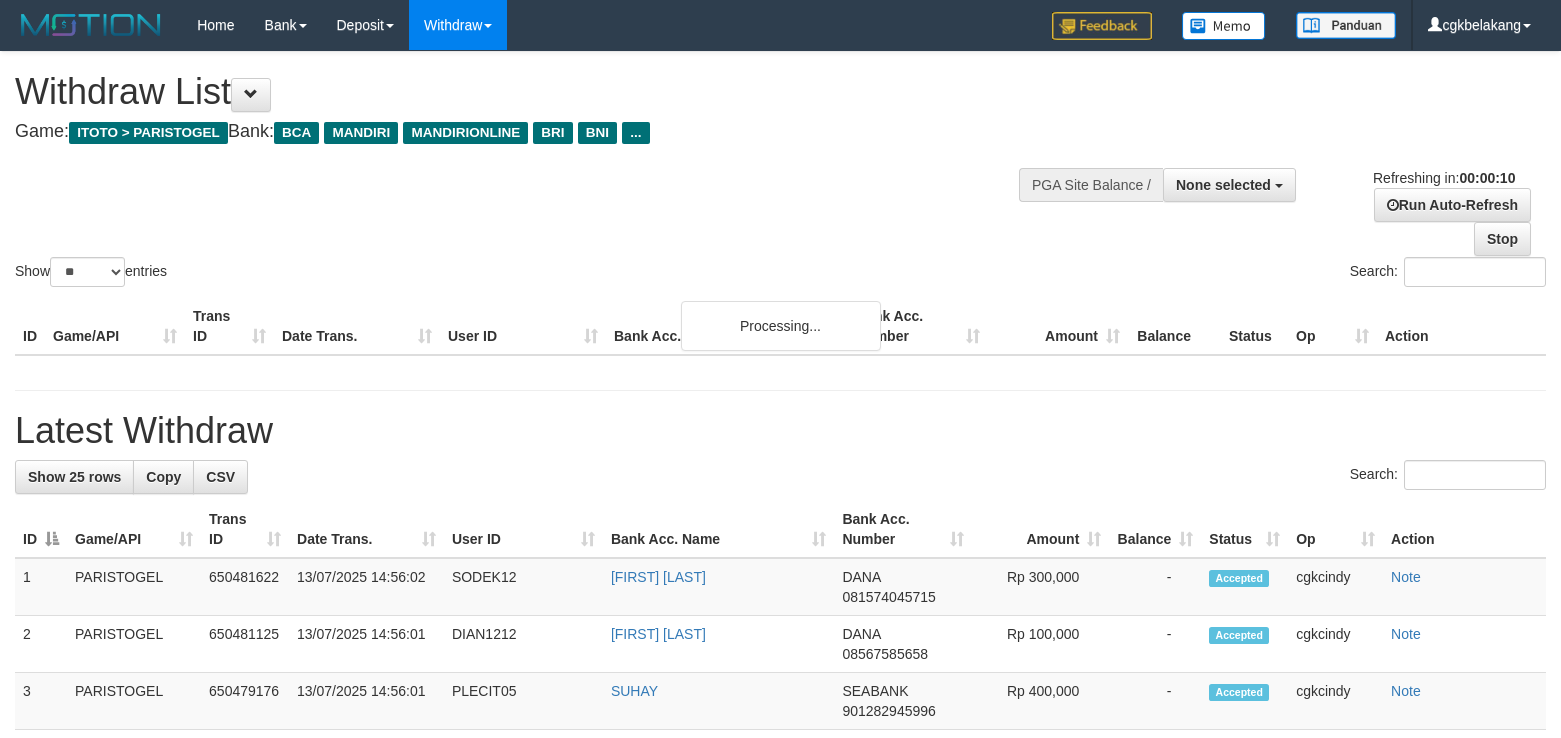select 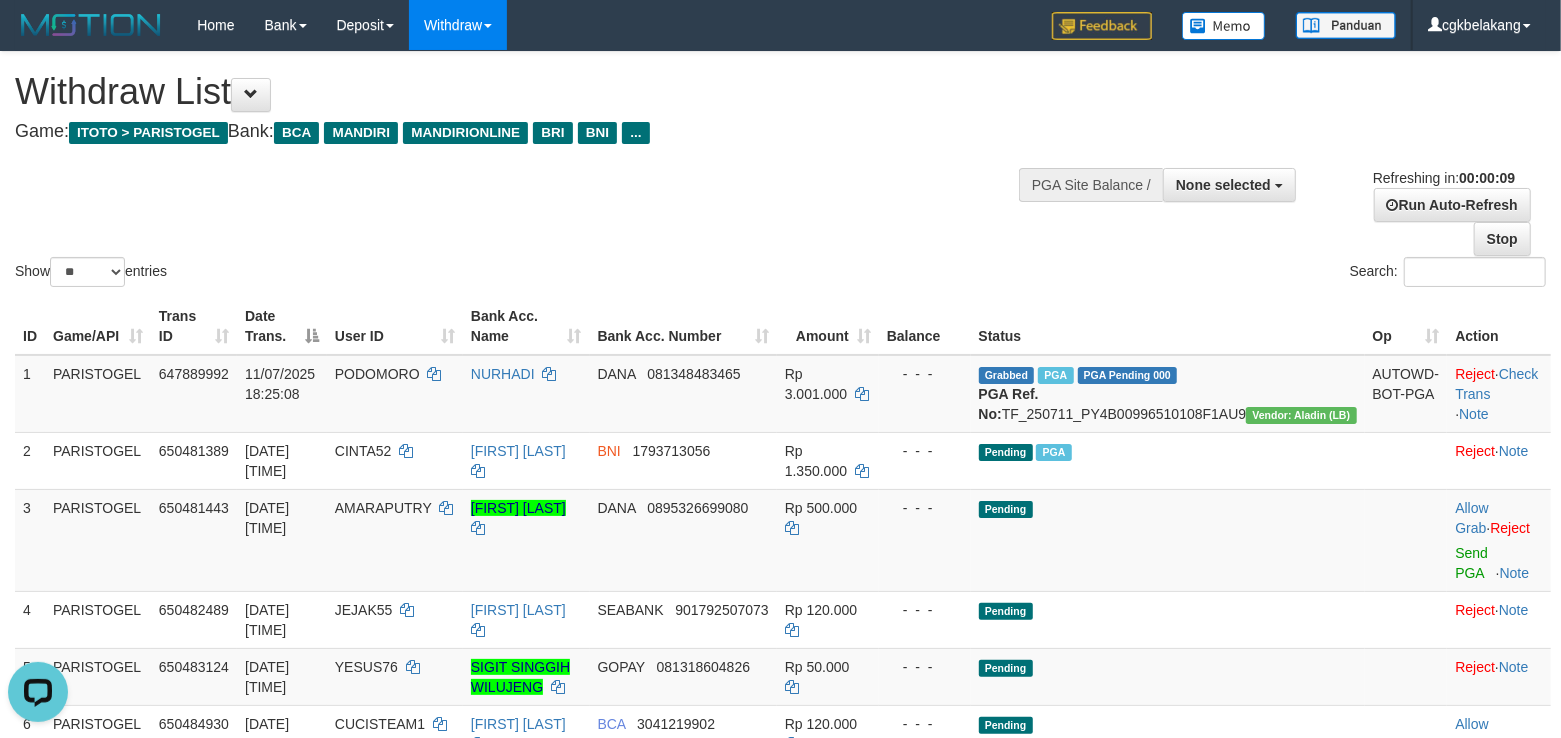 scroll, scrollTop: 0, scrollLeft: 0, axis: both 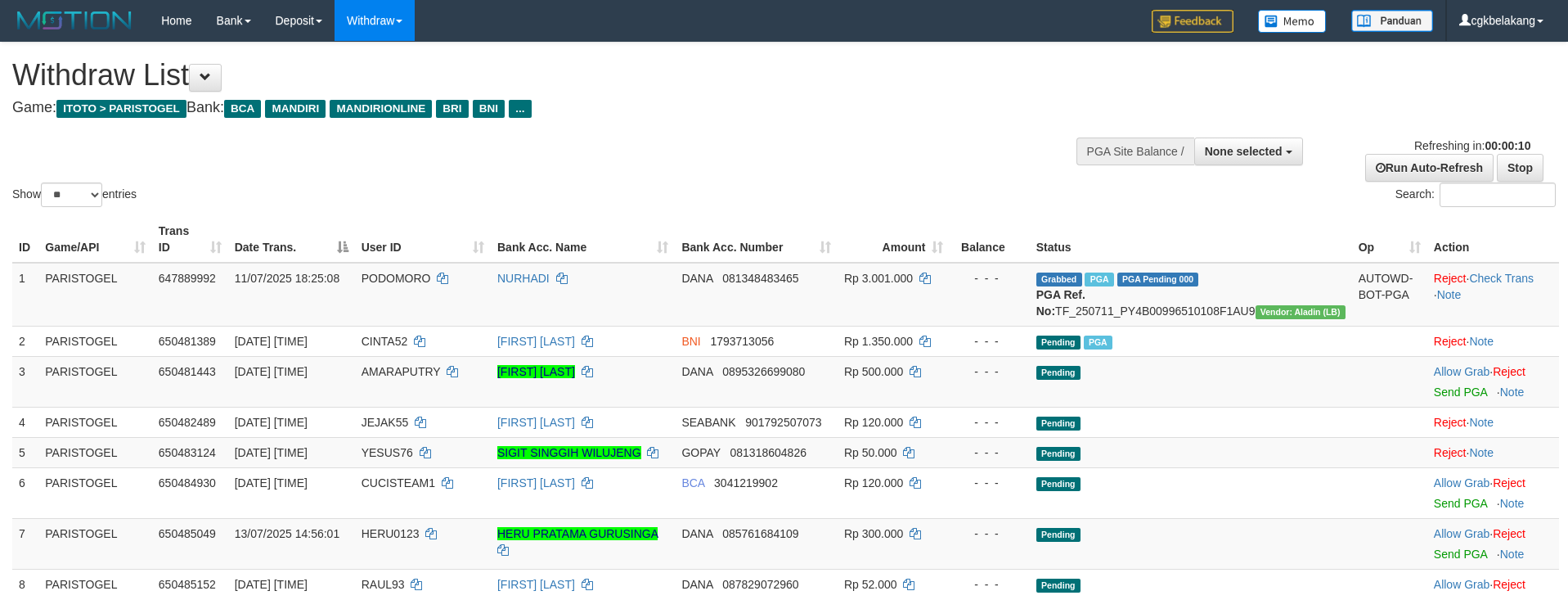 select 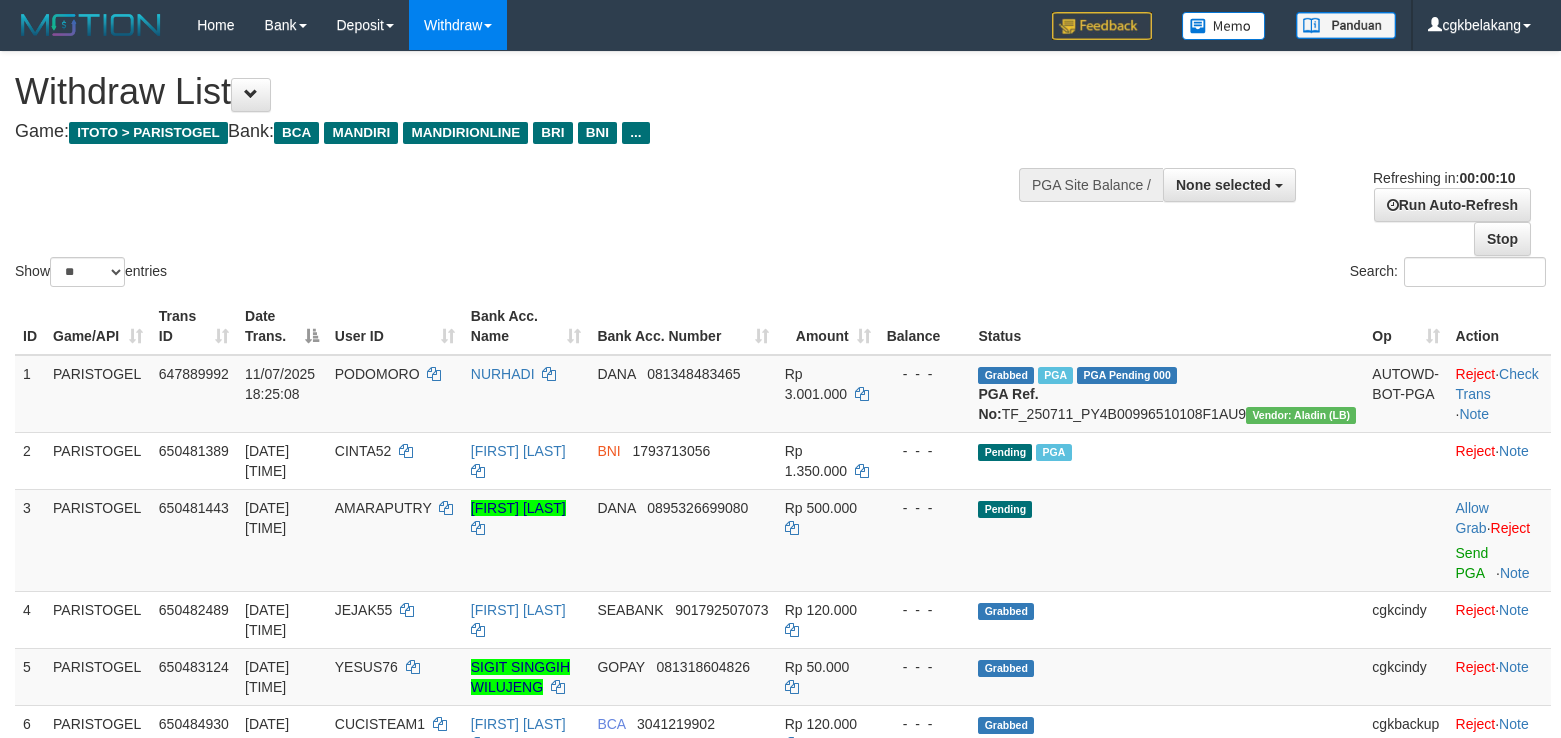 select 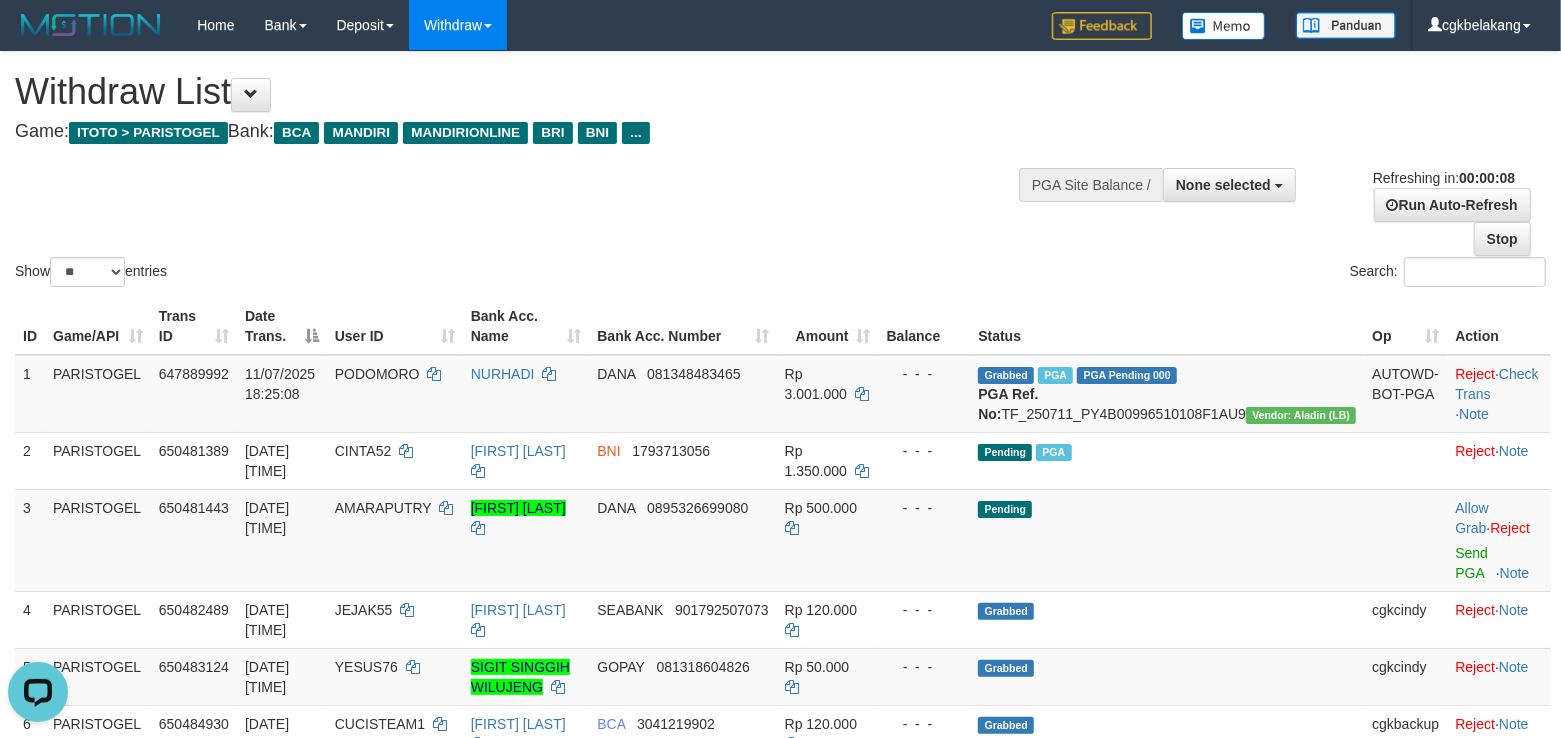 scroll, scrollTop: 0, scrollLeft: 0, axis: both 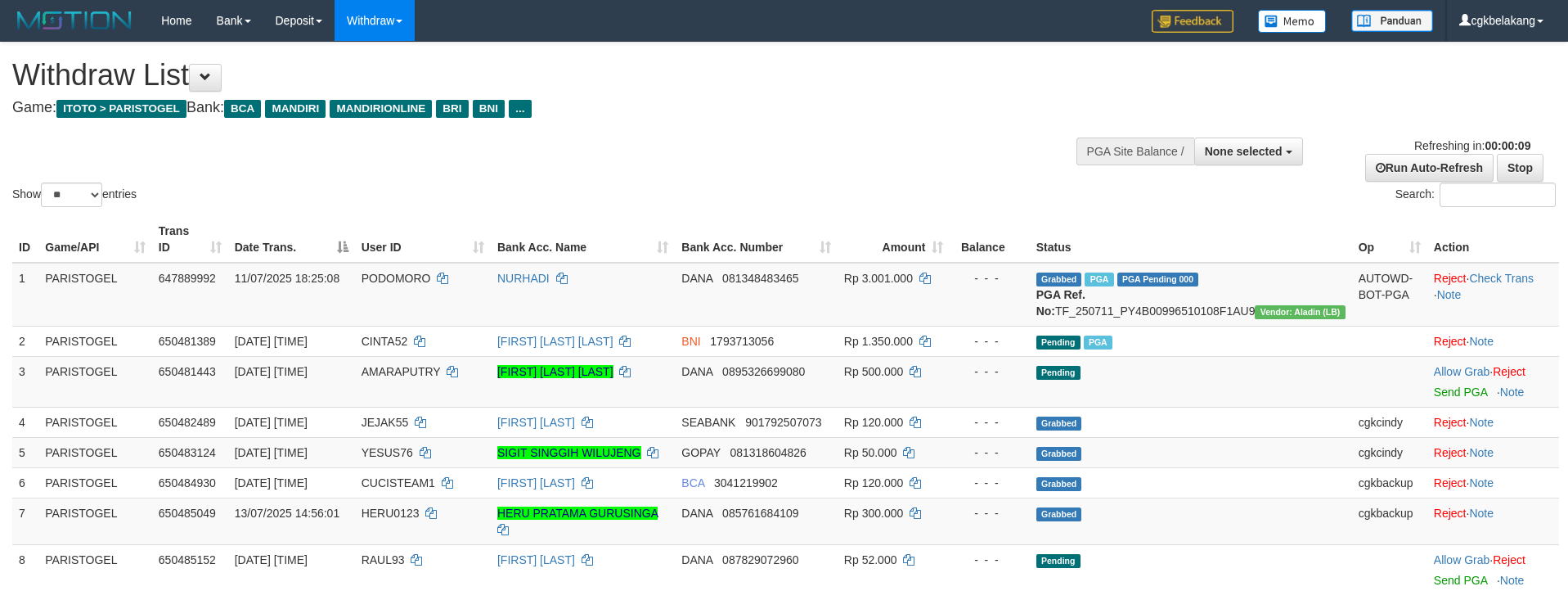 select 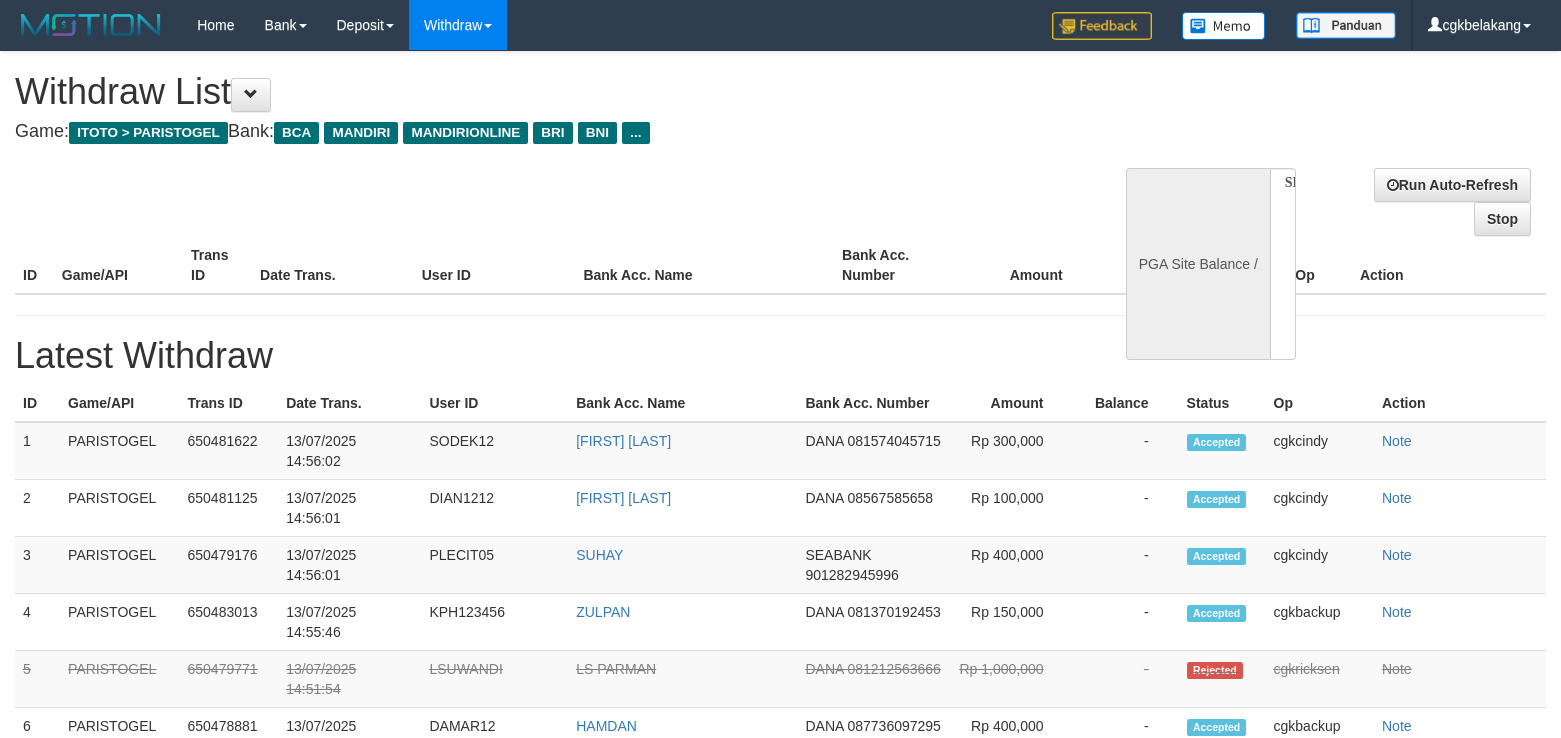 select 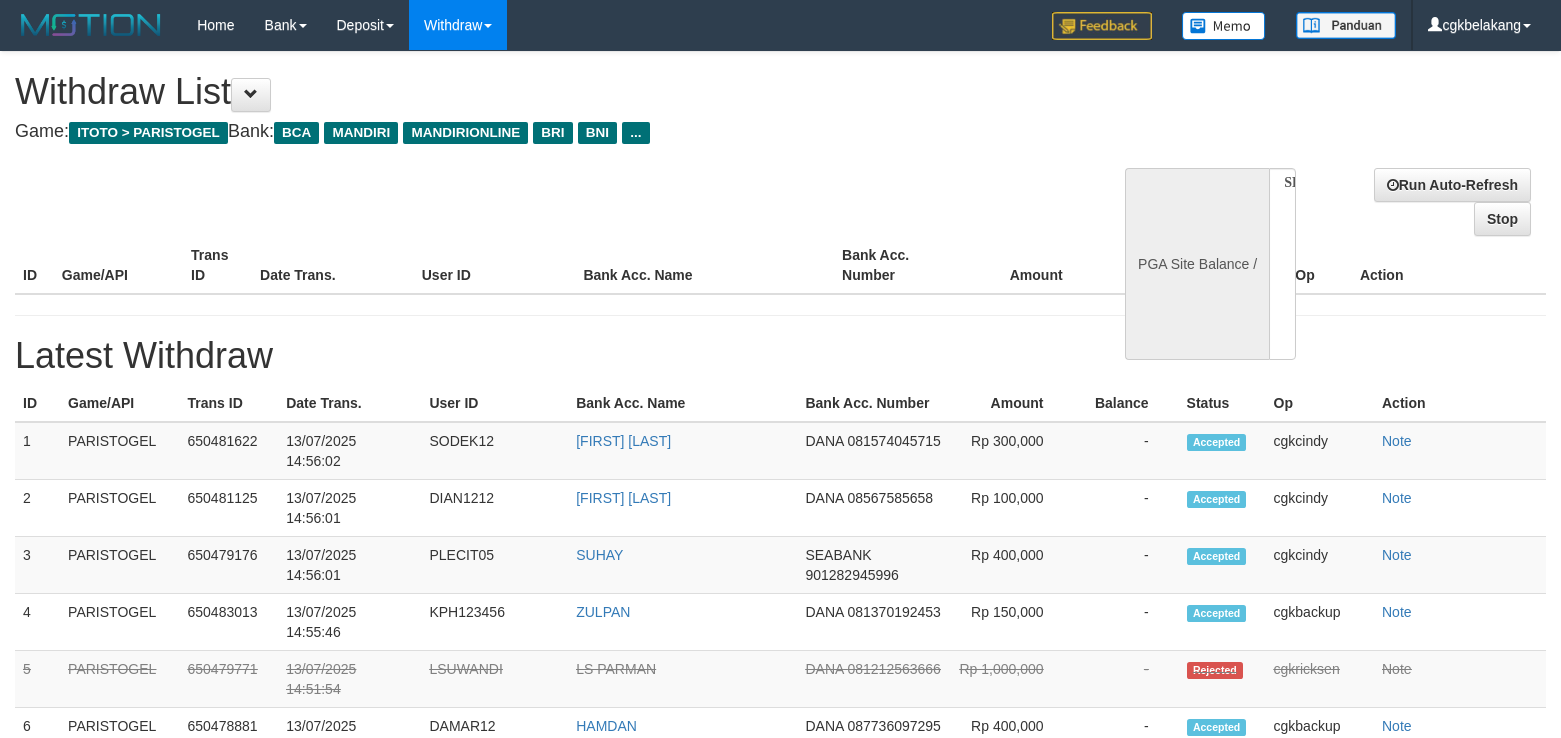 scroll, scrollTop: 0, scrollLeft: 0, axis: both 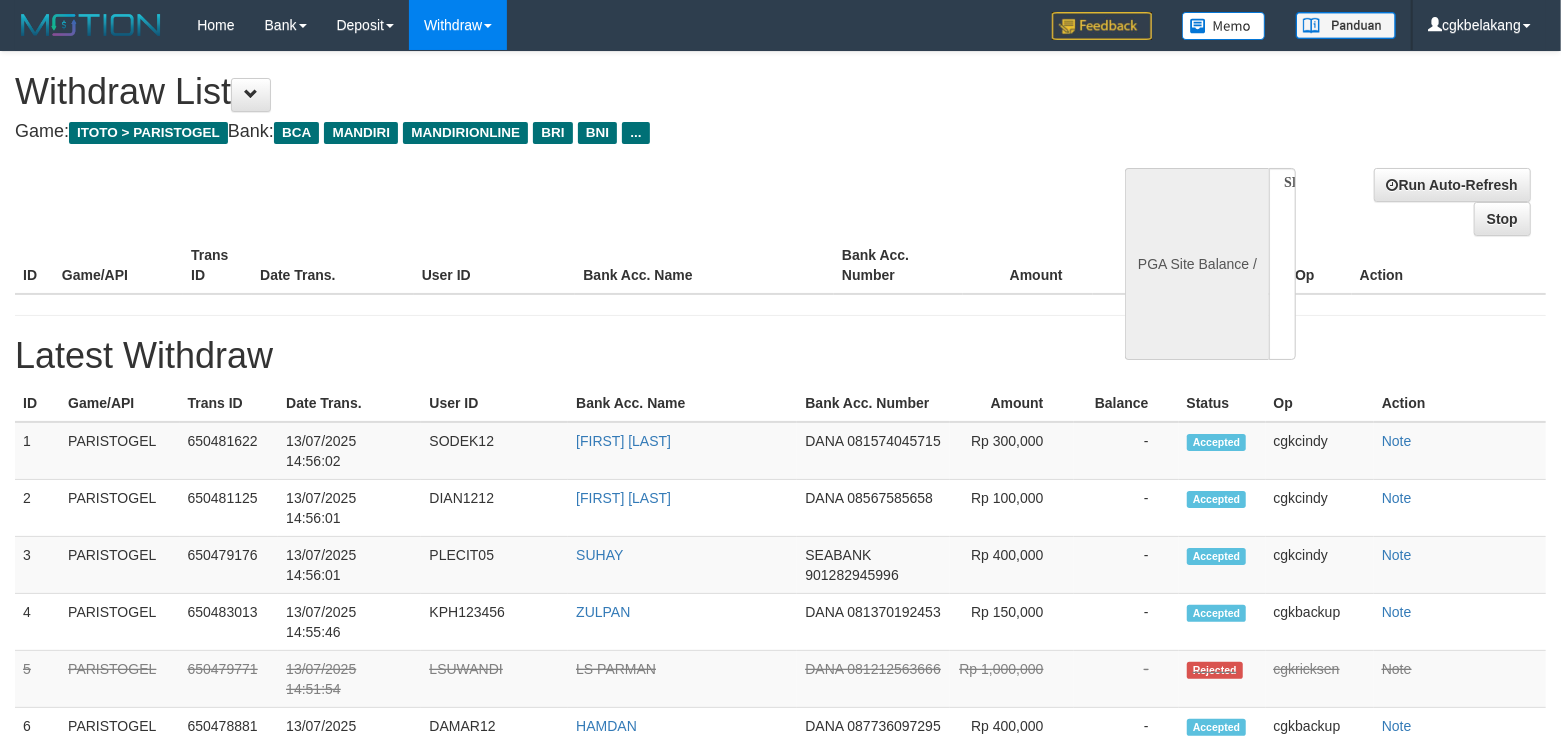 select on "**" 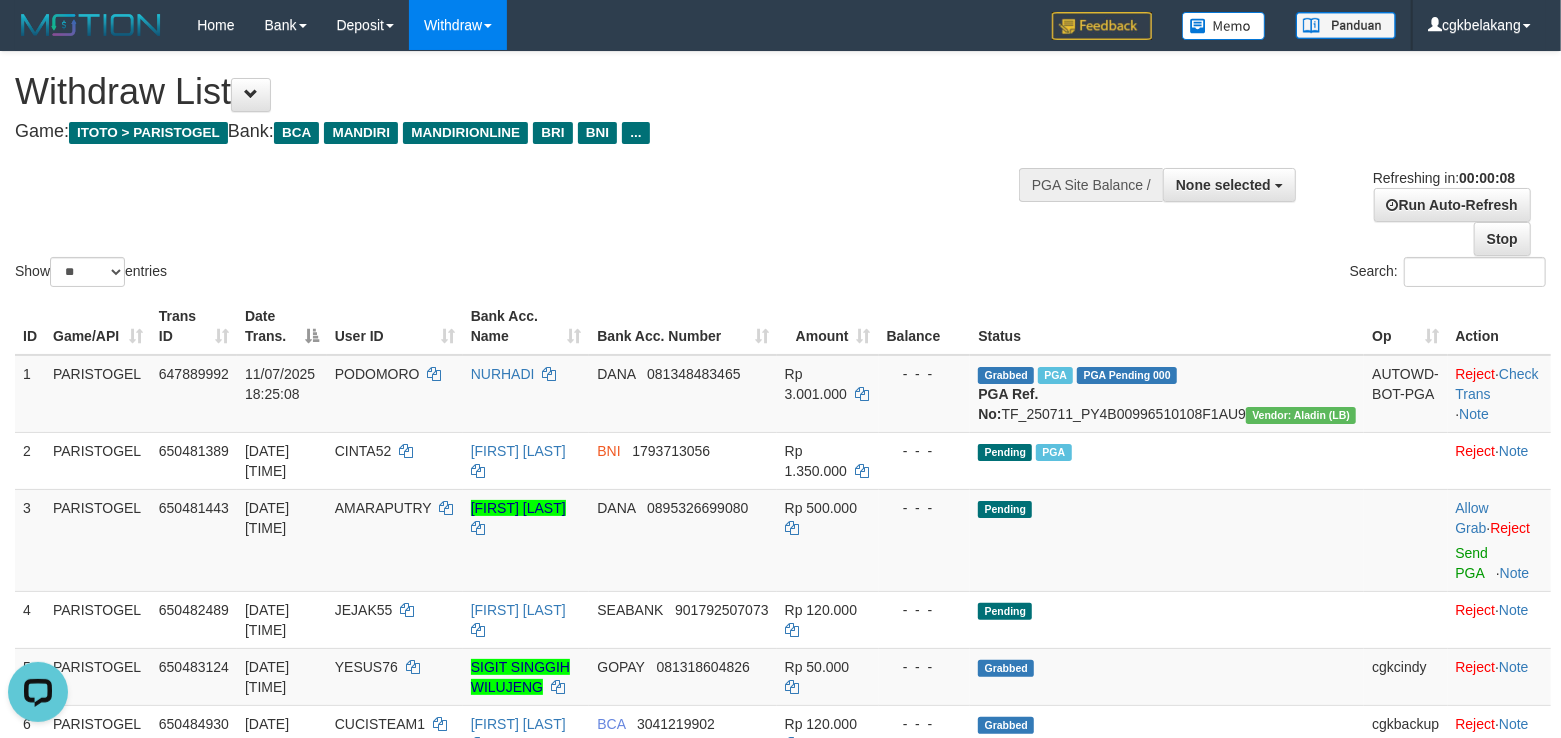 scroll, scrollTop: 0, scrollLeft: 0, axis: both 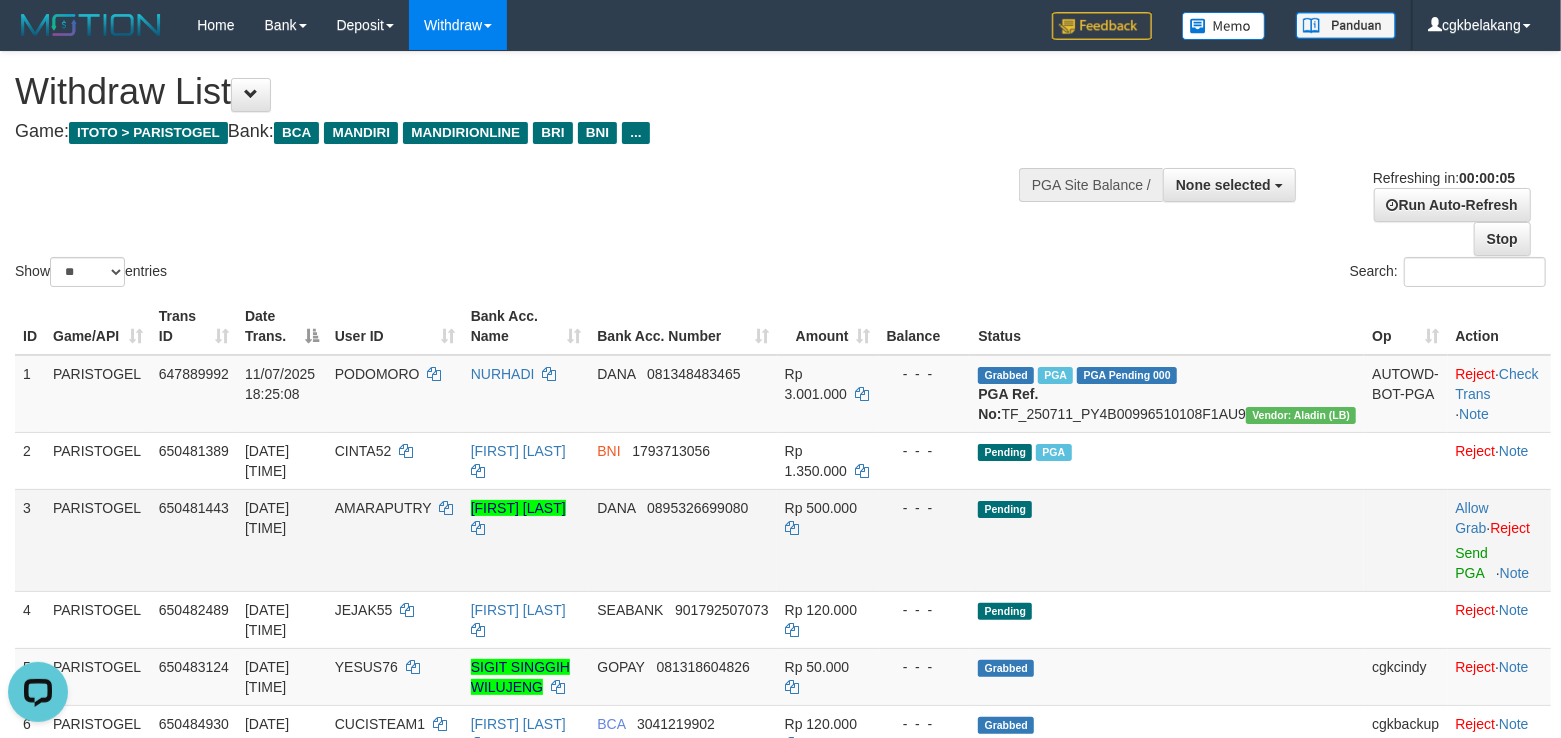 click on "Pending" at bounding box center [1167, 540] 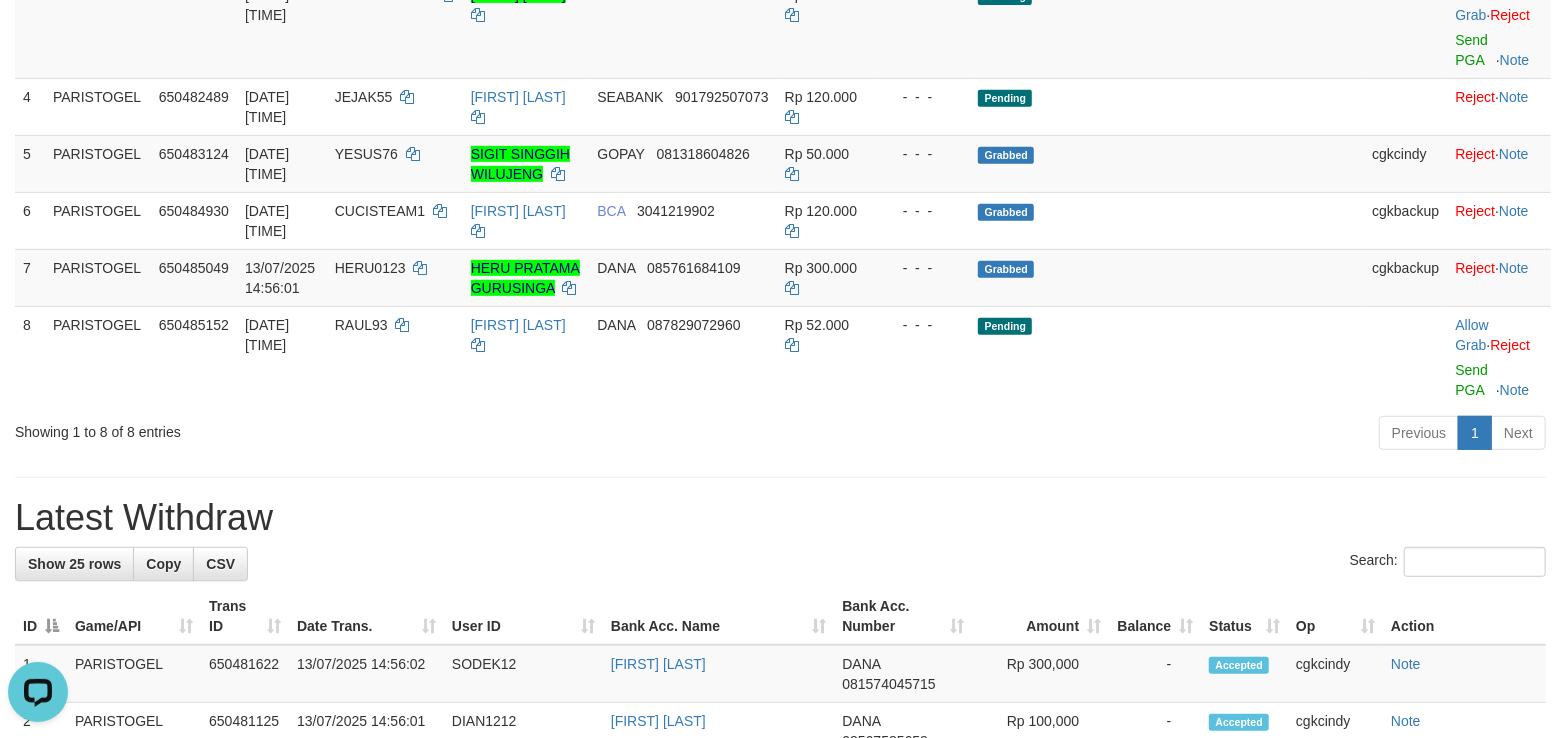 scroll, scrollTop: 533, scrollLeft: 0, axis: vertical 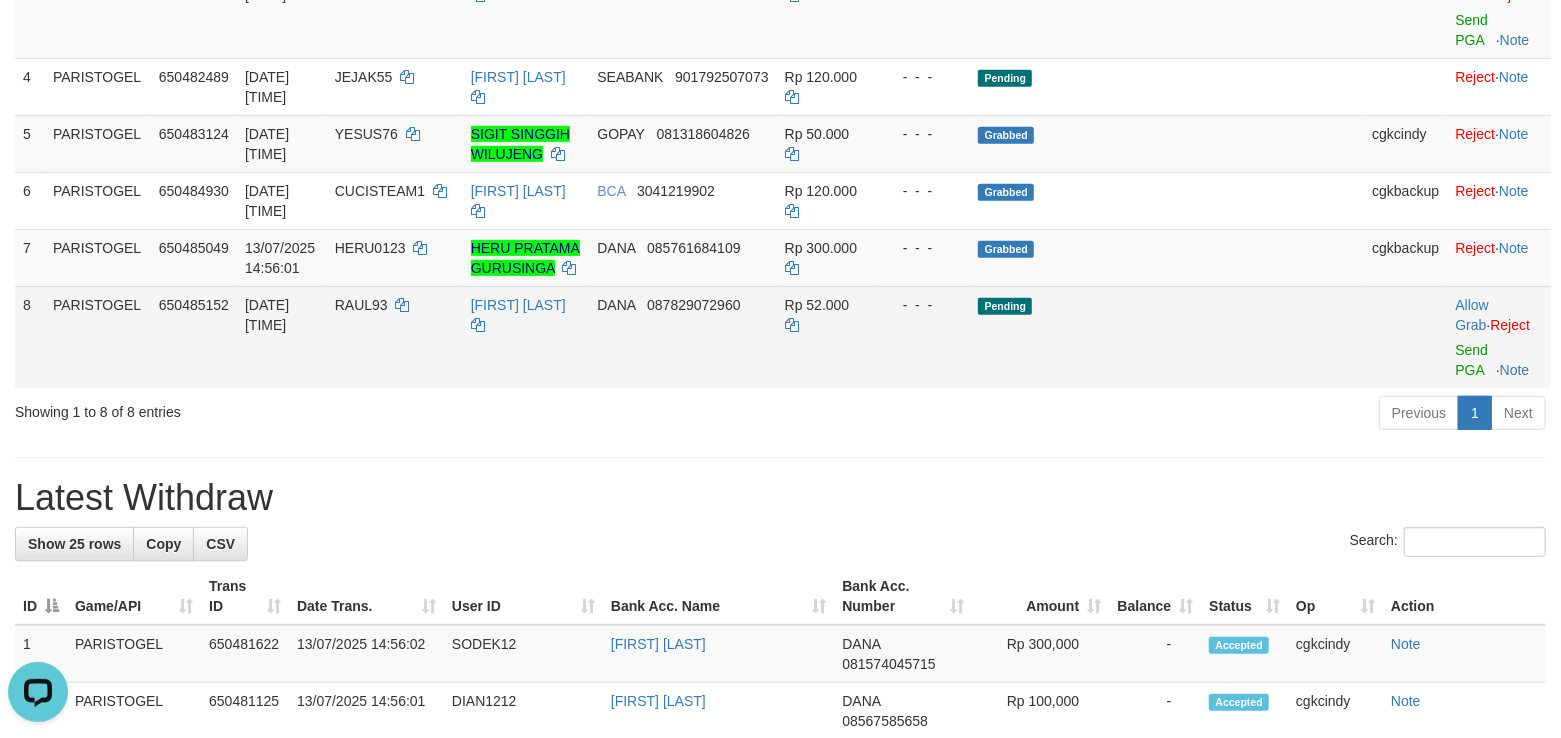 click on "Allow Grab   ·    Reject Send PGA     ·    Note" at bounding box center (1499, 337) 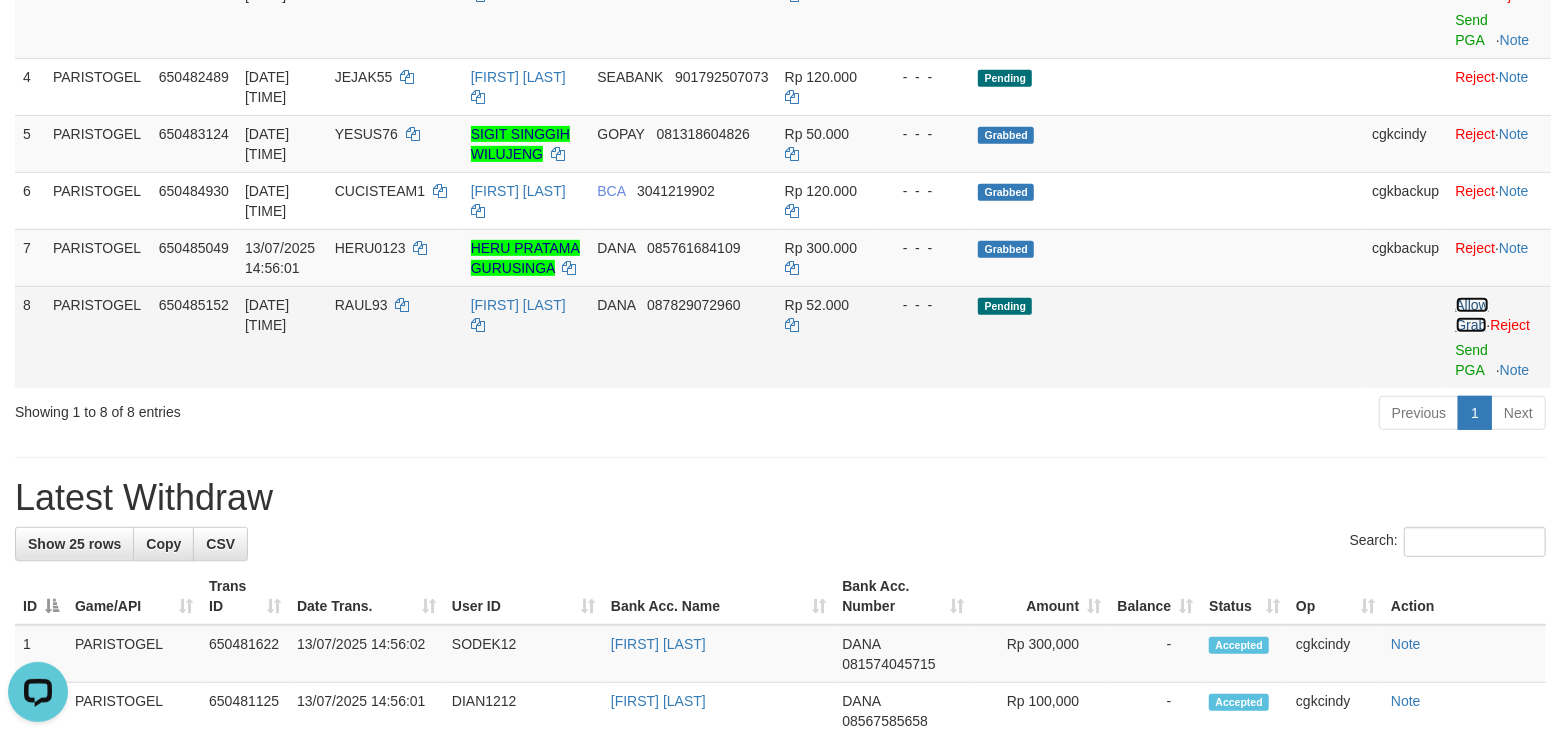 click on "Allow Grab" at bounding box center (1472, 315) 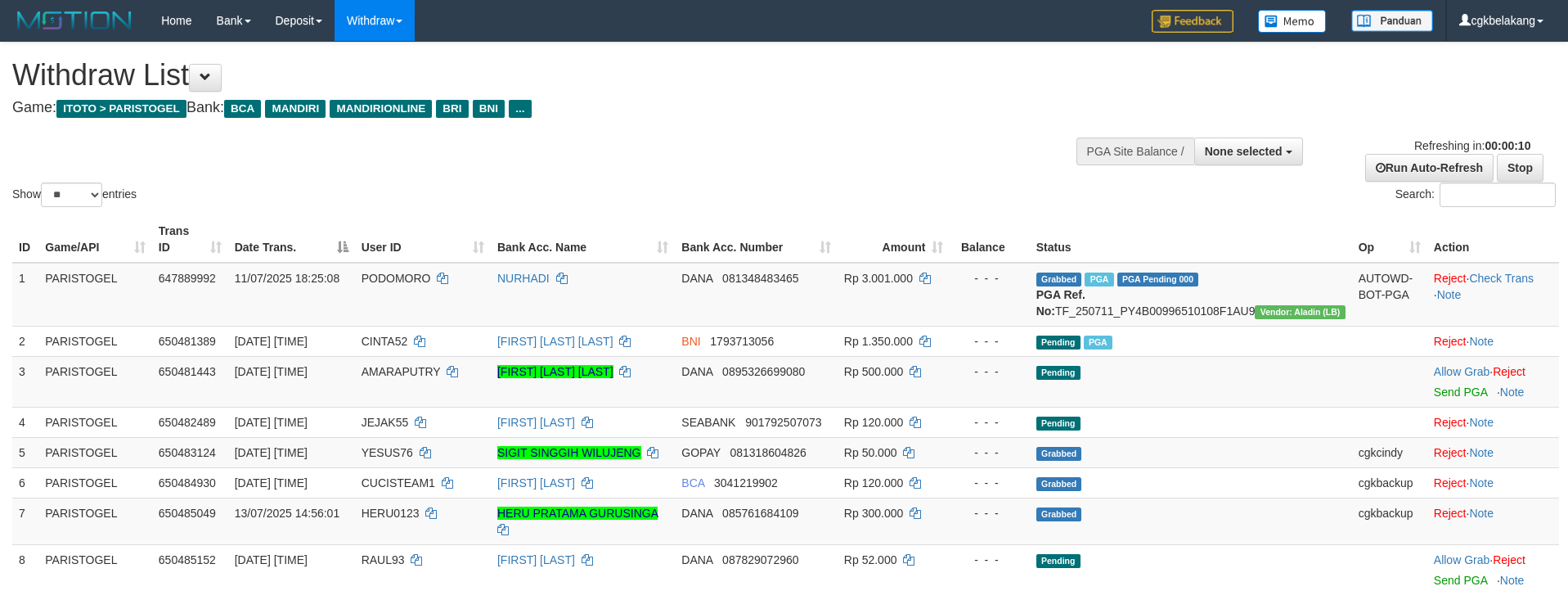 select 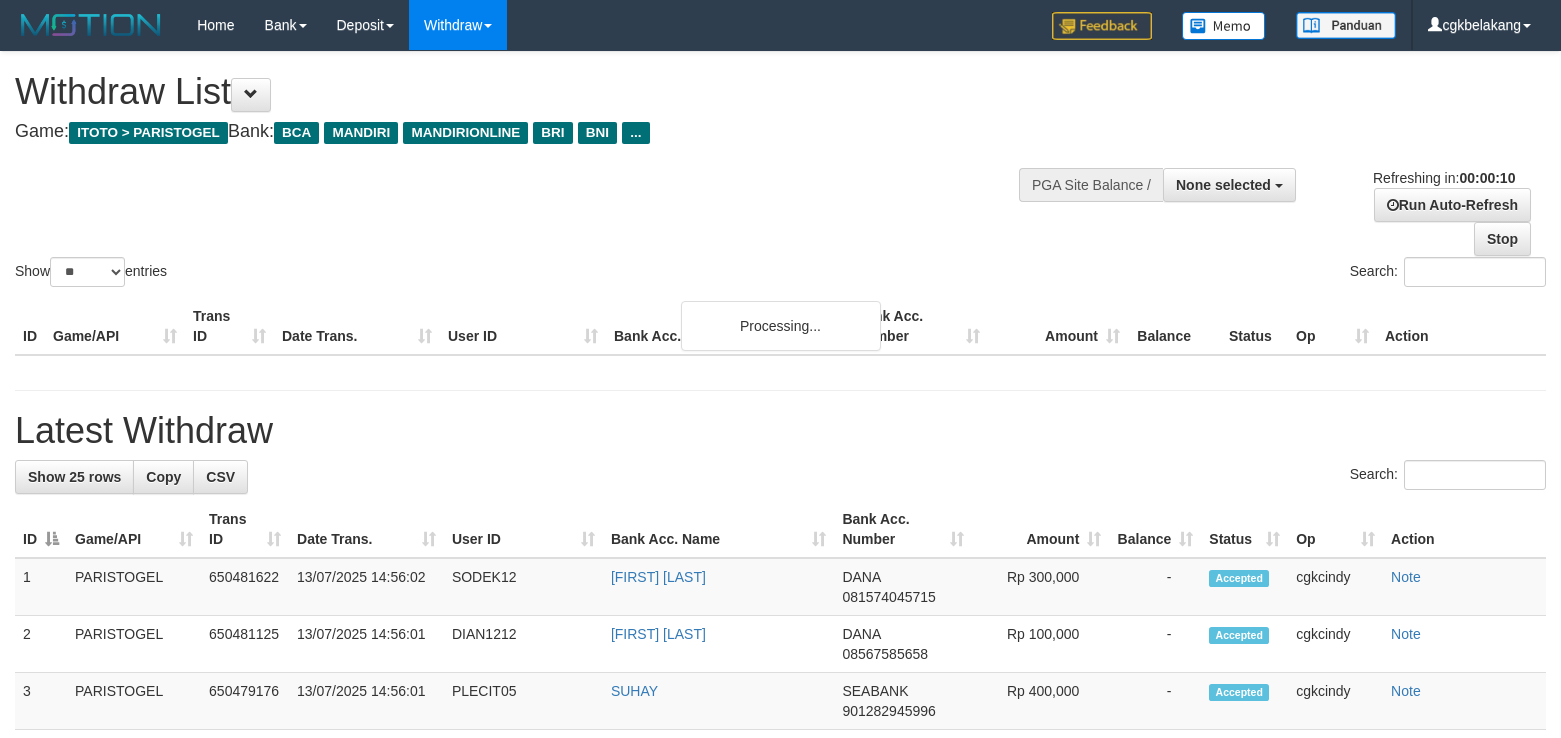select 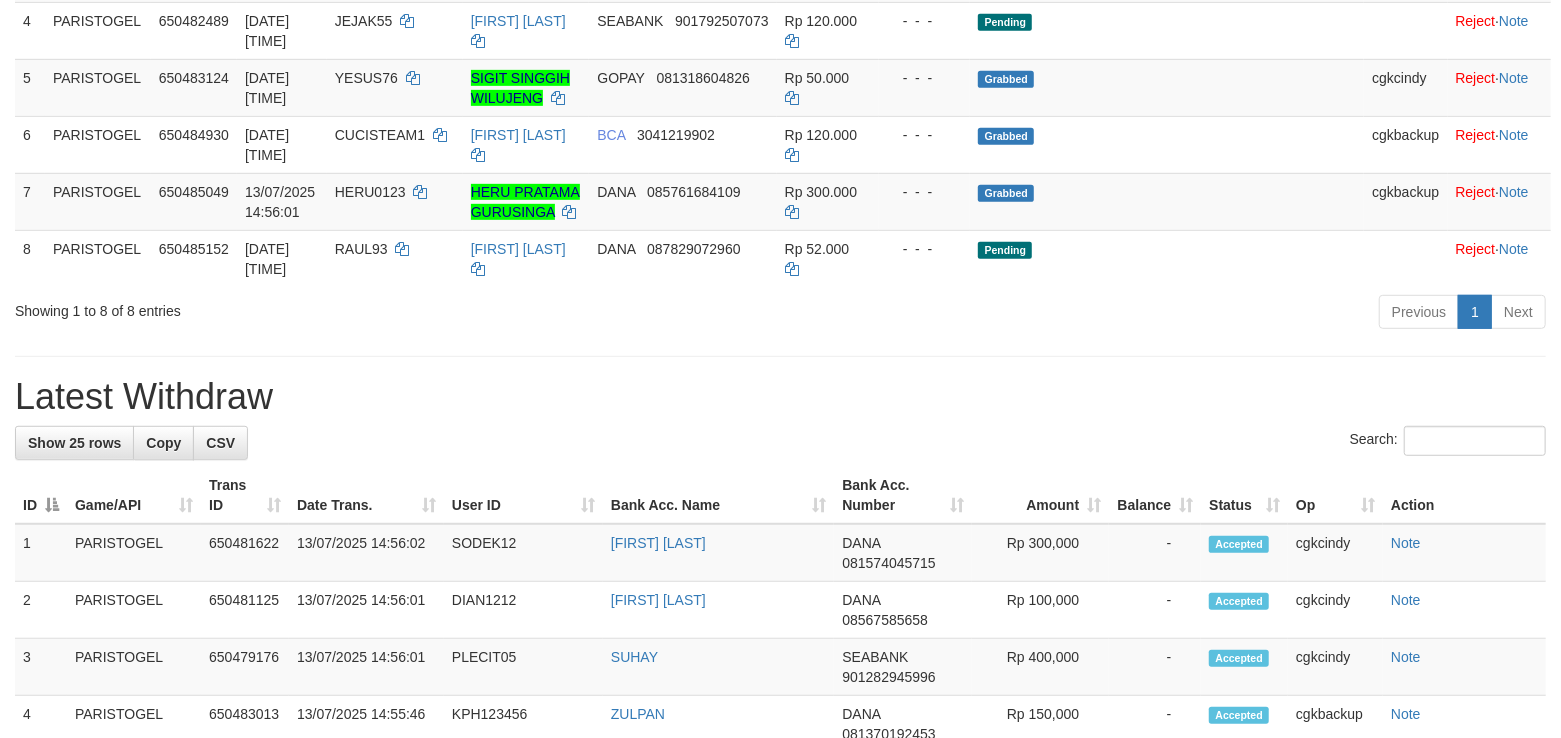 scroll, scrollTop: 533, scrollLeft: 0, axis: vertical 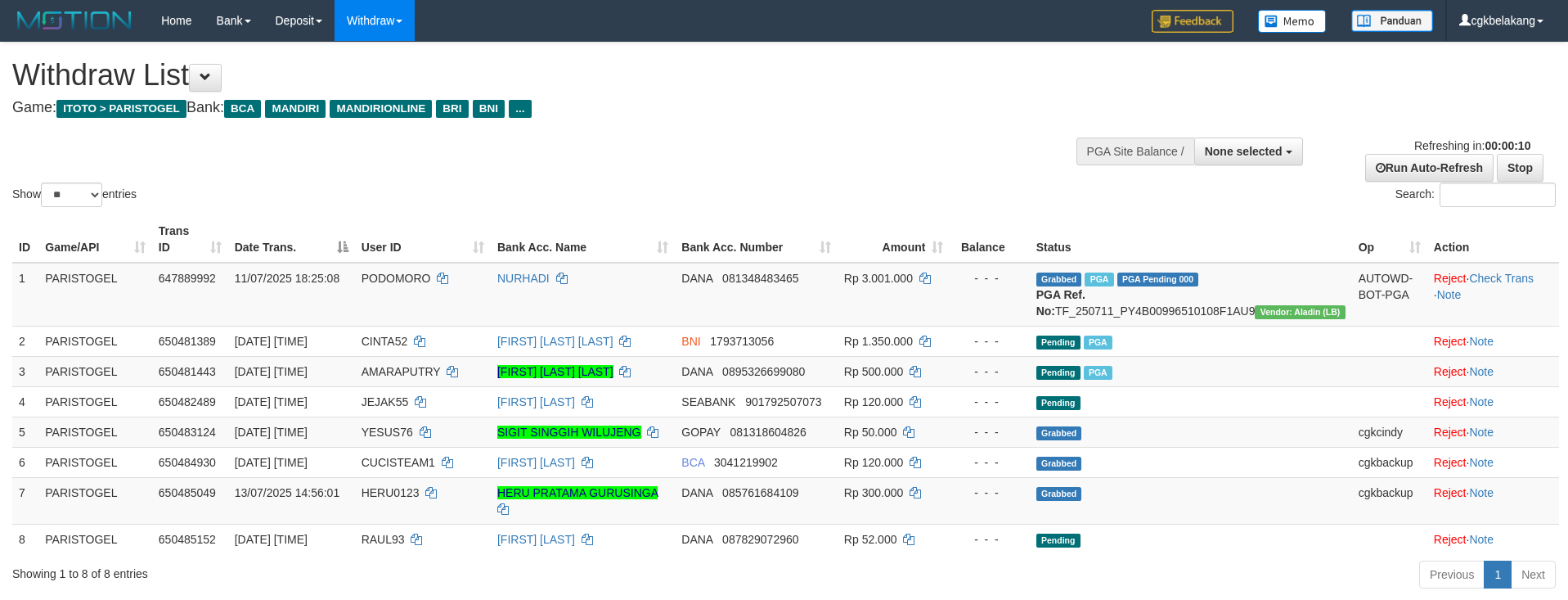 select 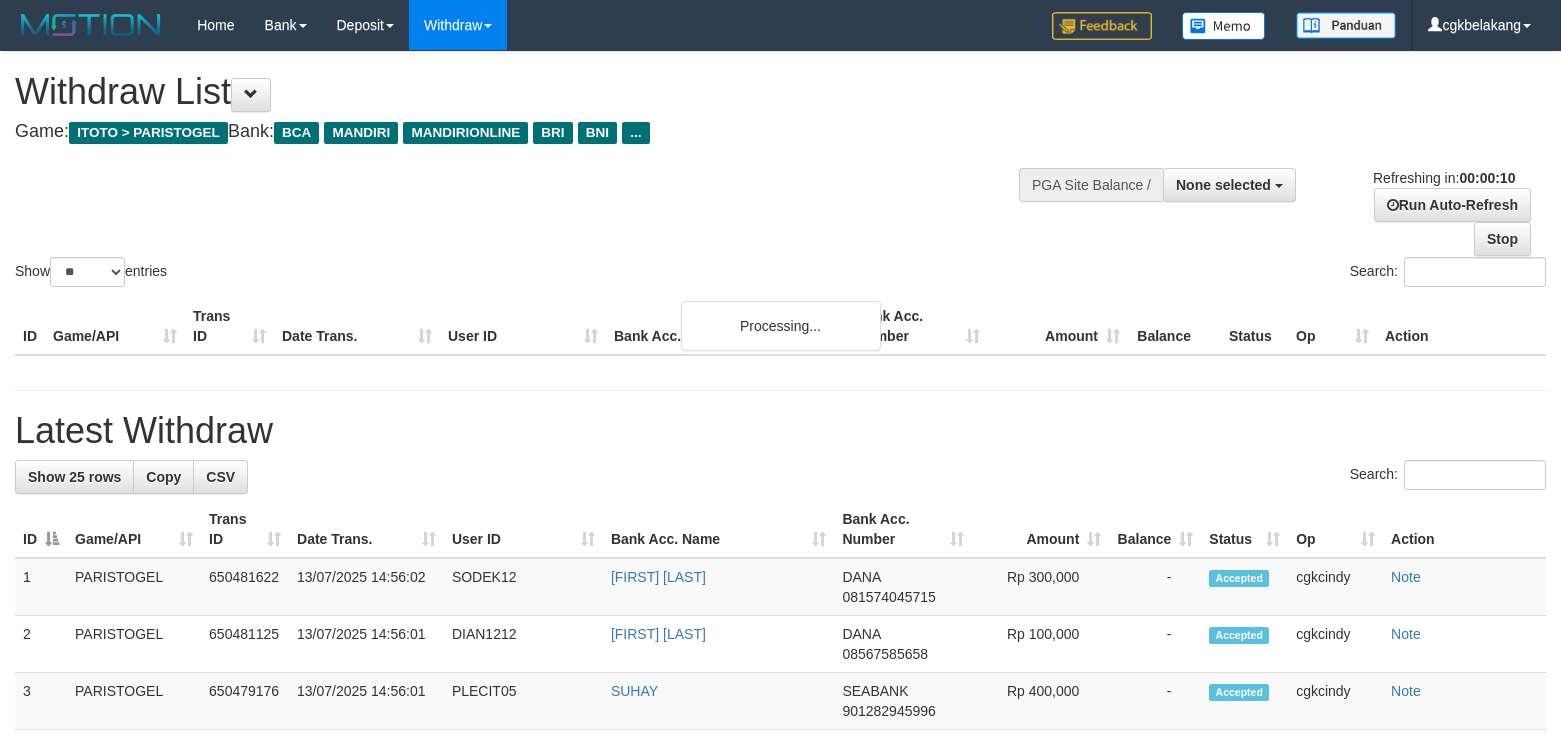 select 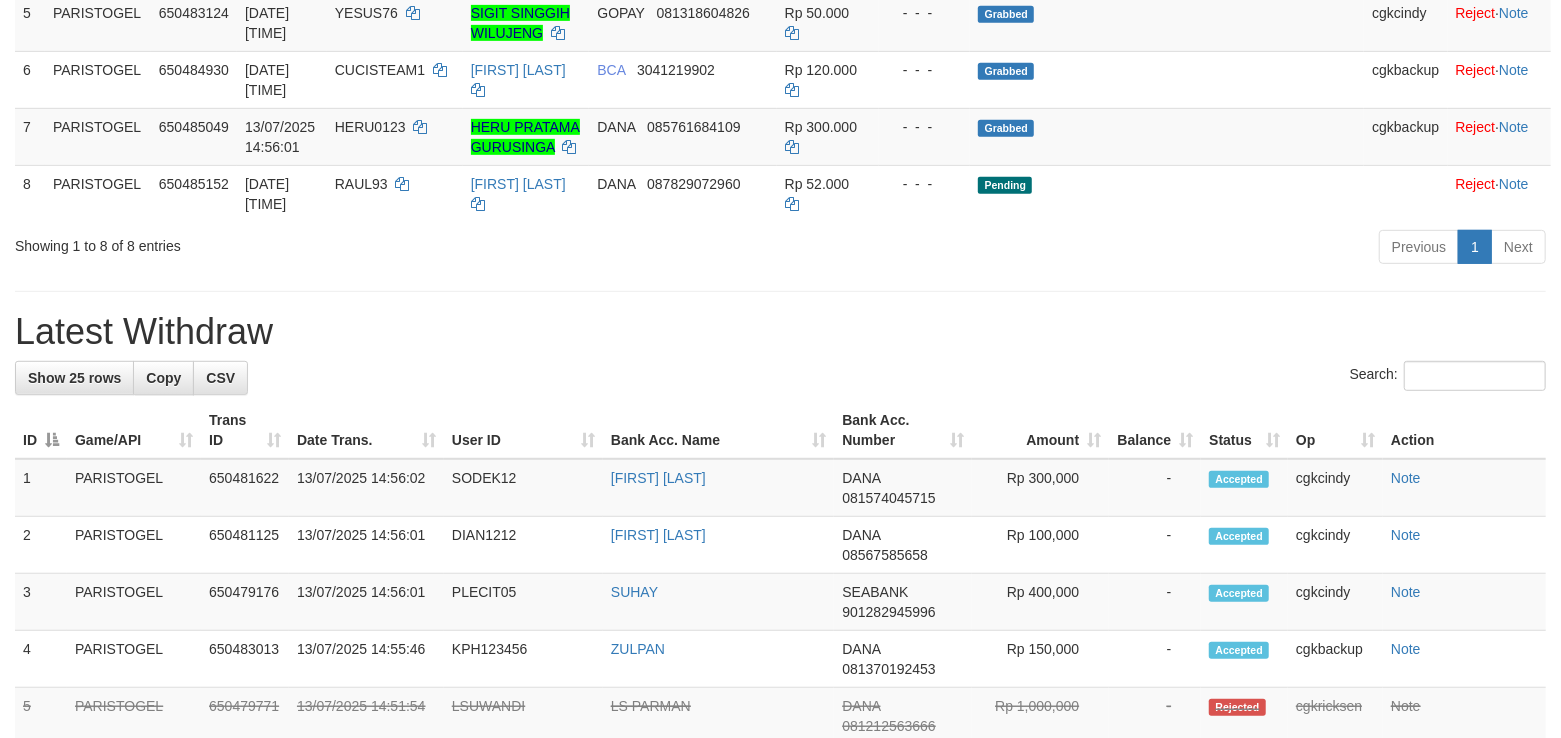 scroll, scrollTop: 533, scrollLeft: 0, axis: vertical 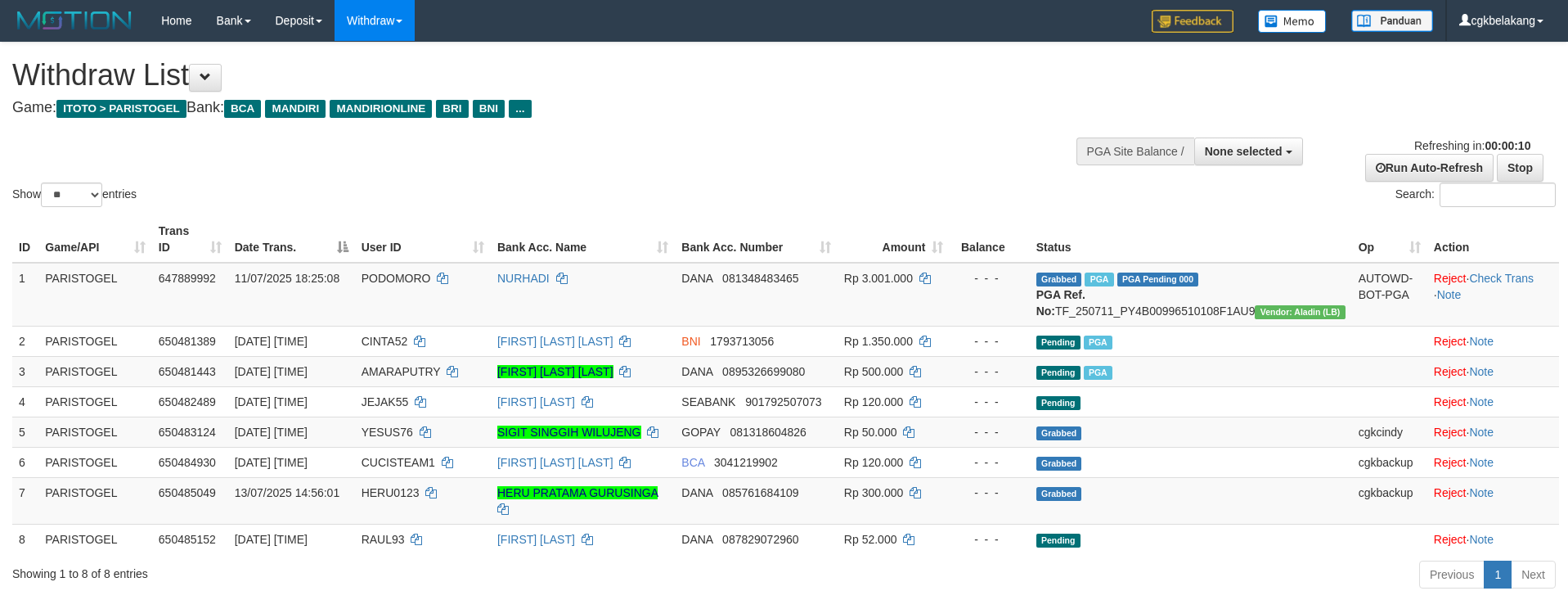 select 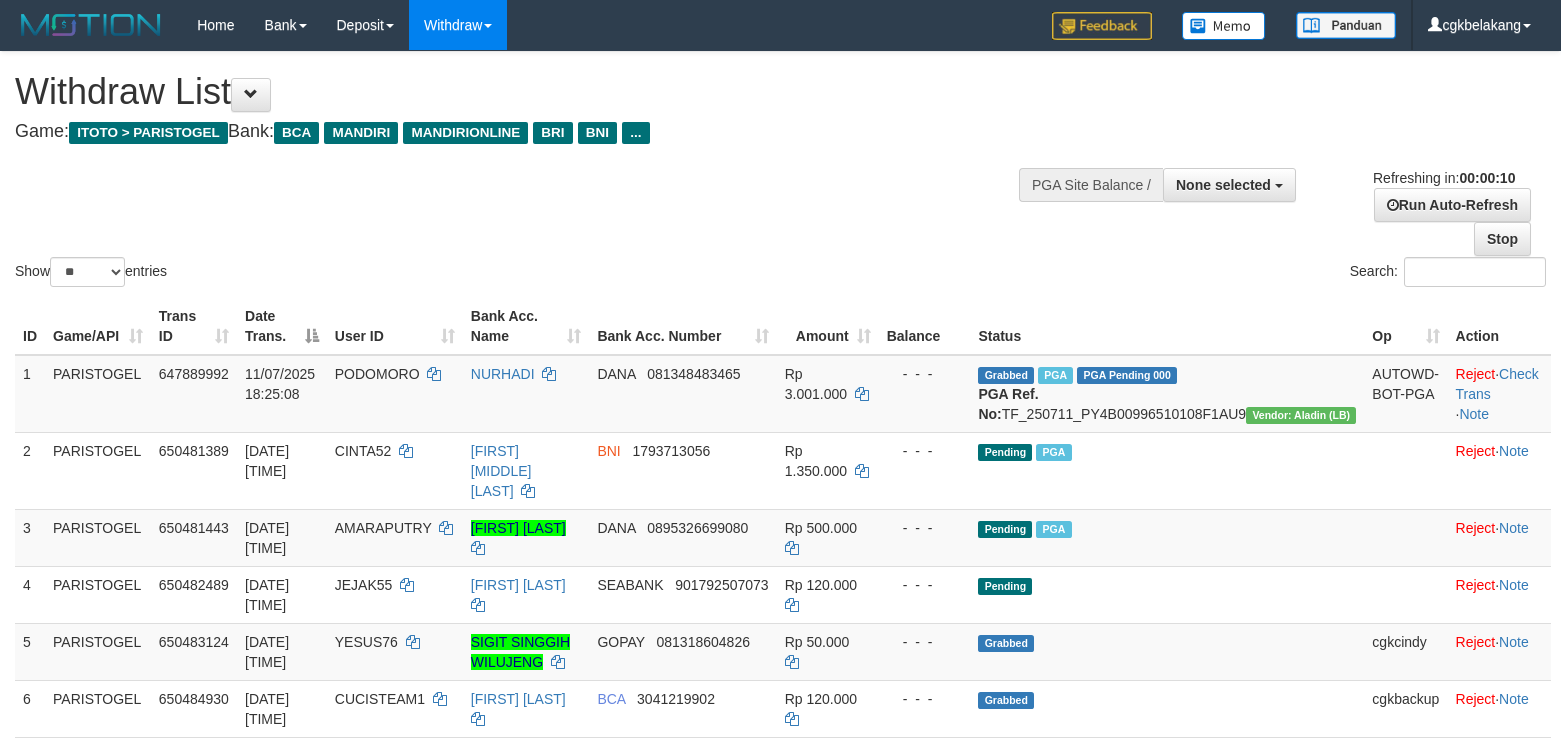 select 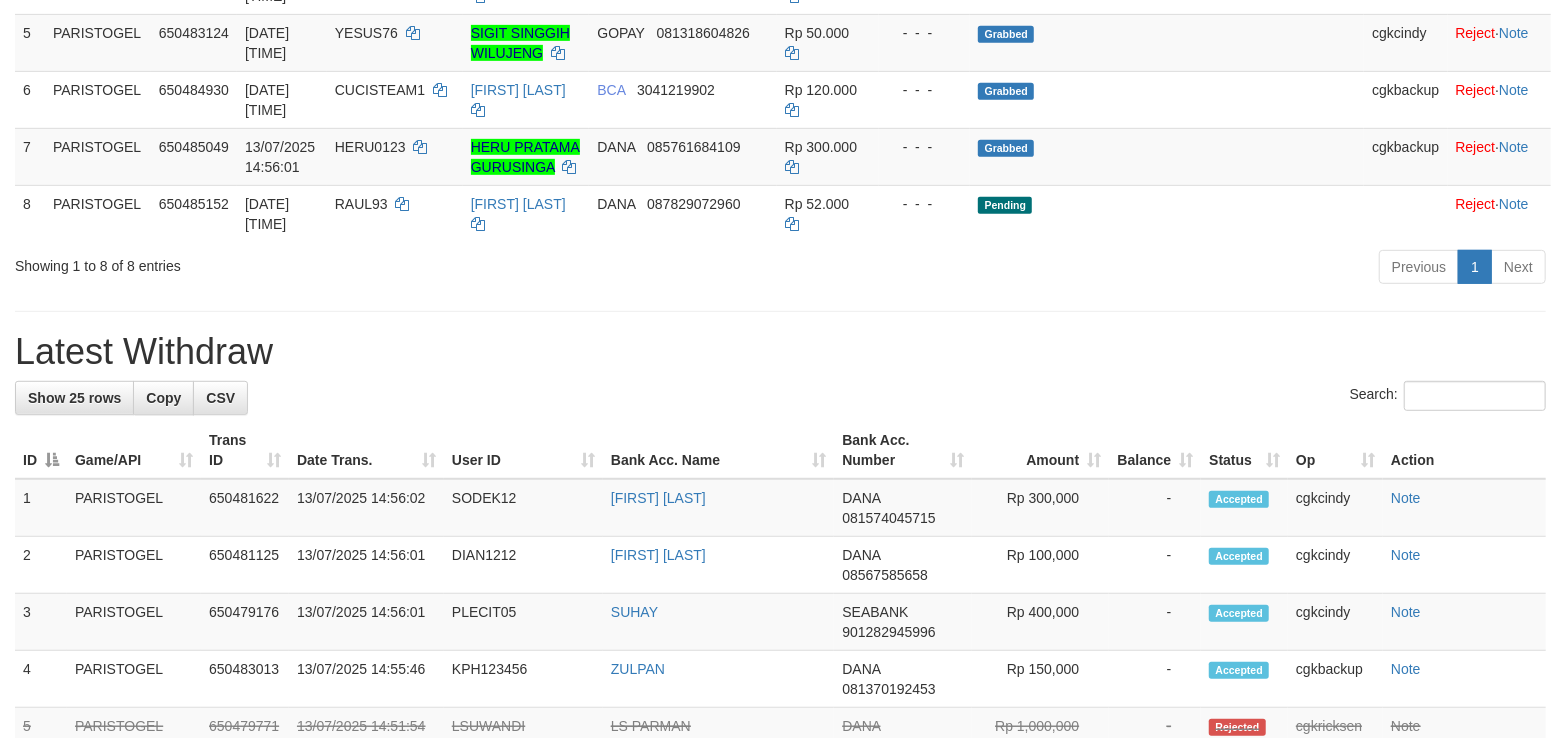scroll, scrollTop: 533, scrollLeft: 0, axis: vertical 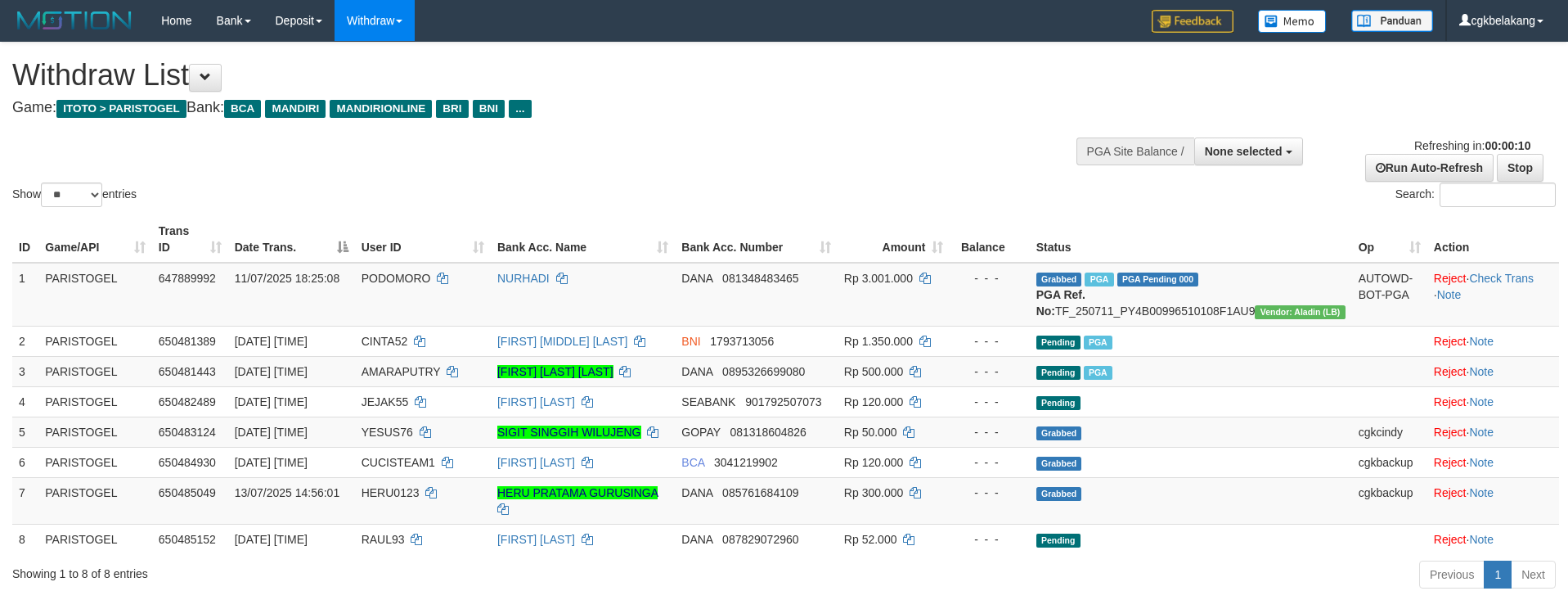 select 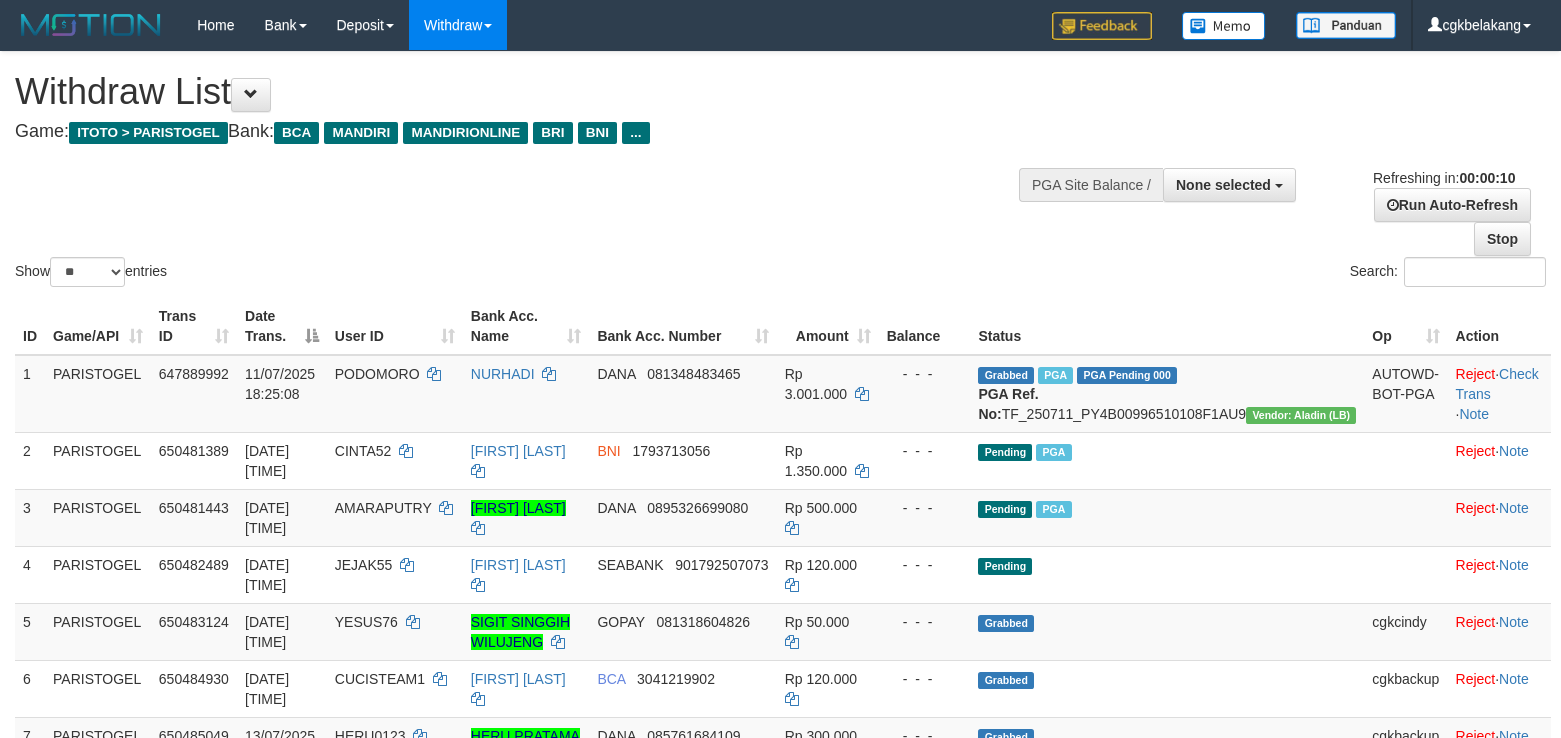 select 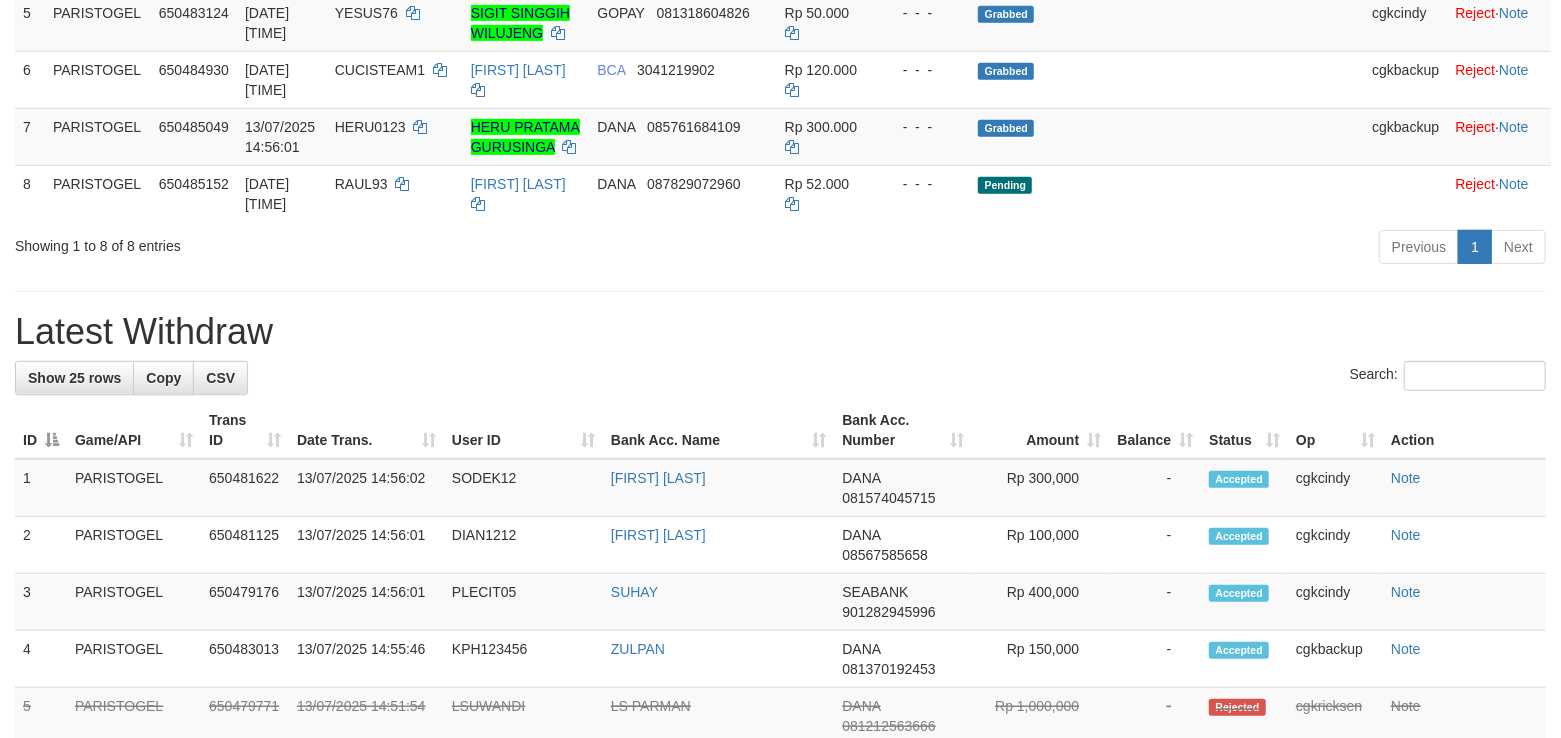 scroll, scrollTop: 533, scrollLeft: 0, axis: vertical 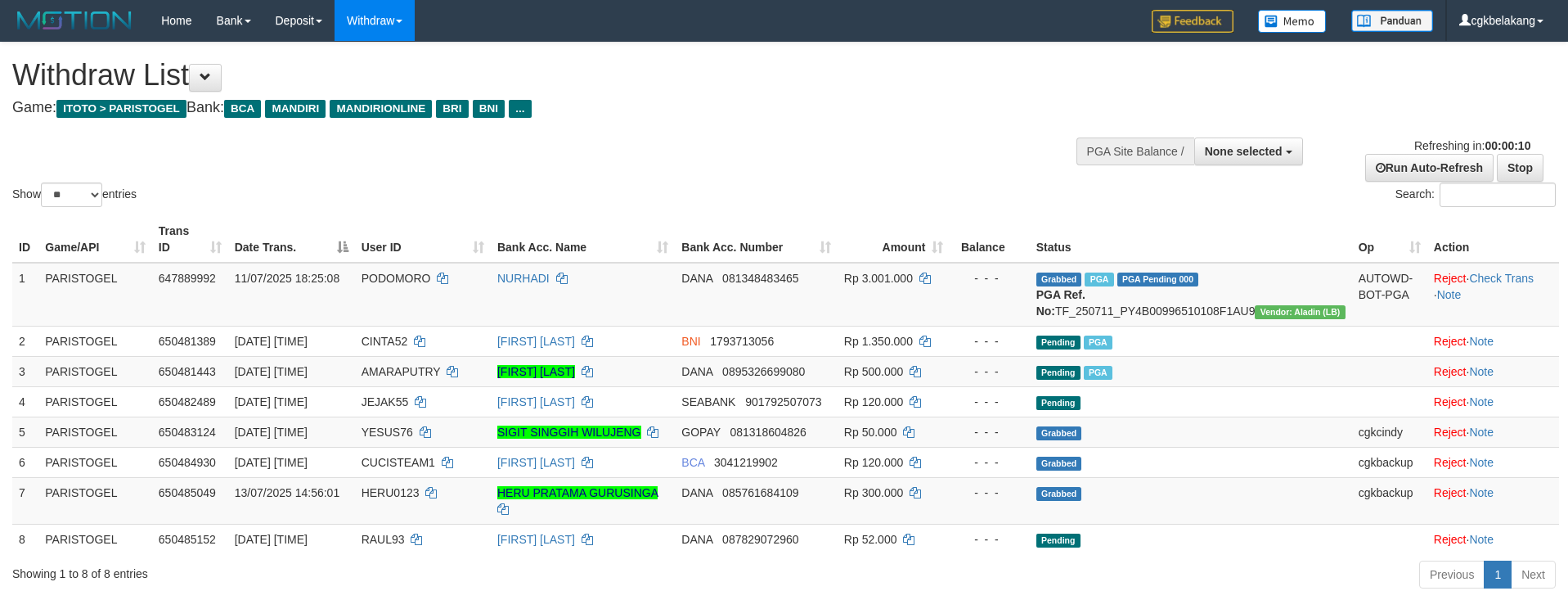 select 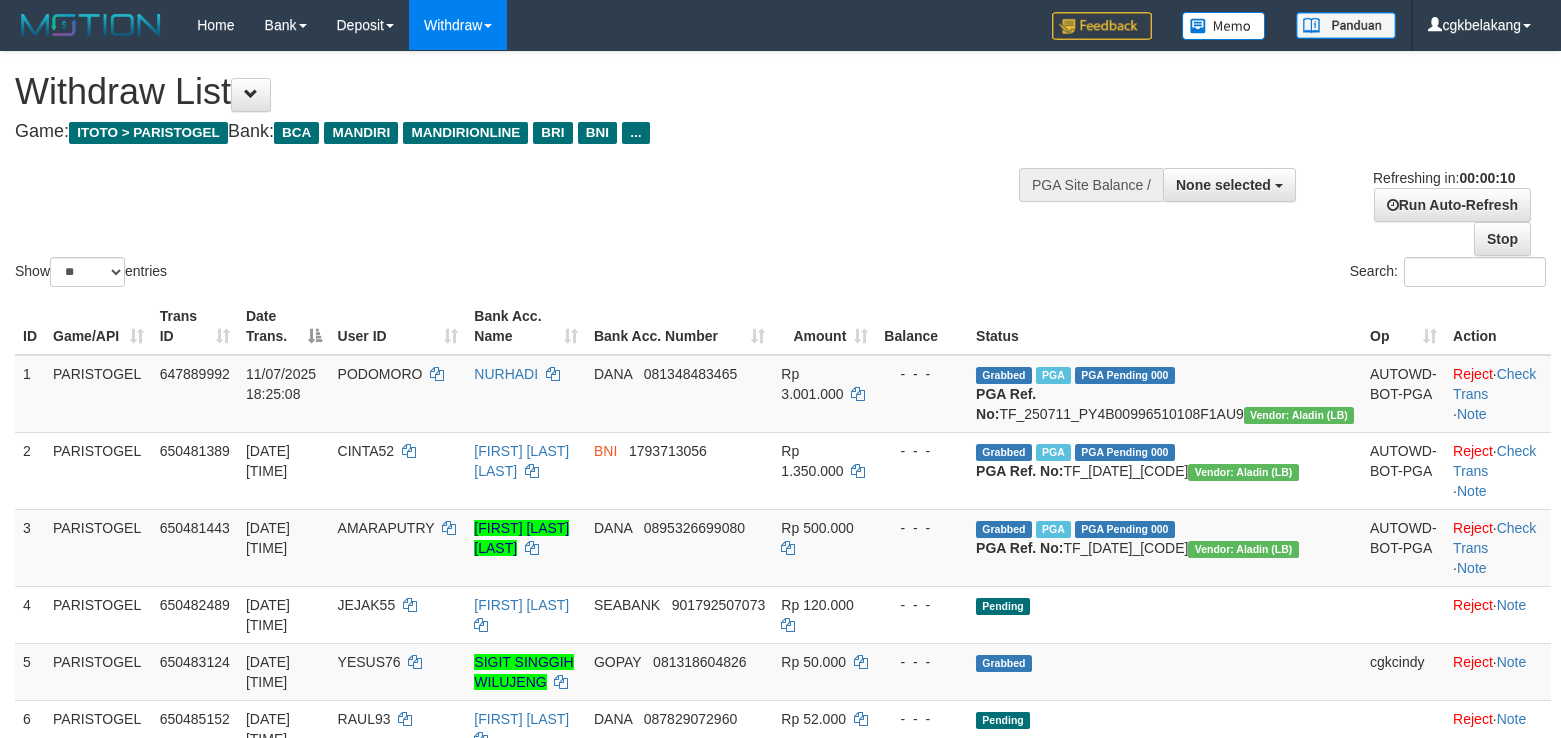 select 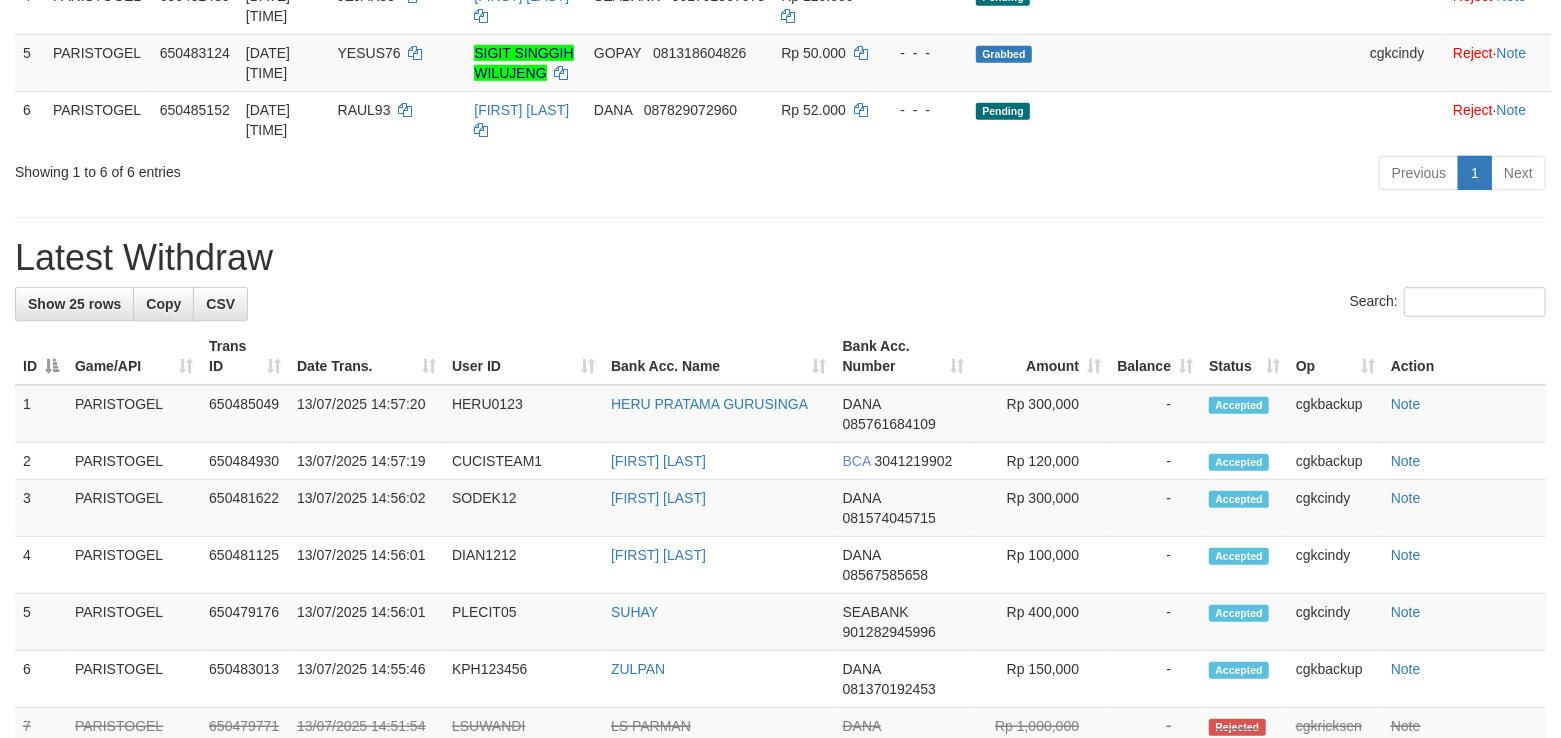 scroll, scrollTop: 533, scrollLeft: 0, axis: vertical 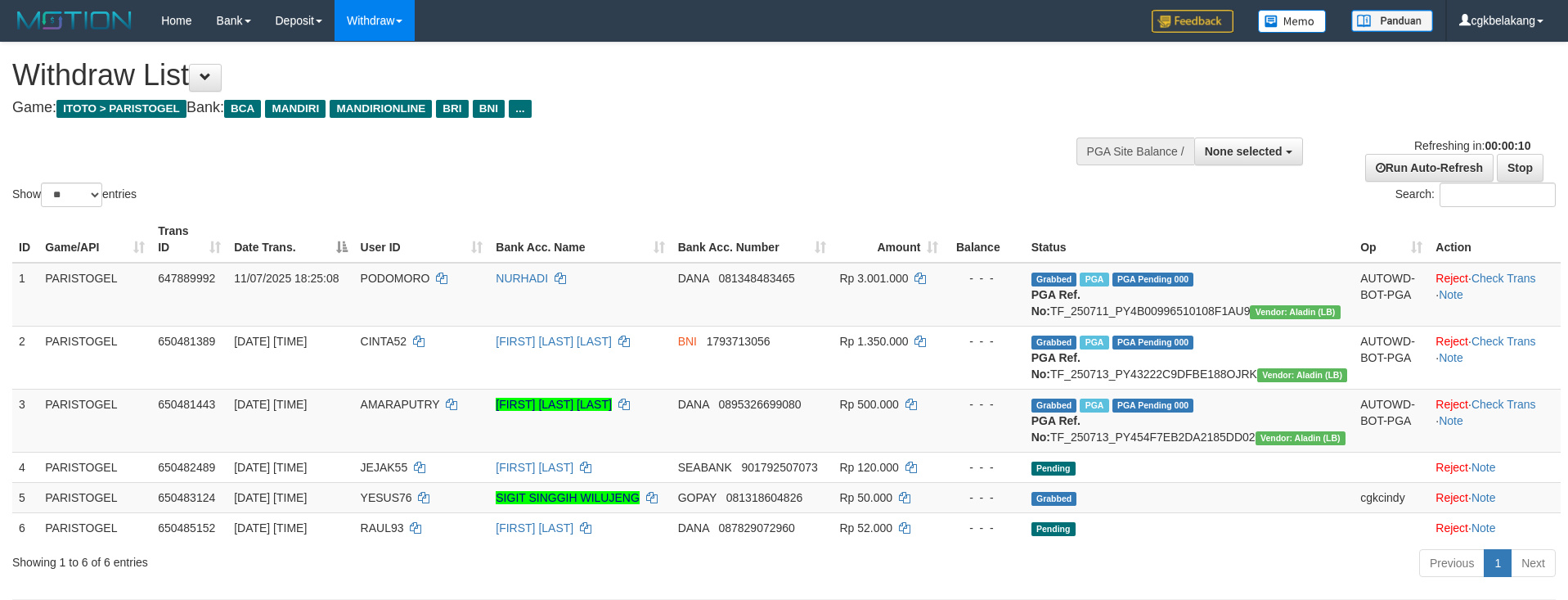 select 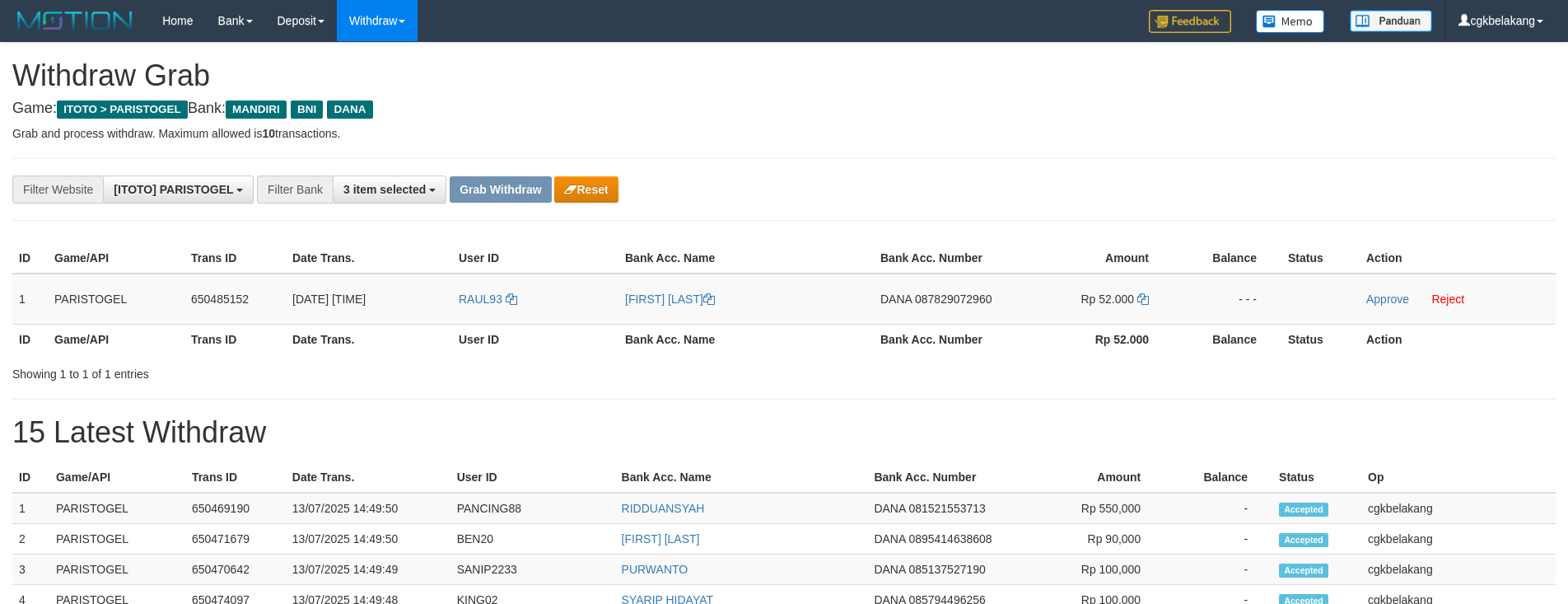 scroll, scrollTop: 0, scrollLeft: 0, axis: both 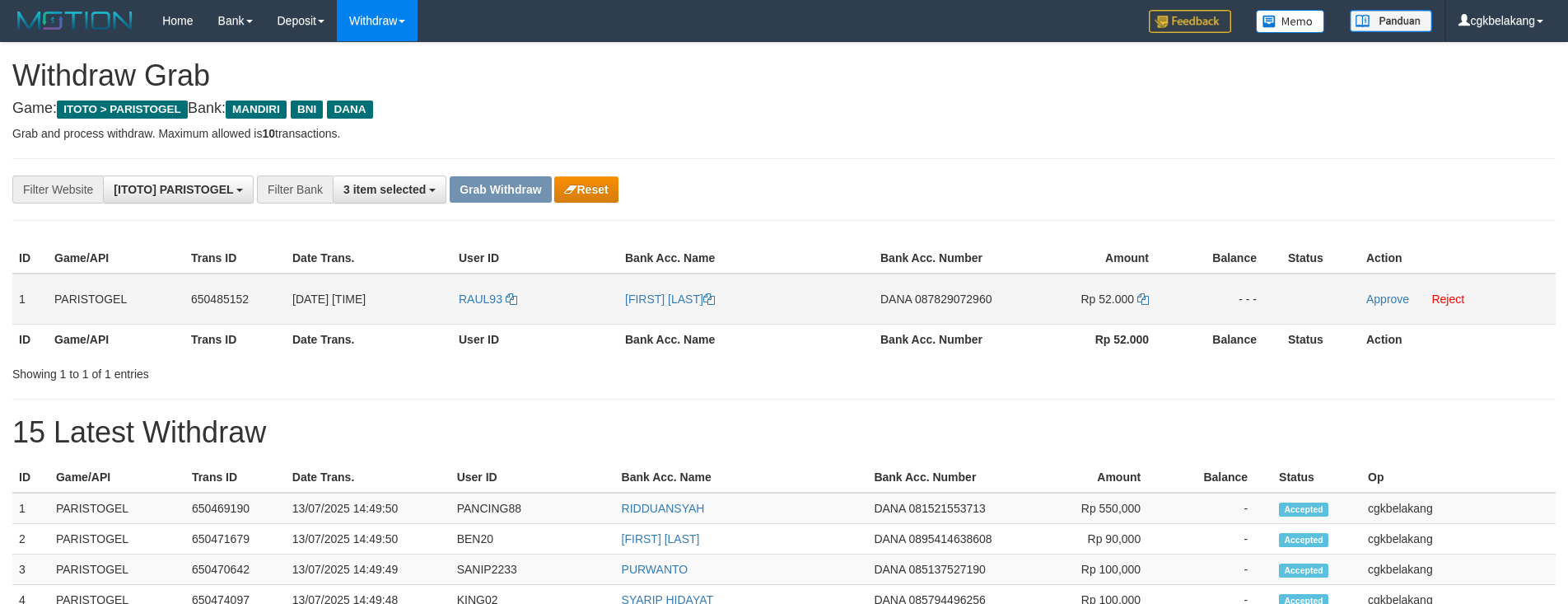 click on "RAUL93" at bounding box center (535, 299) 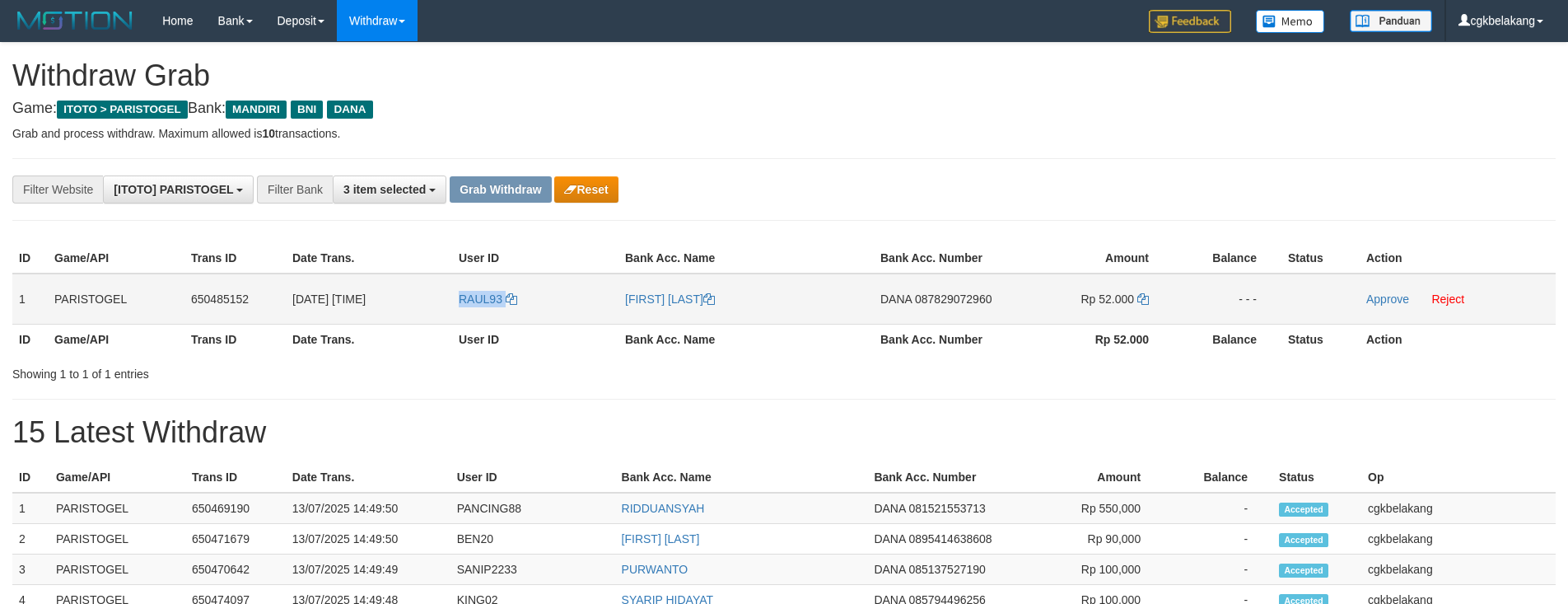 copy on "RAUL93" 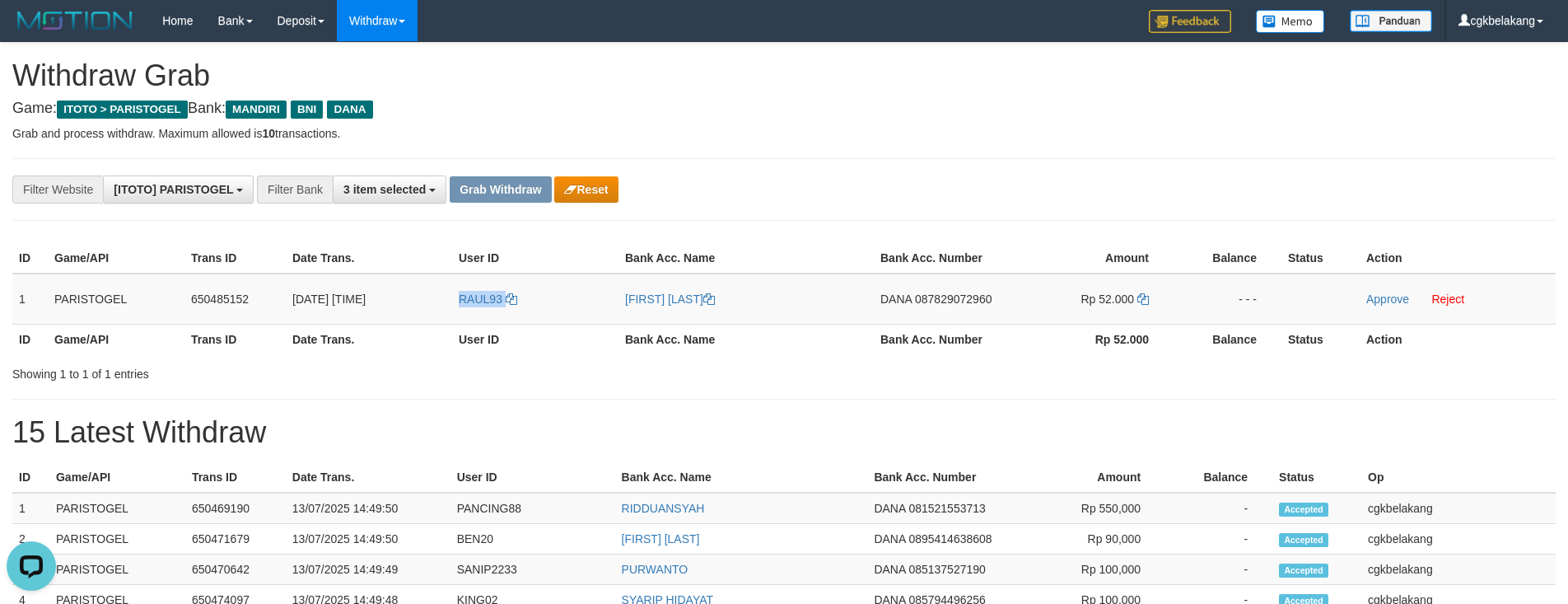 scroll, scrollTop: 0, scrollLeft: 0, axis: both 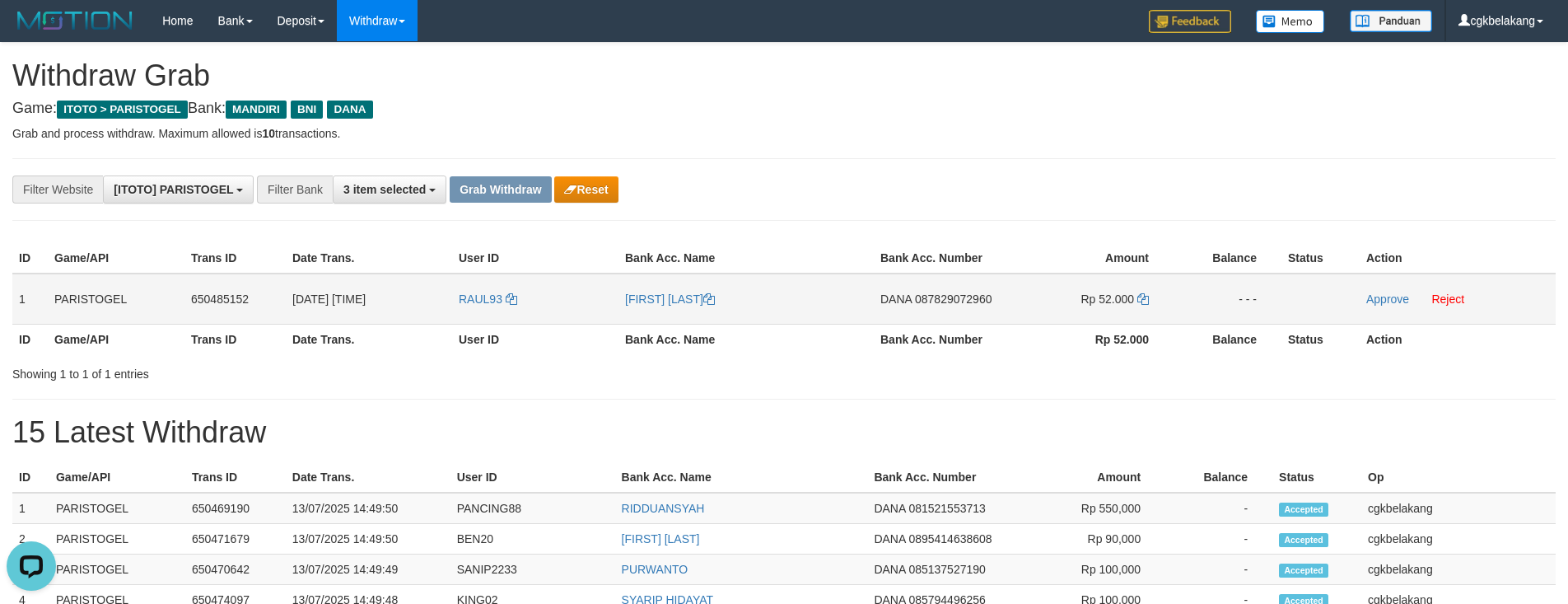 click on "[FIRST] [LAST]" at bounding box center [746, 299] 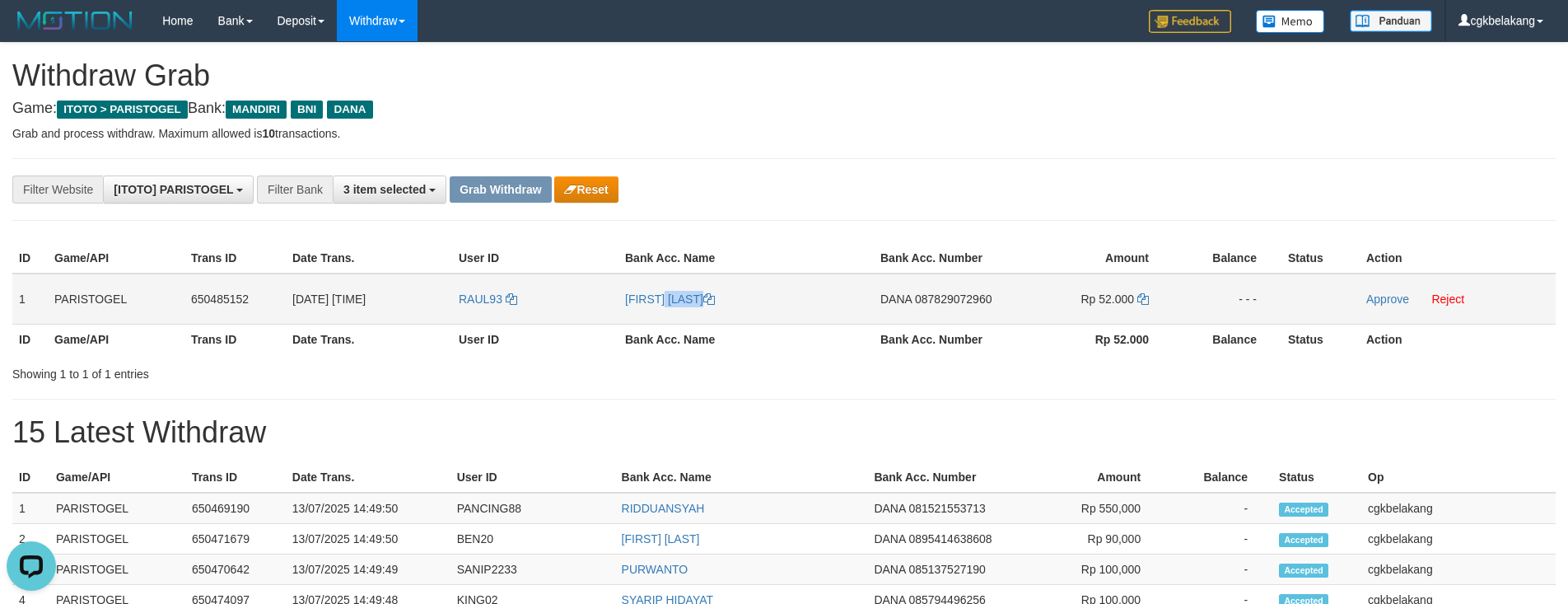 click on "[FIRST] [LAST]" at bounding box center [746, 299] 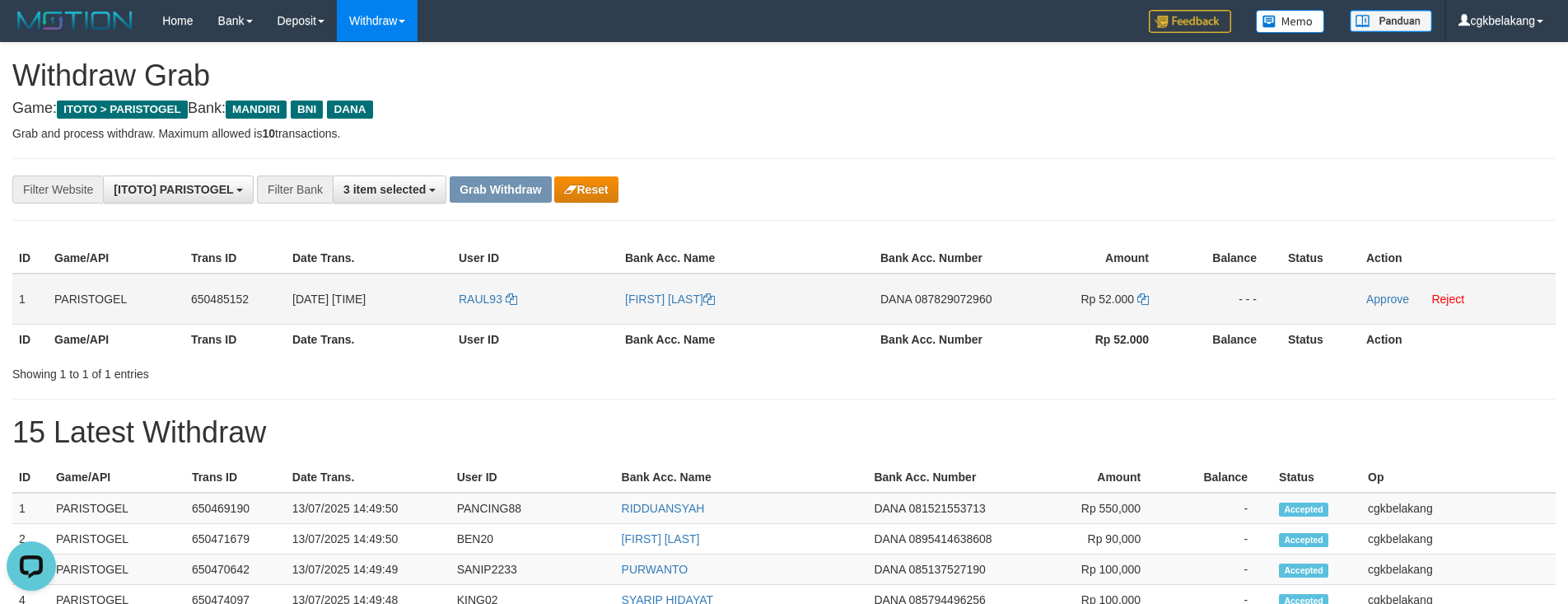 click on "DANA
087829072960" at bounding box center [942, 299] 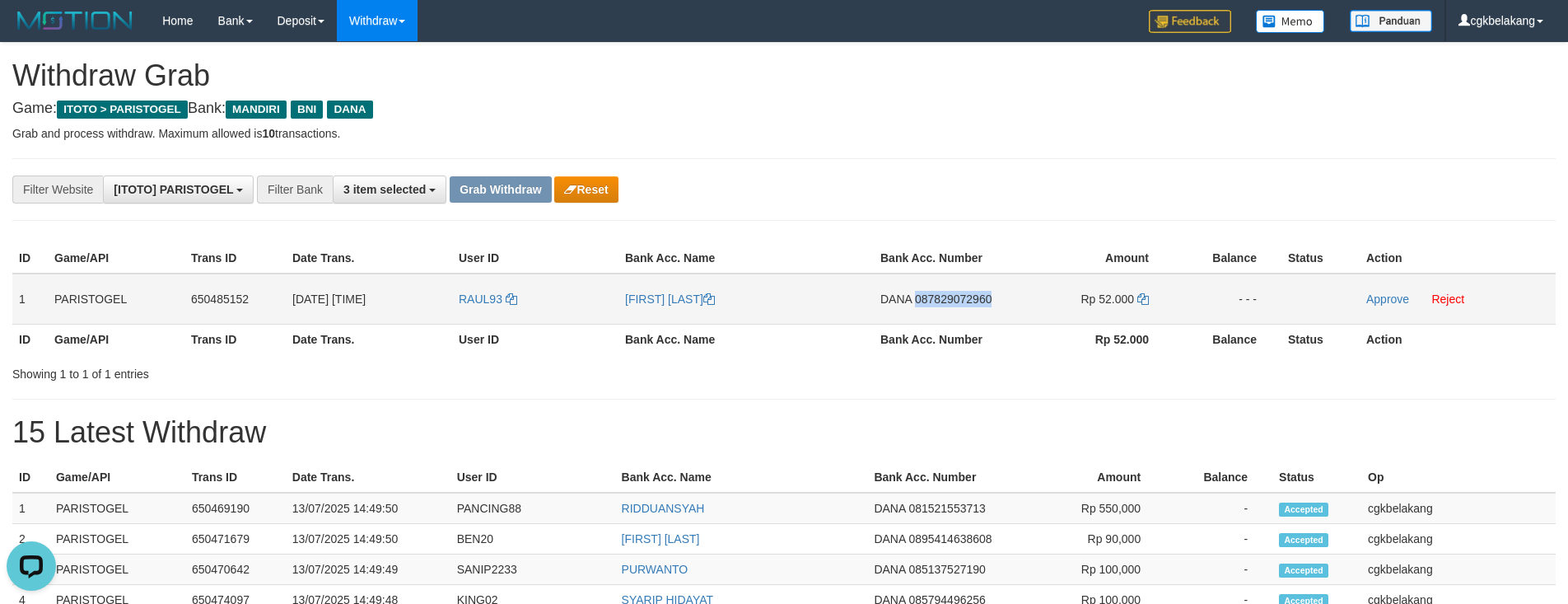 click on "DANA
087829072960" at bounding box center (942, 299) 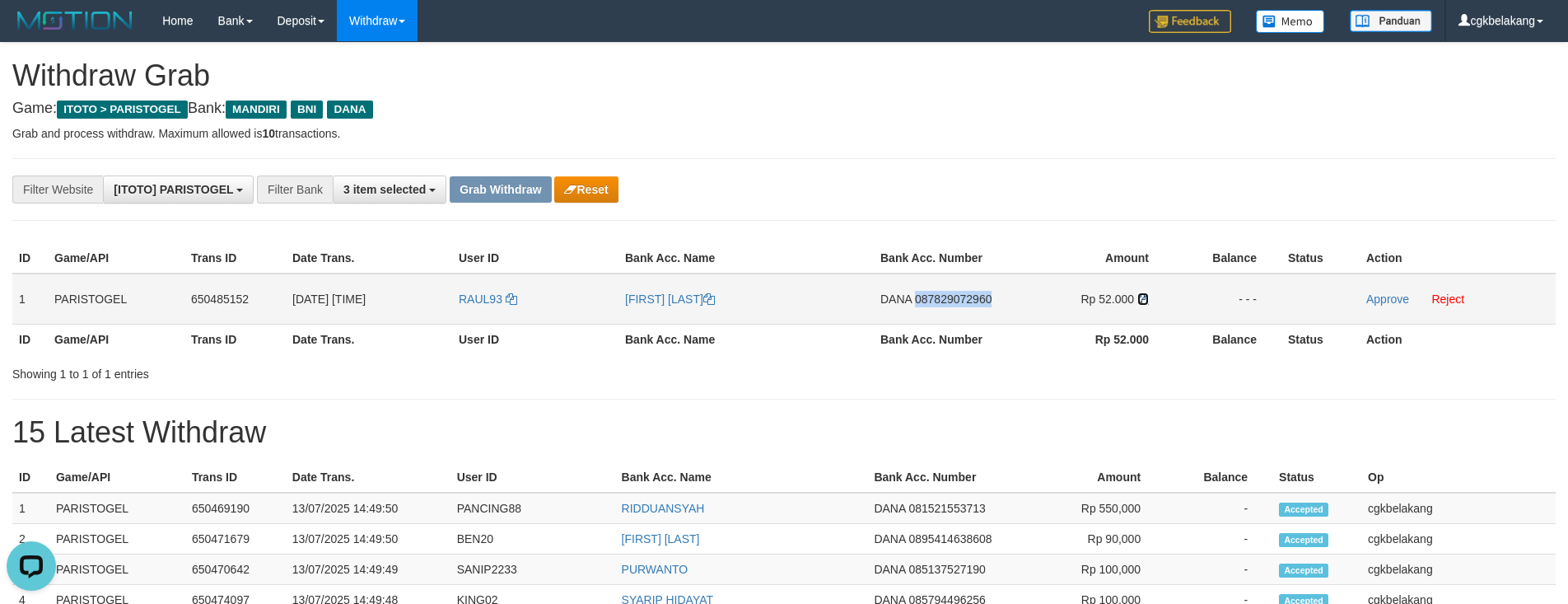 click at bounding box center [1143, 299] 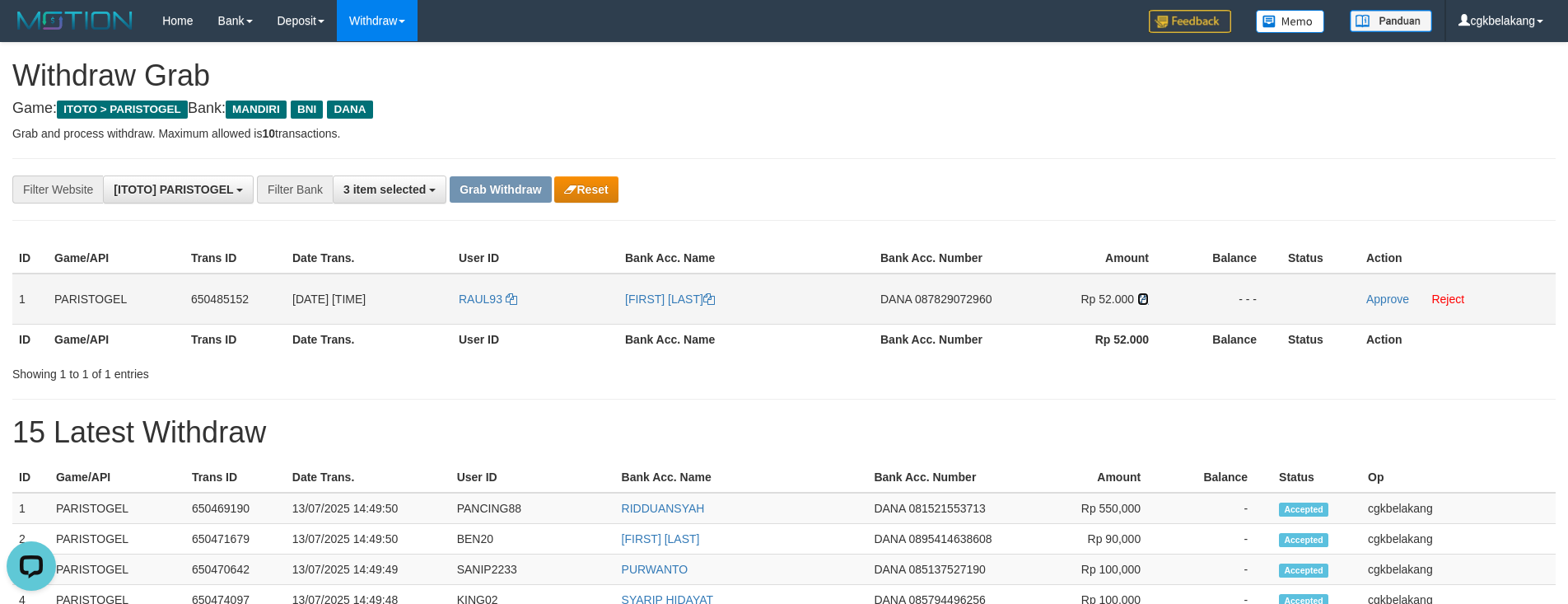 click at bounding box center [1143, 299] 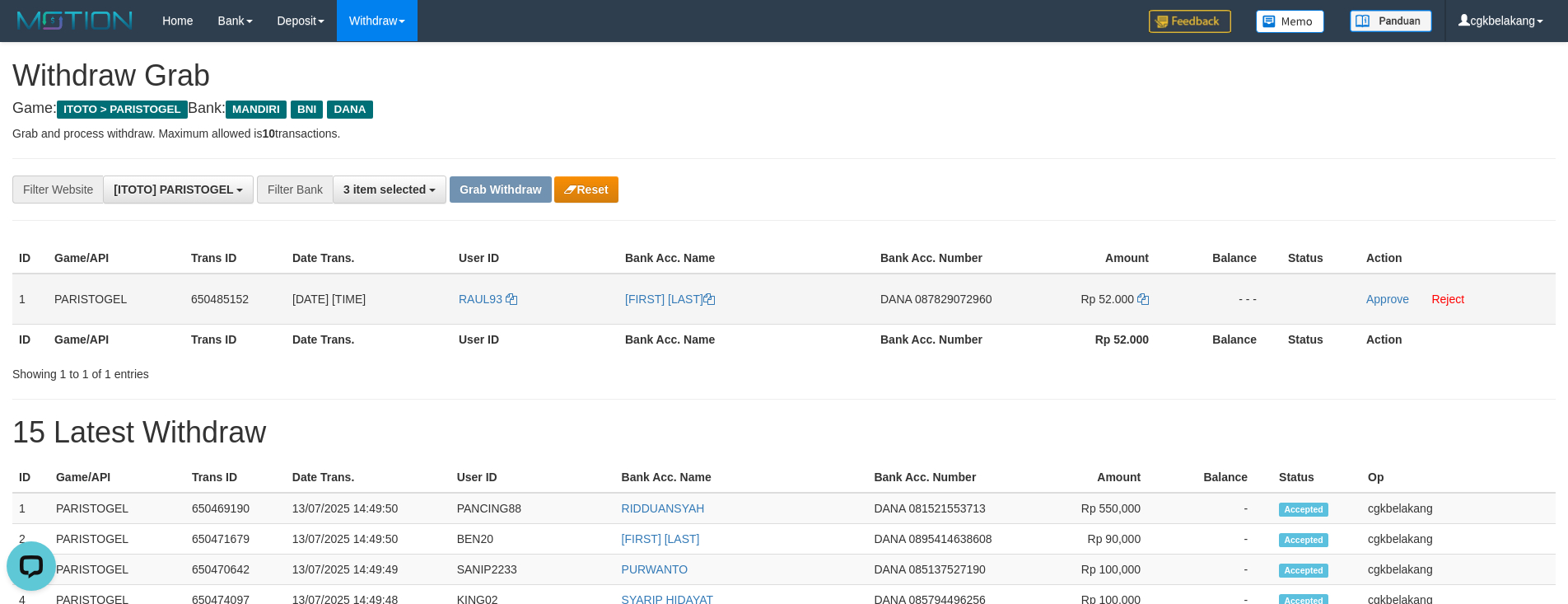 click on "DANA
087829072960" at bounding box center [942, 299] 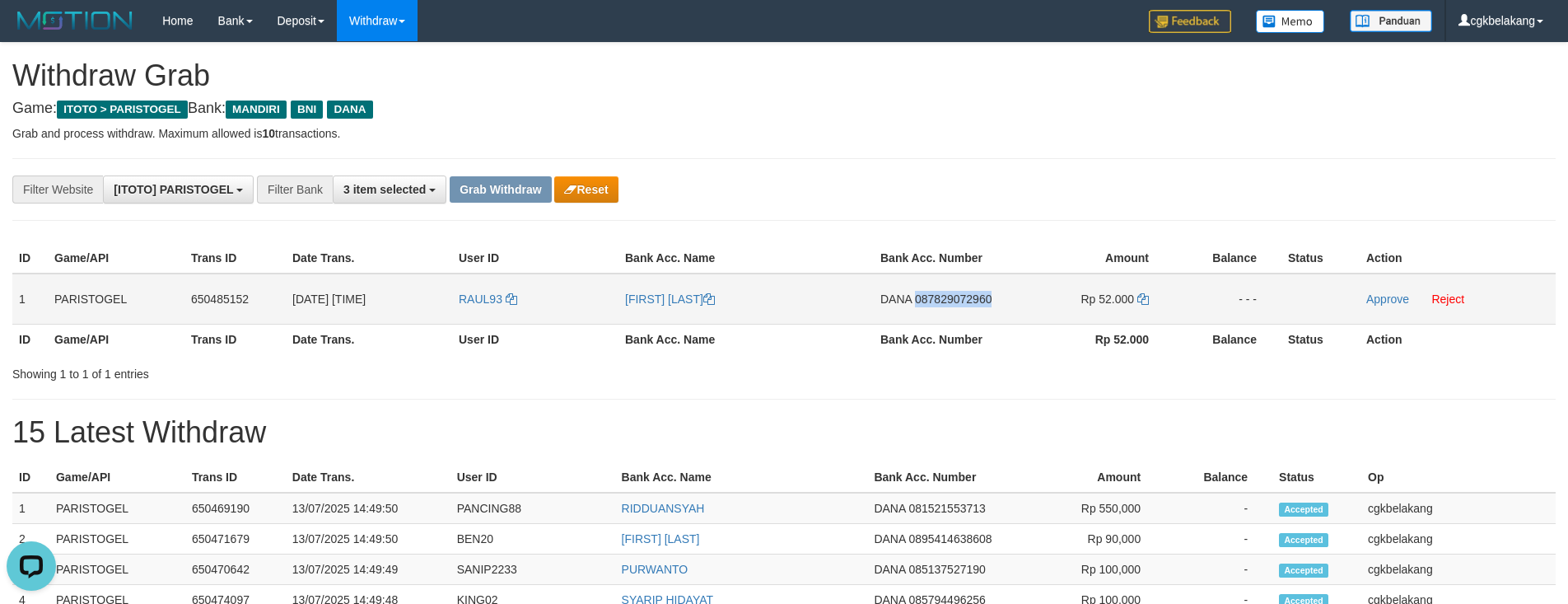 click on "DANA
087829072960" at bounding box center [942, 299] 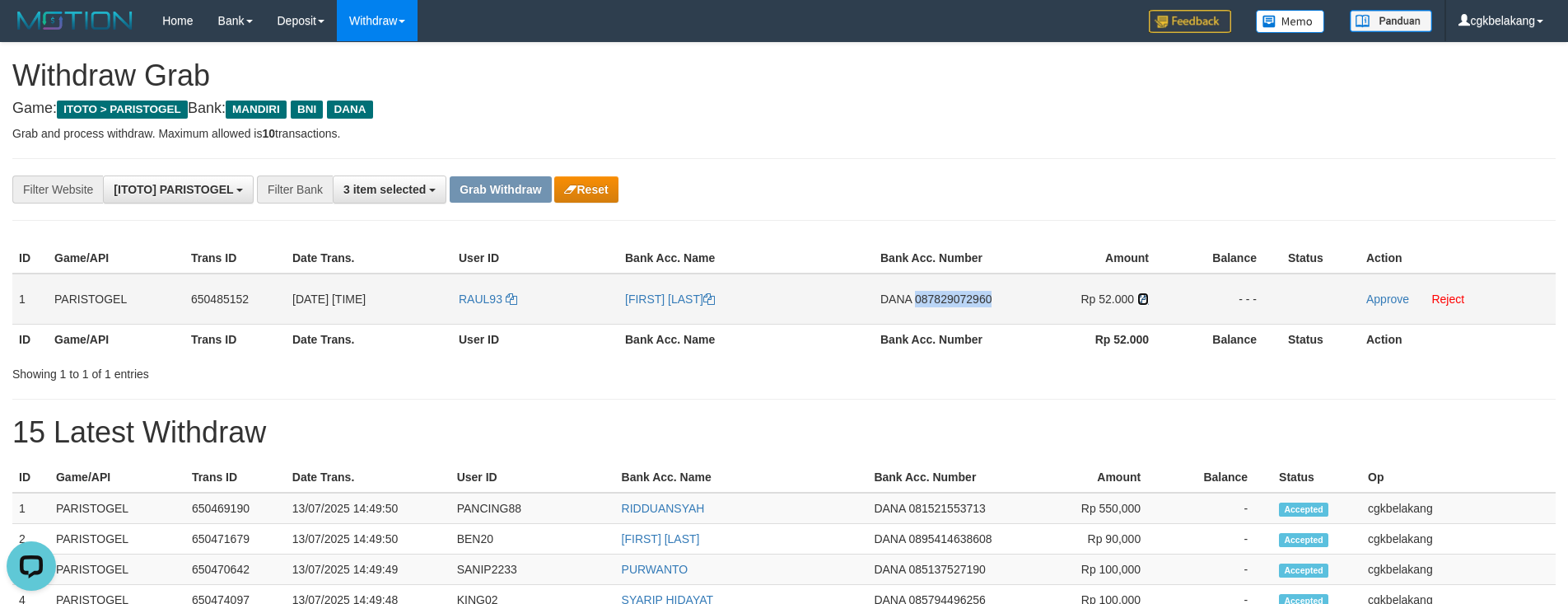 click at bounding box center (1143, 299) 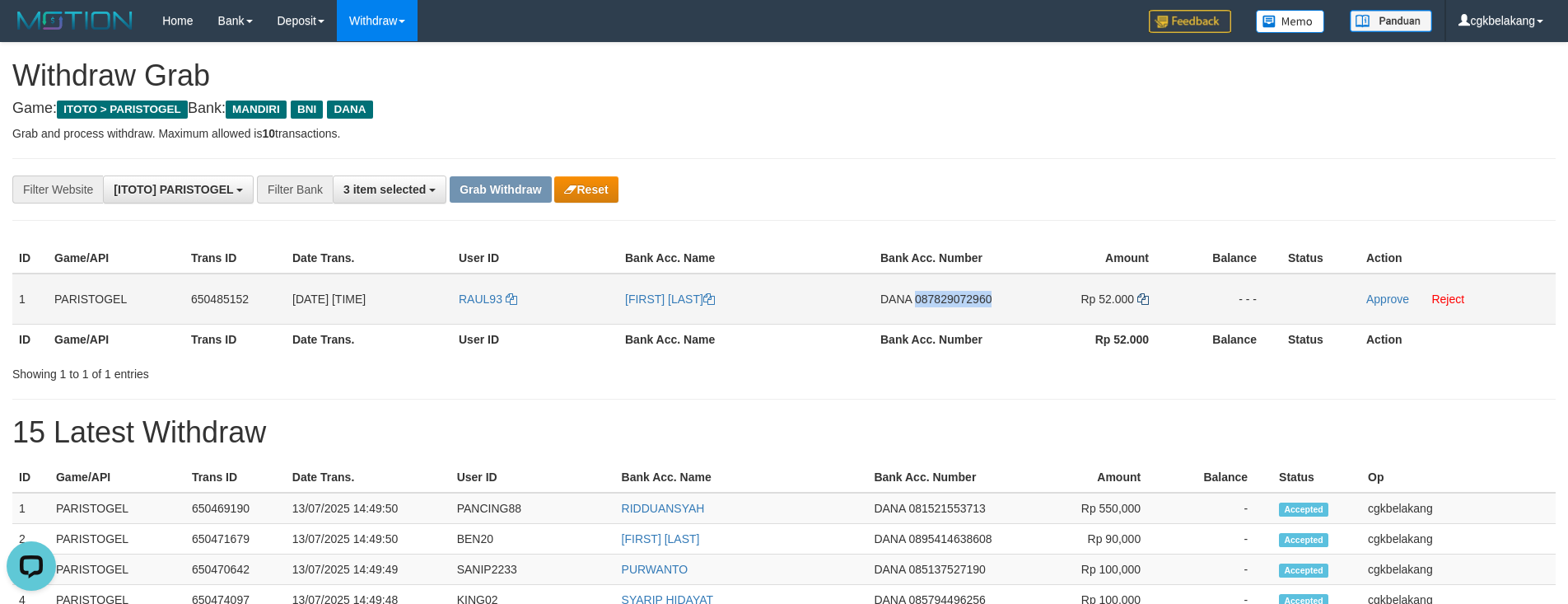 copy on "087829072960" 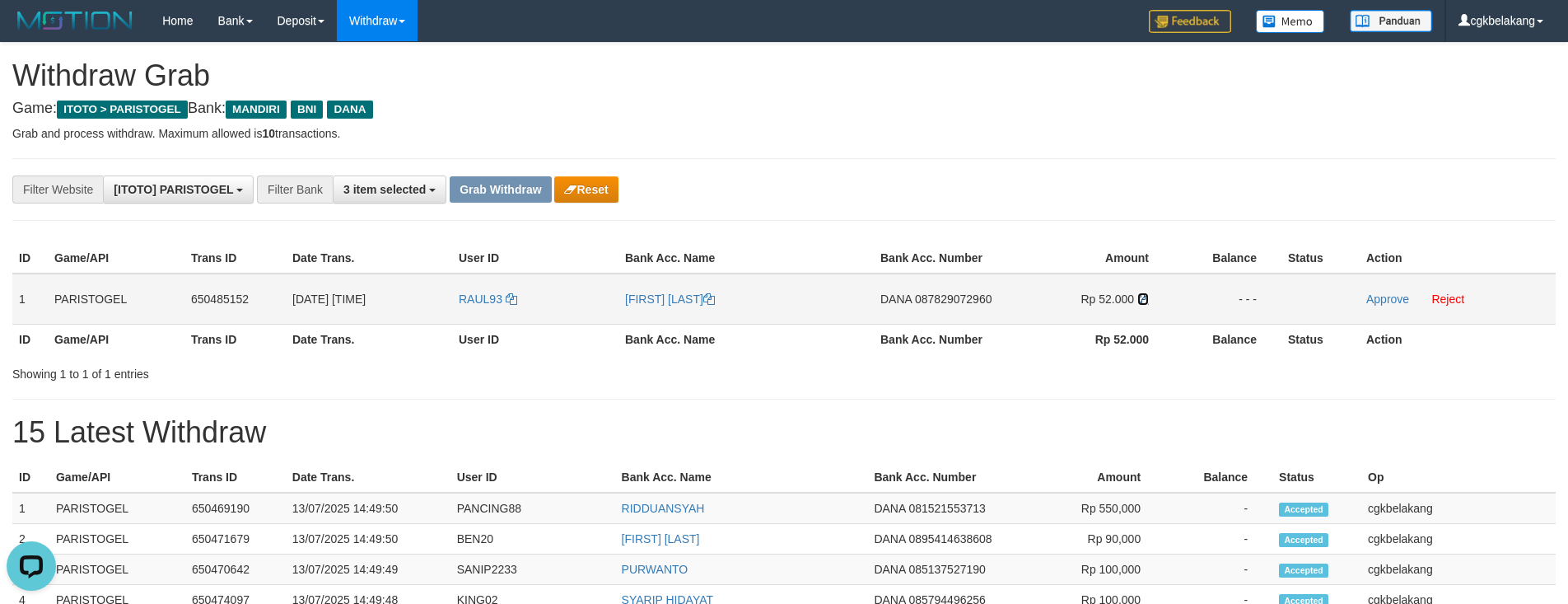click at bounding box center [1143, 299] 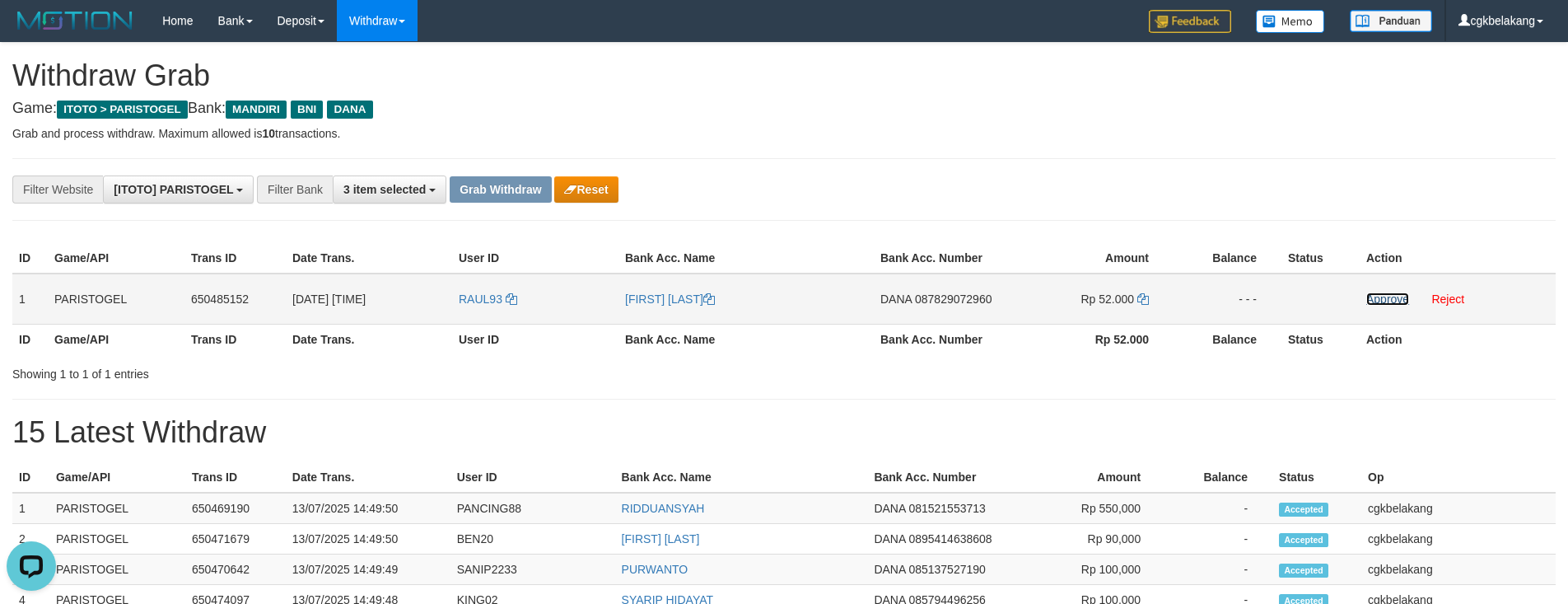 click on "Approve" at bounding box center [1388, 299] 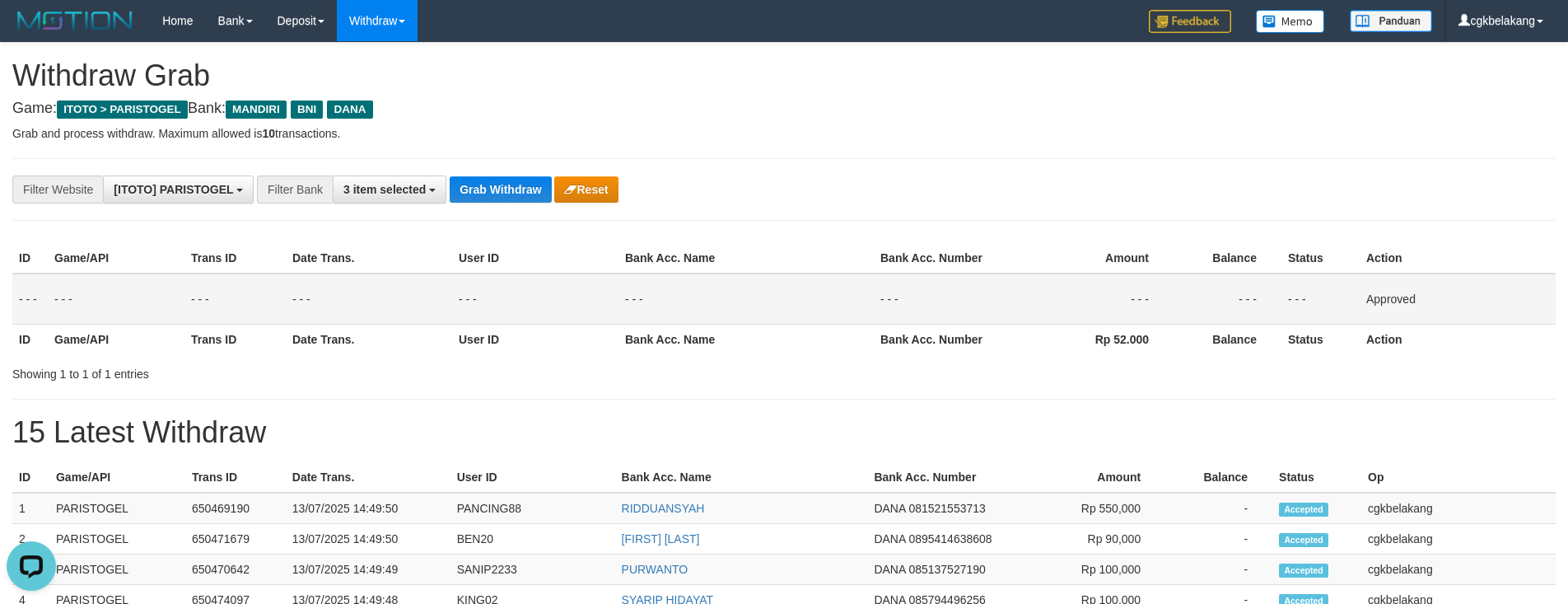 click on "**********" at bounding box center (784, 190) 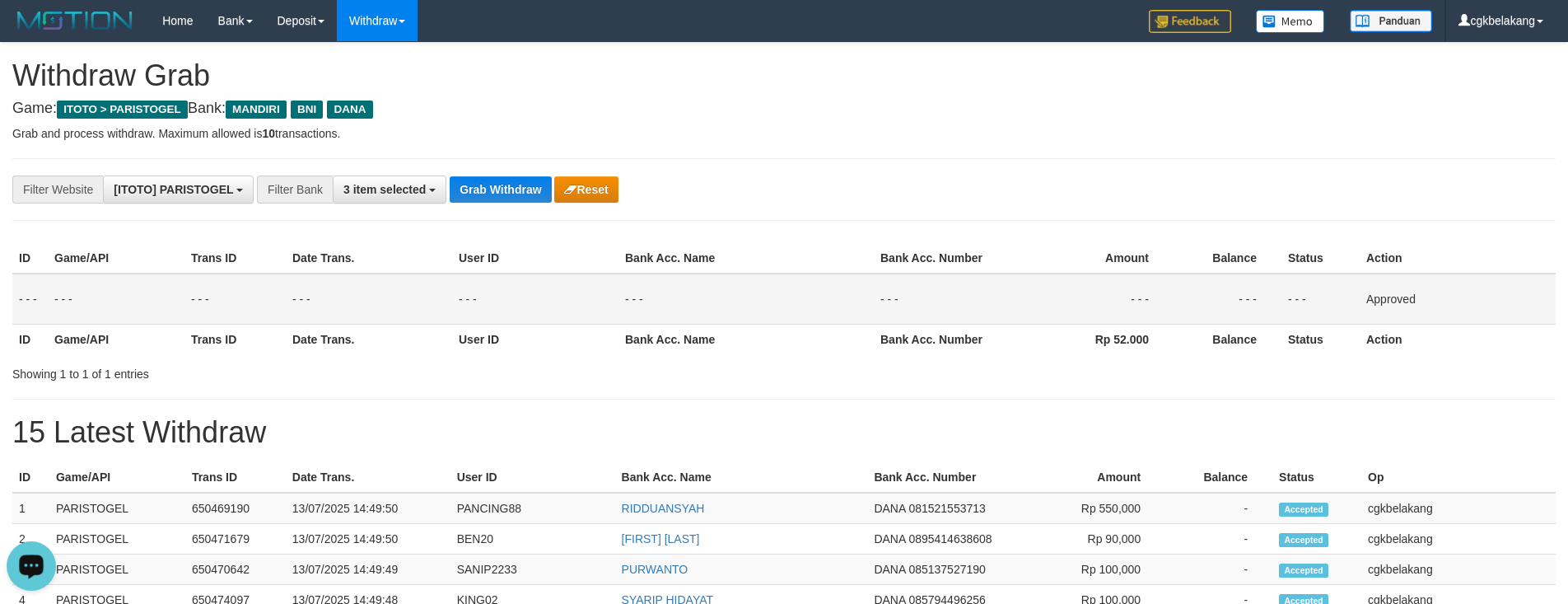 click on "ID Game/API Trans ID Date Trans. User ID Bank Acc. Name Bank Acc. Number Amount Balance Status Op
1
PARISTOGEL
650469190
13/07/2025 14:49:50
PANCING88
RIDDUANSYAH
DANA
081521553713
Rp 550,000
-
Accepted
cgkbelakang
2
PARISTOGEL
650471679
13/07/2025 14:49:50
BEN20
BENNY PRATAMA
DANA
0895414638608
Rp 90,000
-
Accepted
cgkbelakang
3
PARISTOGEL
650470642
13/07/2025 14:49:49
SANIP2233
PURWANTO
DANA" at bounding box center [784, 915] 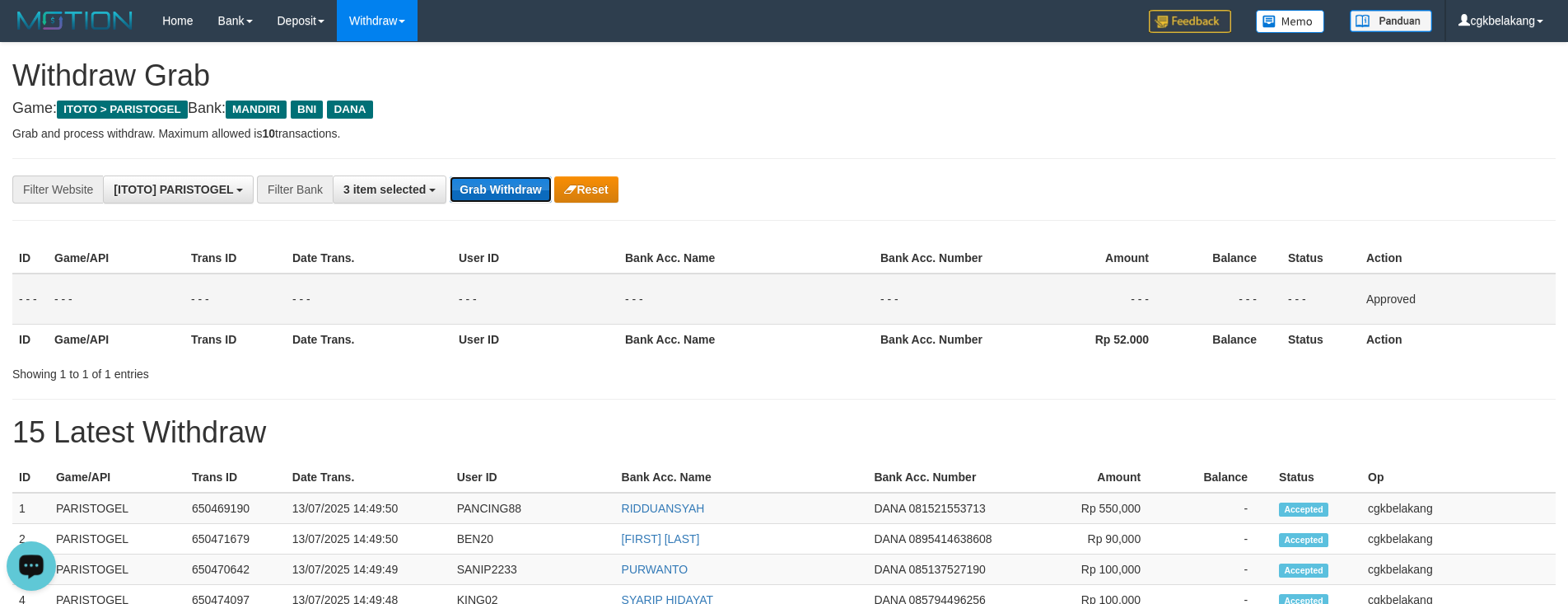 click on "Grab Withdraw" at bounding box center [500, 190] 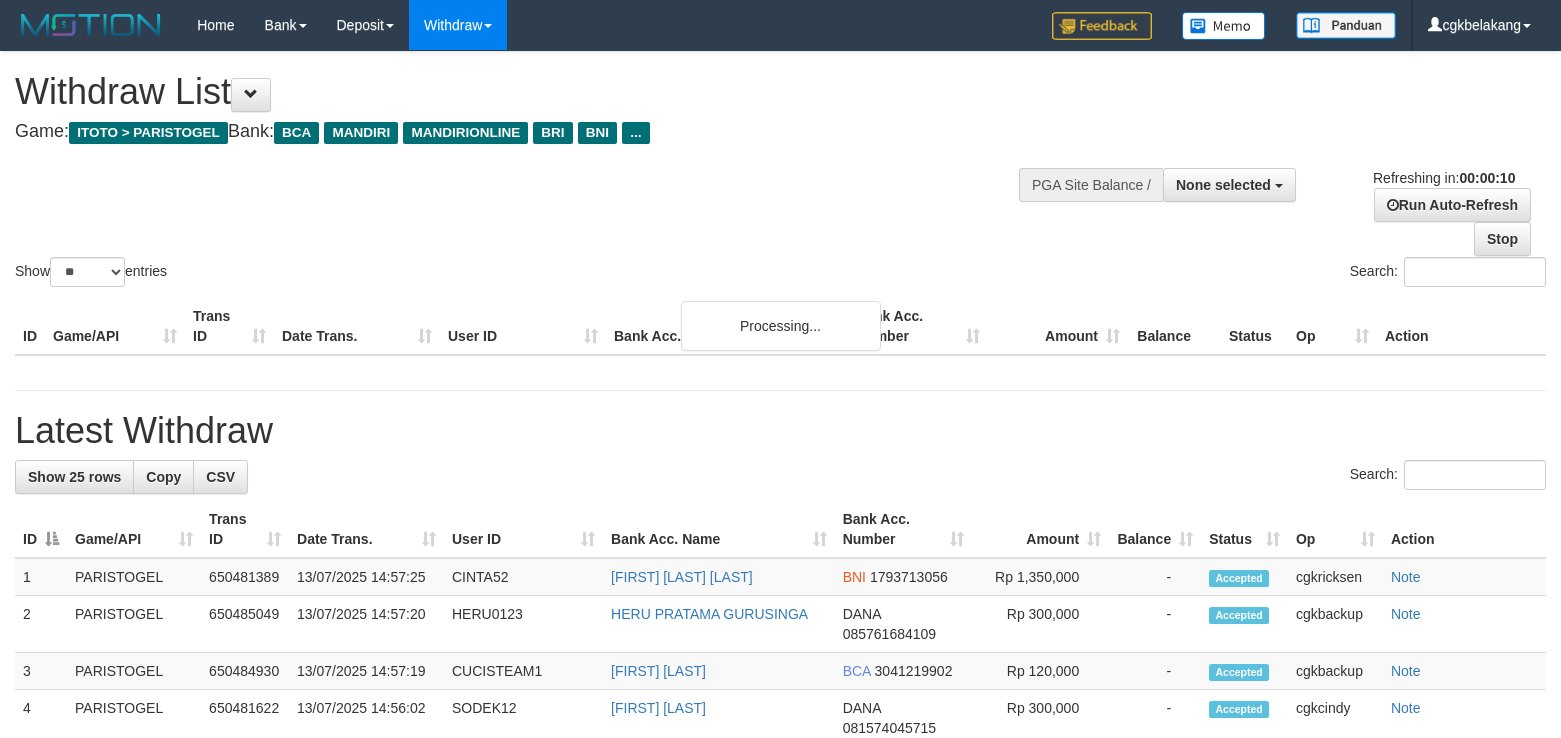select 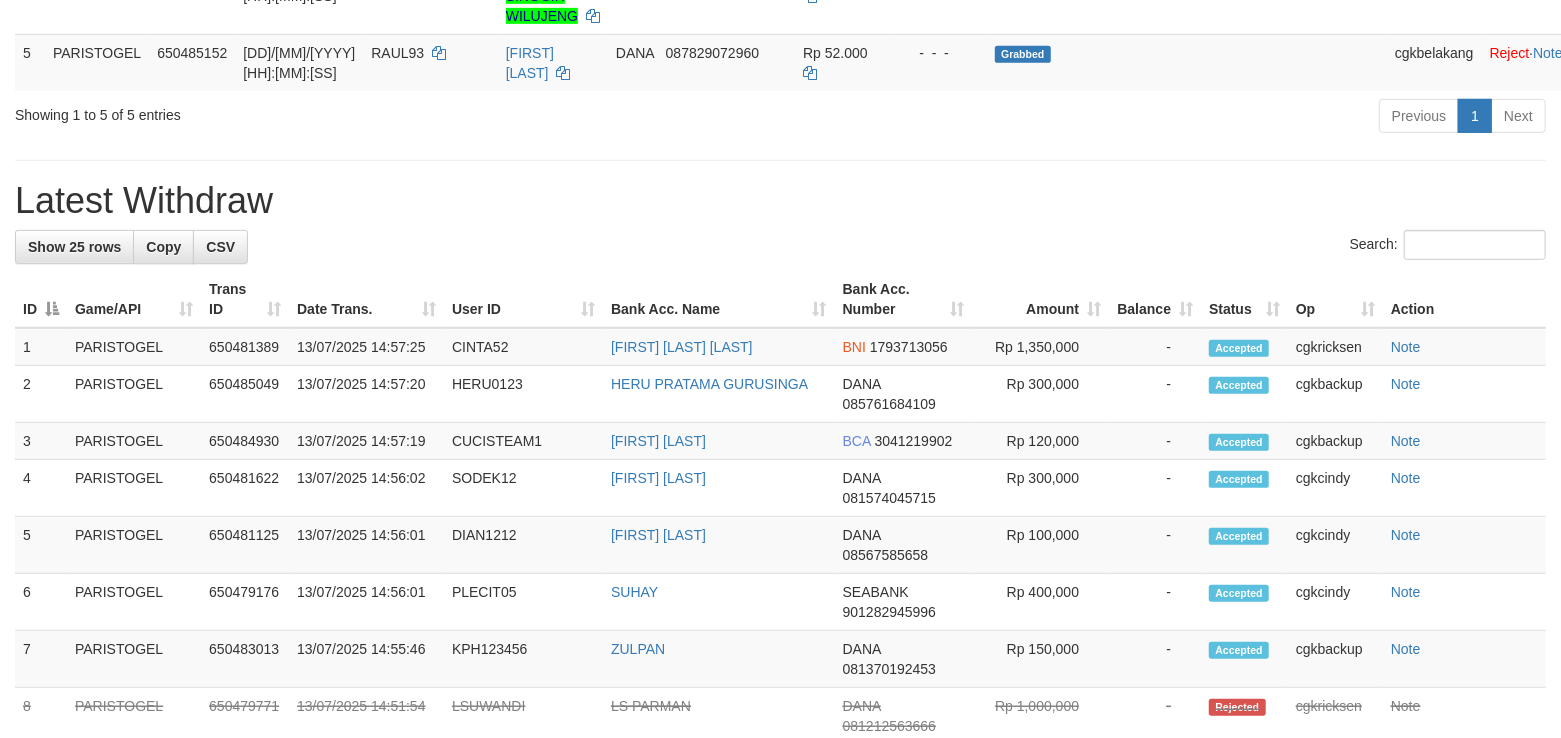 scroll, scrollTop: 533, scrollLeft: 0, axis: vertical 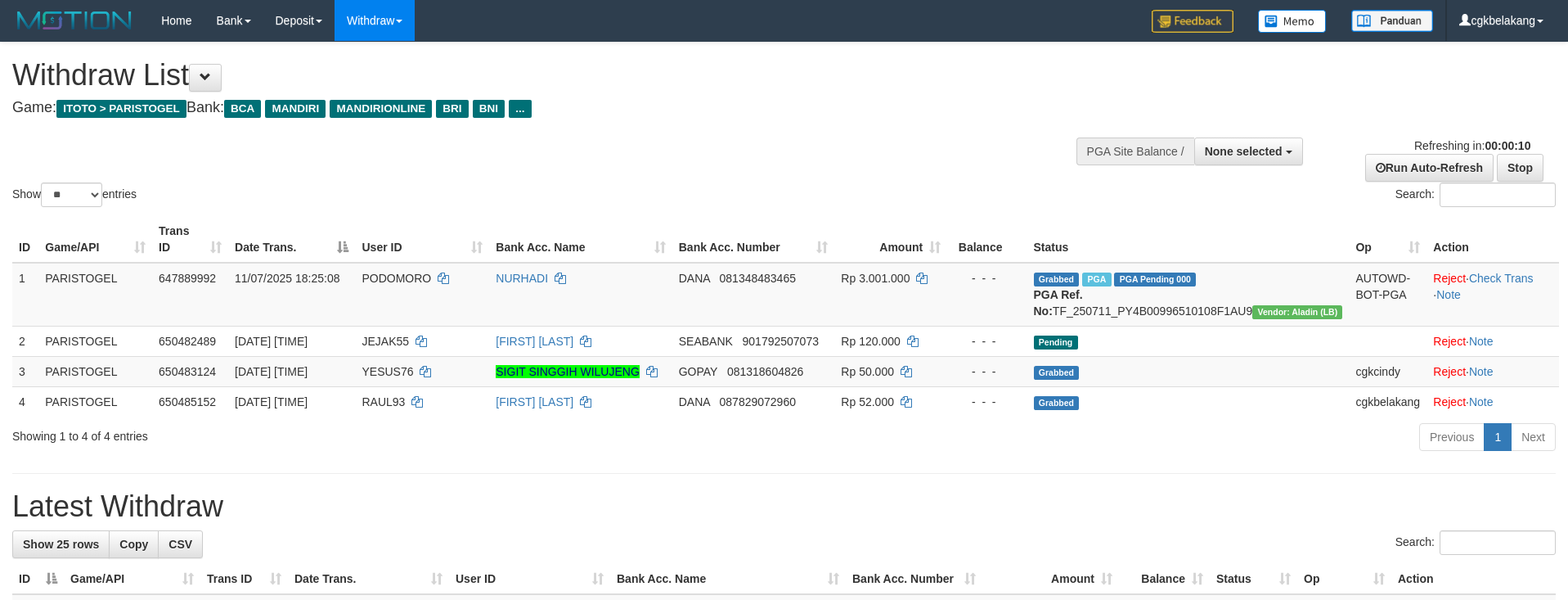 select 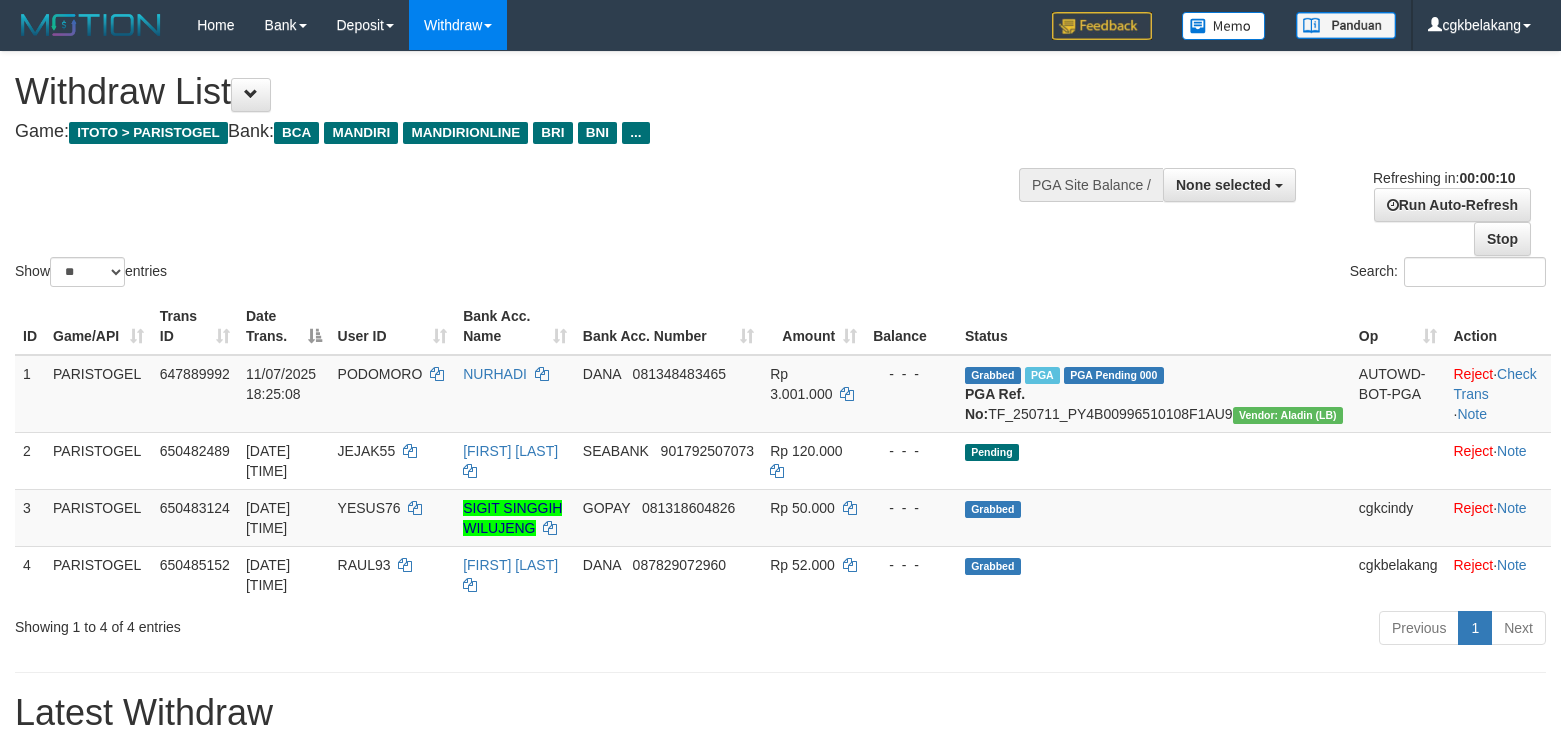 select 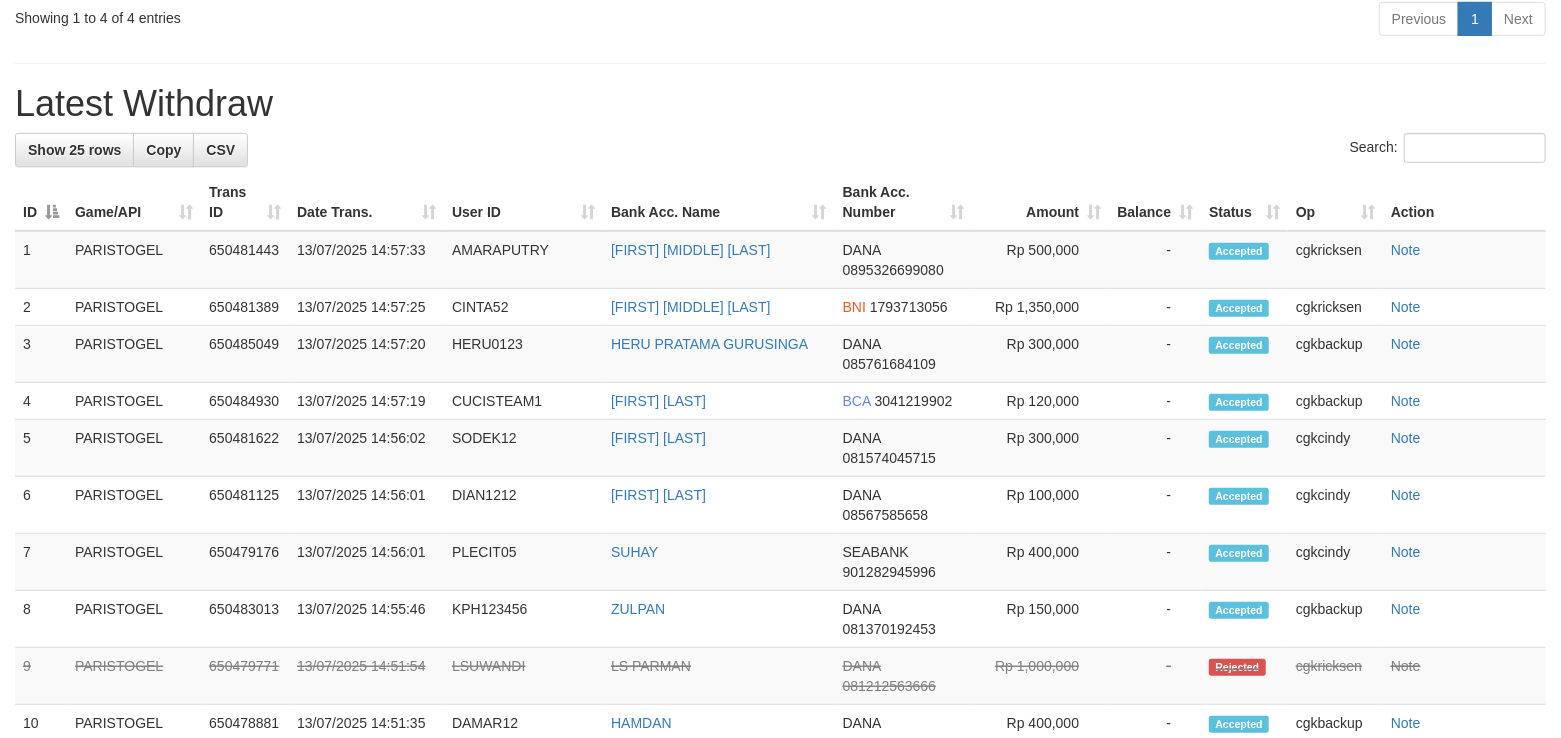 scroll, scrollTop: 533, scrollLeft: 0, axis: vertical 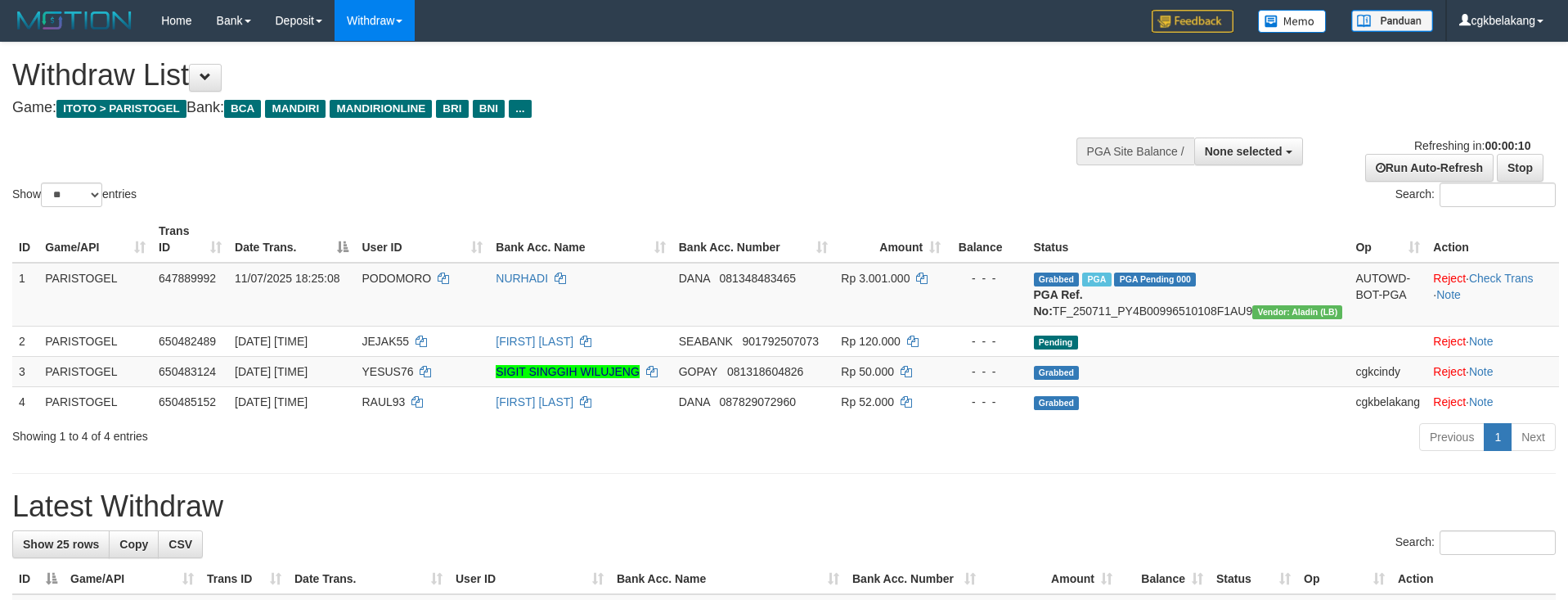 select 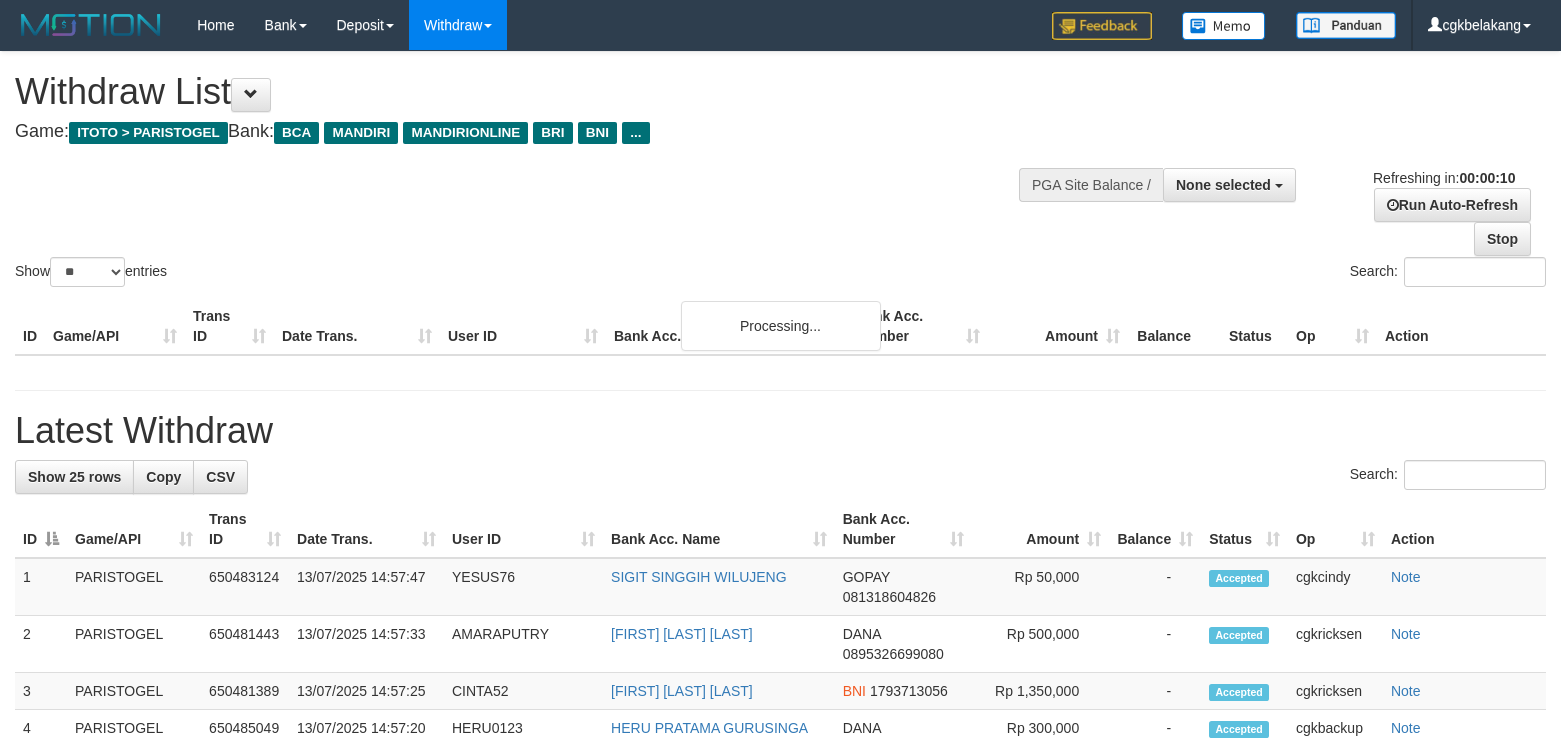 select 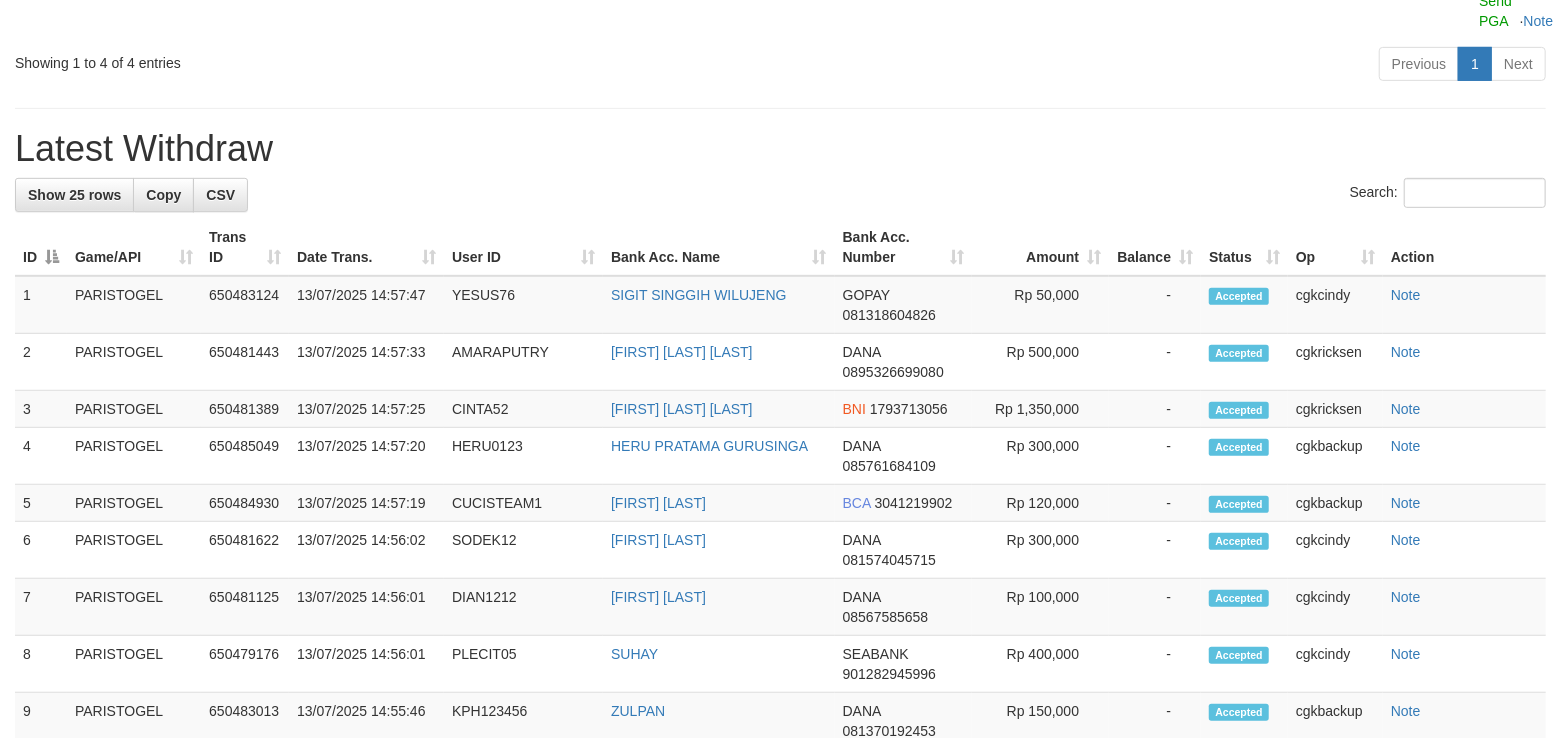 scroll, scrollTop: 533, scrollLeft: 0, axis: vertical 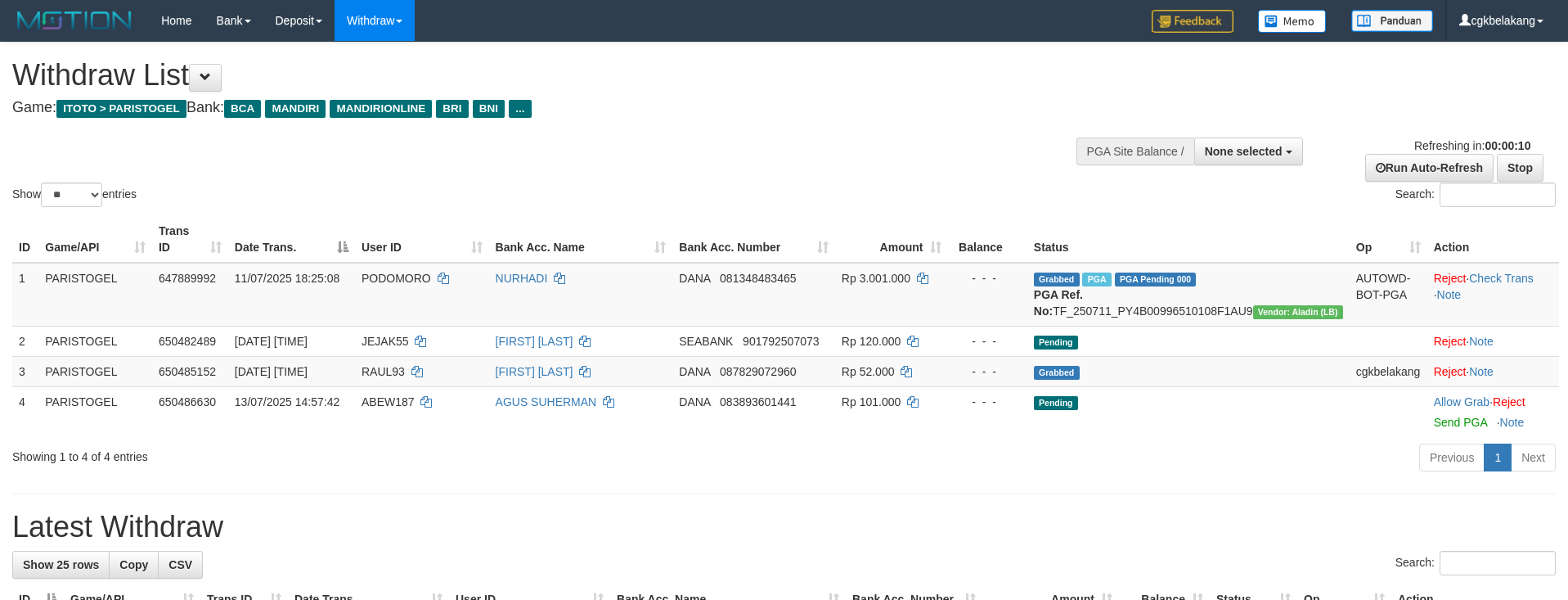 select 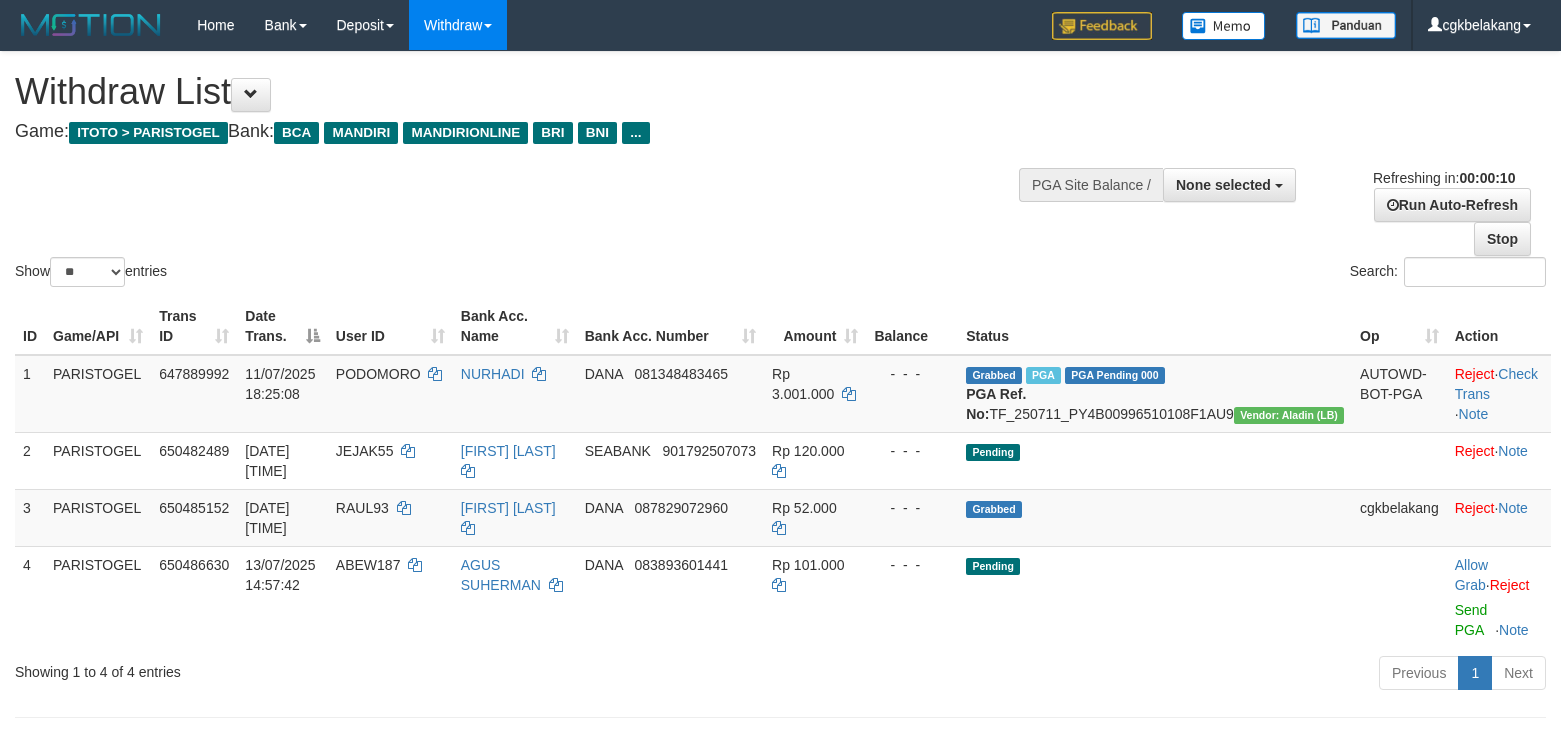 select 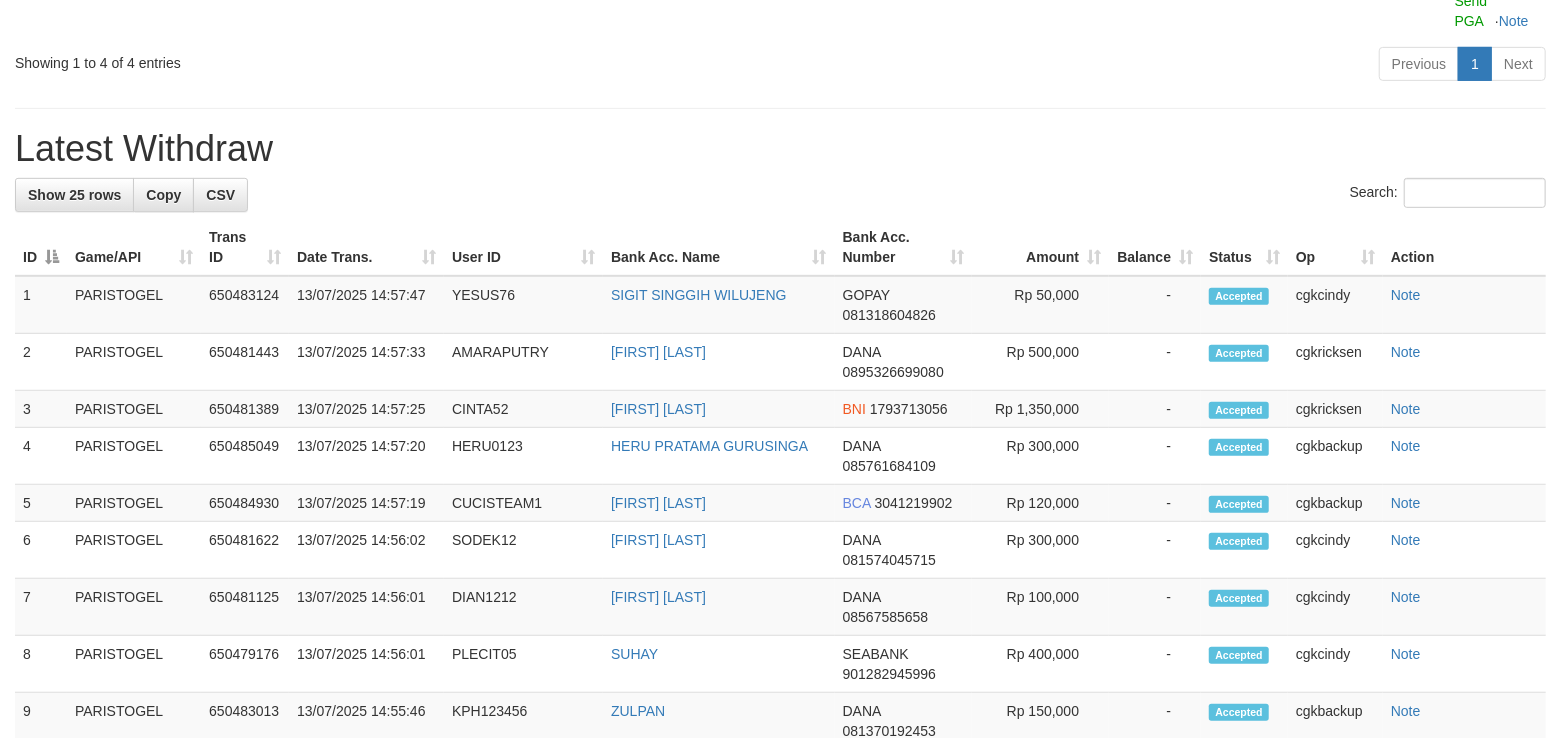 scroll, scrollTop: 533, scrollLeft: 0, axis: vertical 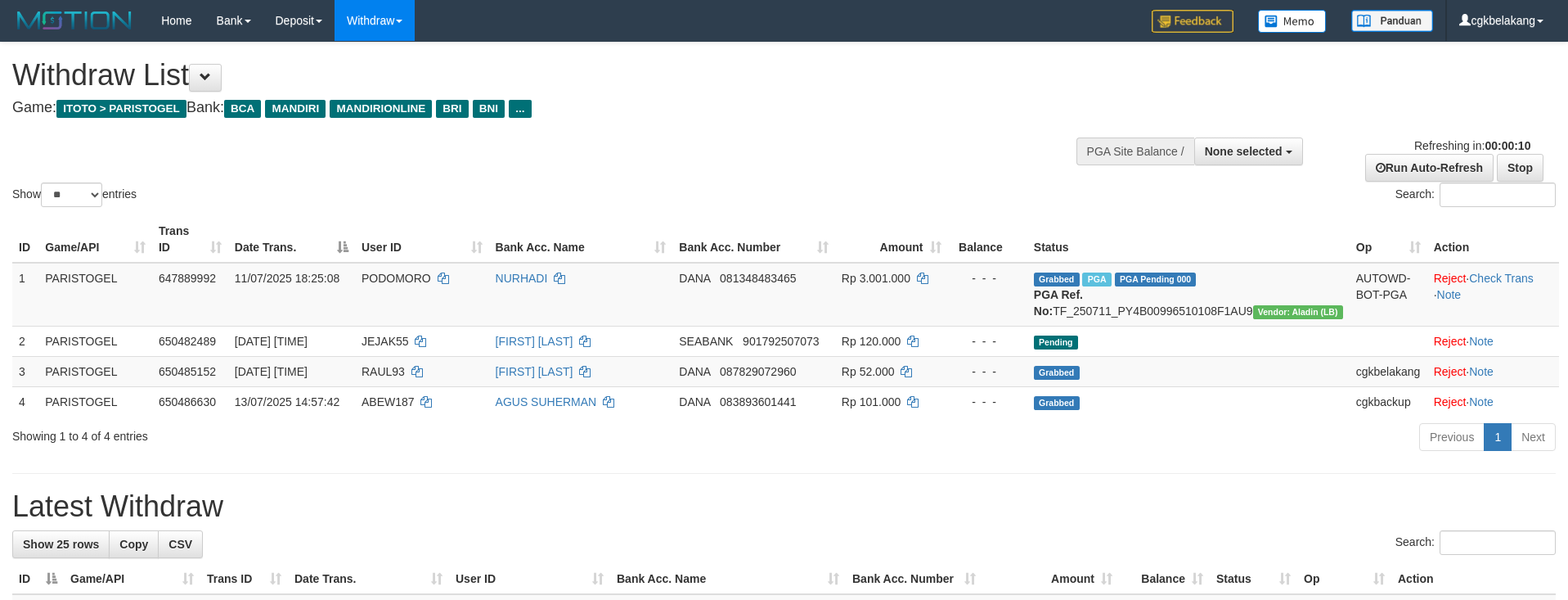 select 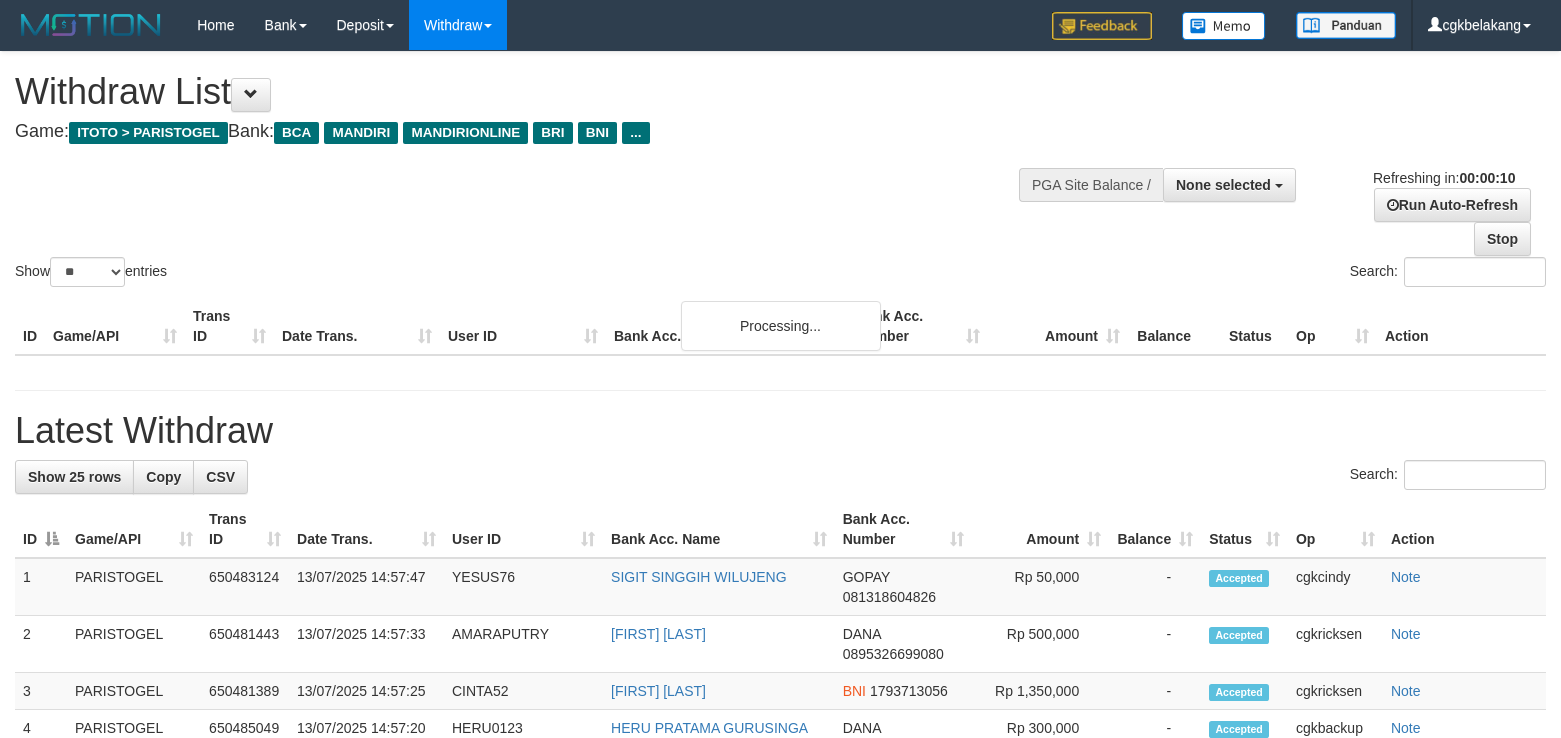 select 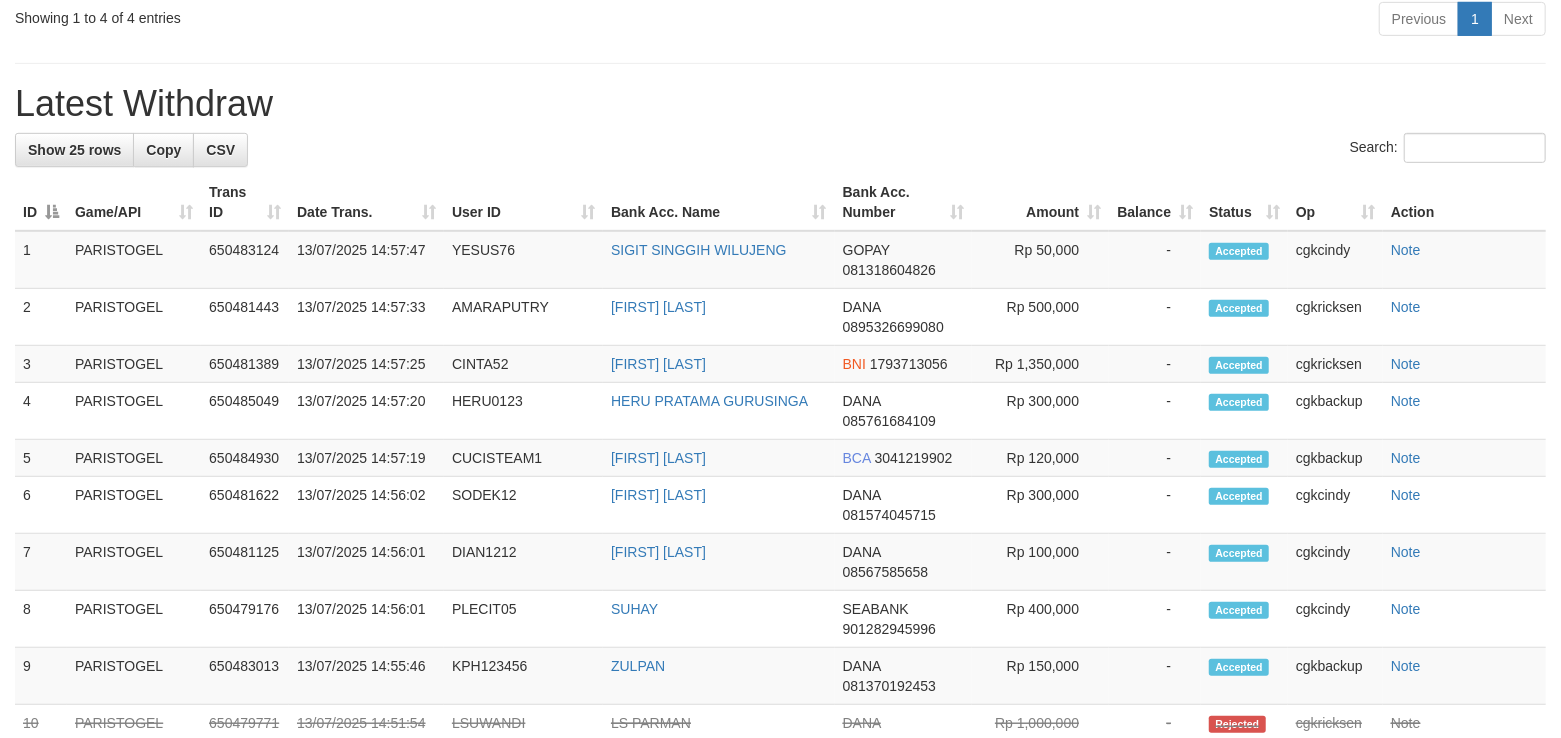 scroll, scrollTop: 533, scrollLeft: 0, axis: vertical 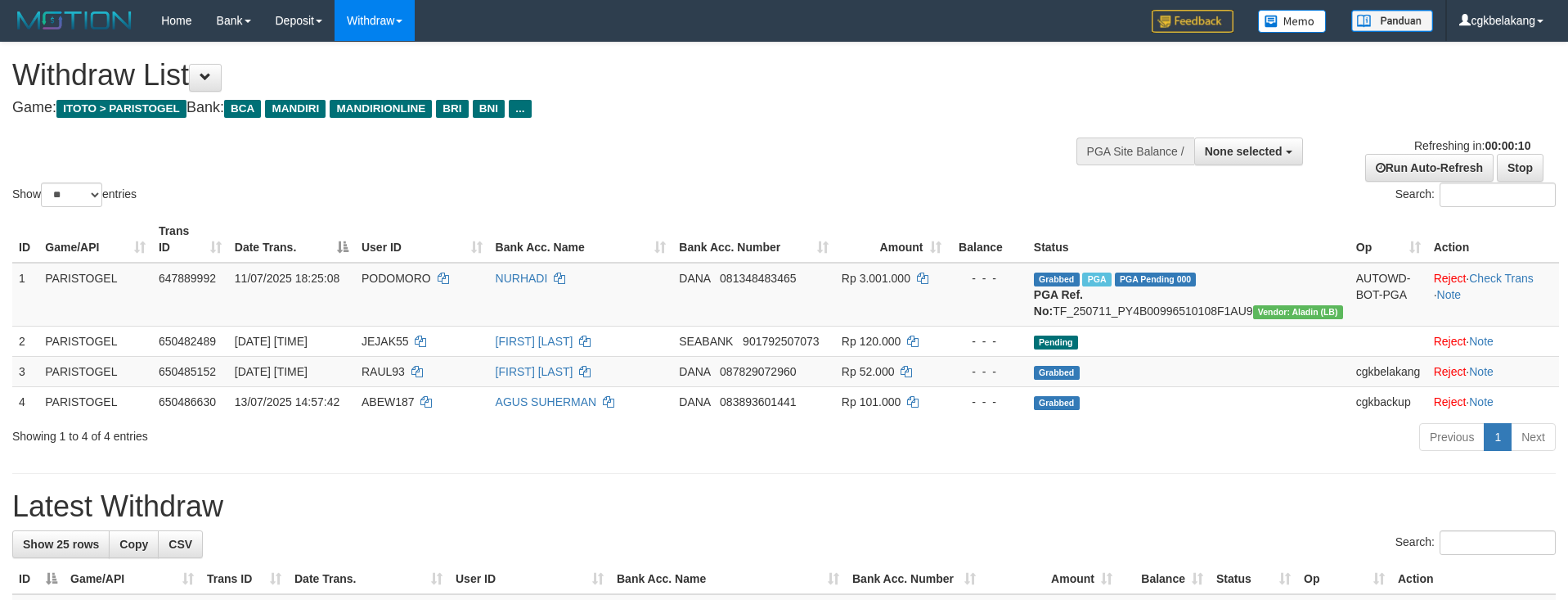 select 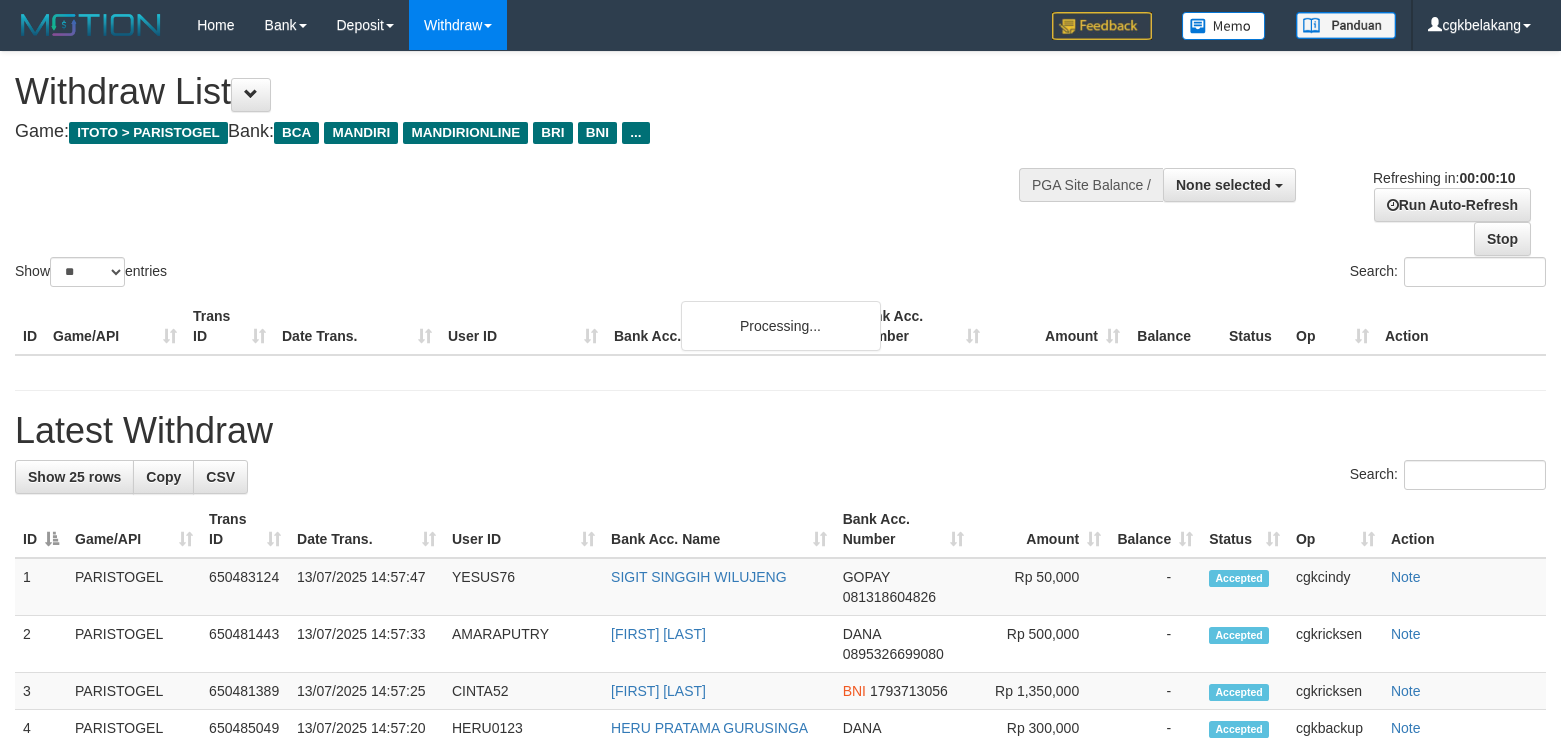 select 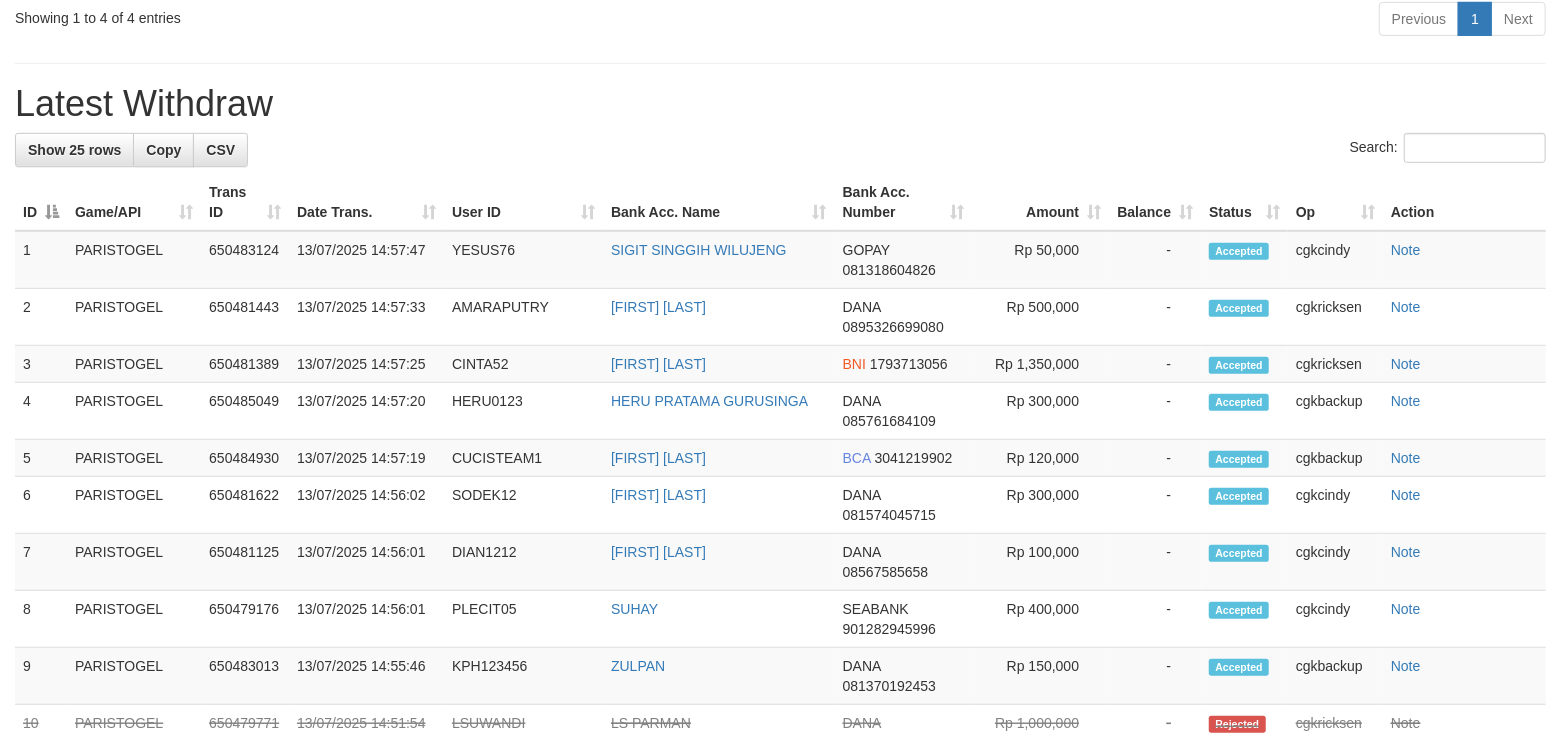 scroll, scrollTop: 533, scrollLeft: 0, axis: vertical 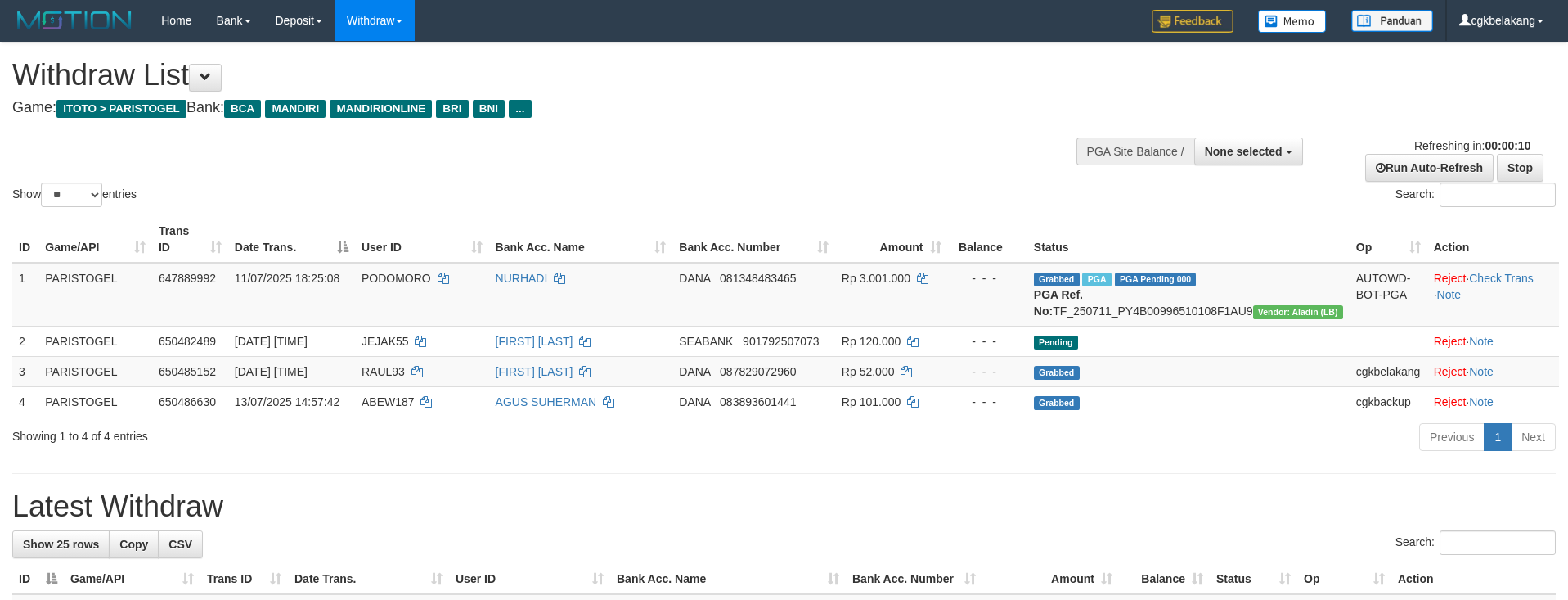 select 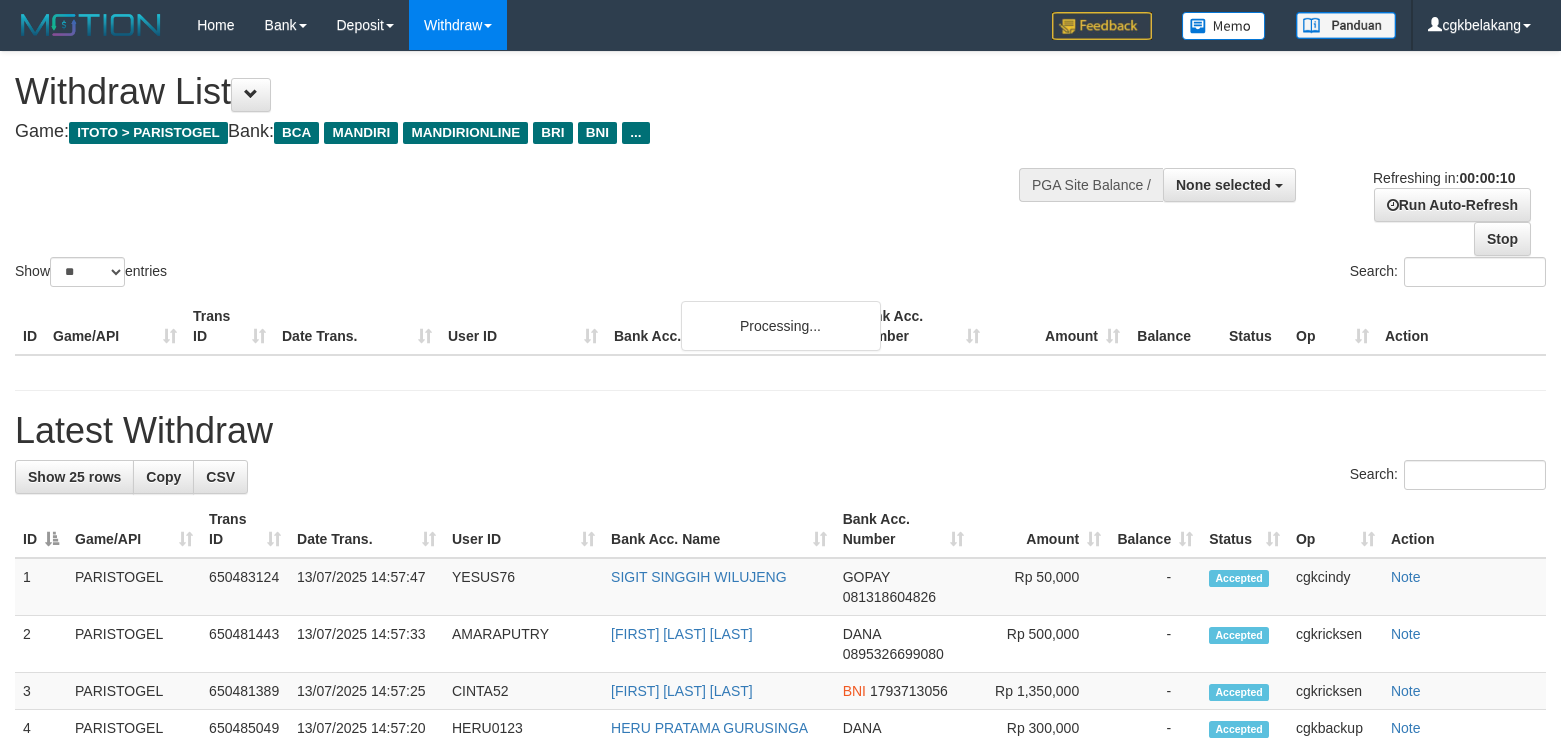 select 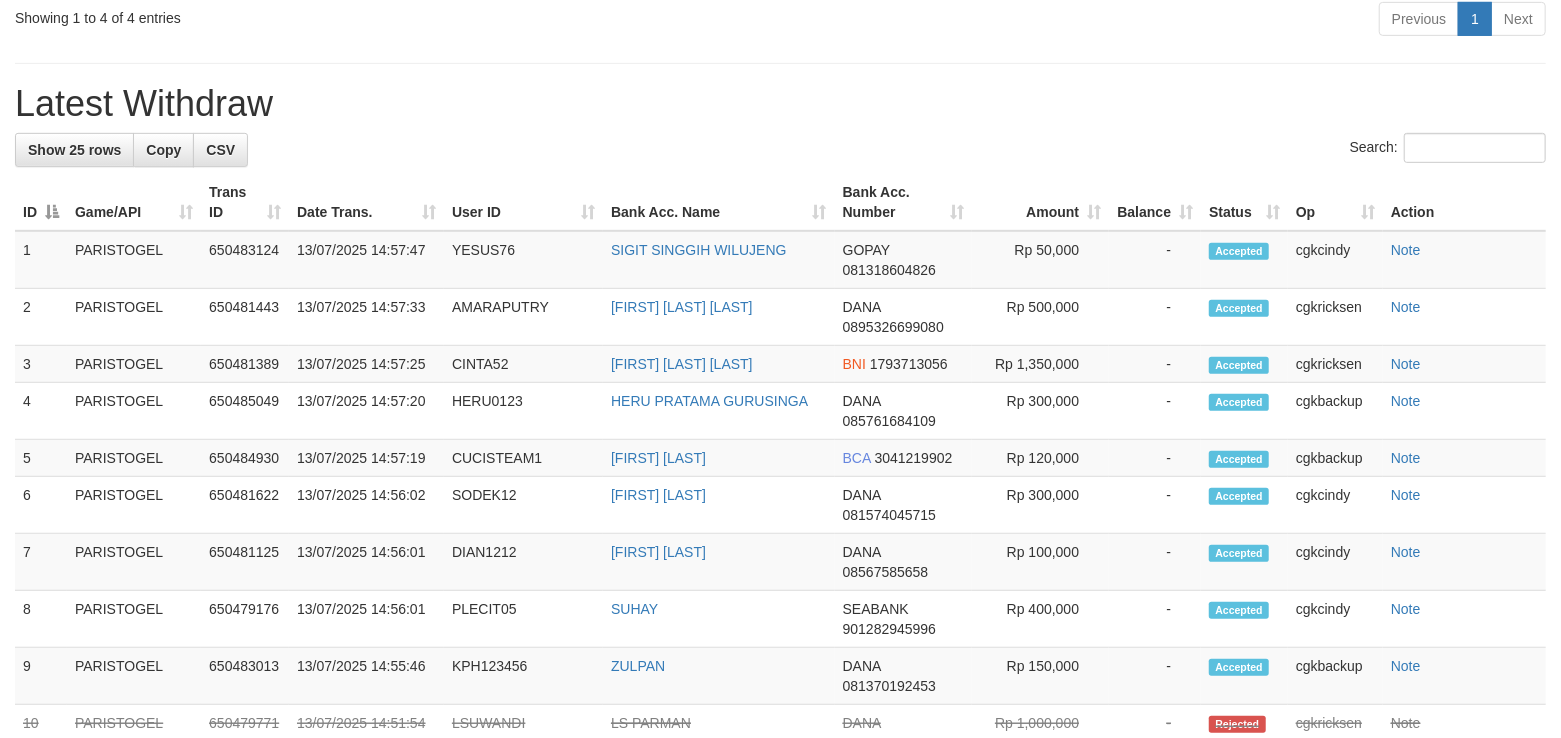 scroll, scrollTop: 533, scrollLeft: 0, axis: vertical 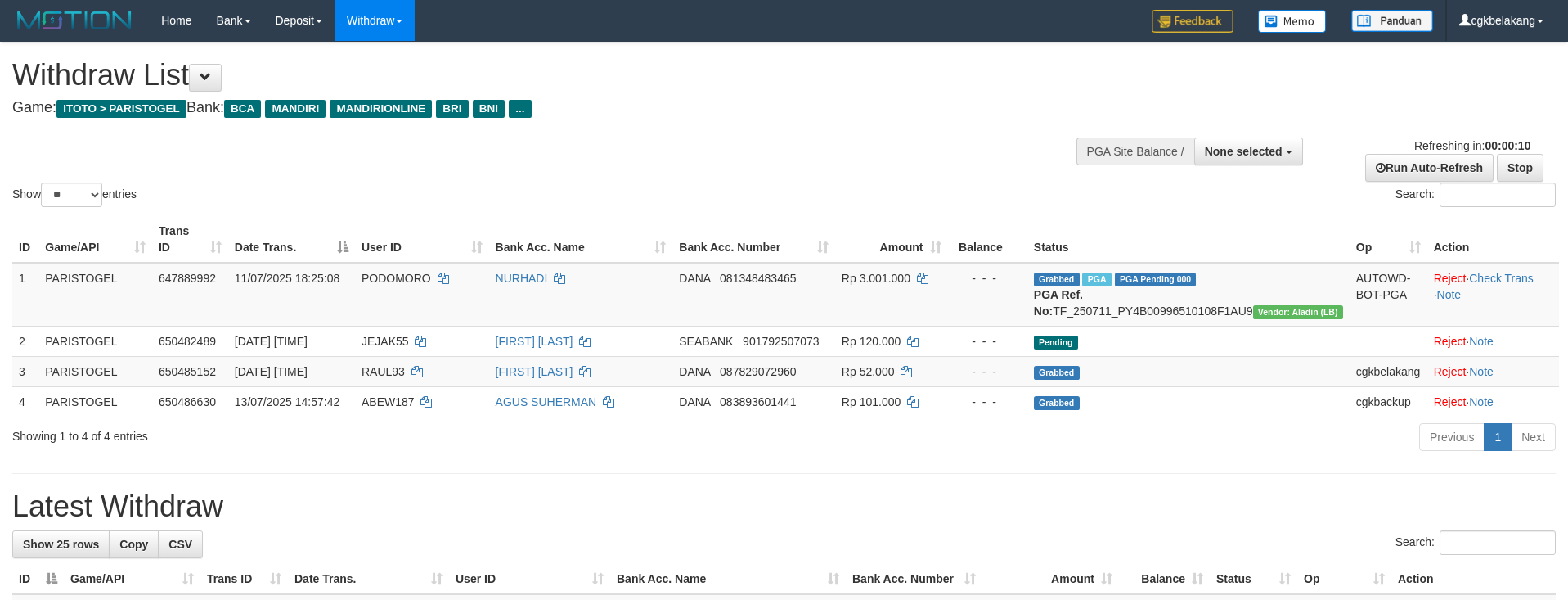 select 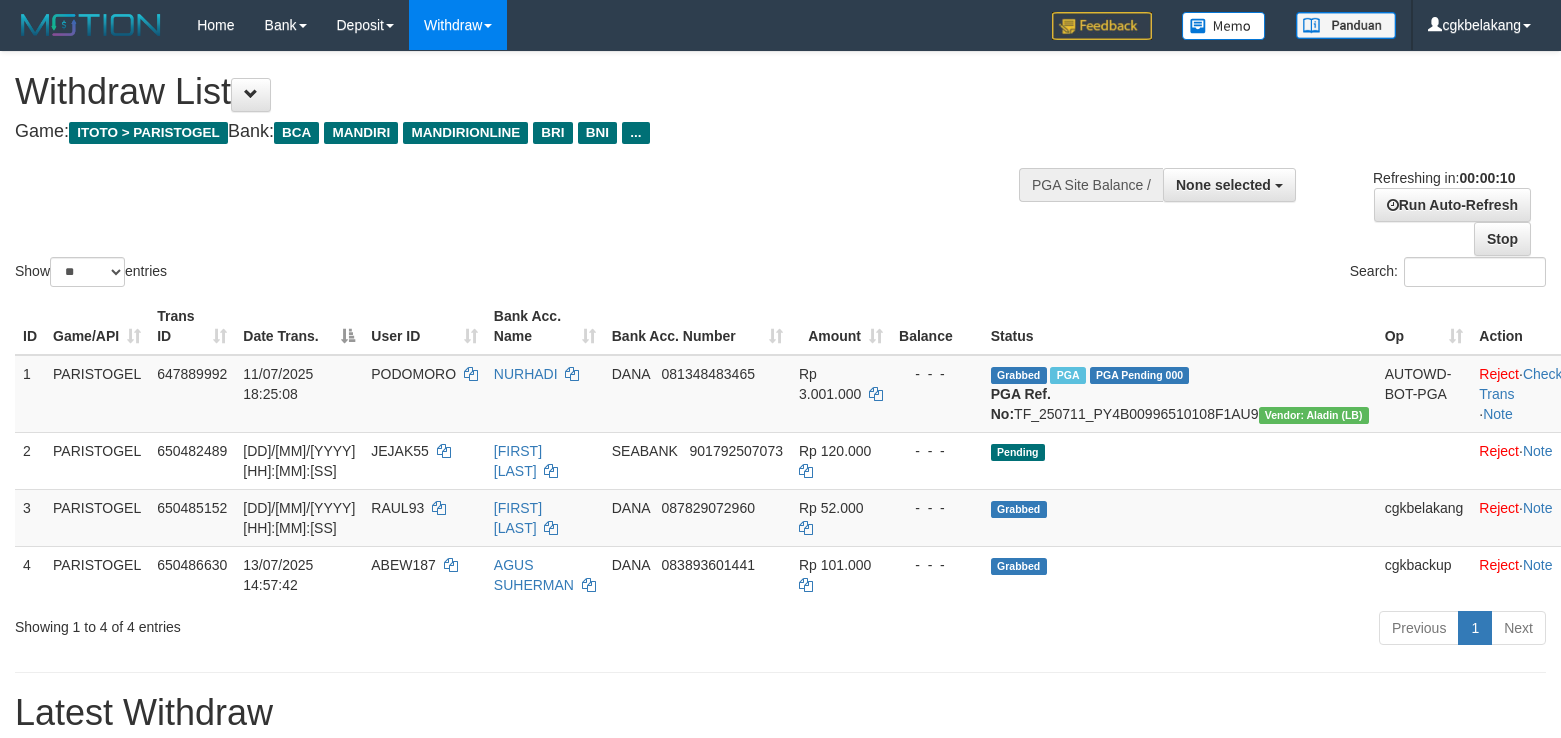 select 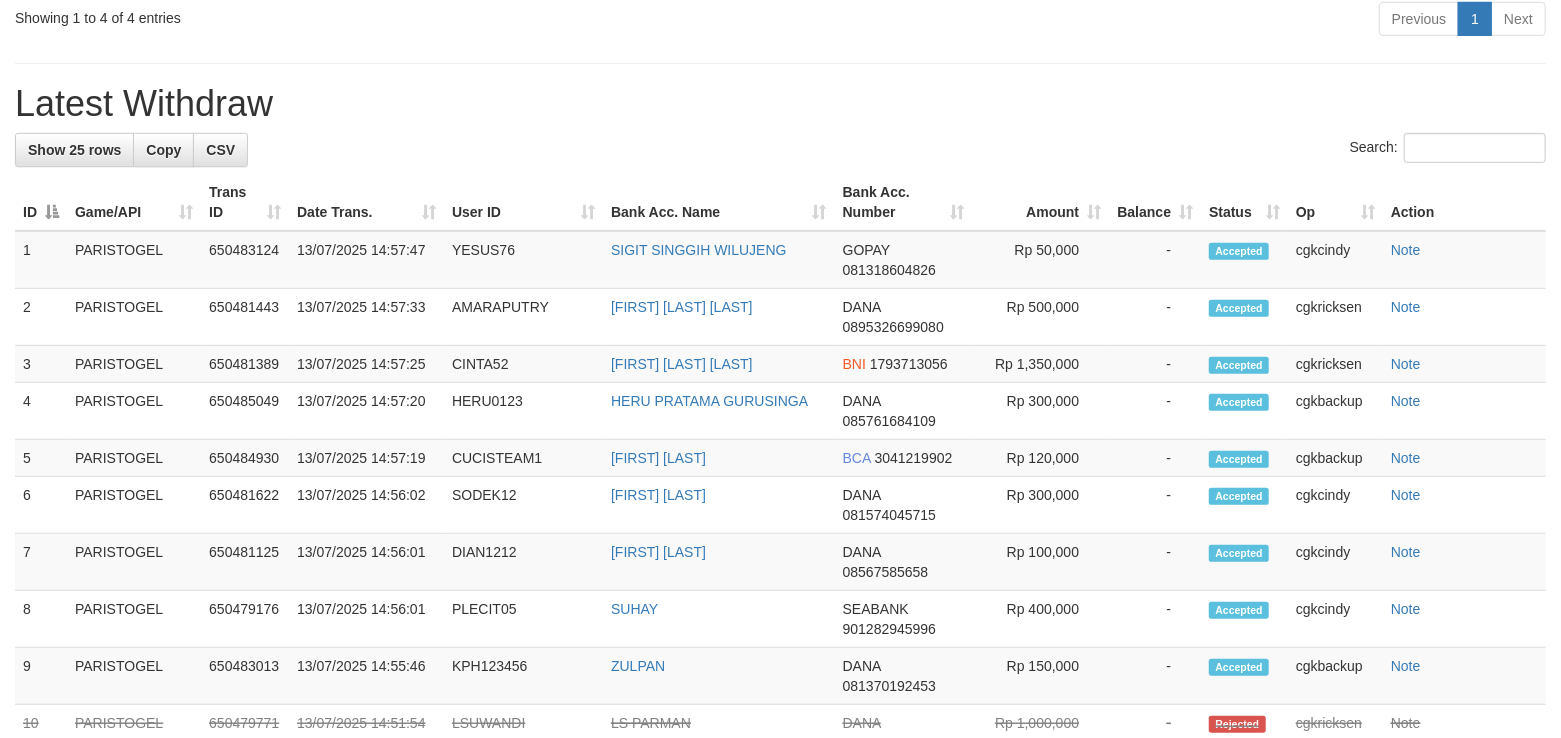 scroll, scrollTop: 533, scrollLeft: 0, axis: vertical 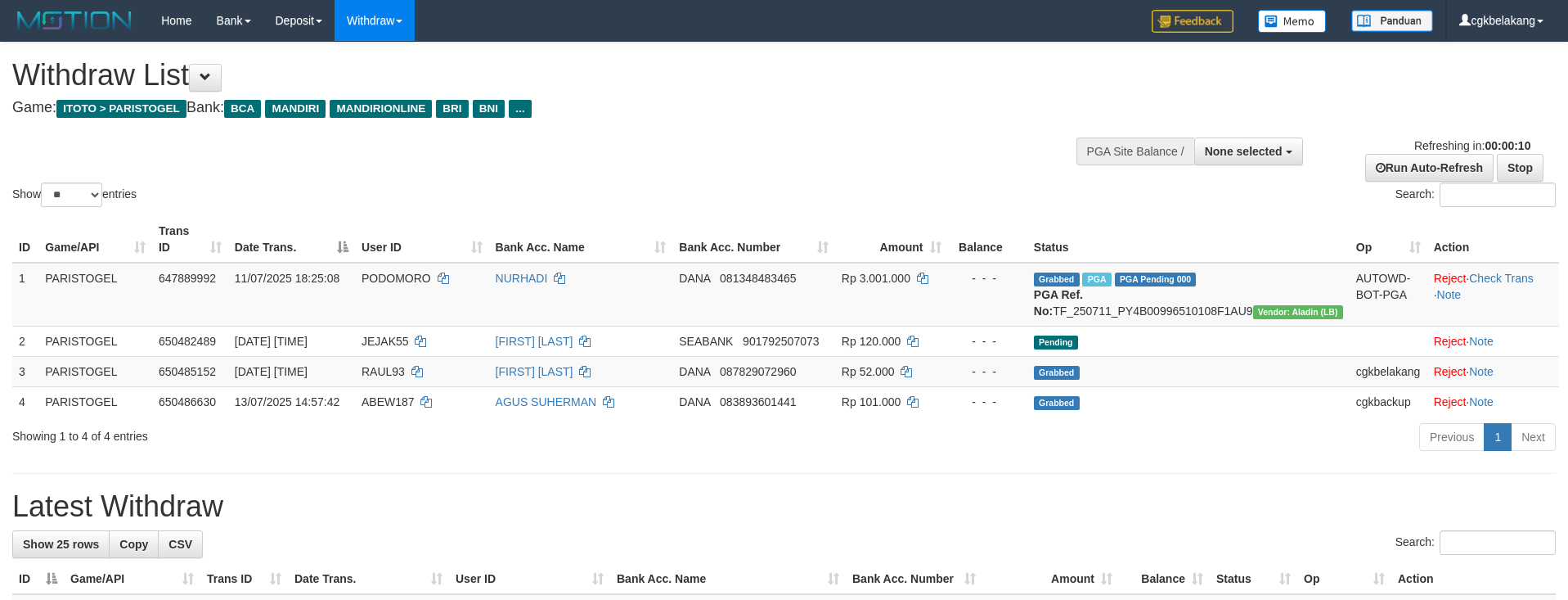 select 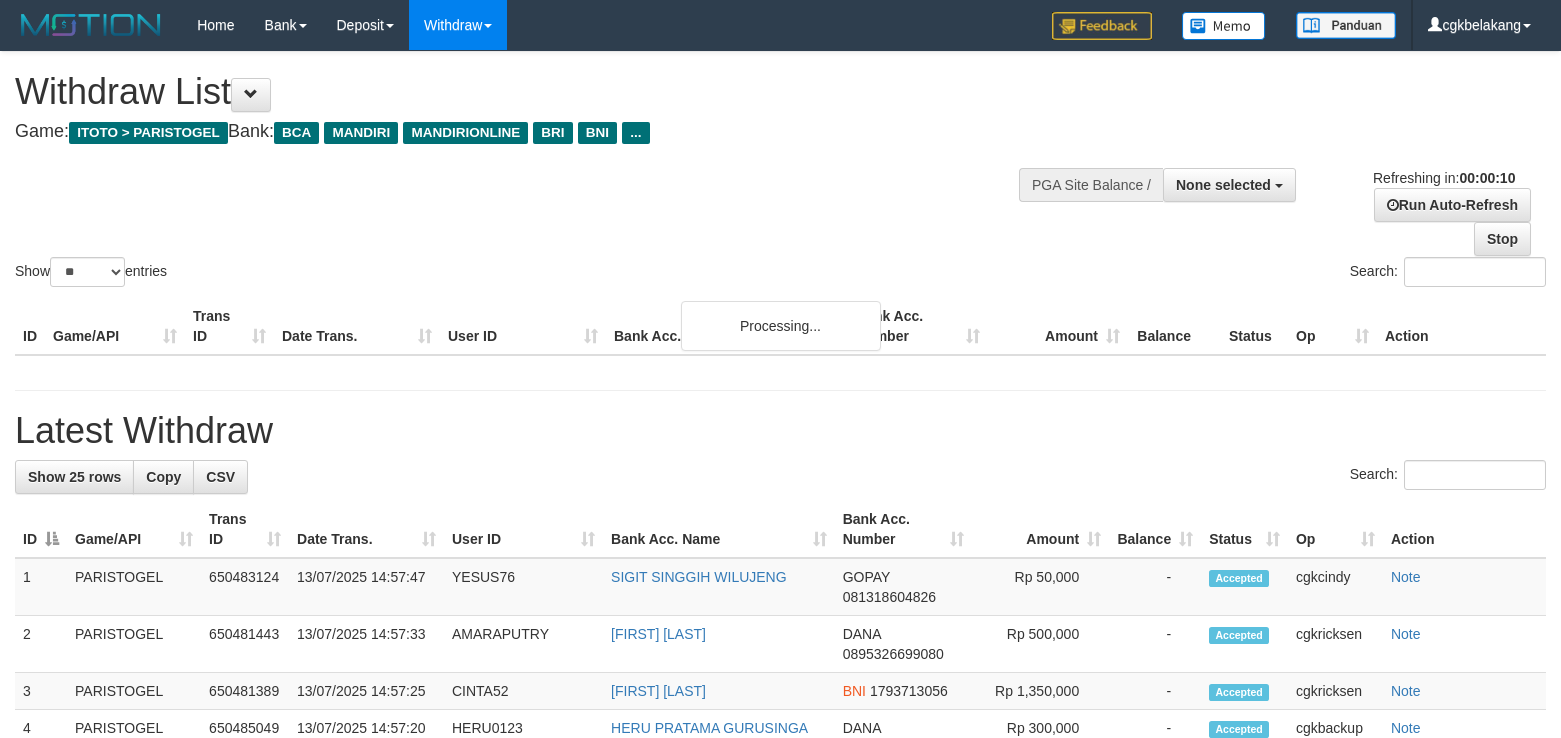 select 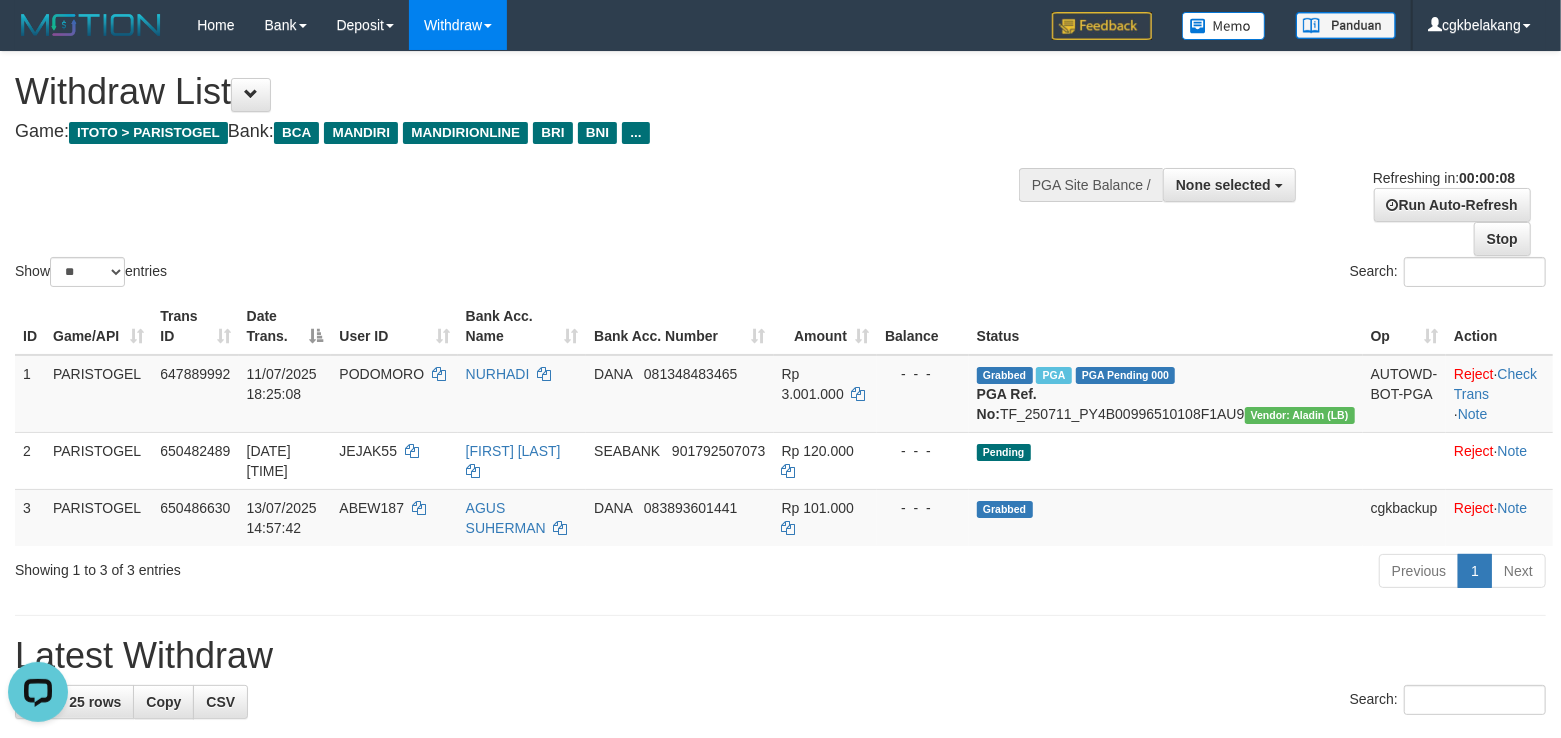 scroll, scrollTop: 0, scrollLeft: 0, axis: both 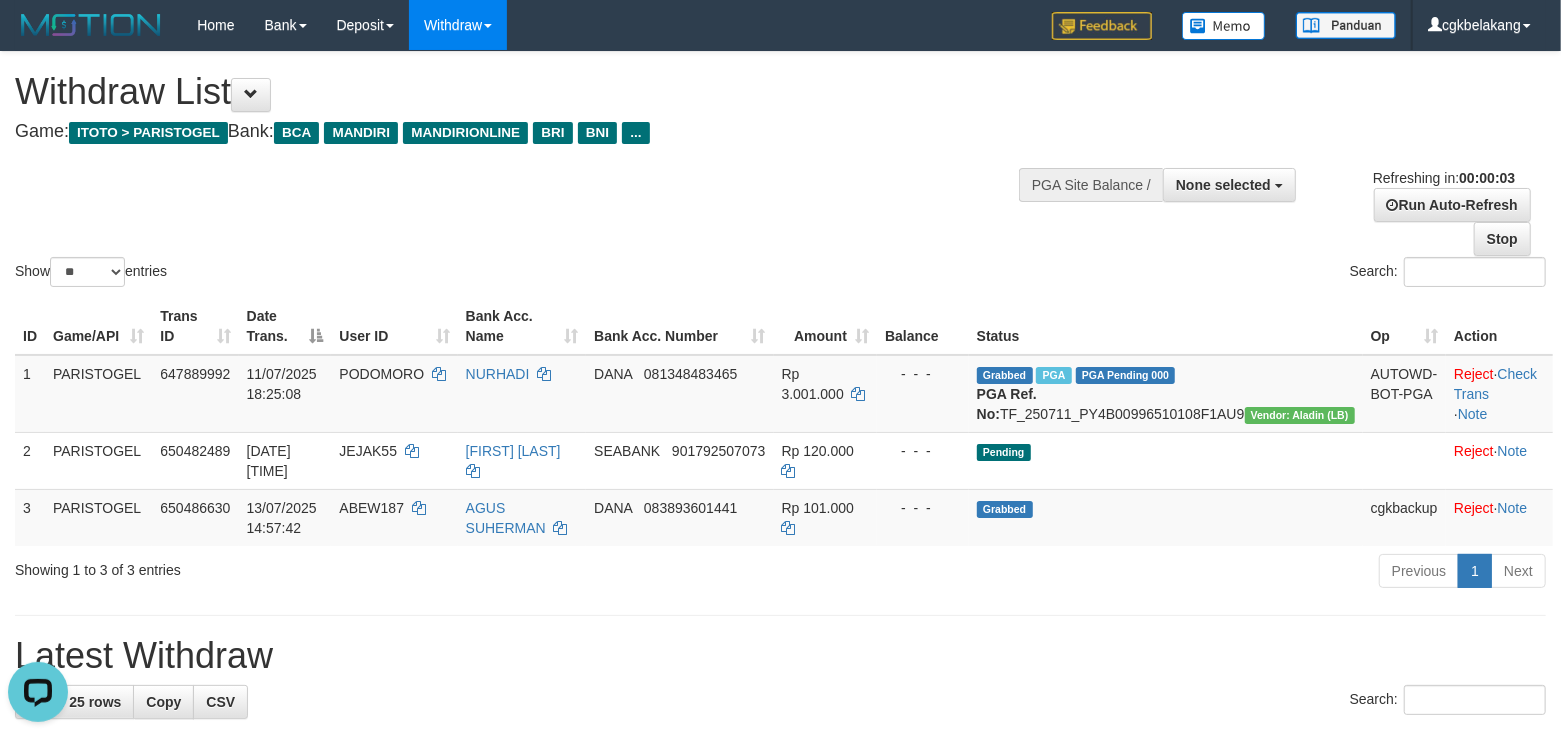 click on "Show  ** ** ** ***  entries" at bounding box center (390, 274) 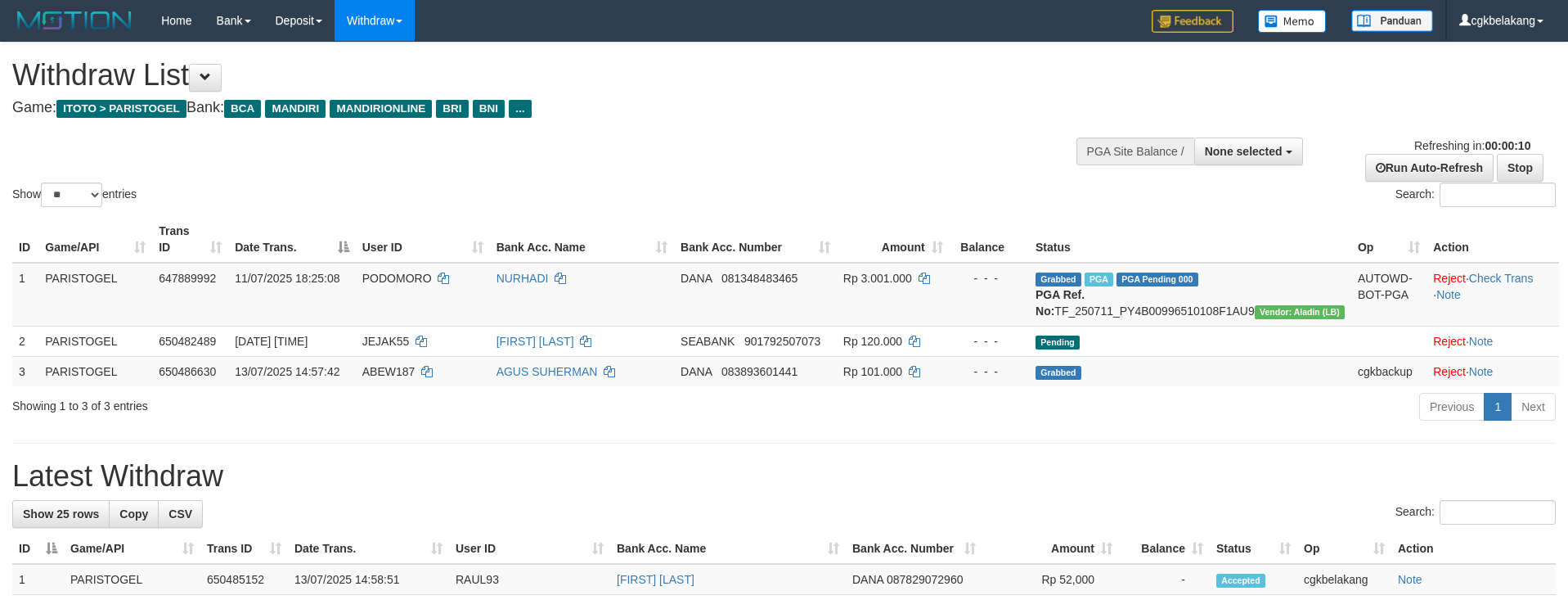 select 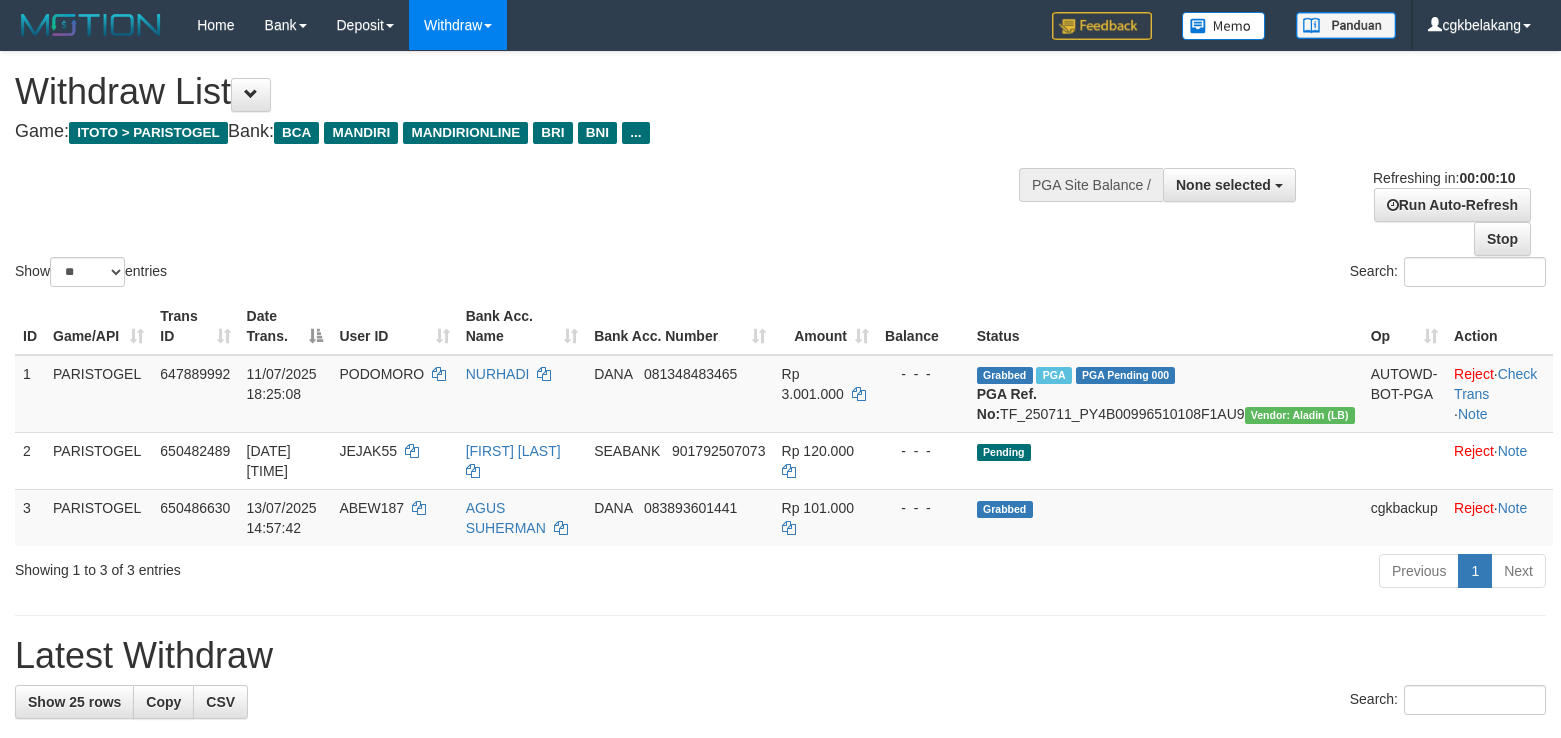select 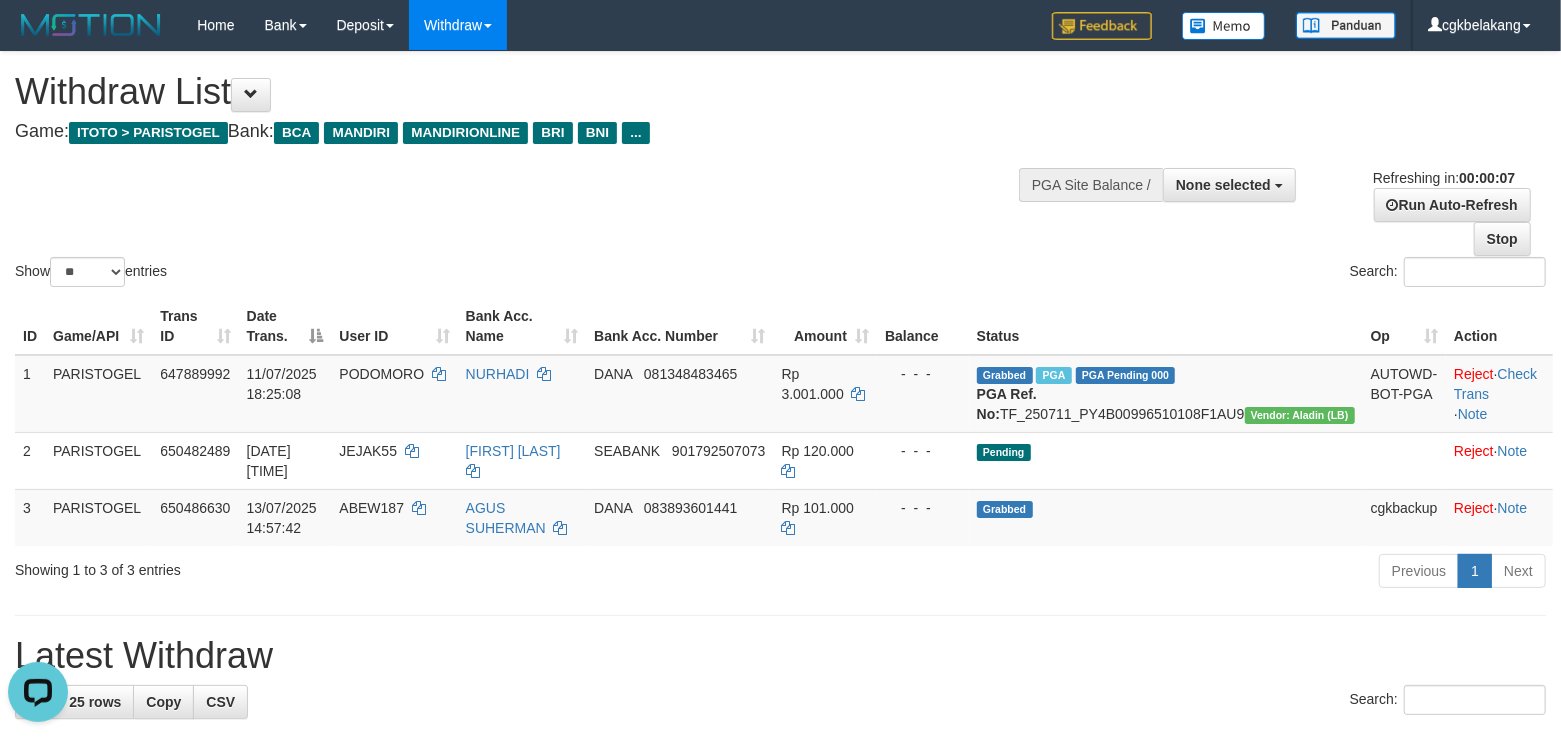 scroll, scrollTop: 0, scrollLeft: 0, axis: both 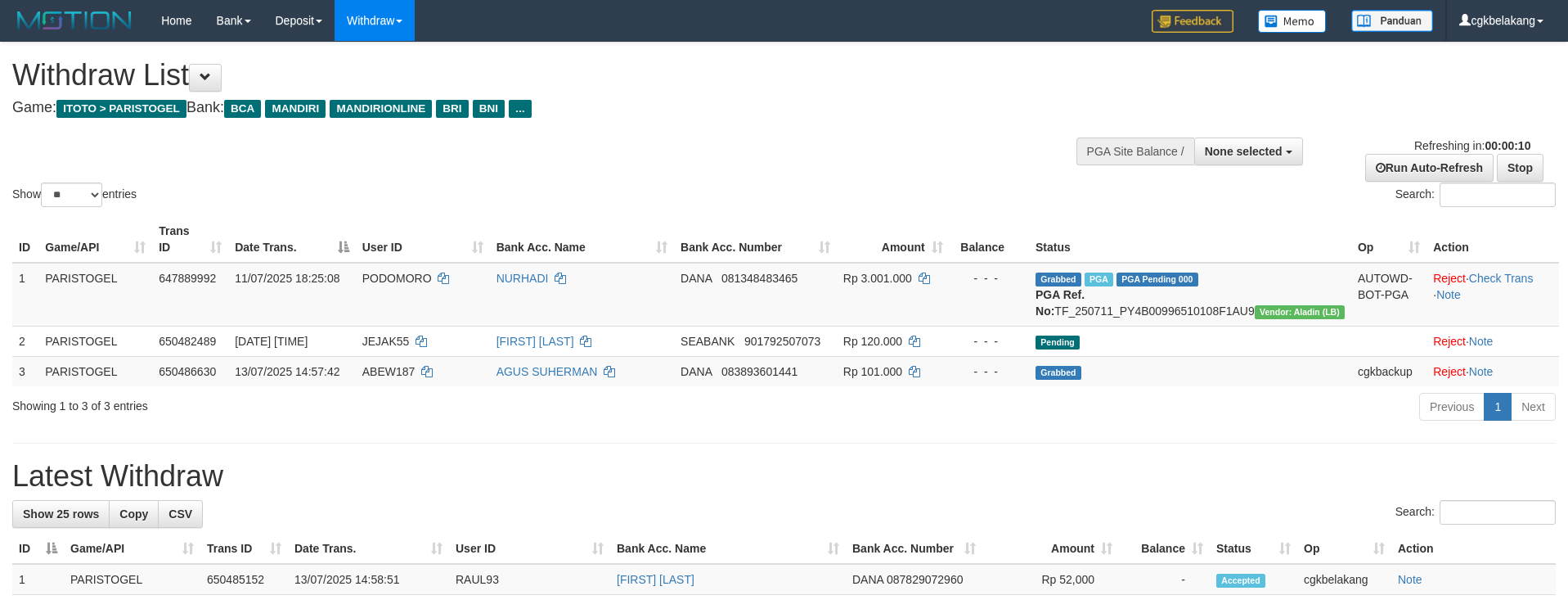 select 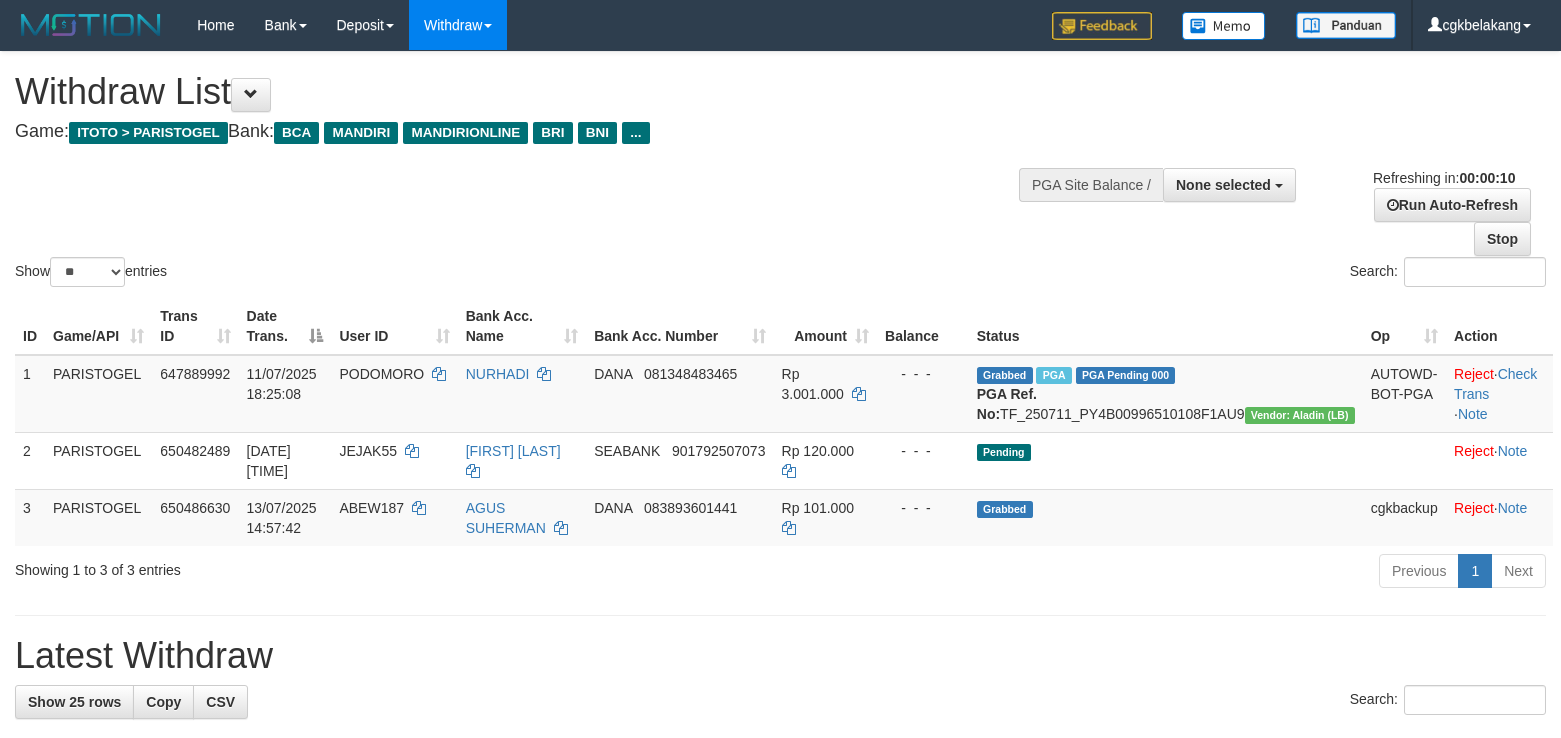 select 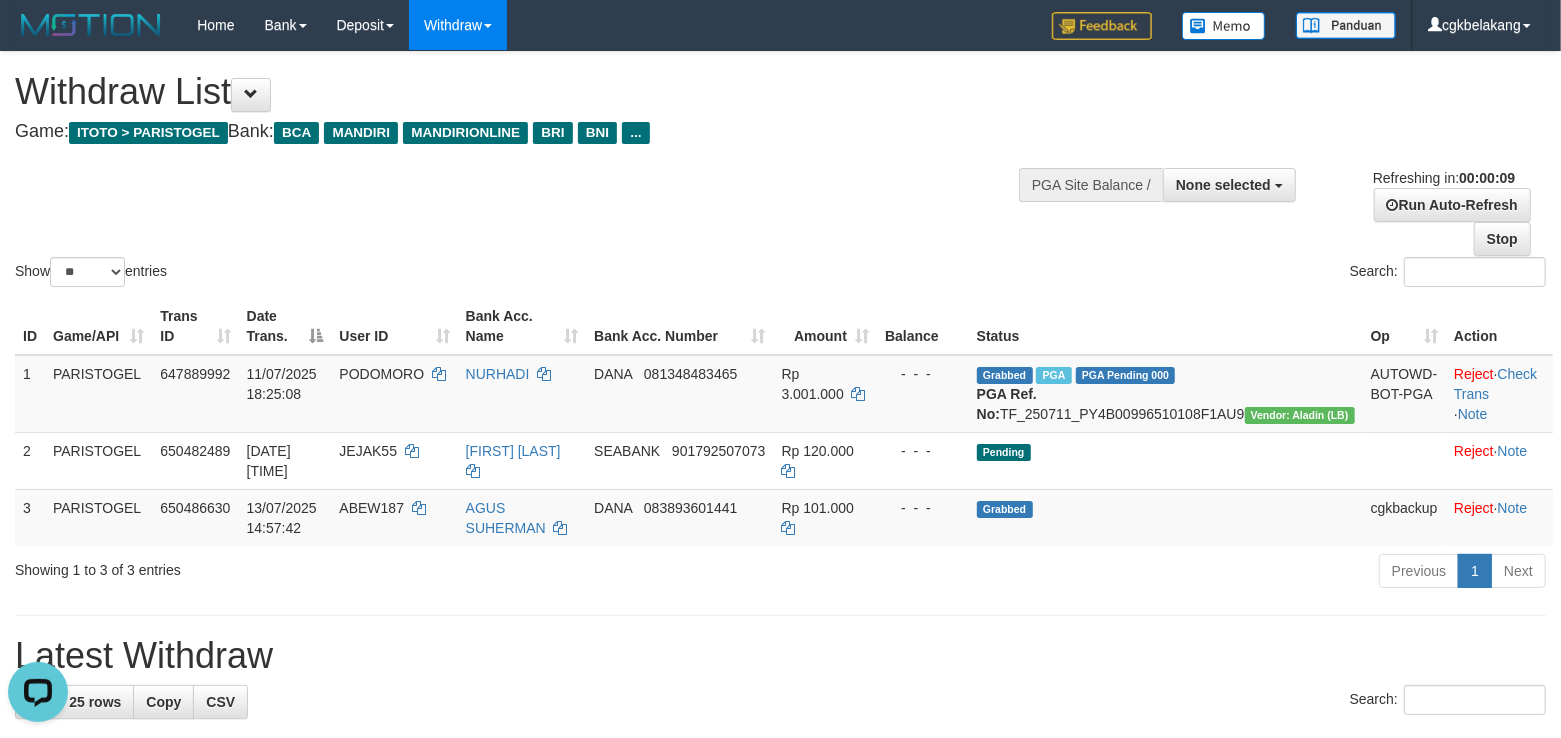 scroll, scrollTop: 0, scrollLeft: 0, axis: both 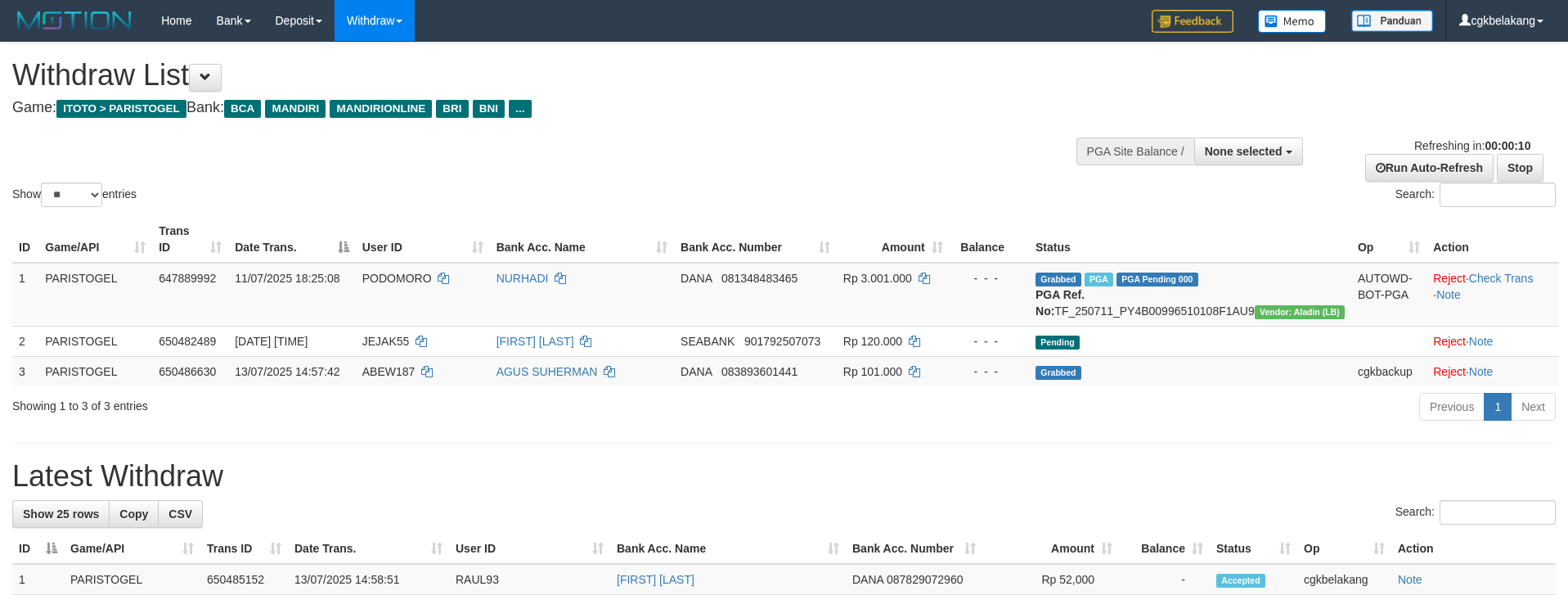 select 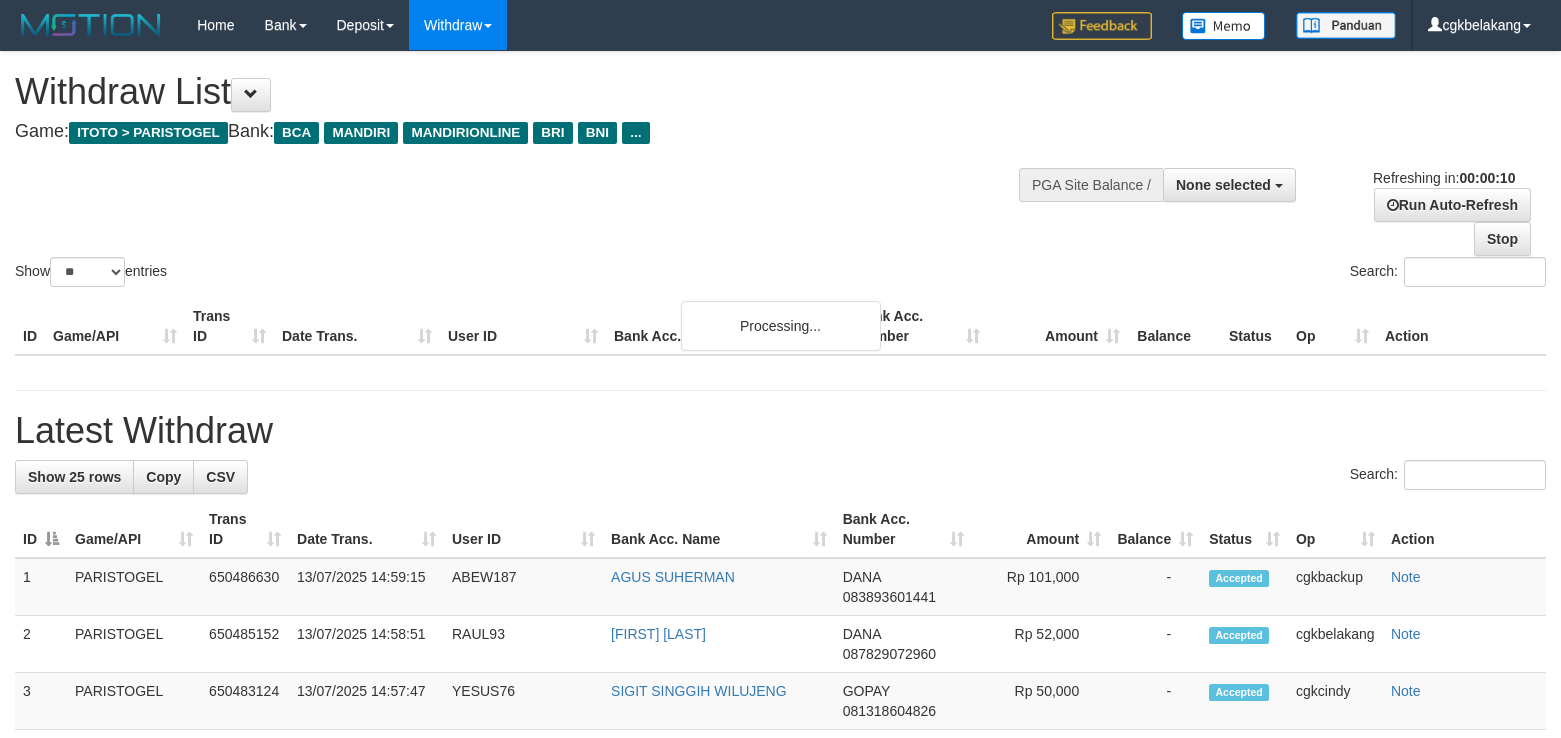 select 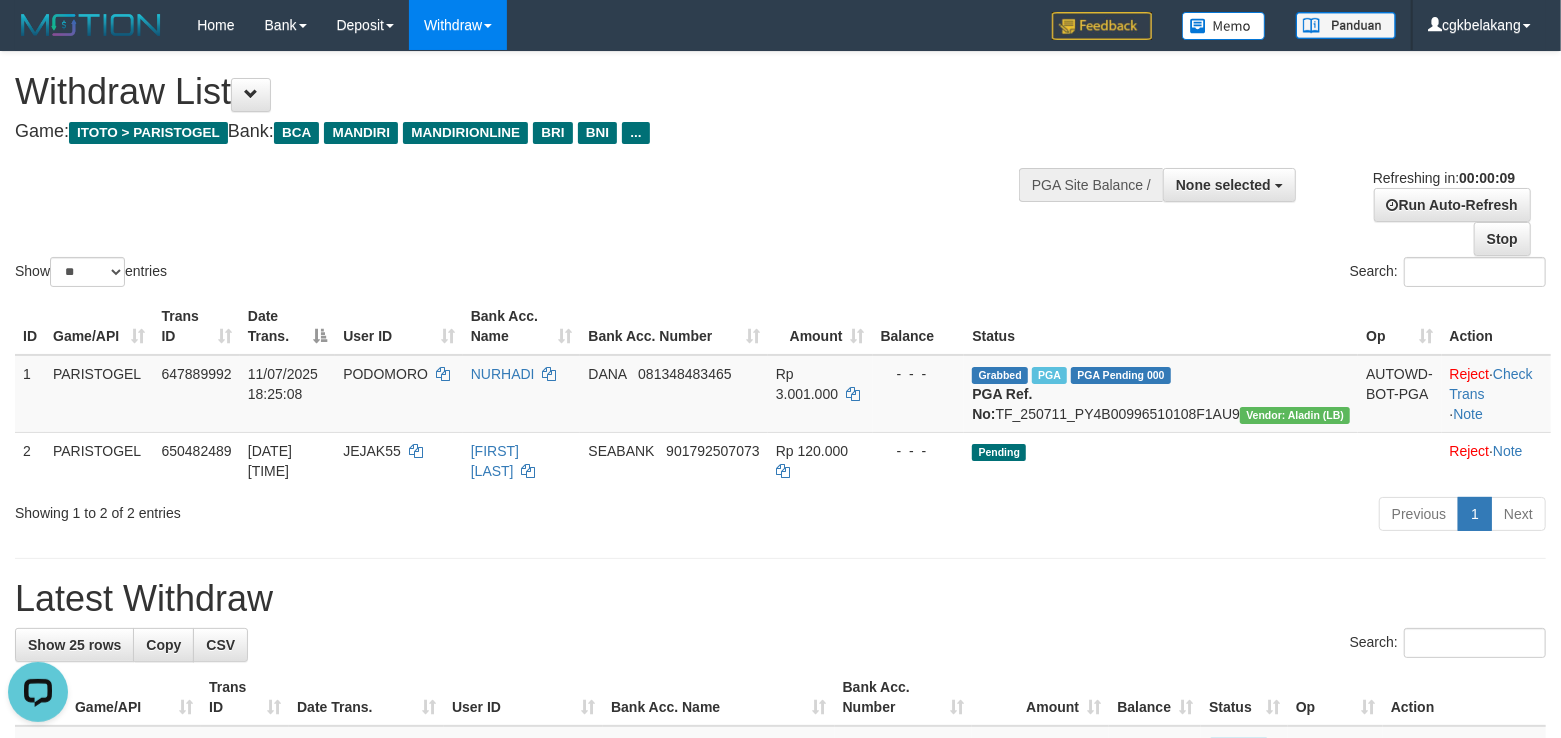 scroll, scrollTop: 0, scrollLeft: 0, axis: both 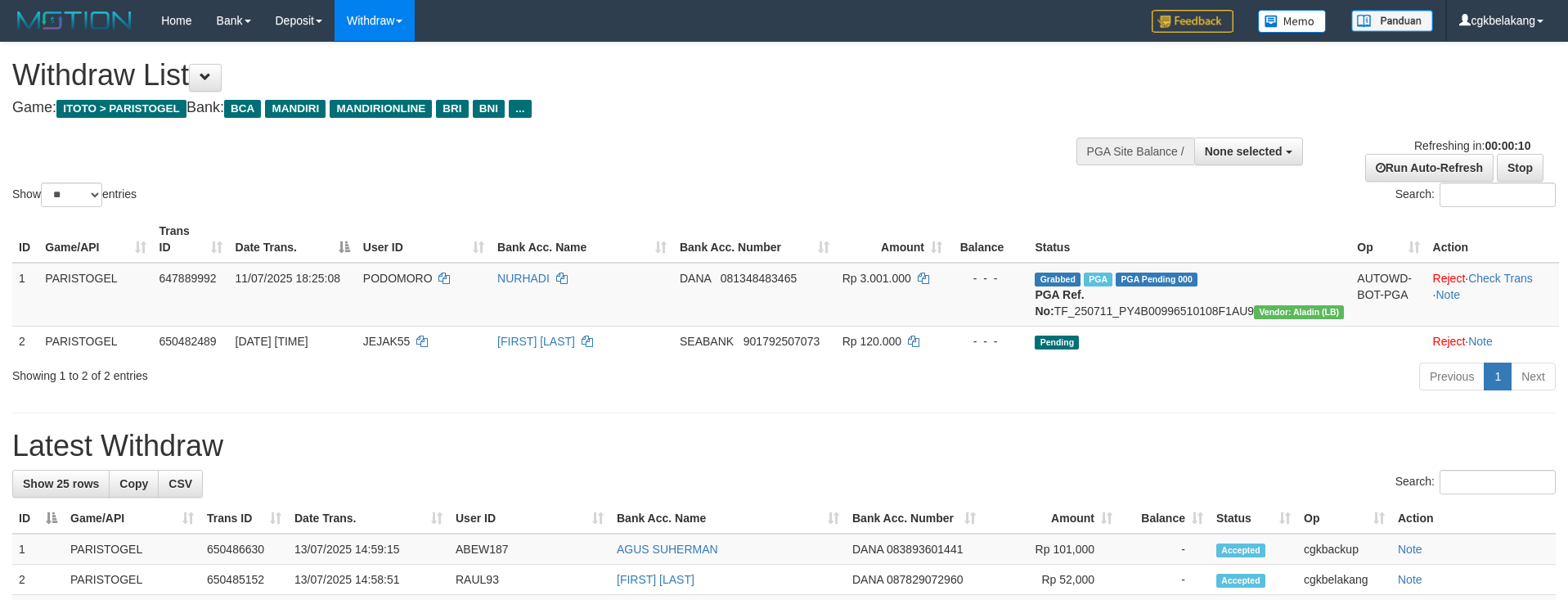 select 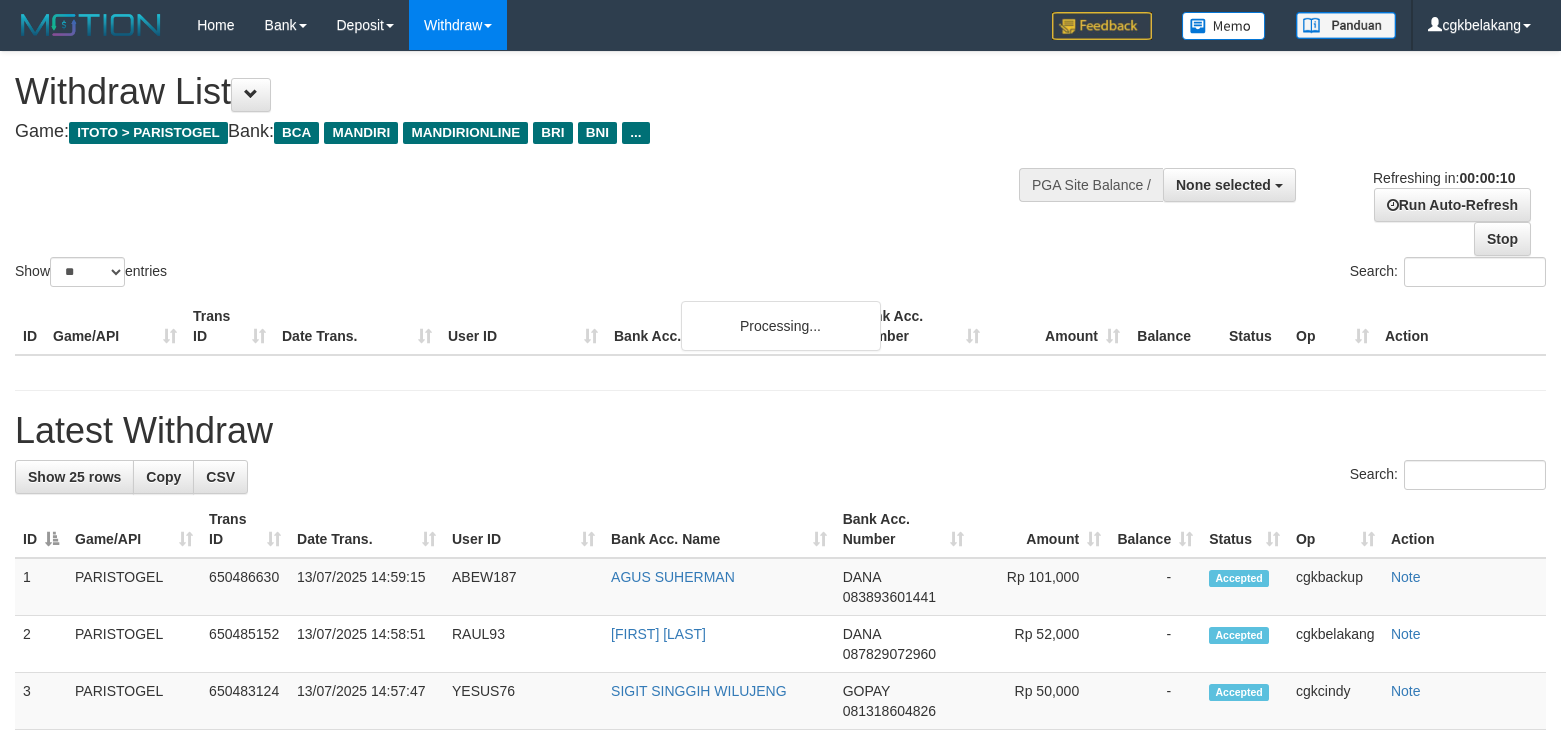 select 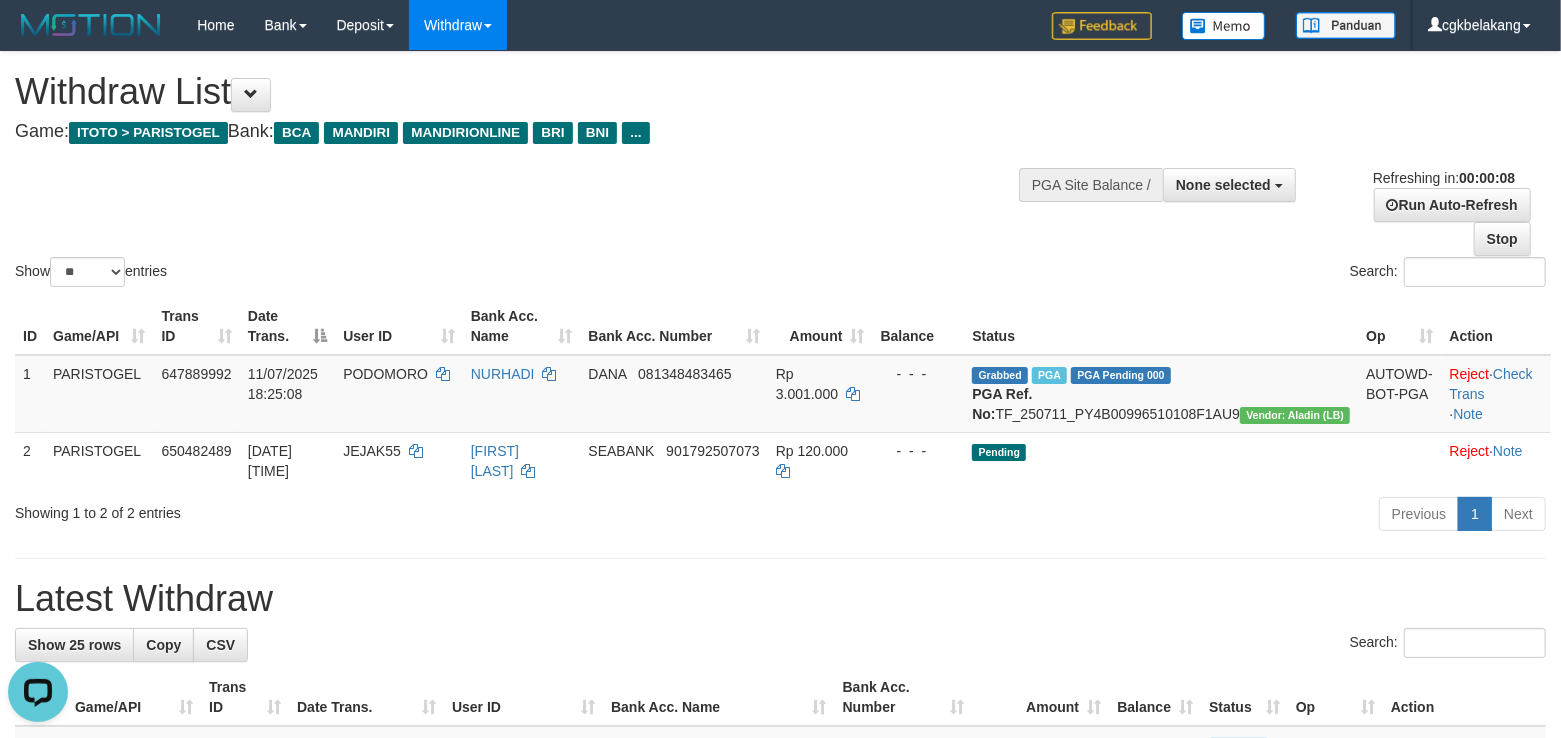 scroll, scrollTop: 0, scrollLeft: 0, axis: both 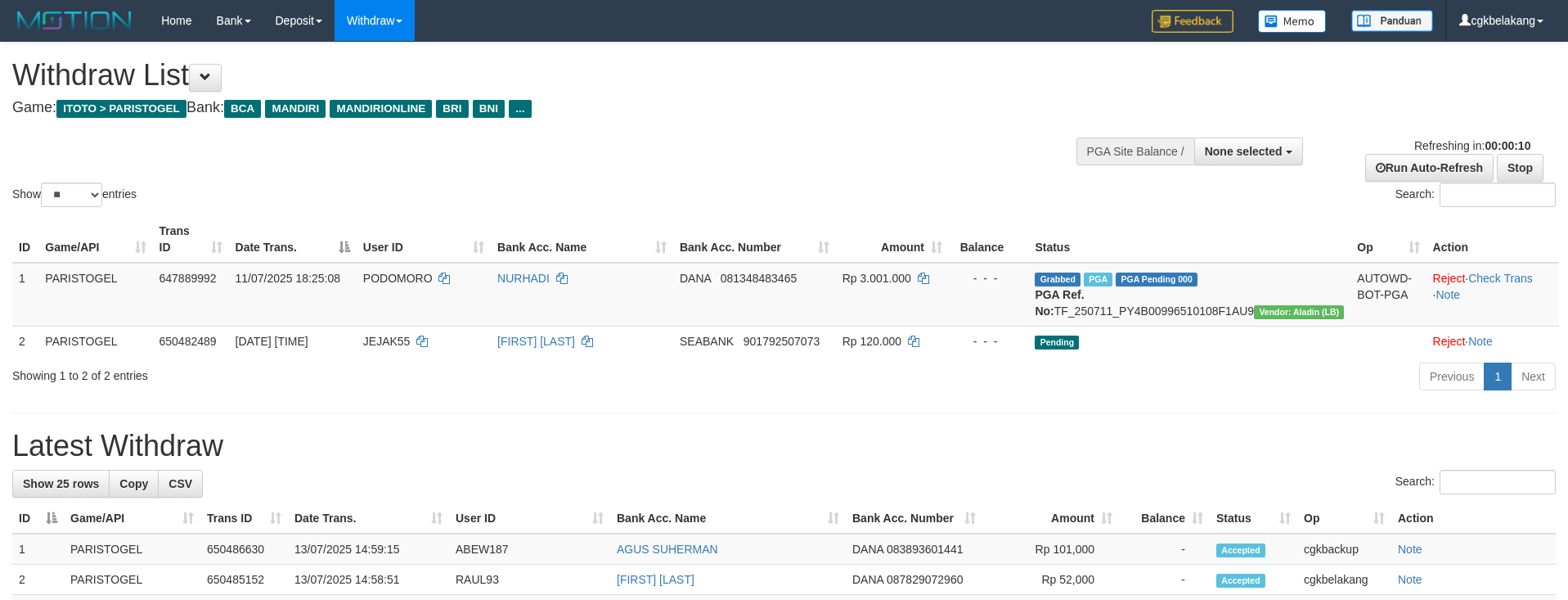 select 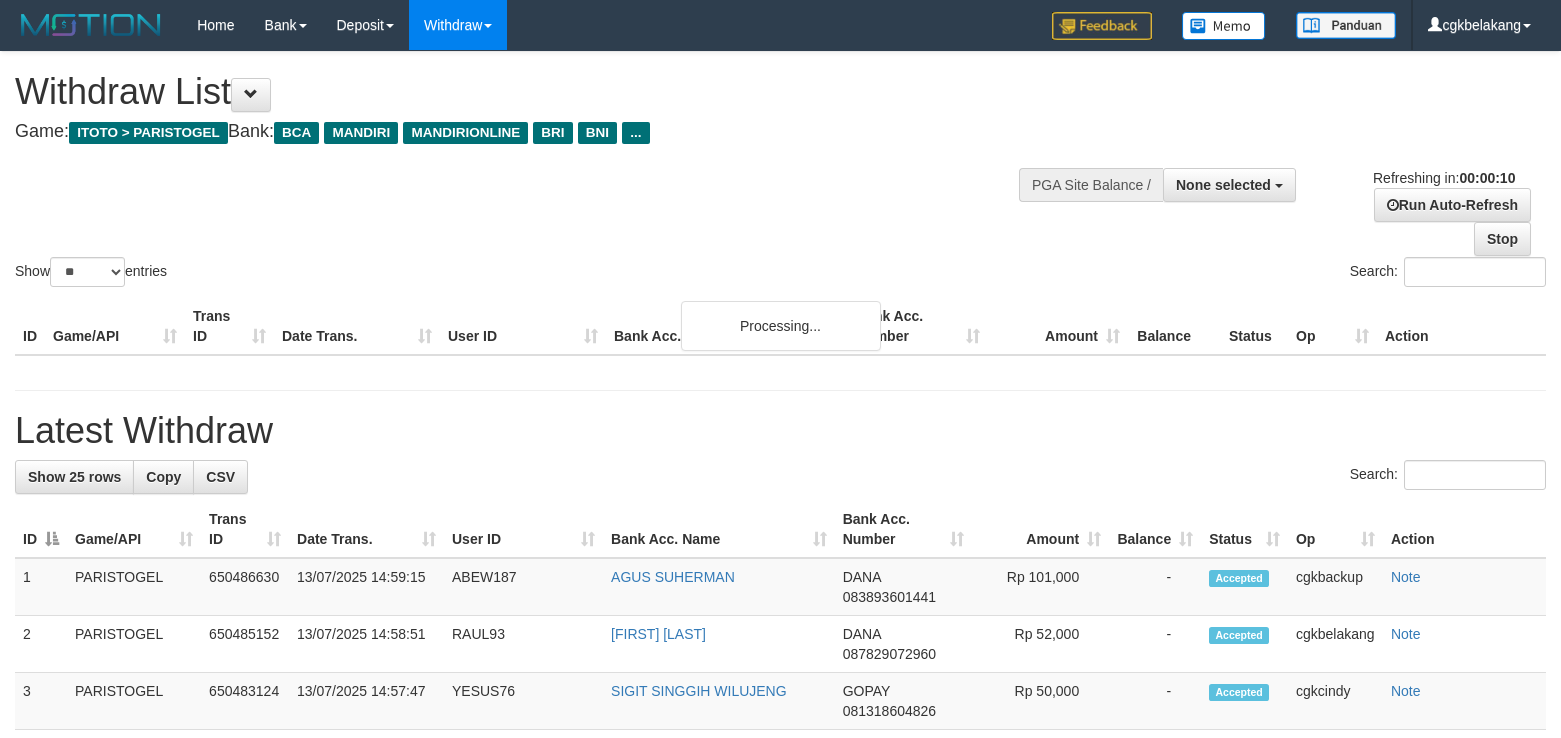 select 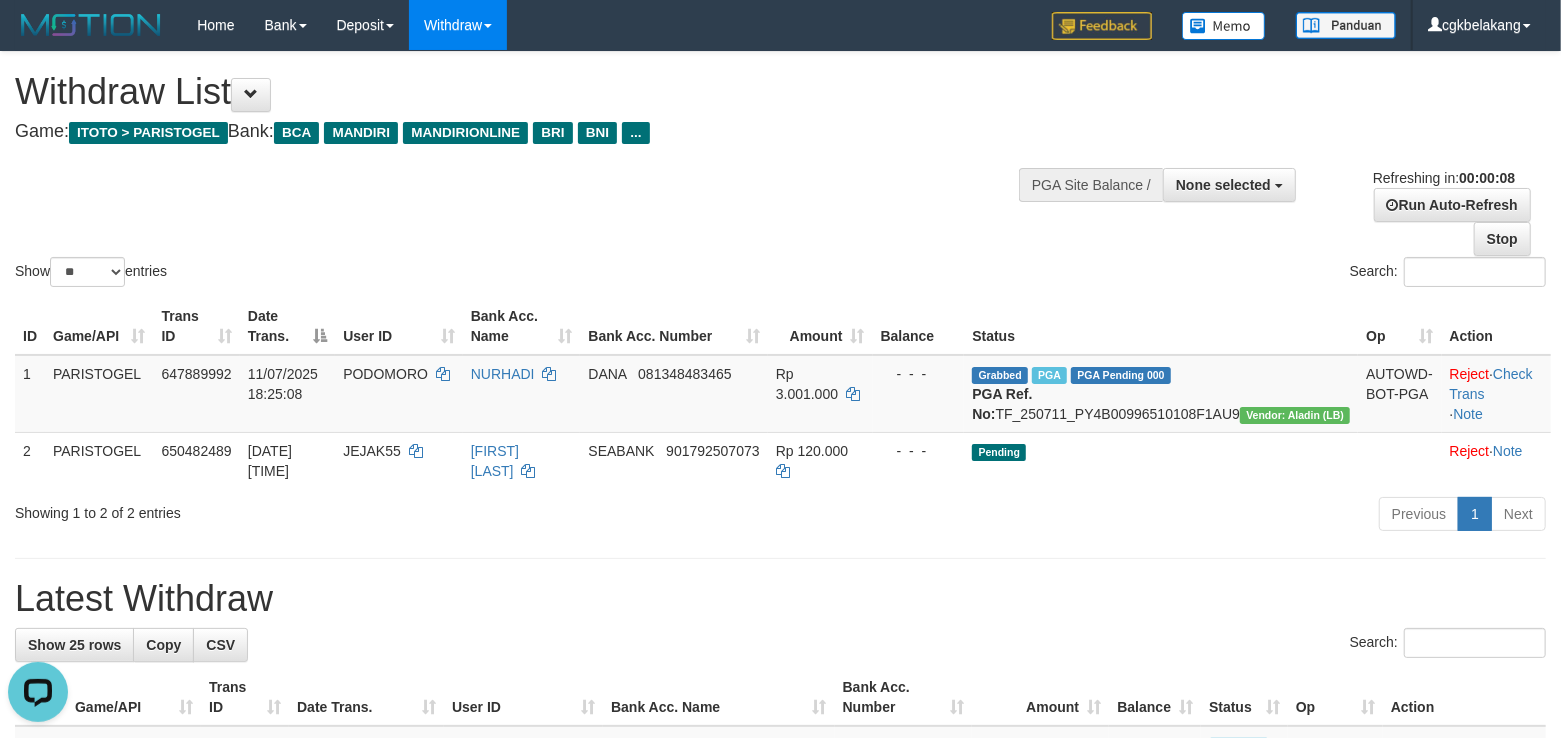 scroll, scrollTop: 0, scrollLeft: 0, axis: both 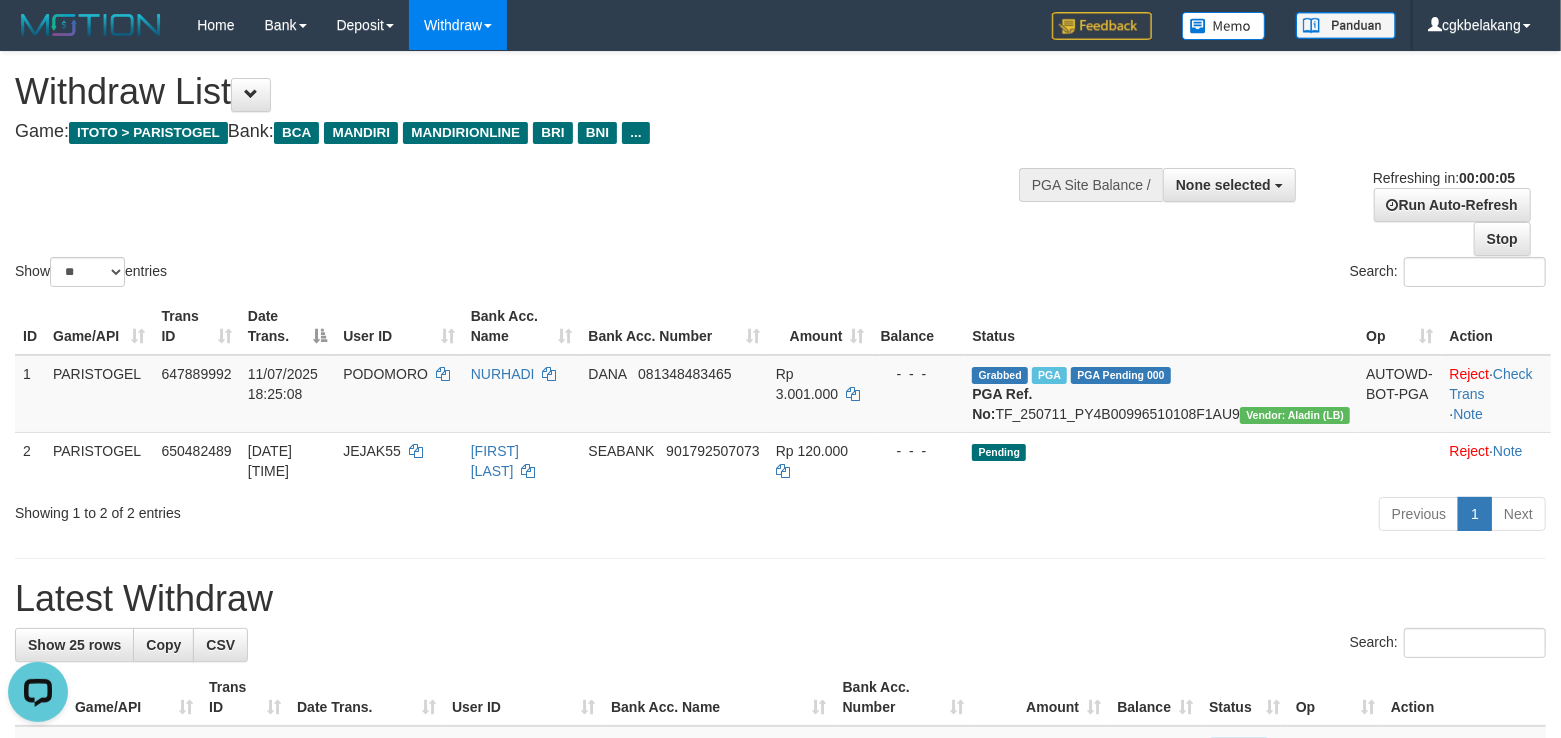 click on "Search:" at bounding box center [1171, 274] 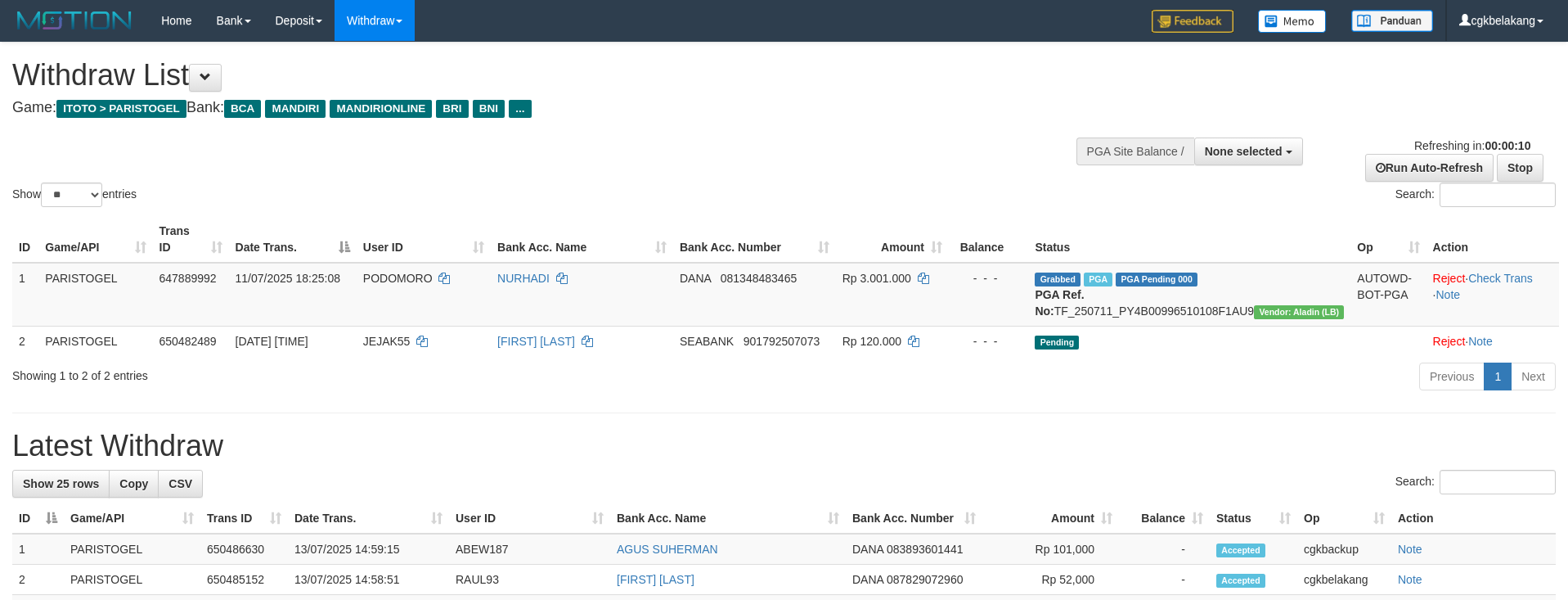 select 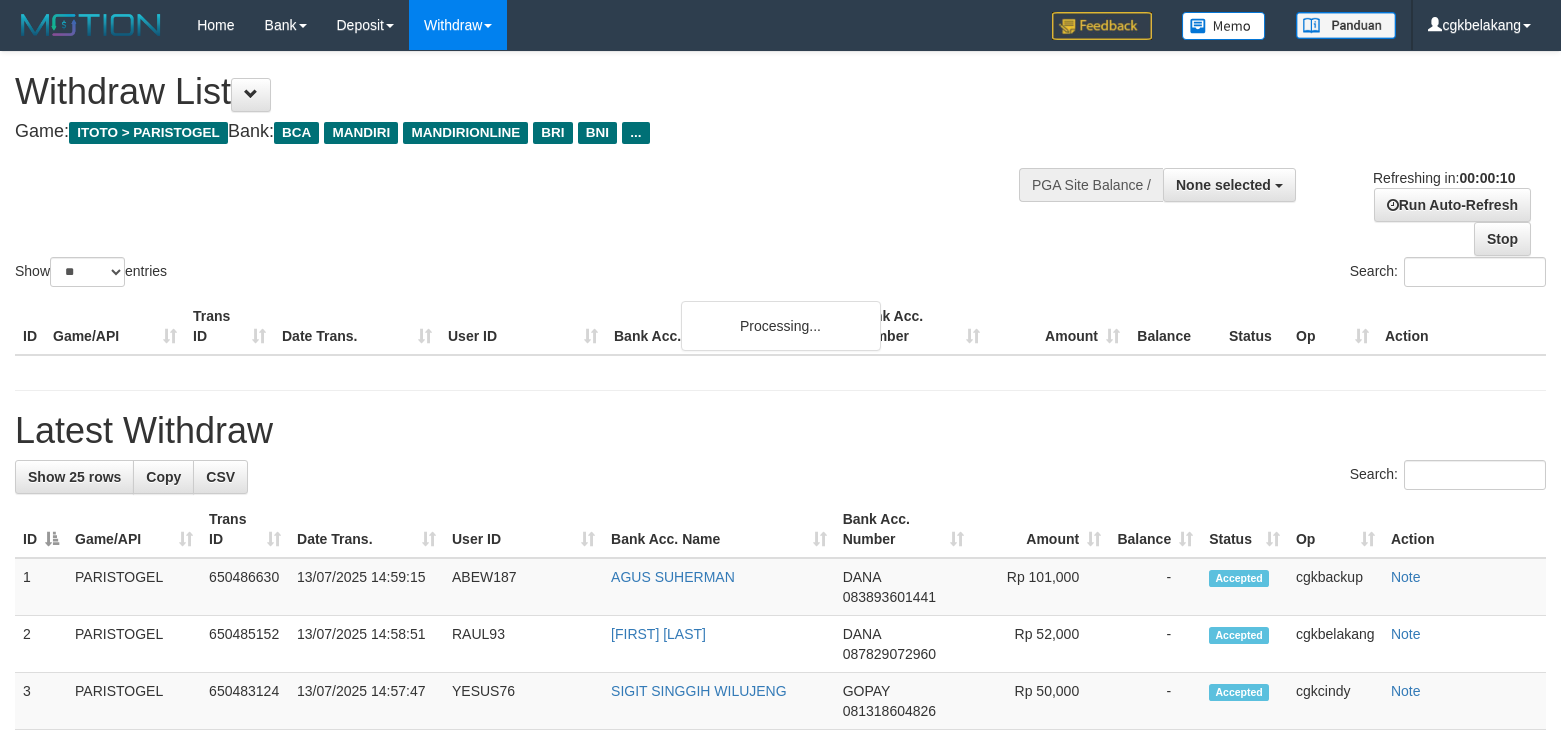 select 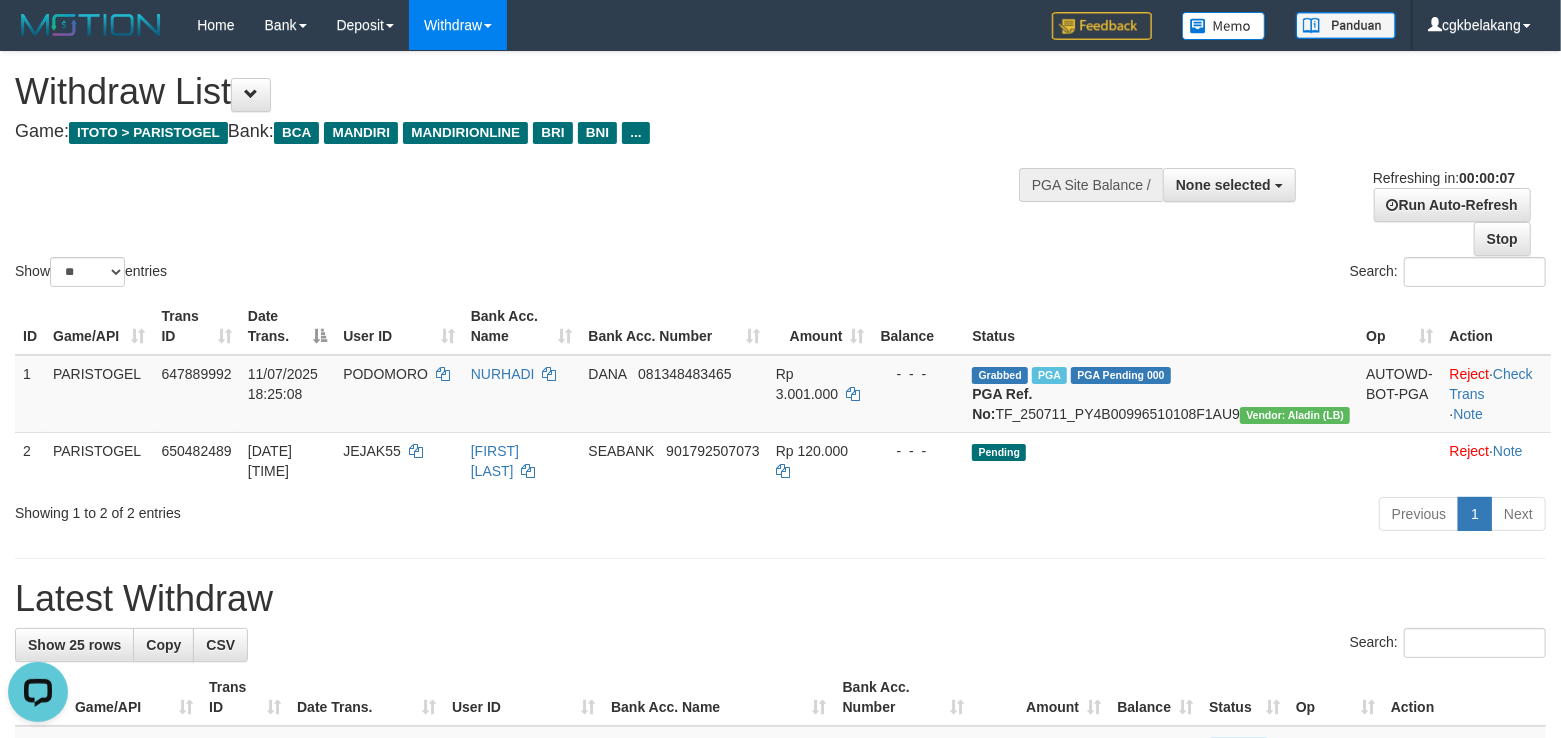 scroll, scrollTop: 0, scrollLeft: 0, axis: both 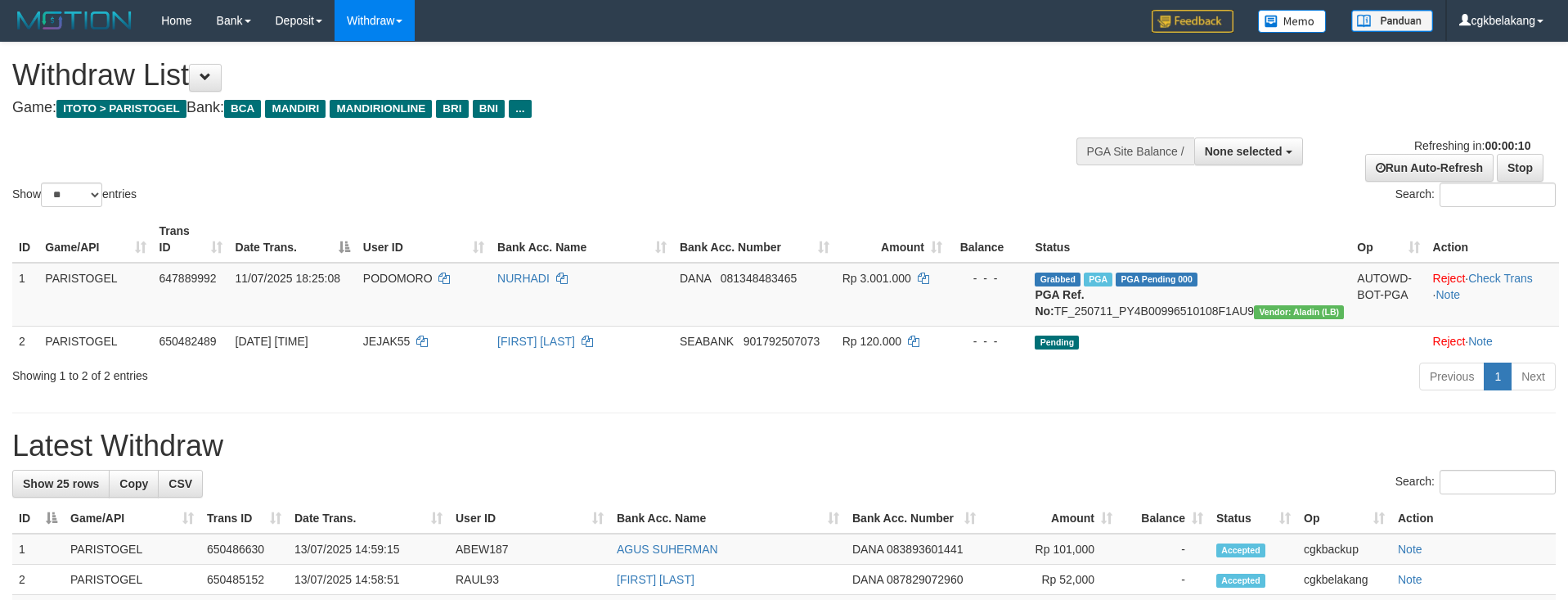 select 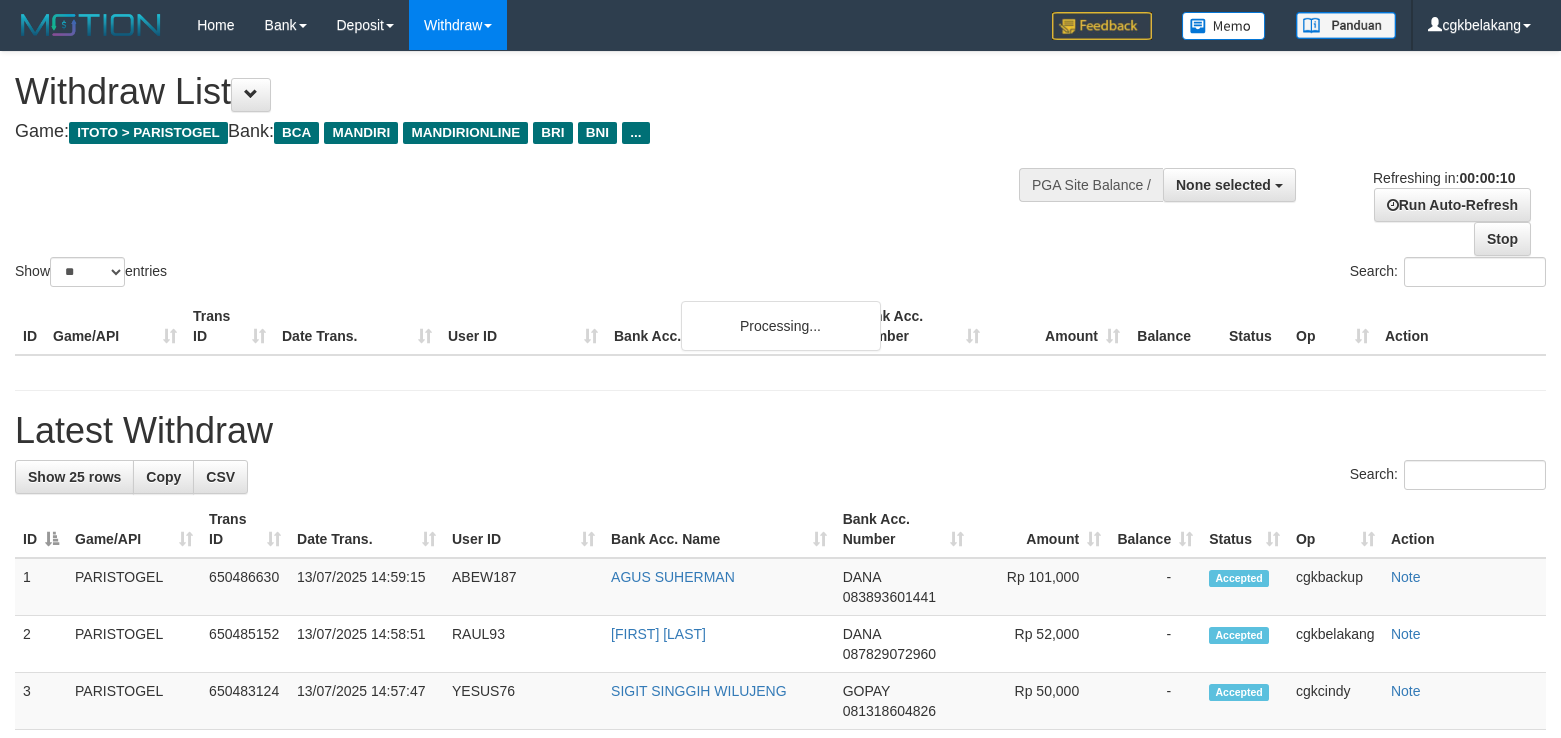 select 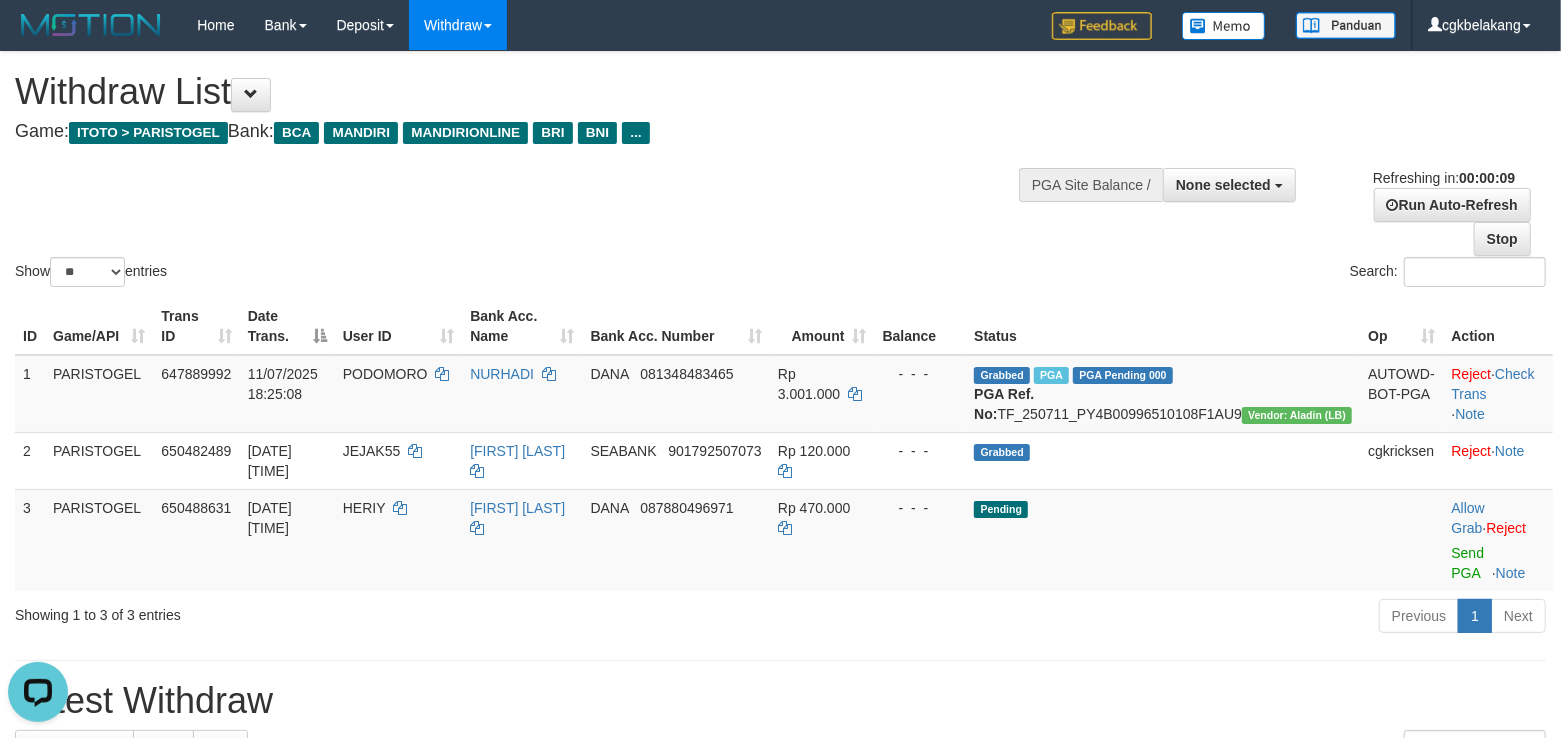 scroll, scrollTop: 0, scrollLeft: 0, axis: both 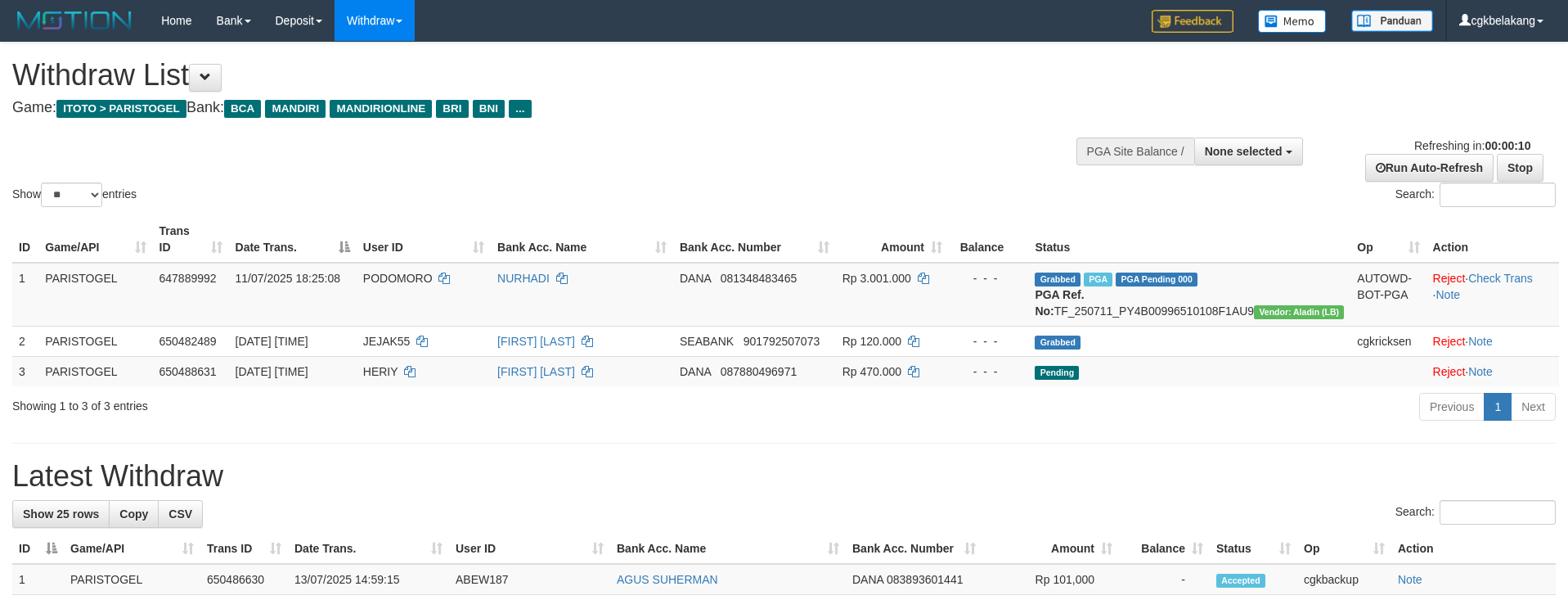 select 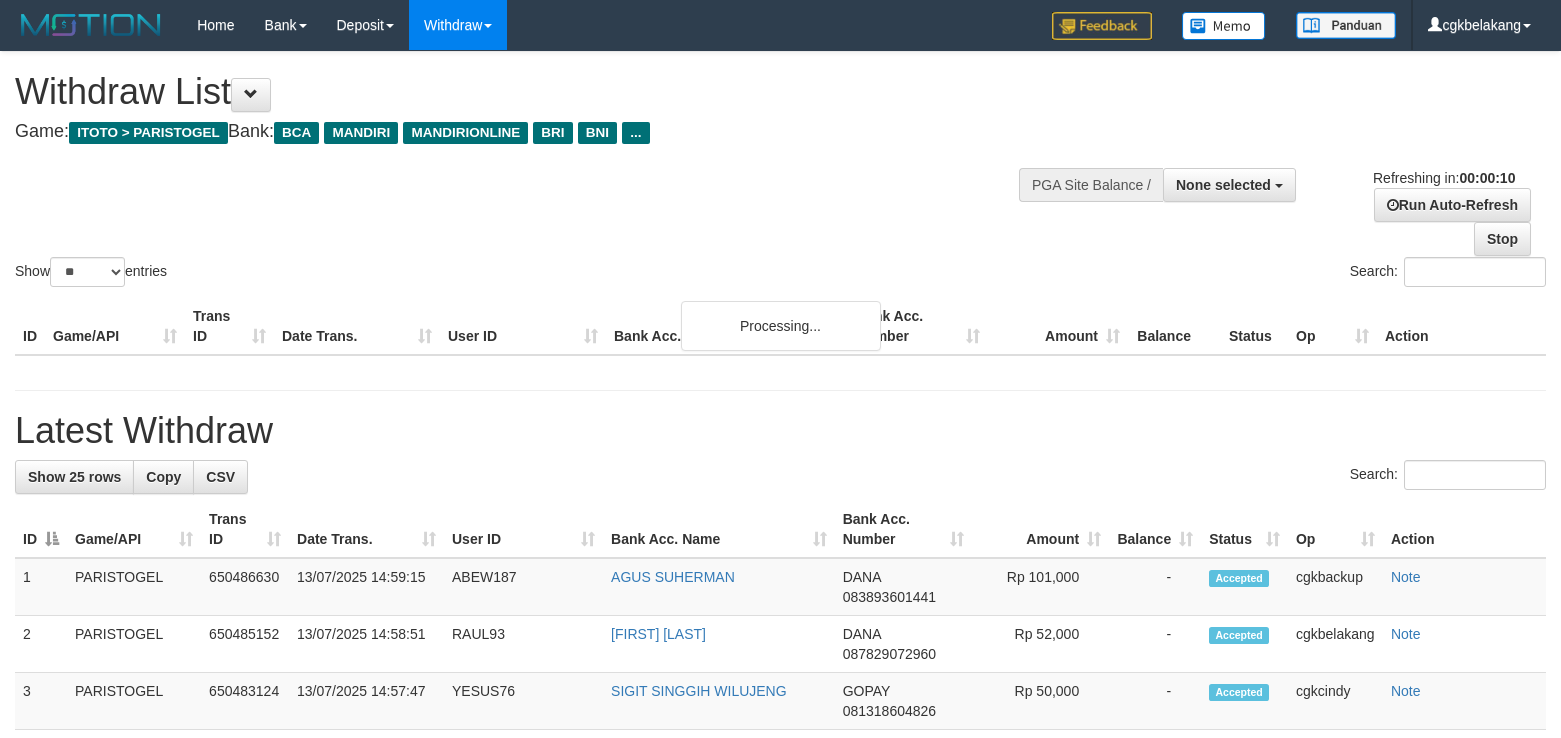 select 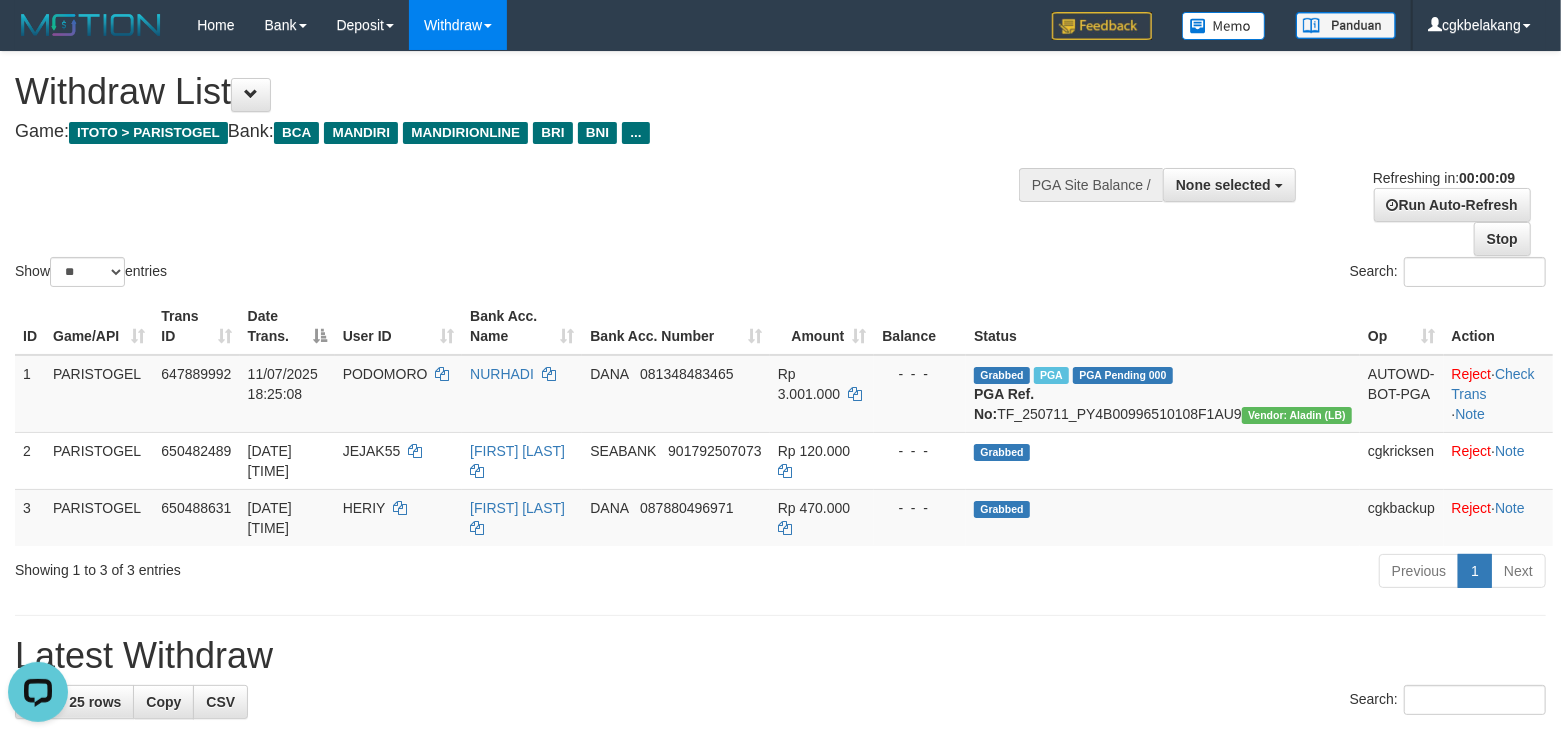 scroll, scrollTop: 0, scrollLeft: 0, axis: both 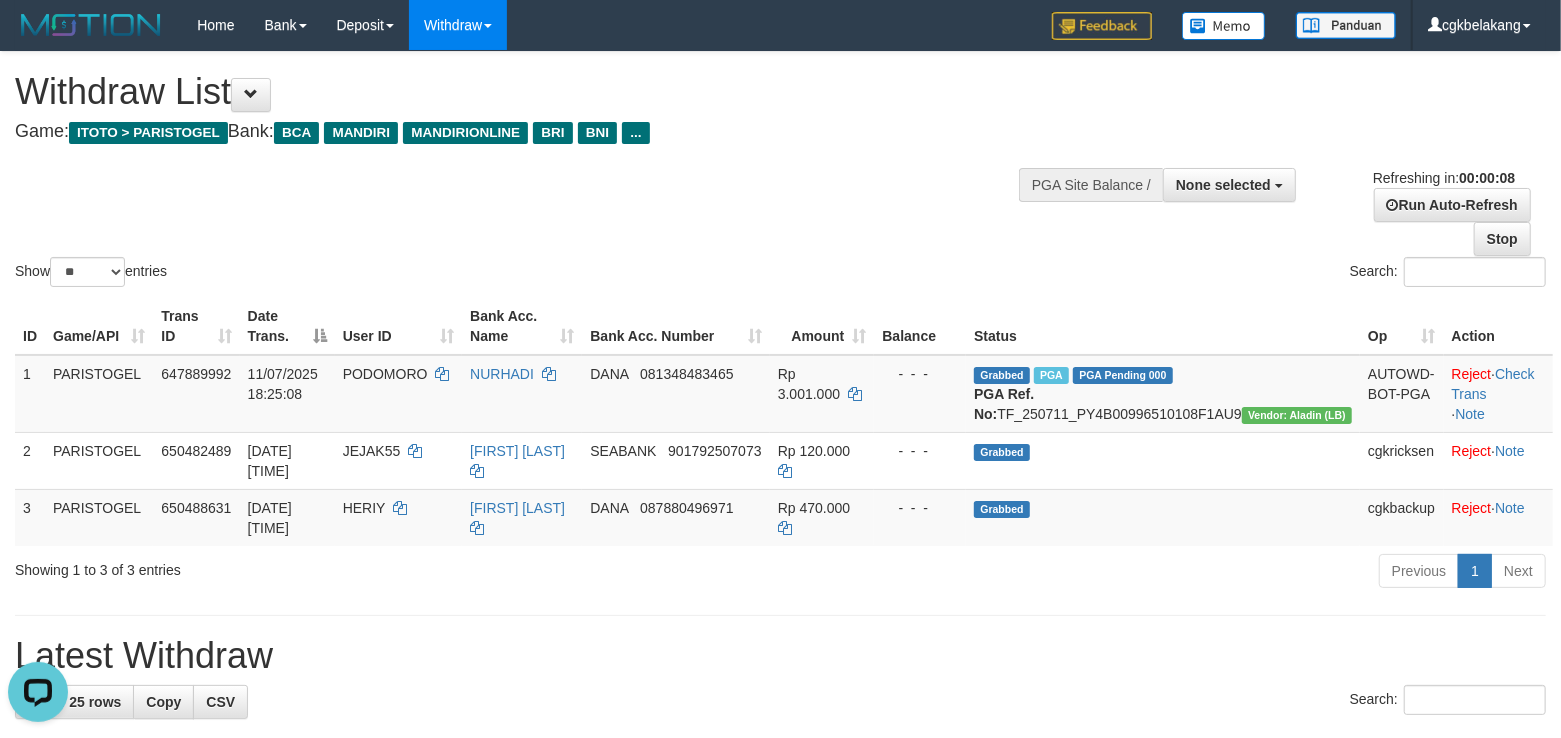 click on "ID Game/API Trans ID Date Trans. User ID Bank Acc. Name Bank Acc. Number Amount Balance Status Op Action
1 PARISTOGEL 647889992 [DATE] [TIME] PODOMORO    [FIRST] [LAST]    DANA     [PHONE] Rp 3.001.000    -  -  - Grabbed   PGA   PGA Pending 000 PGA Ref. No:  TF_250711_PY4B00996510108F1AU9  Vendor: Aladin (LB) AUTOWD-BOT-PGA Reject ·    Check Trans    ·    Note 2 PARISTOGEL 650482489 [DATE] [TIME] JEJAK55    [FIRST] [LAST]    SEABANK     [ACCOUNT NUMBER] Rp 120.000    -  -  - Grabbed cgkricksen Reject ·    Note 3 PARISTOGEL 650488631 [DATE] [TIME] HERIY    [FIRST] [LAST]    DANA     [PHONE] Rp 470.000    -  -  - Grabbed cgkbackup Reject ·    Note Processing..." at bounding box center [780, 422] 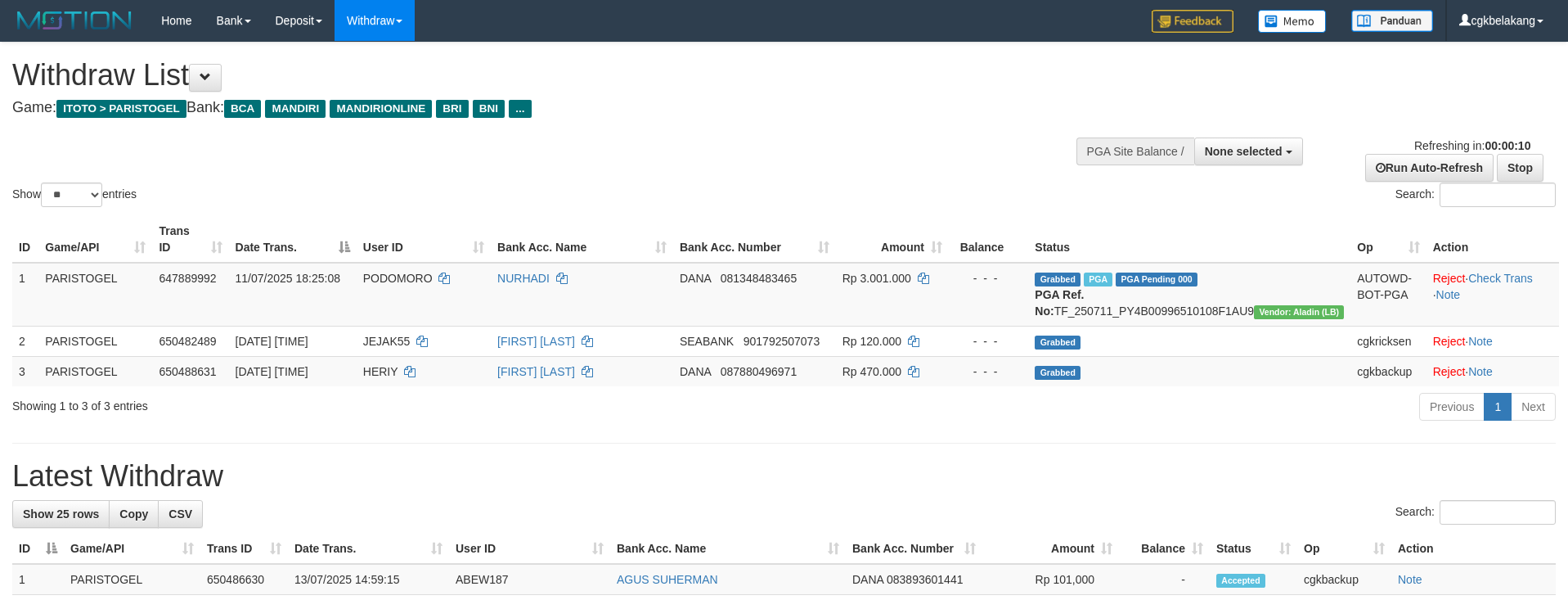 select 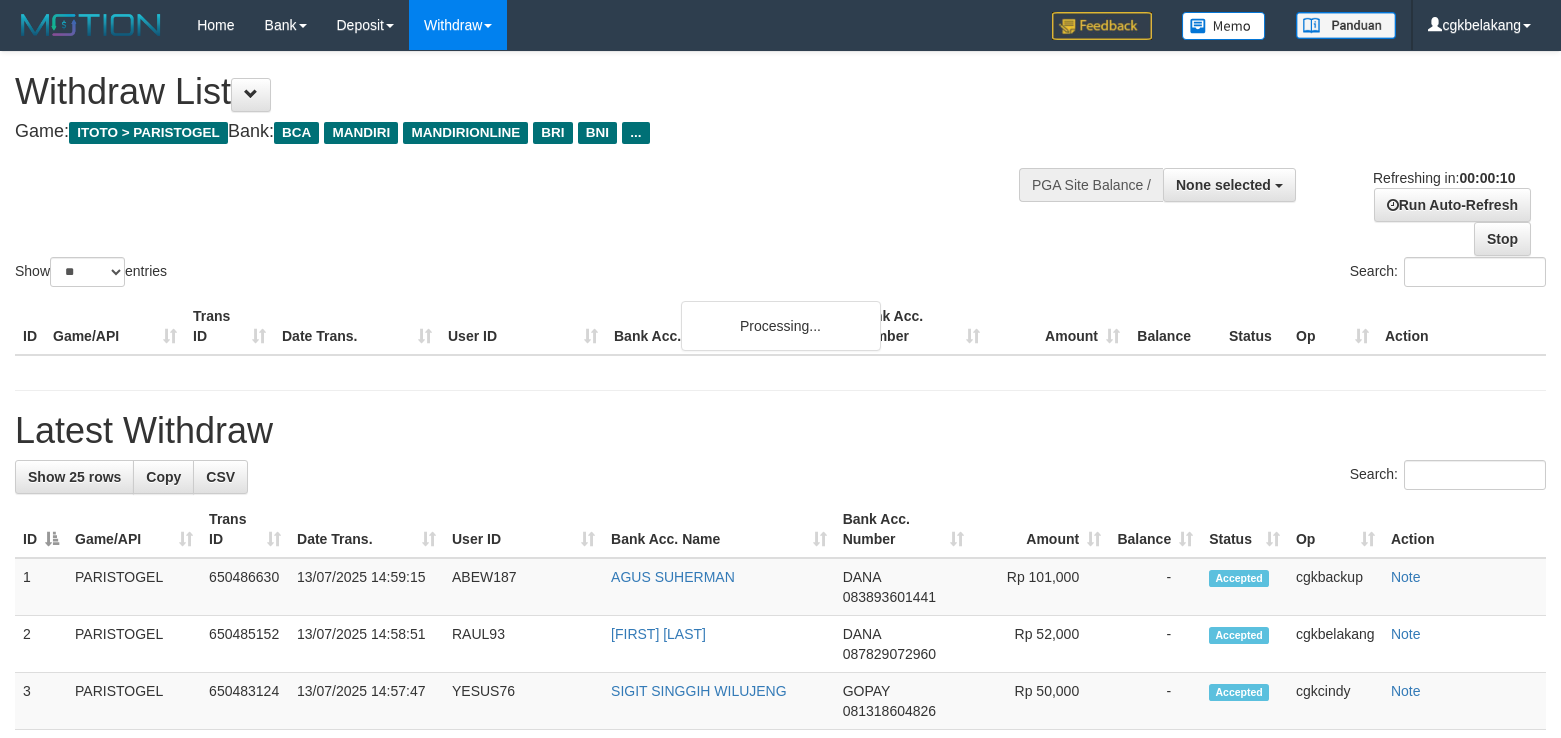 select 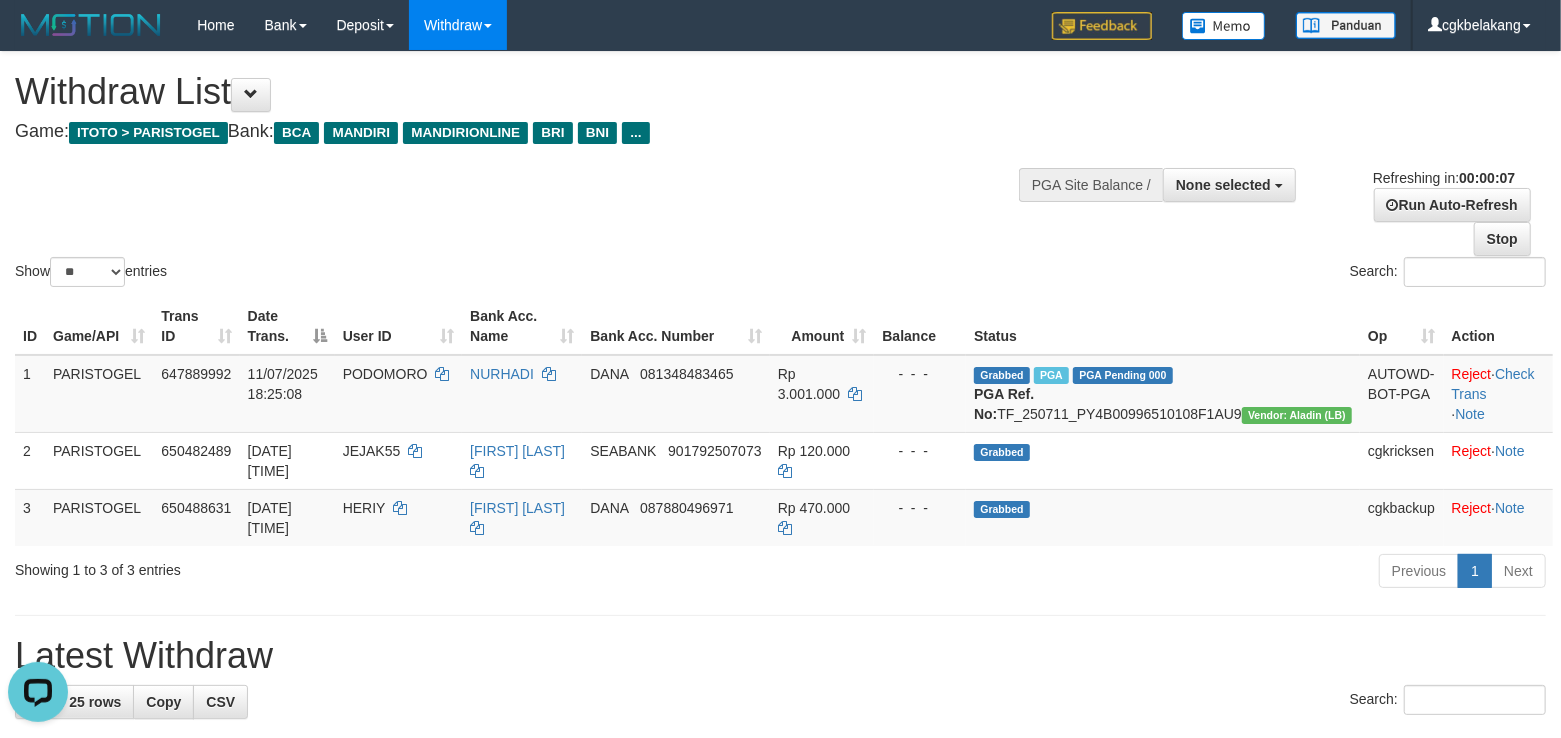 scroll, scrollTop: 0, scrollLeft: 0, axis: both 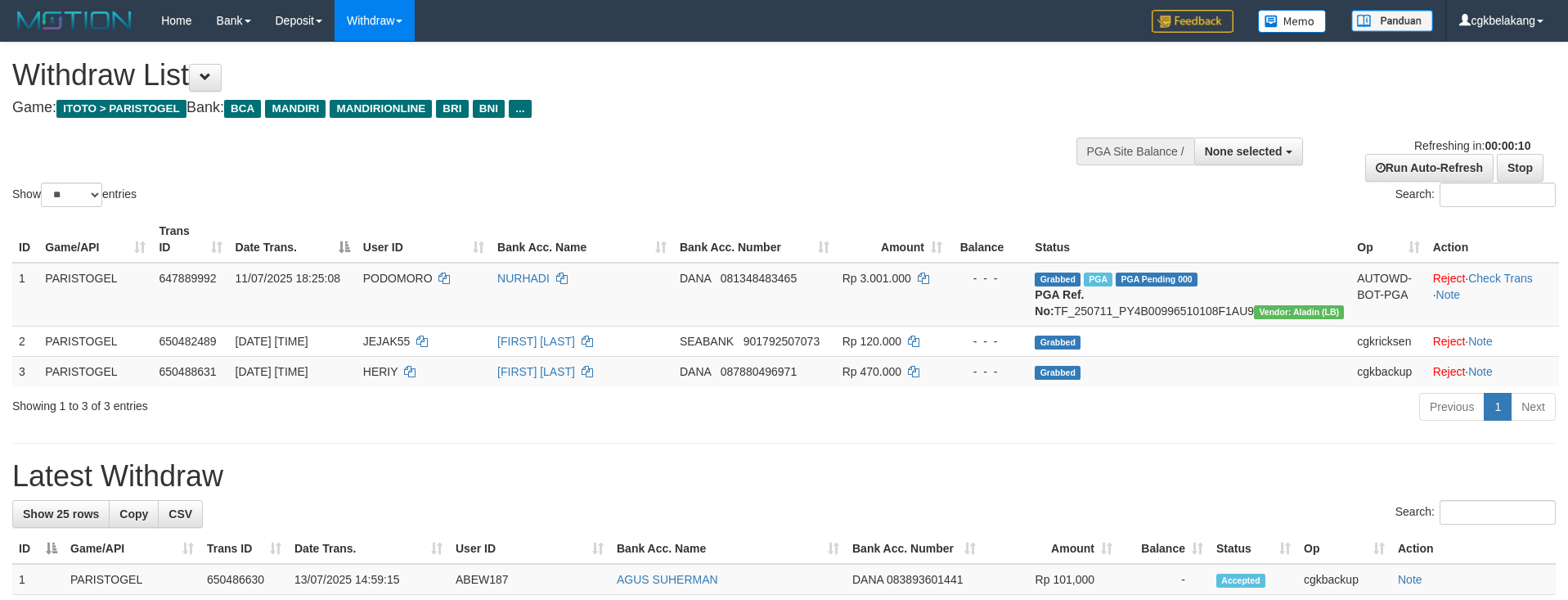 select 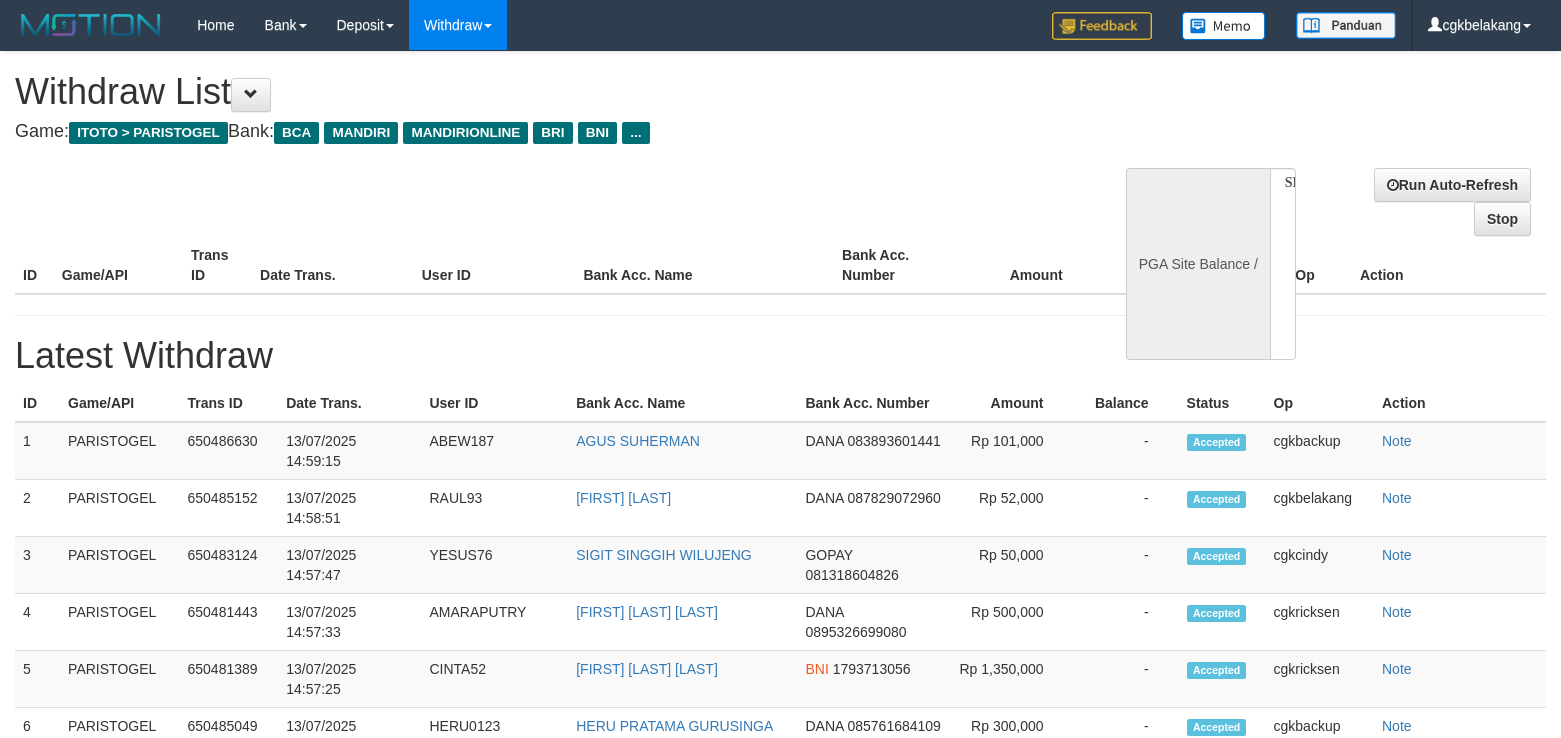 select 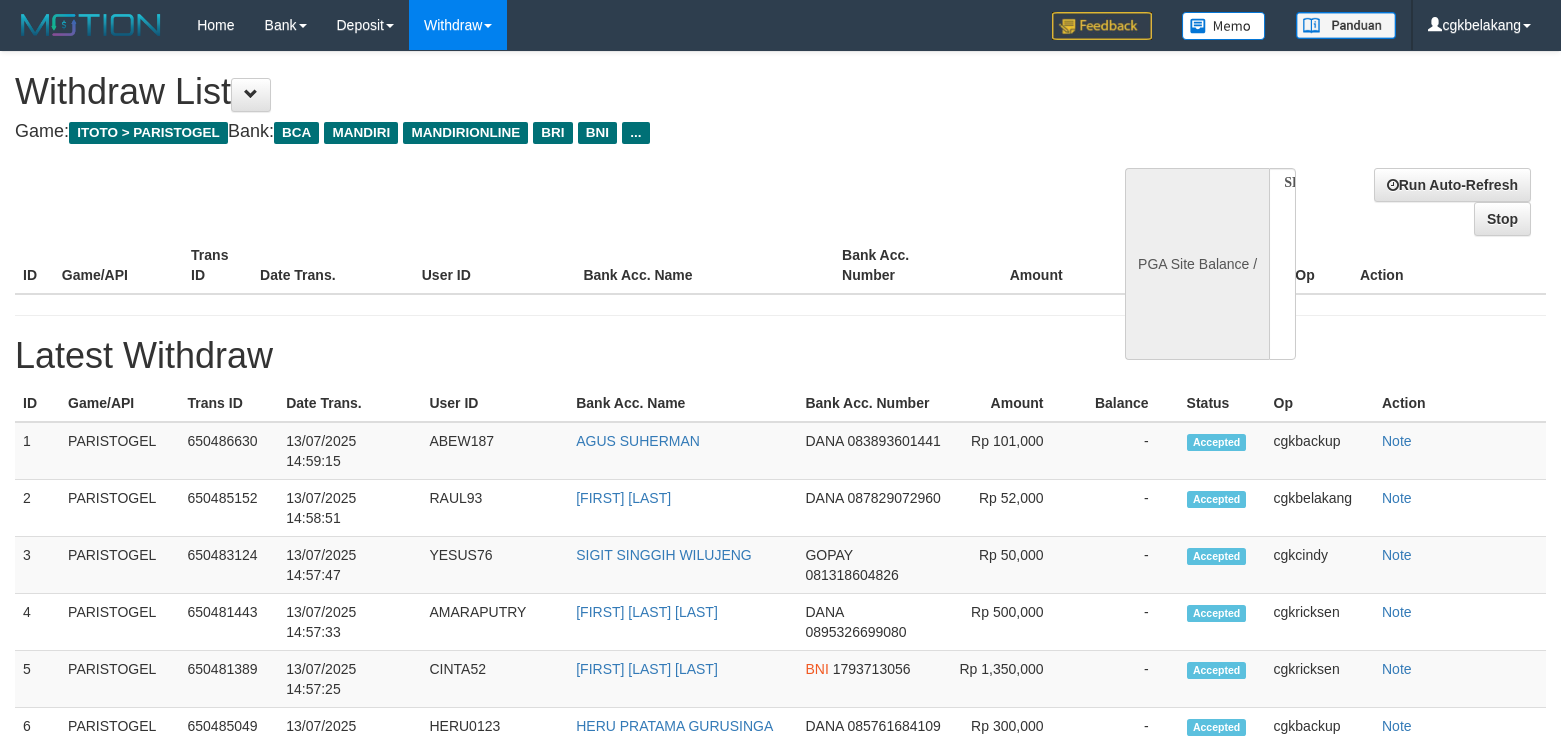 scroll, scrollTop: 0, scrollLeft: 0, axis: both 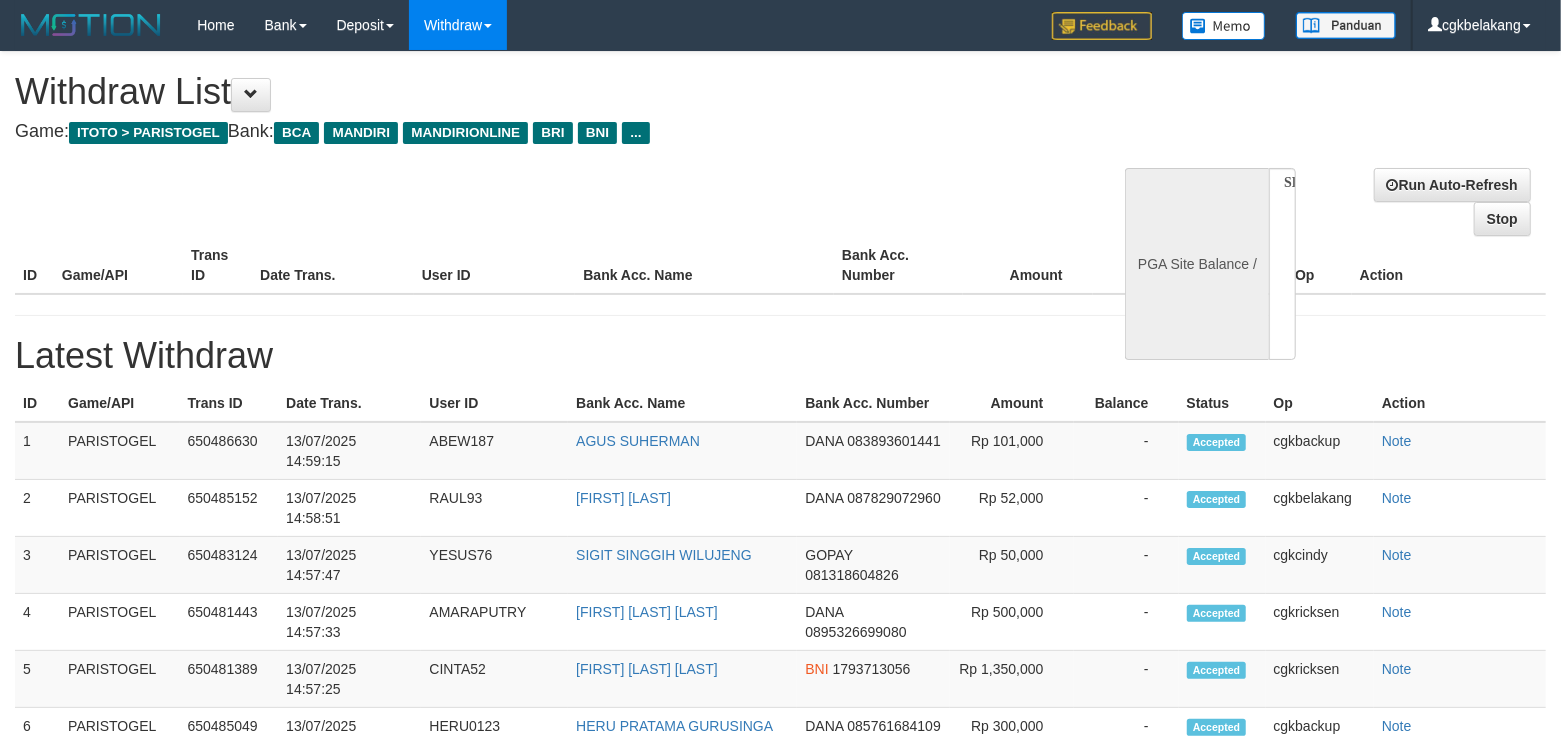 select on "**" 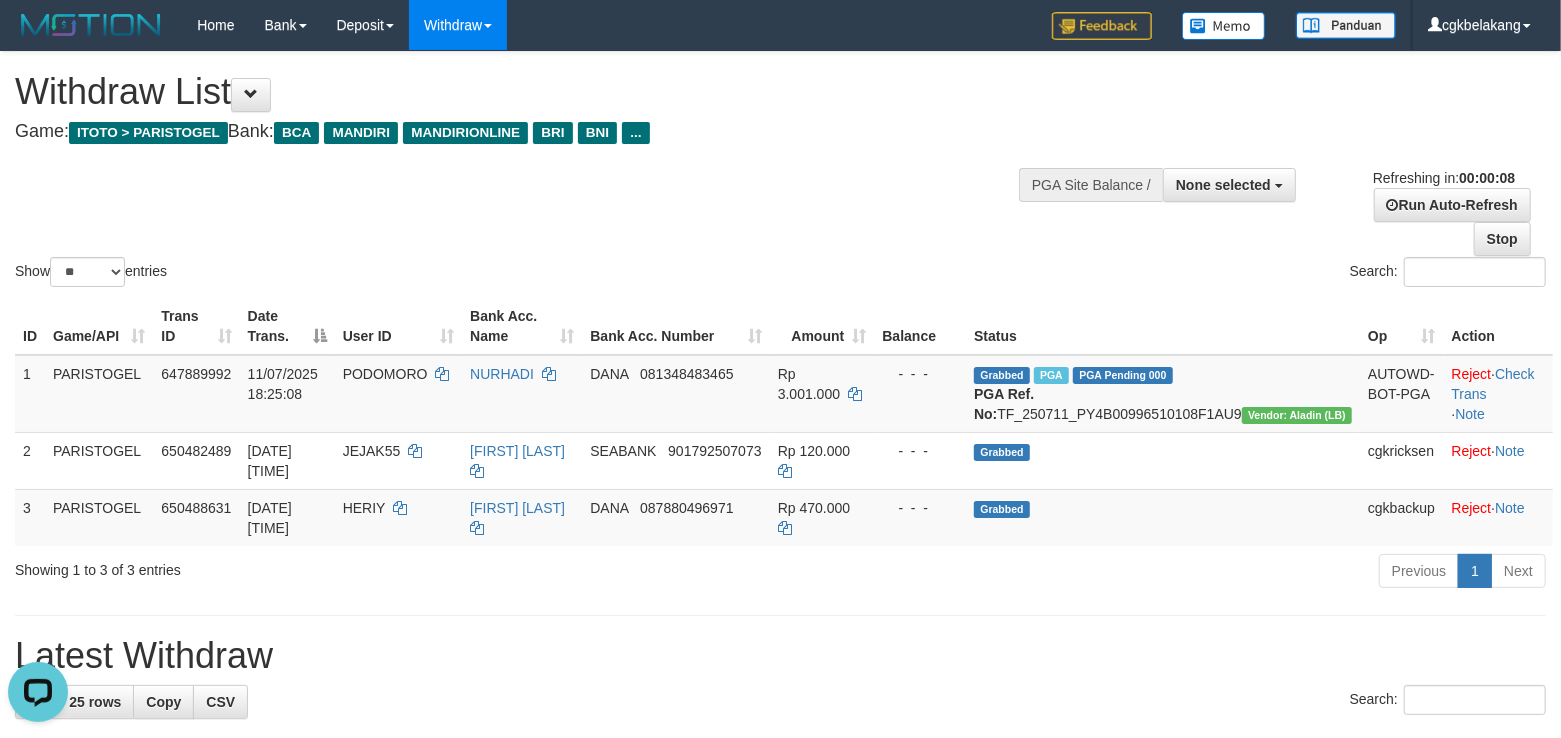 scroll, scrollTop: 0, scrollLeft: 0, axis: both 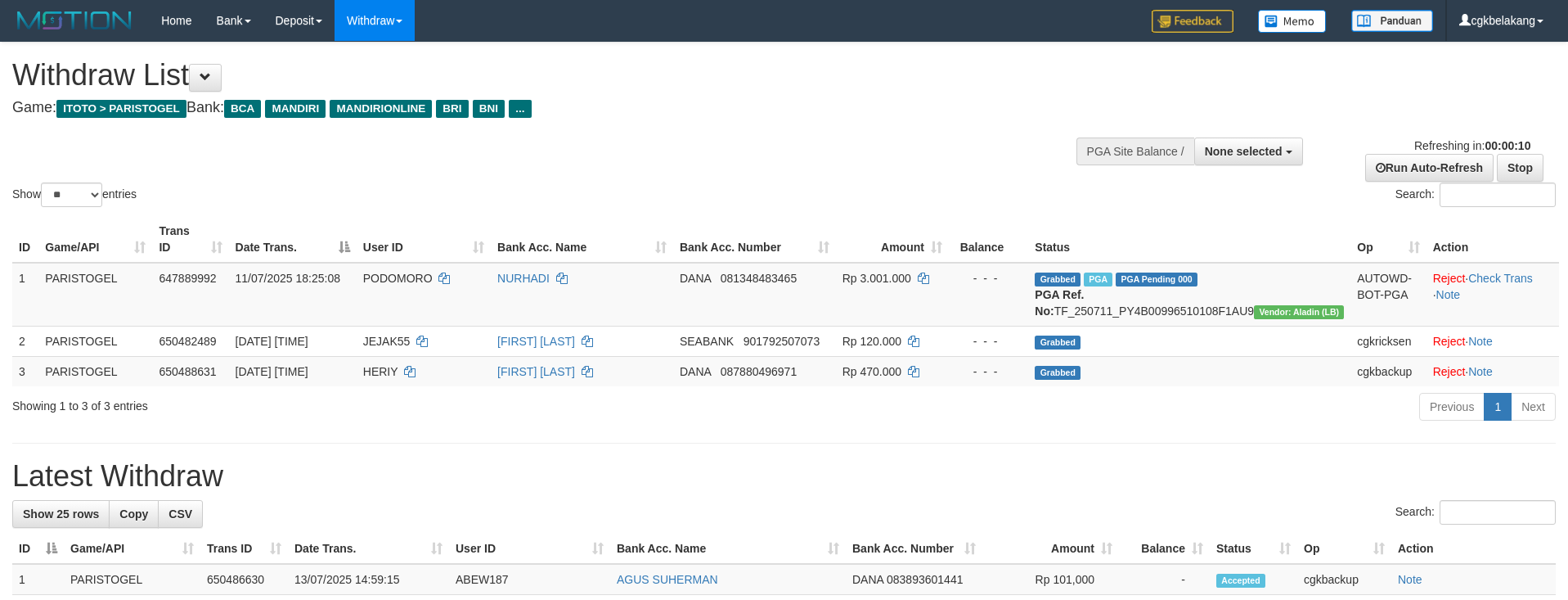 select 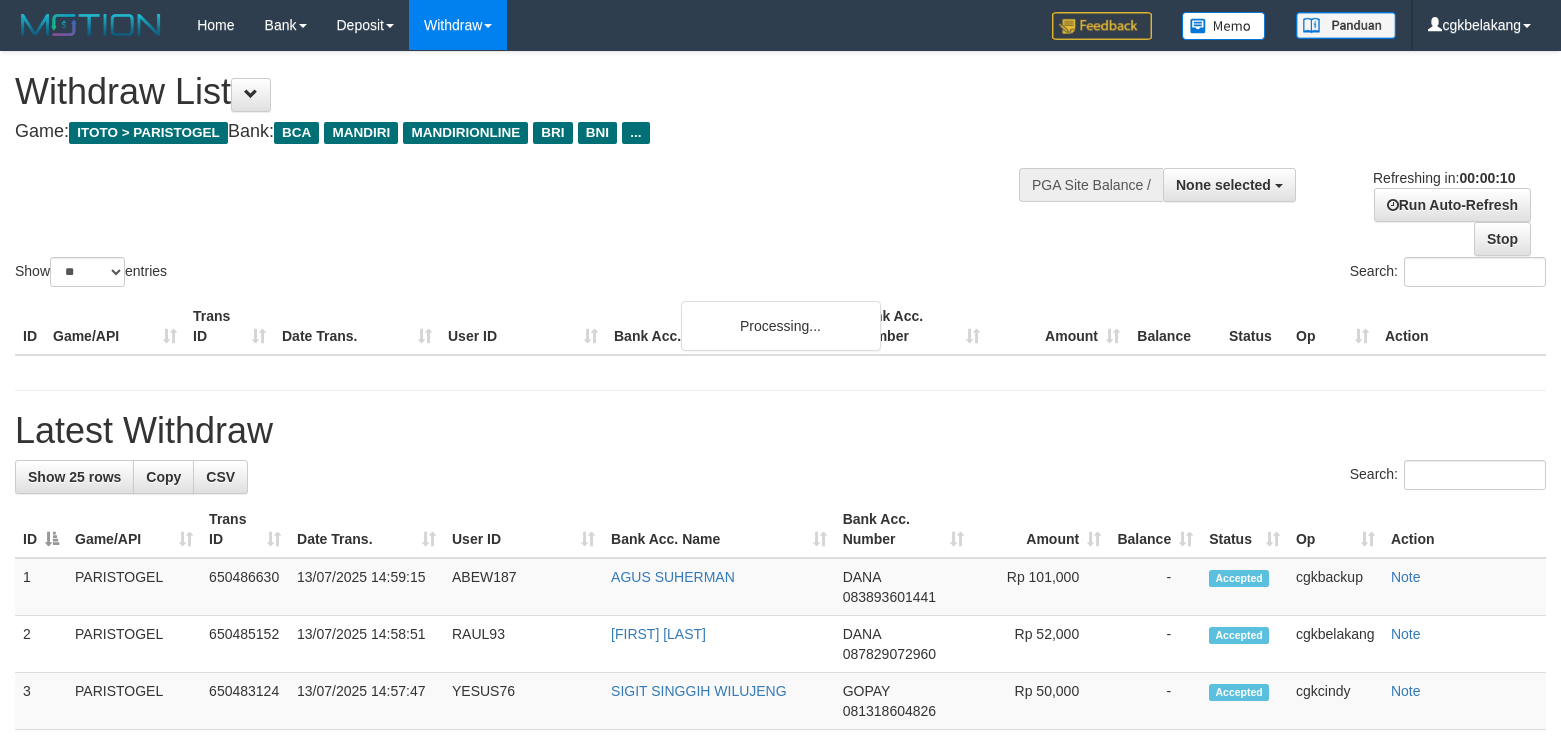 select 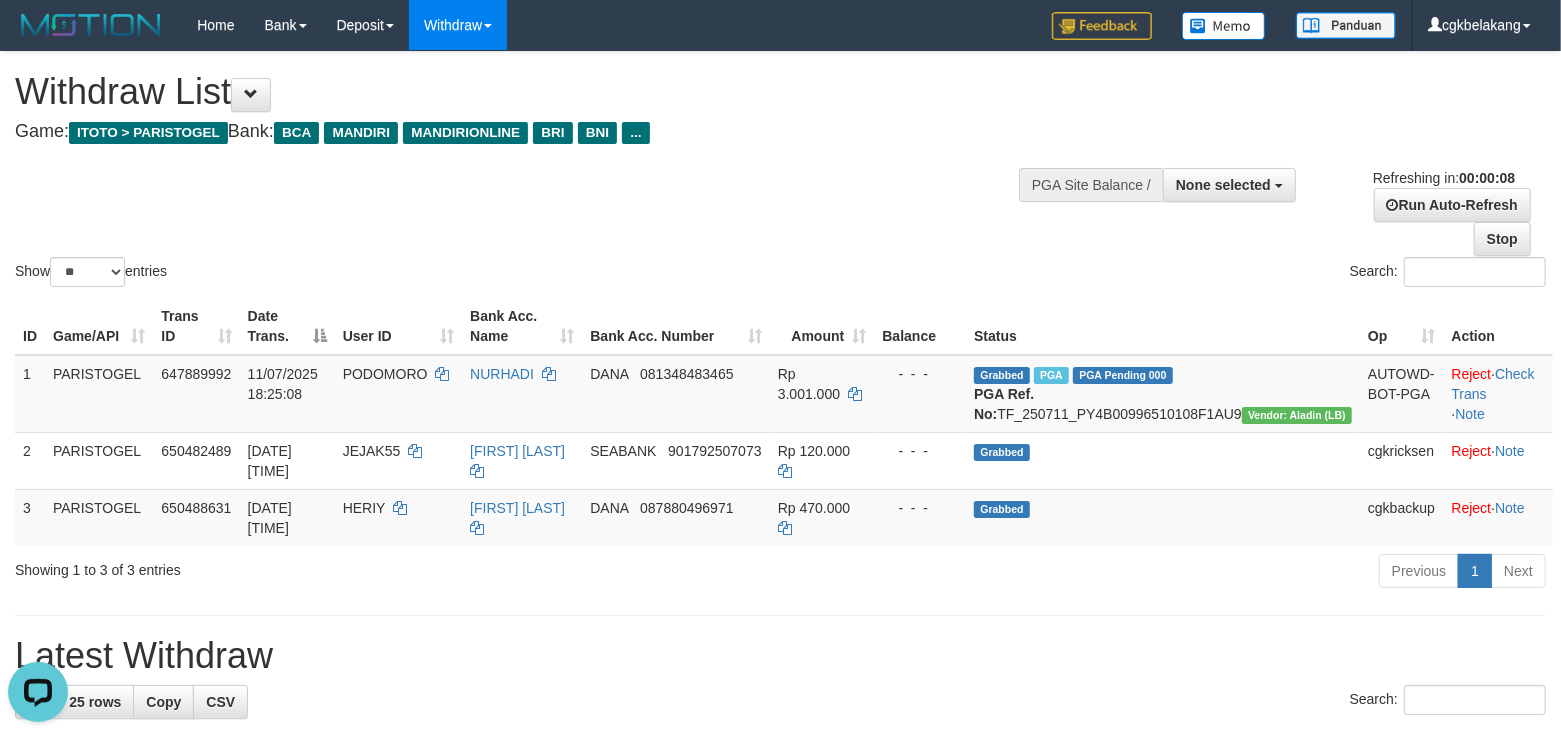 scroll, scrollTop: 0, scrollLeft: 0, axis: both 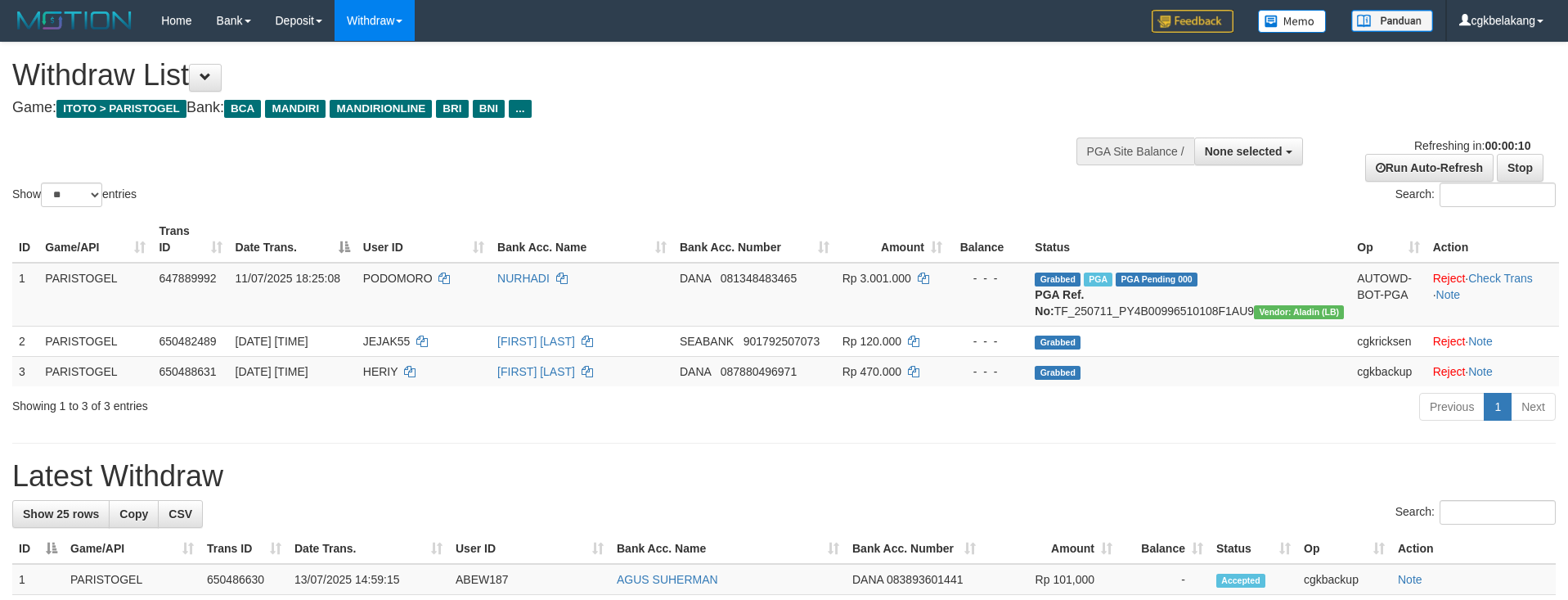 select 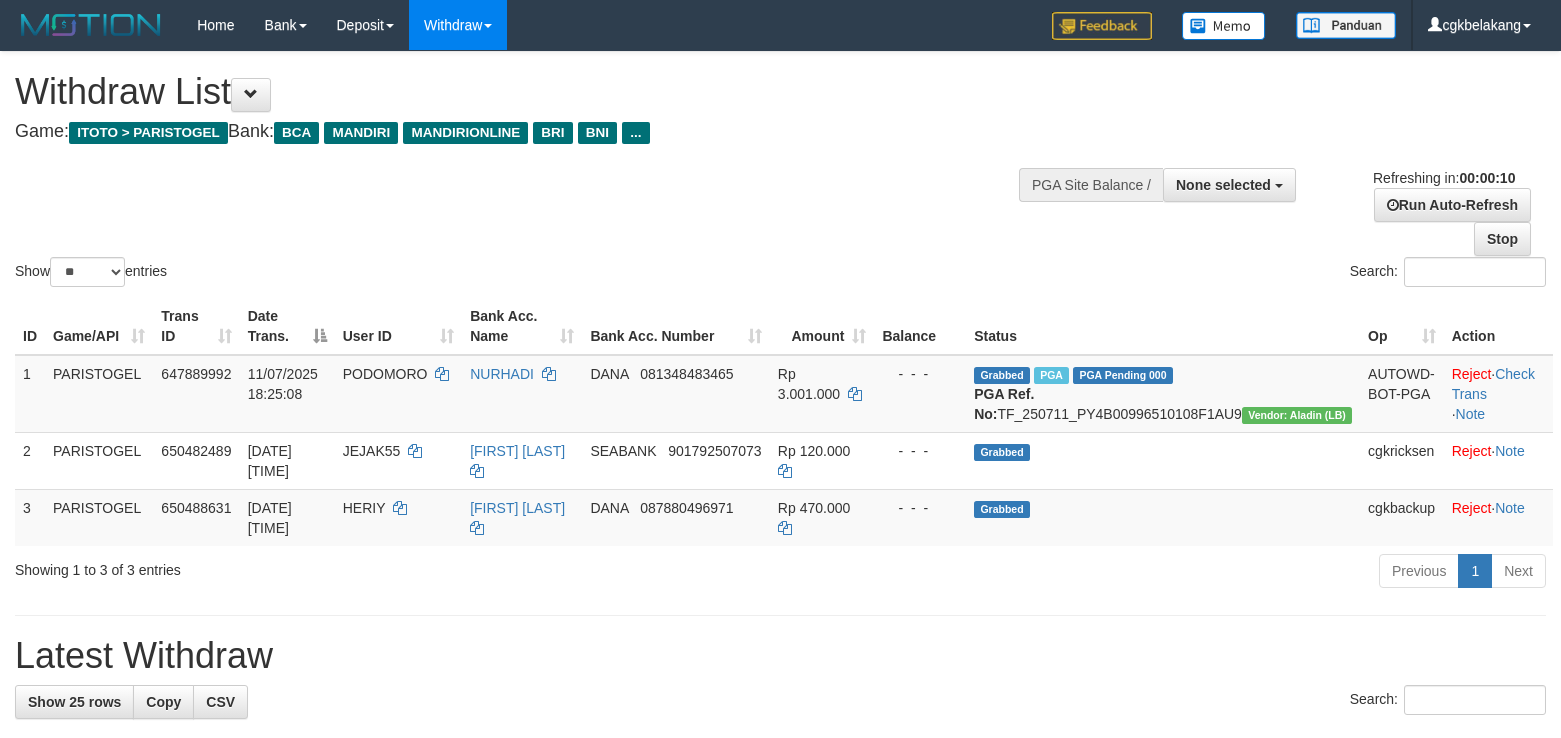 select 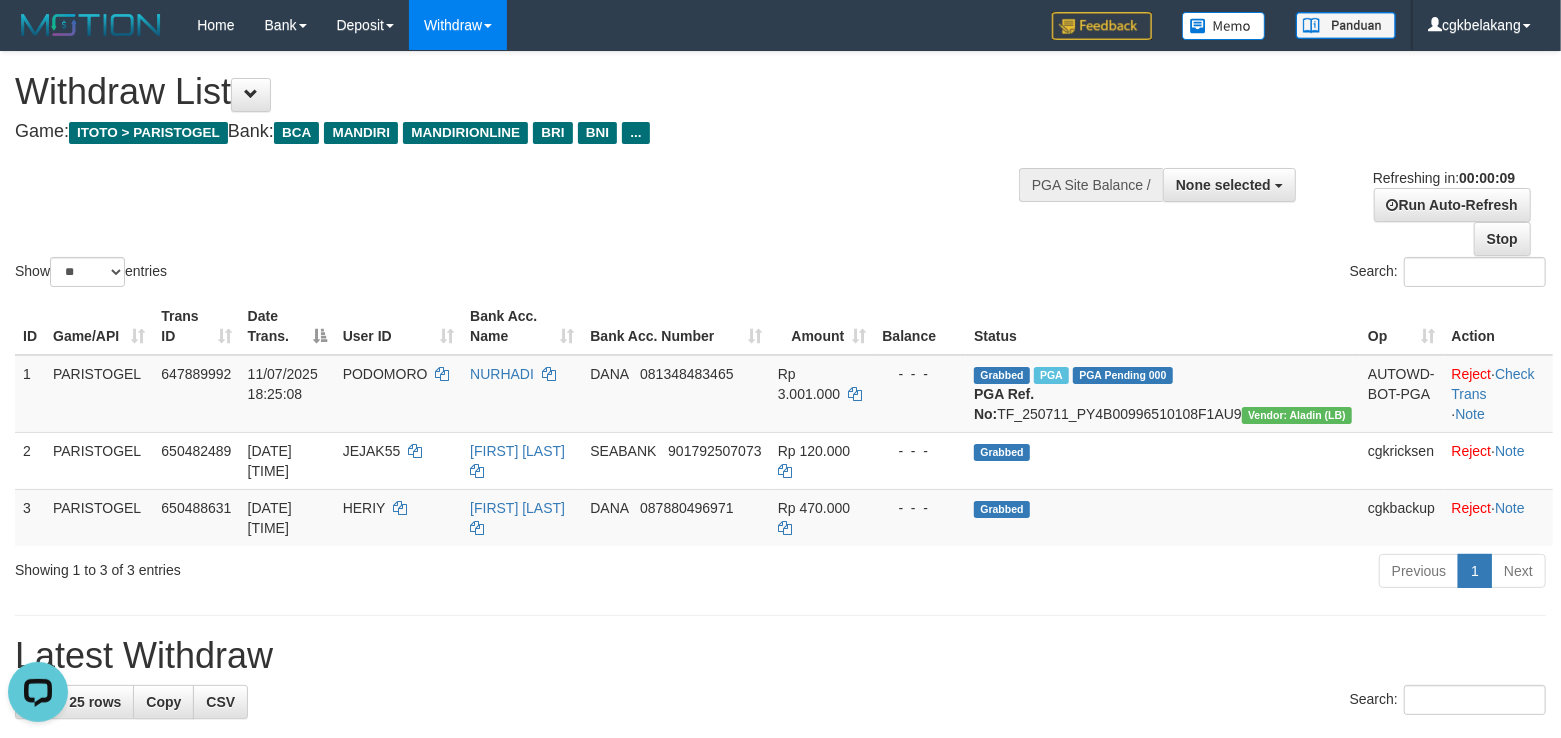 scroll, scrollTop: 0, scrollLeft: 0, axis: both 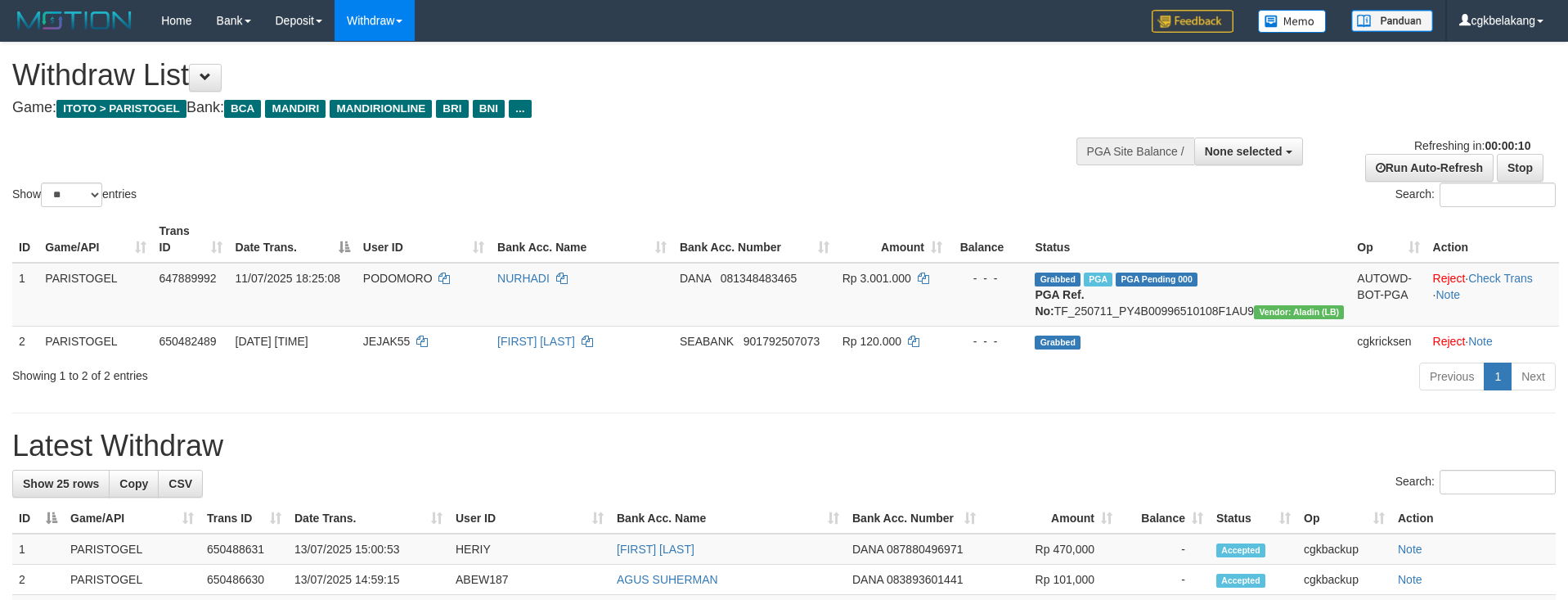 select 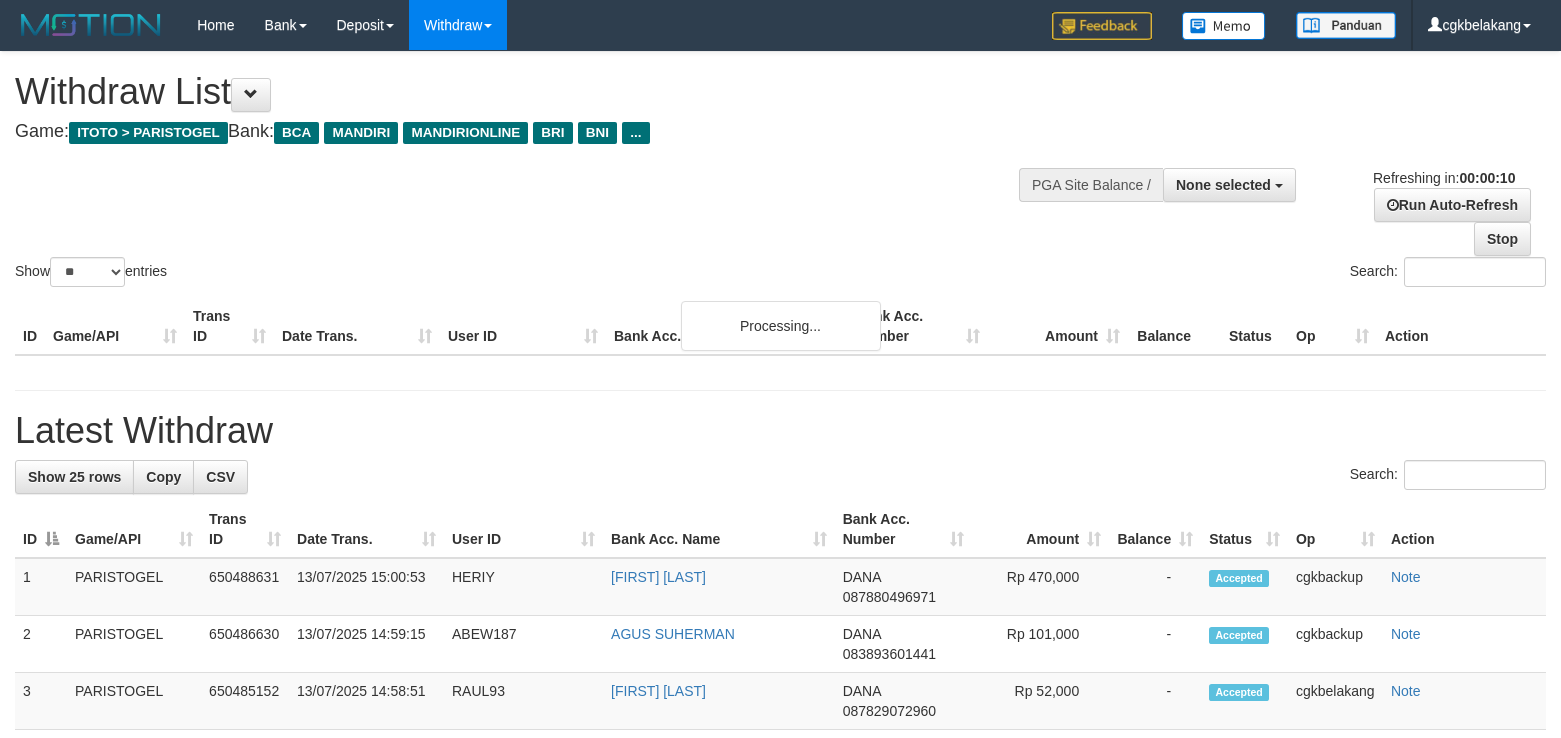 select 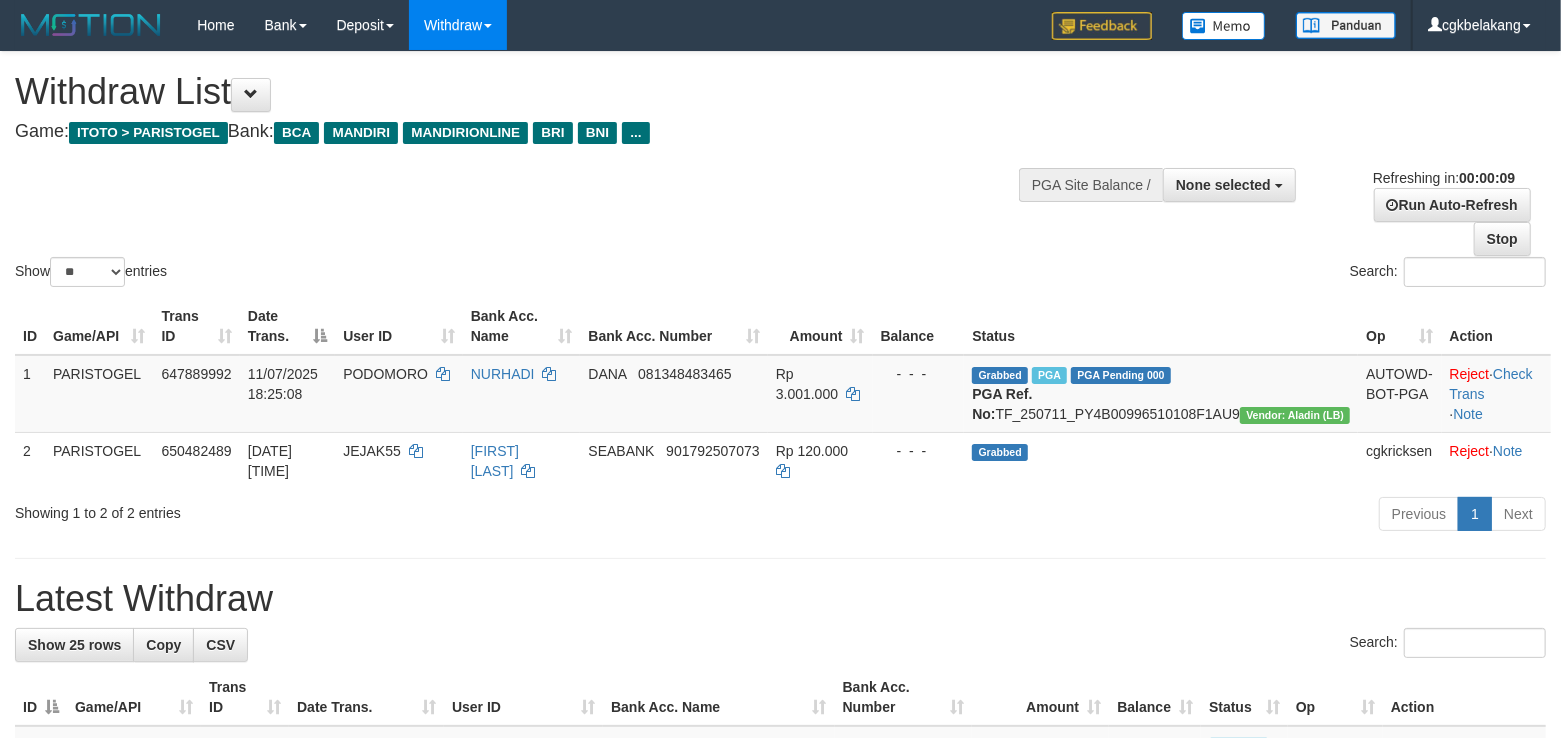 click on "Show  ** ** ** ***  entries Search:" at bounding box center [780, 171] 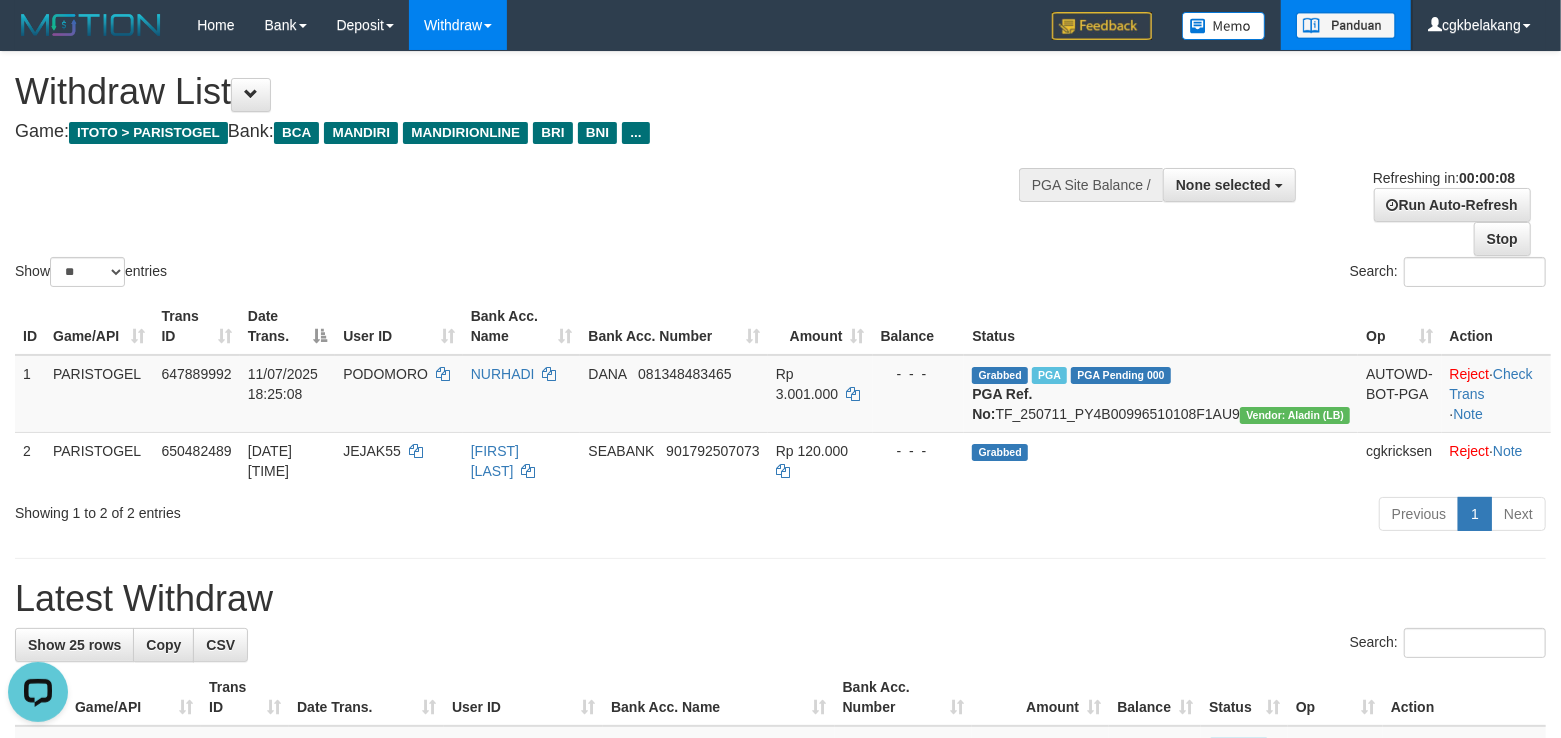 scroll, scrollTop: 0, scrollLeft: 0, axis: both 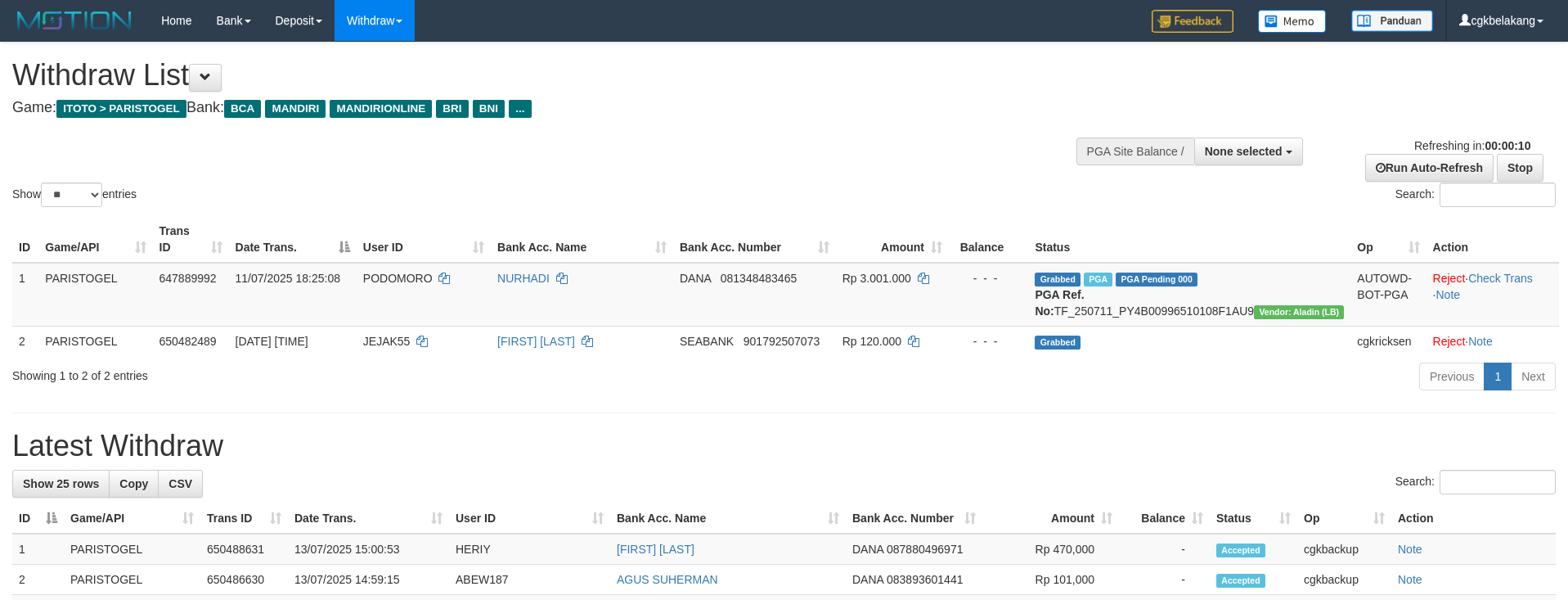 select 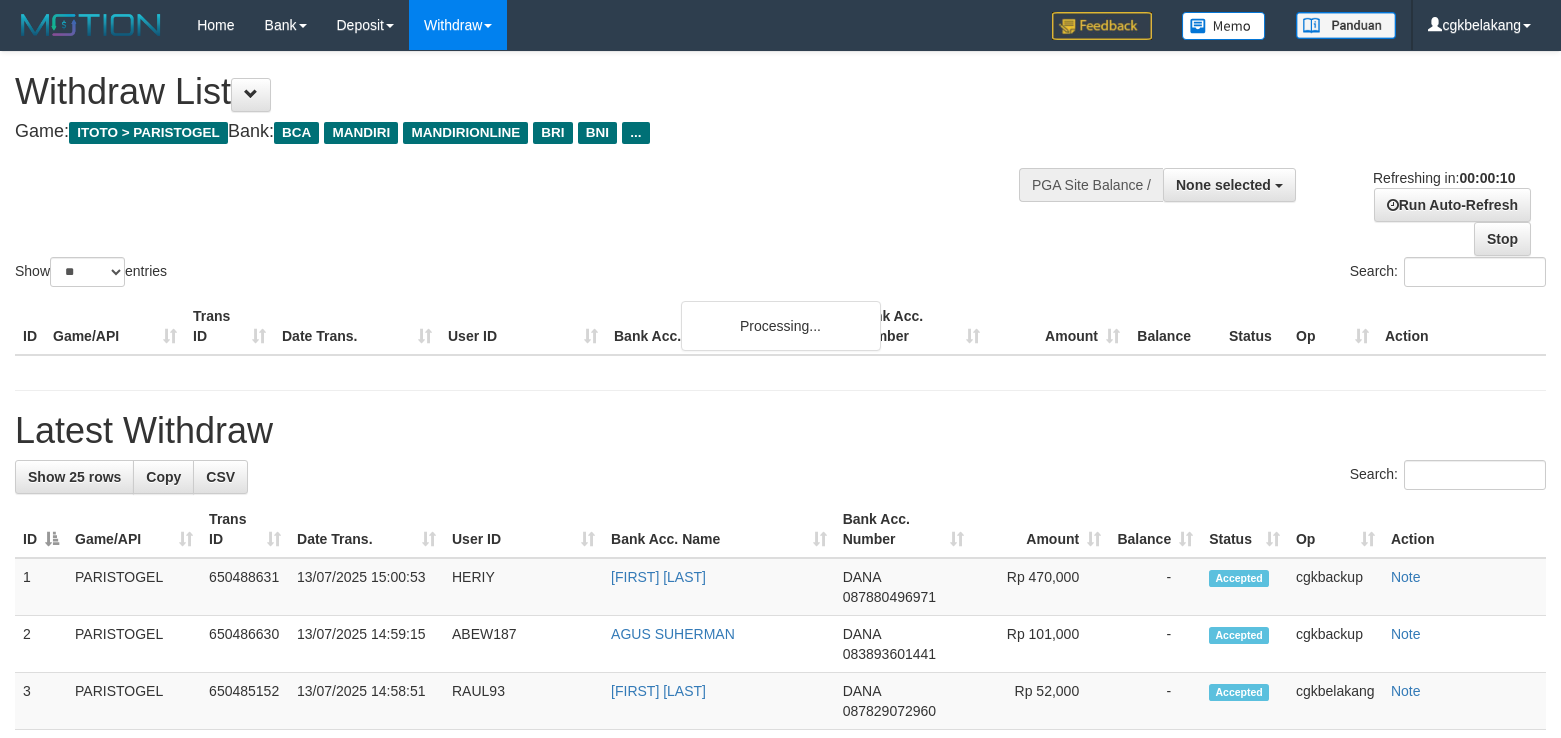 select 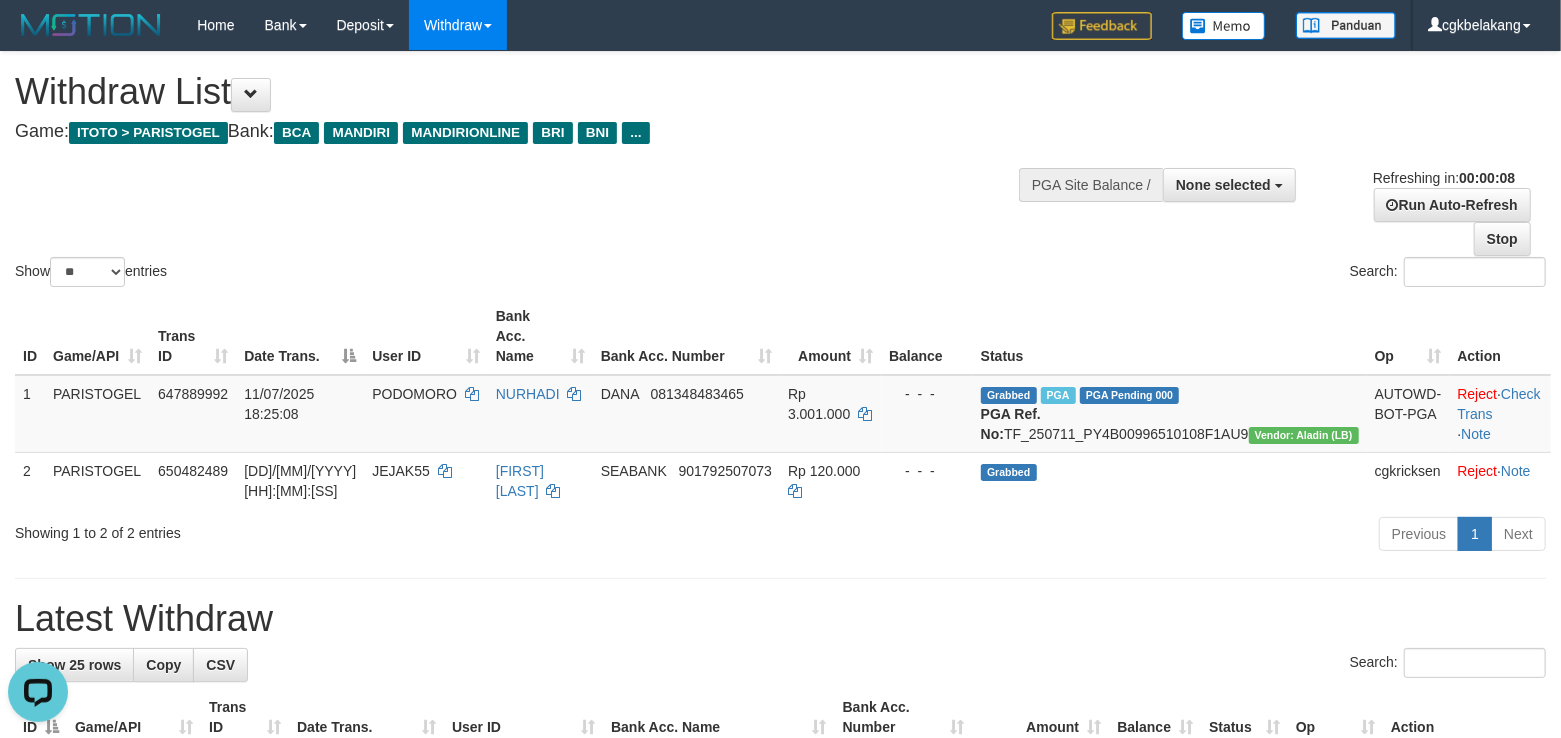 scroll, scrollTop: 0, scrollLeft: 0, axis: both 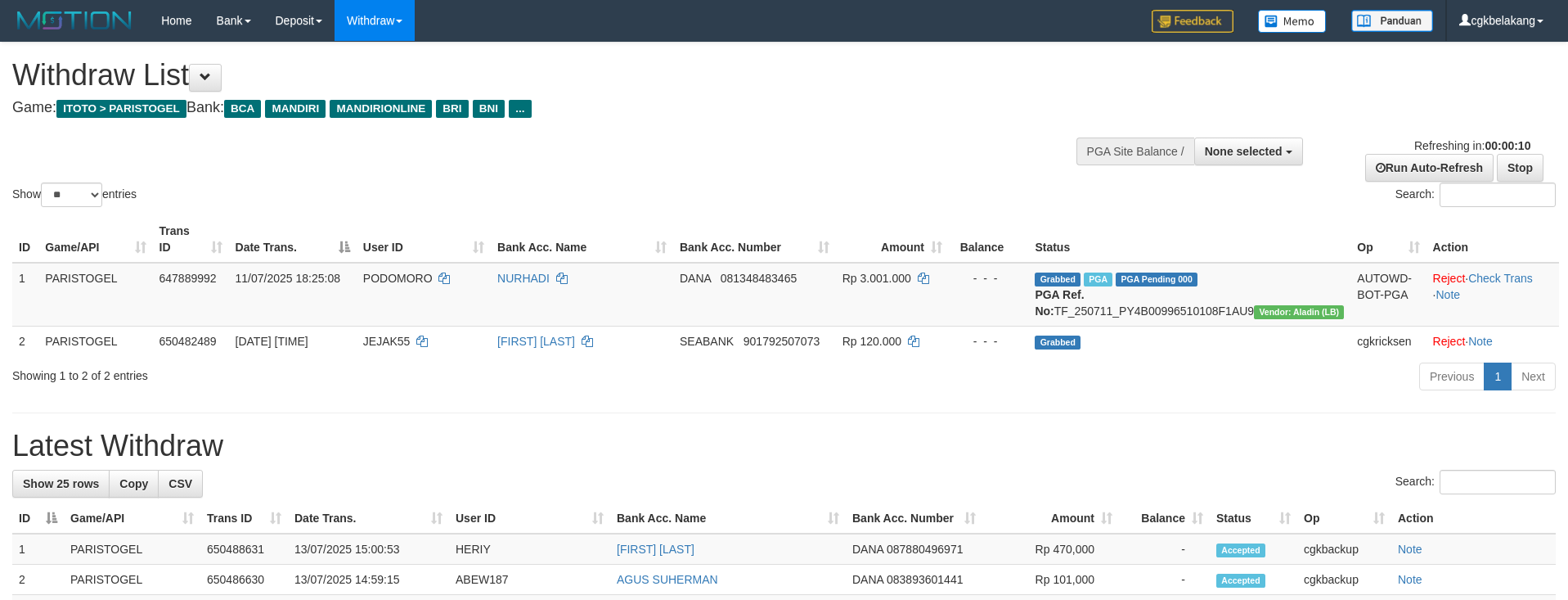 select 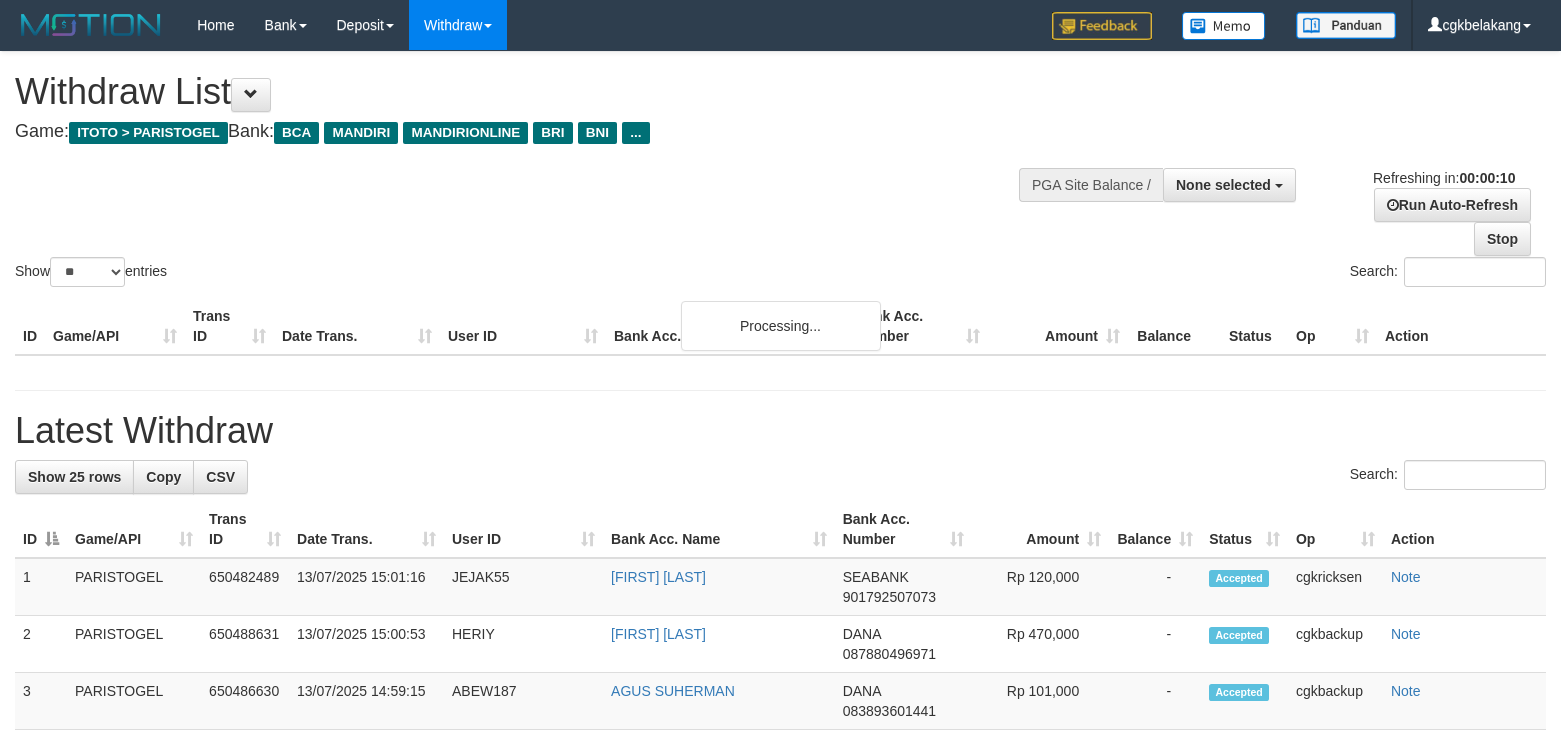 select 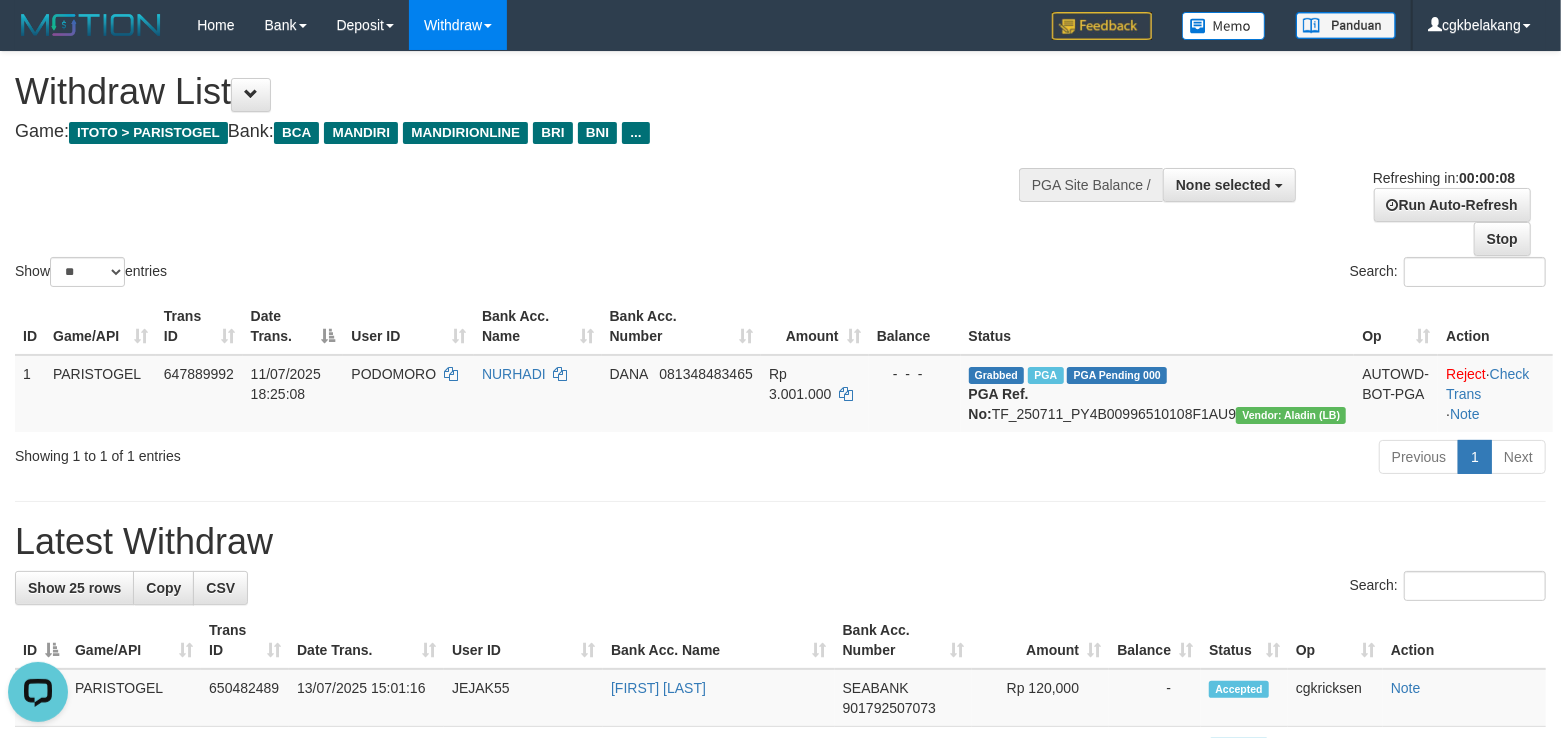 scroll, scrollTop: 0, scrollLeft: 0, axis: both 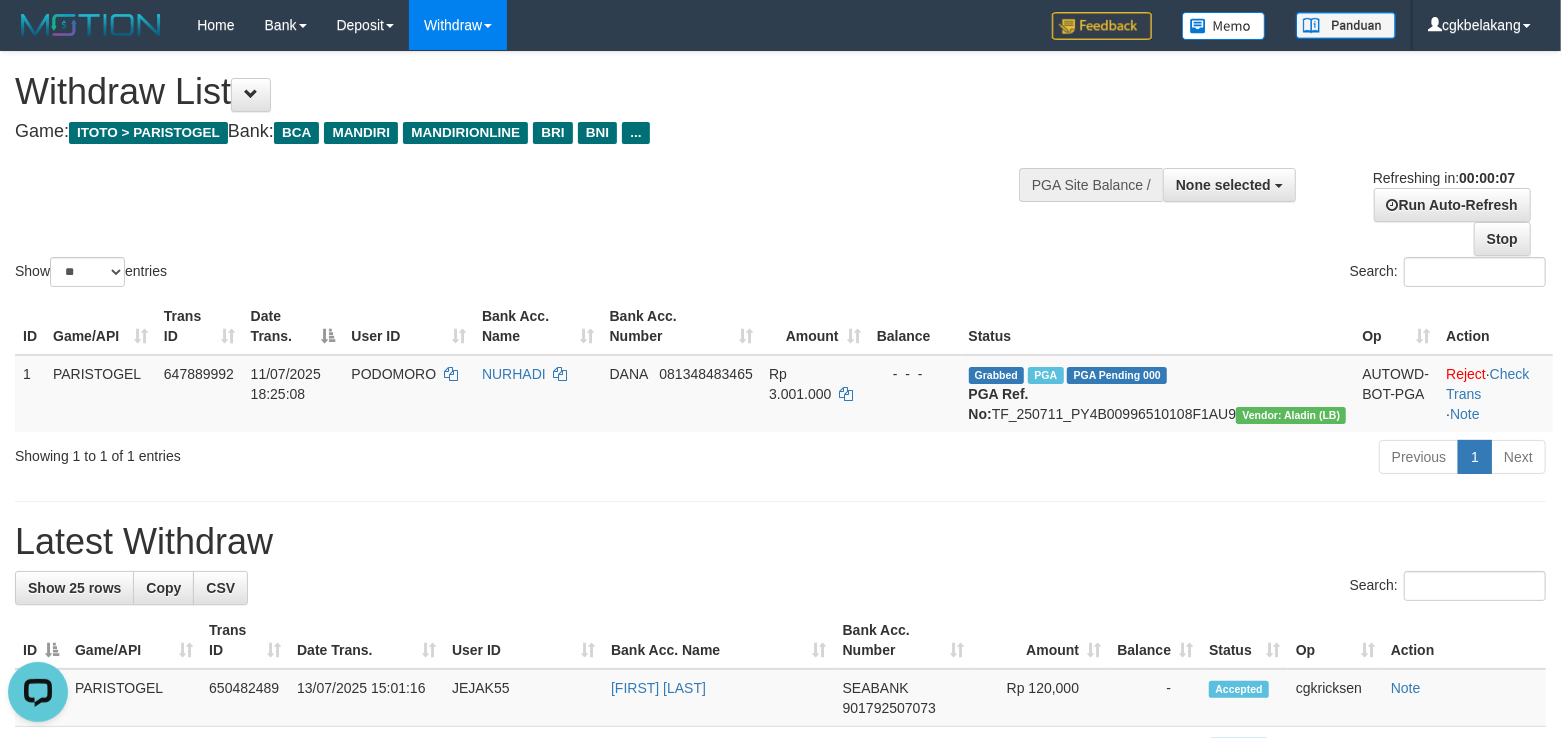 click on "Status" at bounding box center [1158, 326] 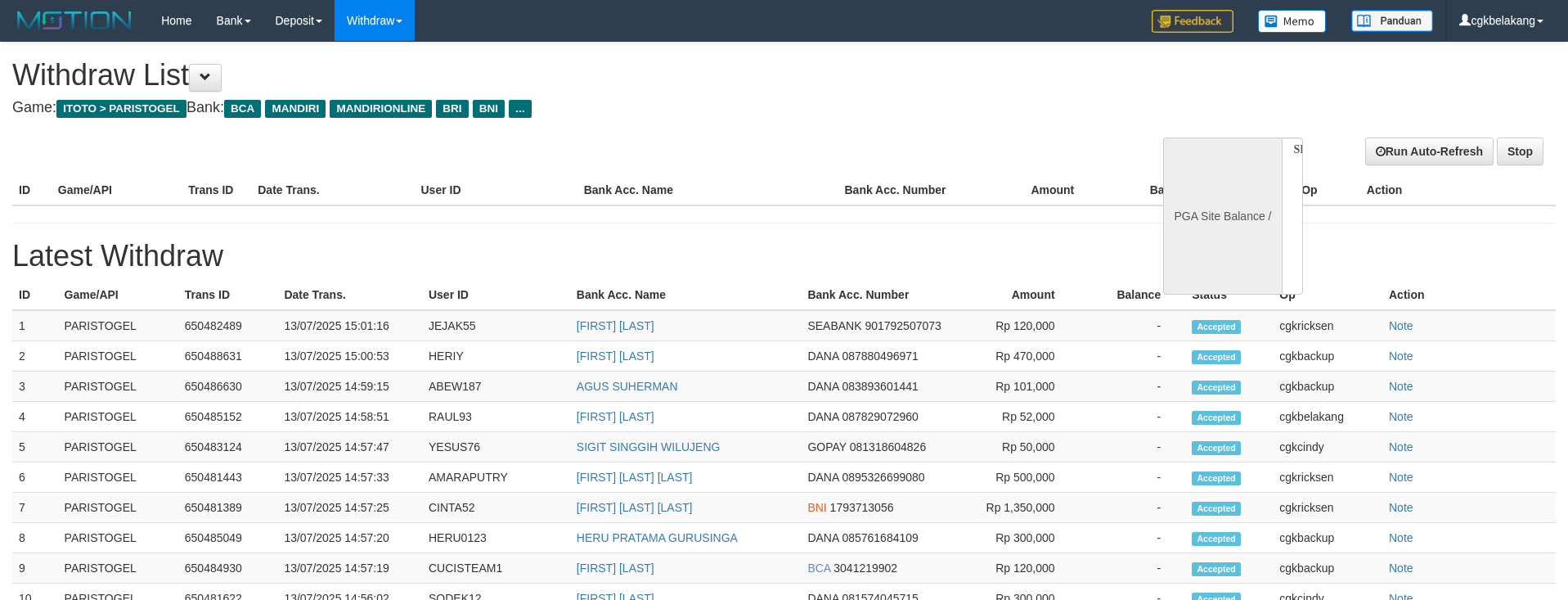 select 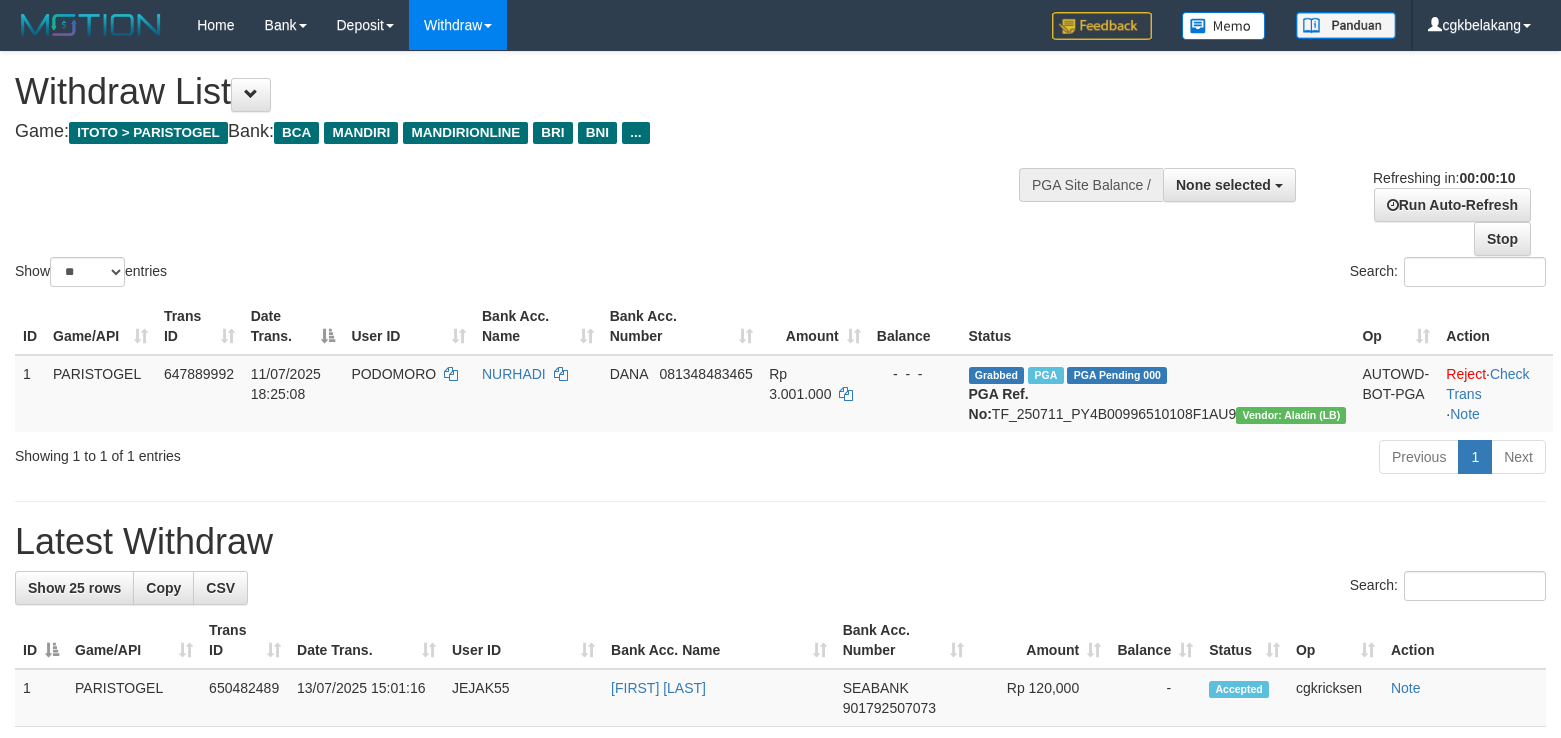 select 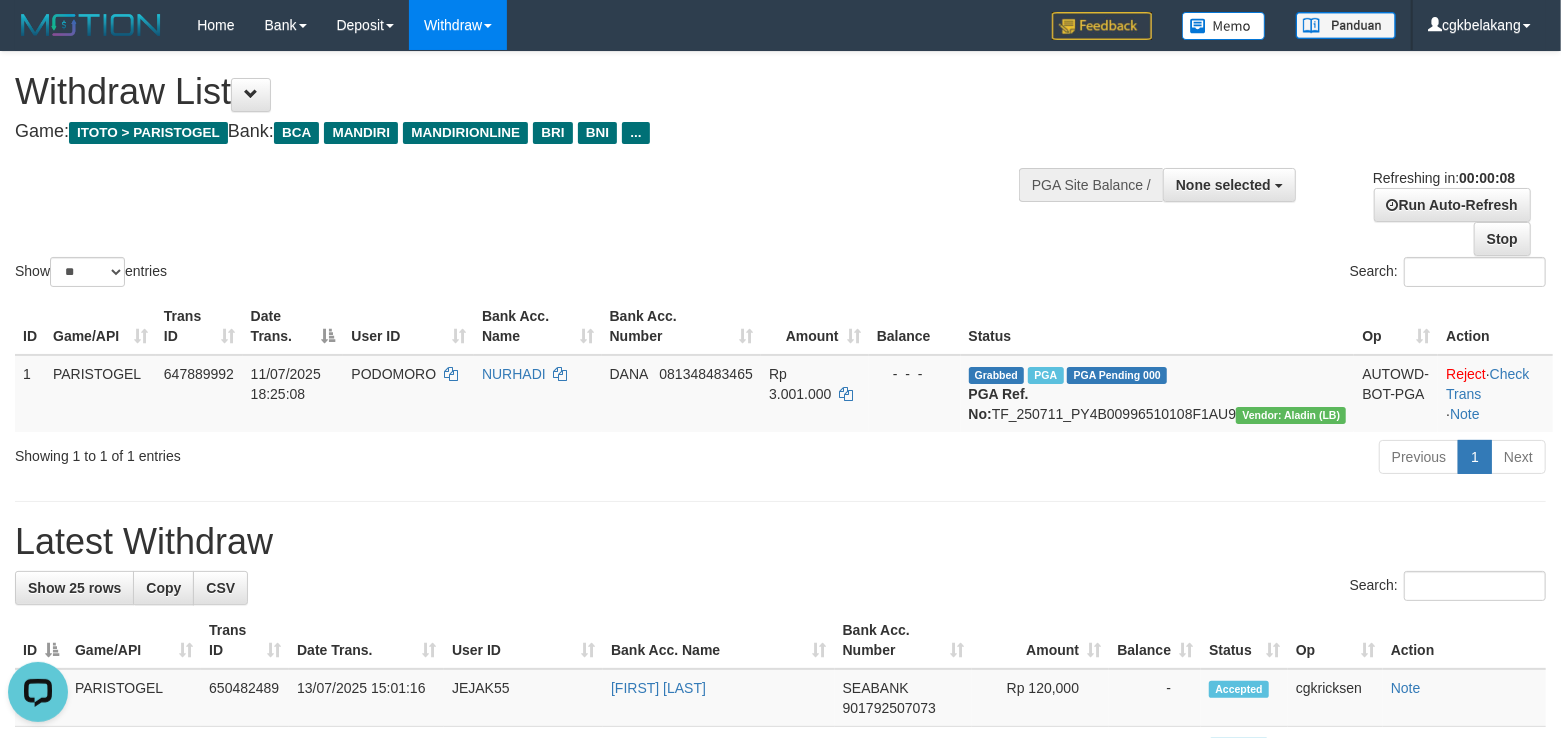 scroll, scrollTop: 0, scrollLeft: 0, axis: both 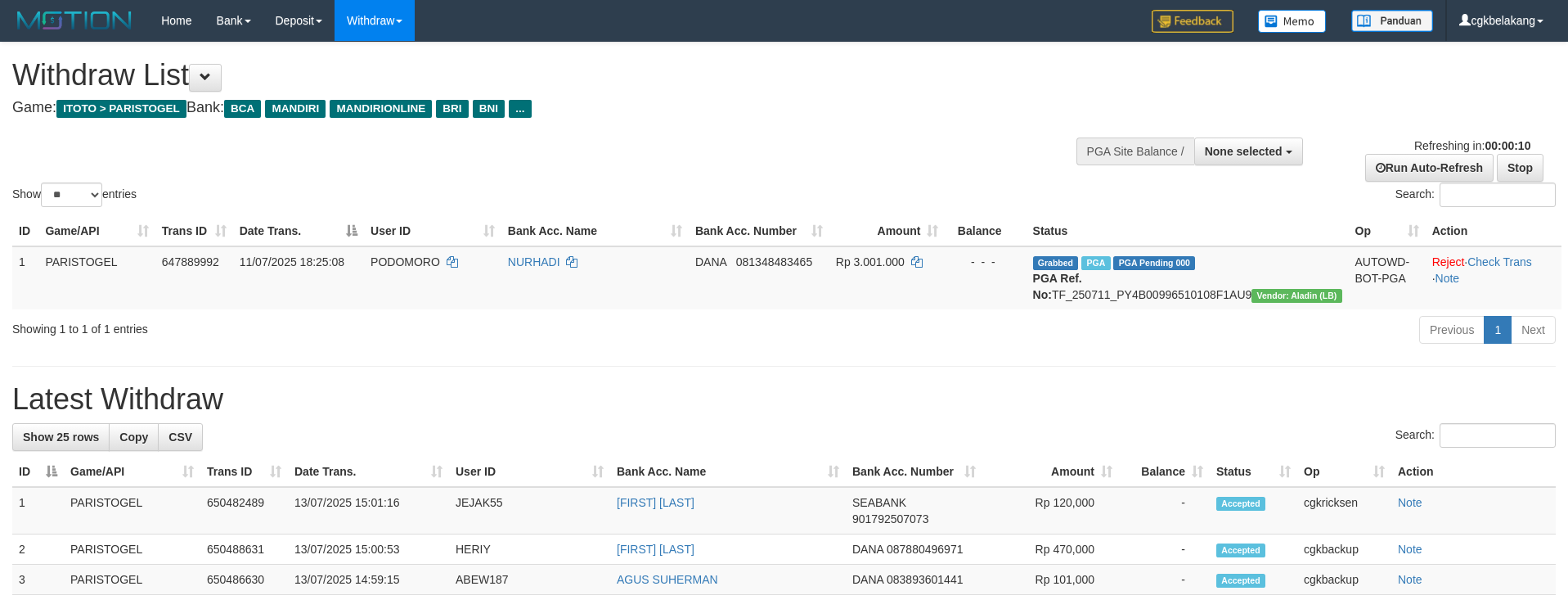 select 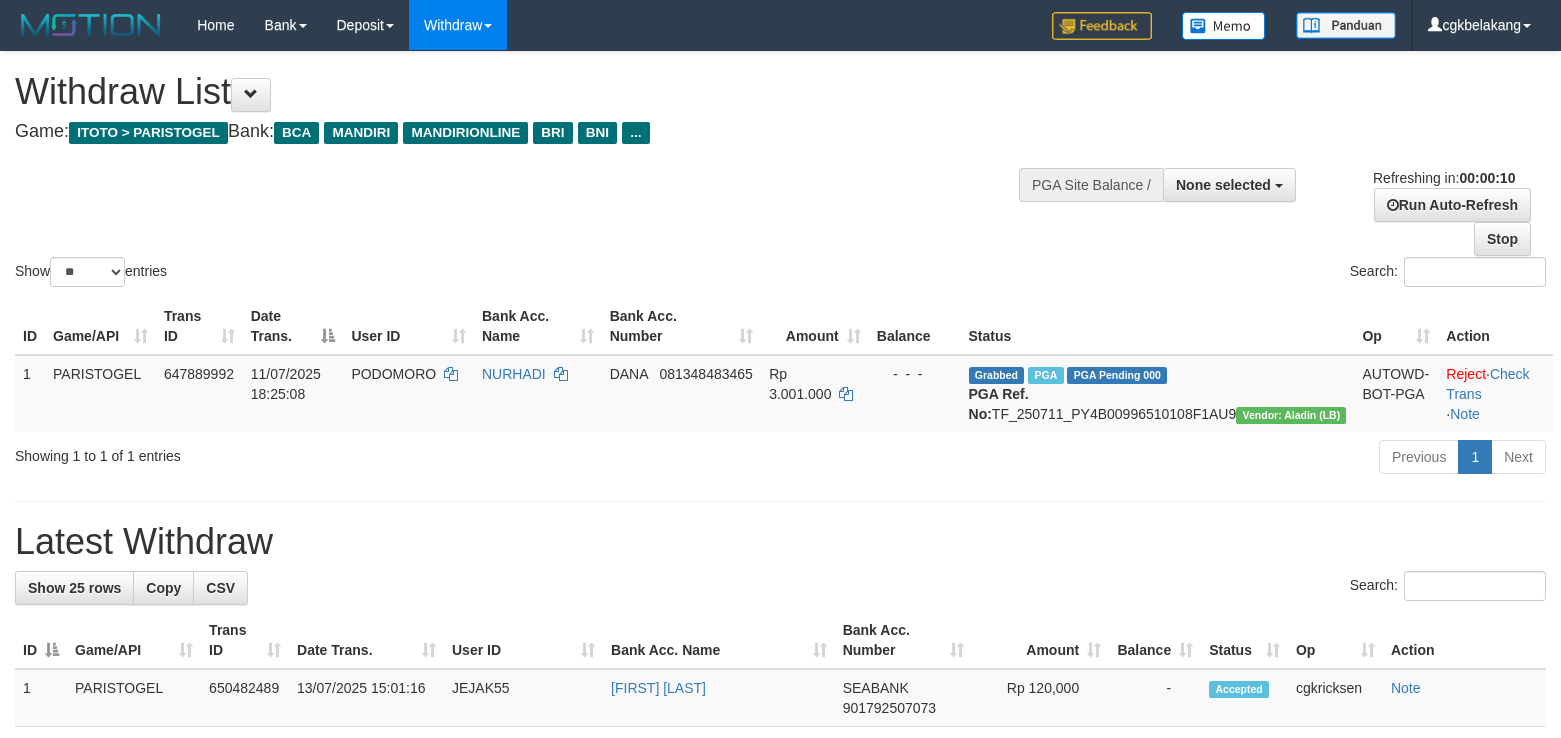 select 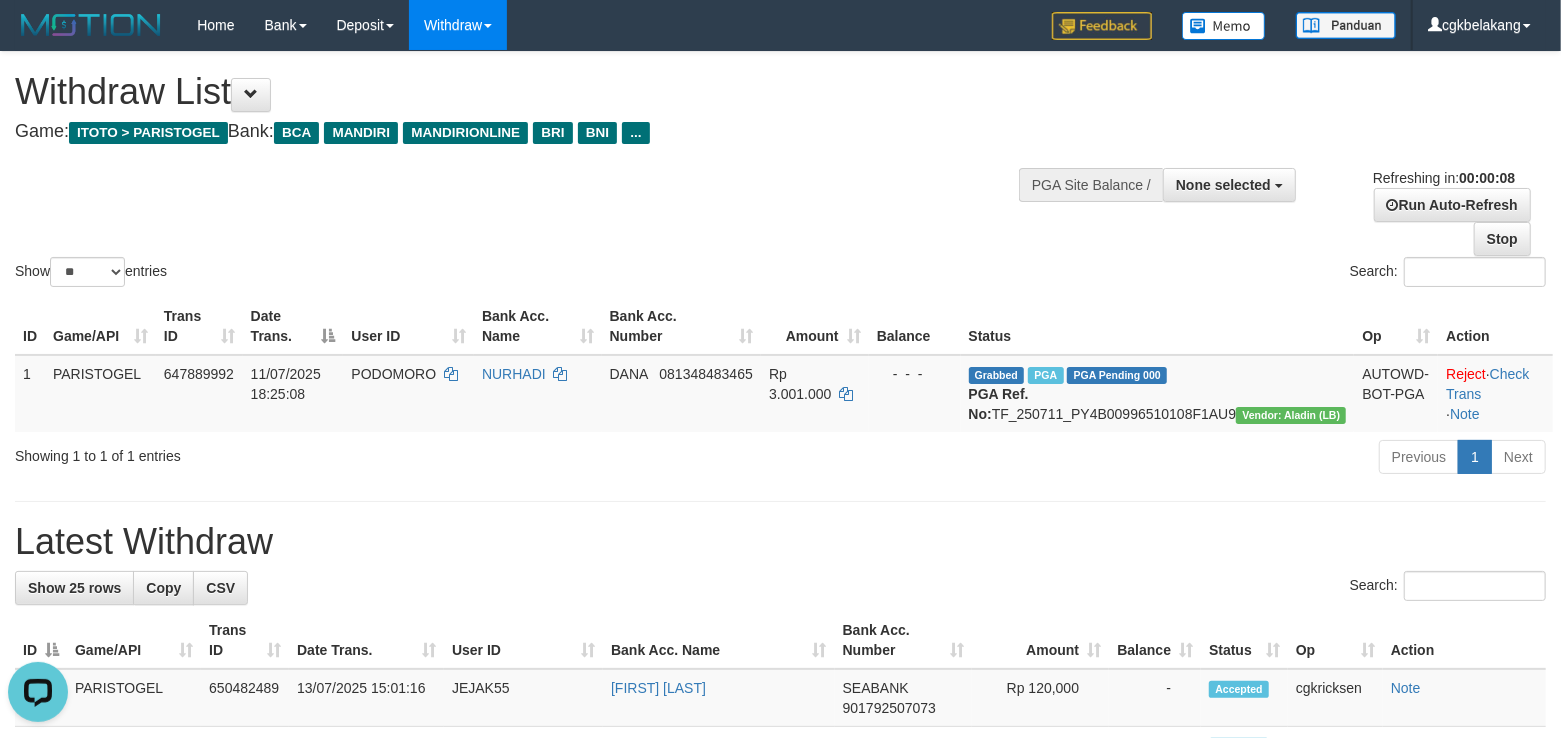 scroll, scrollTop: 0, scrollLeft: 0, axis: both 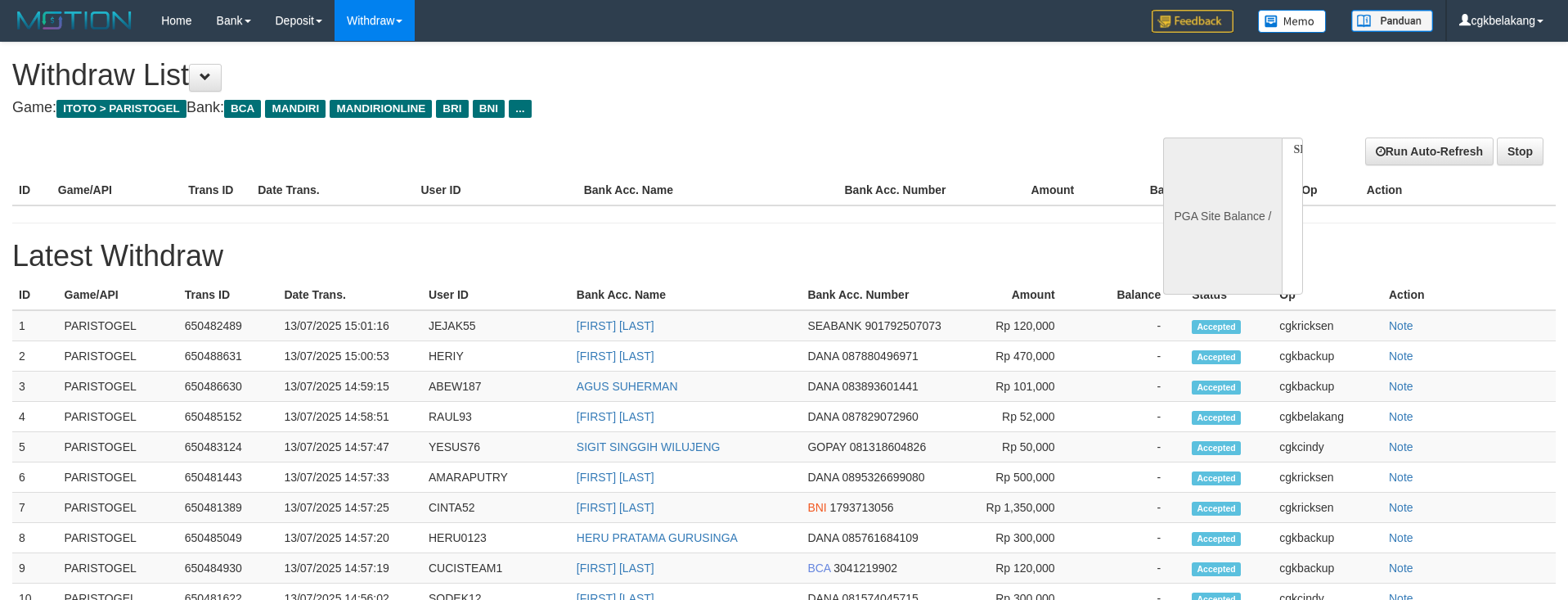 select 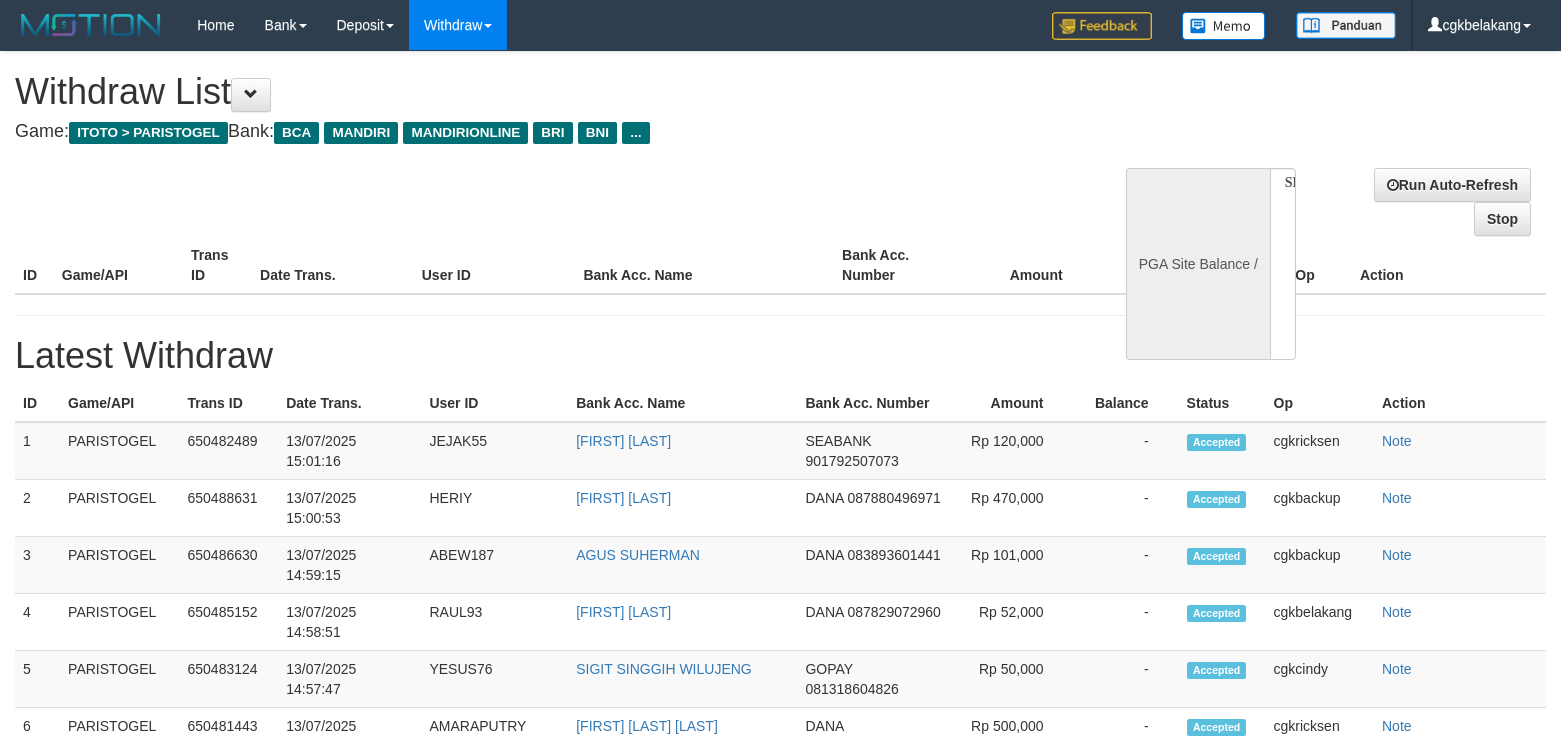 select 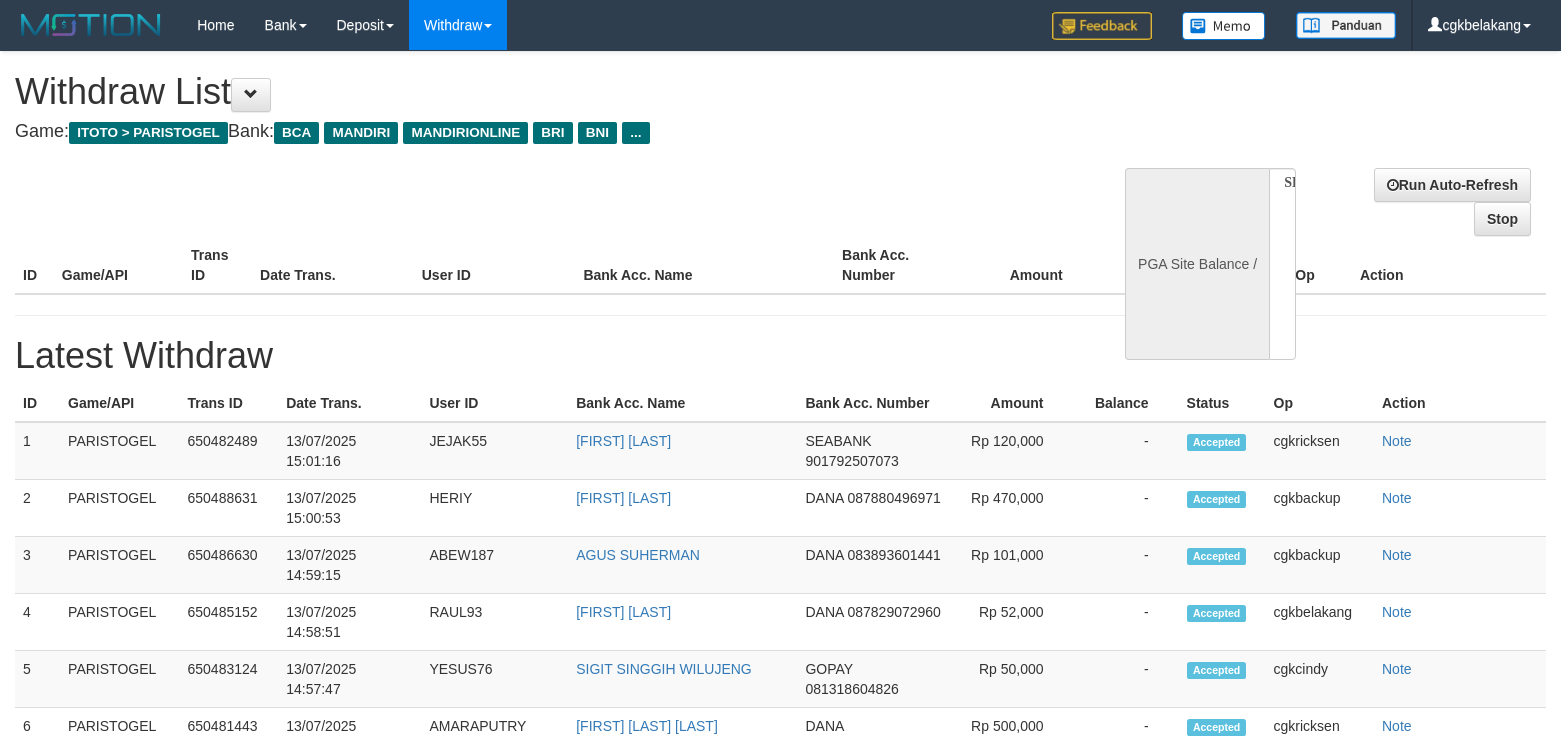 scroll, scrollTop: 0, scrollLeft: 0, axis: both 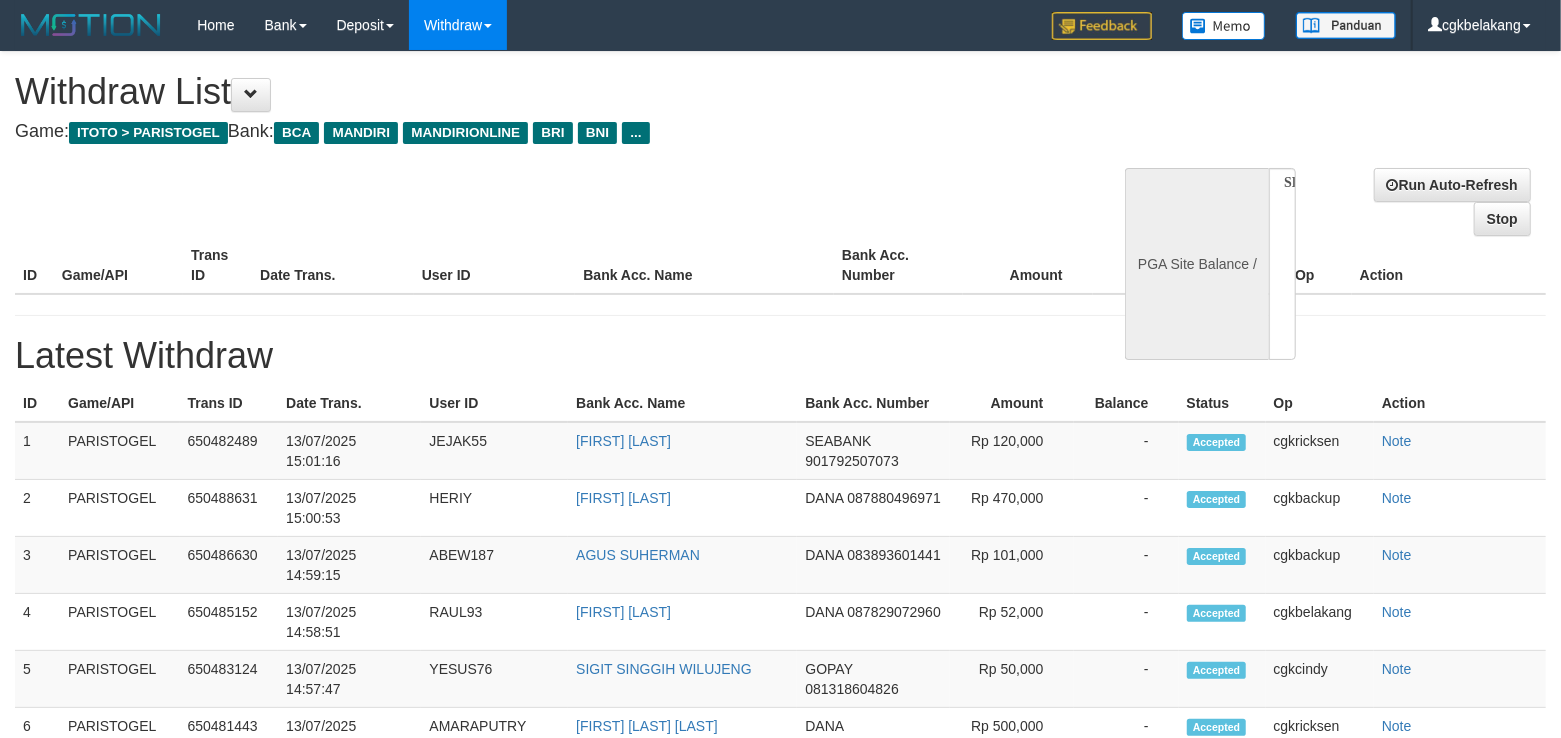 select on "**" 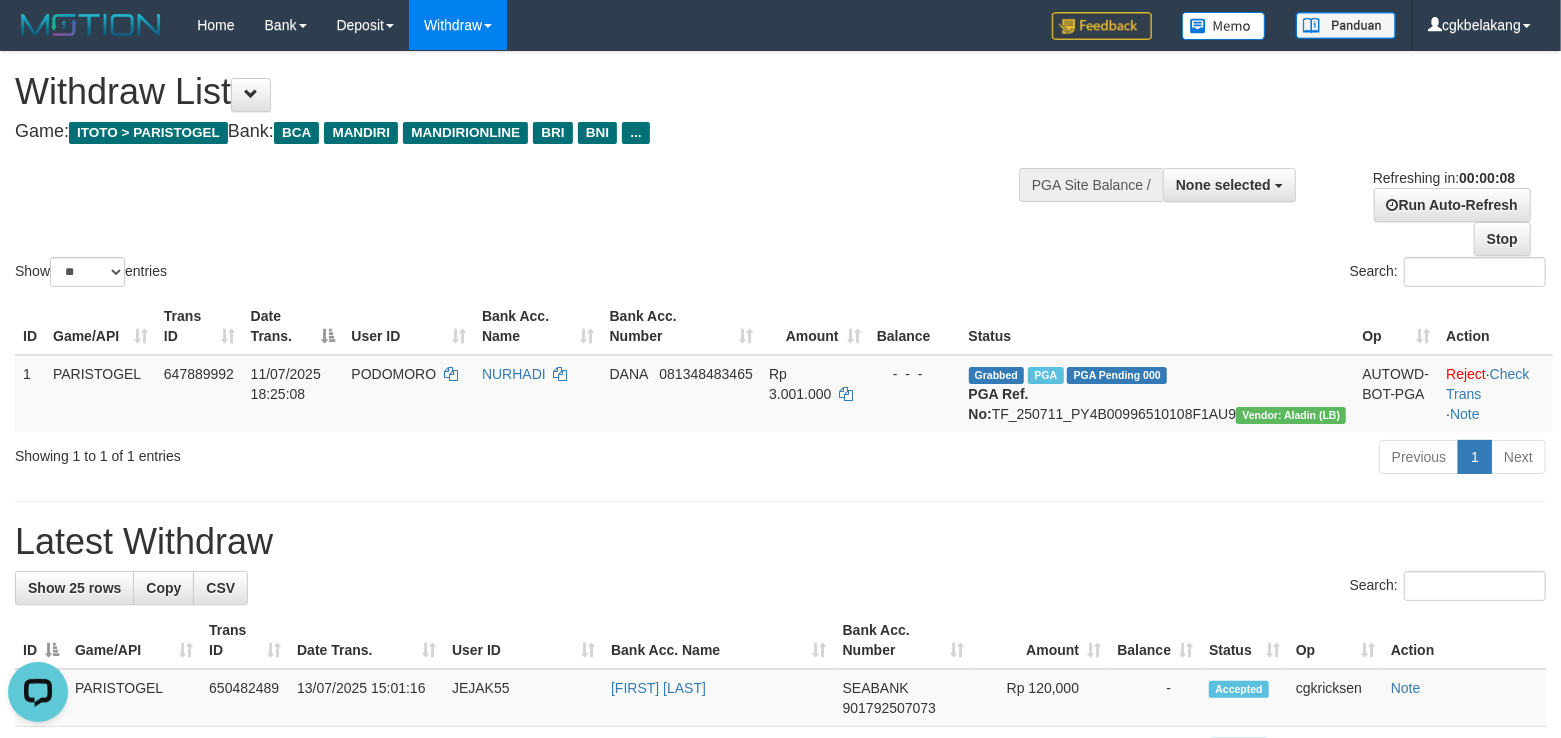 scroll, scrollTop: 0, scrollLeft: 0, axis: both 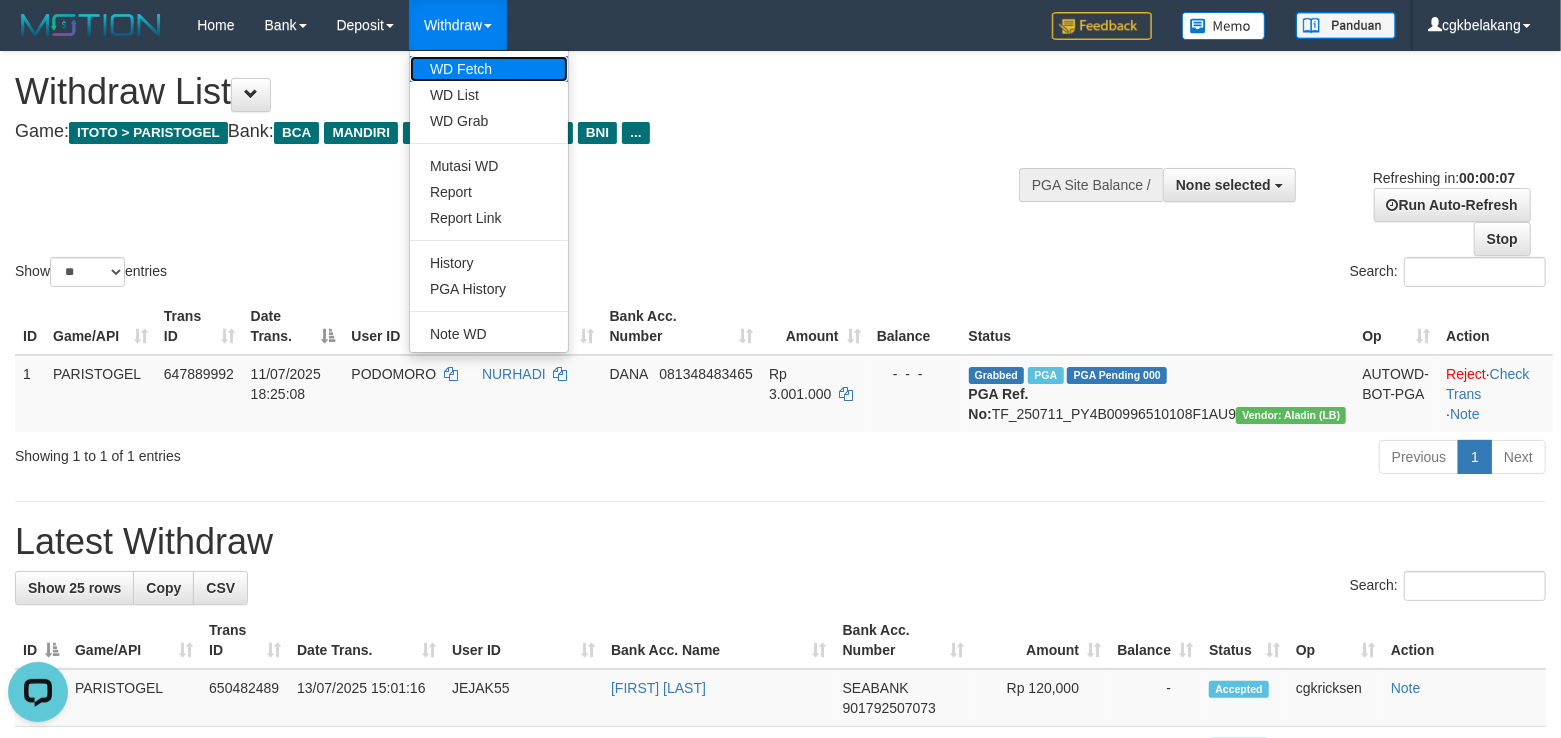 click on "WD Fetch" at bounding box center [489, 69] 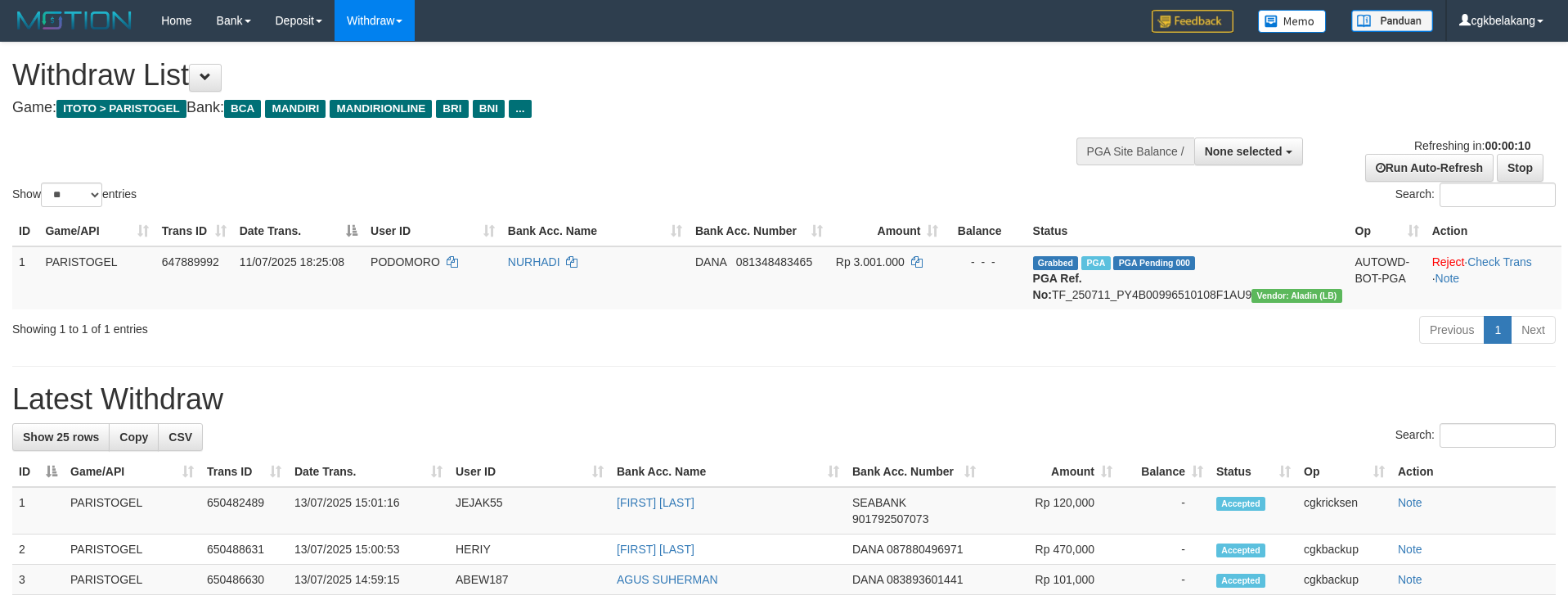 select 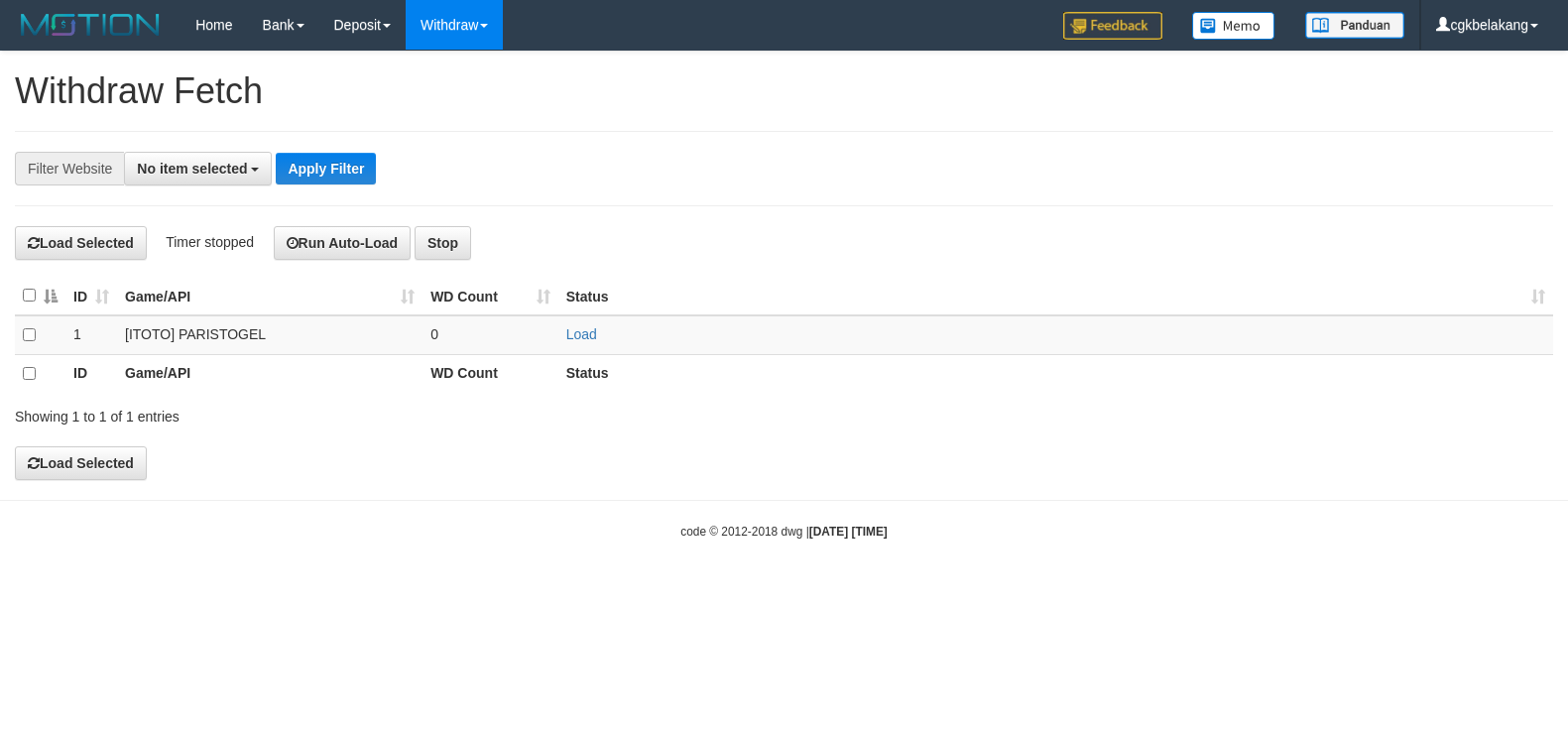 select 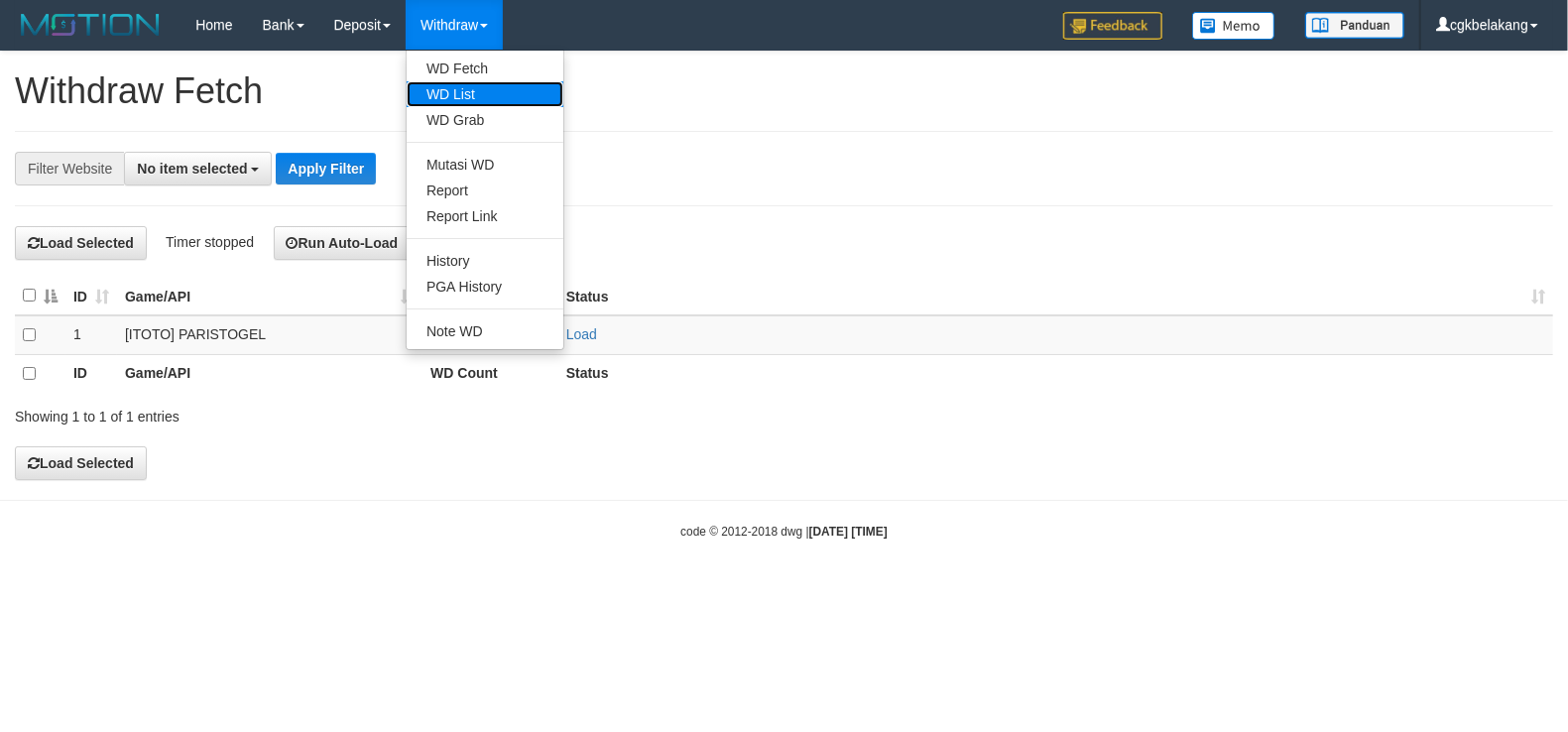 click on "WD List" at bounding box center (485, 94) 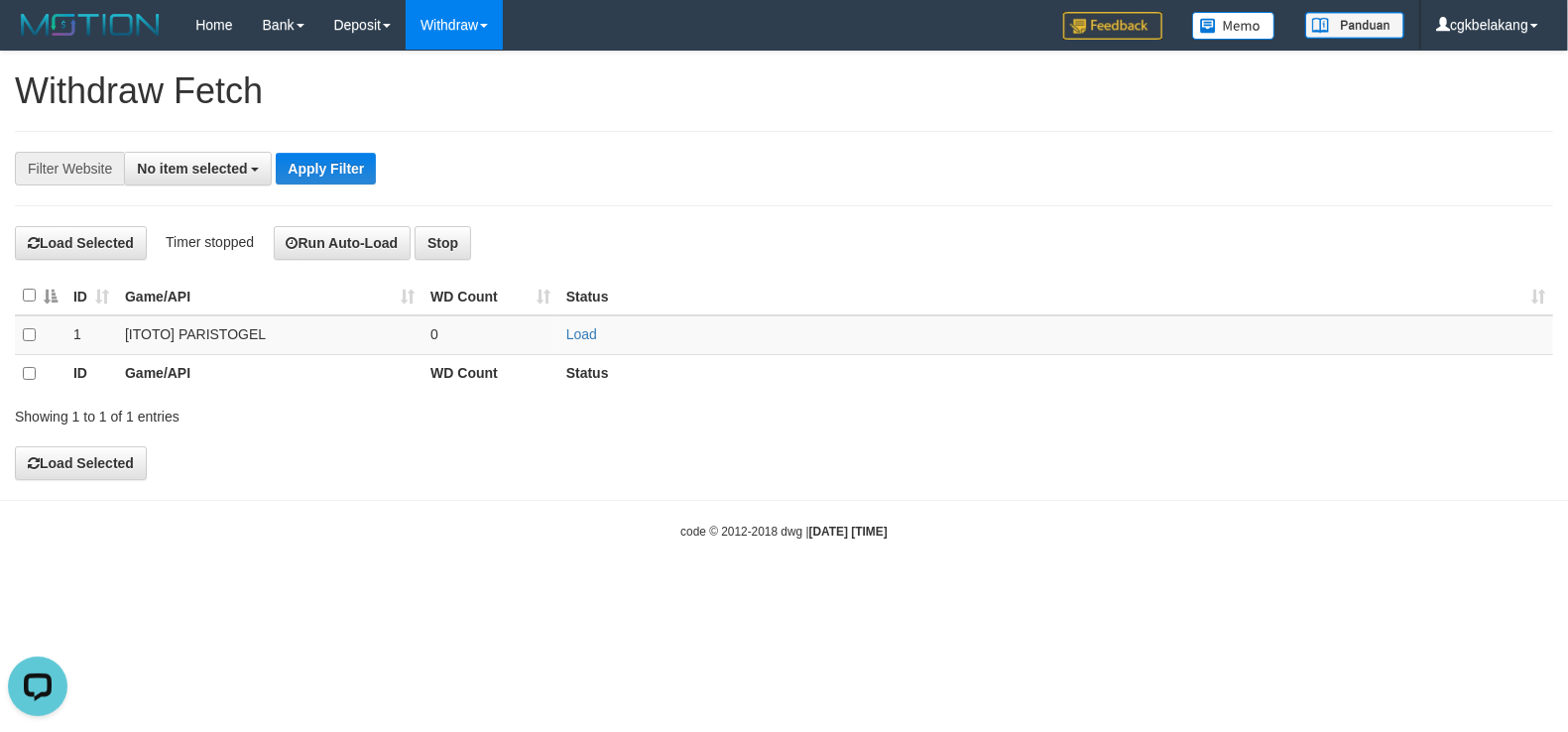 scroll, scrollTop: 0, scrollLeft: 0, axis: both 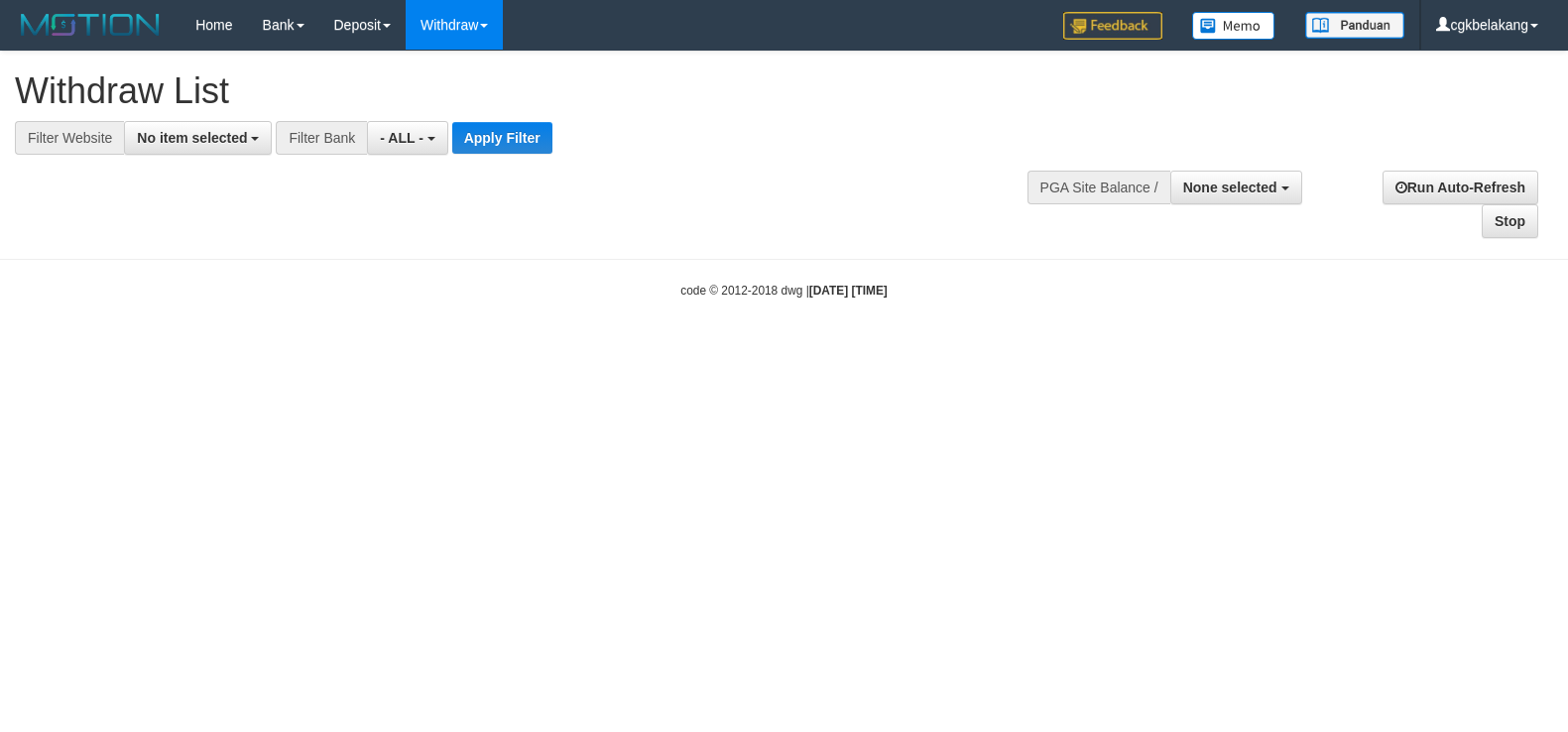 select 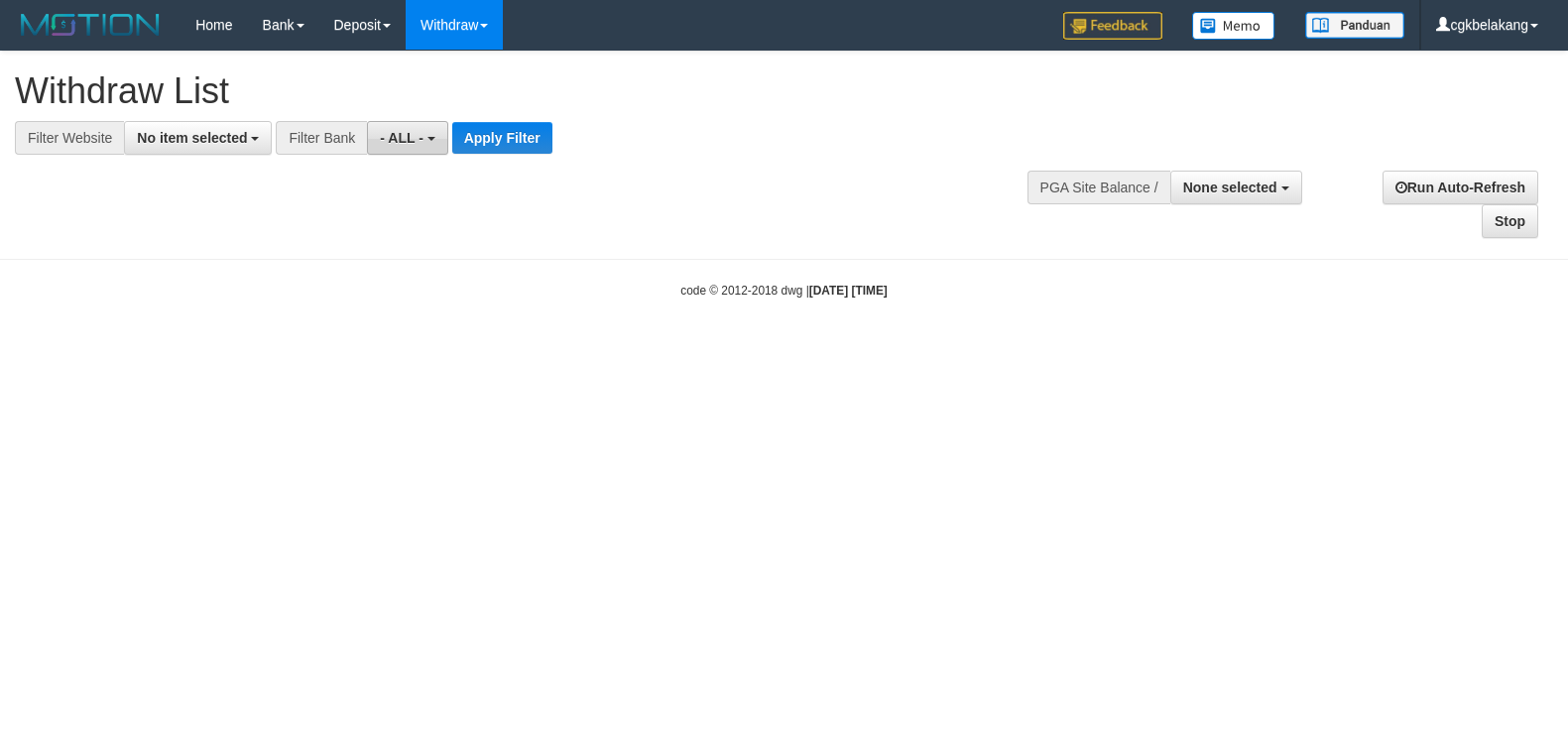 scroll, scrollTop: 0, scrollLeft: 0, axis: both 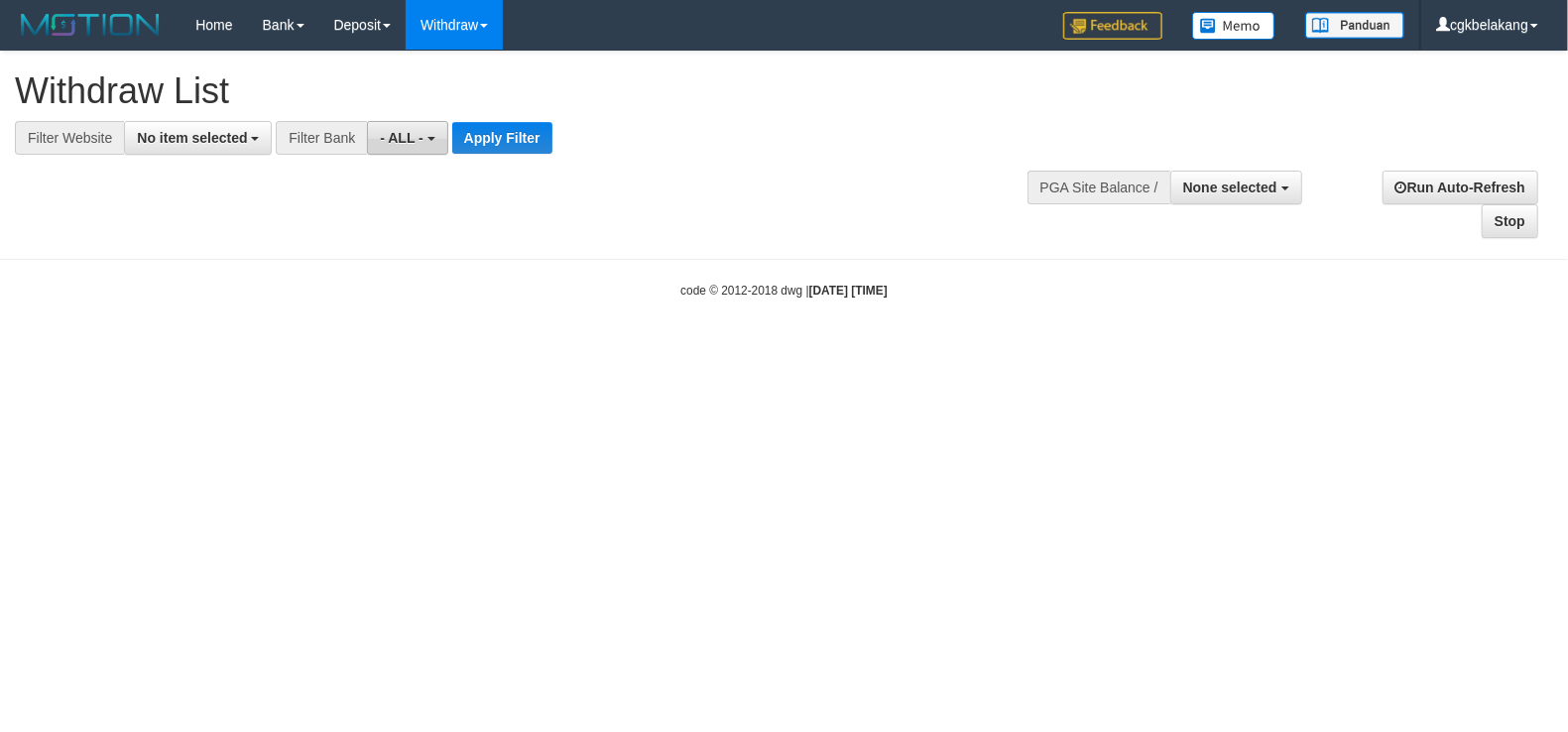 click on "- ALL -" at bounding box center (402, 138) 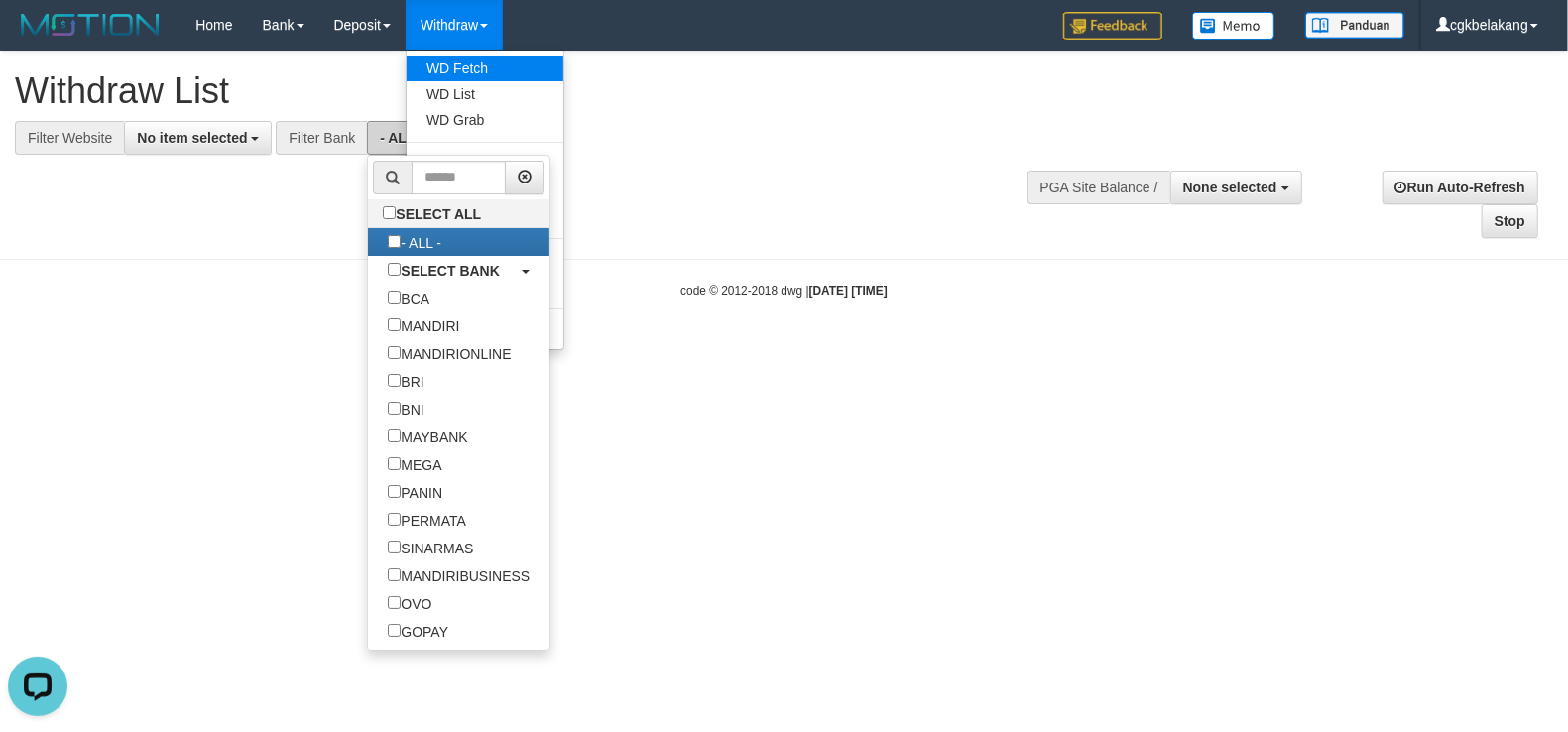 scroll, scrollTop: 0, scrollLeft: 0, axis: both 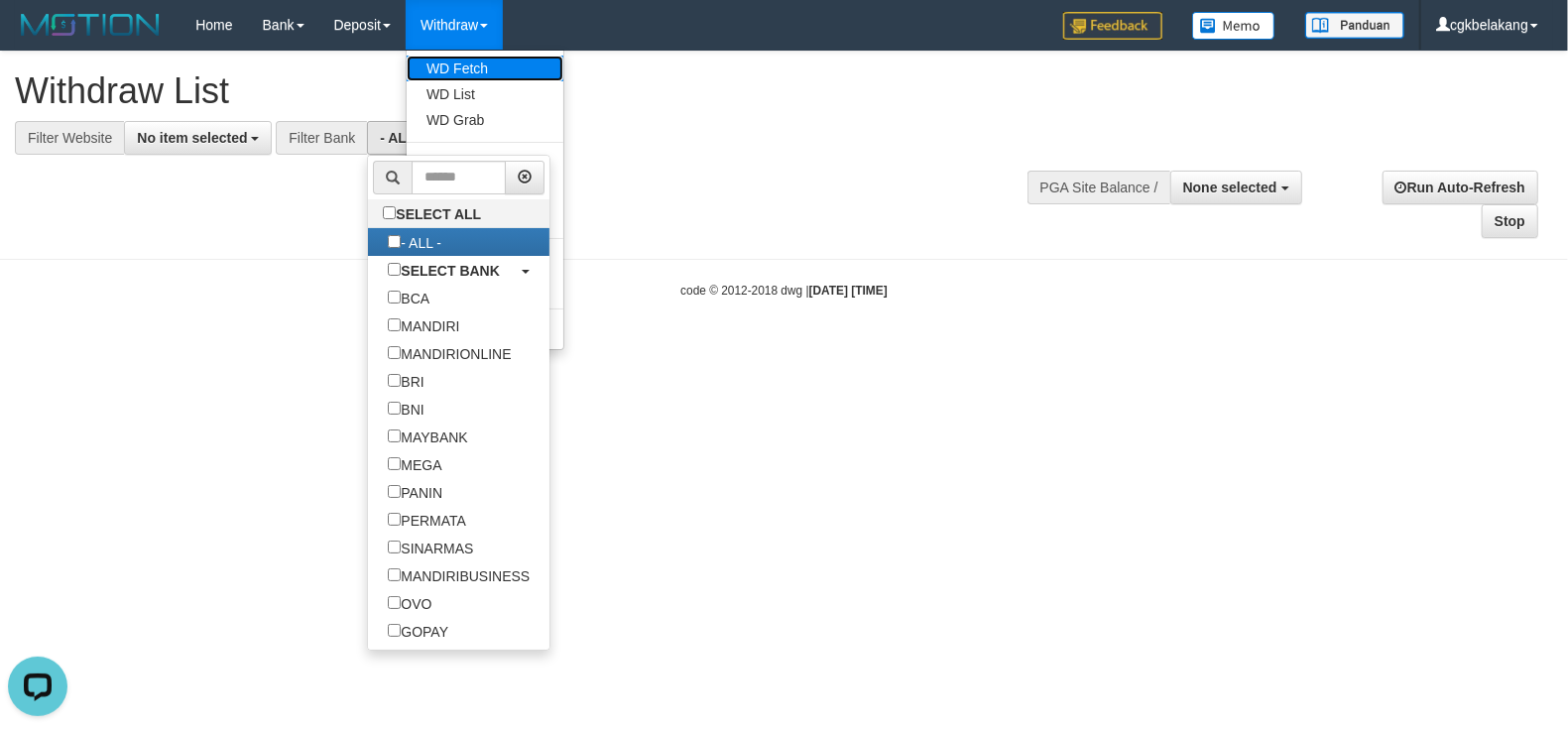 click on "WD Fetch" at bounding box center [485, 68] 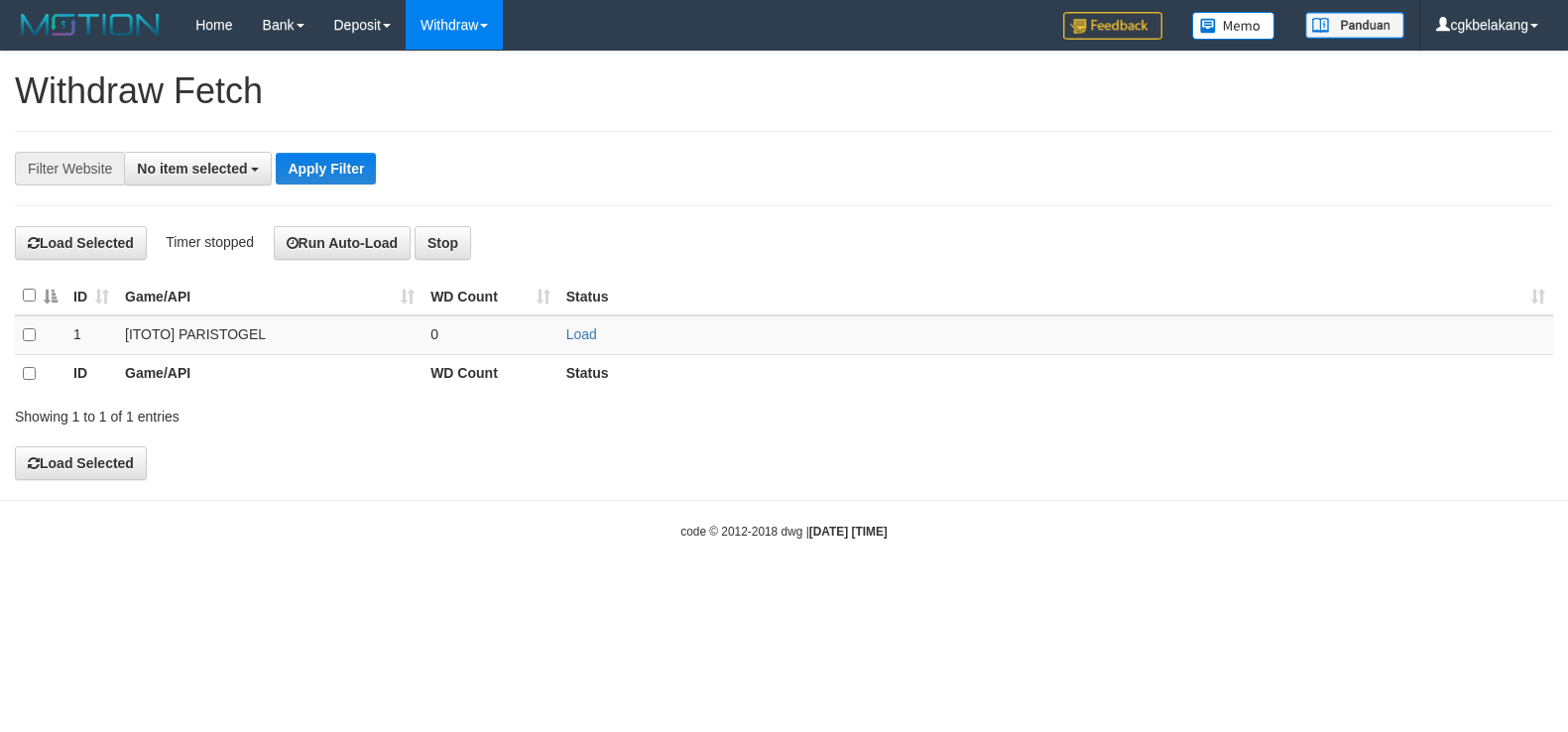 select 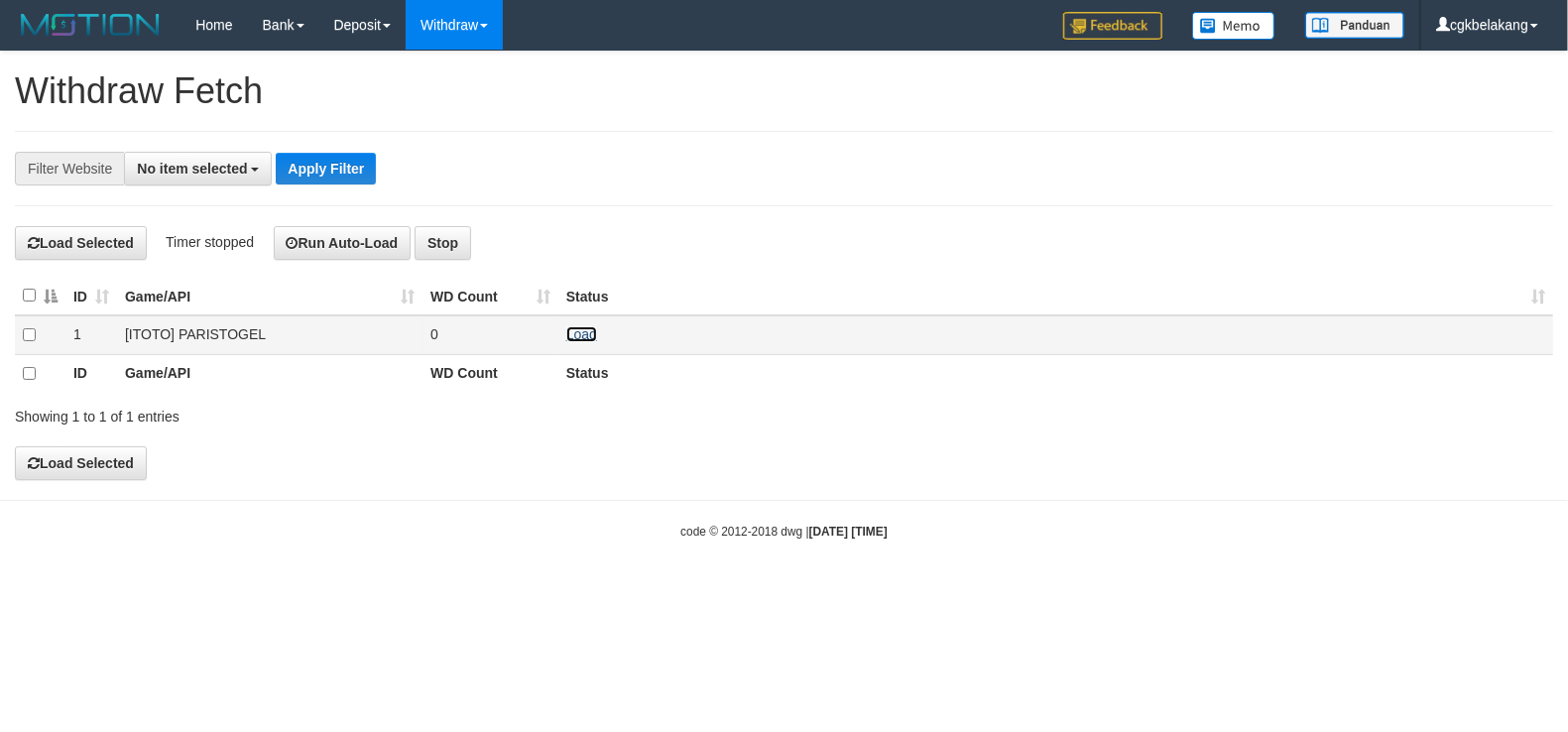 click on "Load" at bounding box center (581, 334) 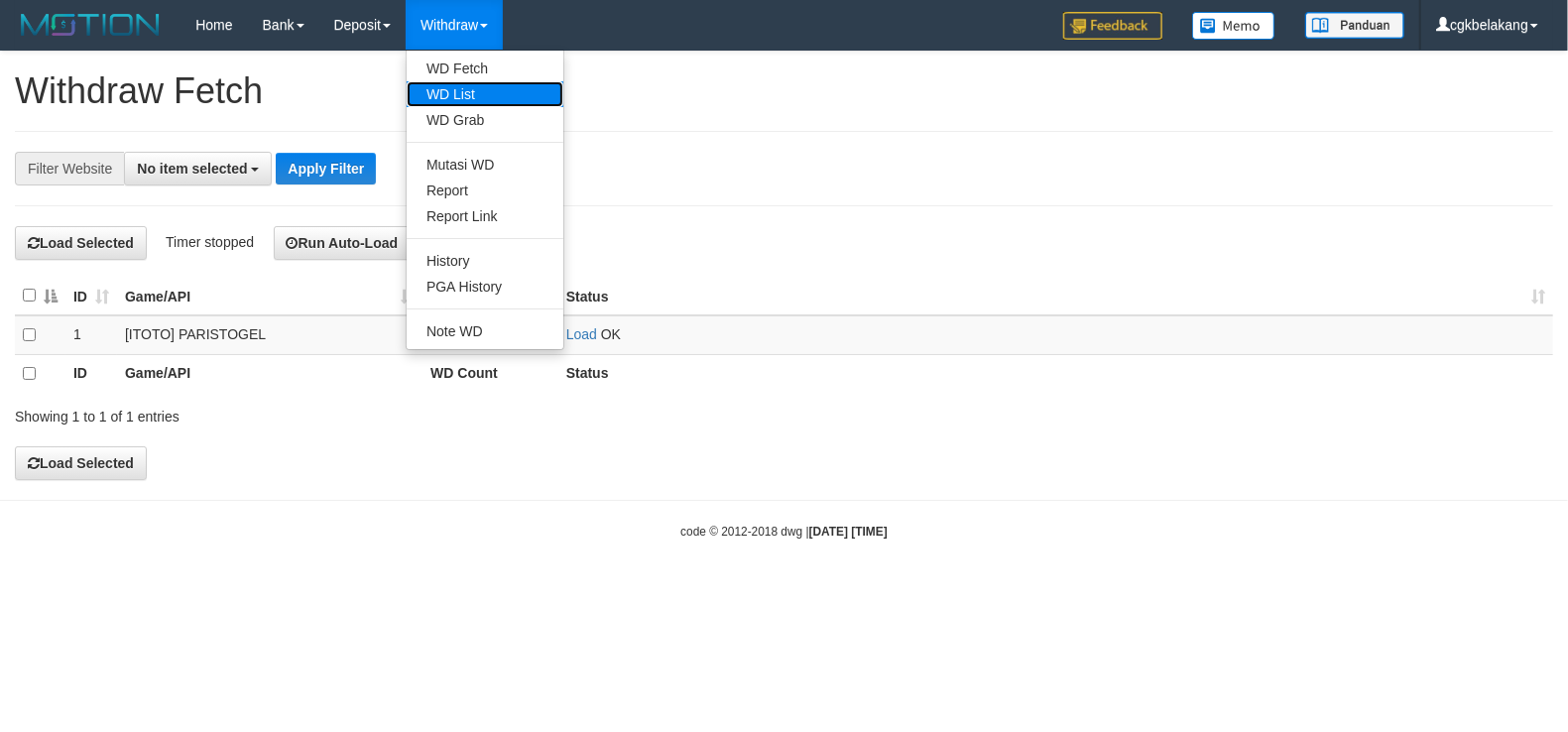 click on "WD List" at bounding box center (485, 94) 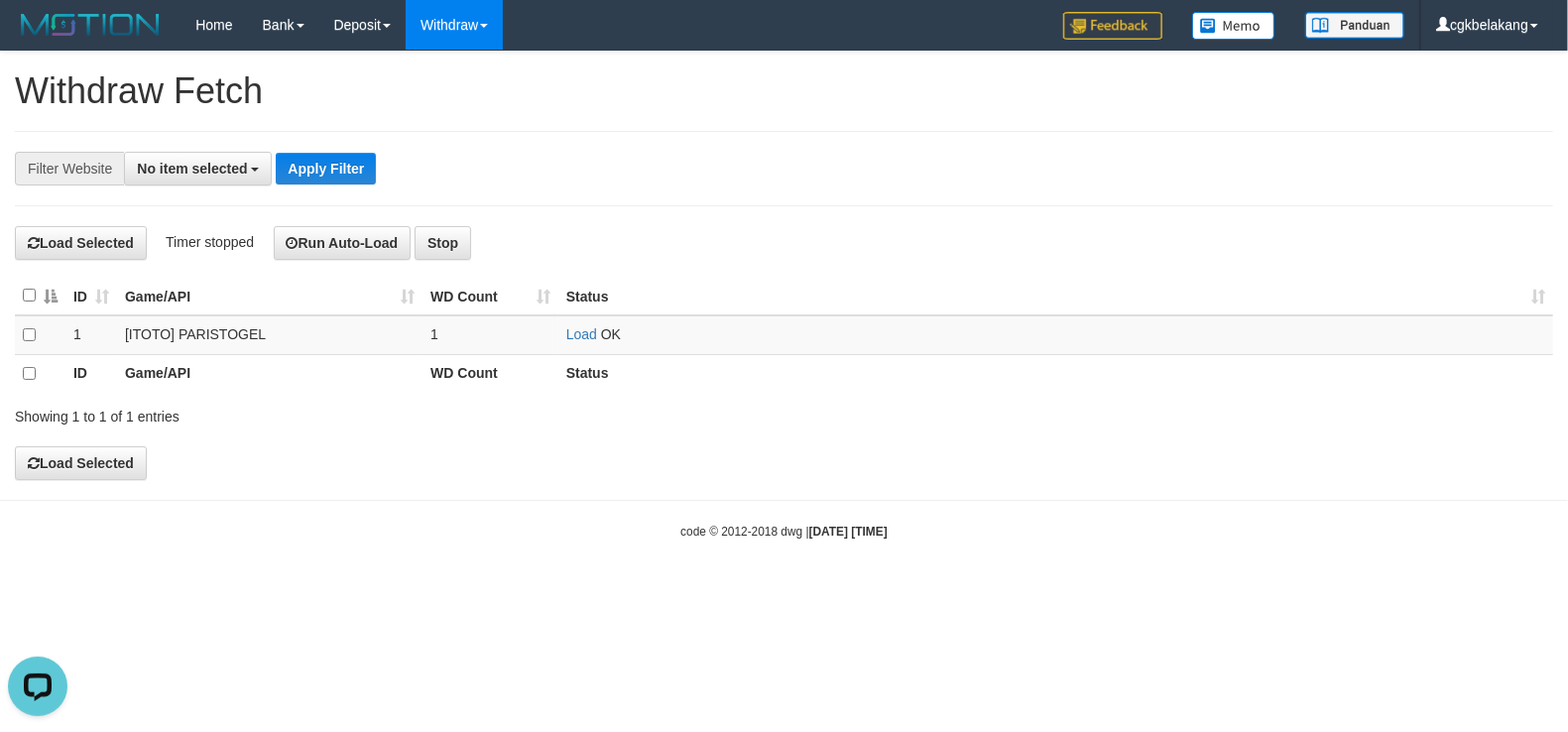 scroll, scrollTop: 0, scrollLeft: 0, axis: both 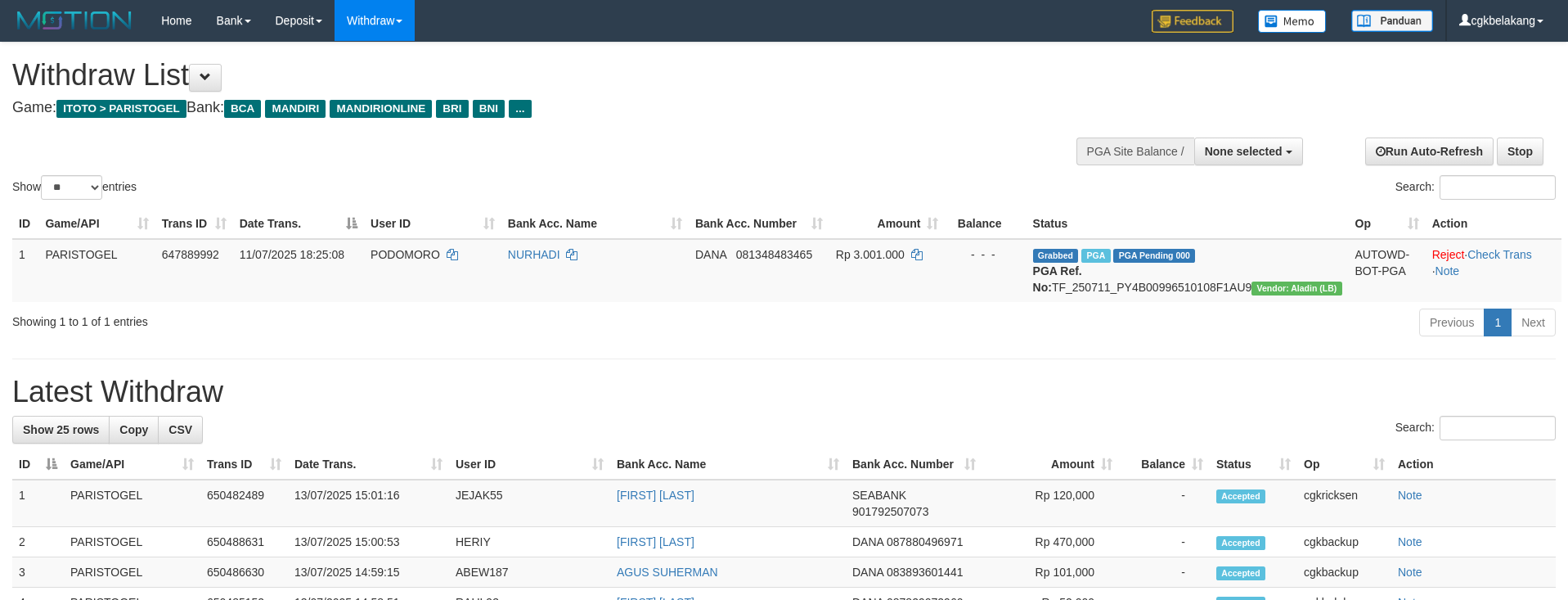 select 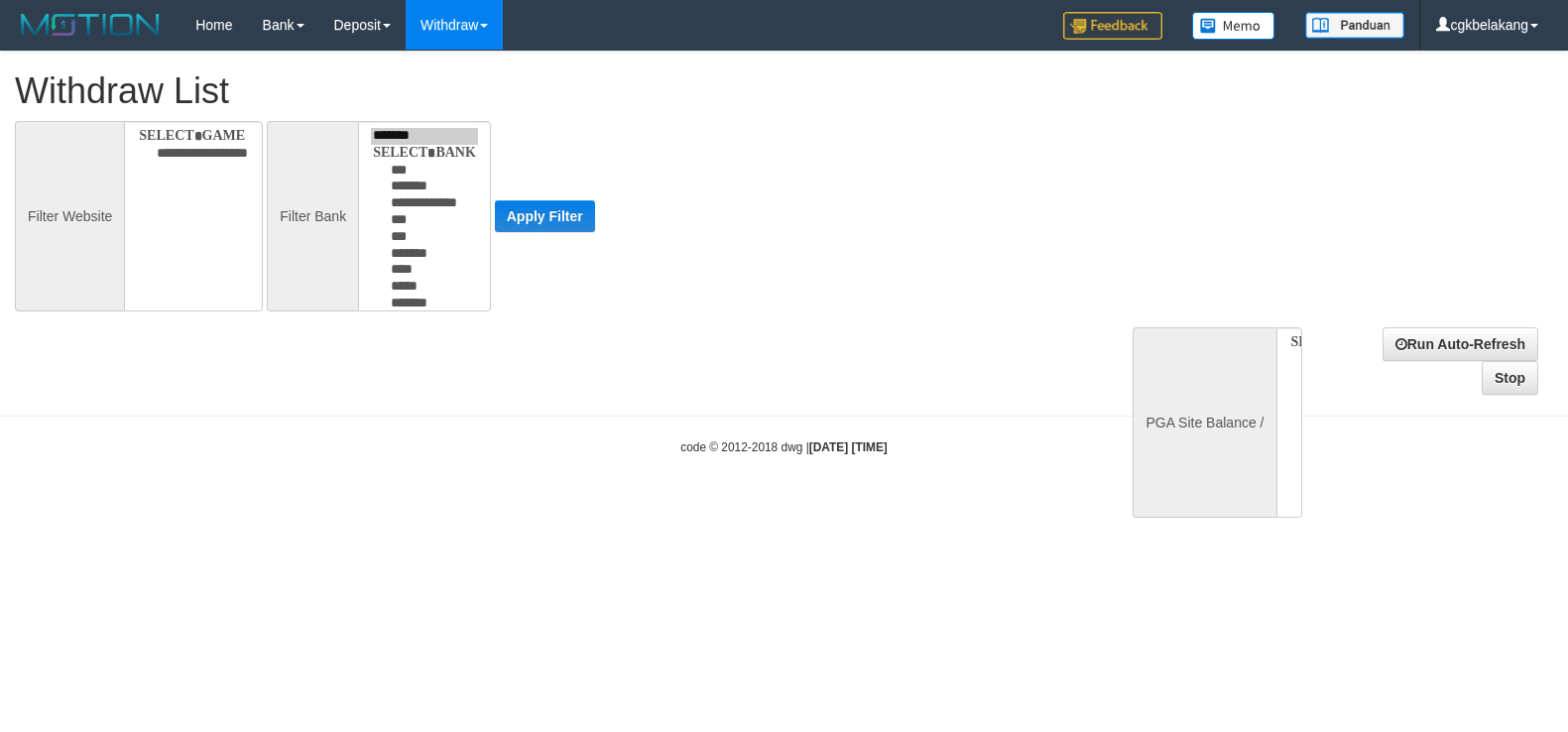 select 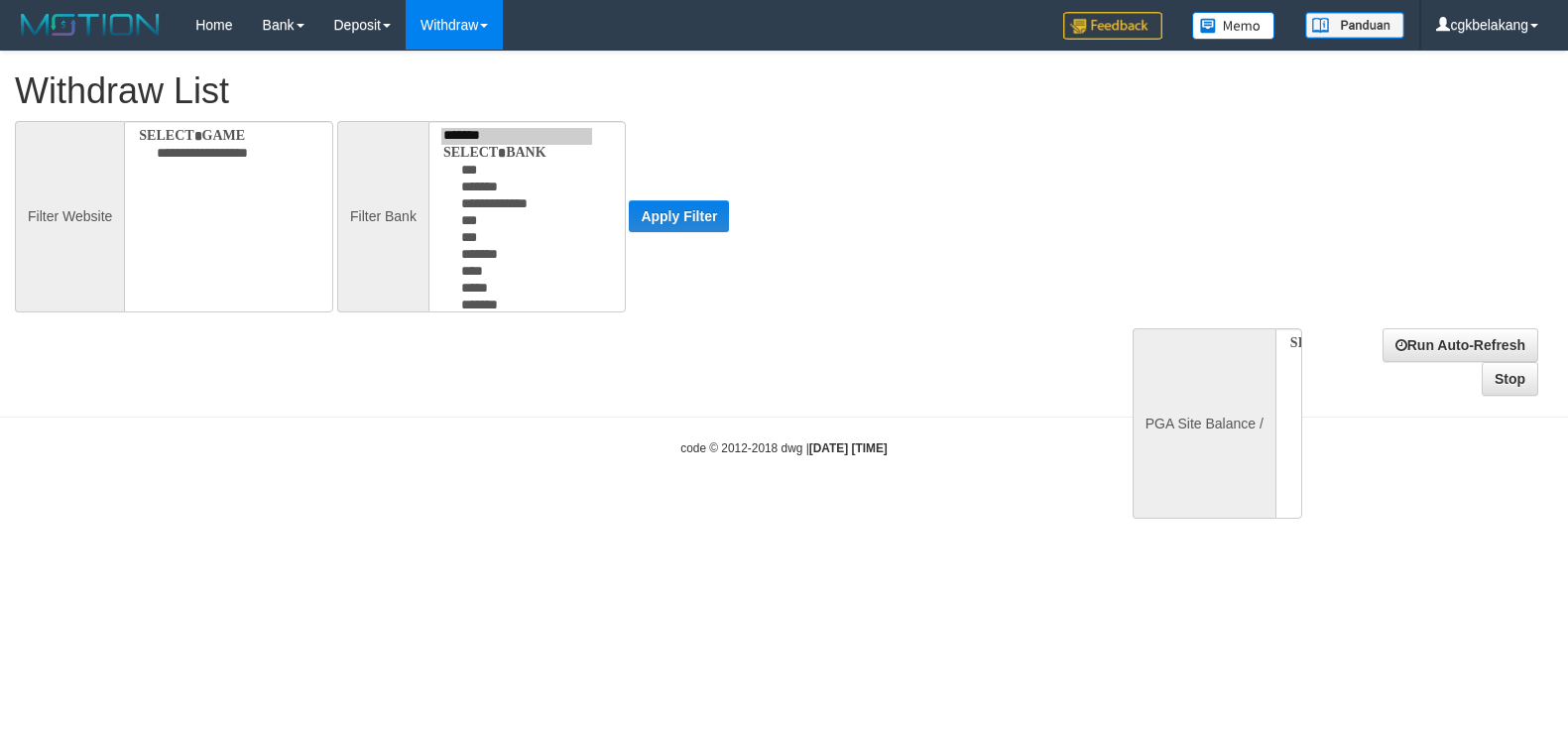scroll, scrollTop: 0, scrollLeft: 0, axis: both 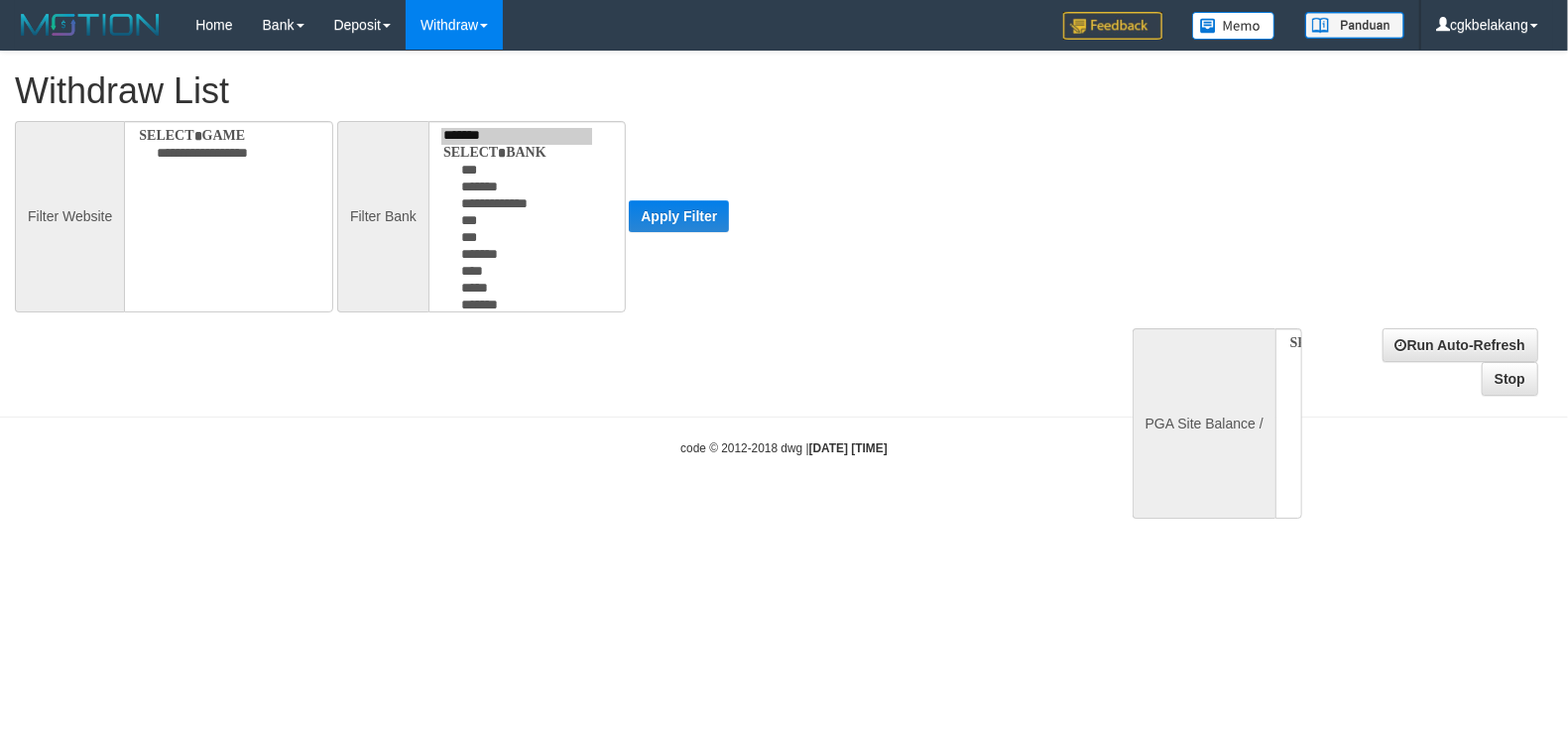 select 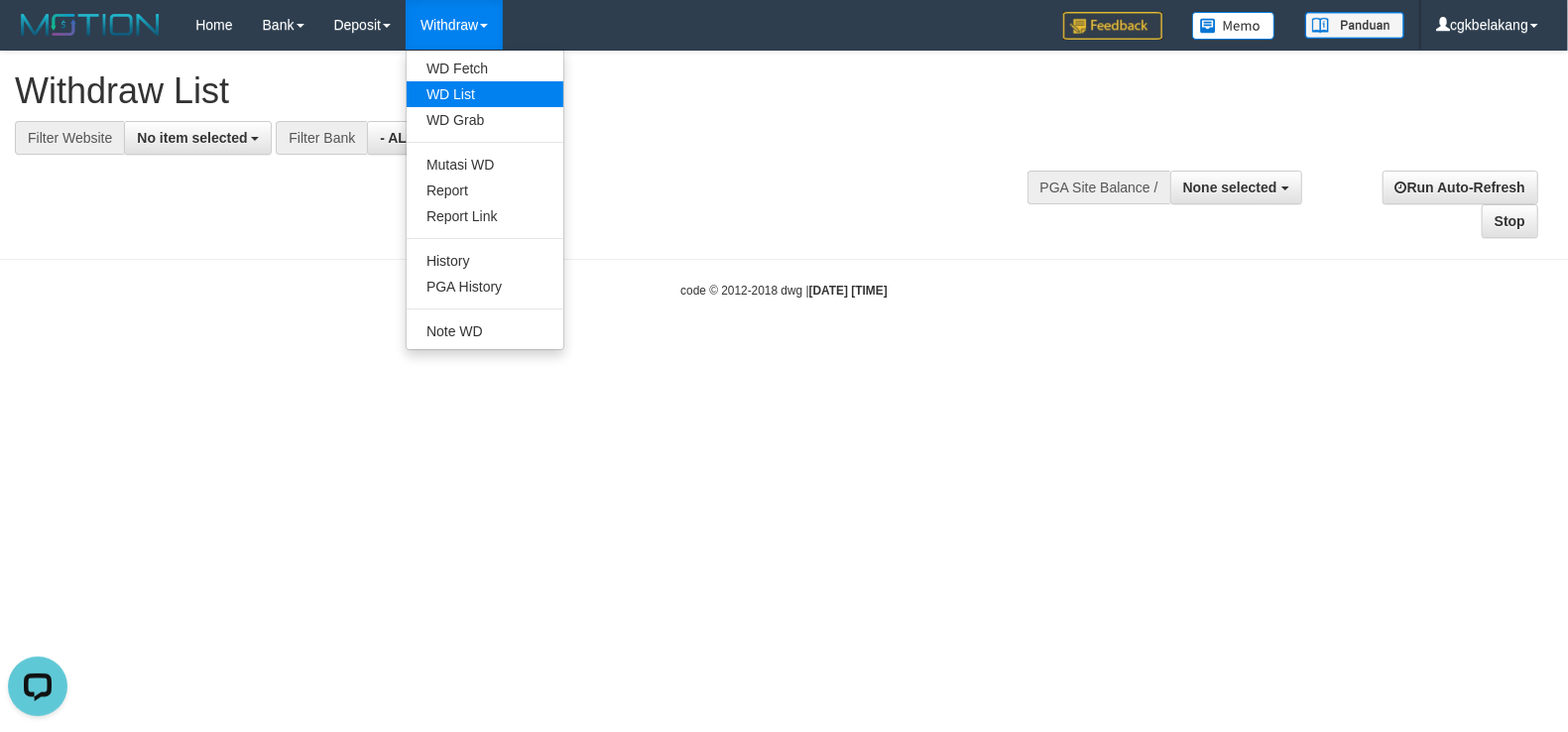 scroll, scrollTop: 0, scrollLeft: 0, axis: both 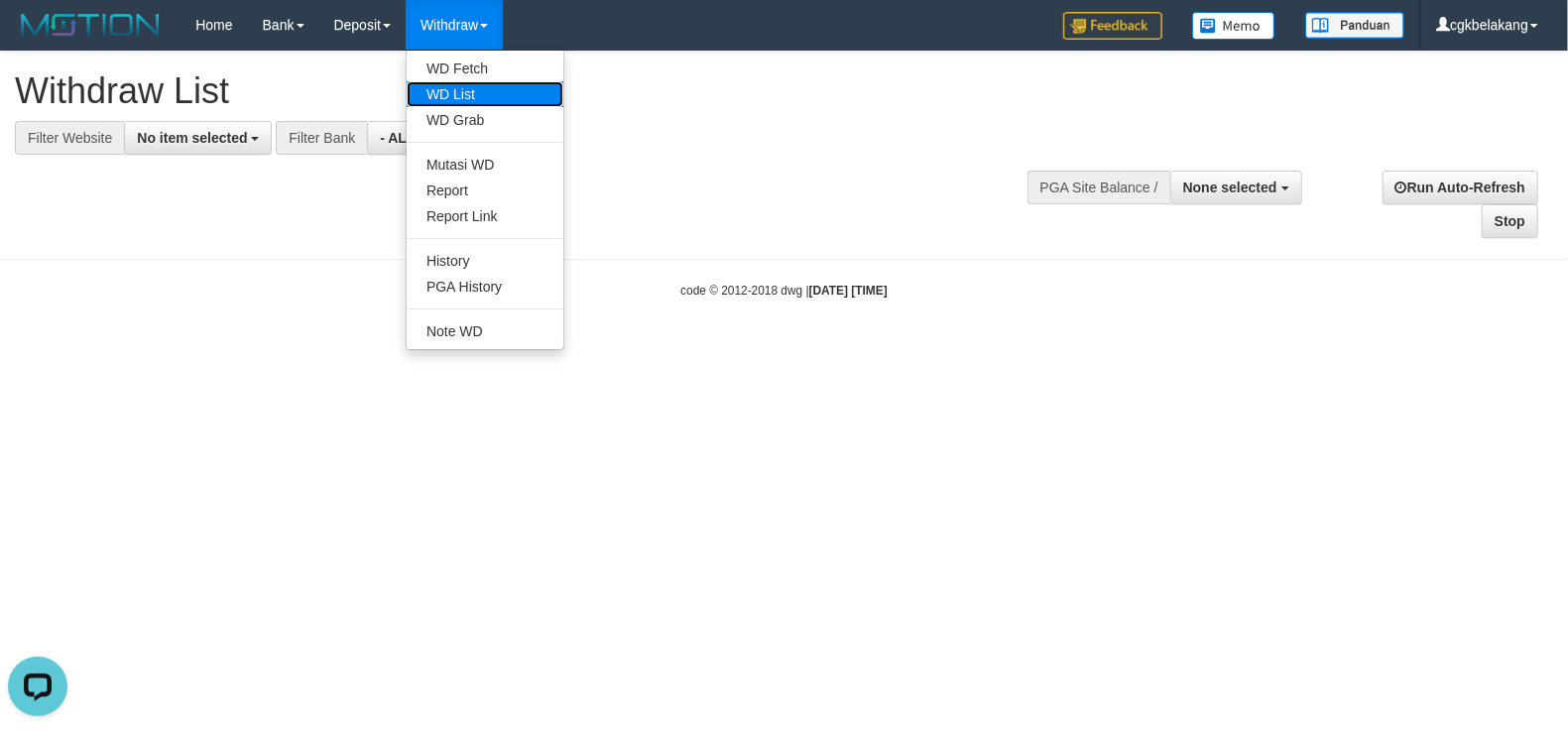 click on "WD List" at bounding box center (485, 94) 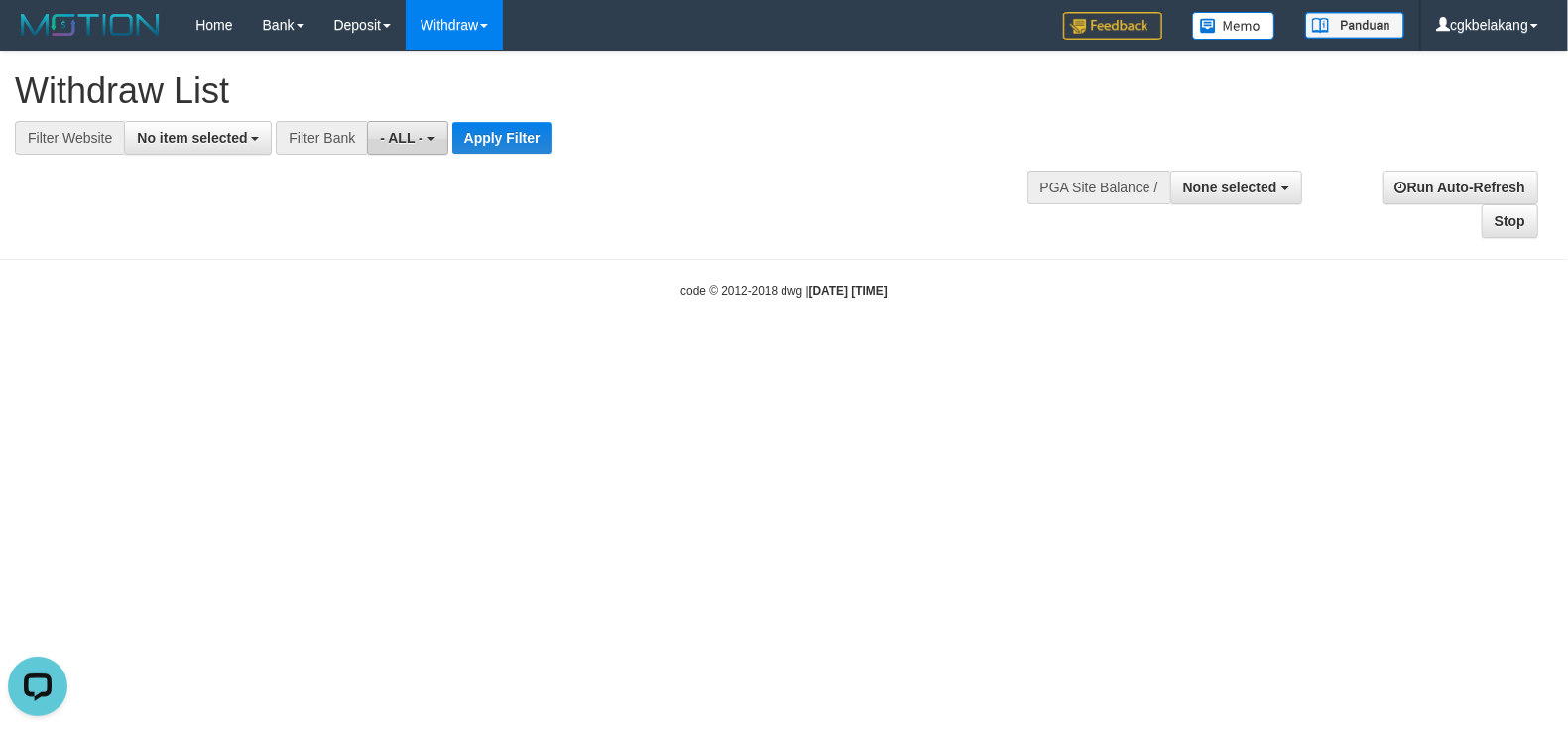 click on "- ALL -" at bounding box center [402, 138] 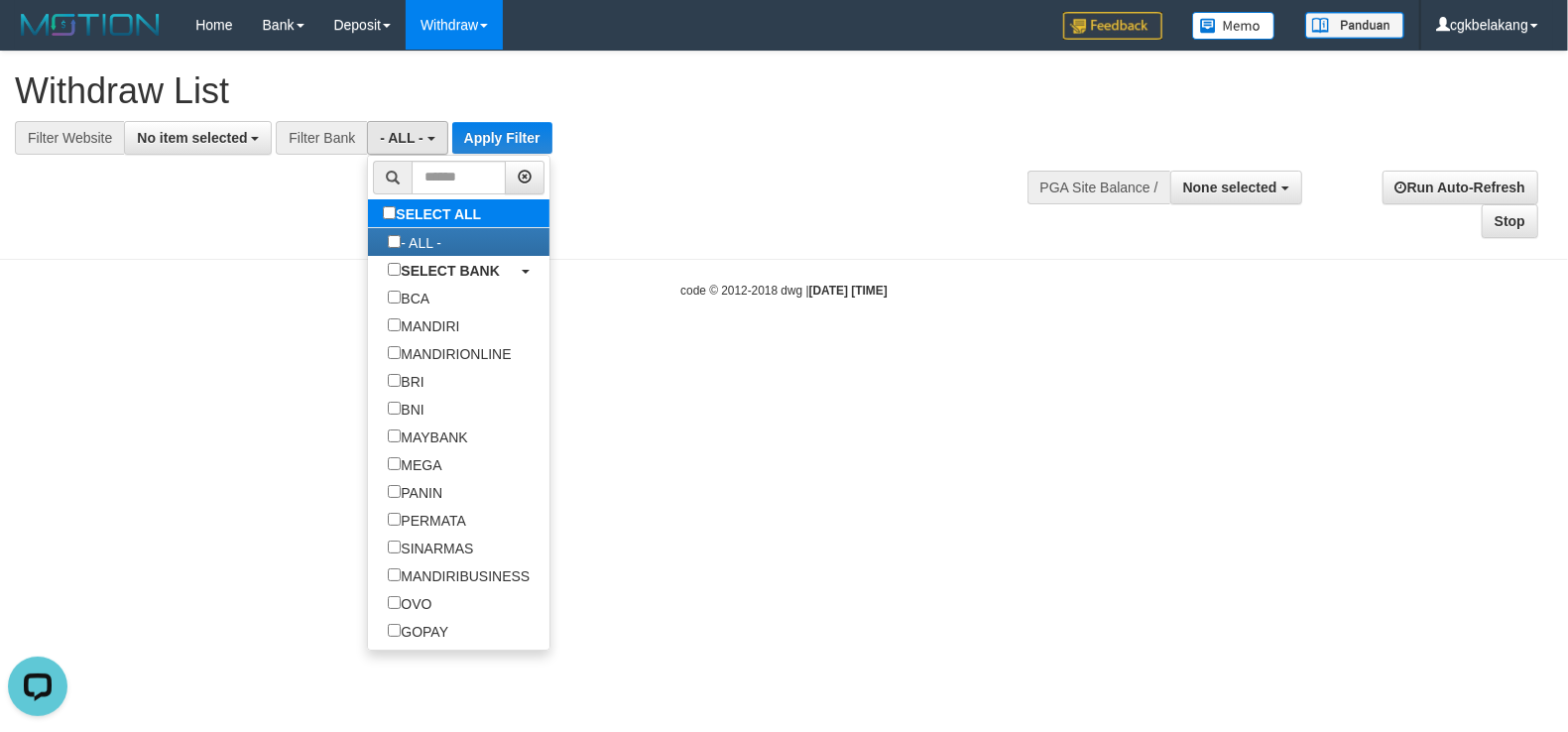 type 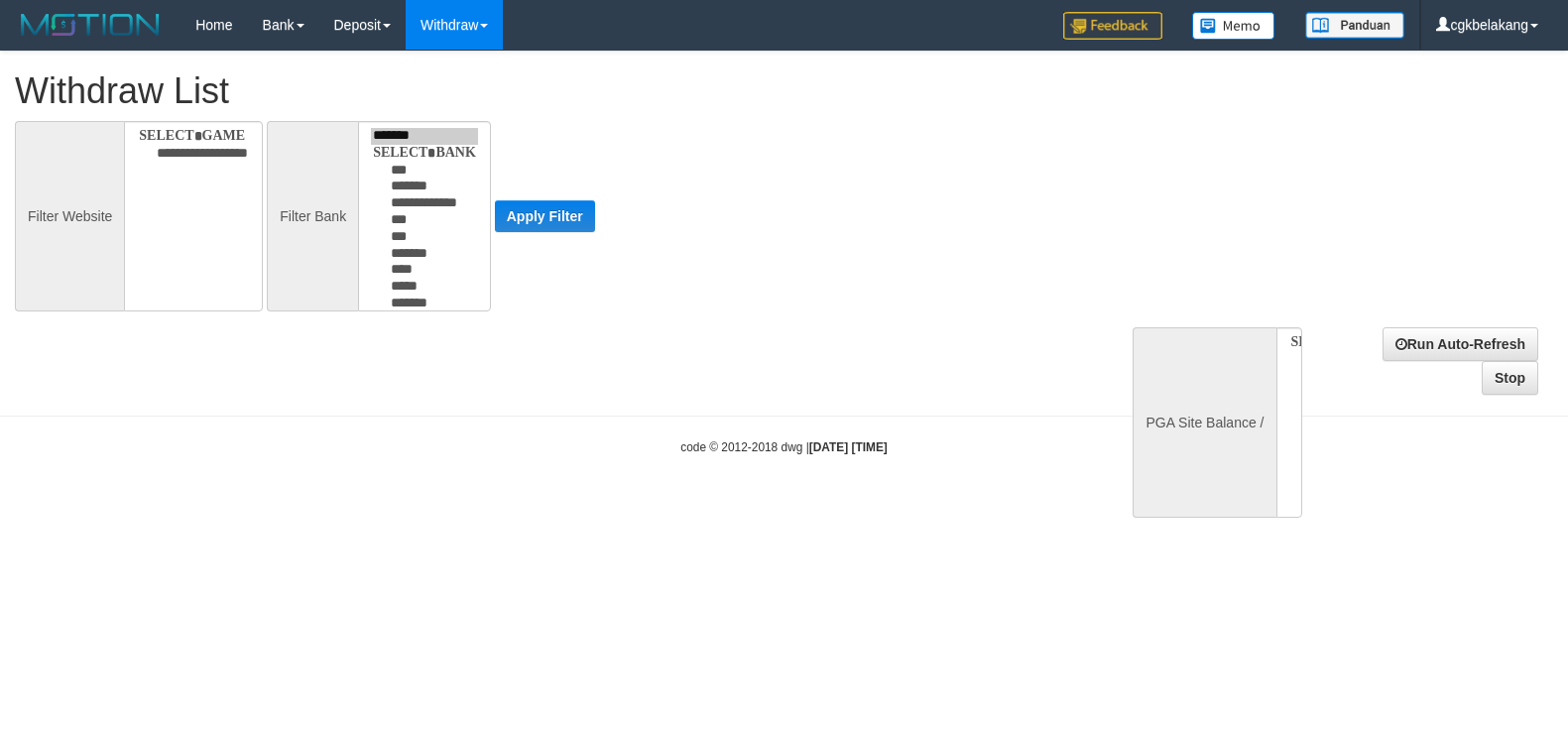 select 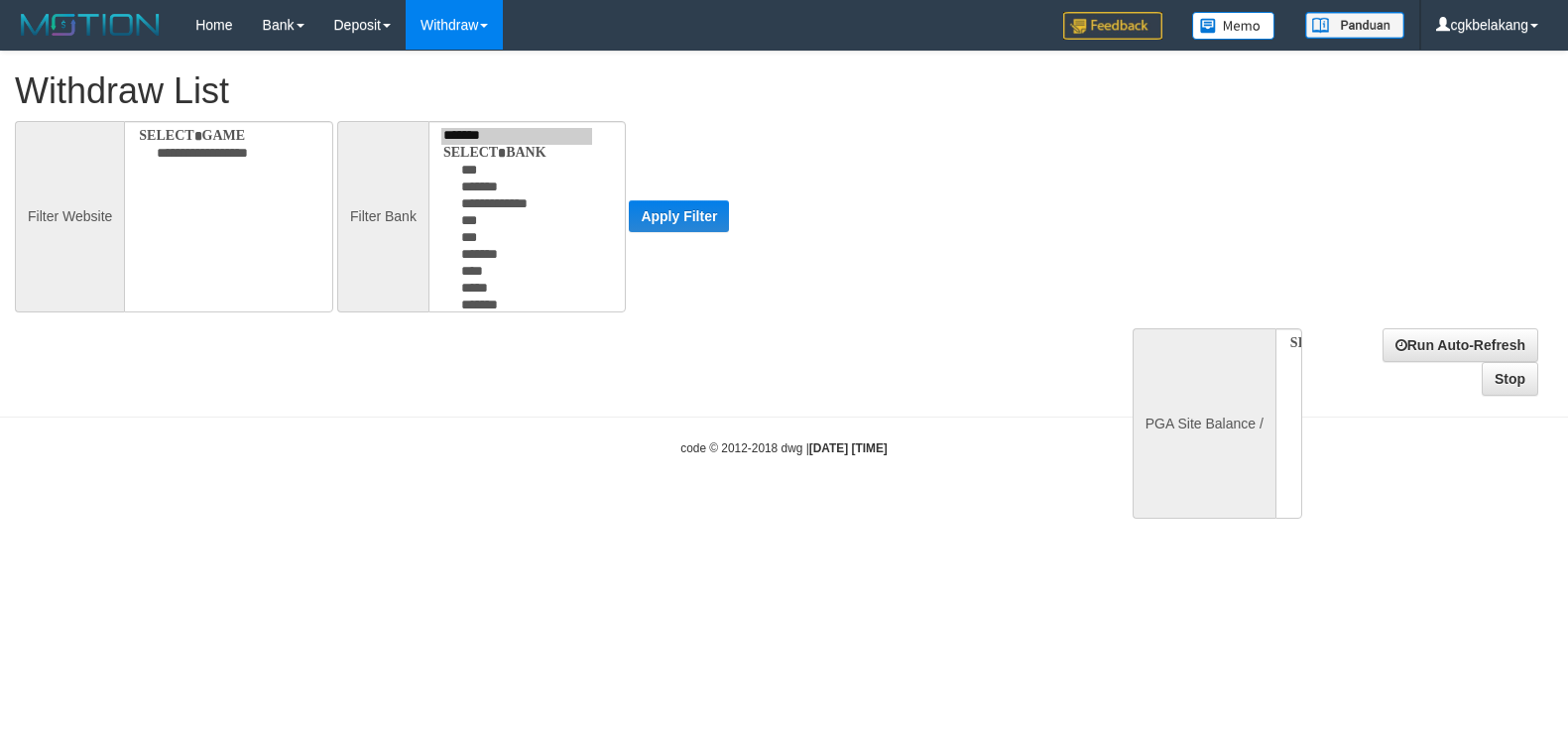 scroll, scrollTop: 0, scrollLeft: 0, axis: both 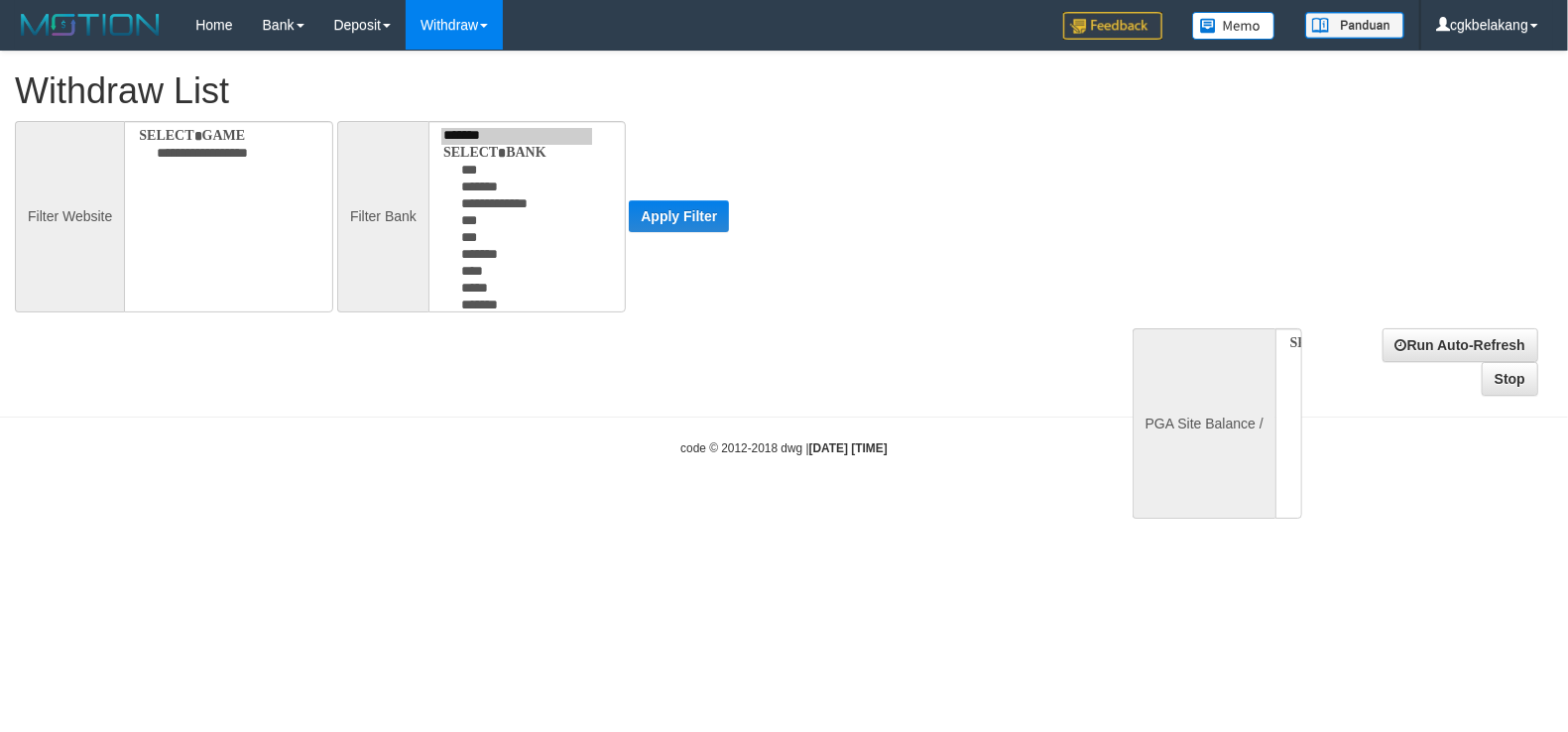 select 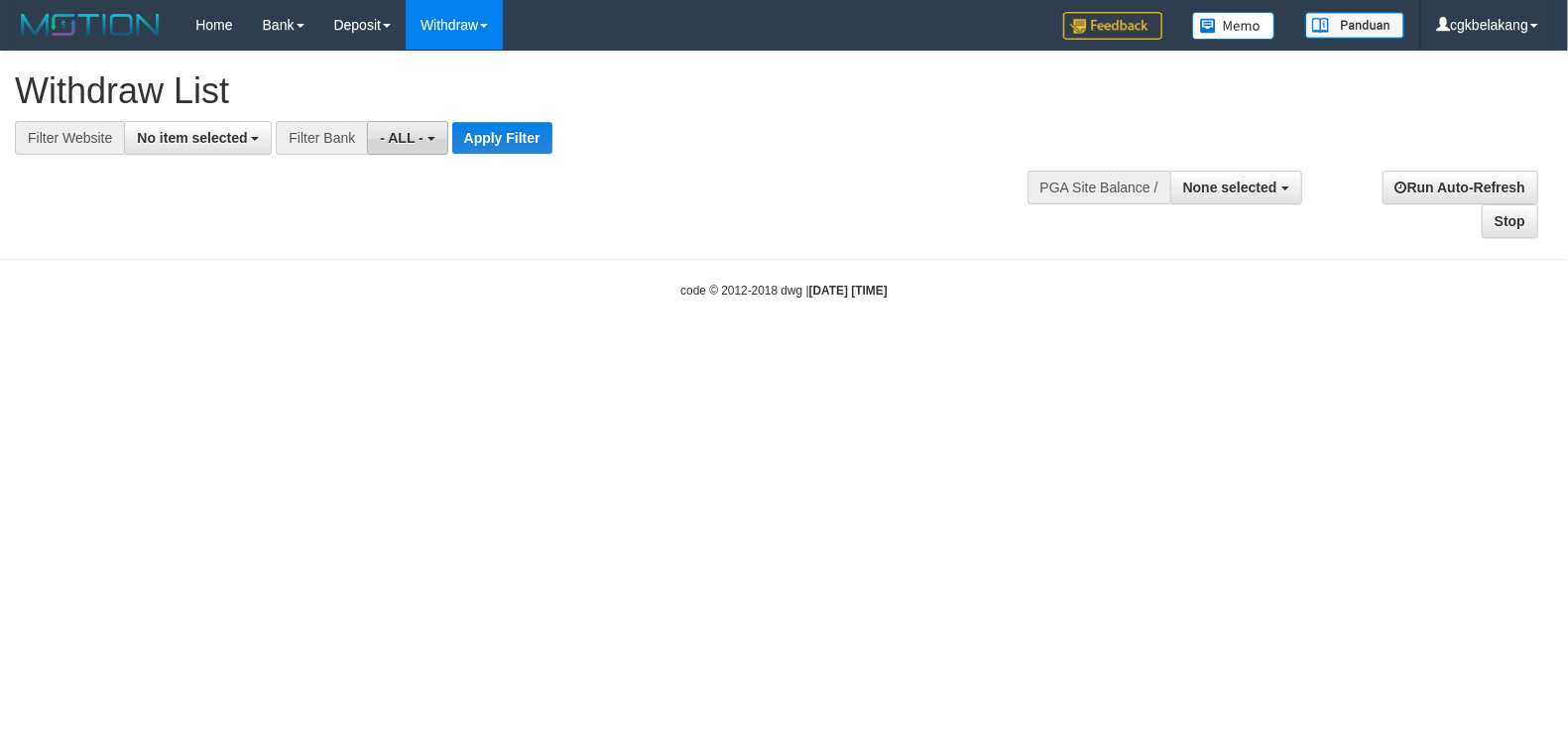 click on "- ALL -" at bounding box center (402, 138) 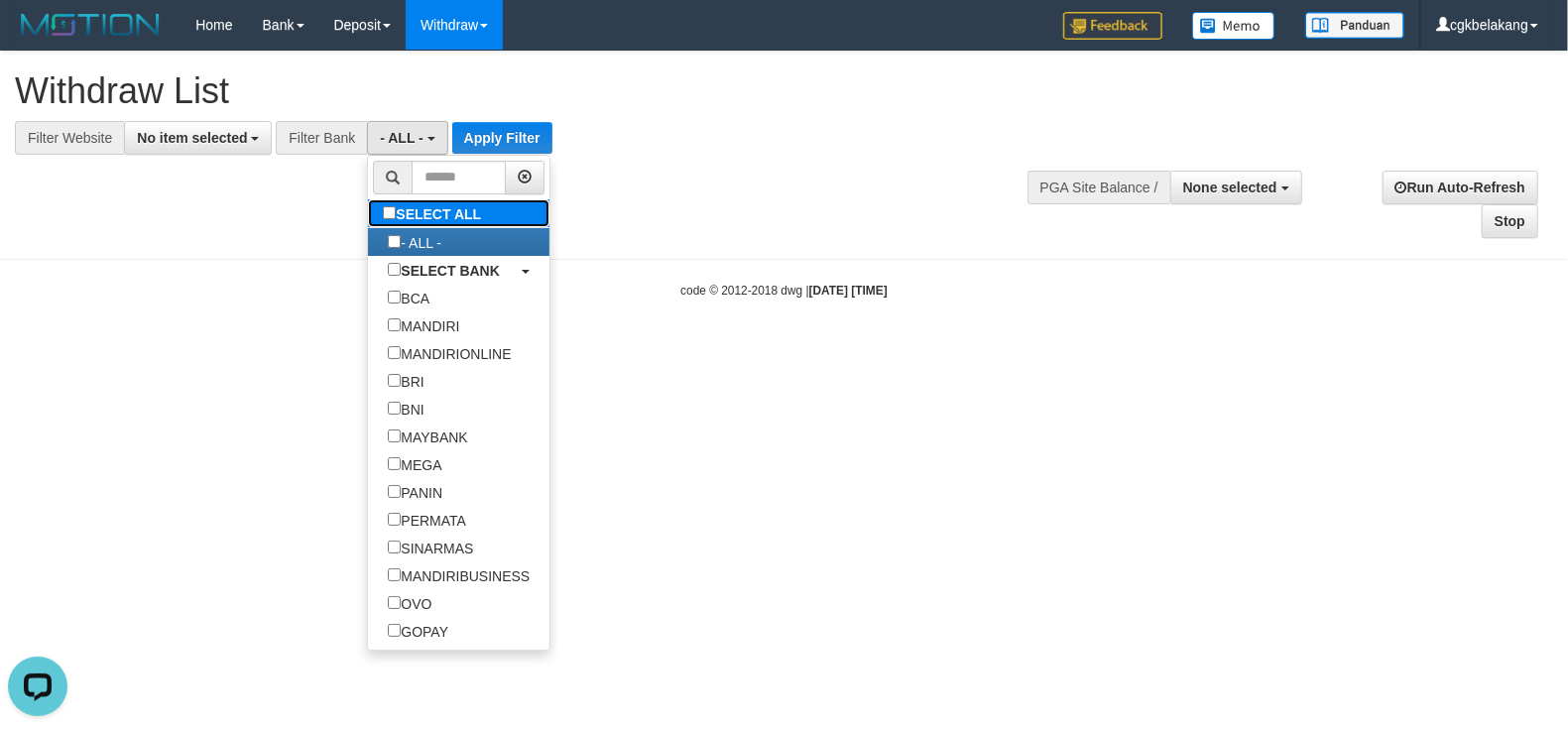 scroll, scrollTop: 0, scrollLeft: 0, axis: both 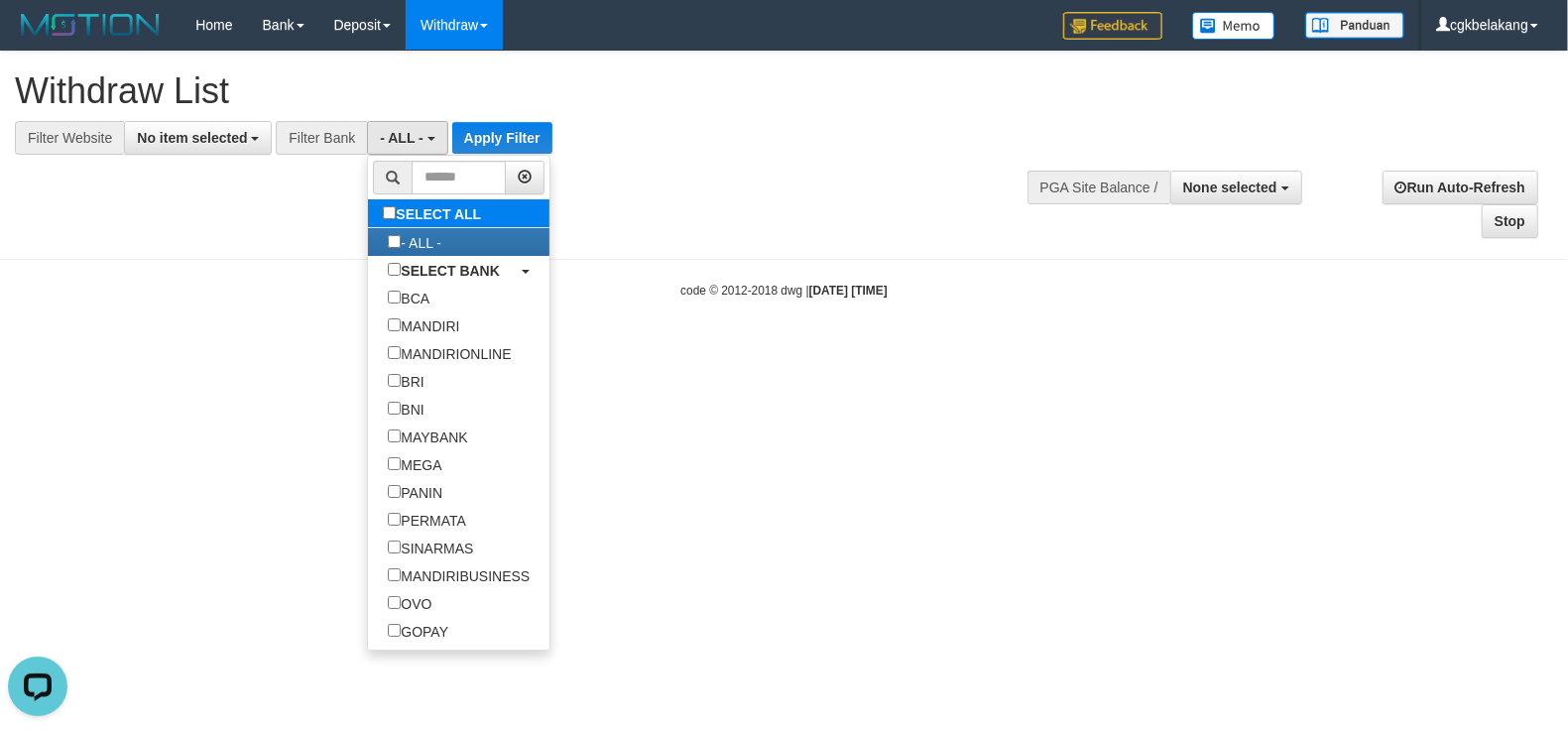type 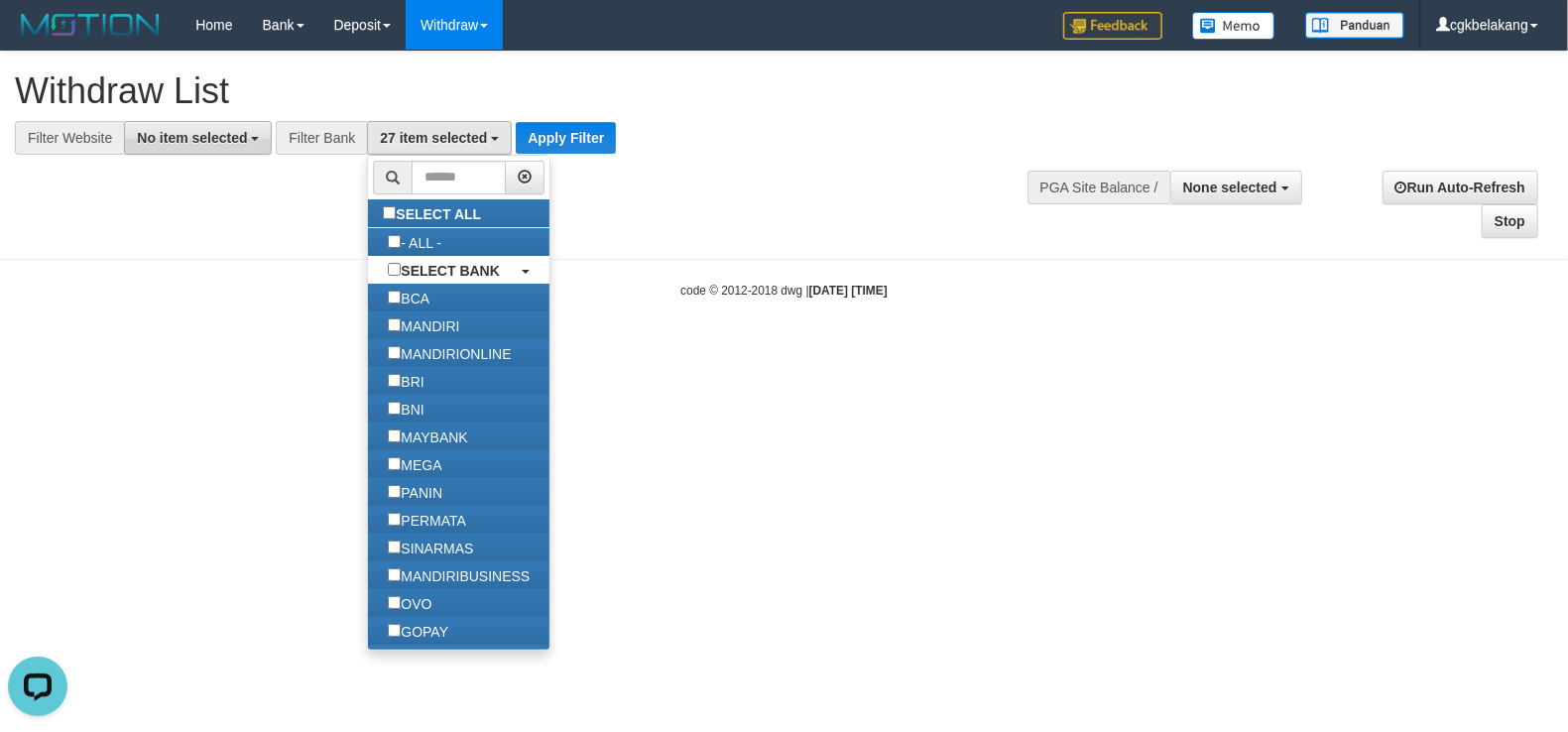 click on "No item selected" at bounding box center (191, 138) 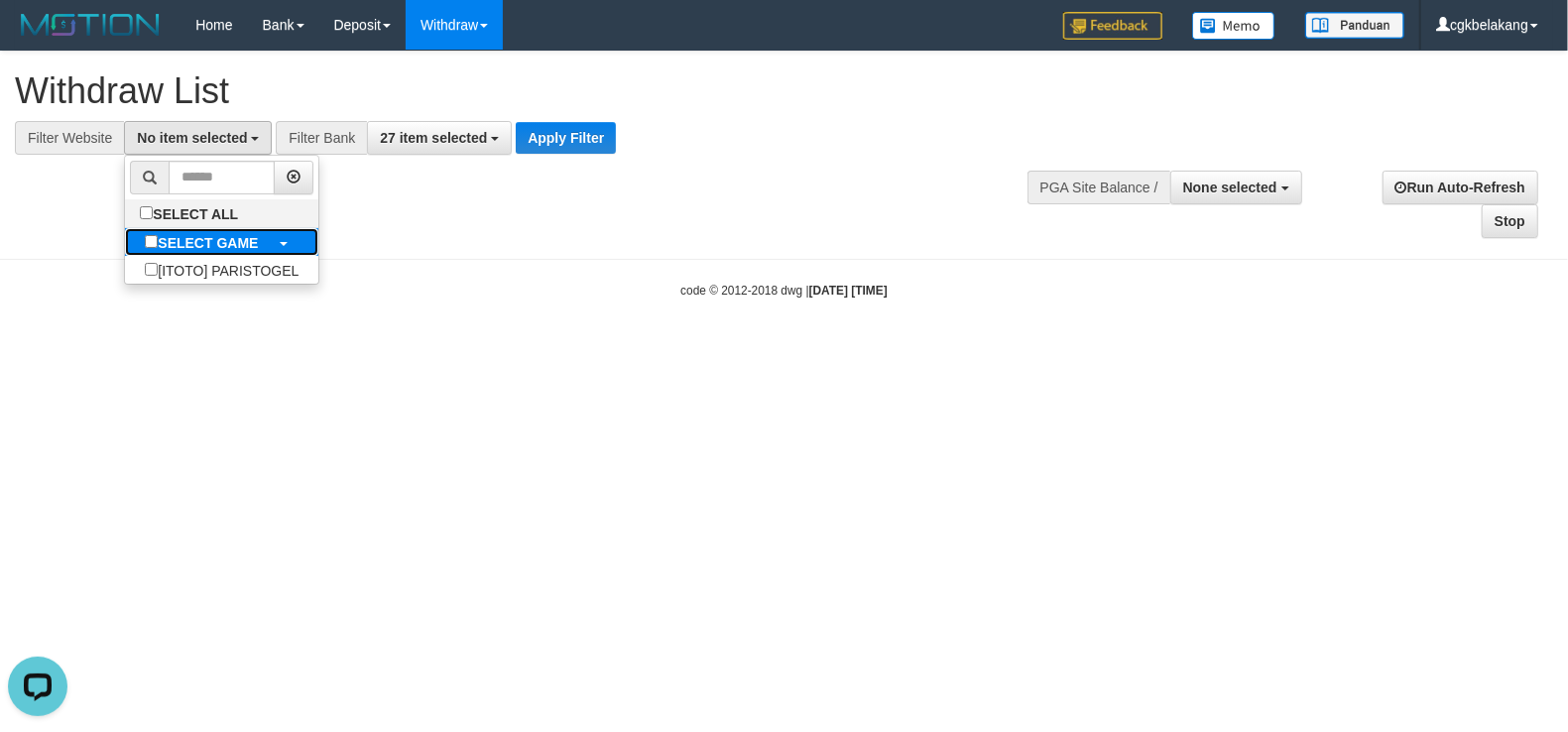 click on "SELECT GAME" at bounding box center [207, 243] 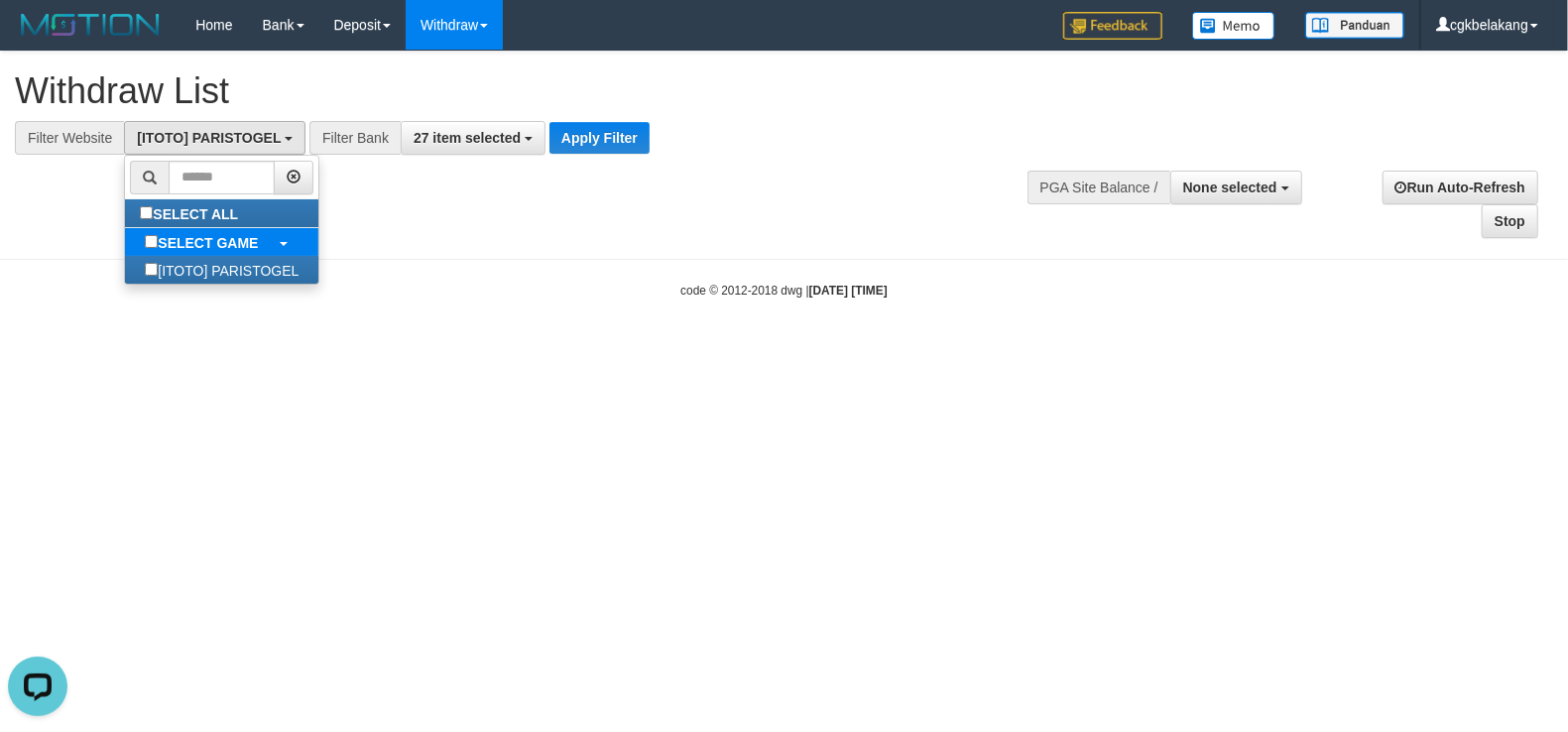 select on "****" 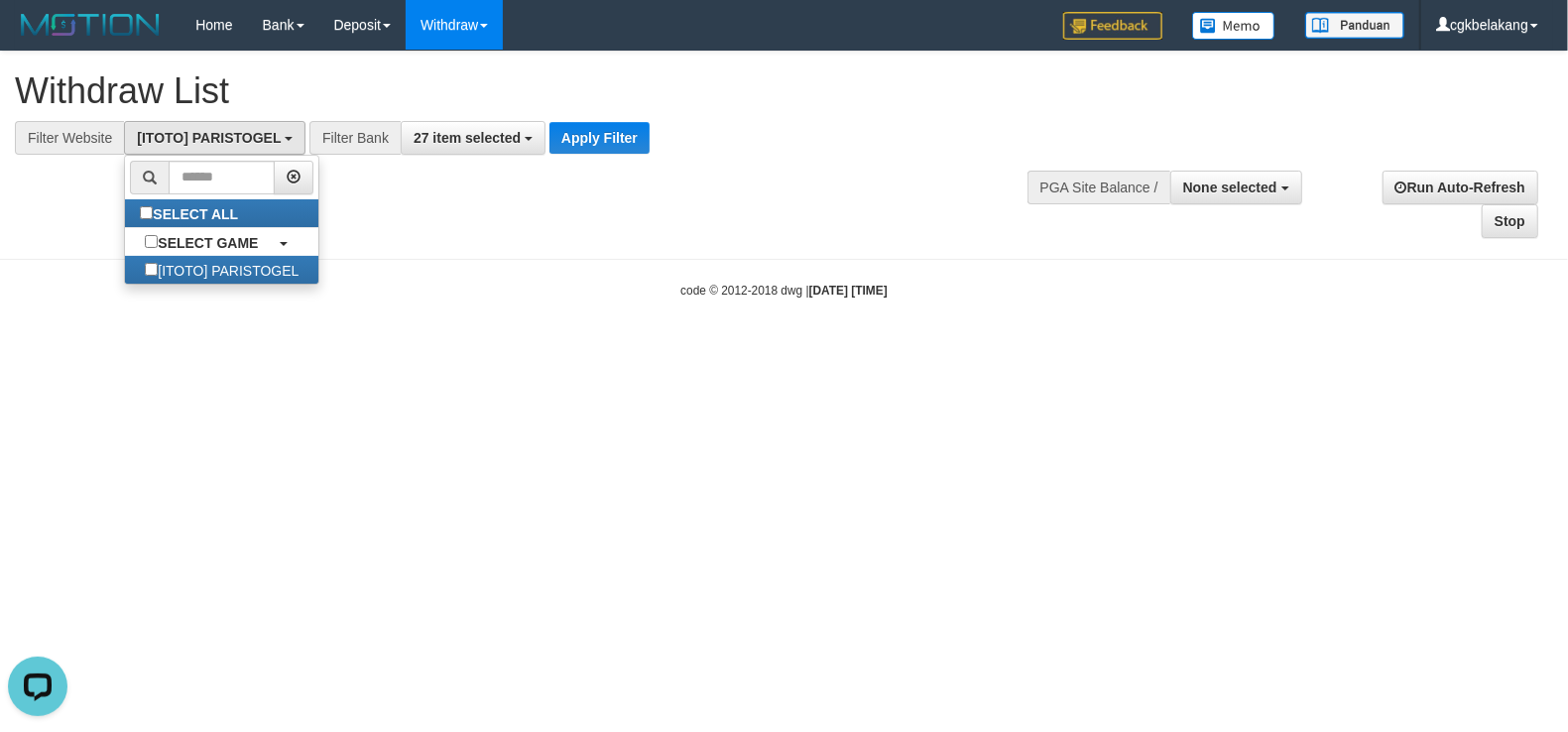 scroll, scrollTop: 17, scrollLeft: 0, axis: vertical 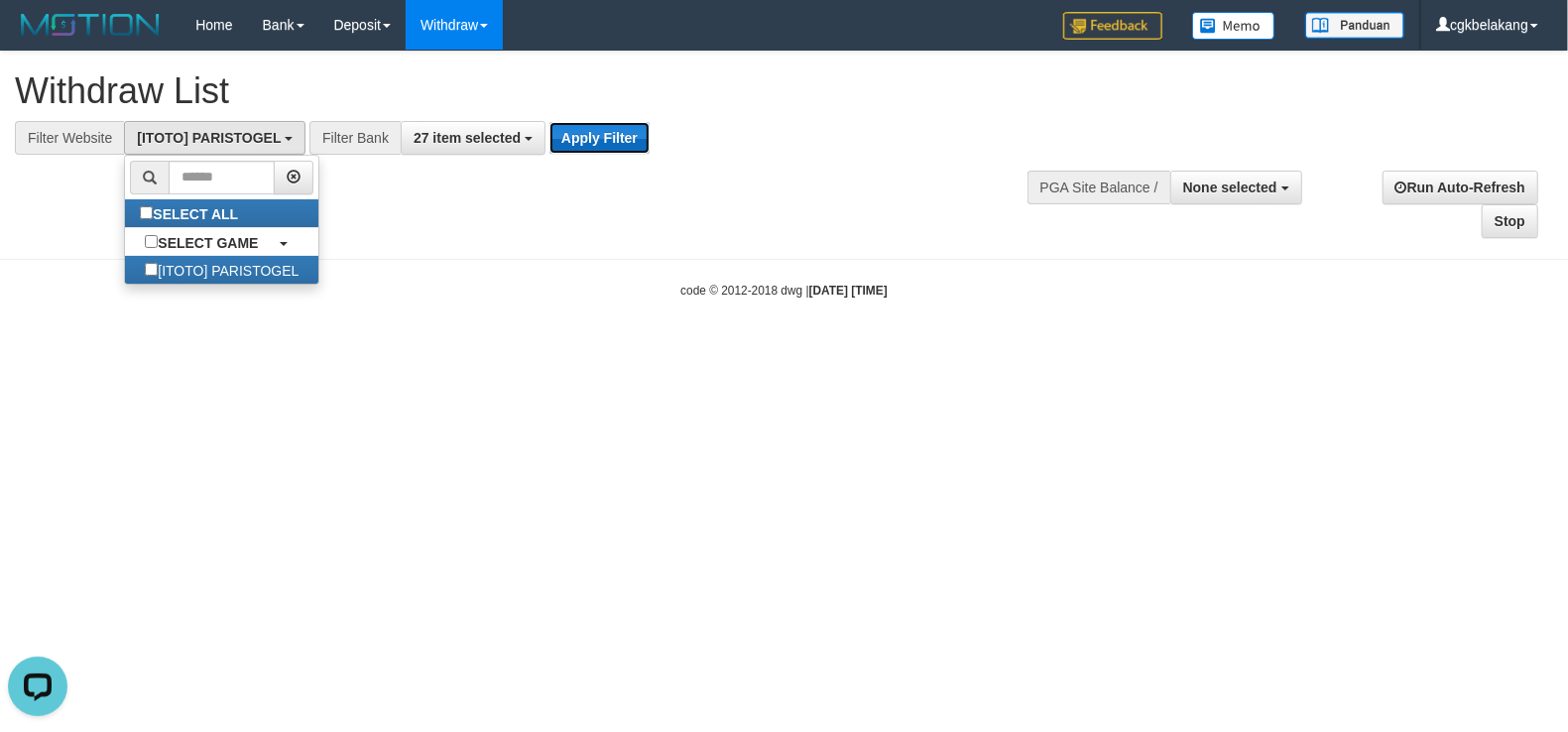 click on "Apply Filter" at bounding box center [599, 138] 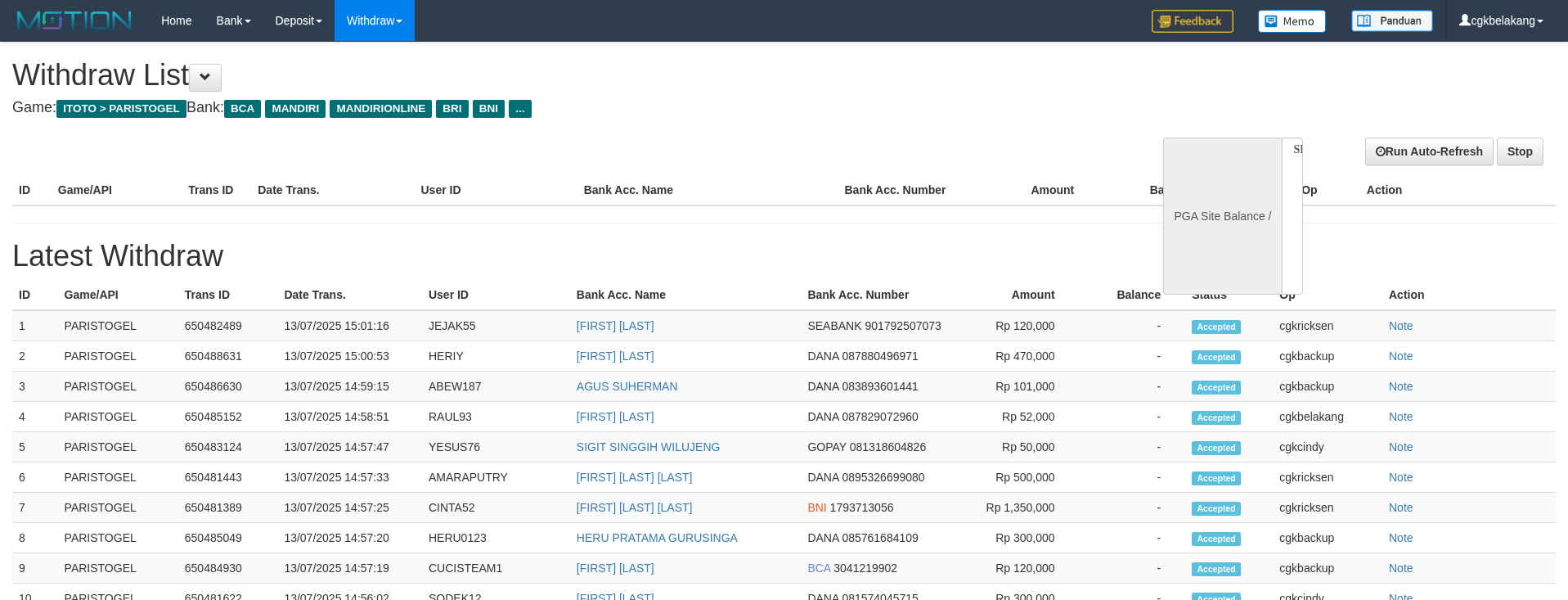 select 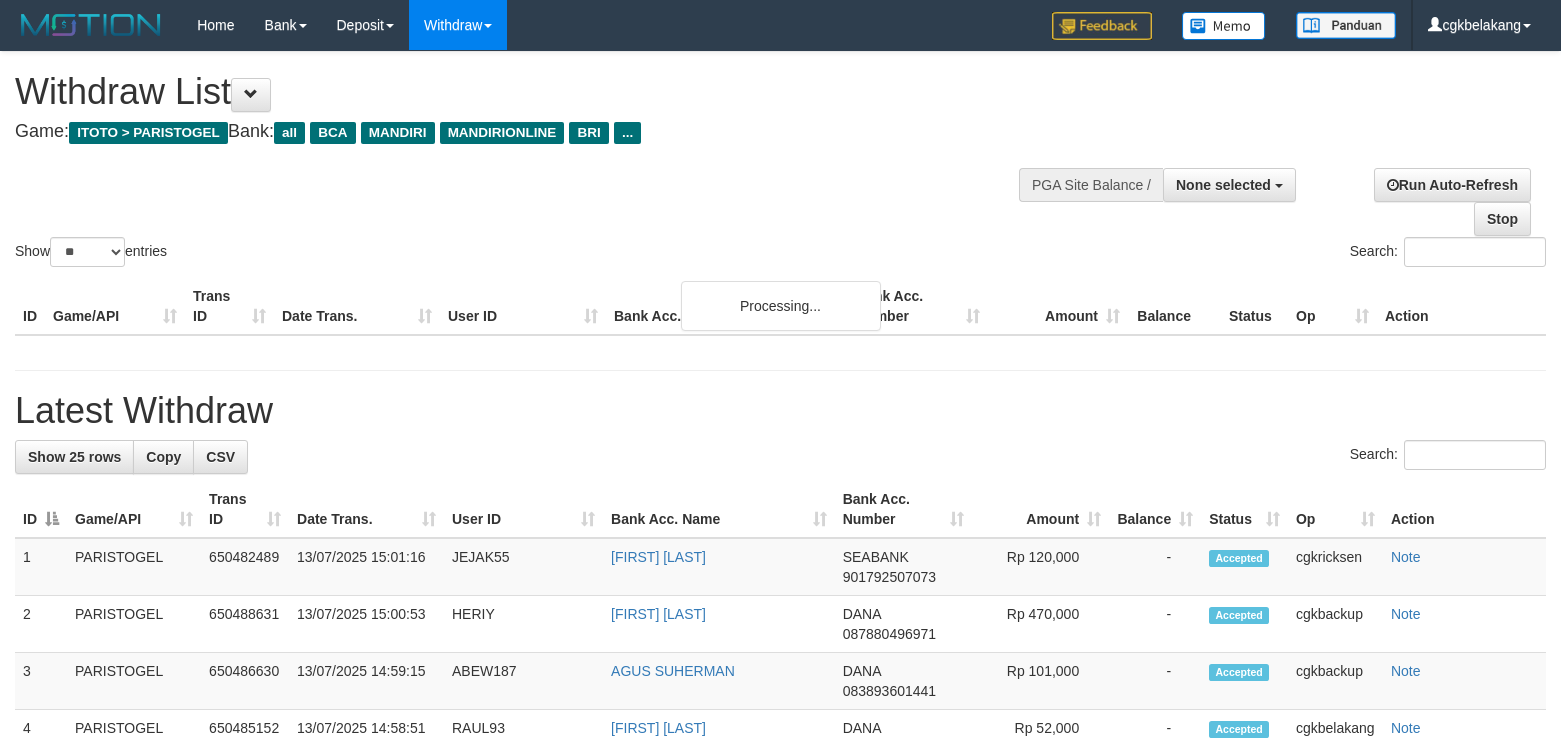 select 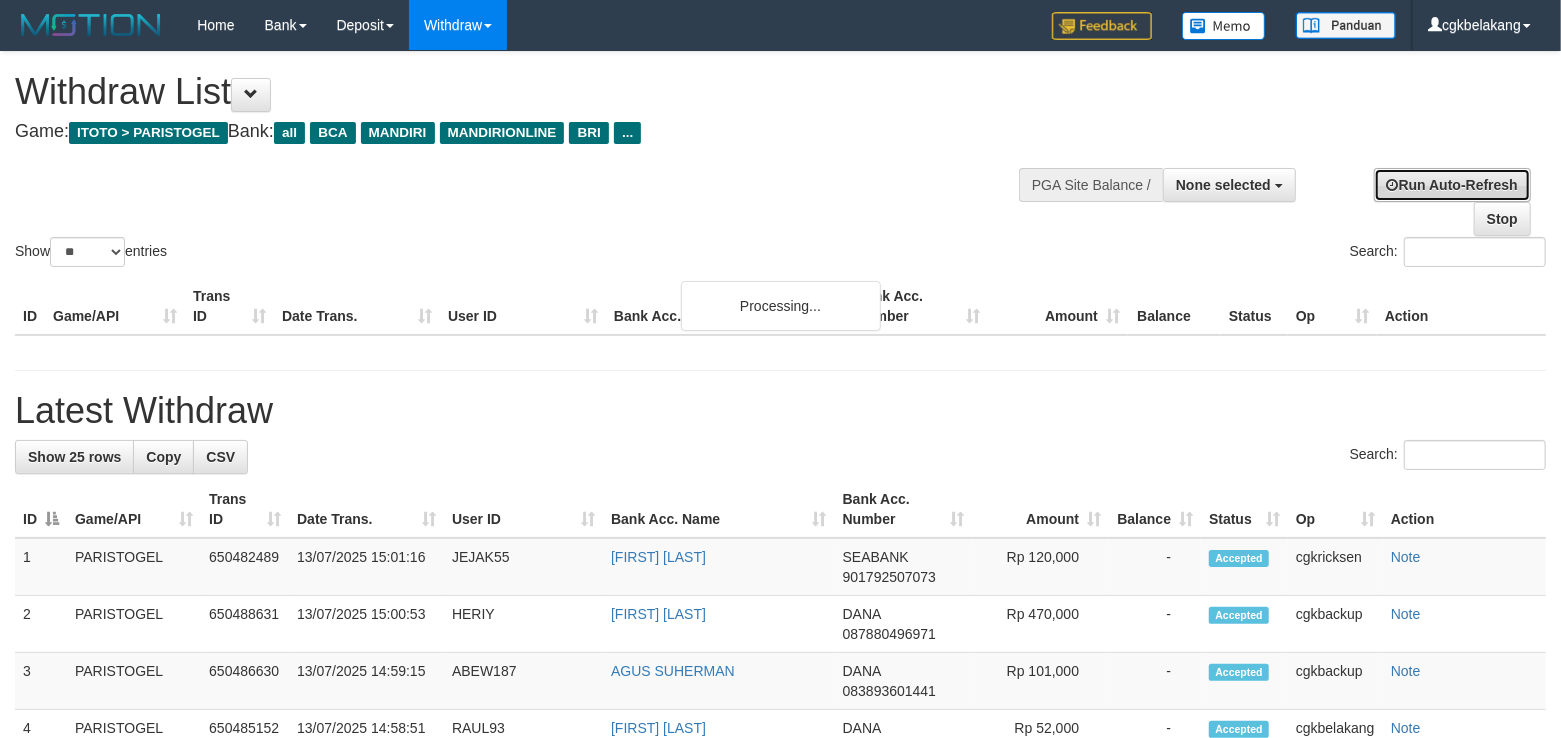 click on "Run Auto-Refresh" at bounding box center [1452, 185] 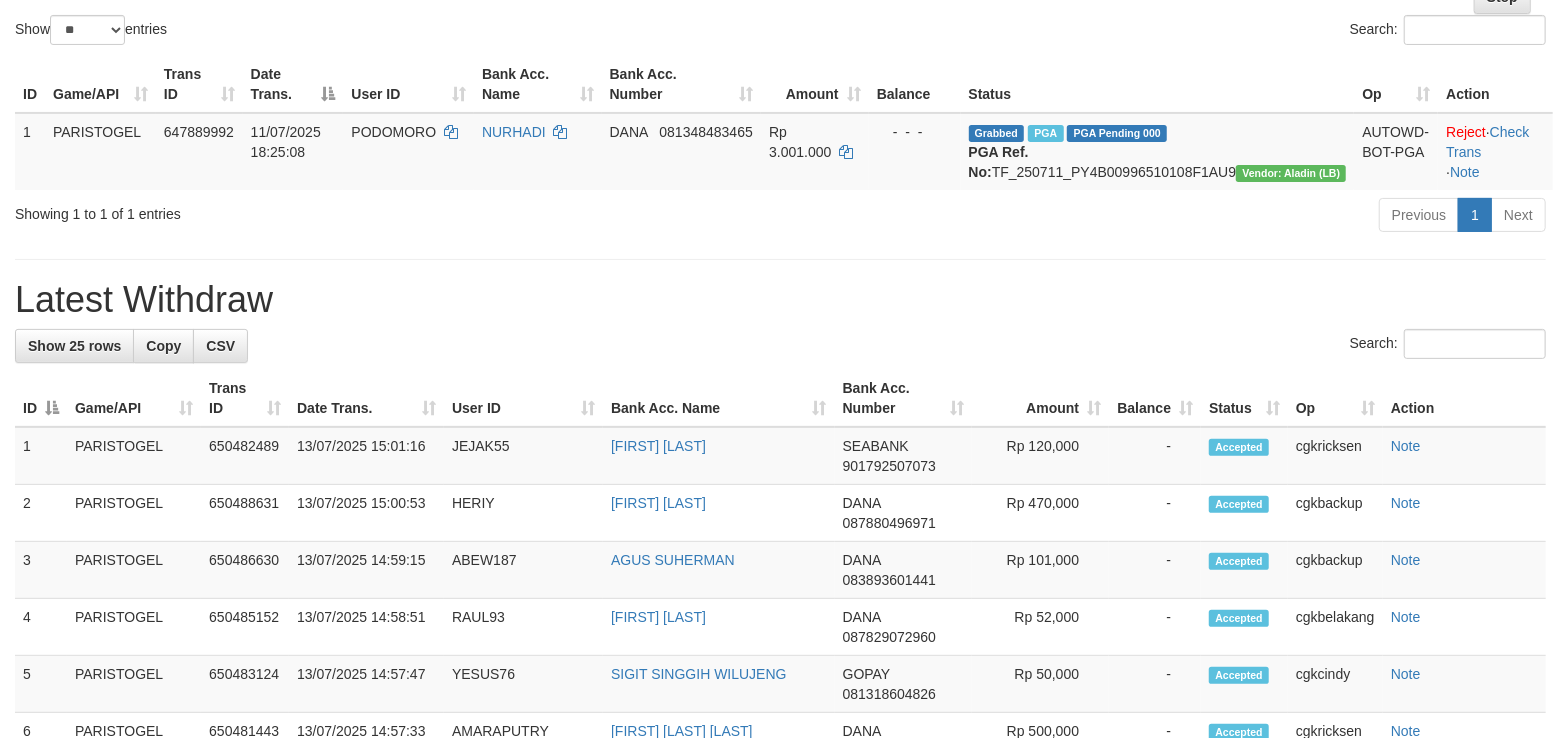 scroll, scrollTop: 266, scrollLeft: 0, axis: vertical 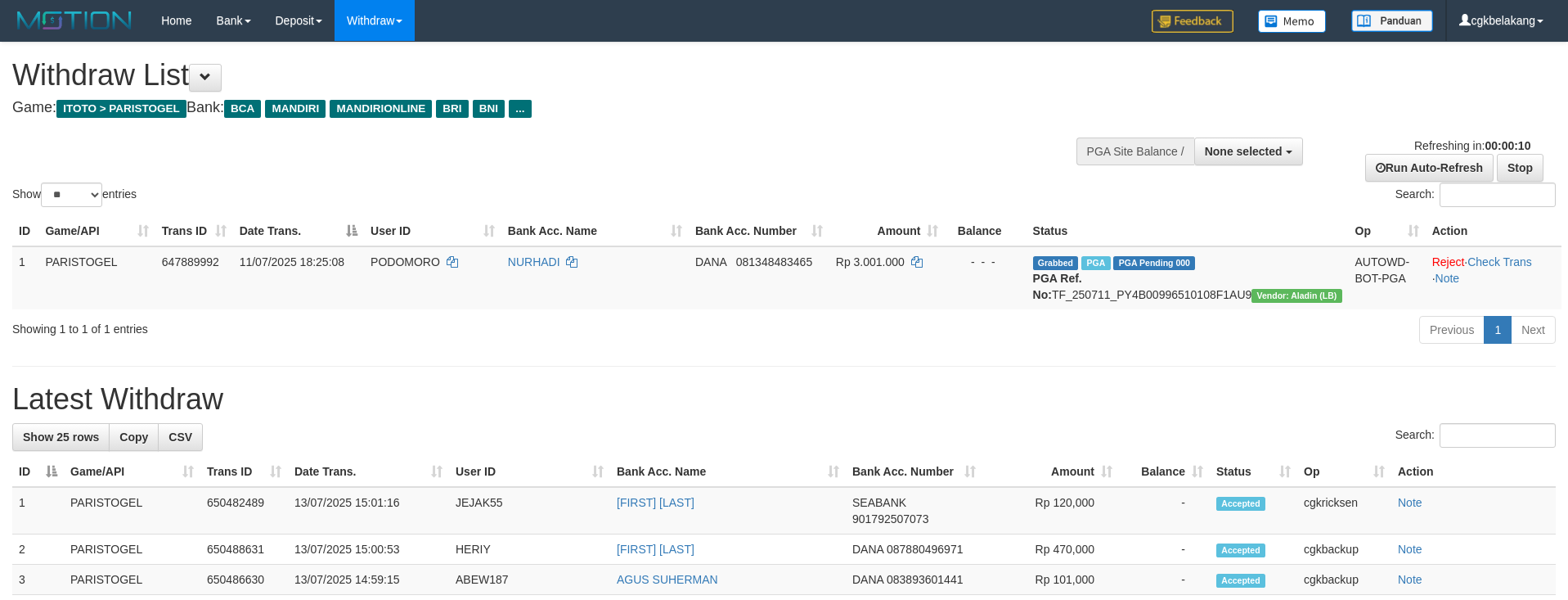 select 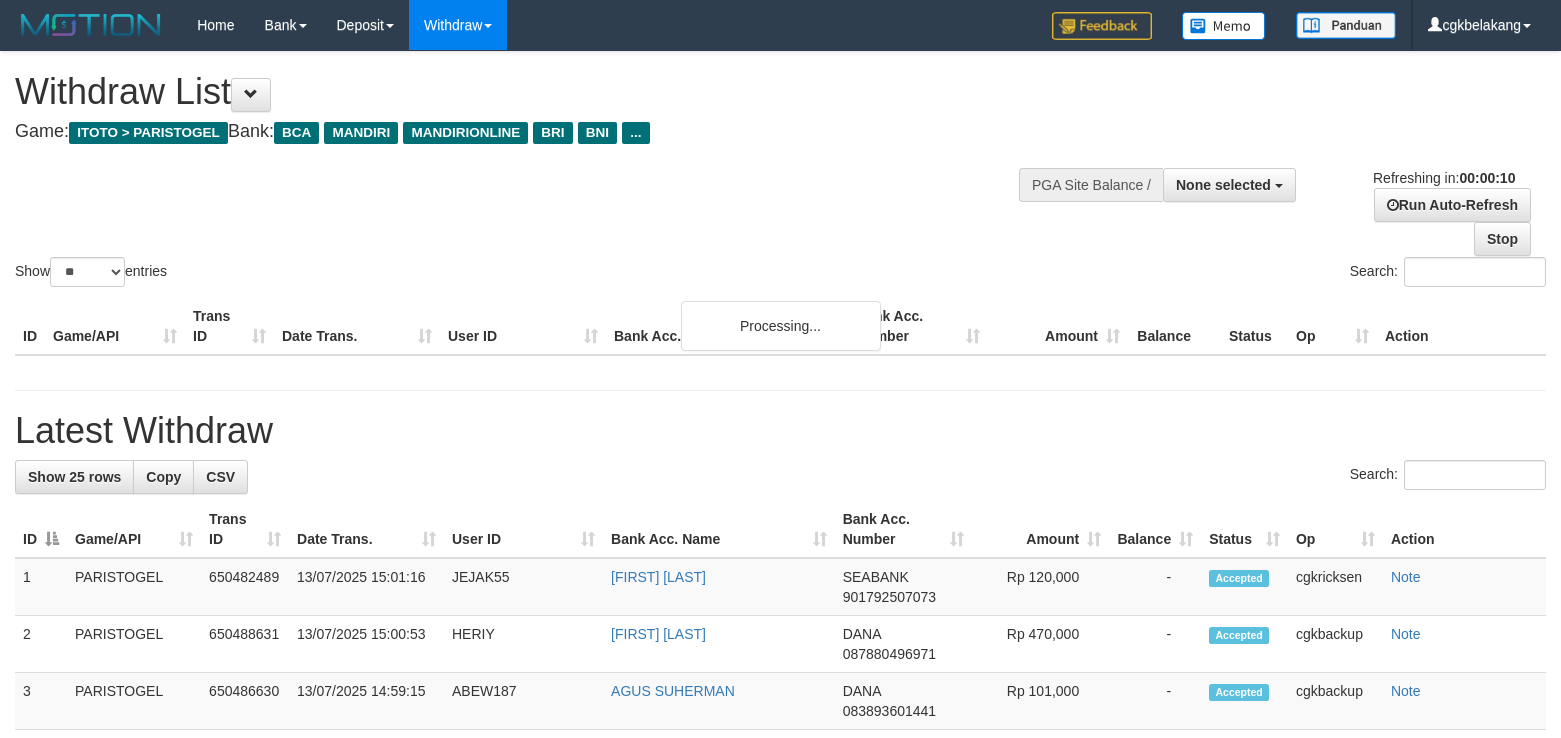 select 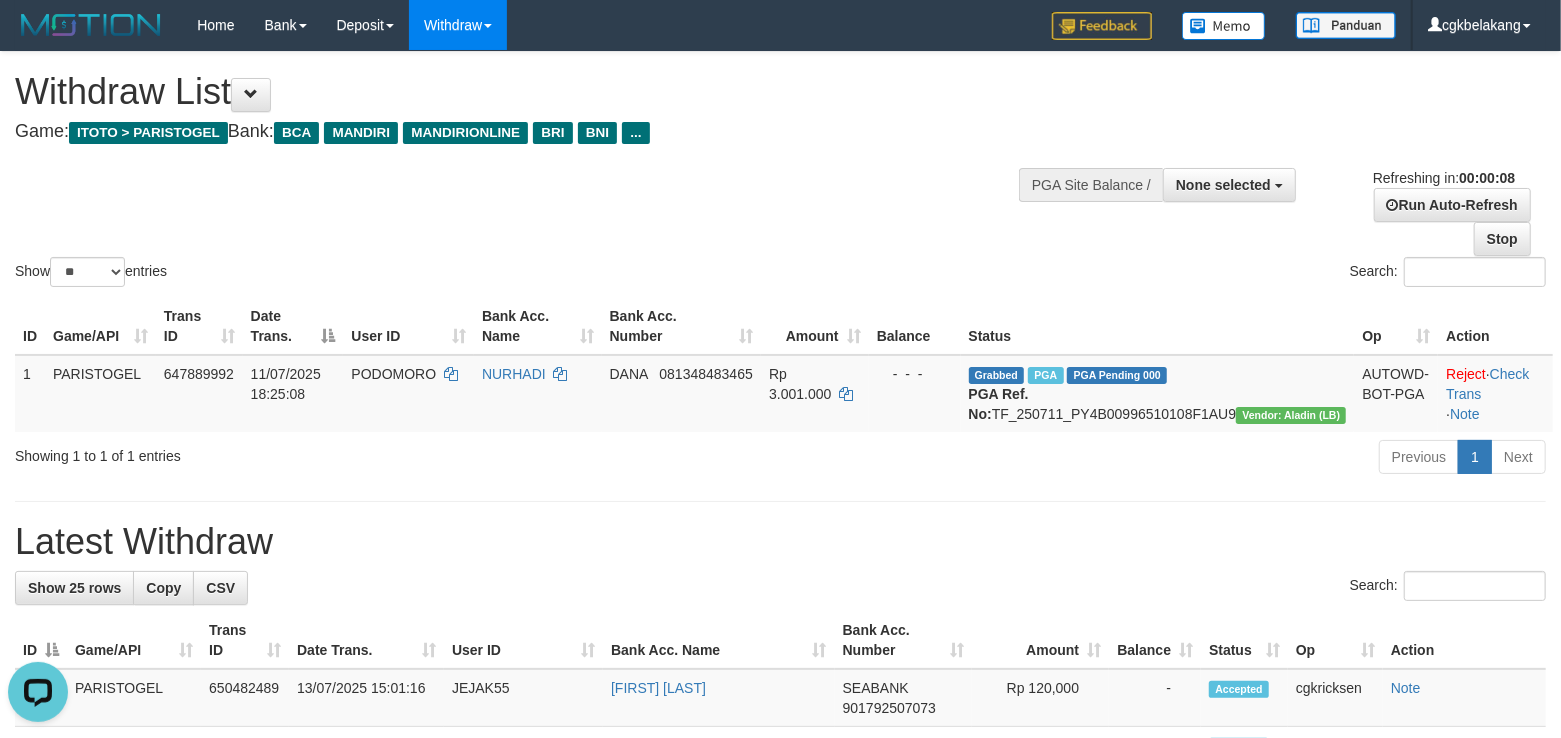 scroll, scrollTop: 0, scrollLeft: 0, axis: both 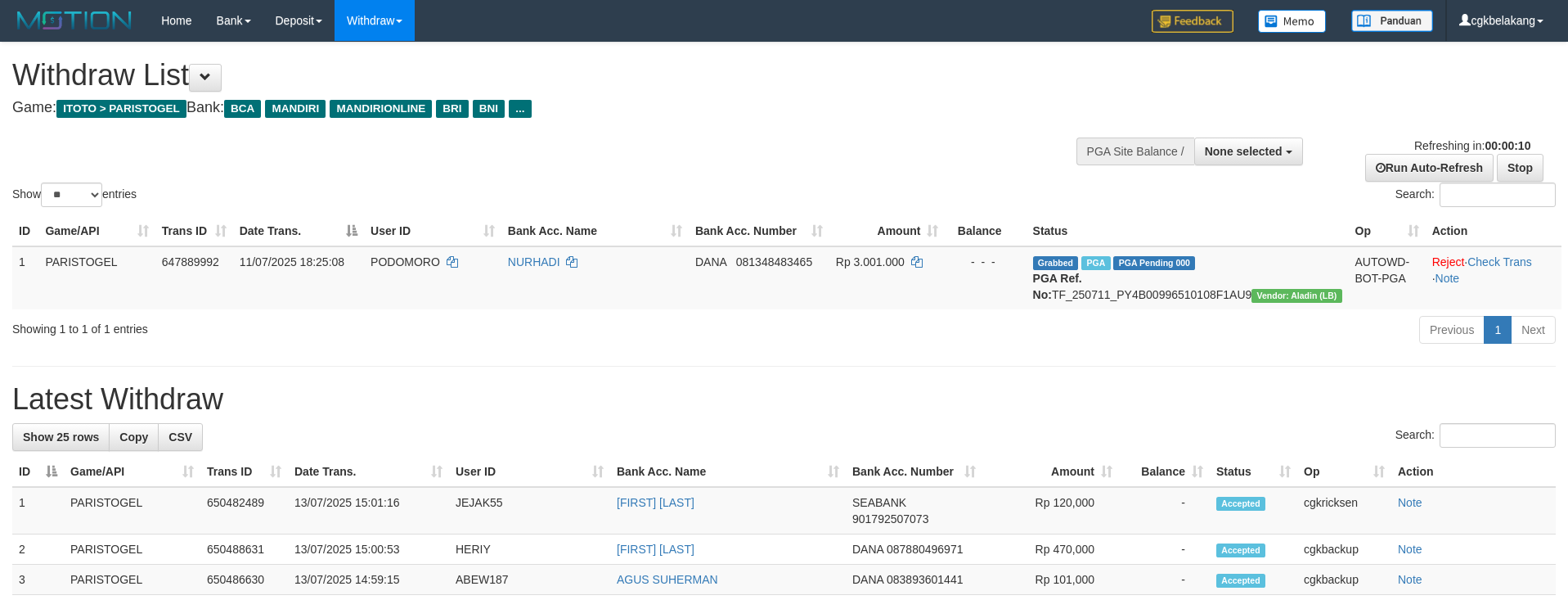 select 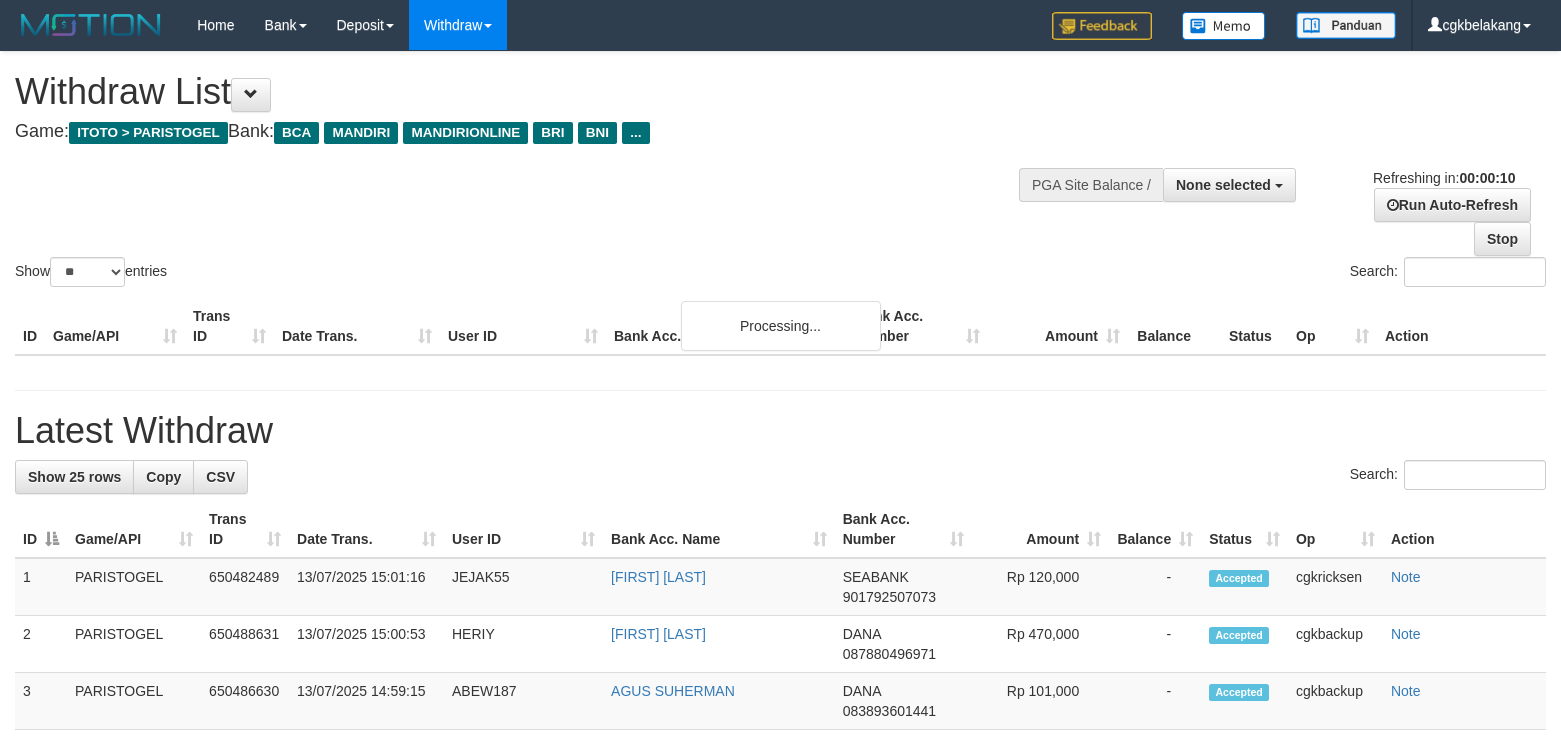 select 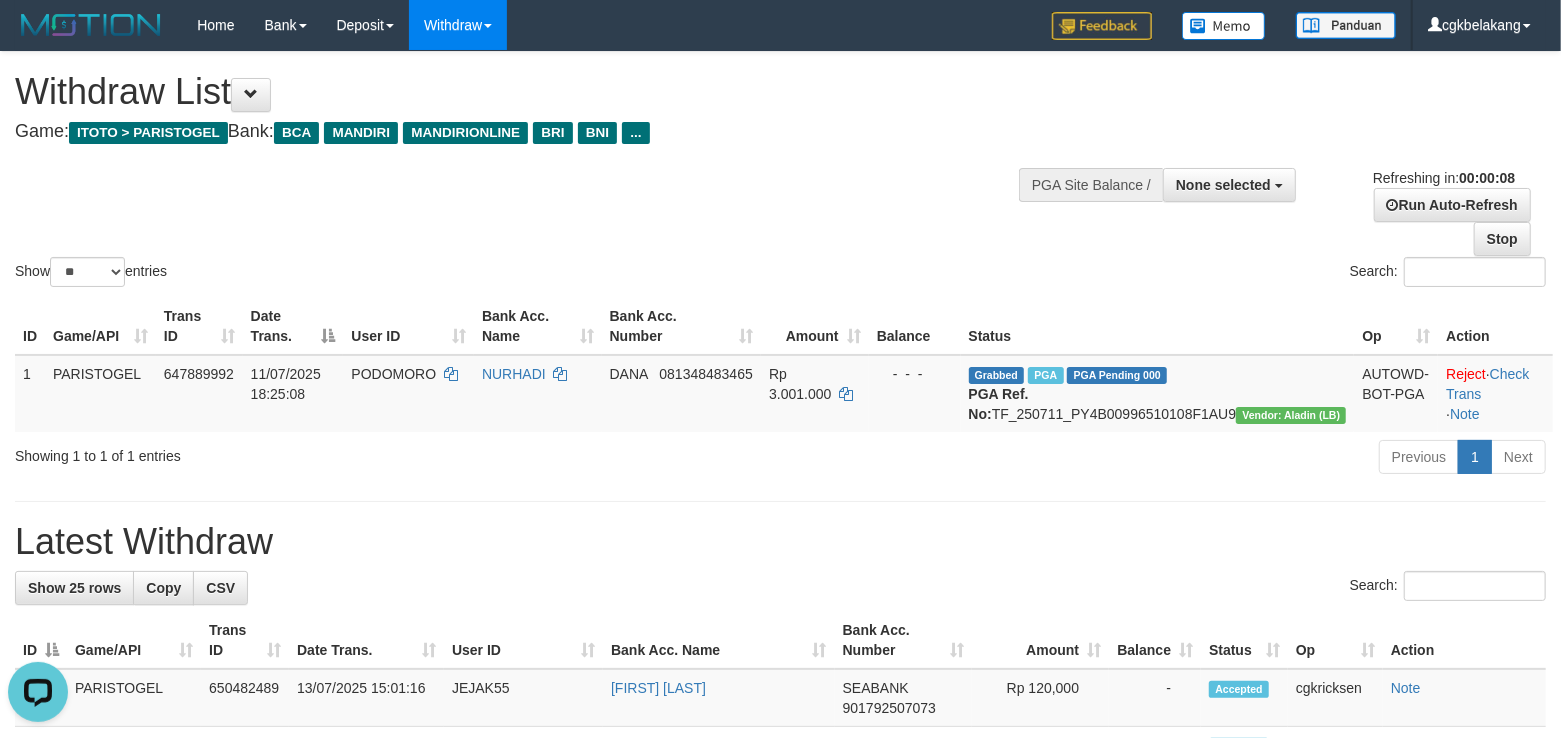 scroll, scrollTop: 0, scrollLeft: 0, axis: both 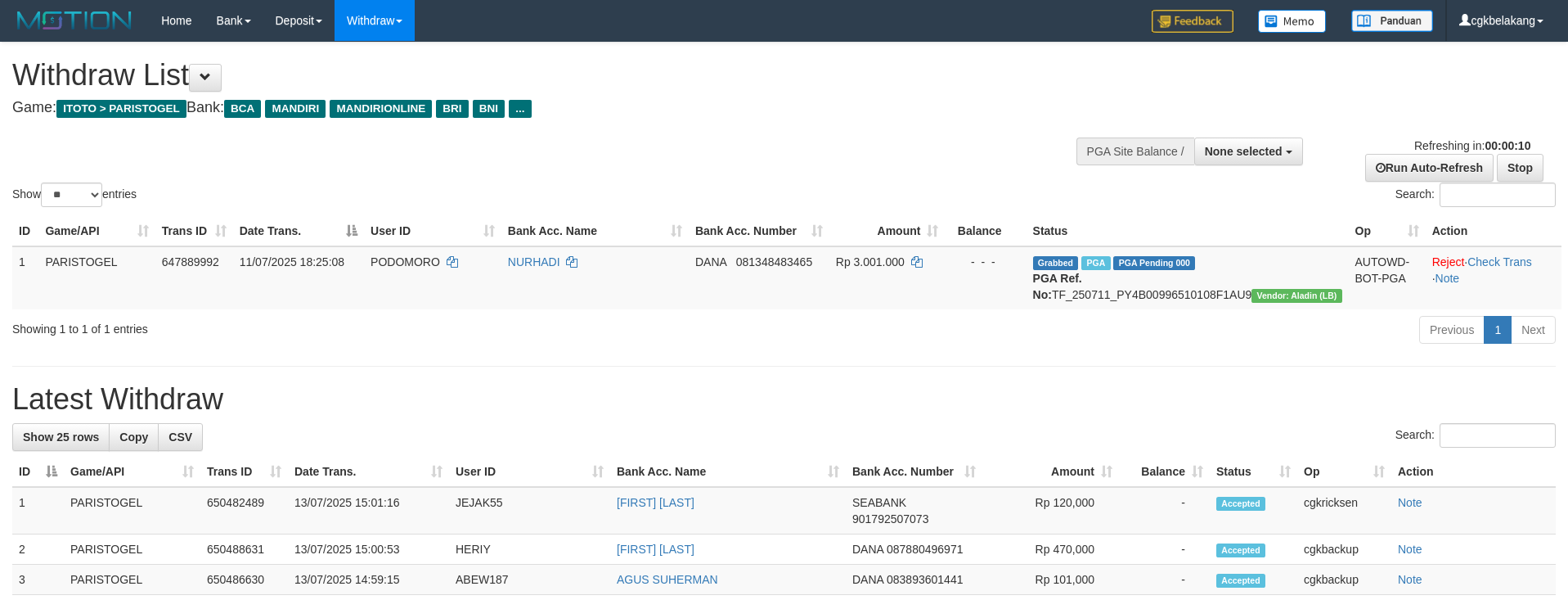 select 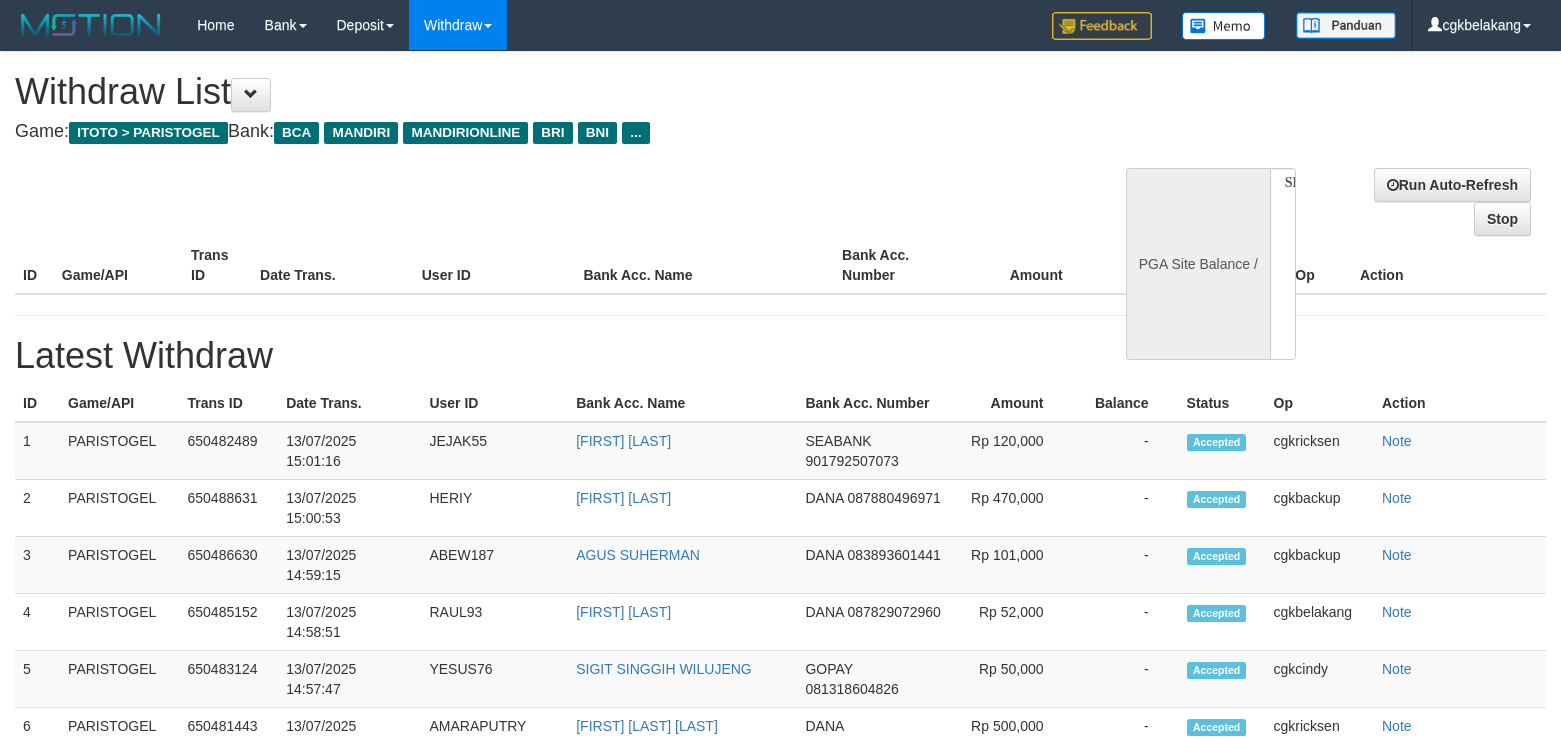 select 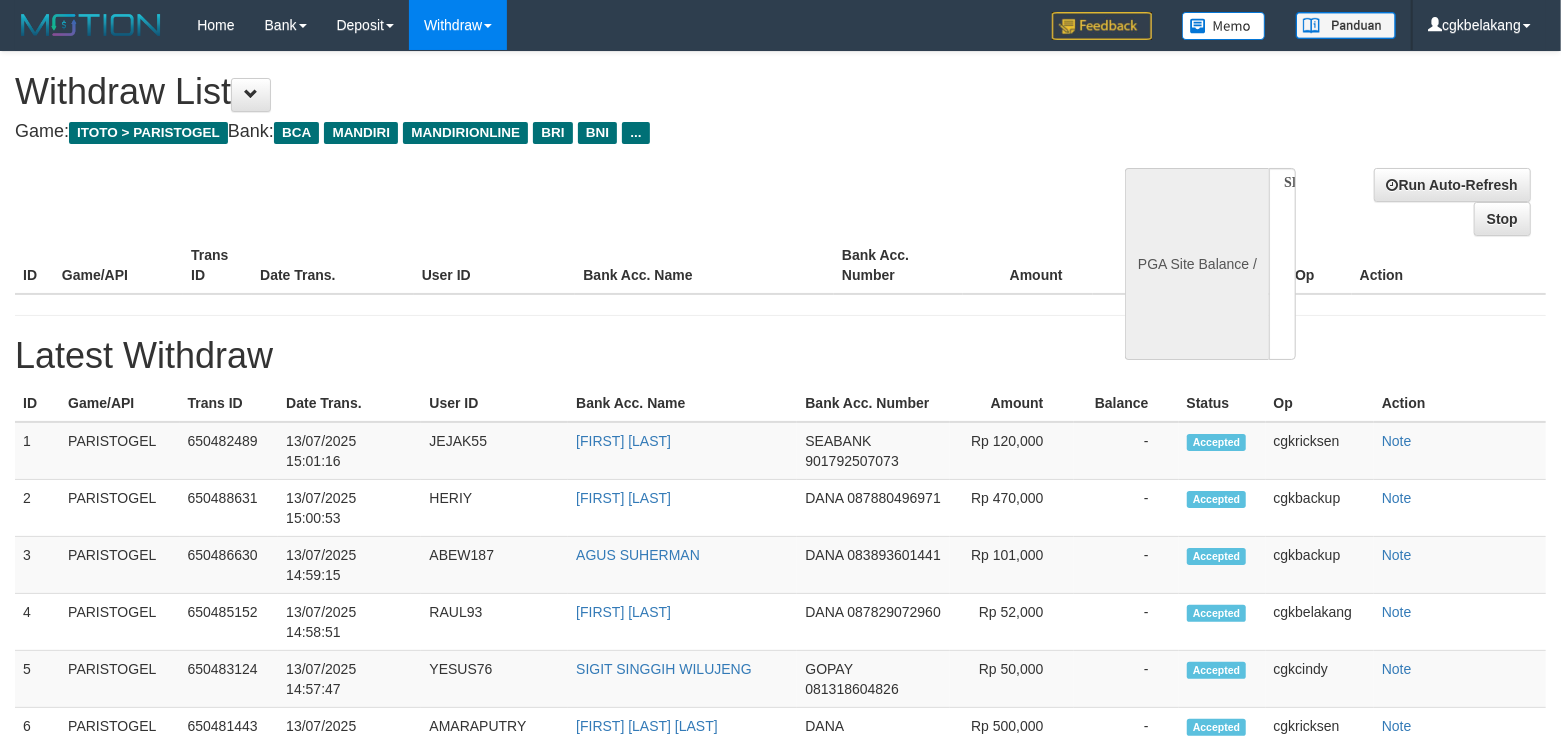 select on "**" 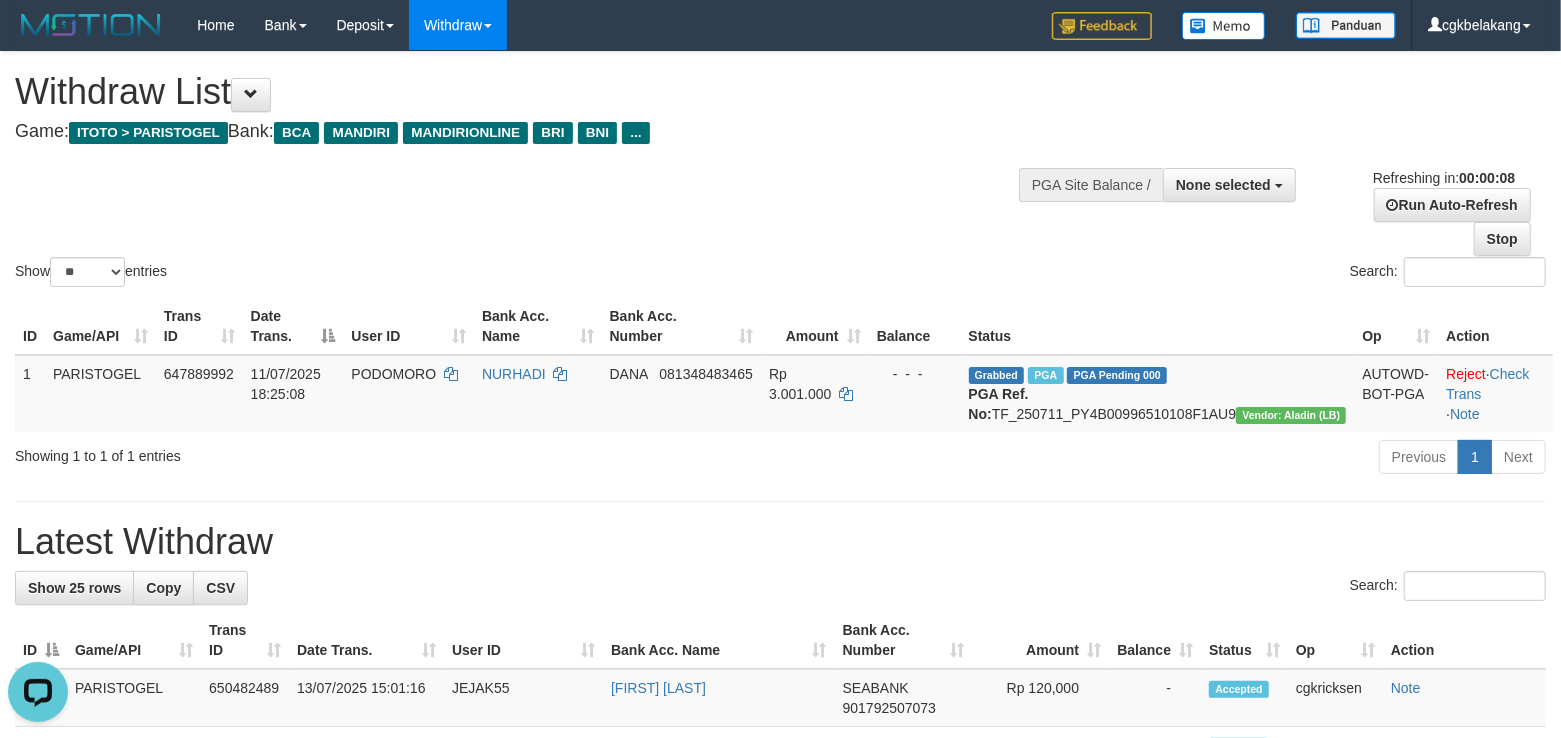 scroll, scrollTop: 0, scrollLeft: 0, axis: both 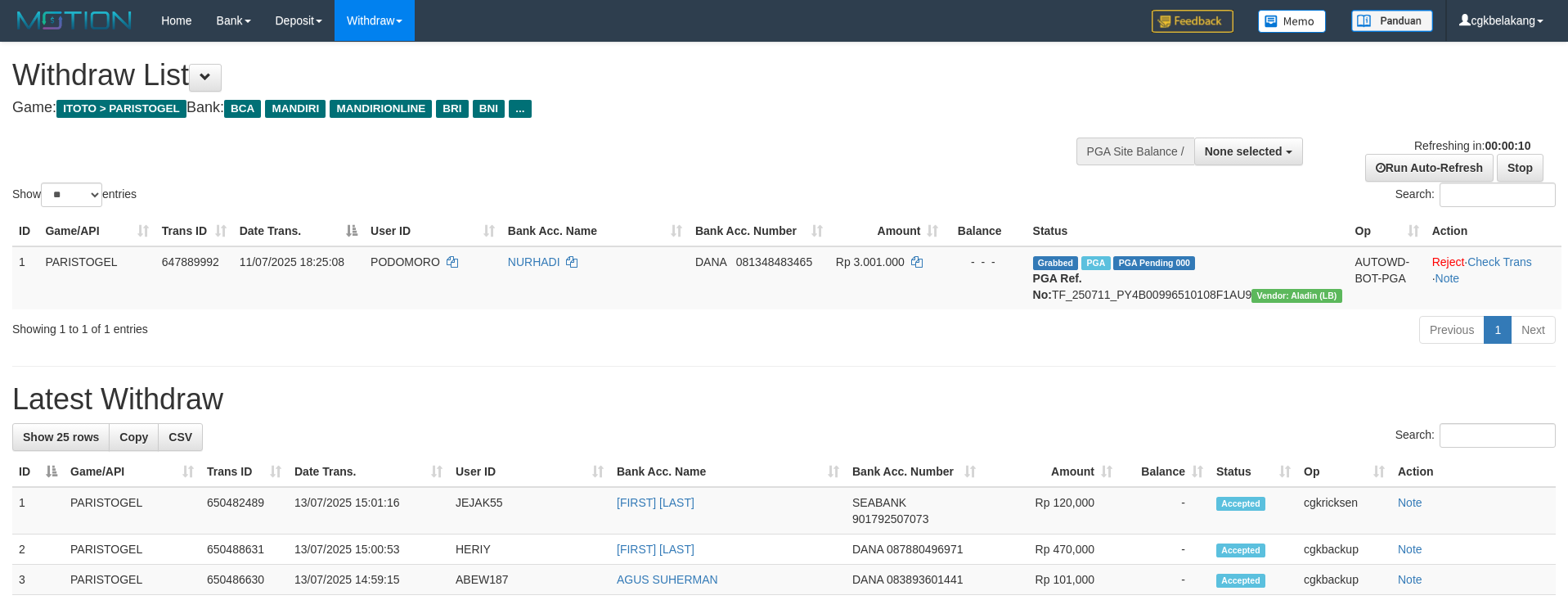 select 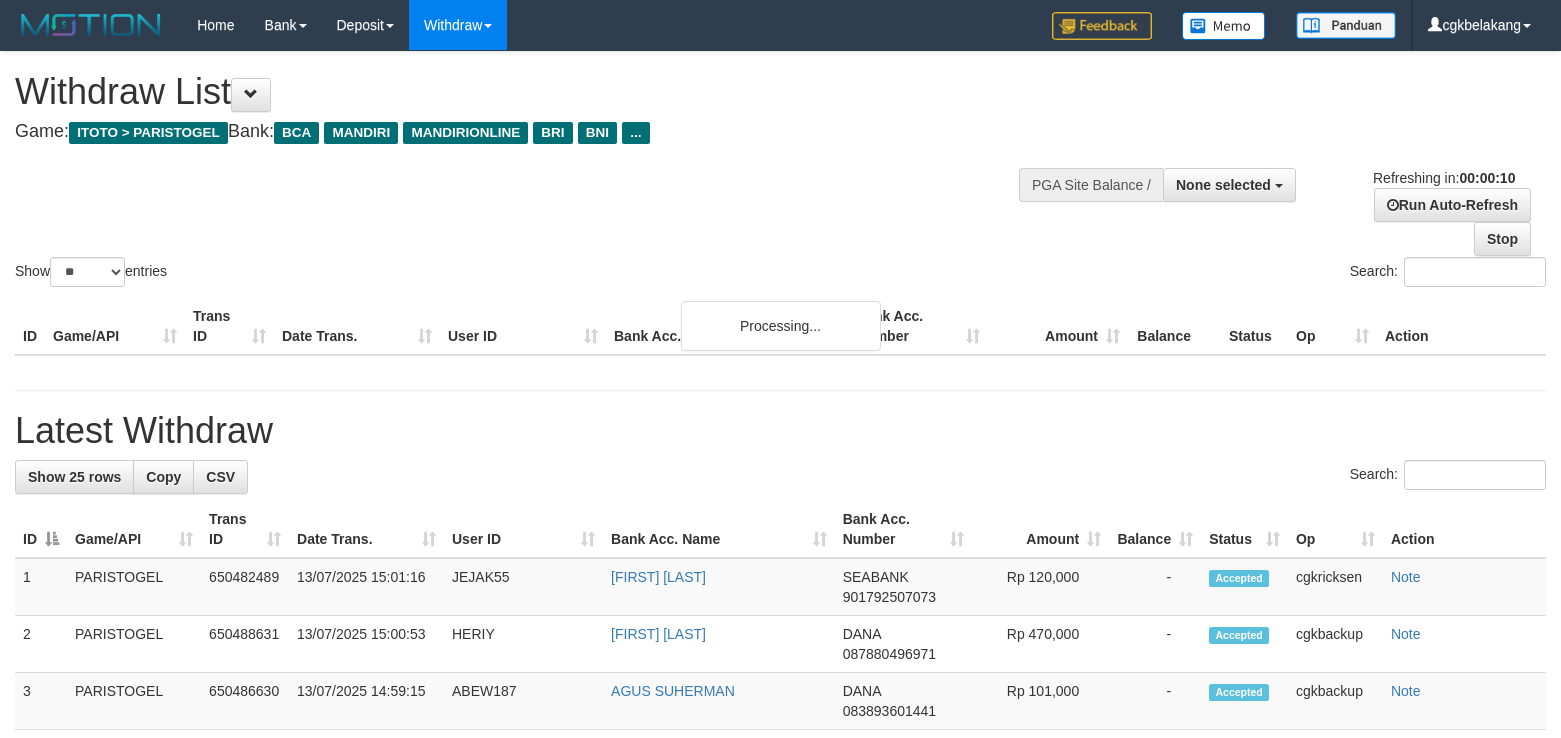 select 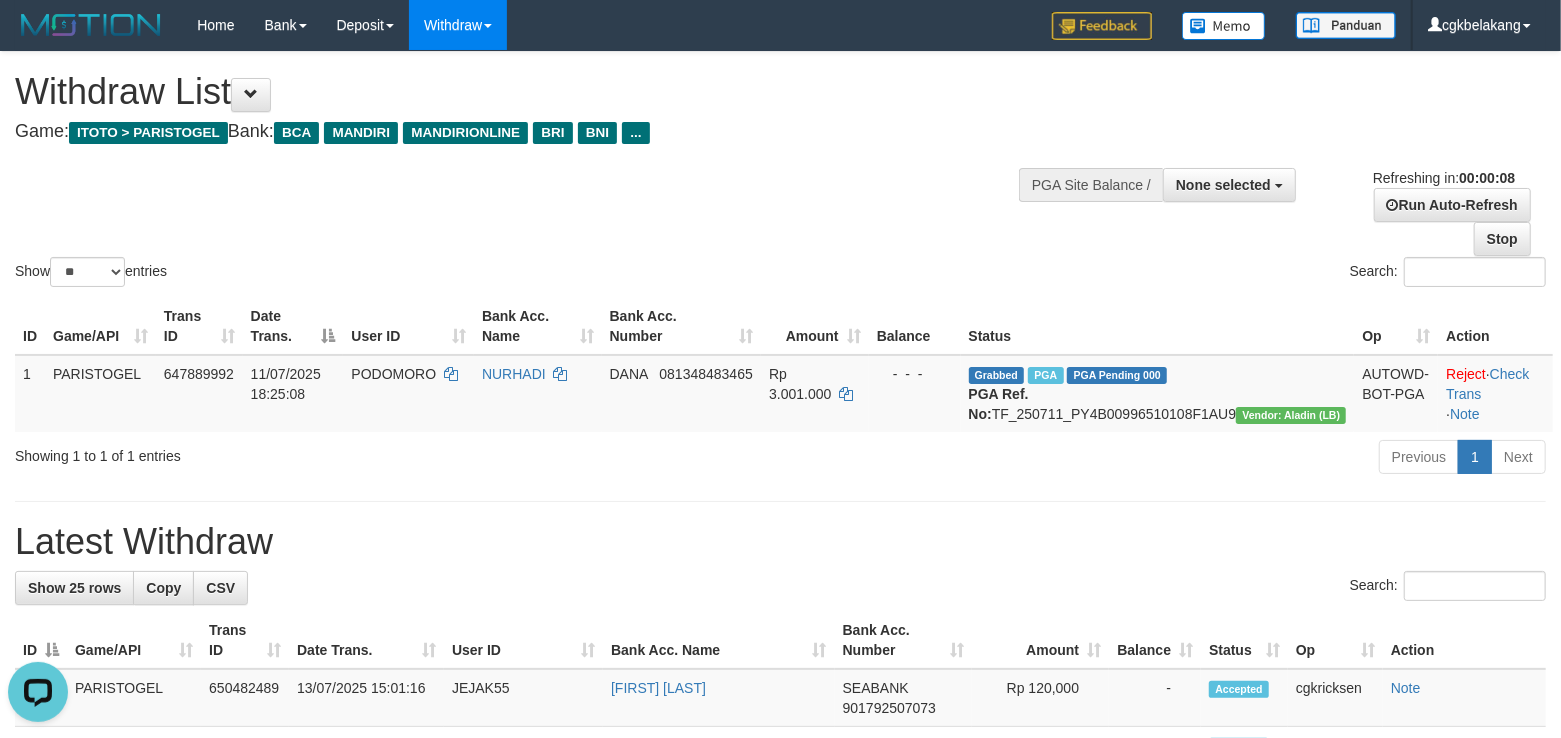 scroll, scrollTop: 0, scrollLeft: 0, axis: both 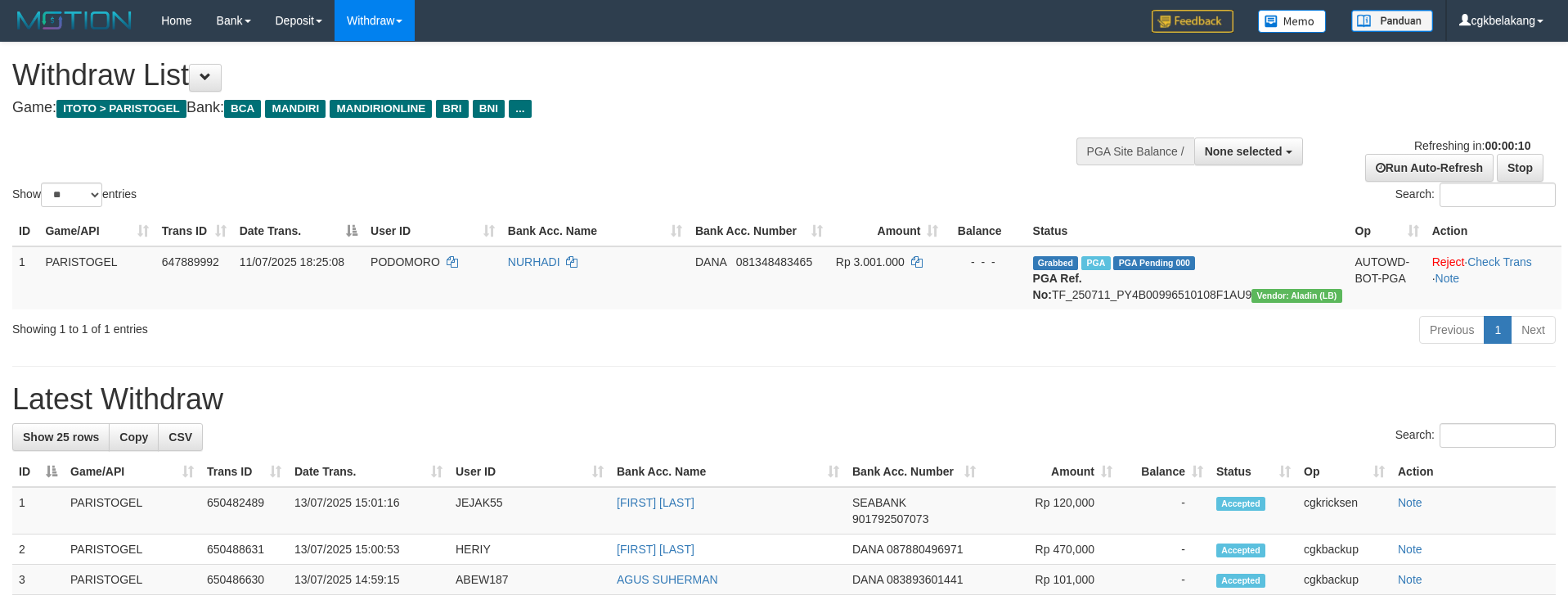 select 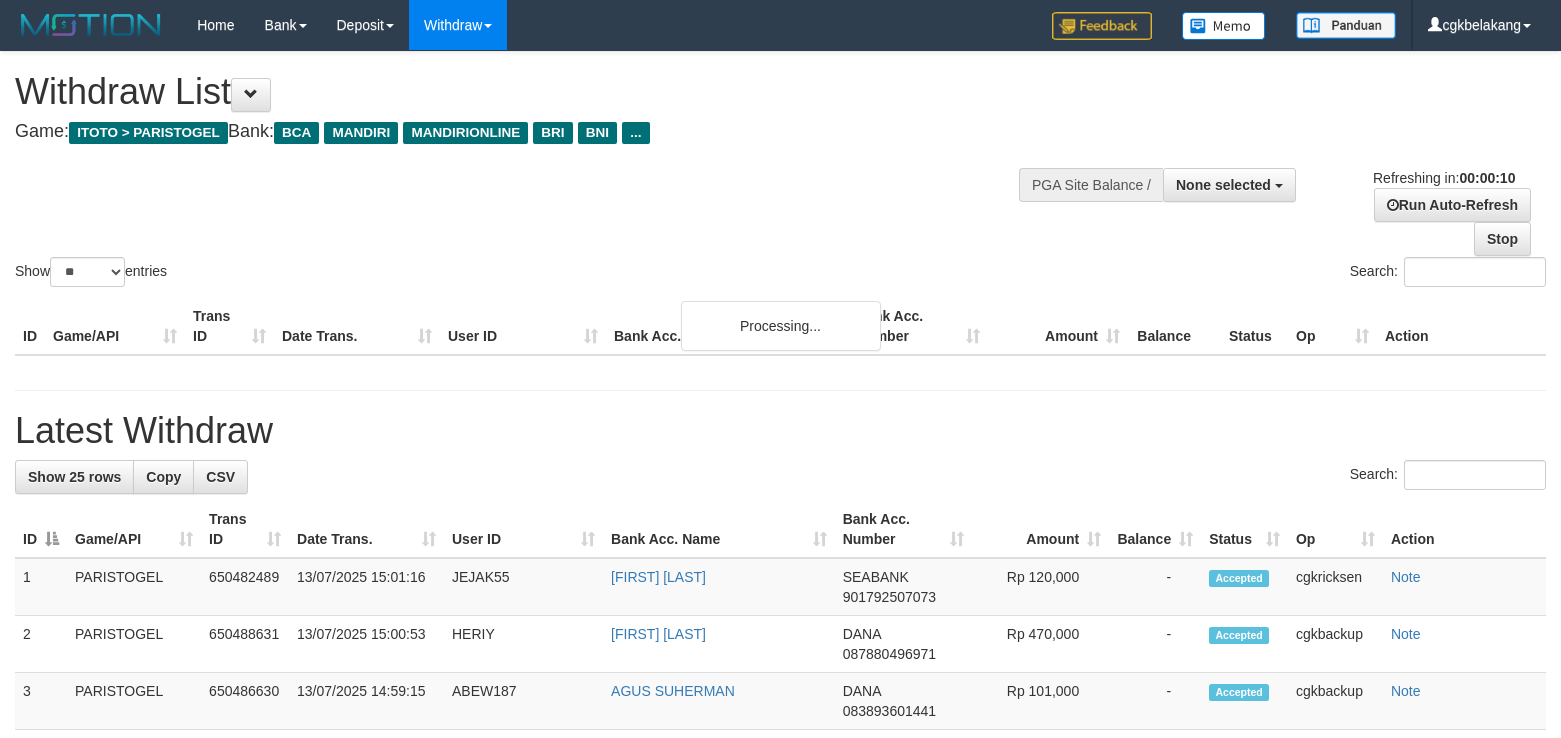 select 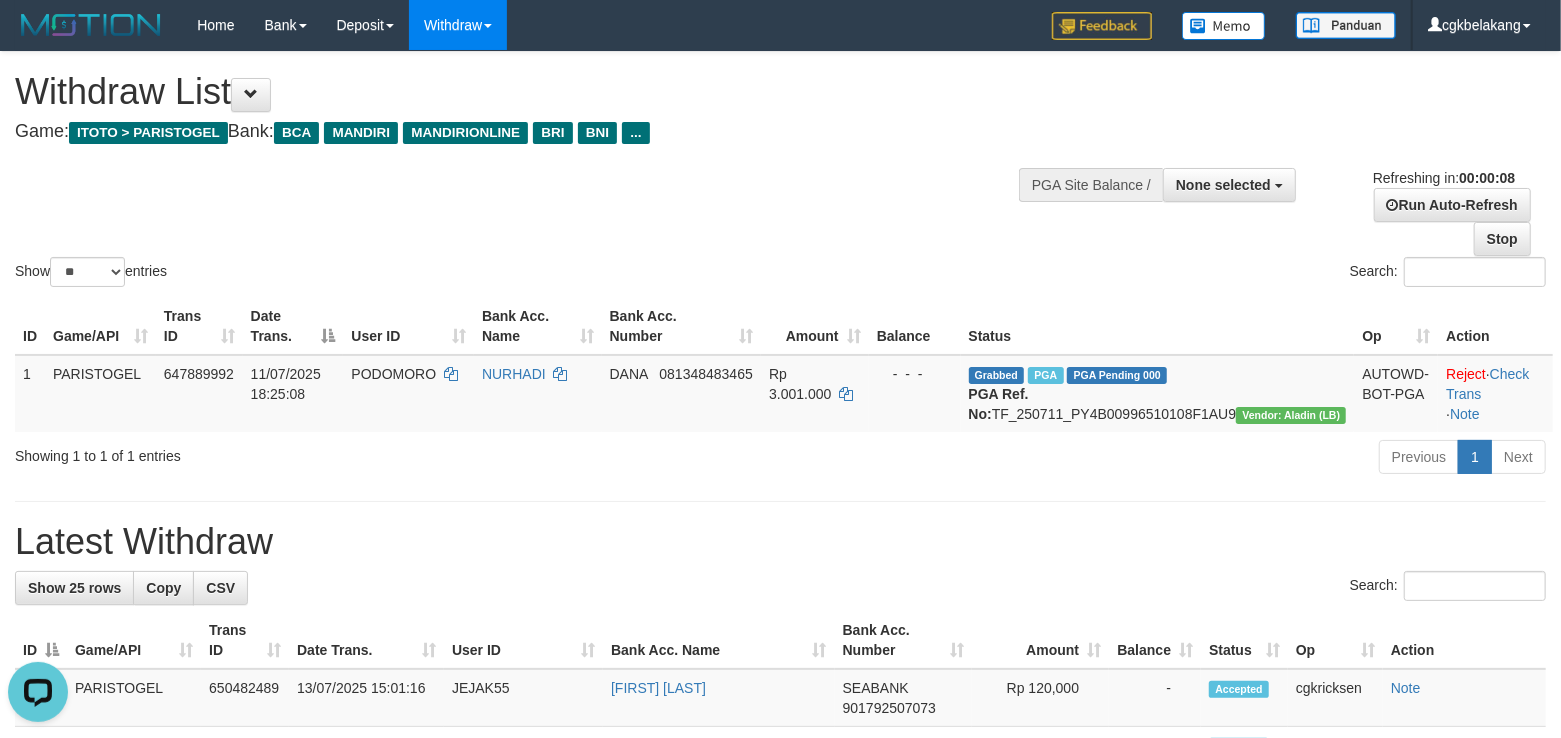 scroll, scrollTop: 0, scrollLeft: 0, axis: both 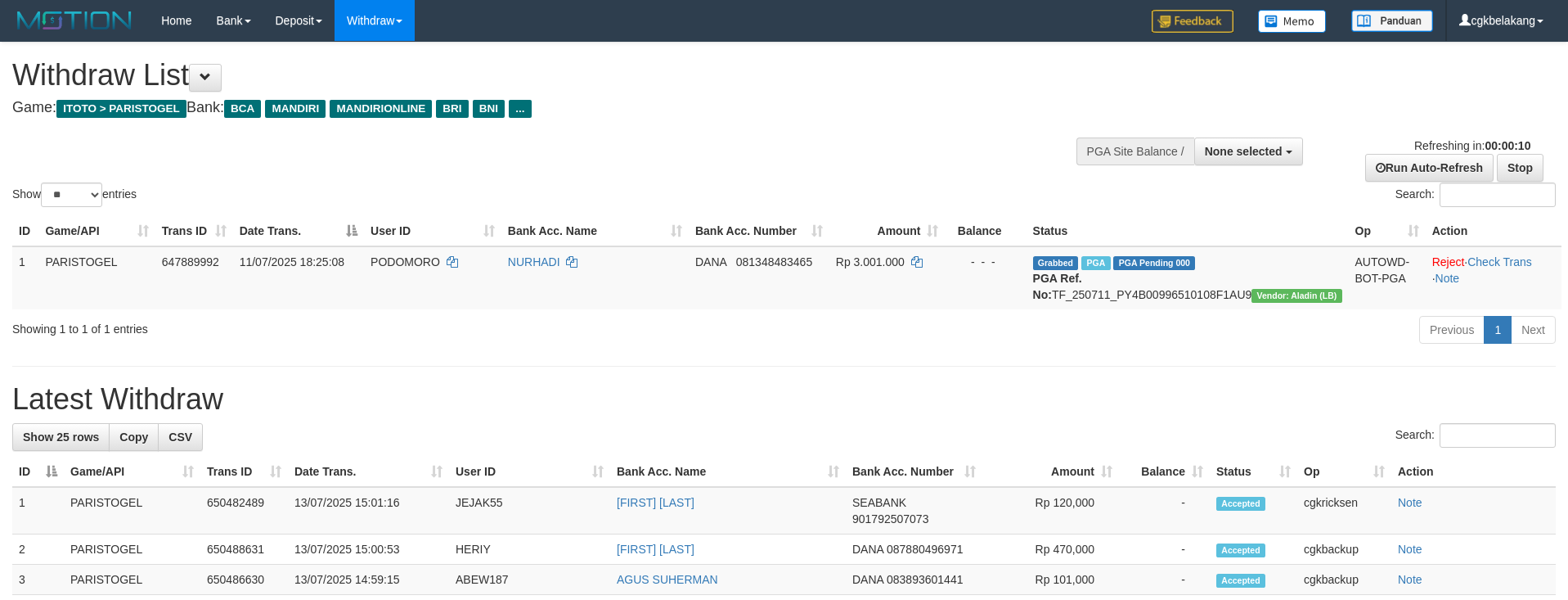 select 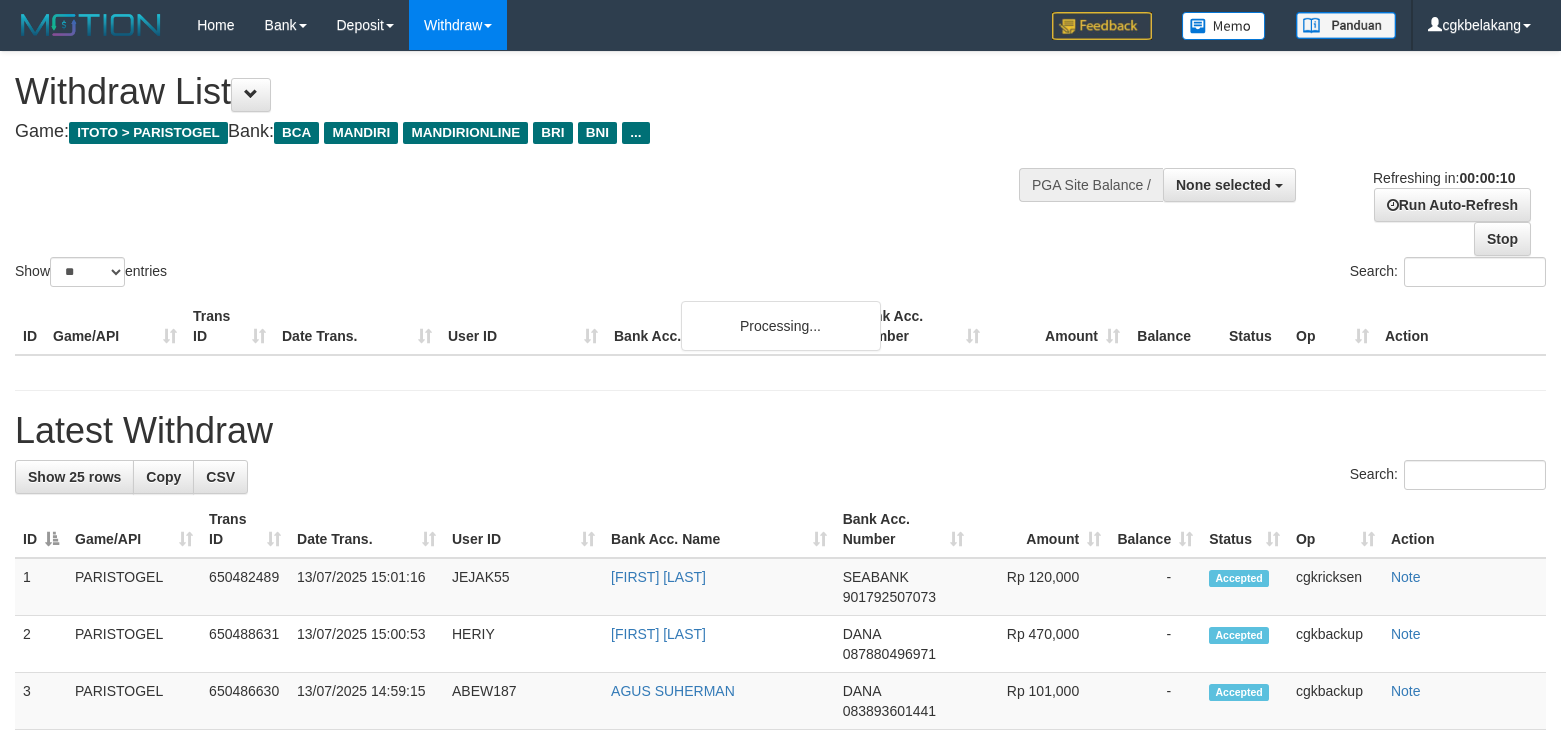 select 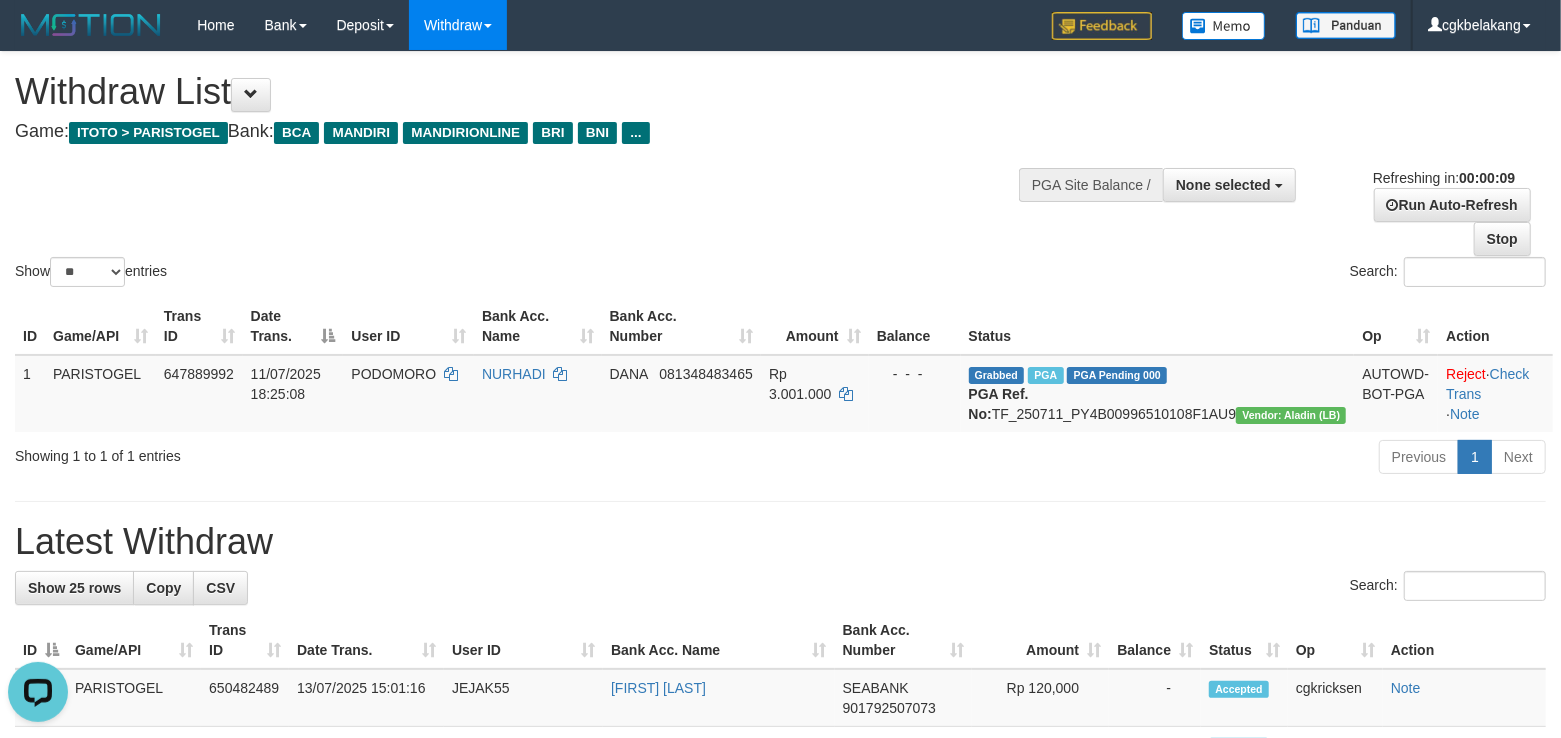 scroll, scrollTop: 0, scrollLeft: 0, axis: both 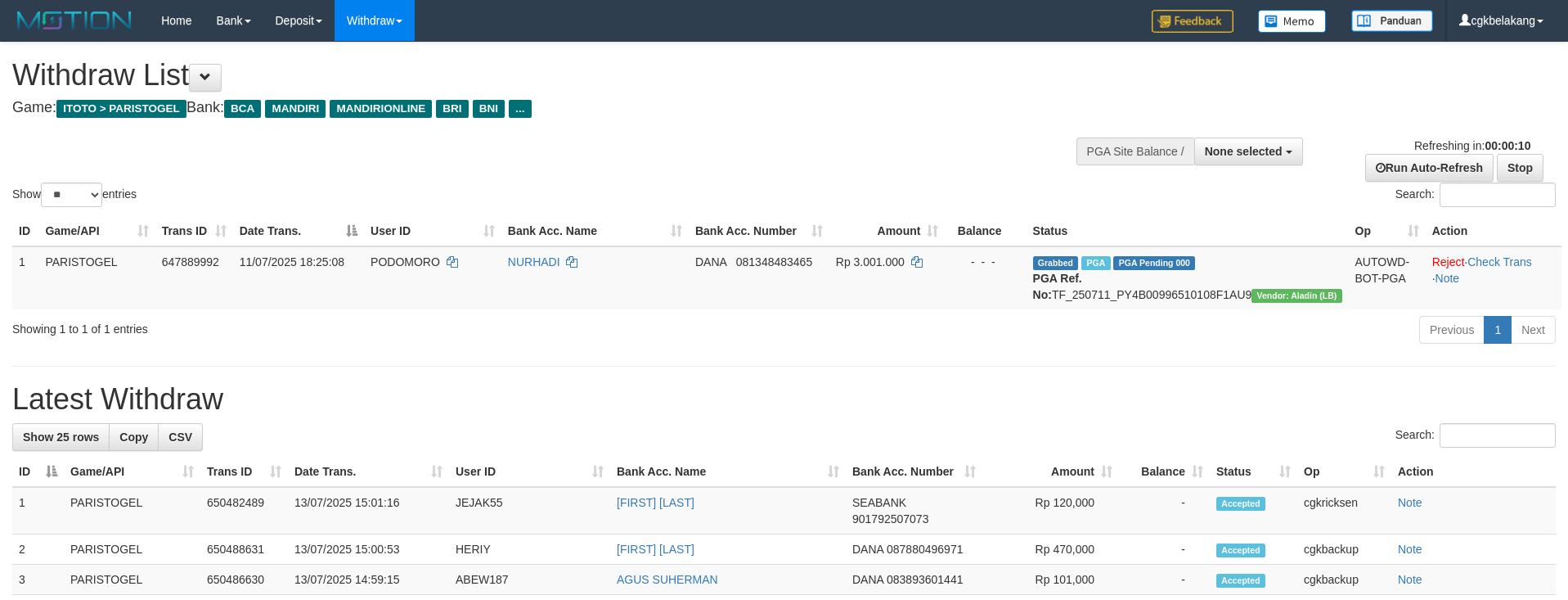 select 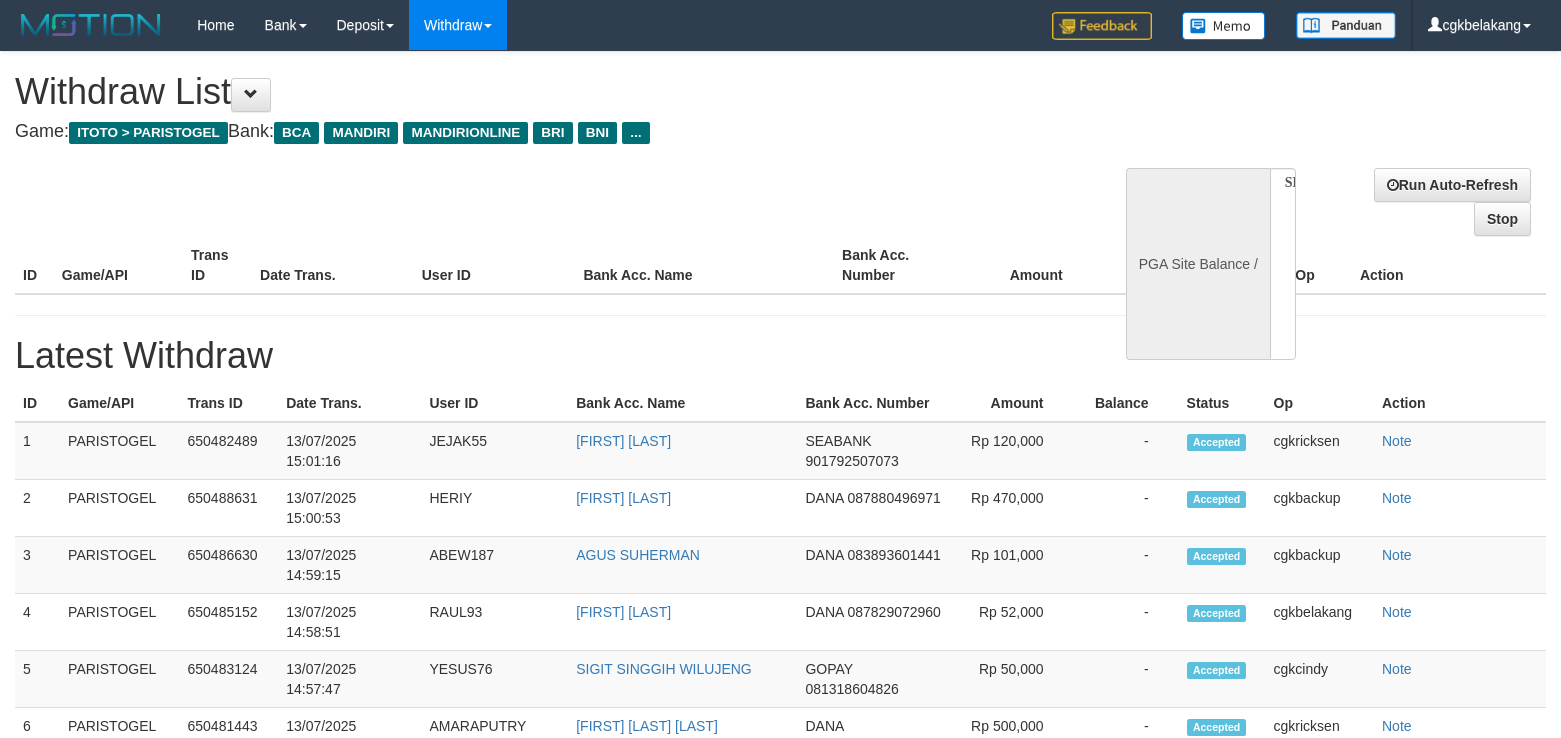 select 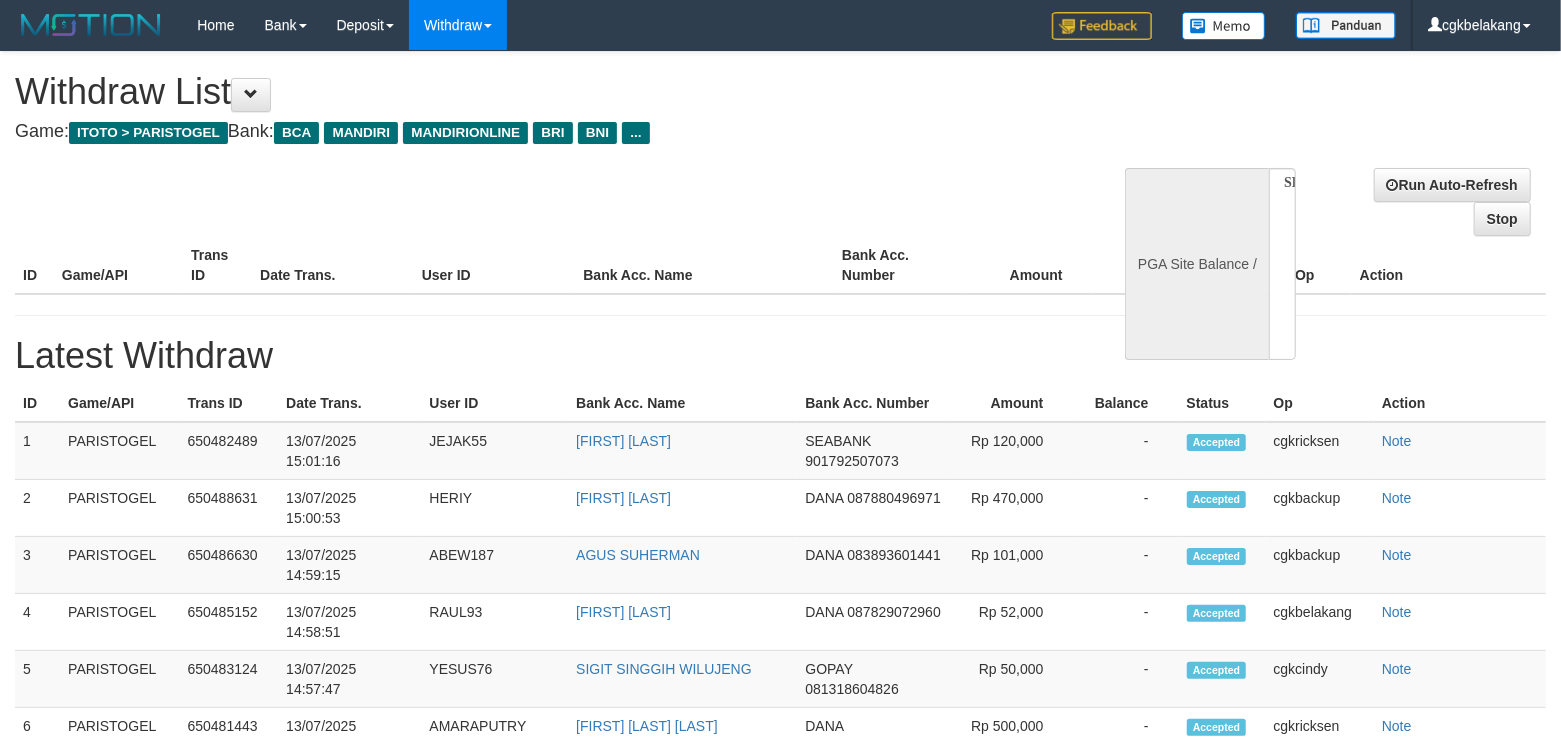 select on "**" 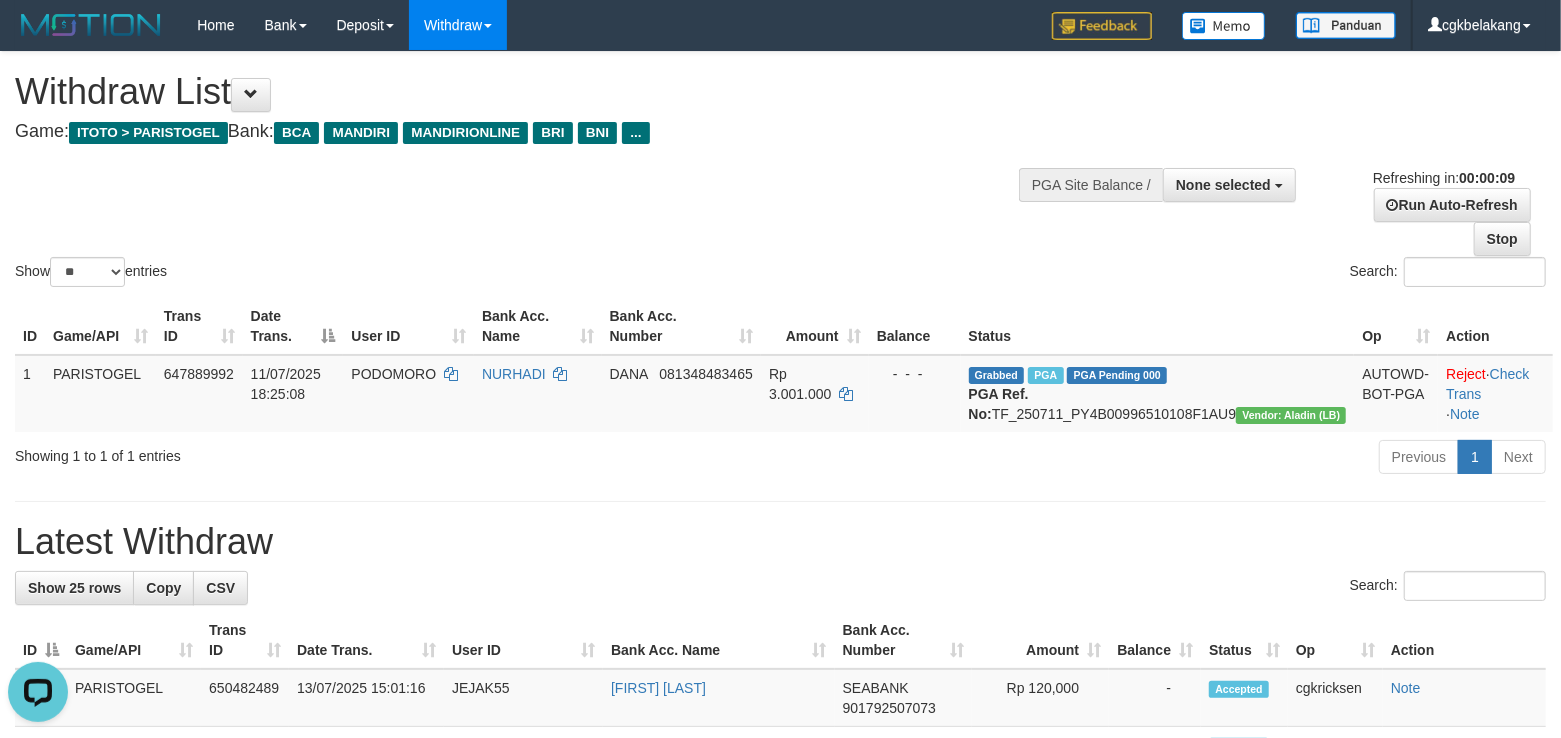 scroll, scrollTop: 0, scrollLeft: 0, axis: both 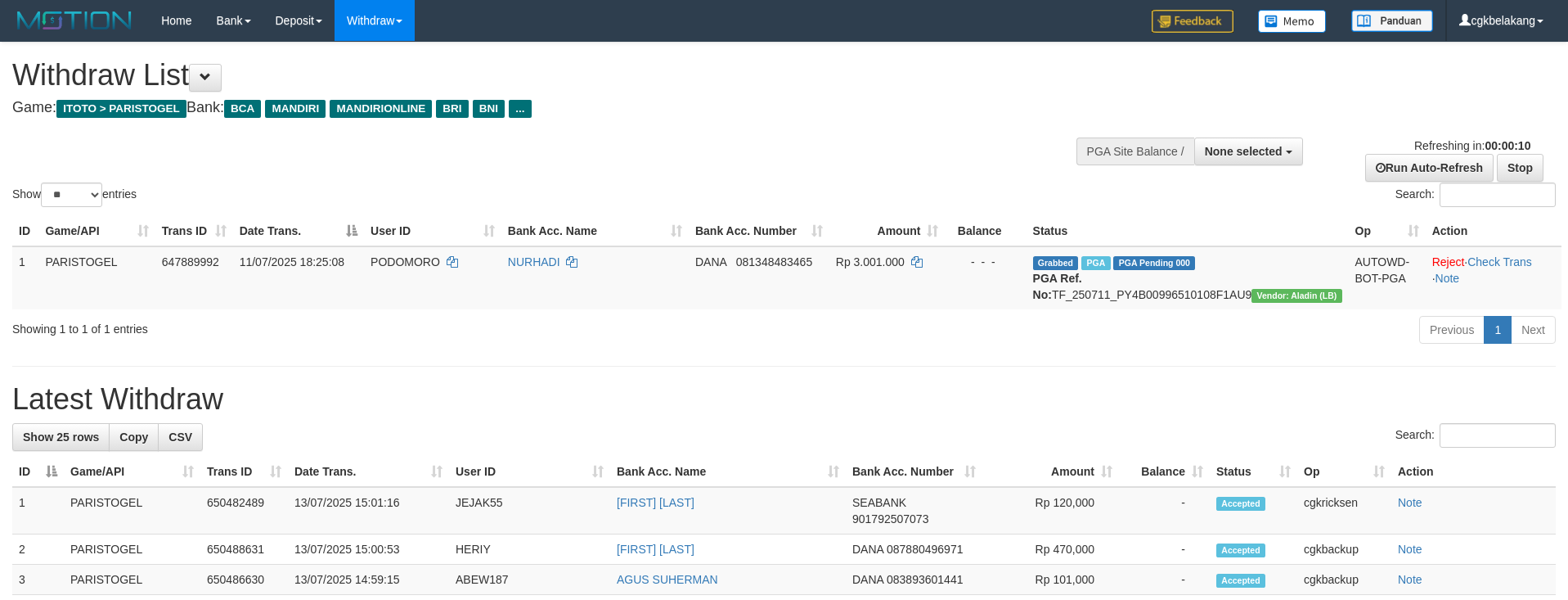 select 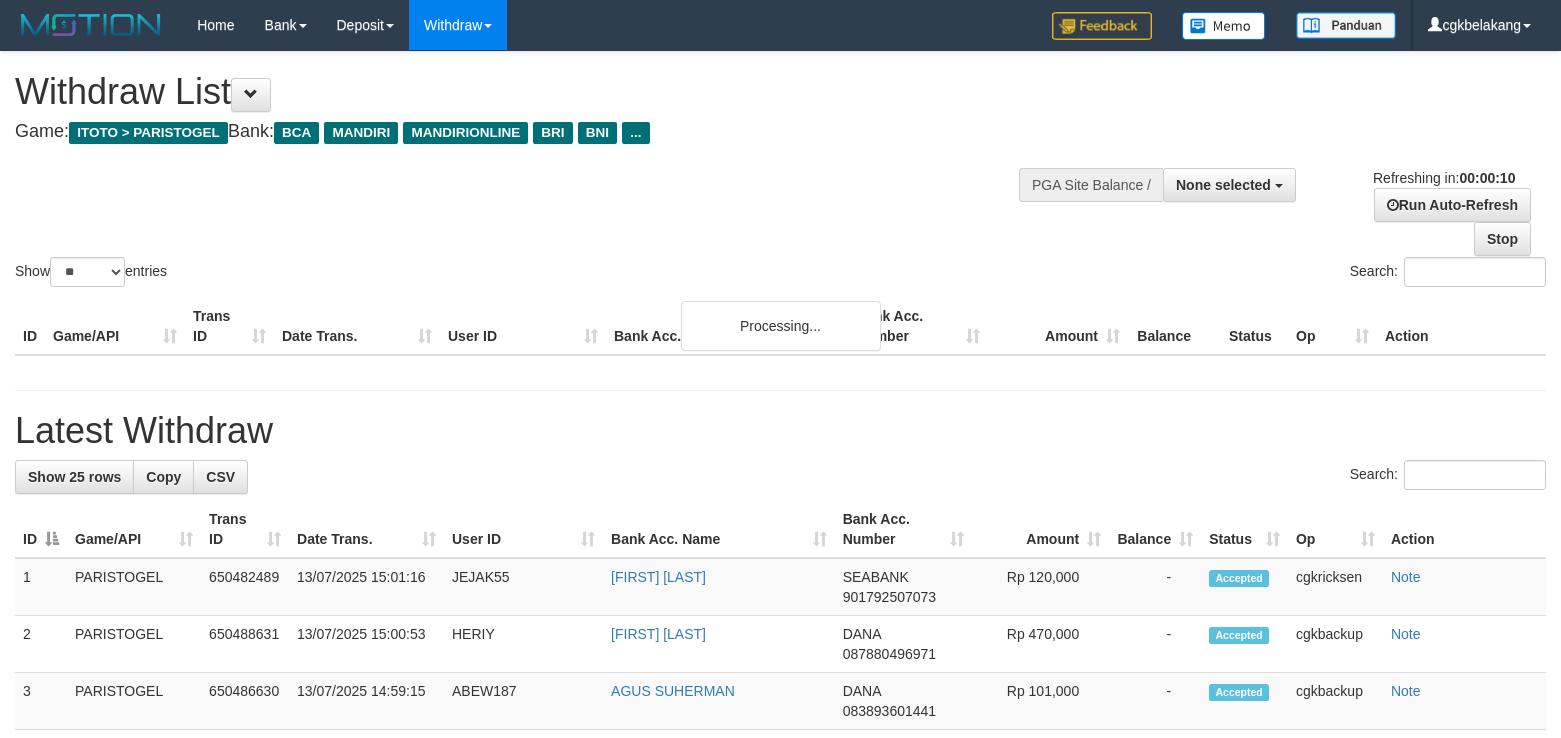 select 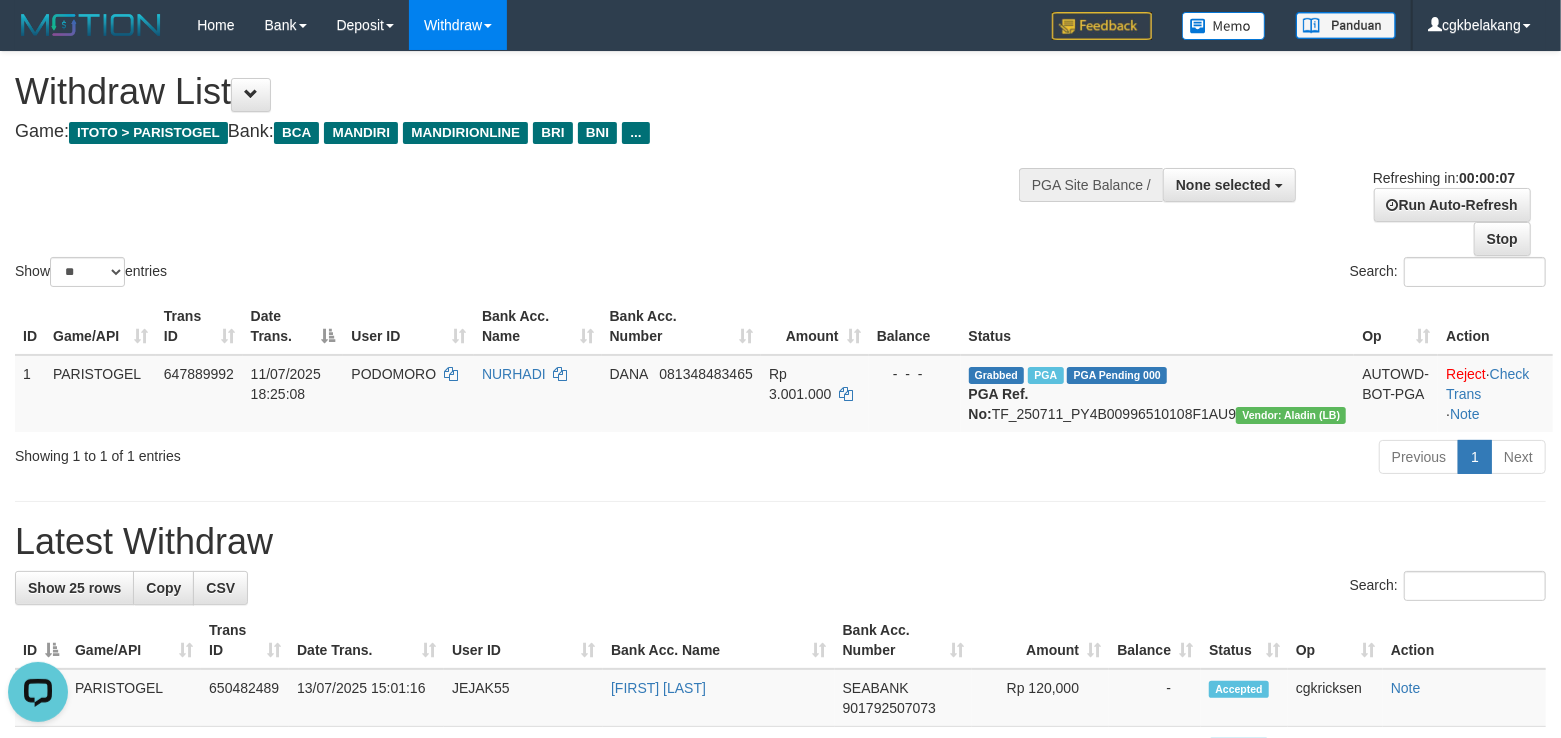 scroll, scrollTop: 0, scrollLeft: 0, axis: both 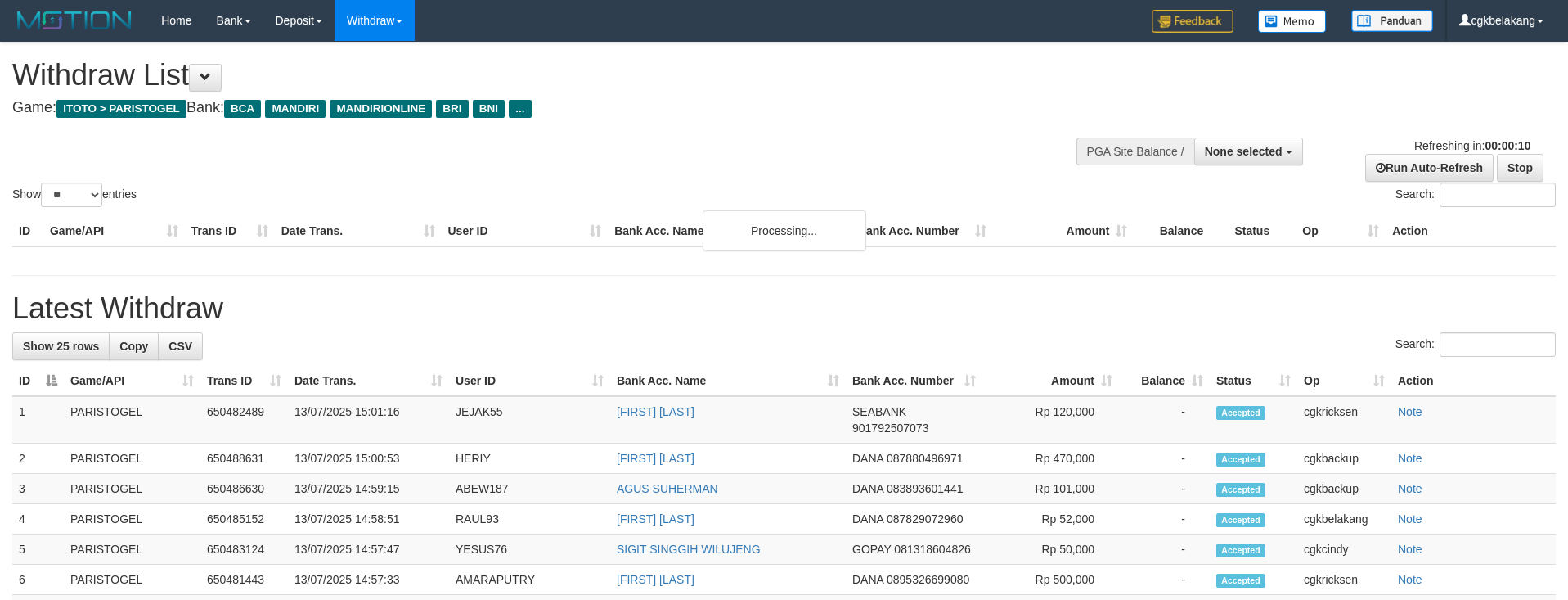 select 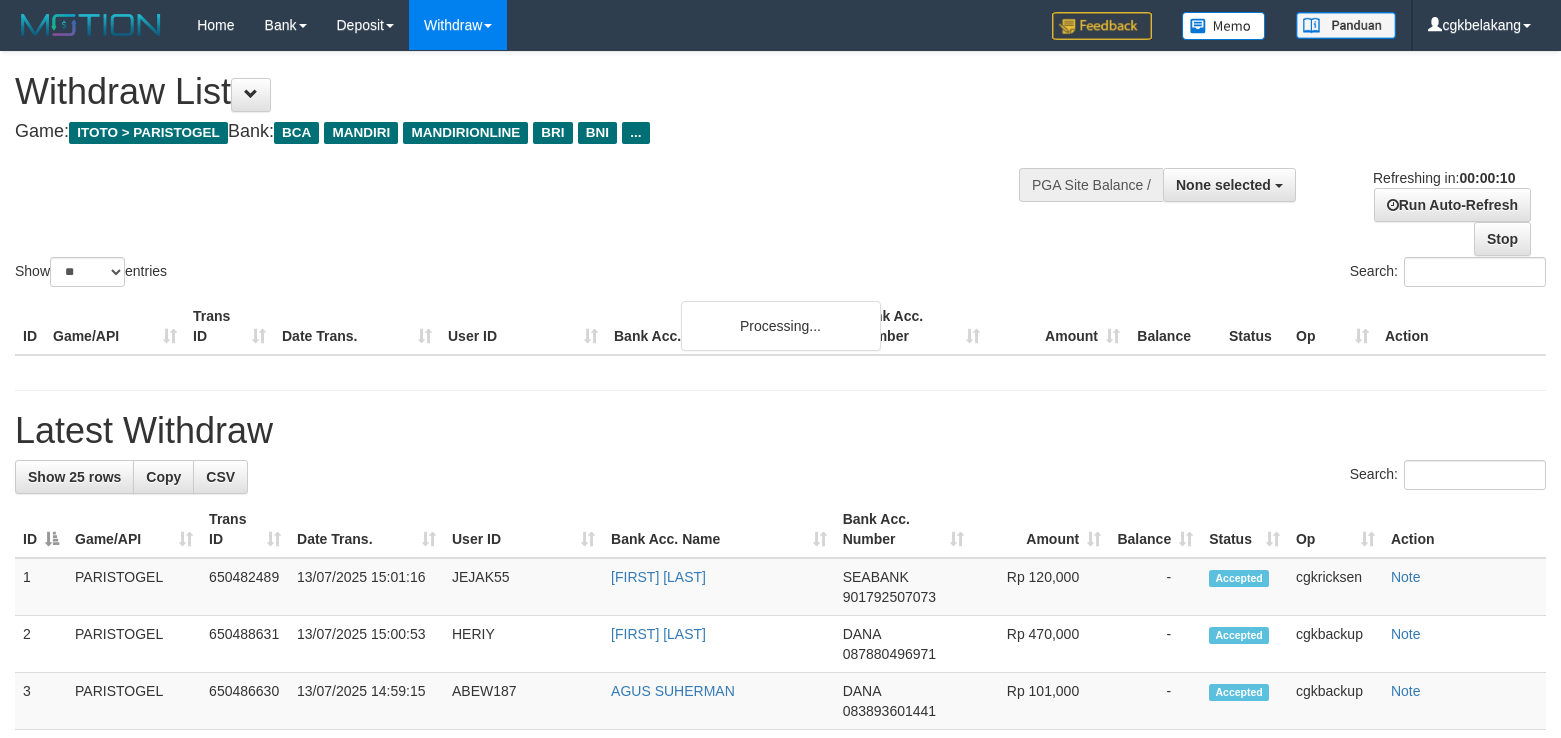 select 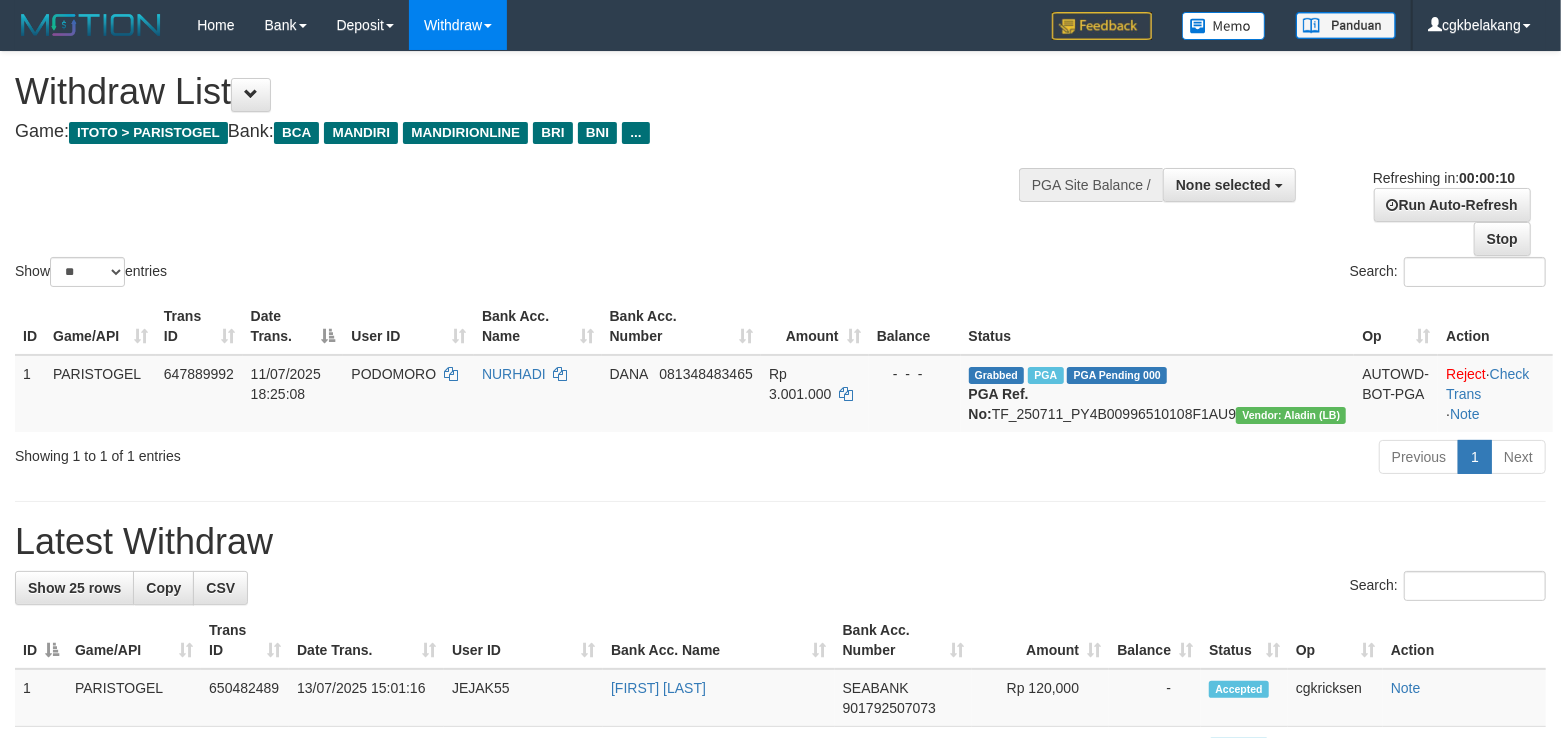 click on "Search:" at bounding box center [1171, 274] 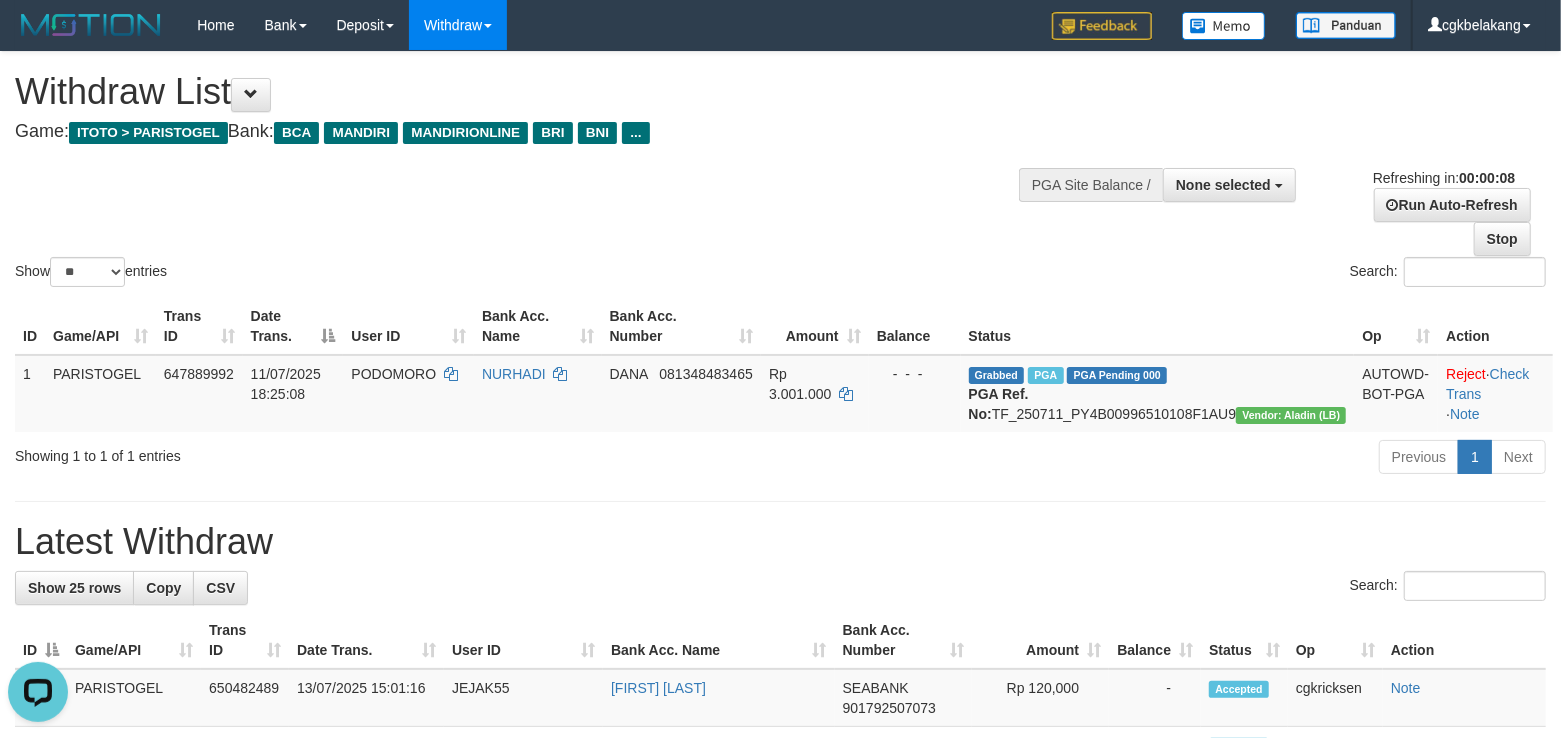 scroll, scrollTop: 0, scrollLeft: 0, axis: both 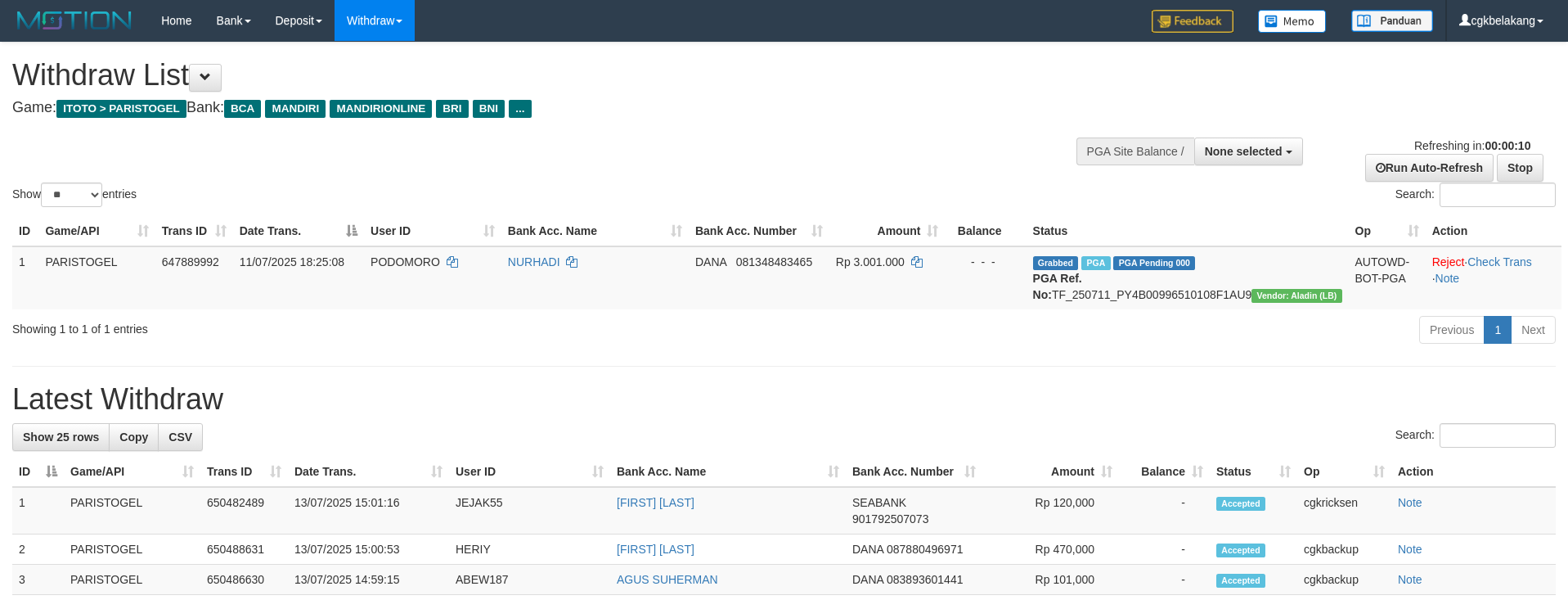 select 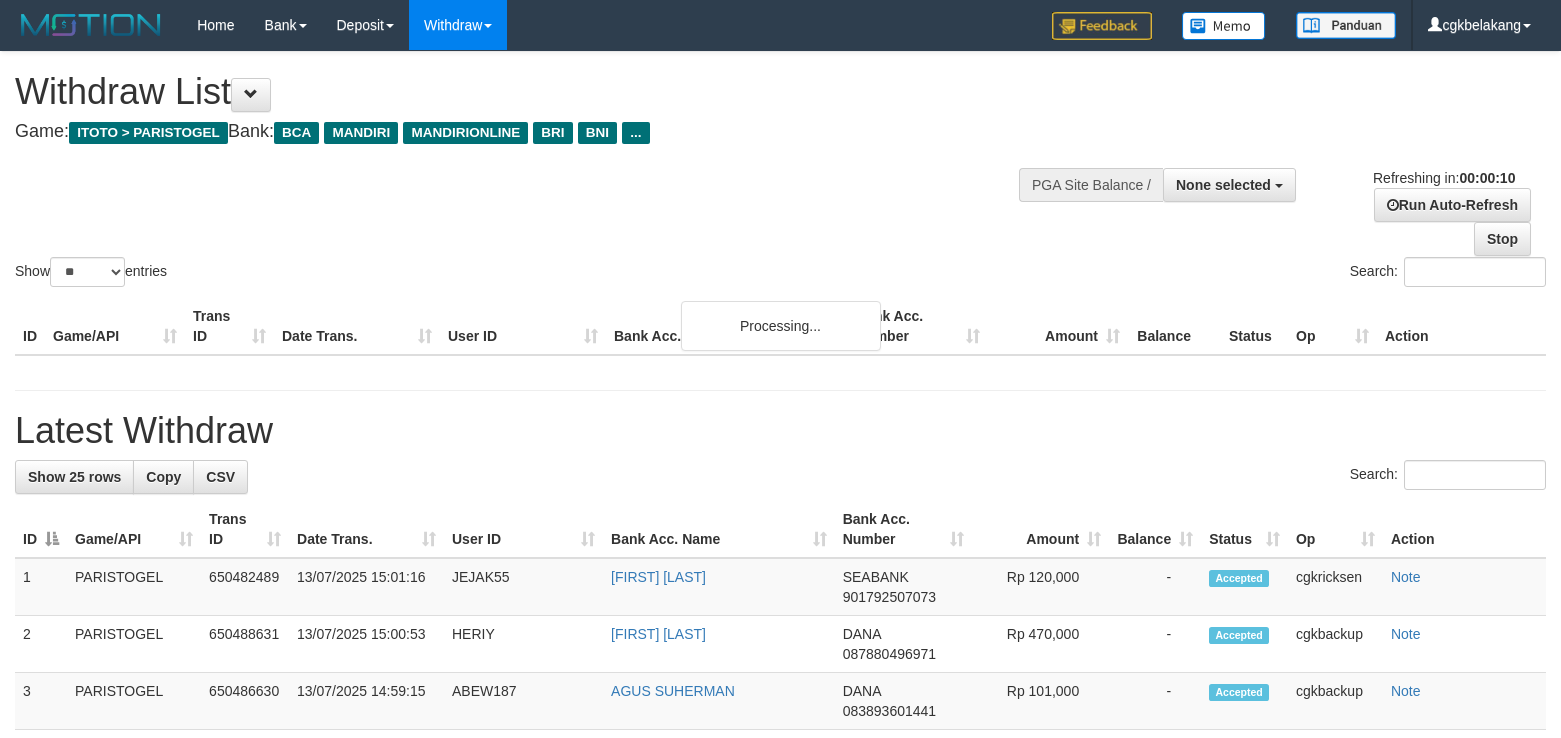 select 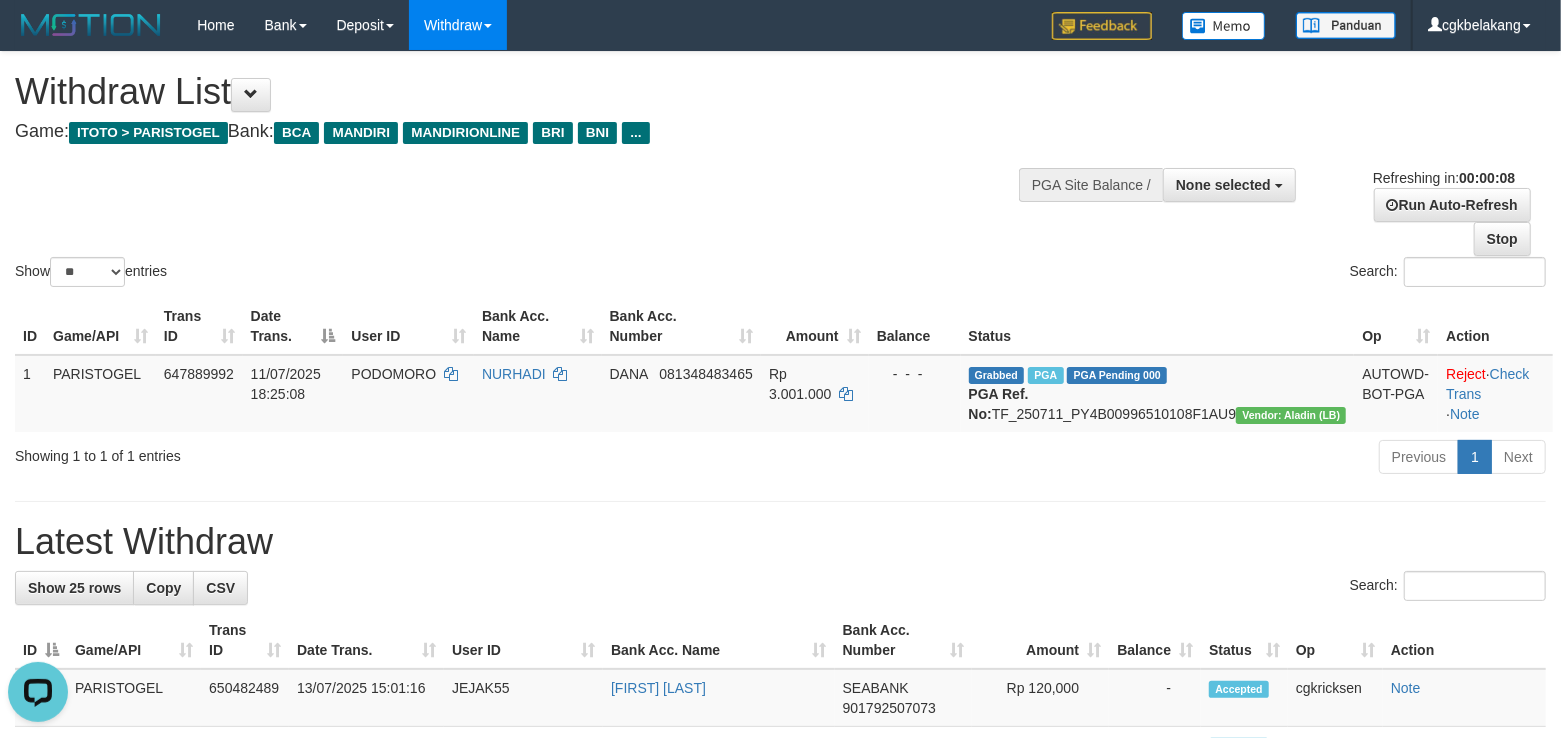 scroll, scrollTop: 0, scrollLeft: 0, axis: both 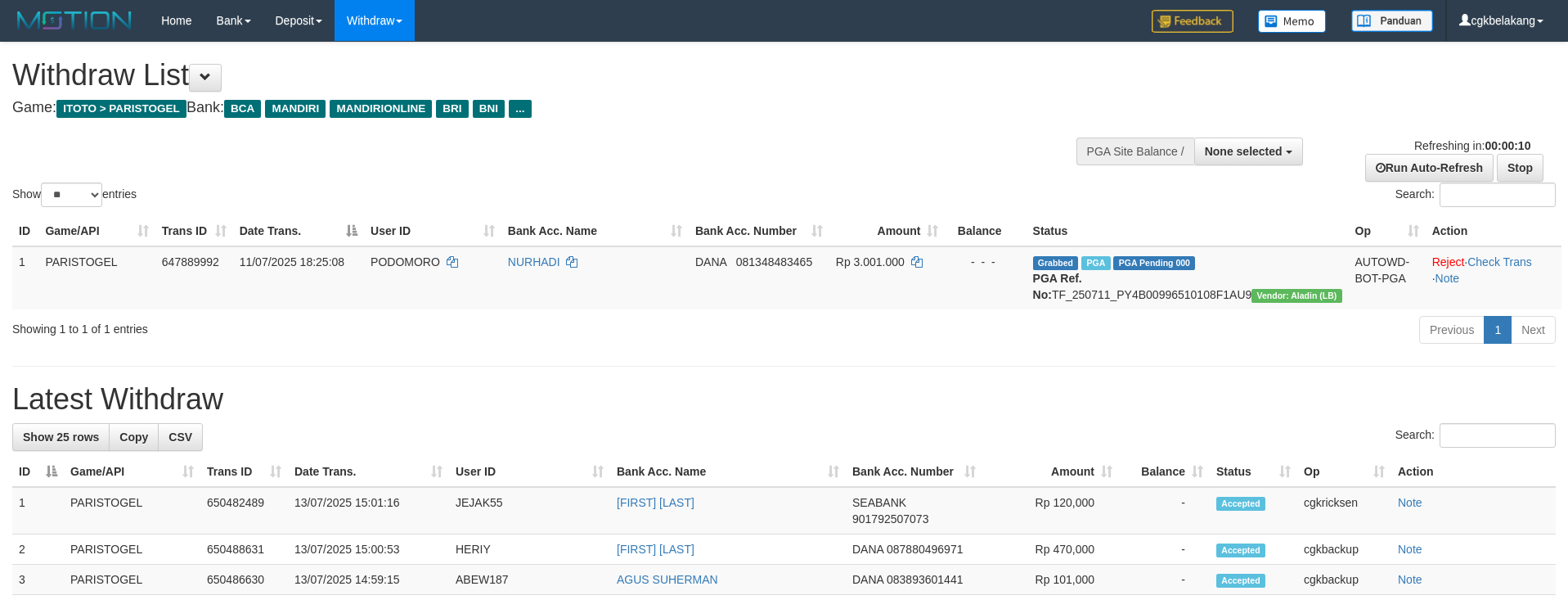 select 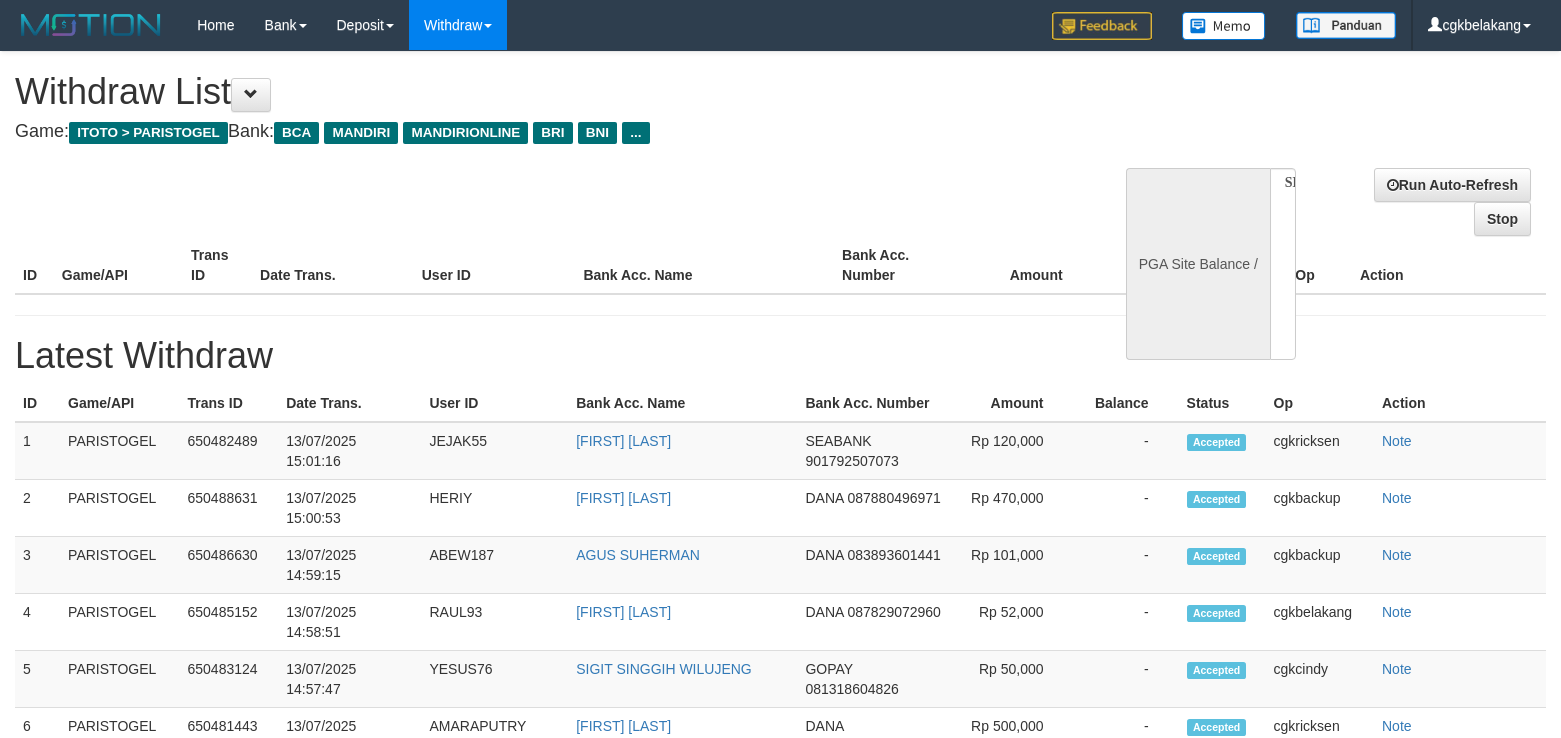 select 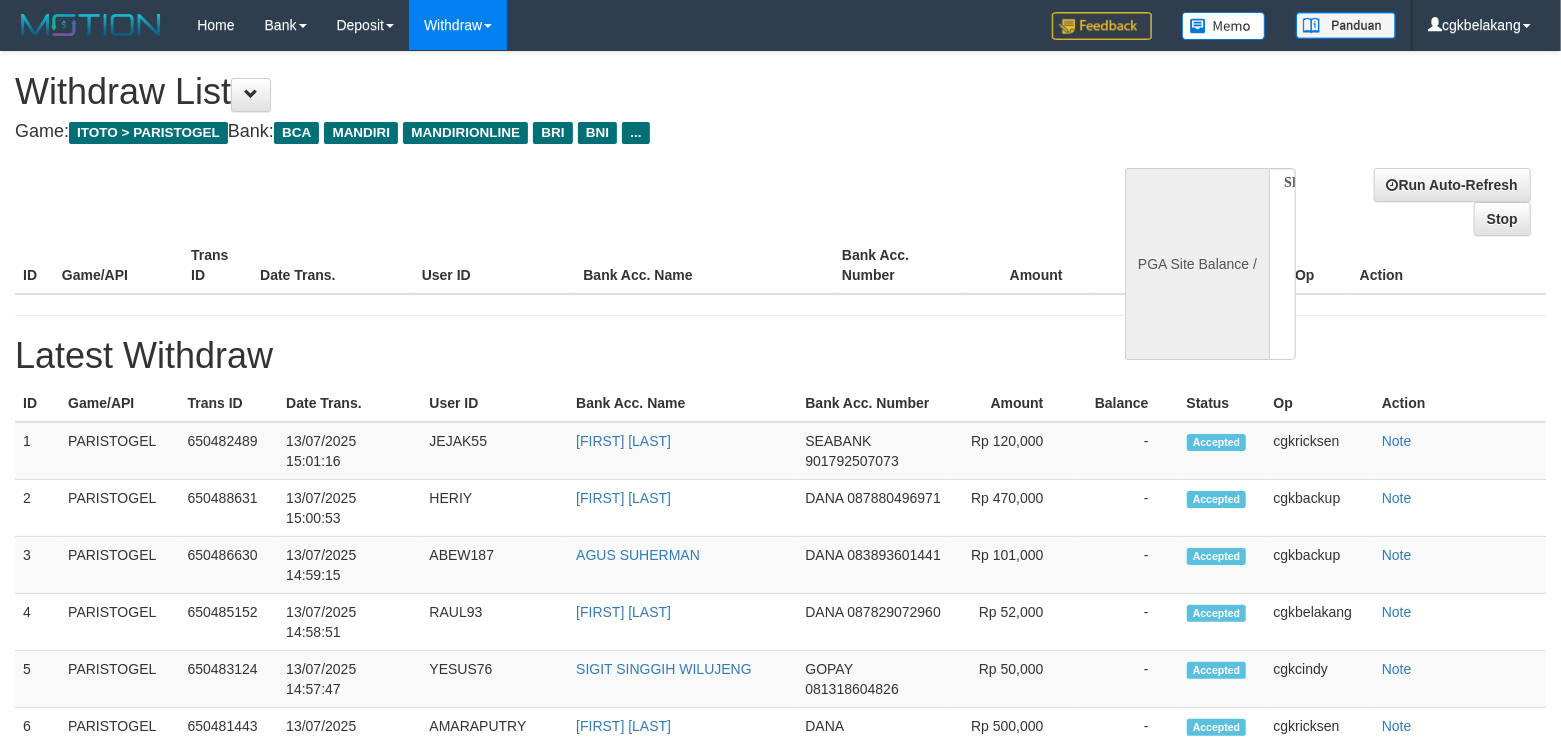 select on "**" 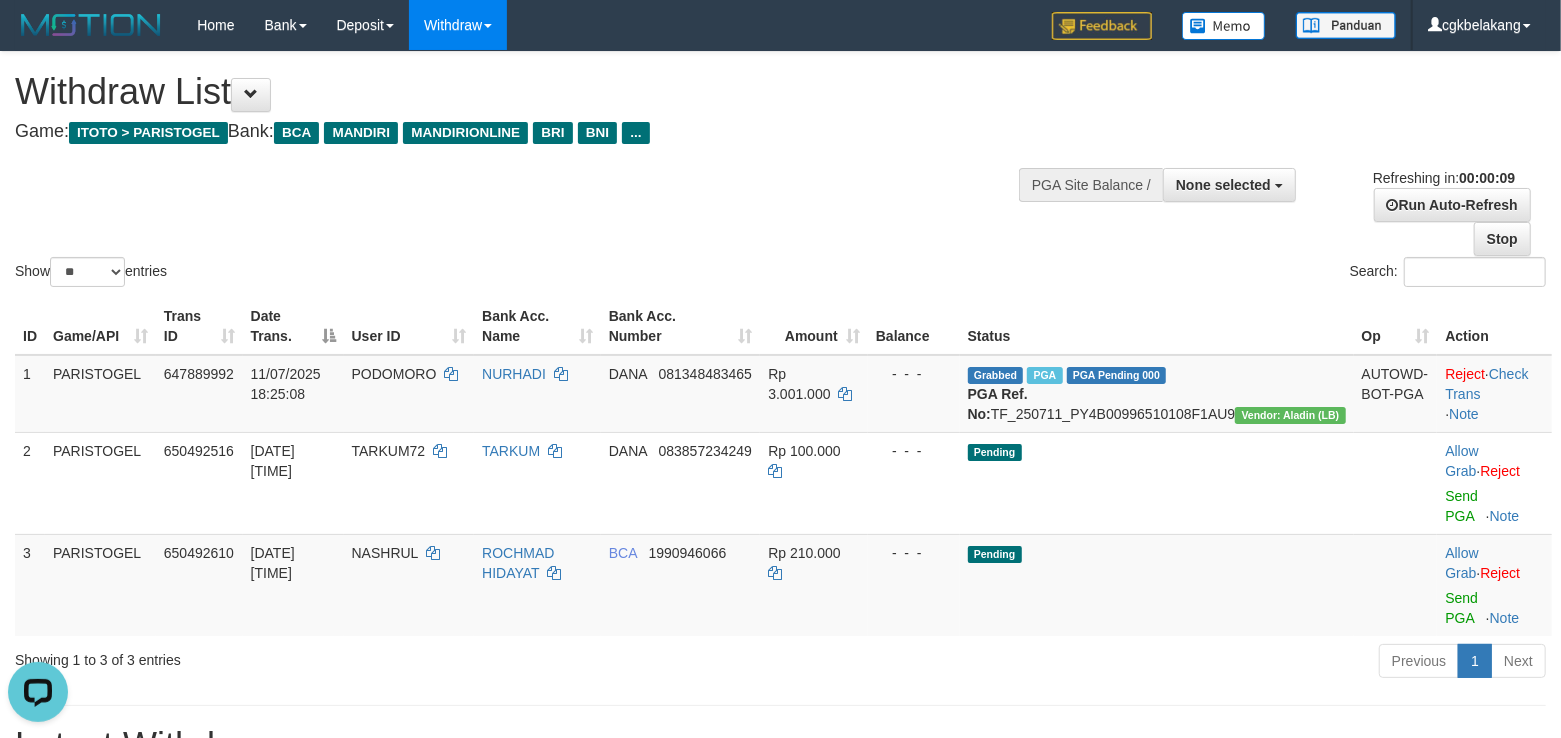 scroll, scrollTop: 0, scrollLeft: 0, axis: both 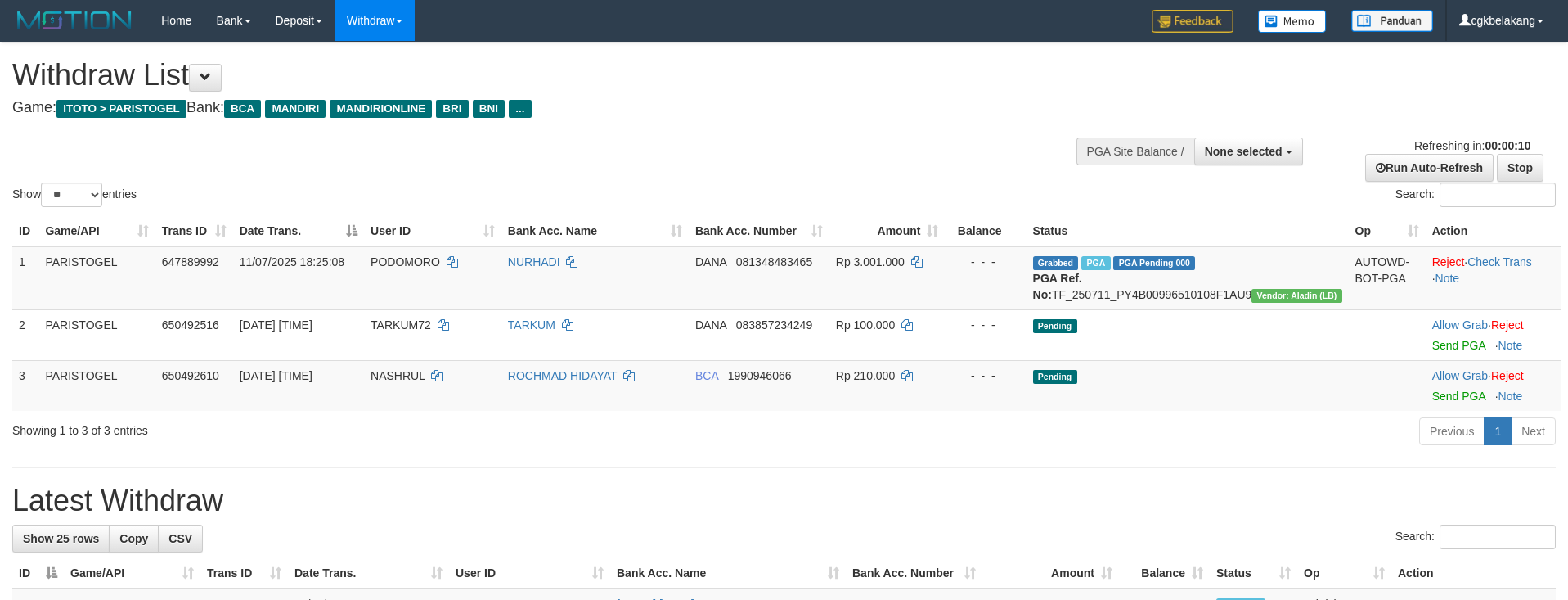 select 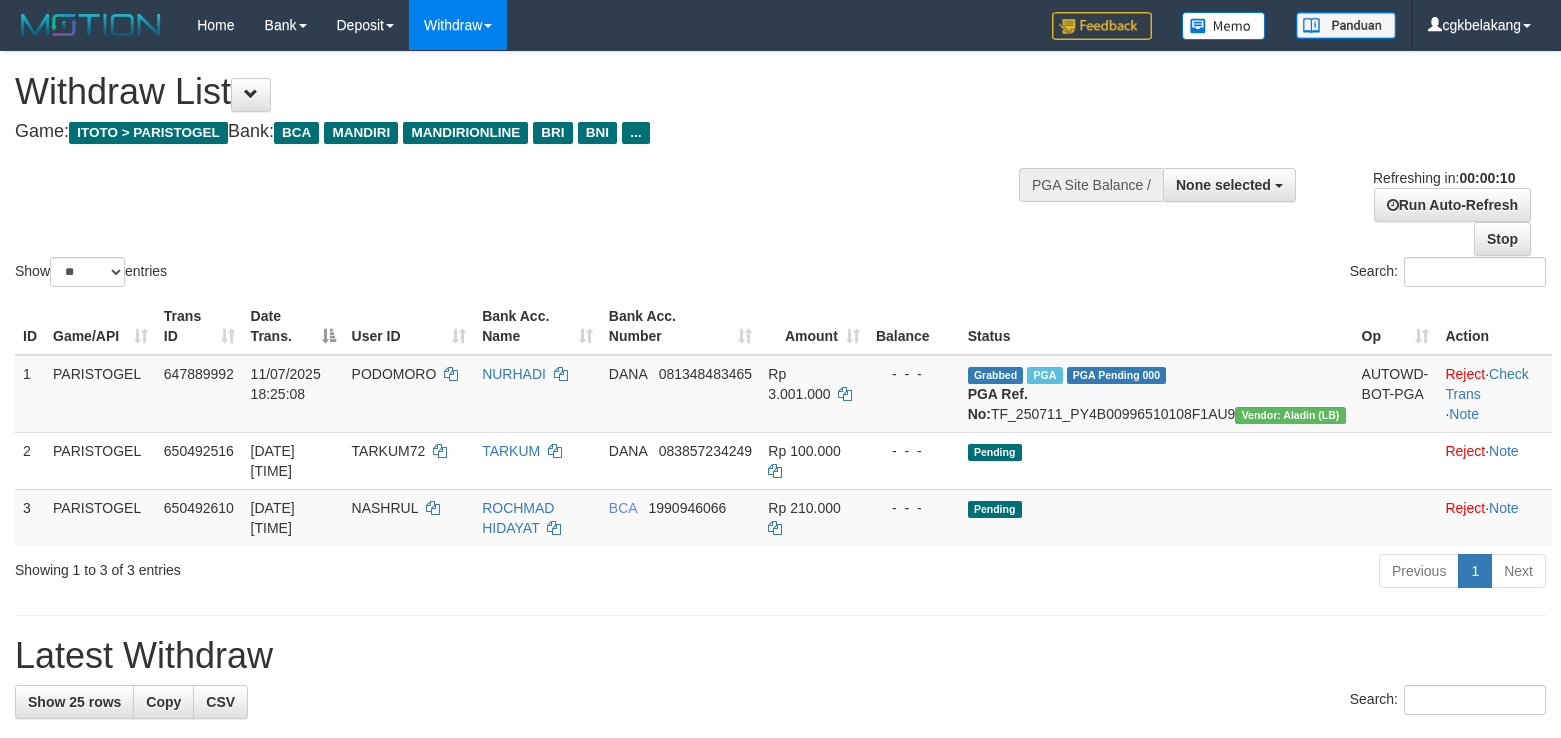 select 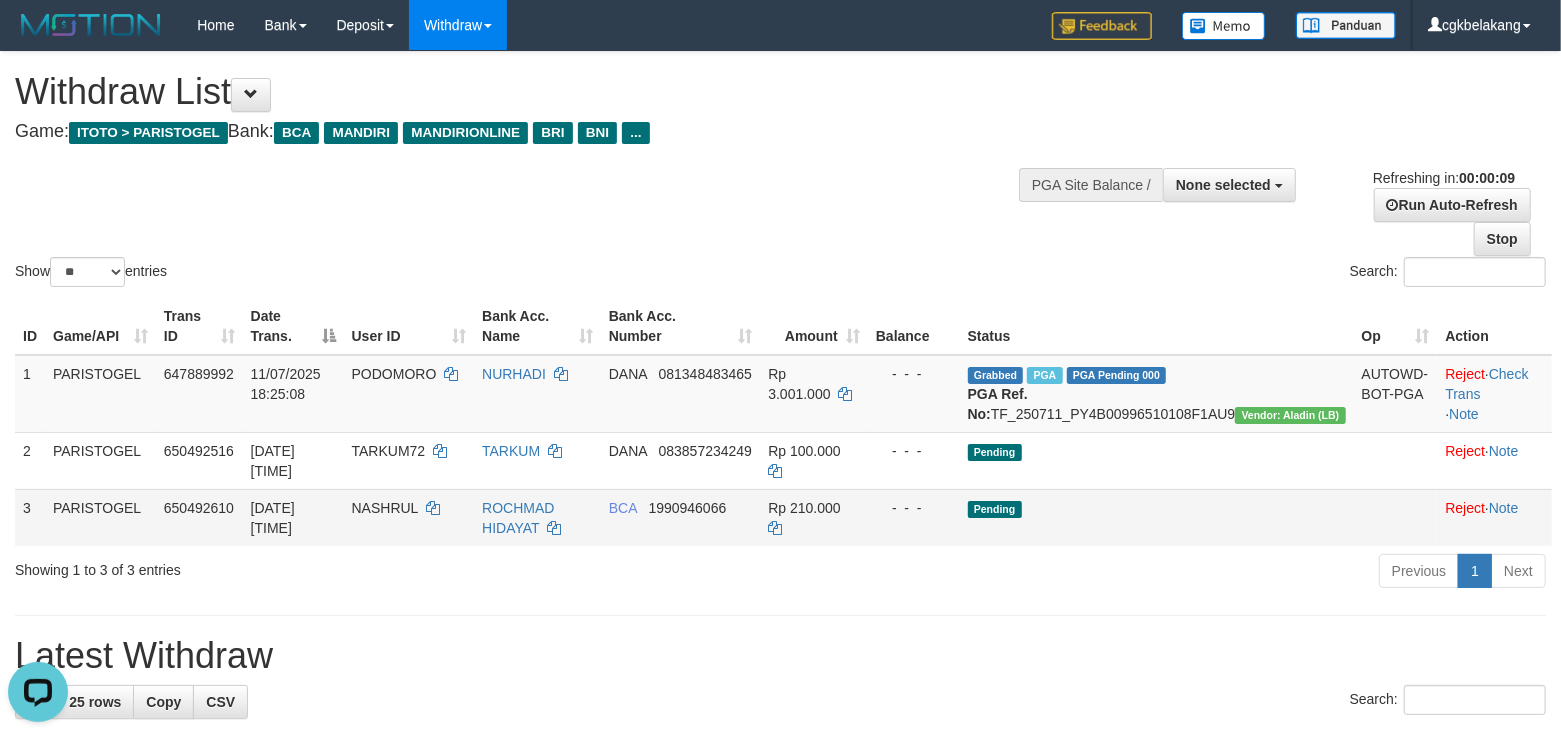 scroll, scrollTop: 0, scrollLeft: 0, axis: both 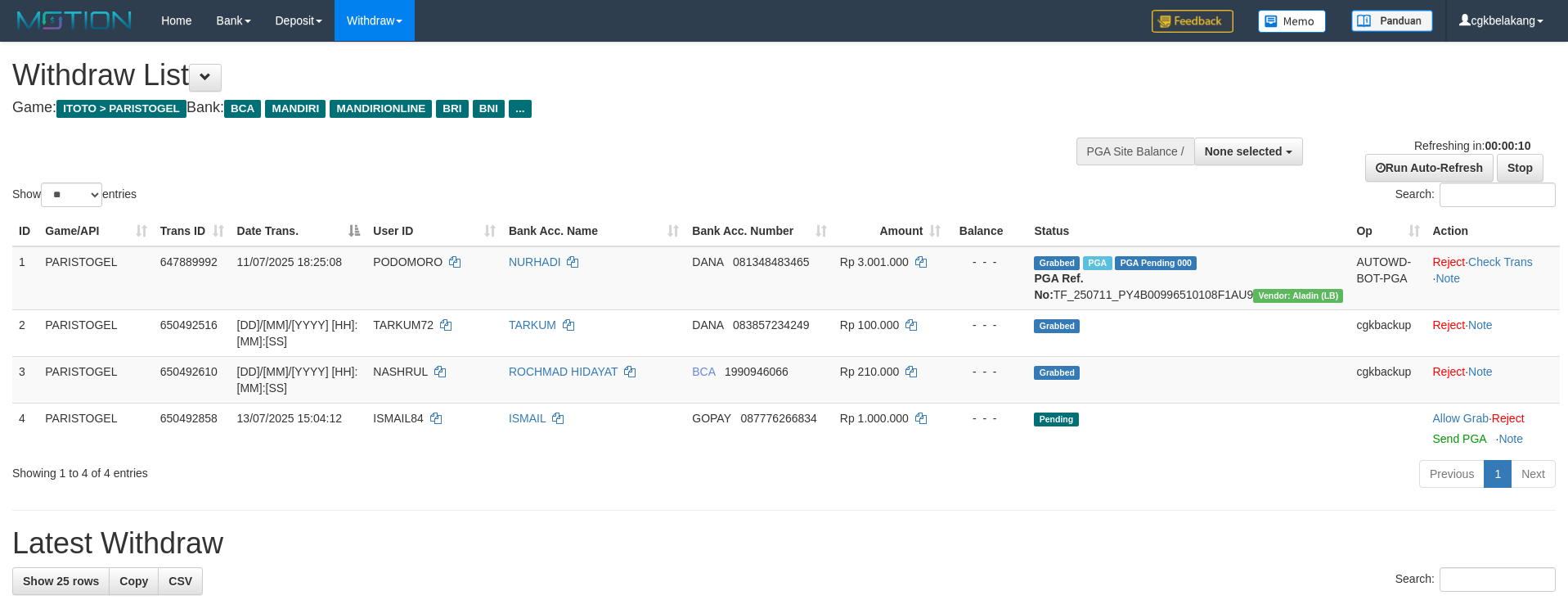 select 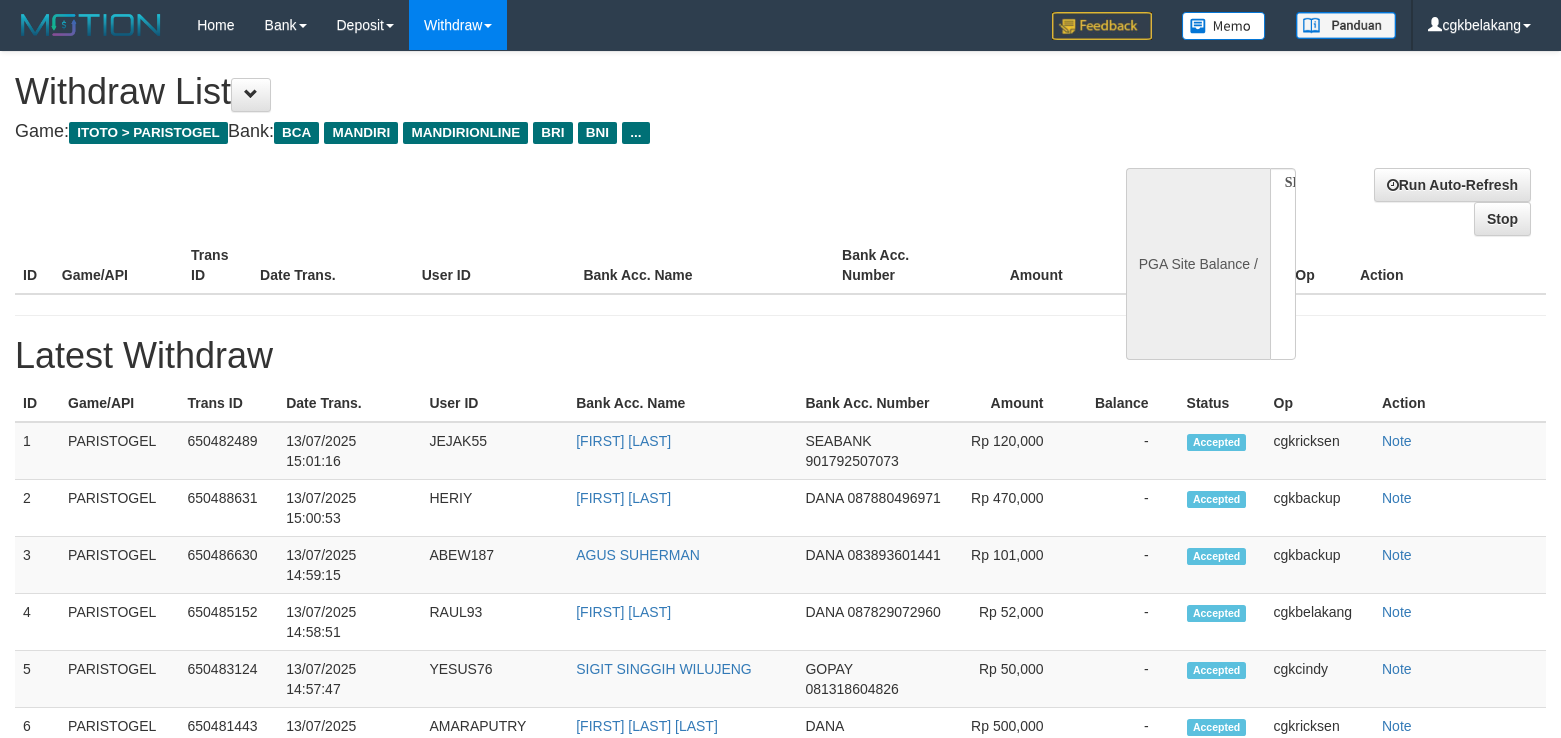 select 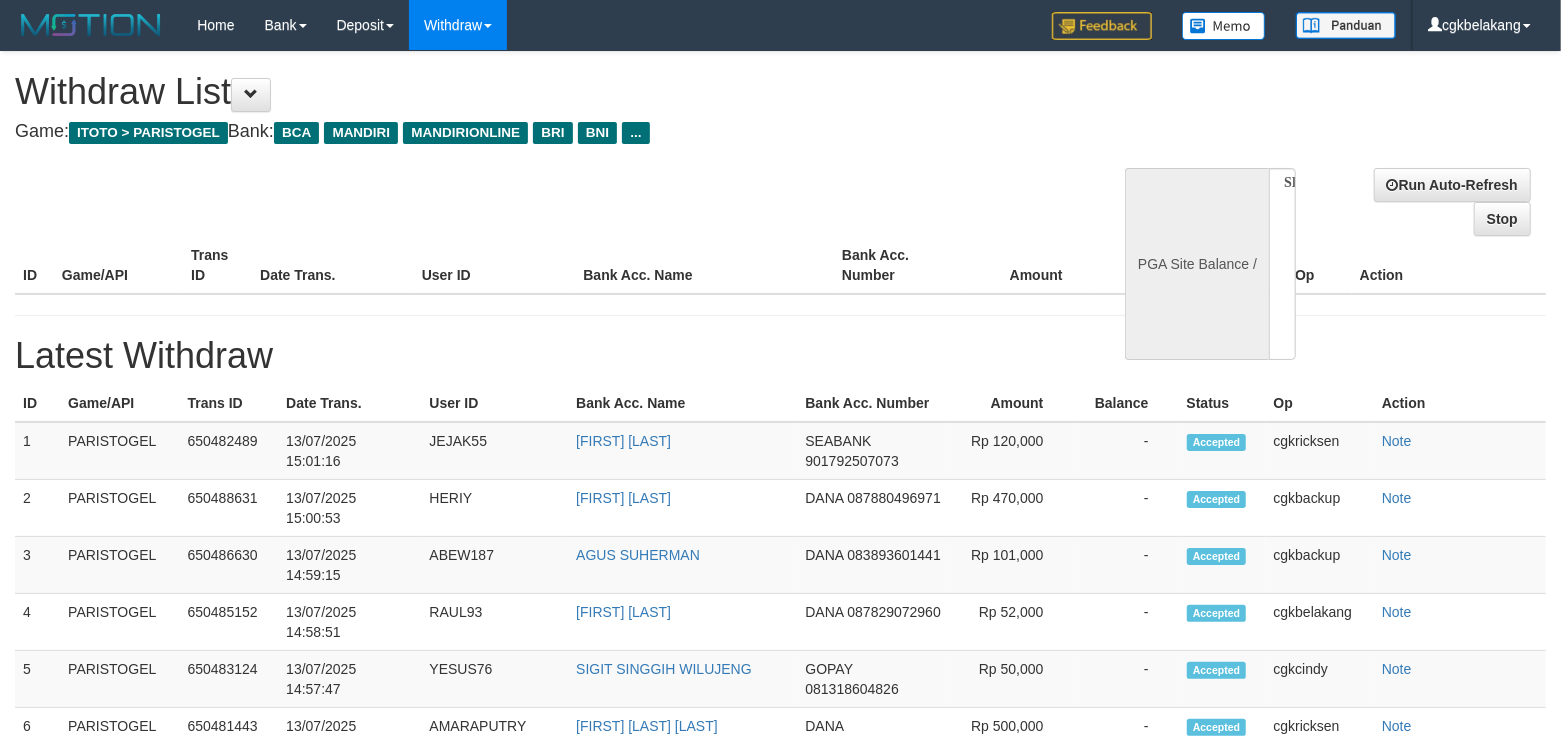 select on "**" 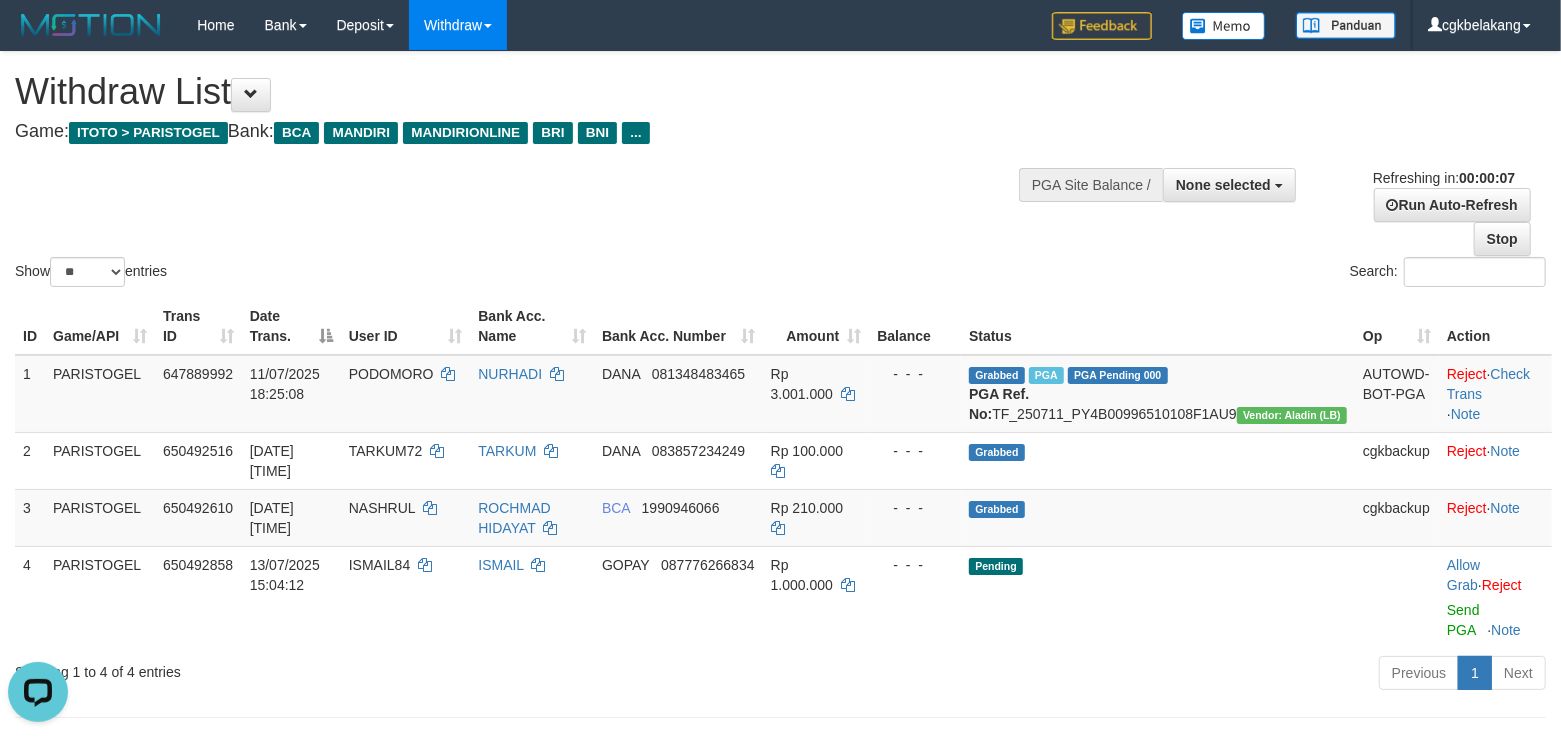 scroll, scrollTop: 0, scrollLeft: 0, axis: both 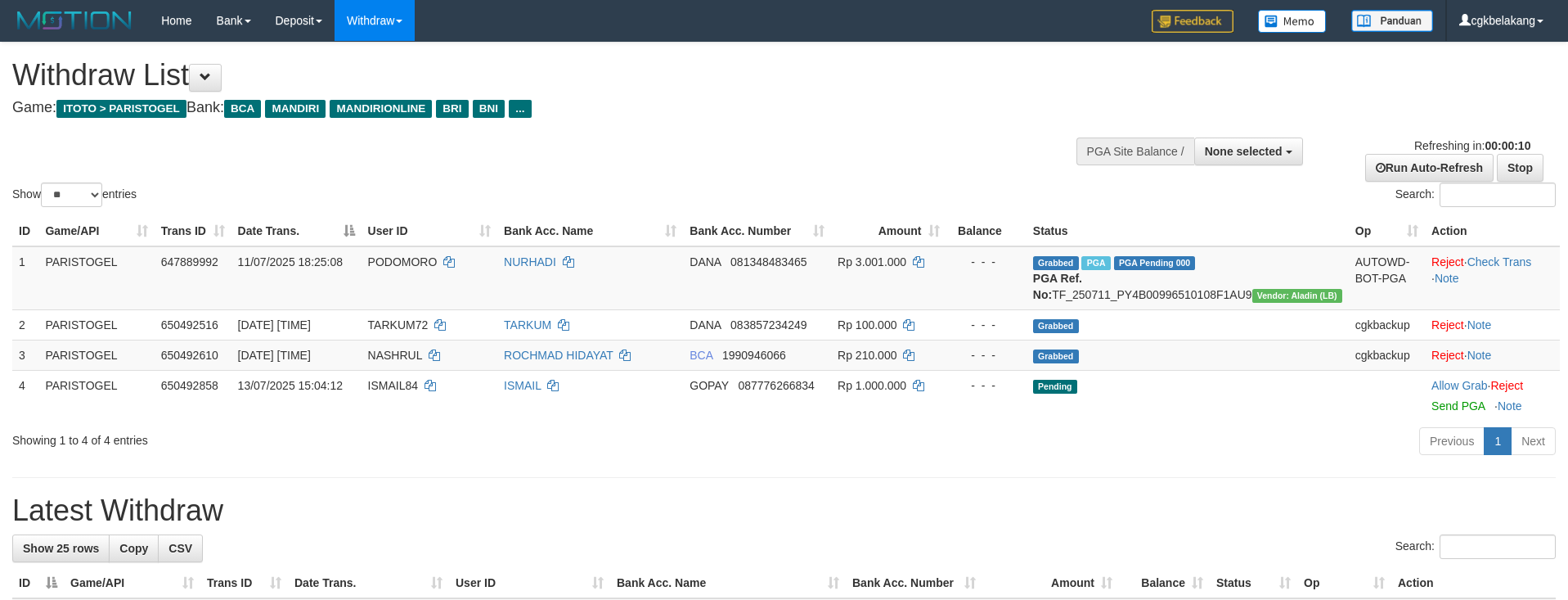select 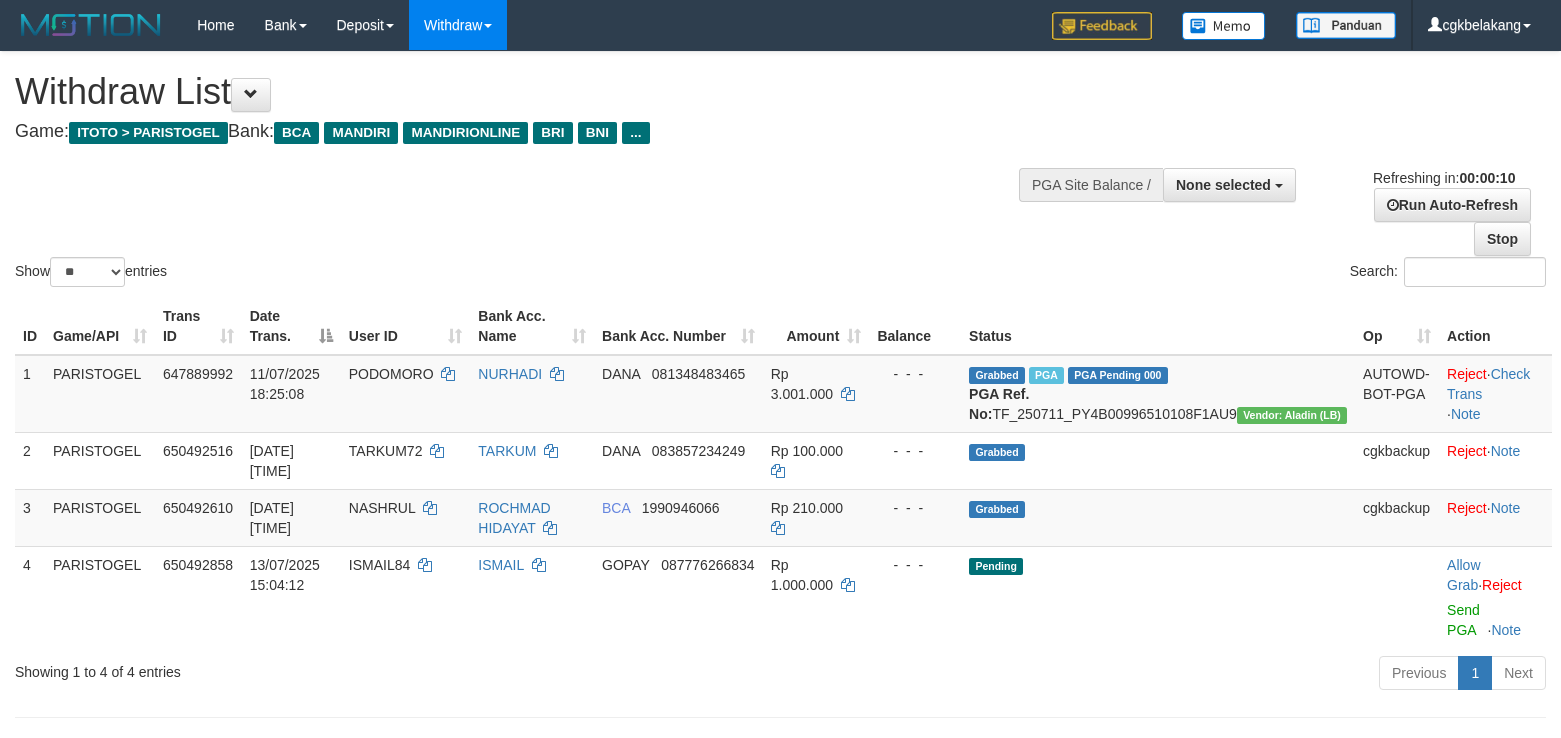 select 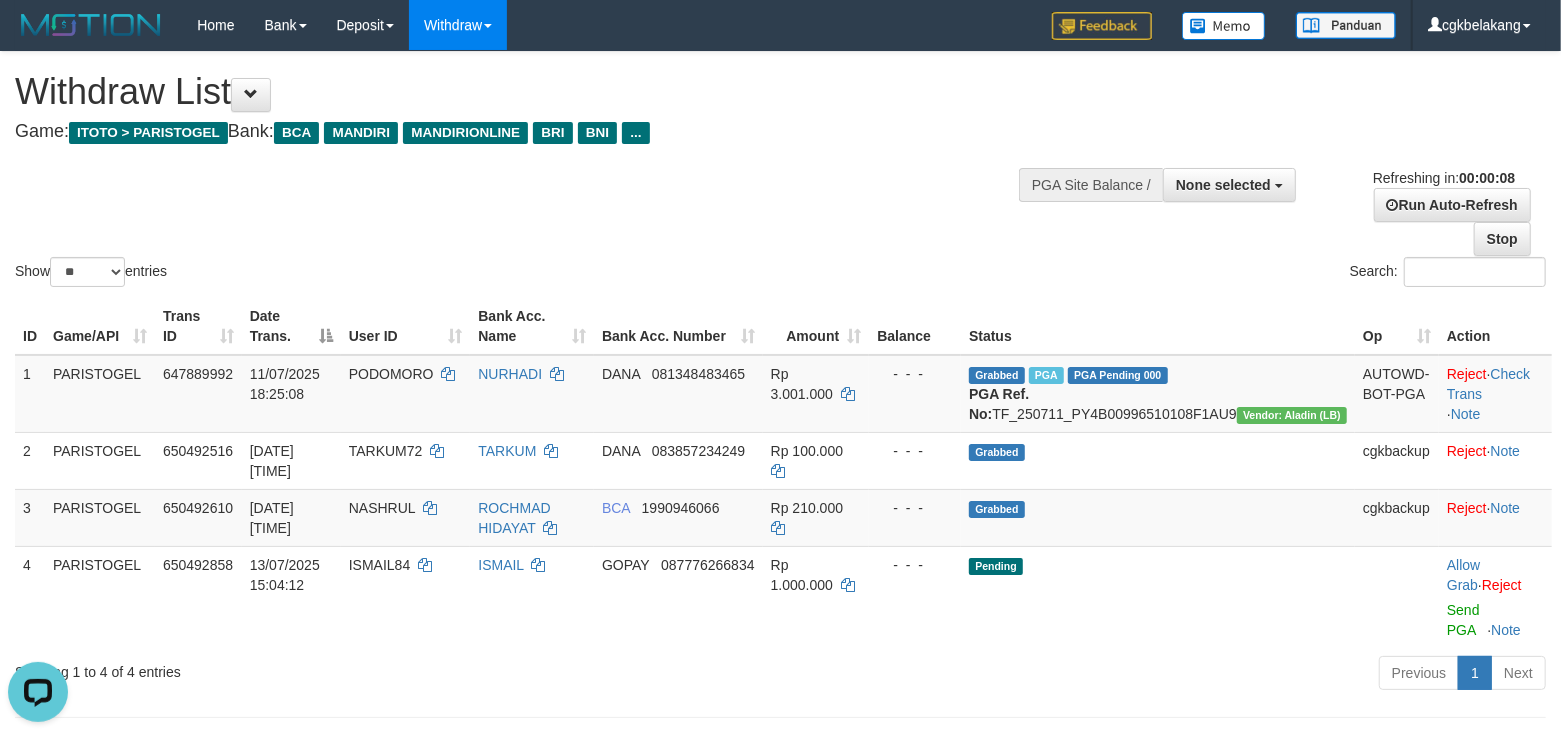 scroll, scrollTop: 0, scrollLeft: 0, axis: both 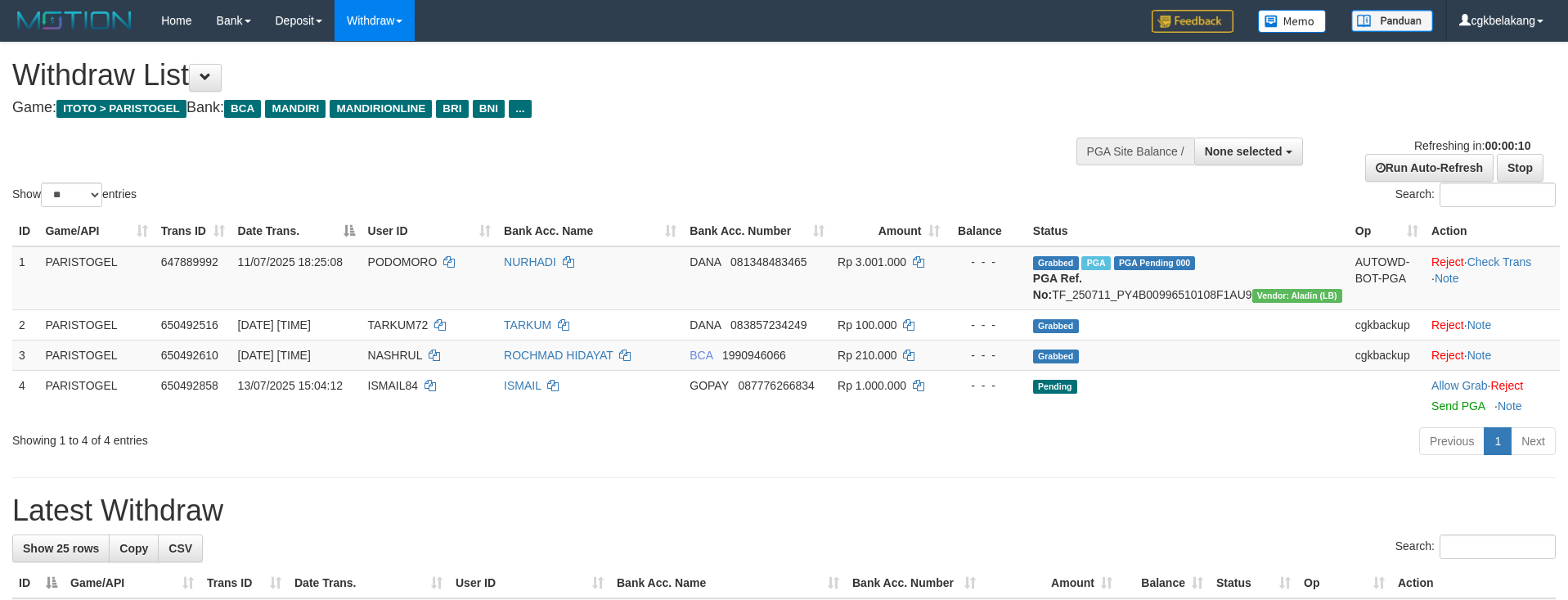 select 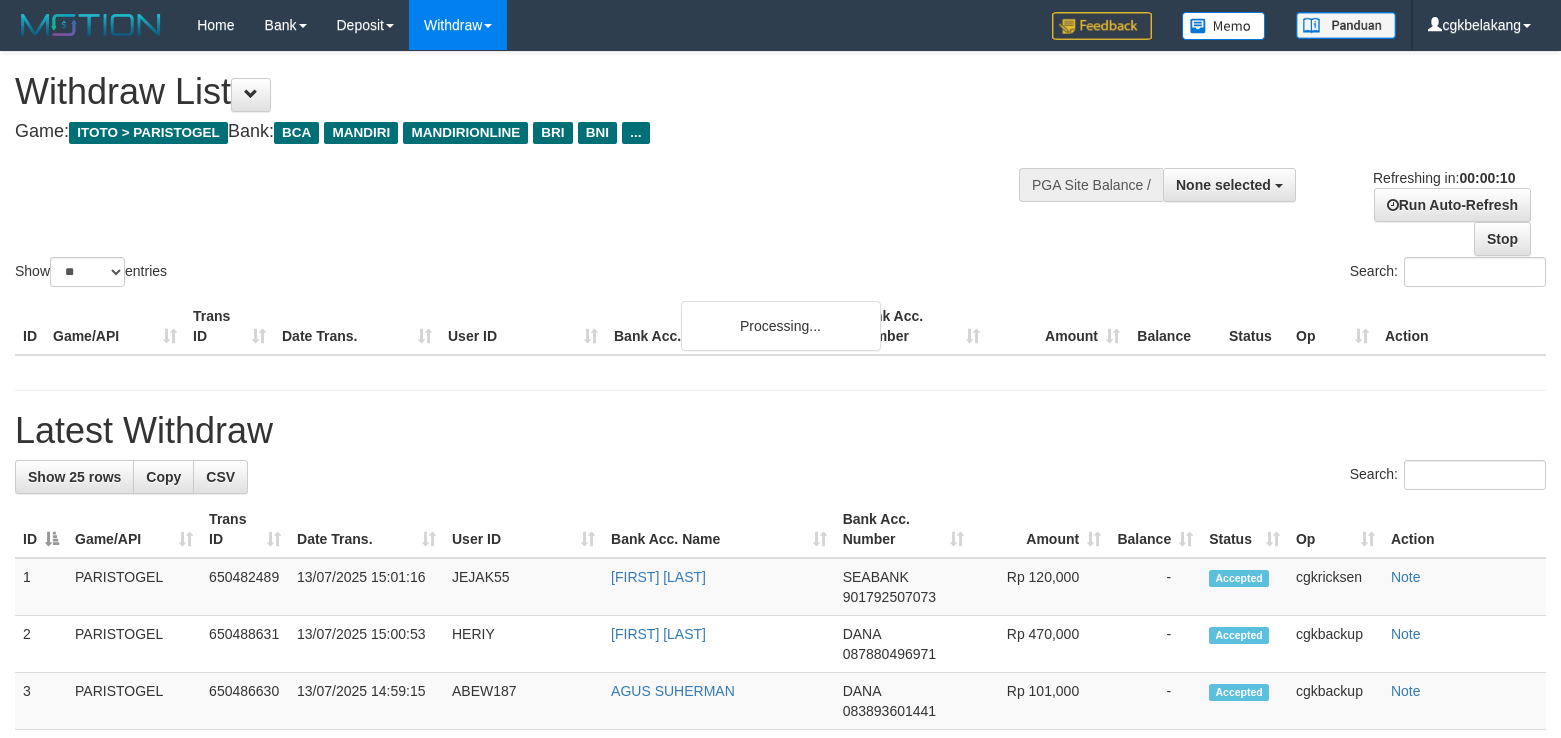 select 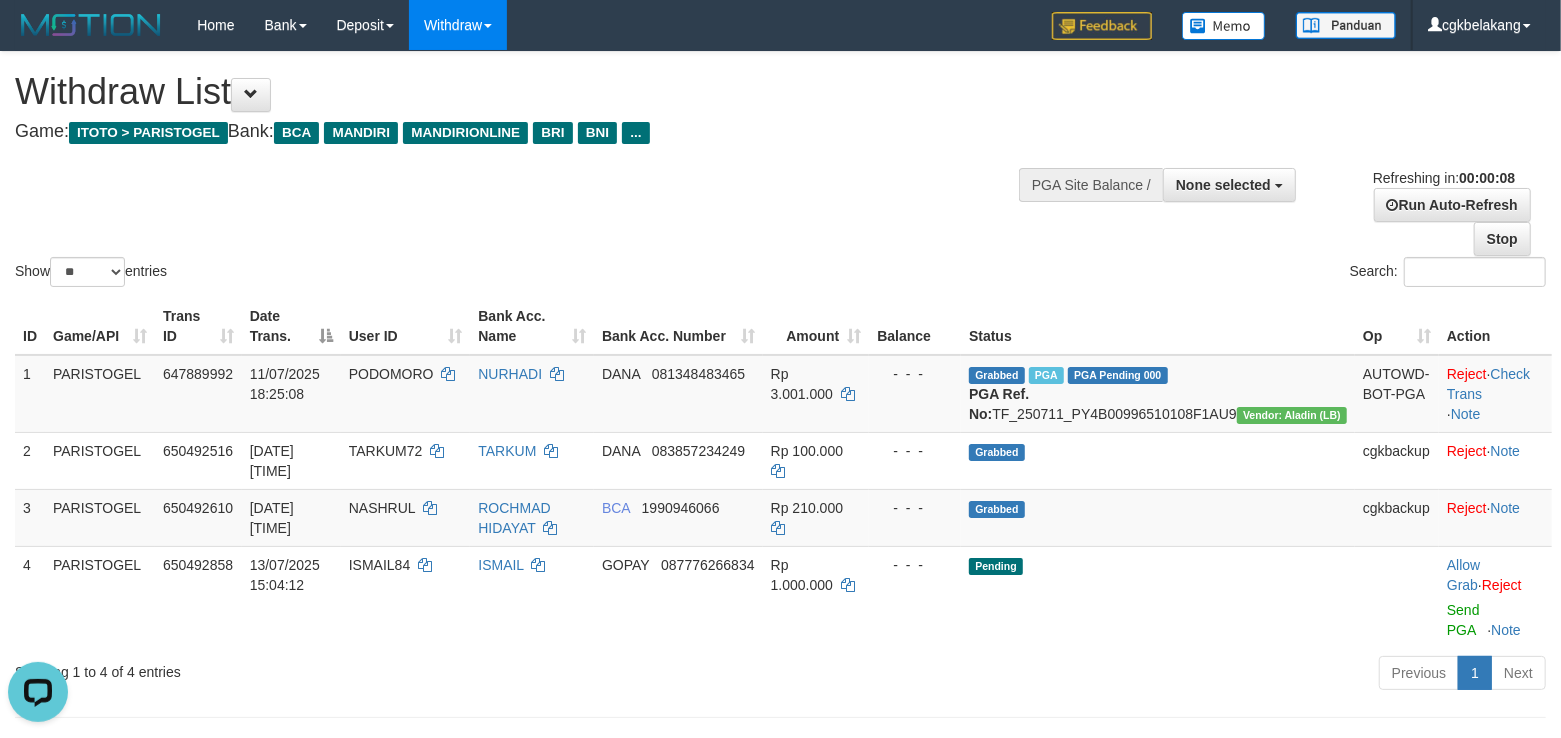 scroll, scrollTop: 0, scrollLeft: 0, axis: both 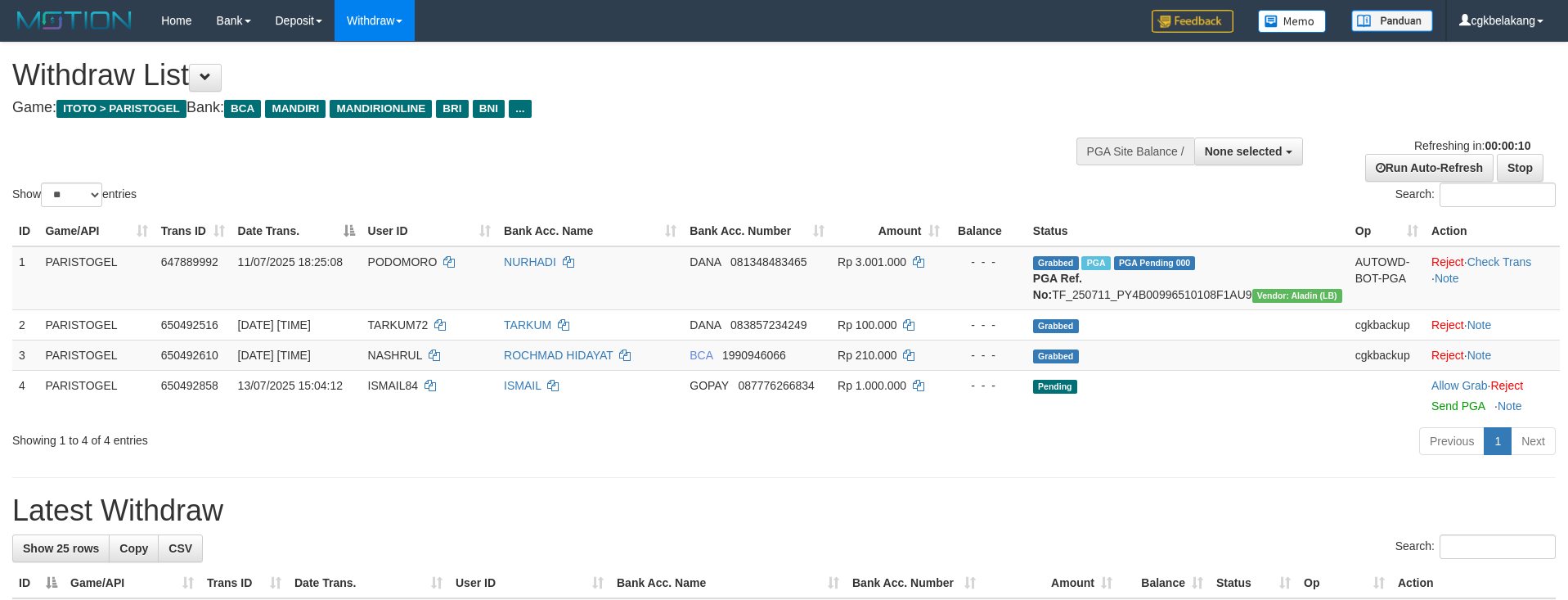 select 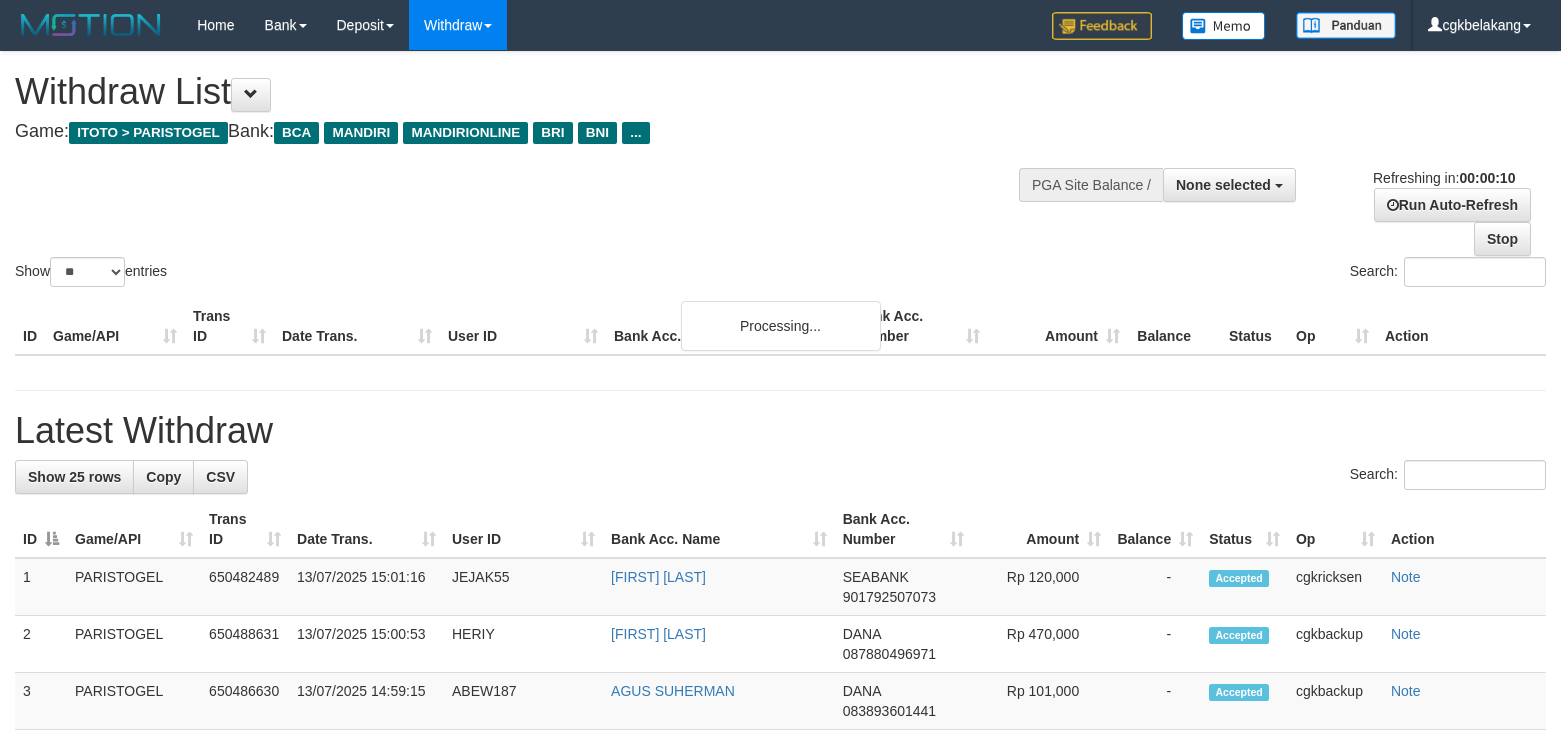select 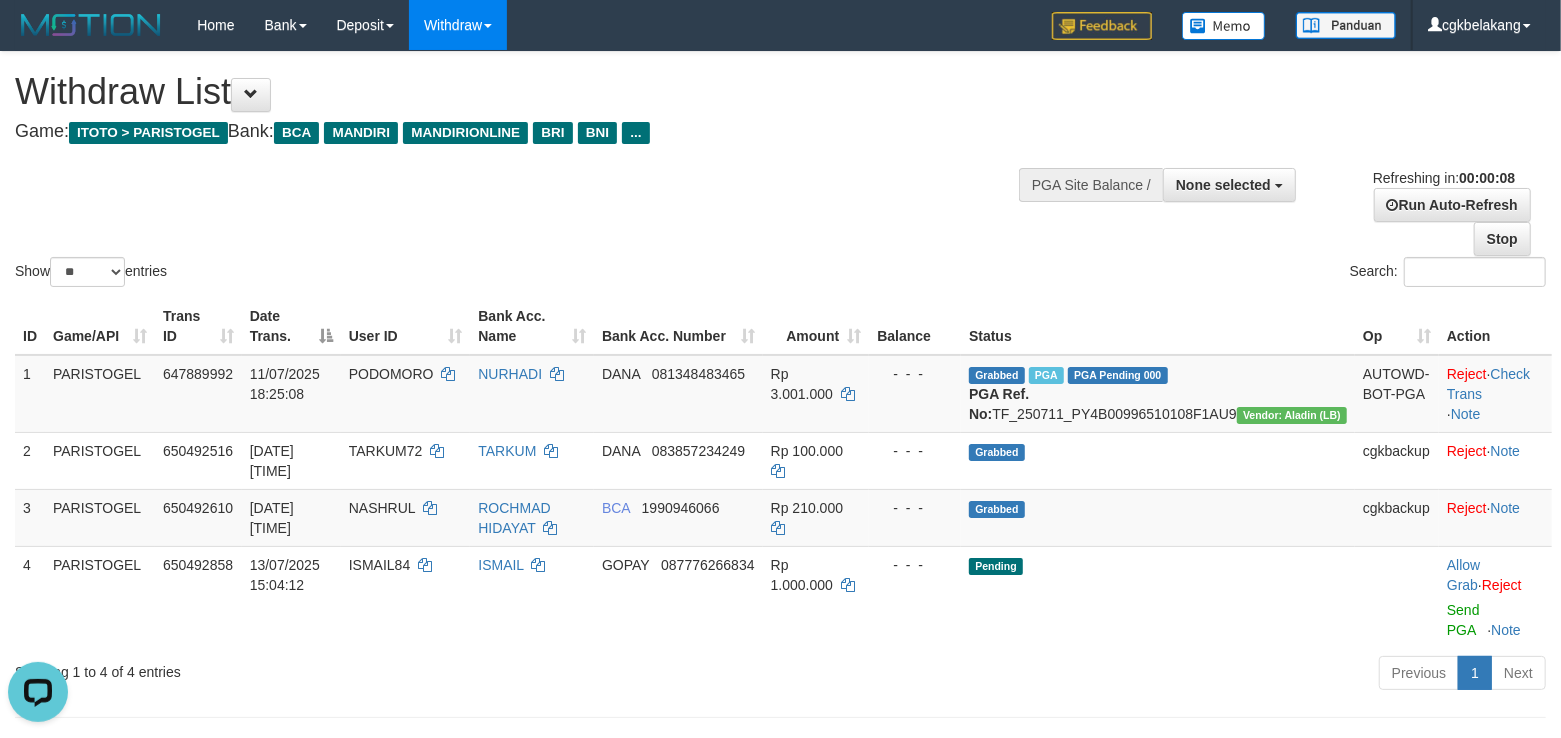 scroll, scrollTop: 0, scrollLeft: 0, axis: both 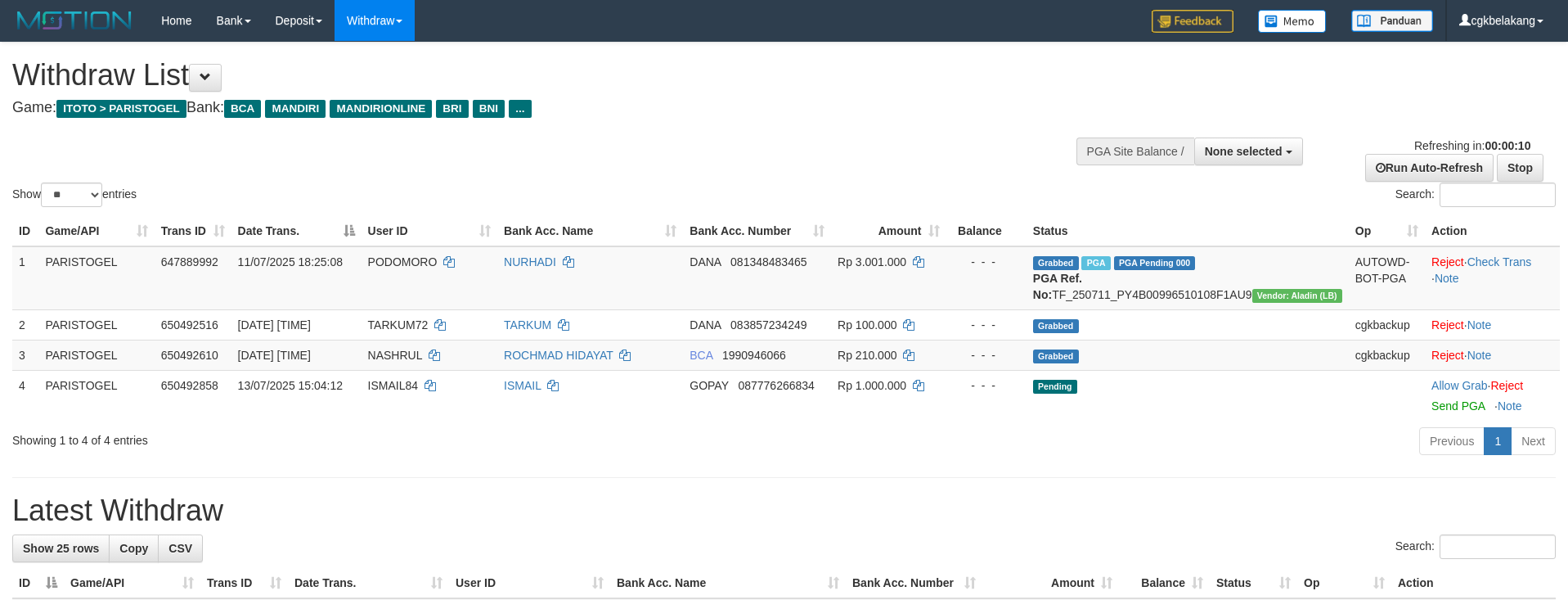 select 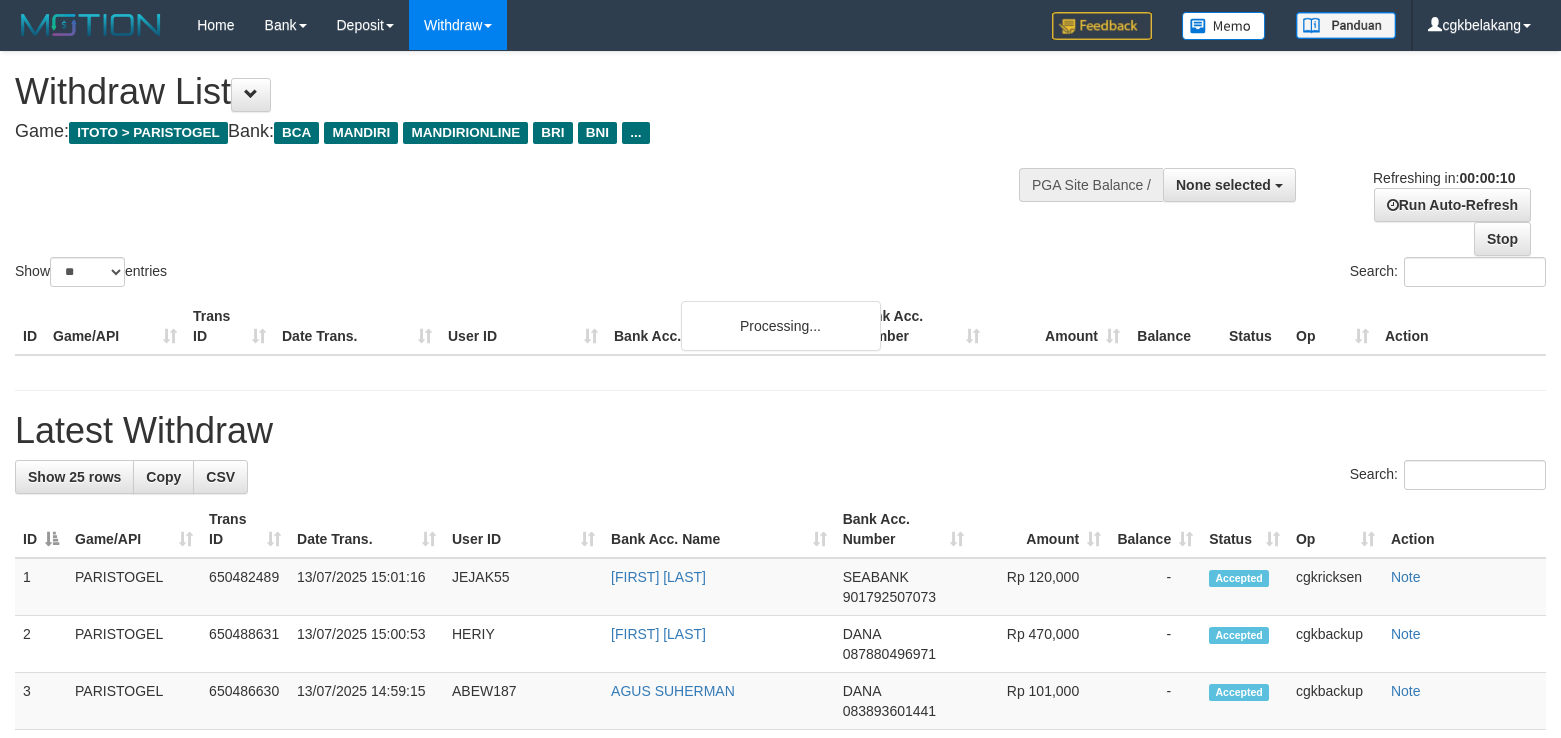 select 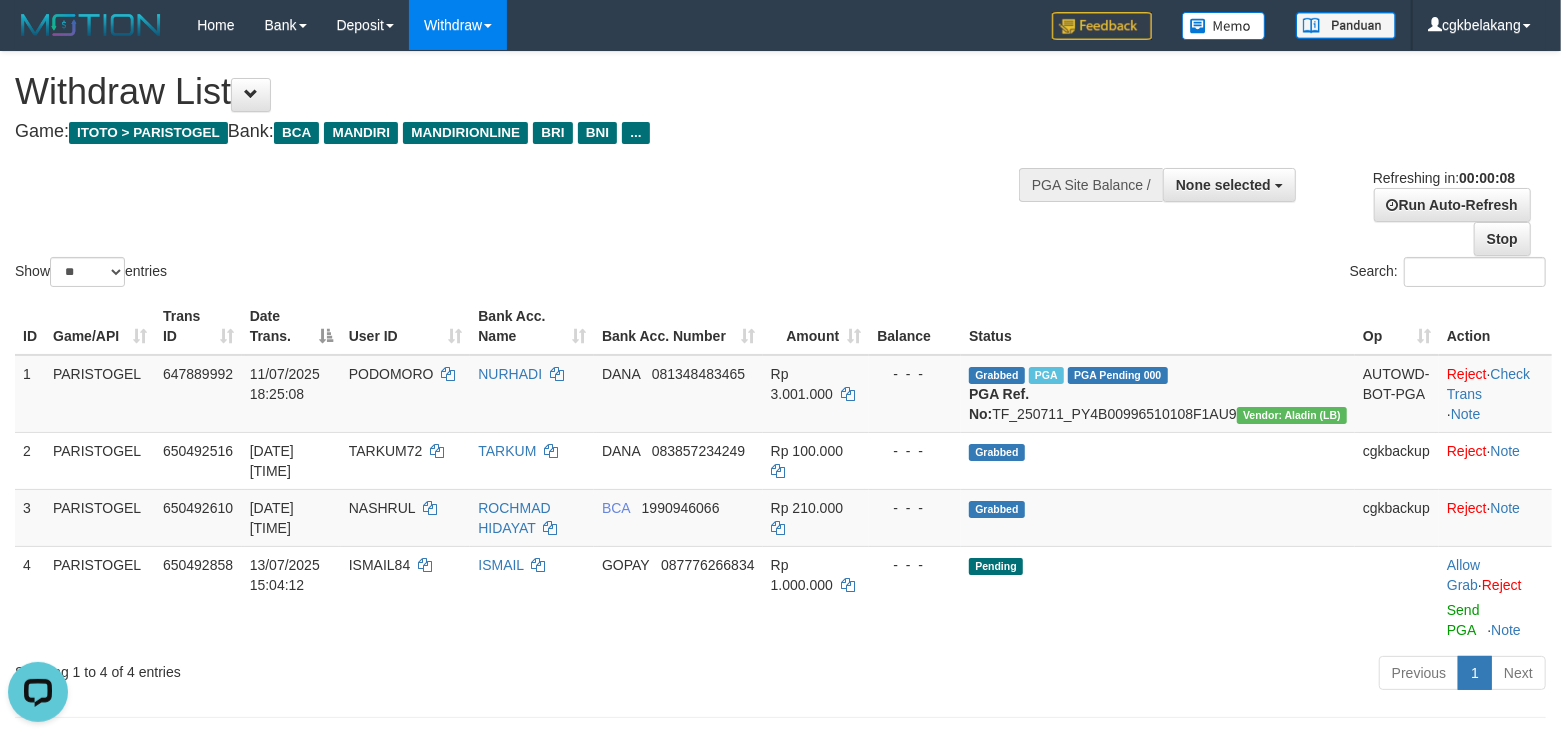 scroll, scrollTop: 0, scrollLeft: 0, axis: both 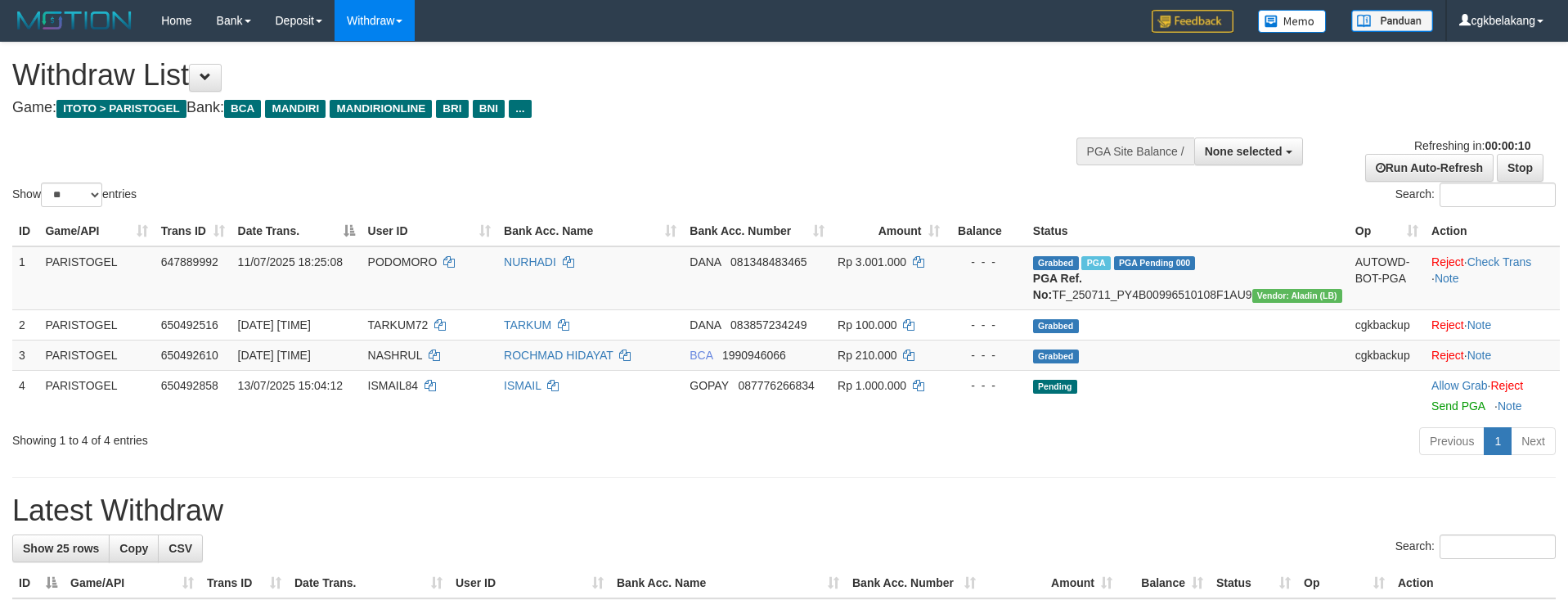 select 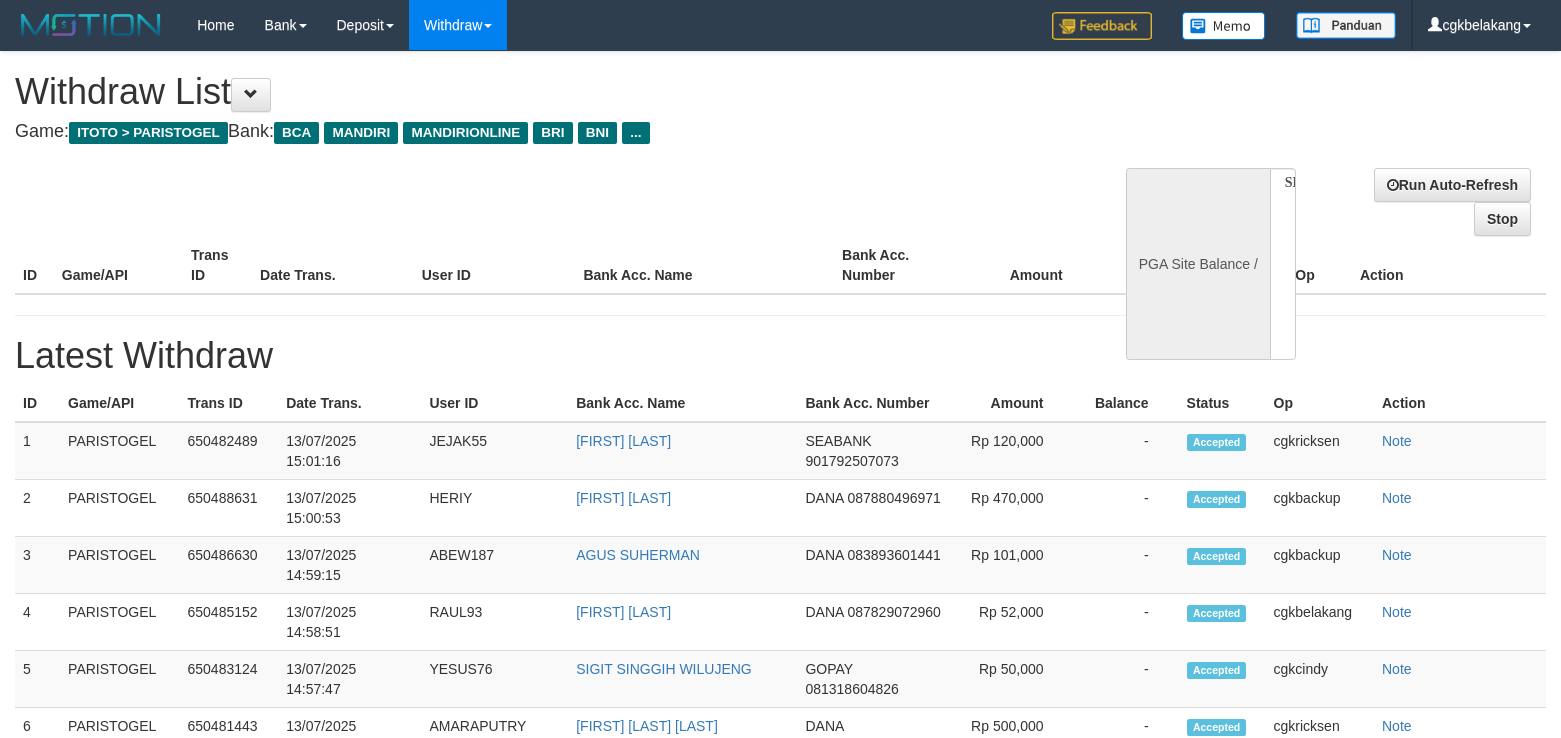 select 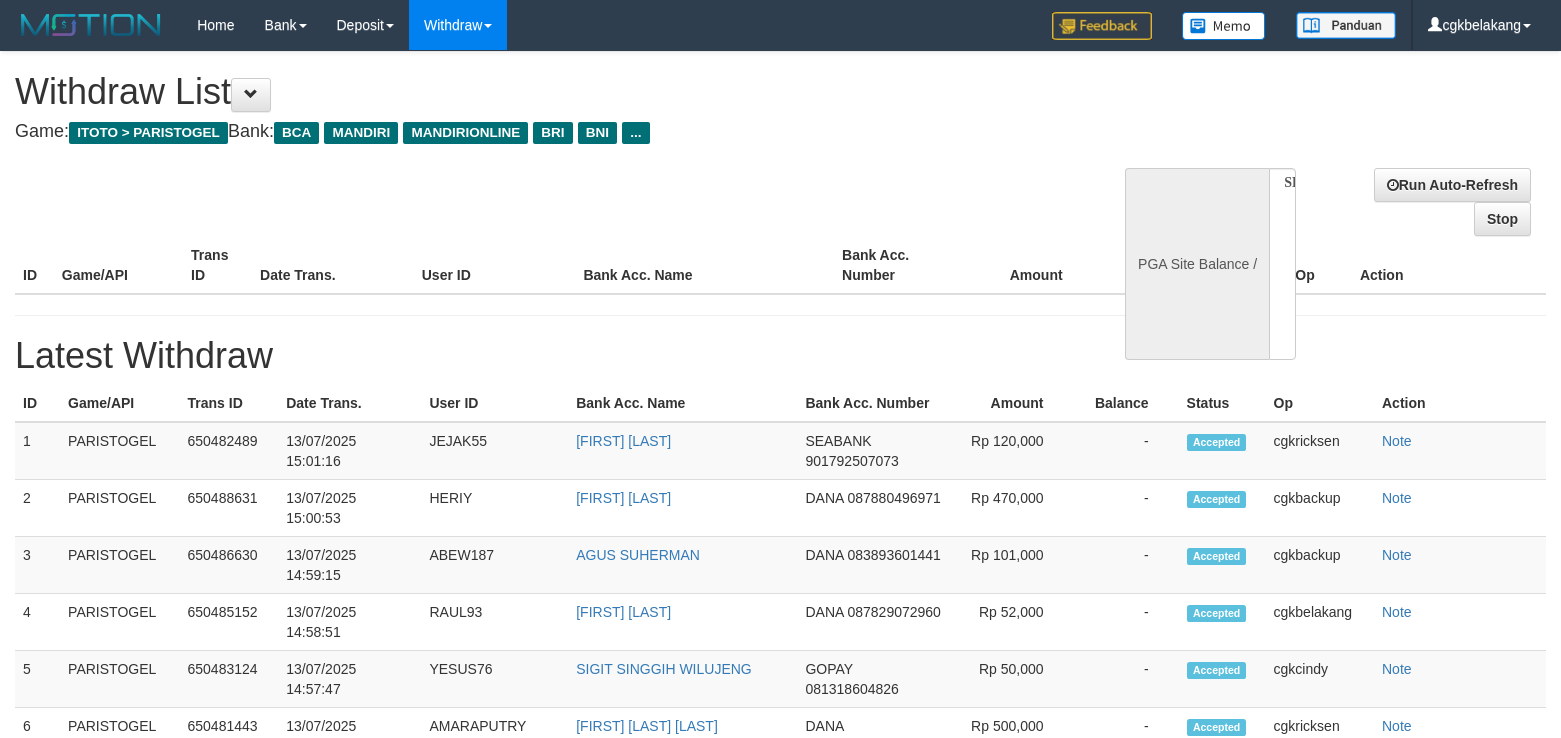 scroll, scrollTop: 0, scrollLeft: 0, axis: both 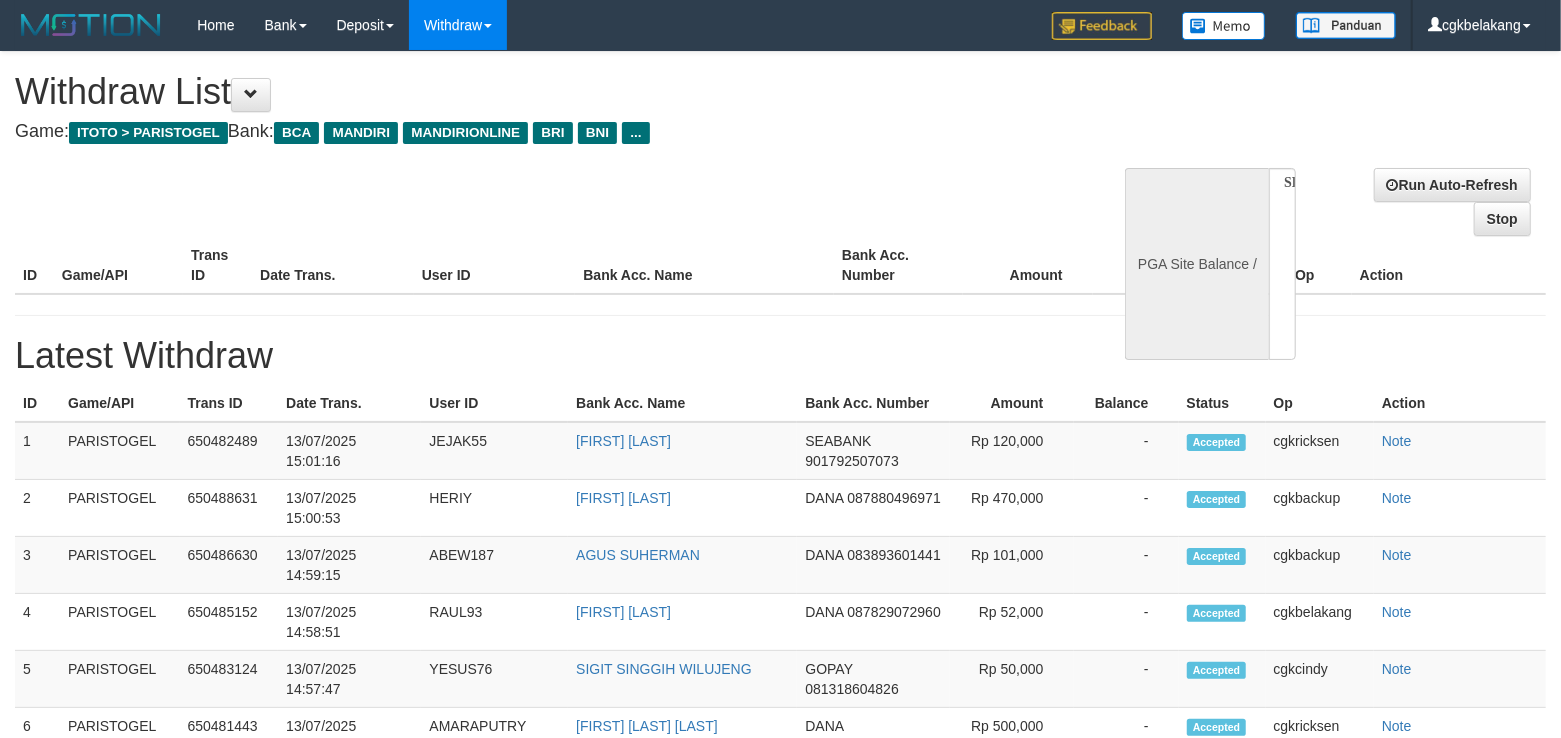 select on "**" 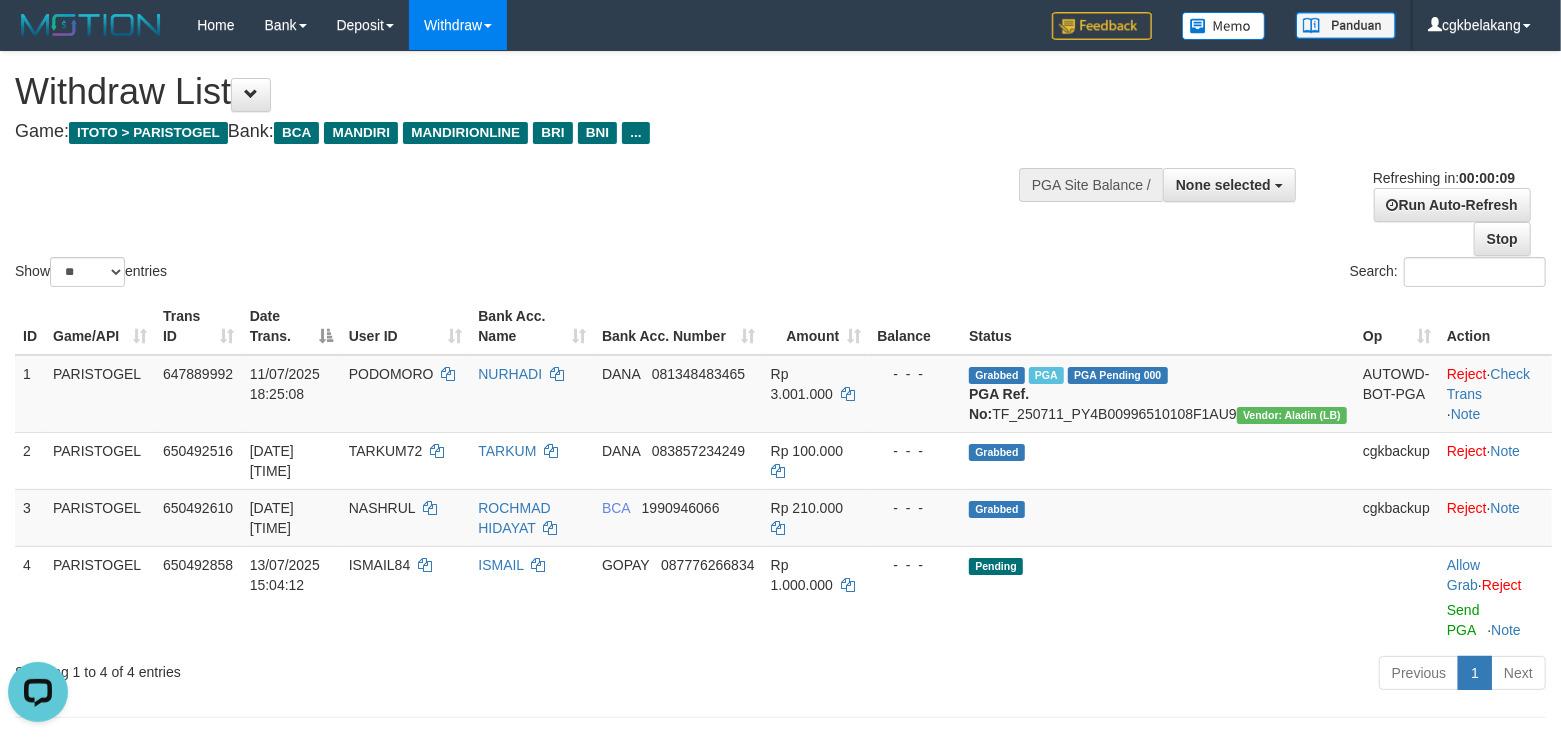 scroll, scrollTop: 0, scrollLeft: 0, axis: both 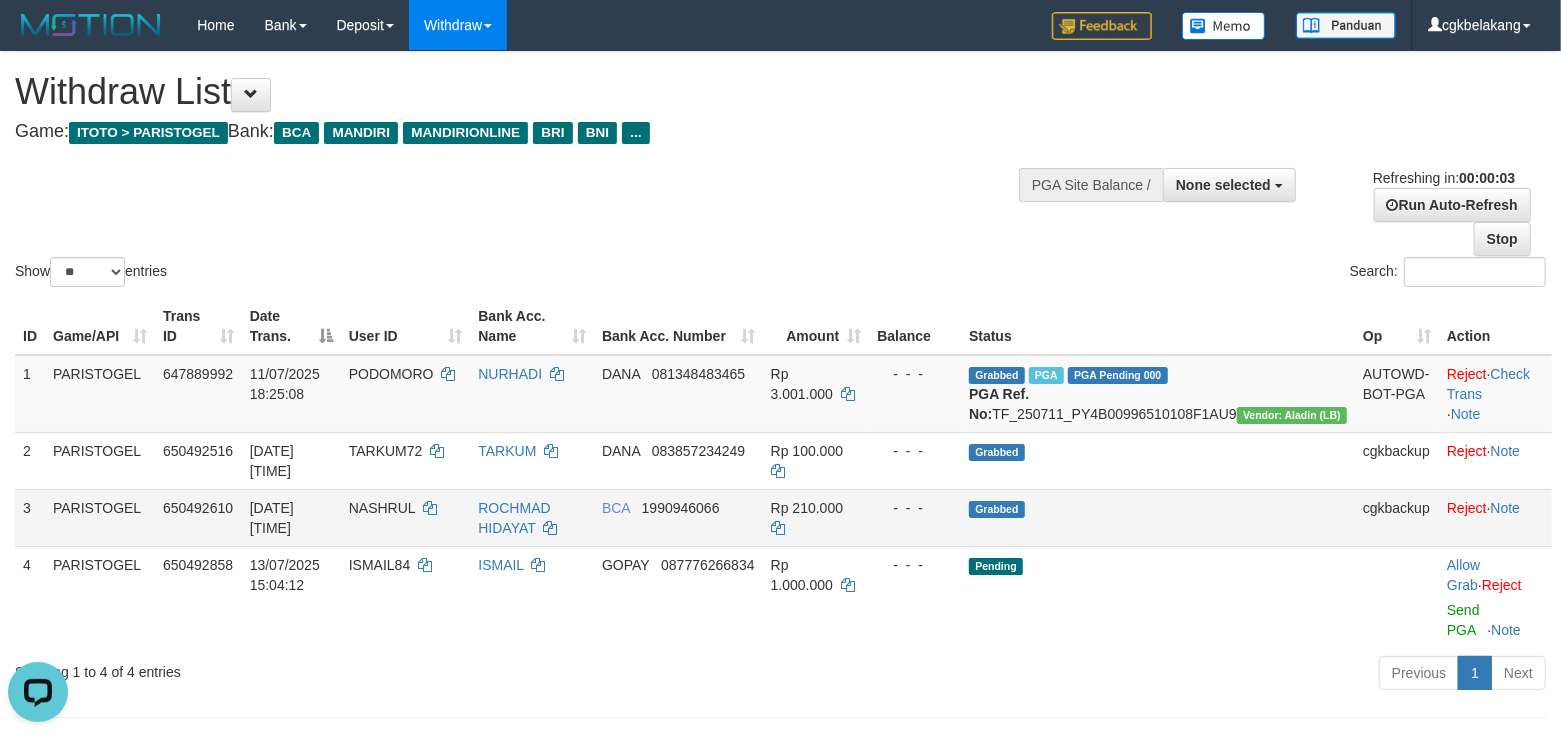 click on "Grabbed" at bounding box center (1158, 517) 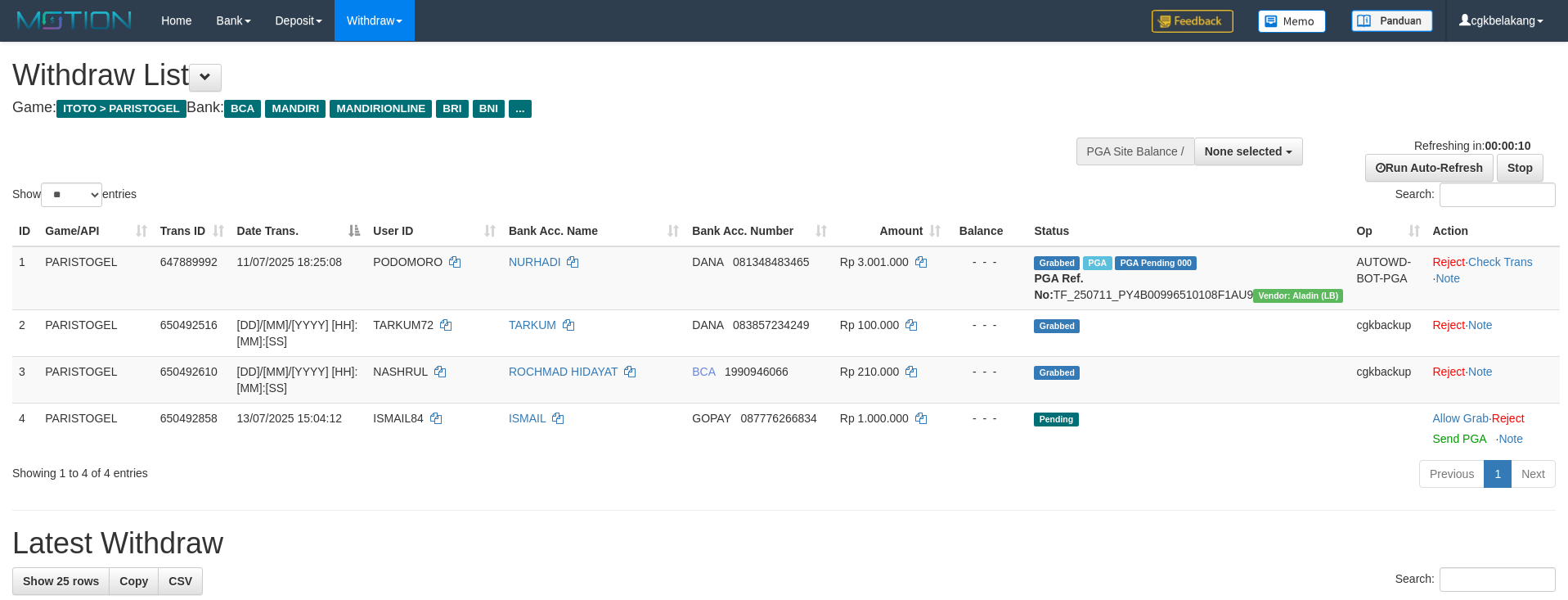select 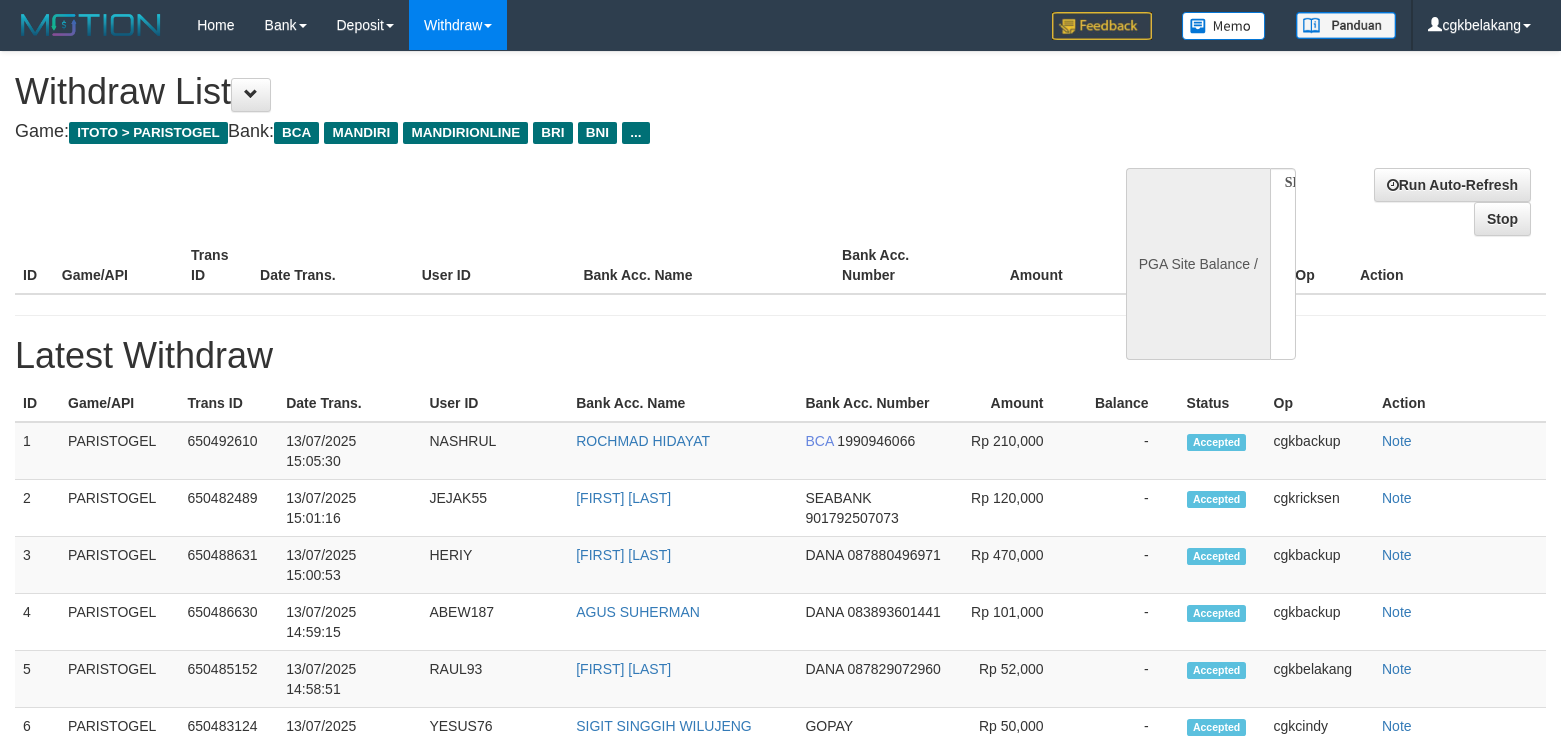 select 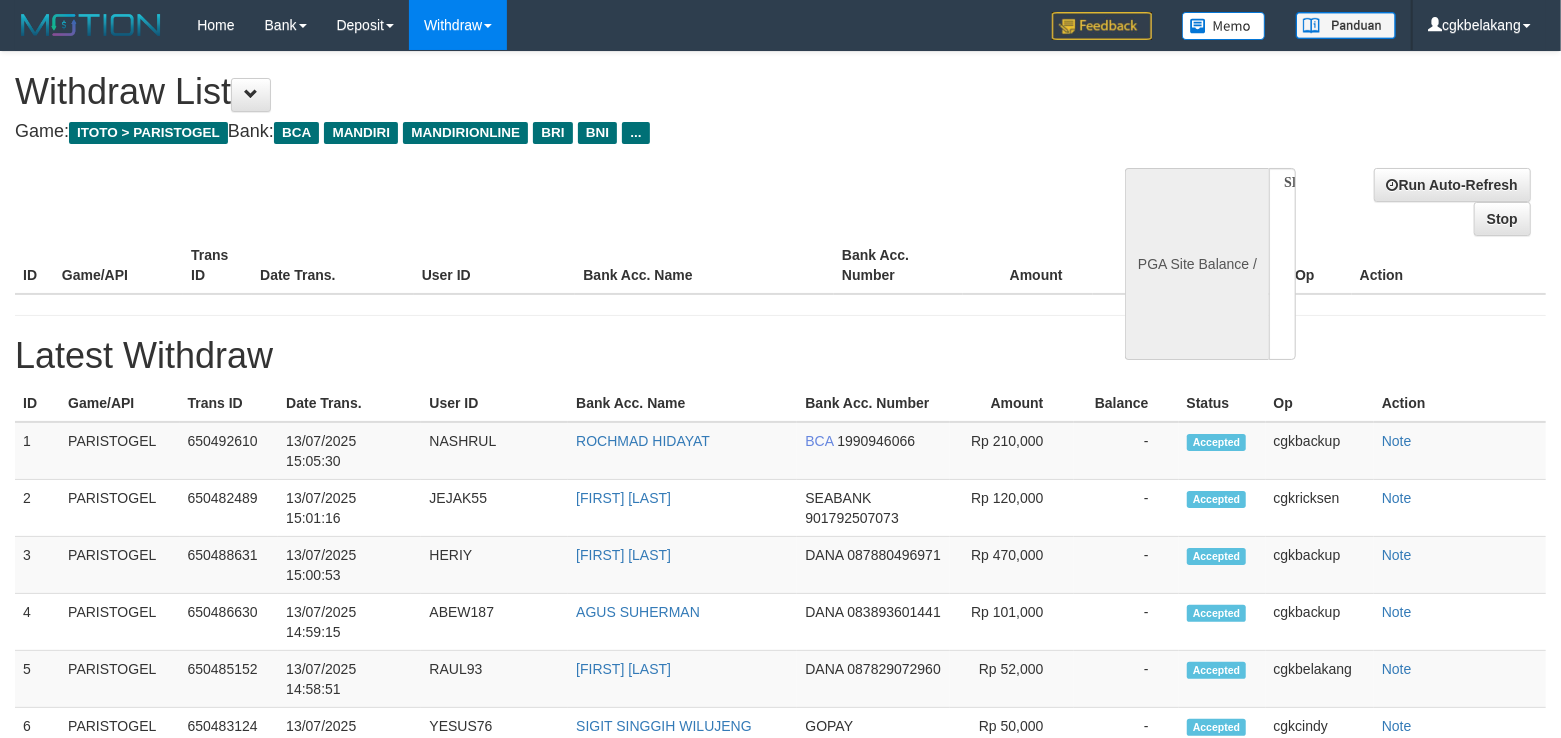 select on "**" 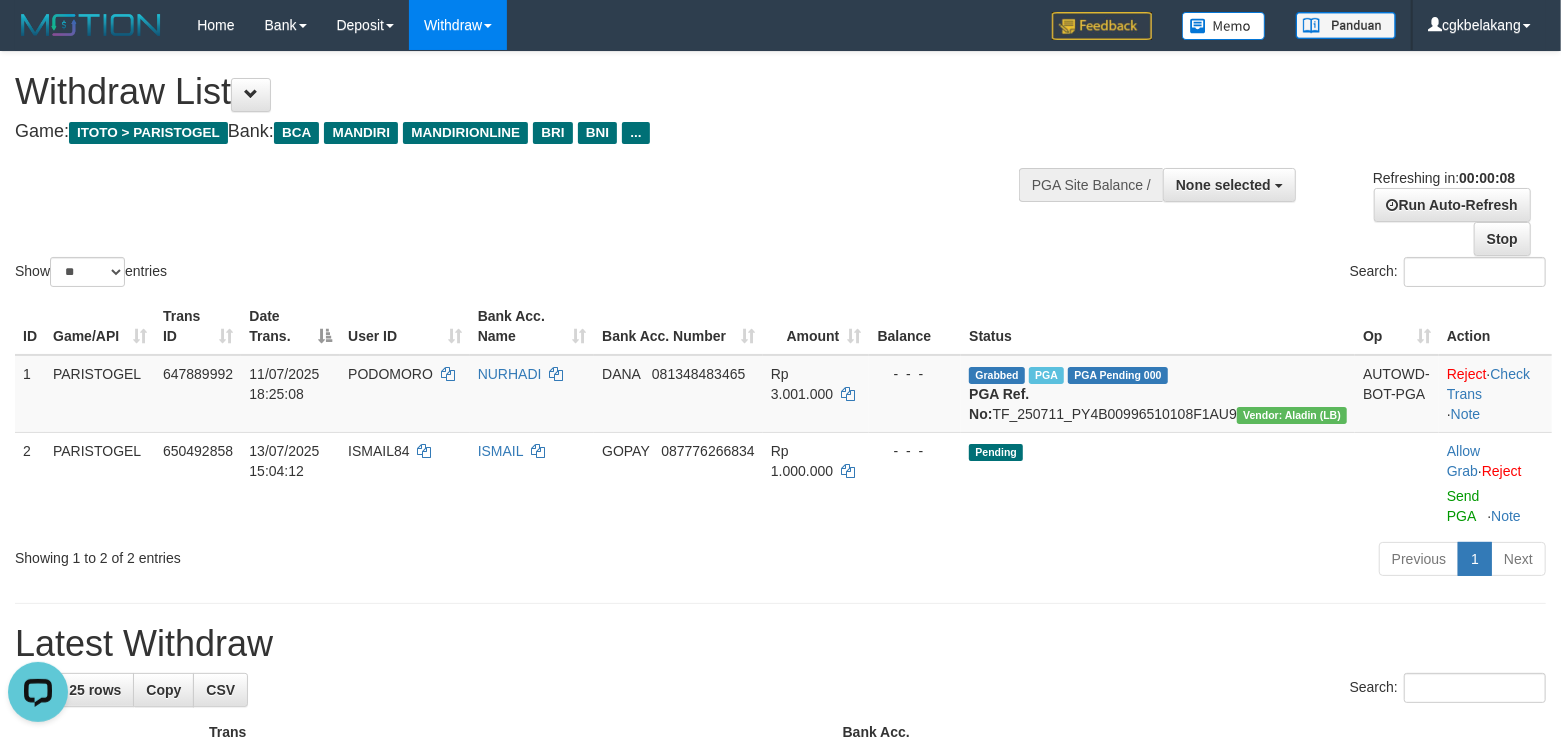 scroll, scrollTop: 0, scrollLeft: 0, axis: both 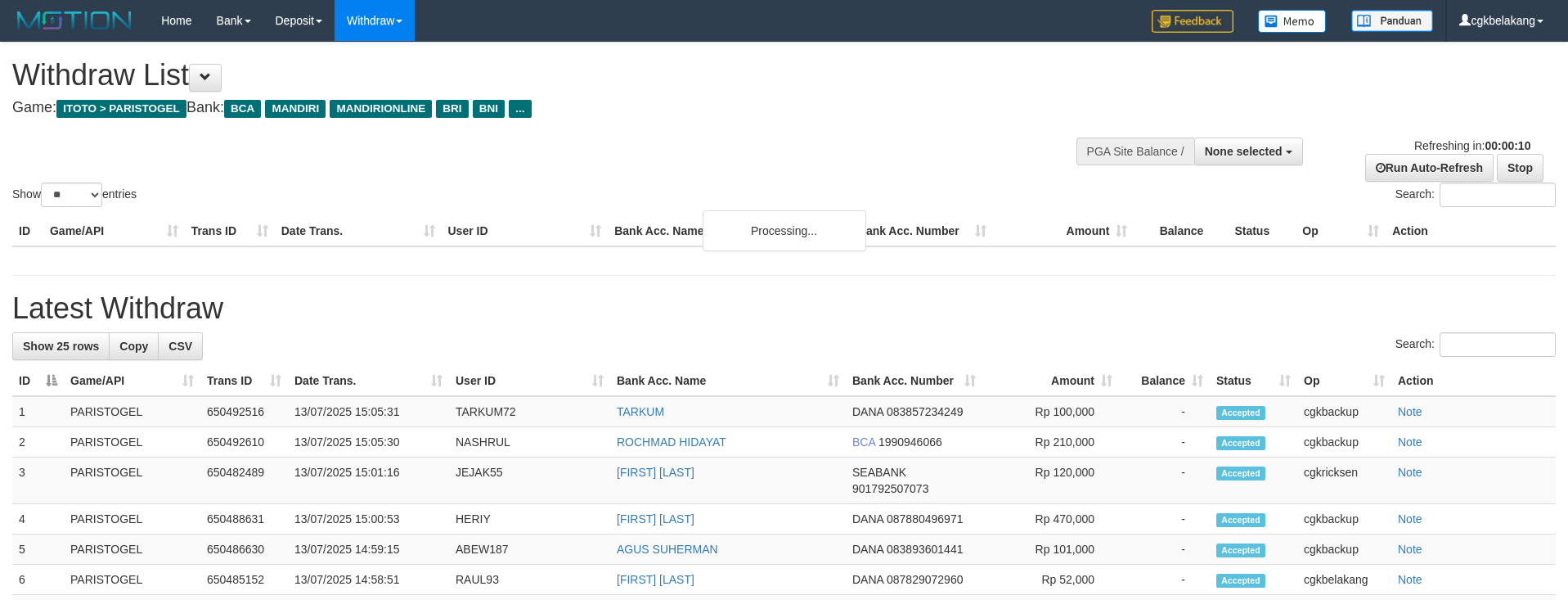 select 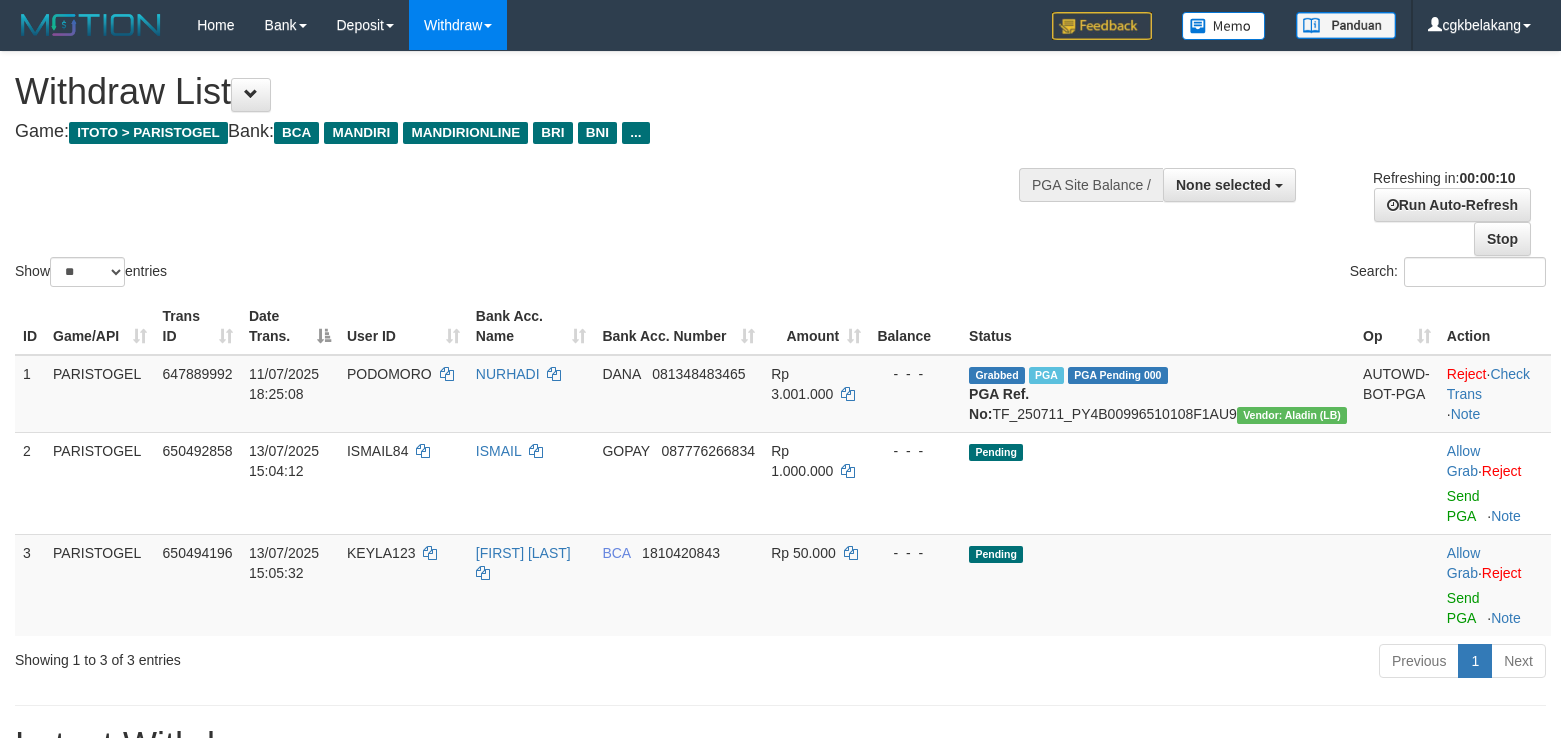 select 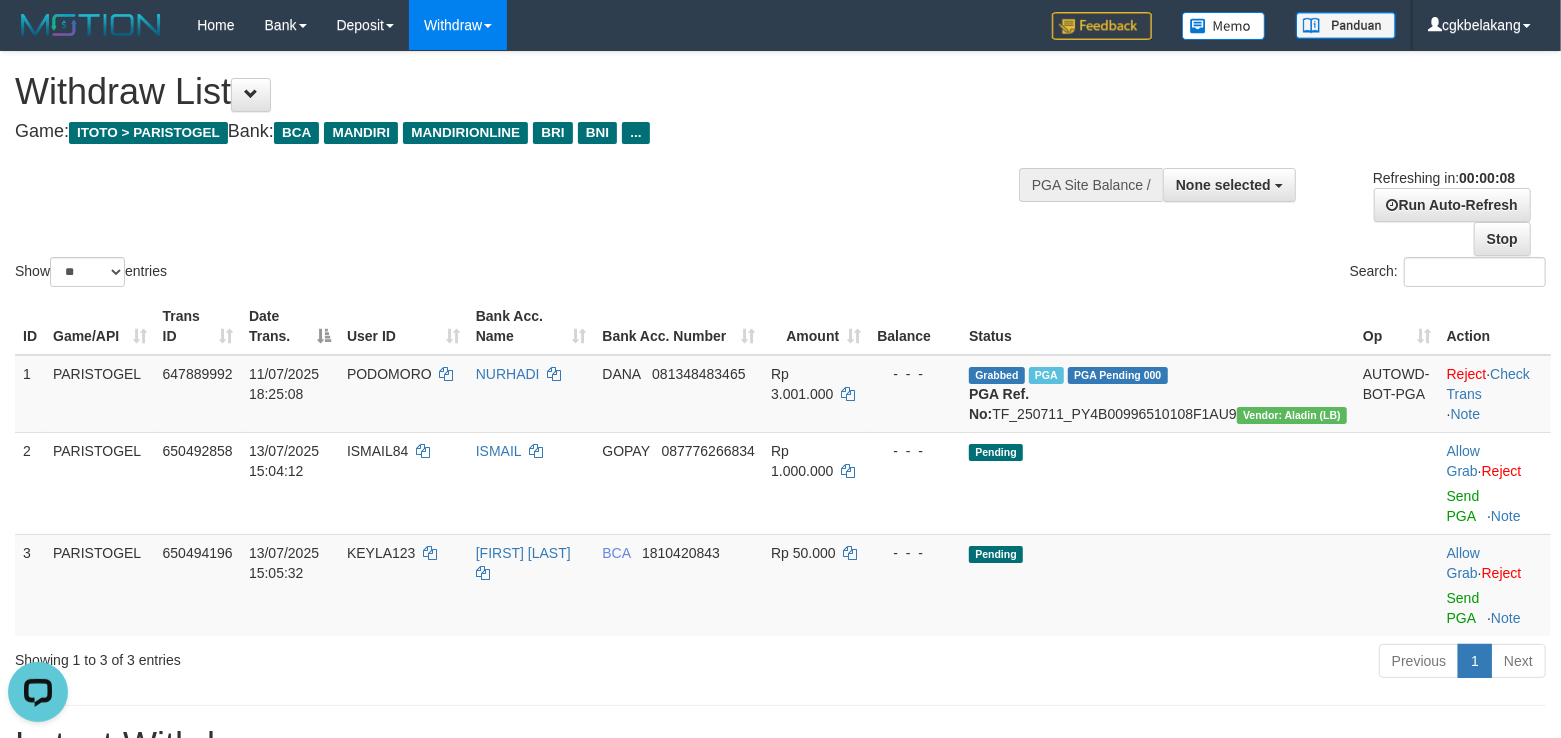 scroll, scrollTop: 0, scrollLeft: 0, axis: both 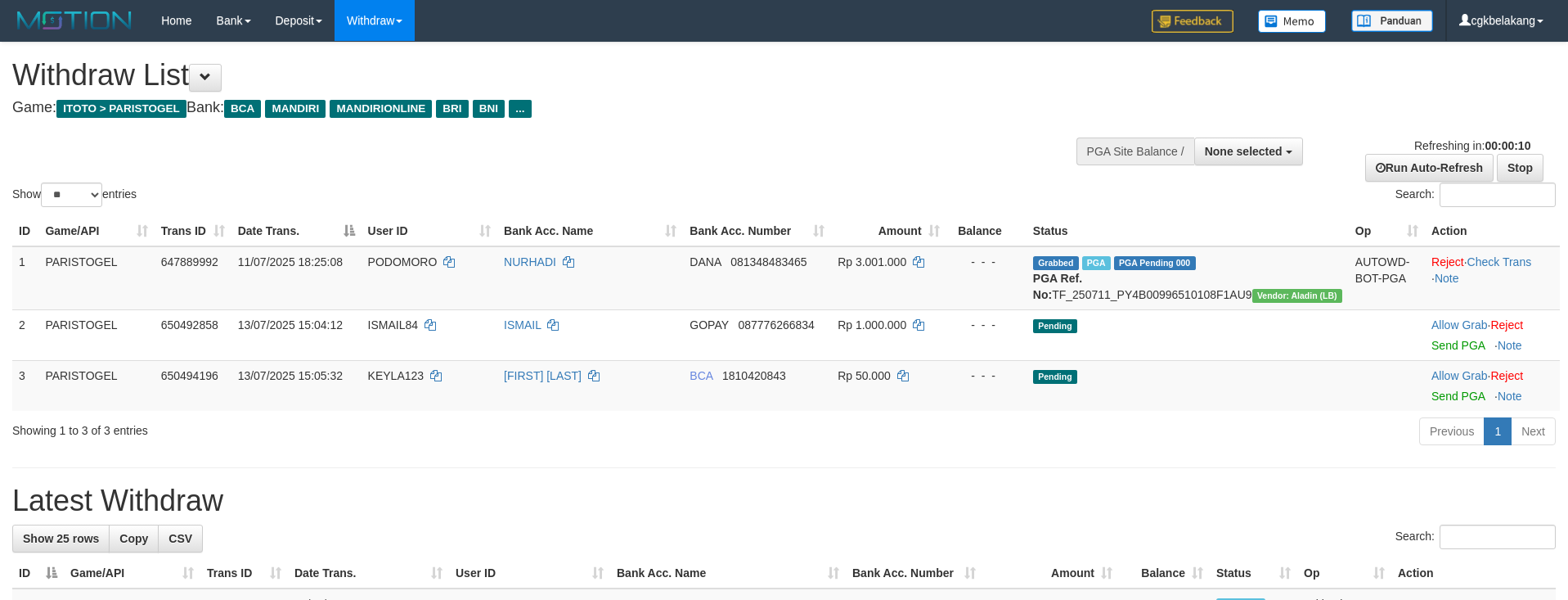 select 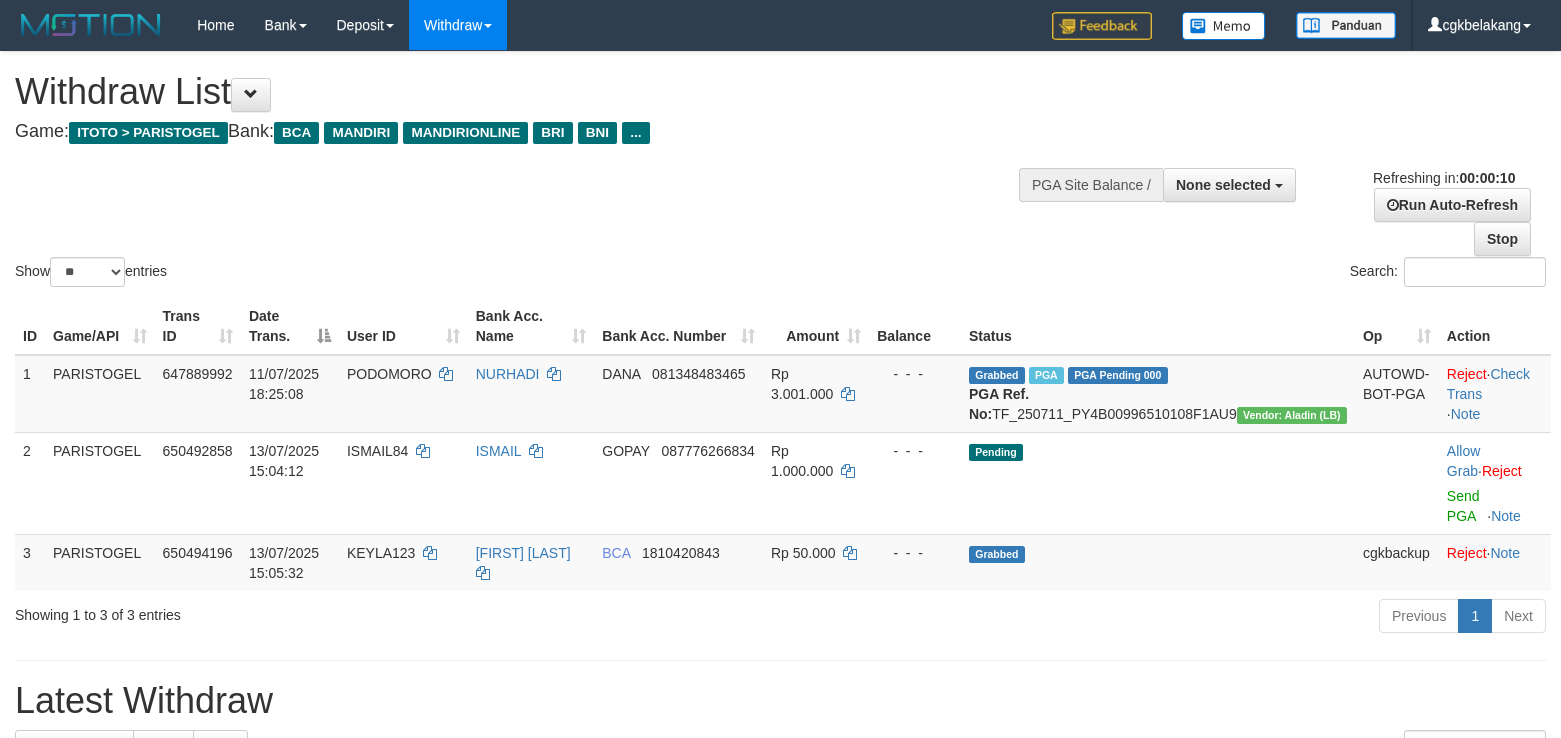 select 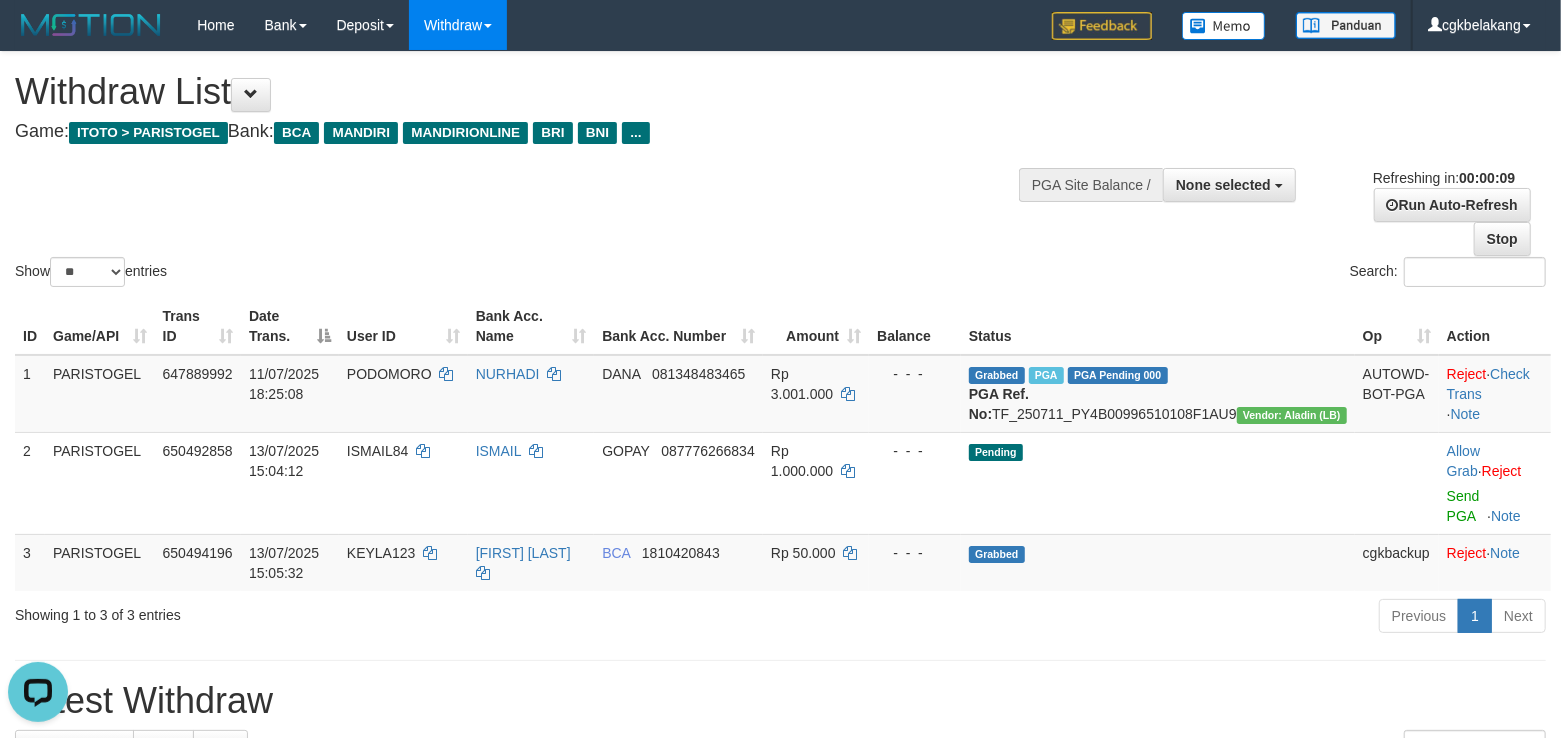 scroll, scrollTop: 0, scrollLeft: 0, axis: both 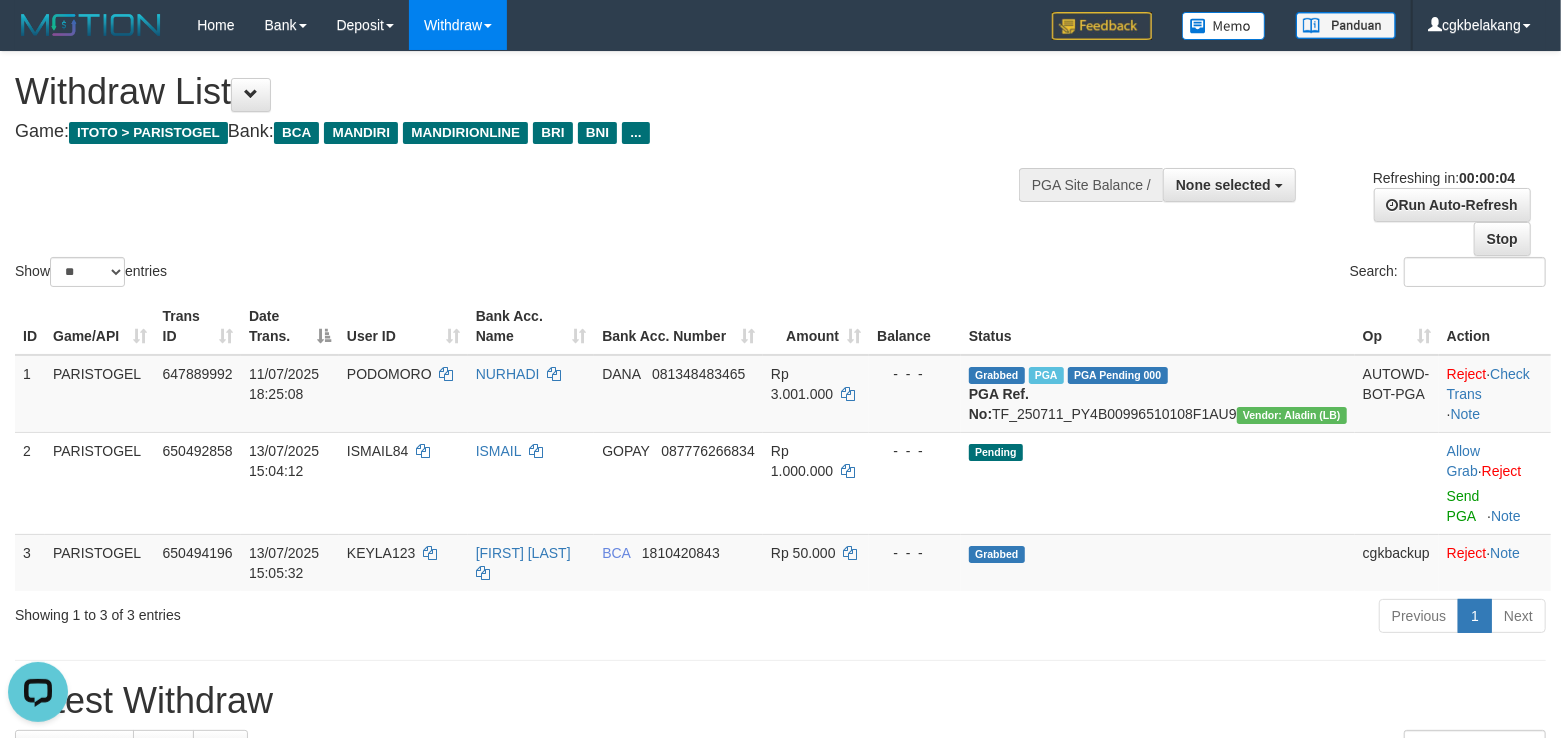 click on "Show  ** ** ** ***  entries Search:" at bounding box center (780, 171) 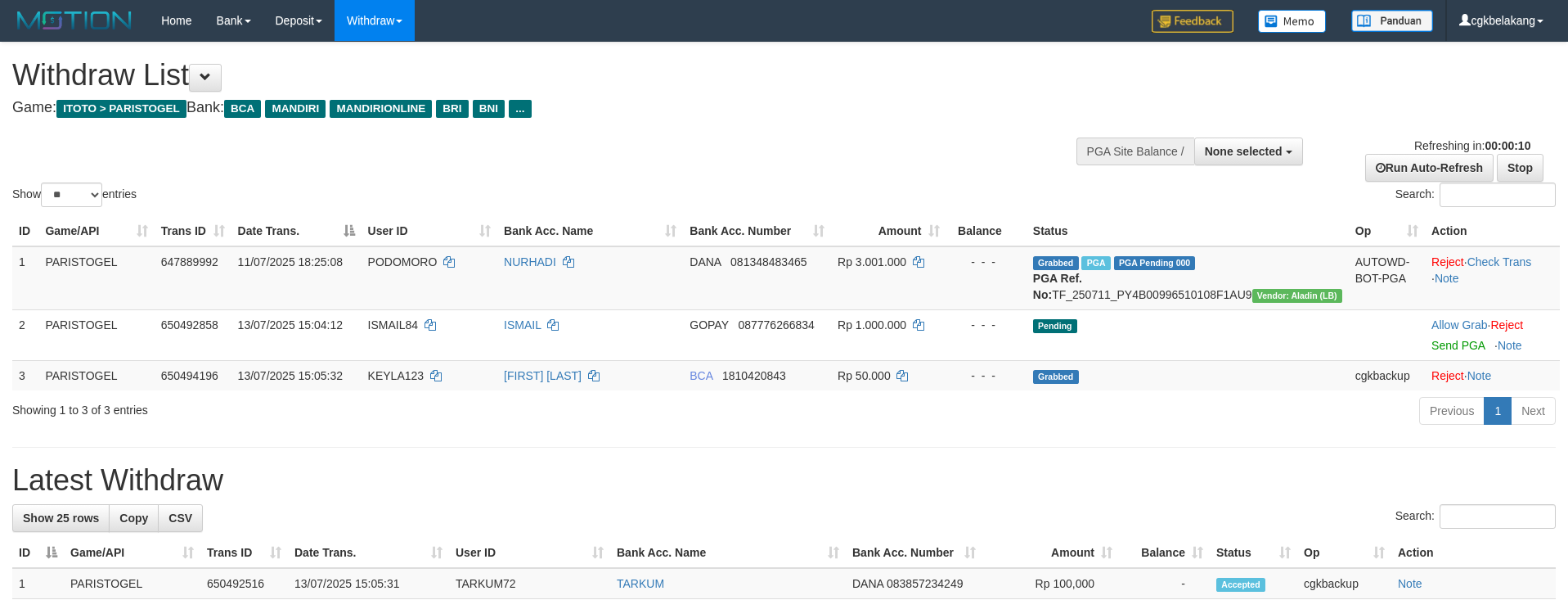 select 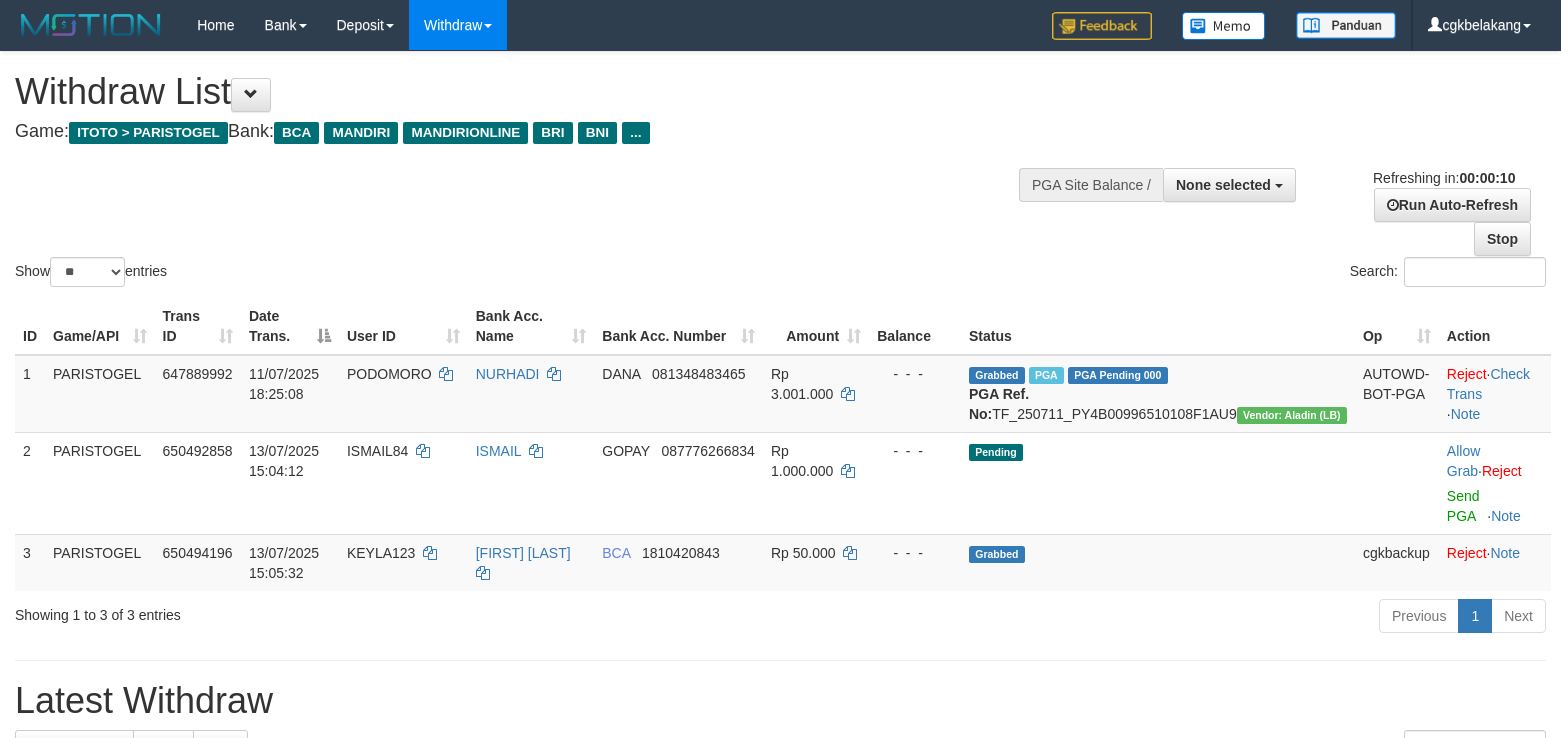 select 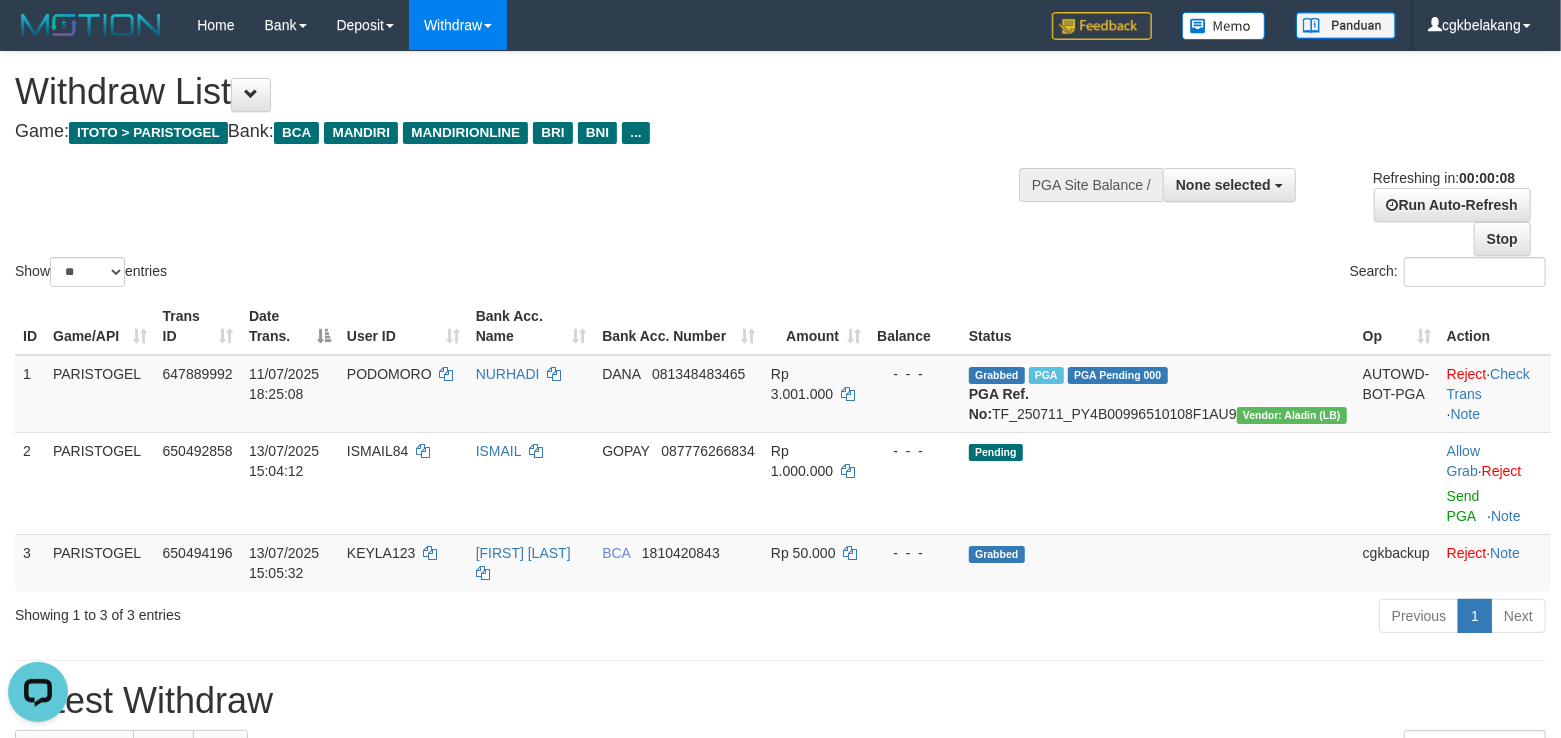 scroll, scrollTop: 0, scrollLeft: 0, axis: both 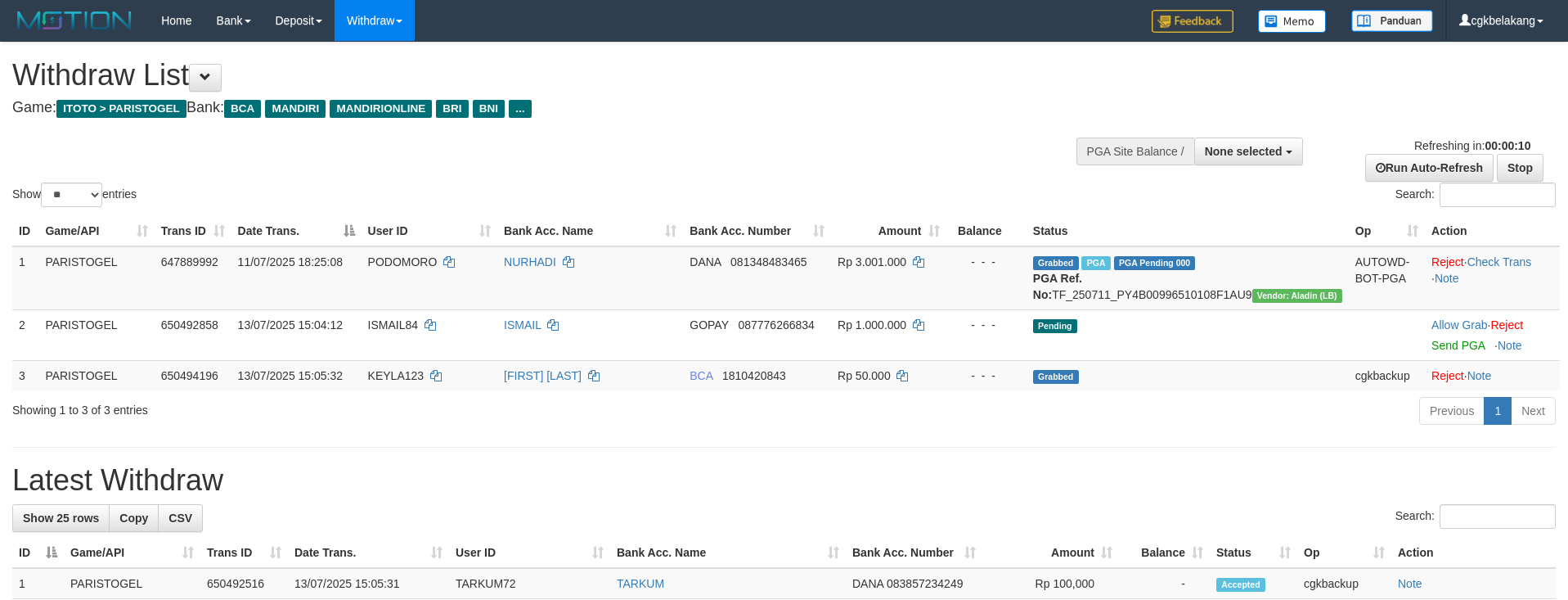 select 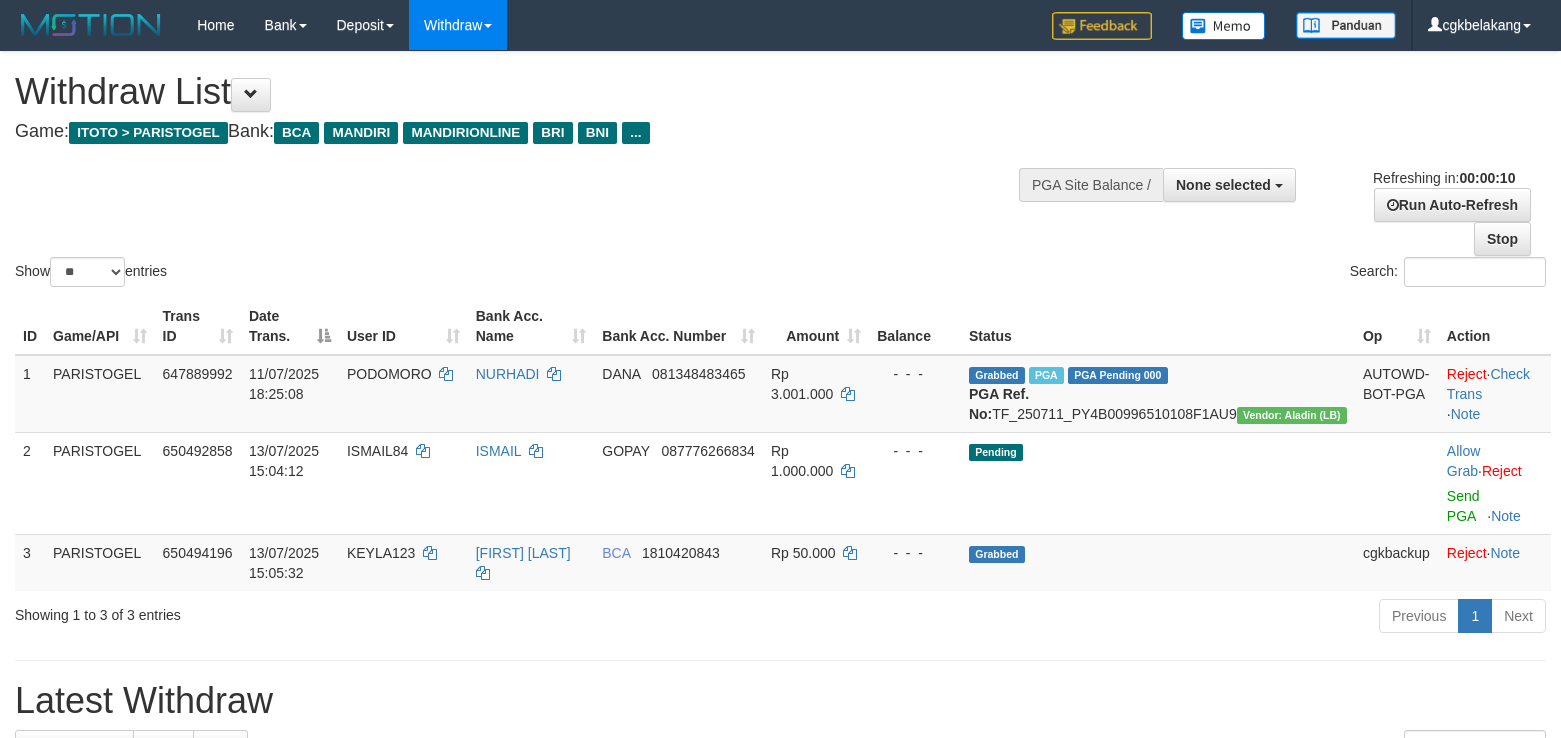 select 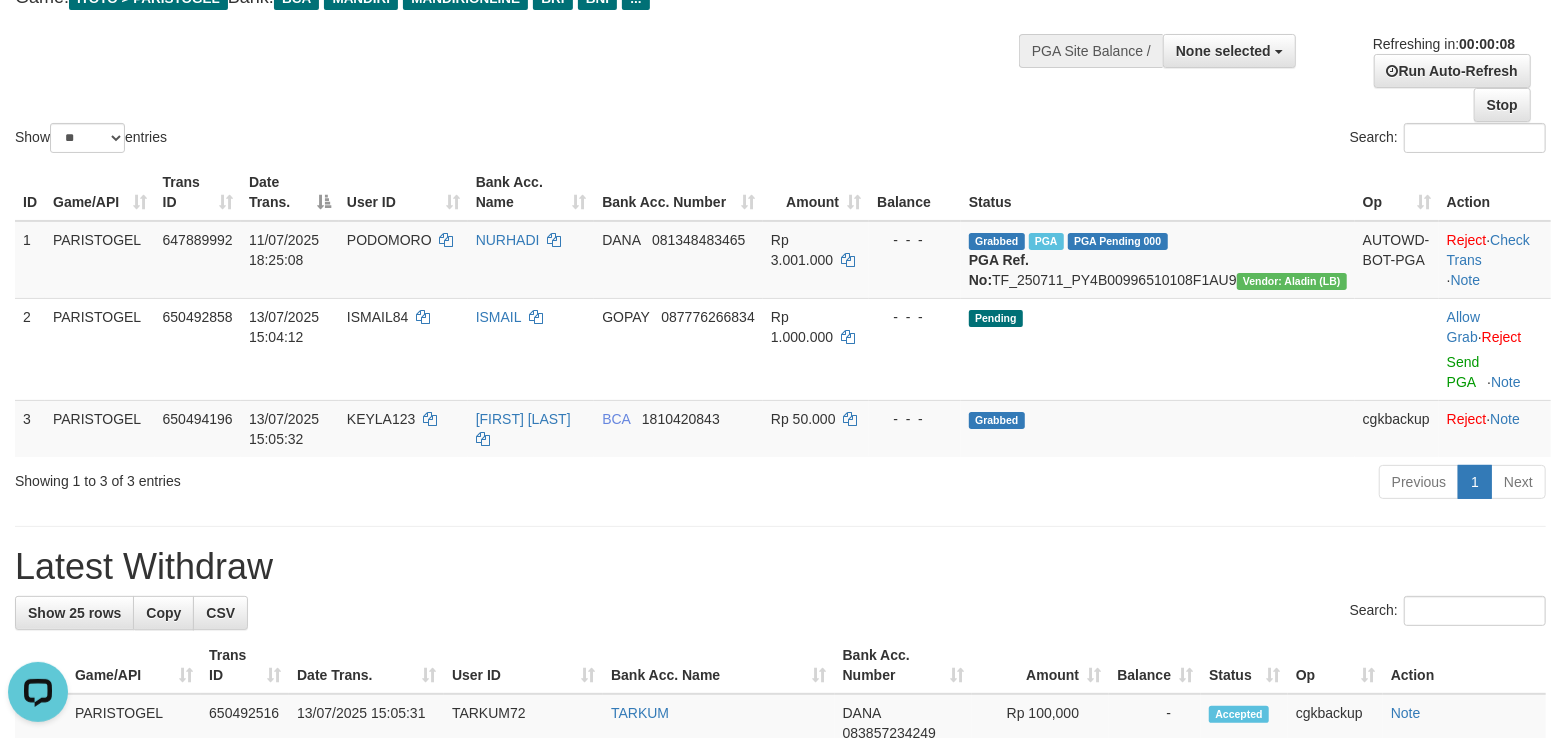 scroll, scrollTop: 0, scrollLeft: 0, axis: both 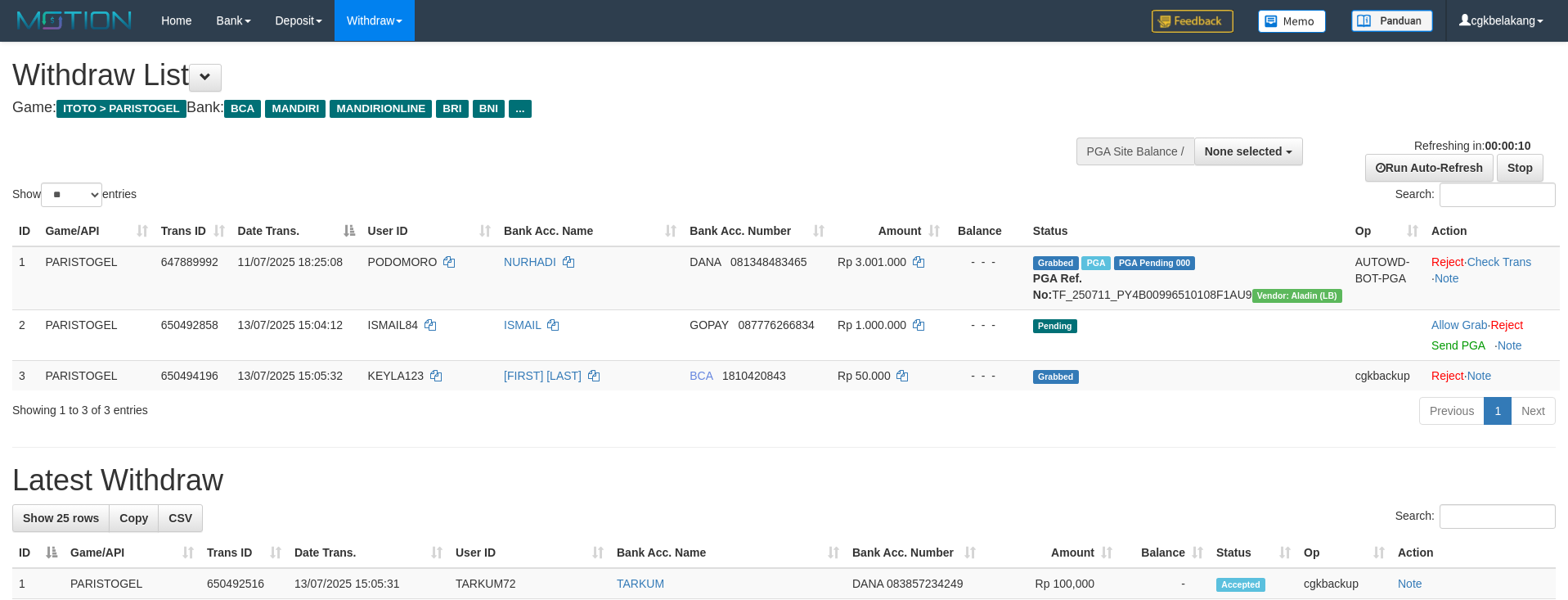 select 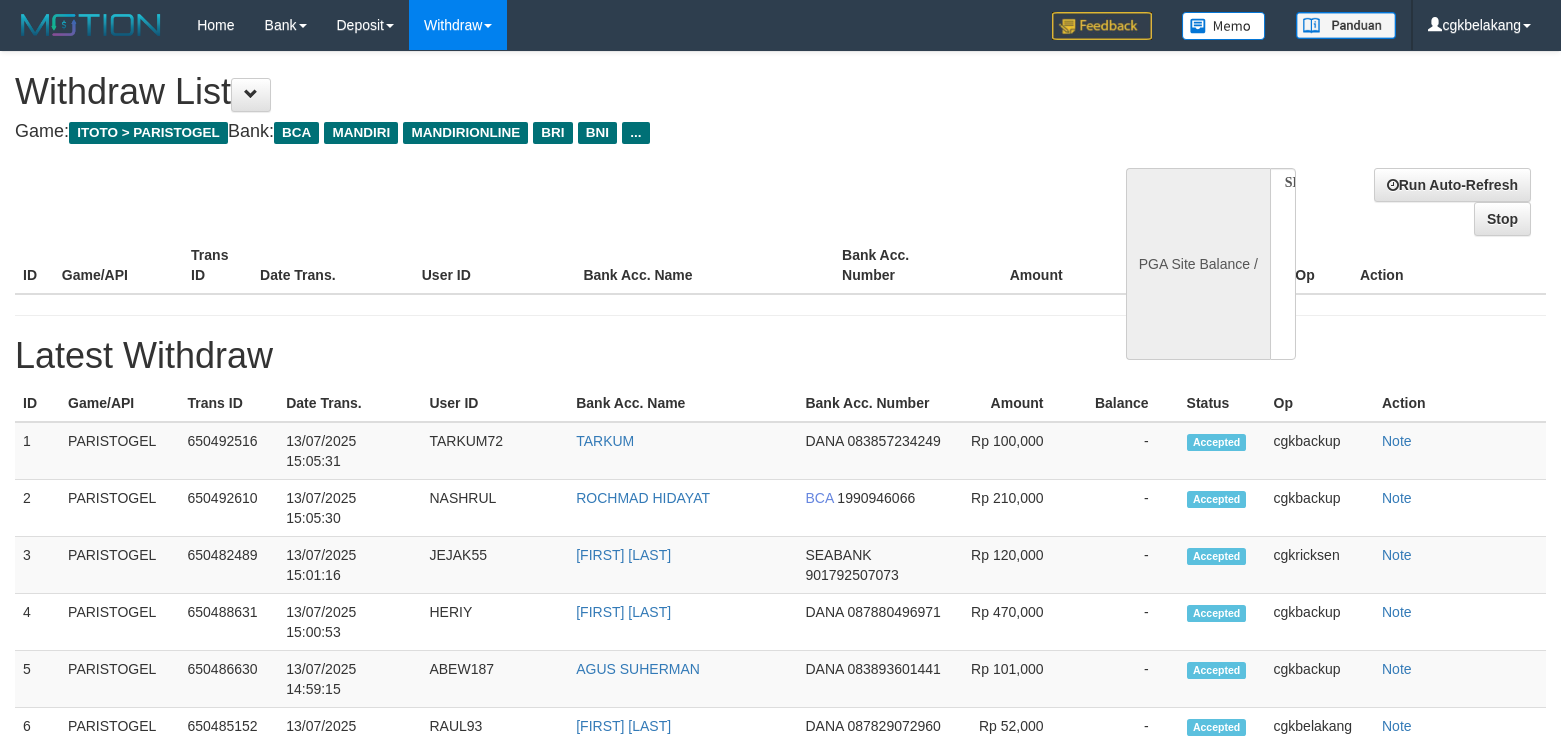 select 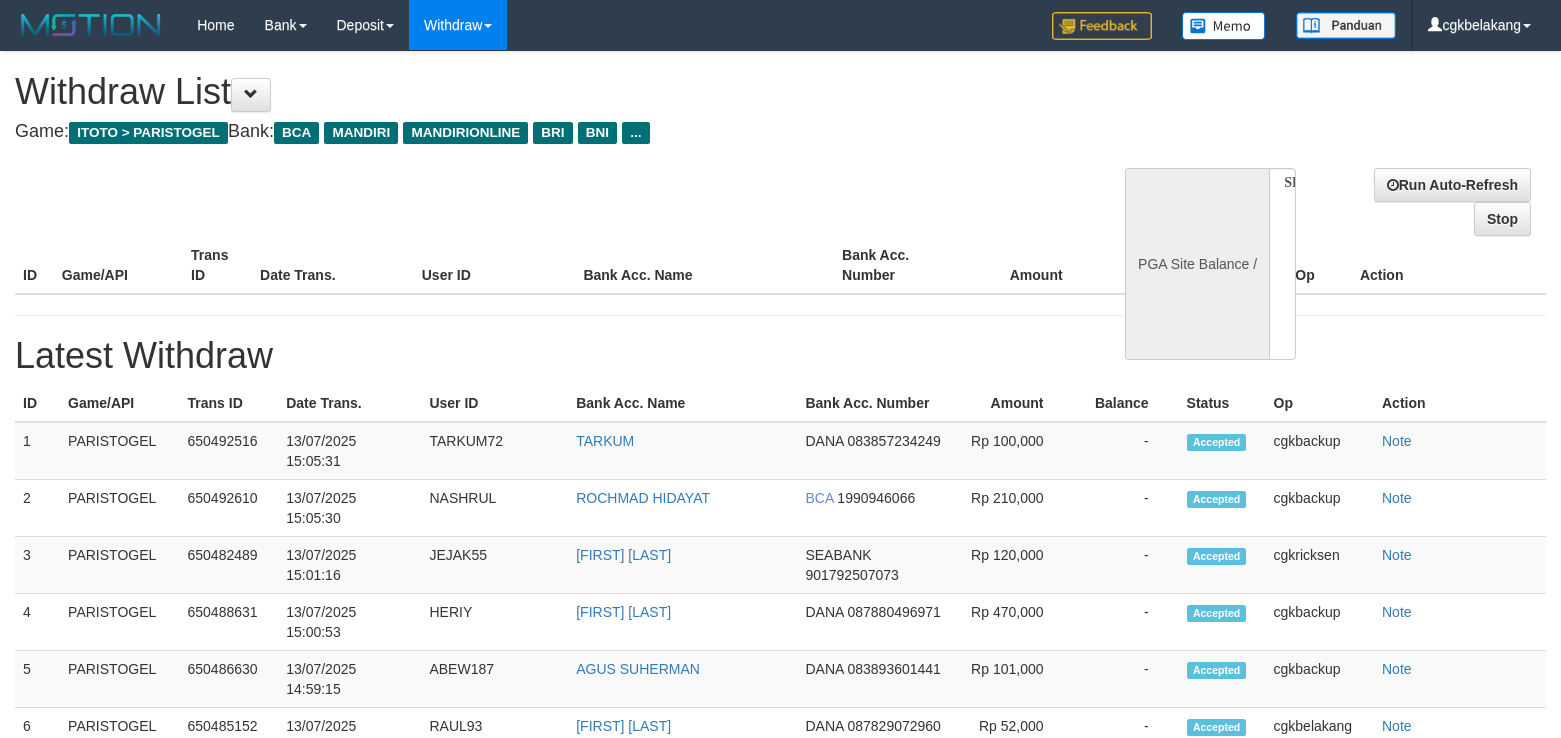 scroll, scrollTop: 136, scrollLeft: 0, axis: vertical 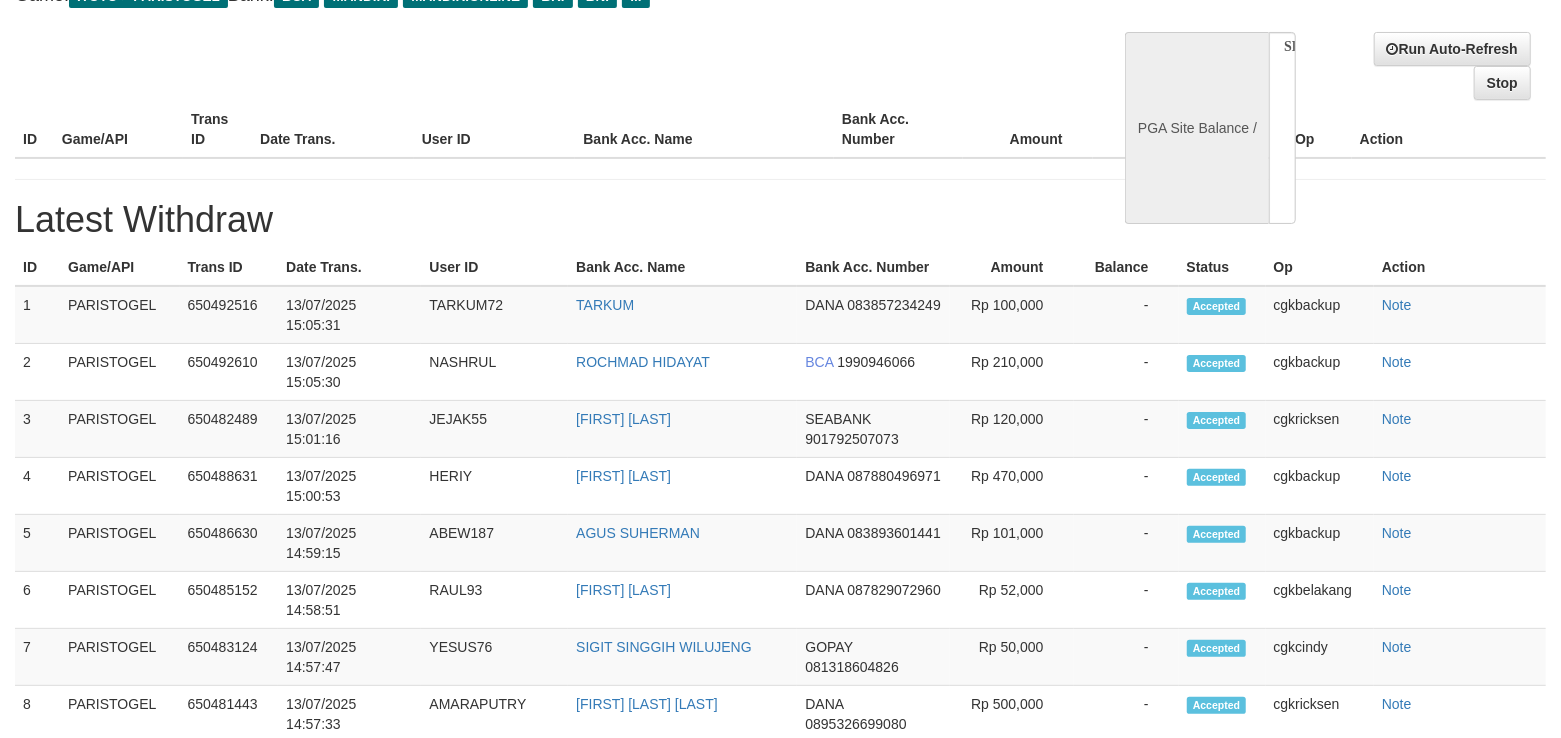 select on "**" 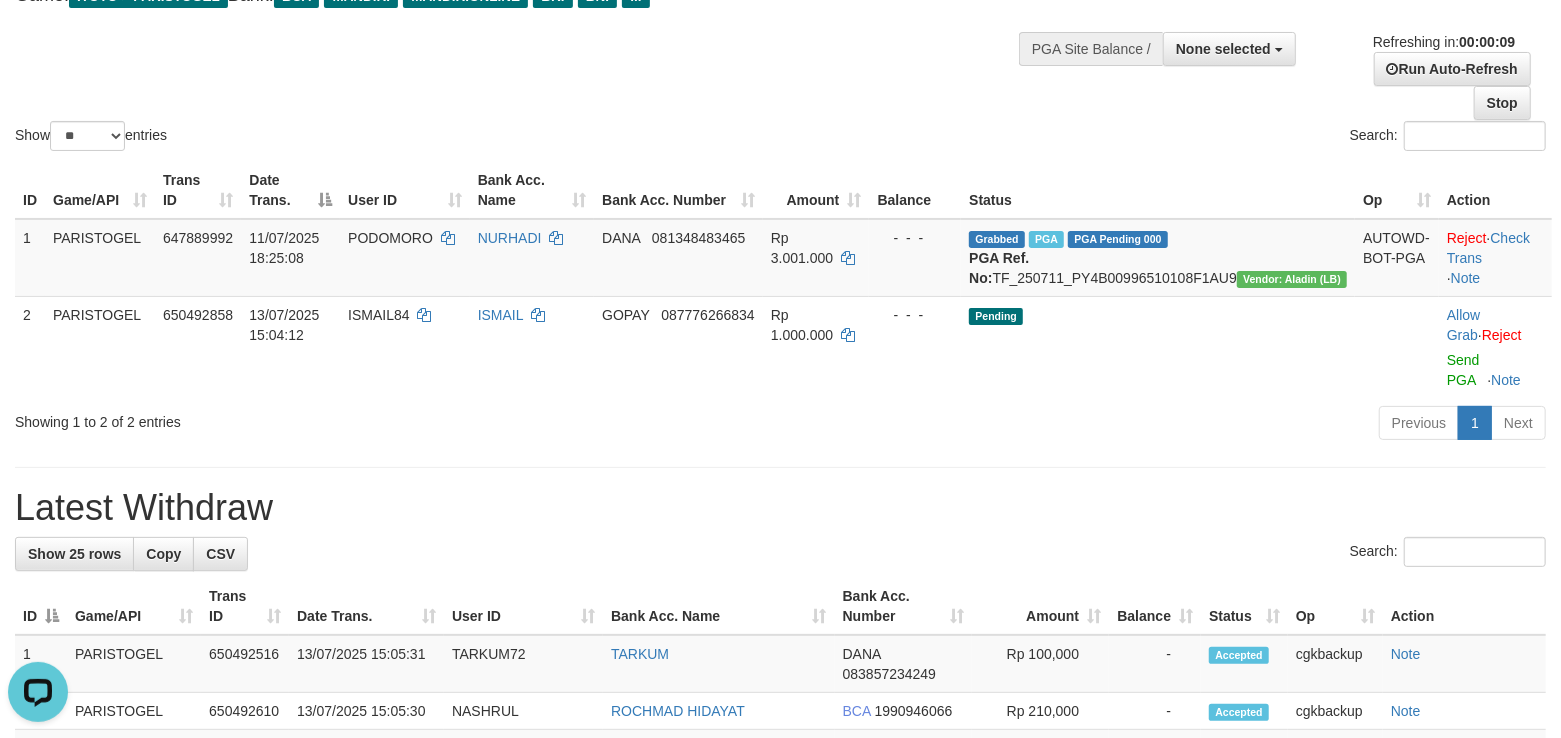scroll, scrollTop: 0, scrollLeft: 0, axis: both 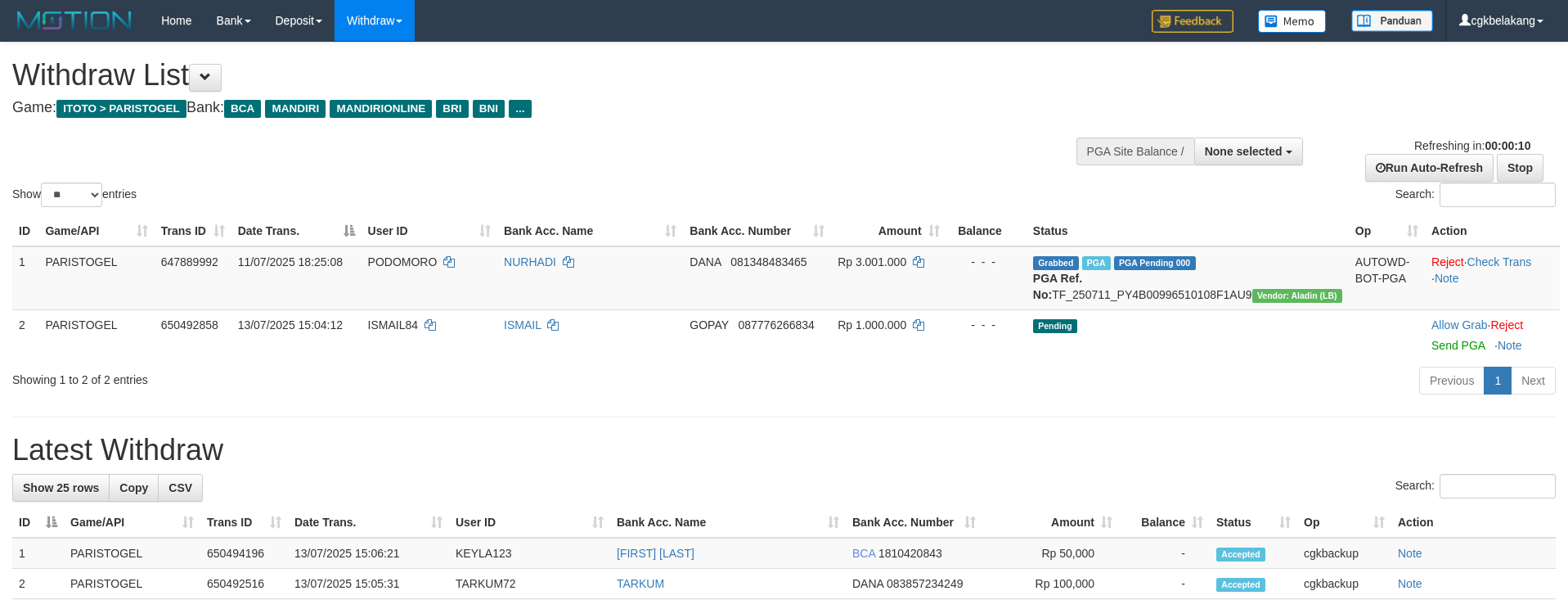 select 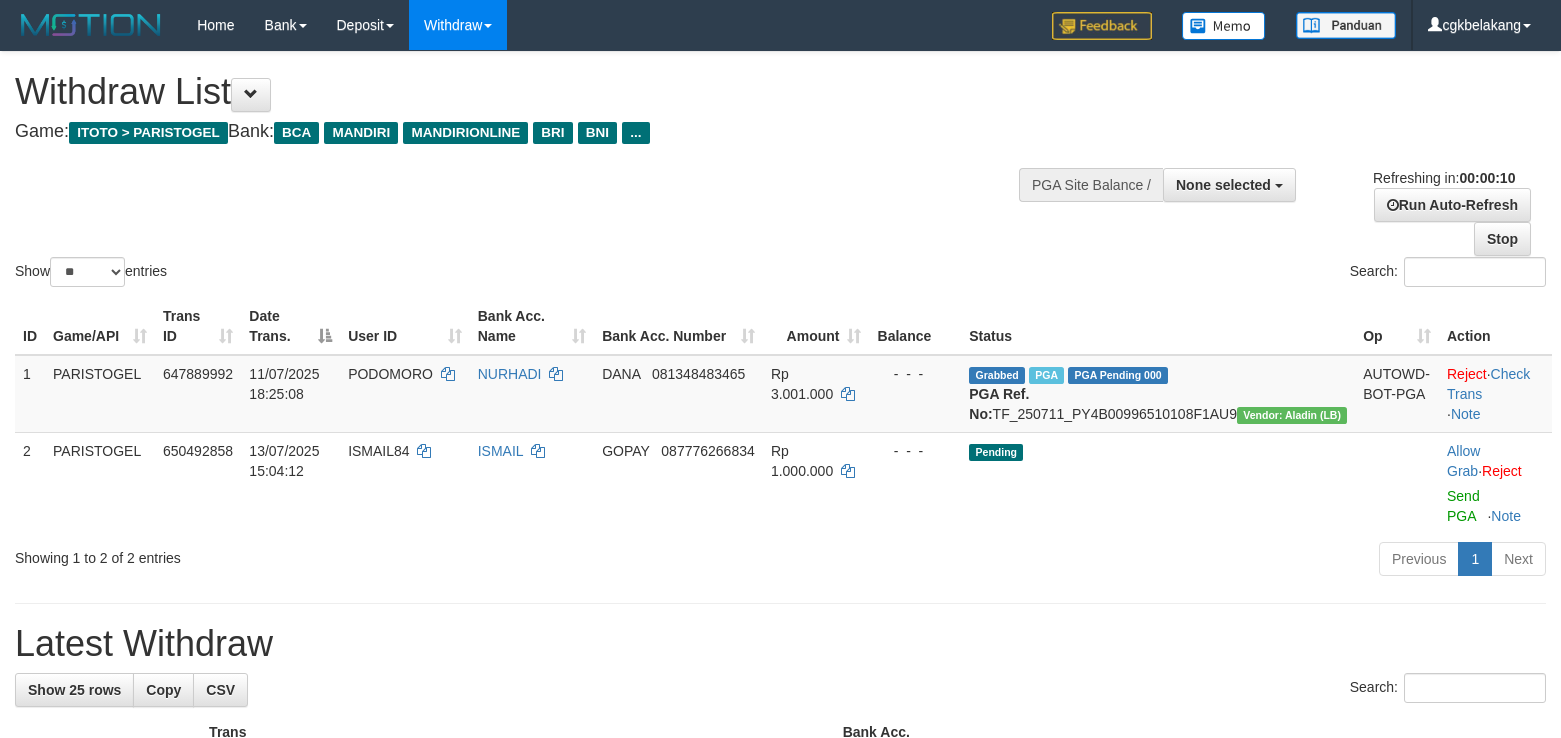 select 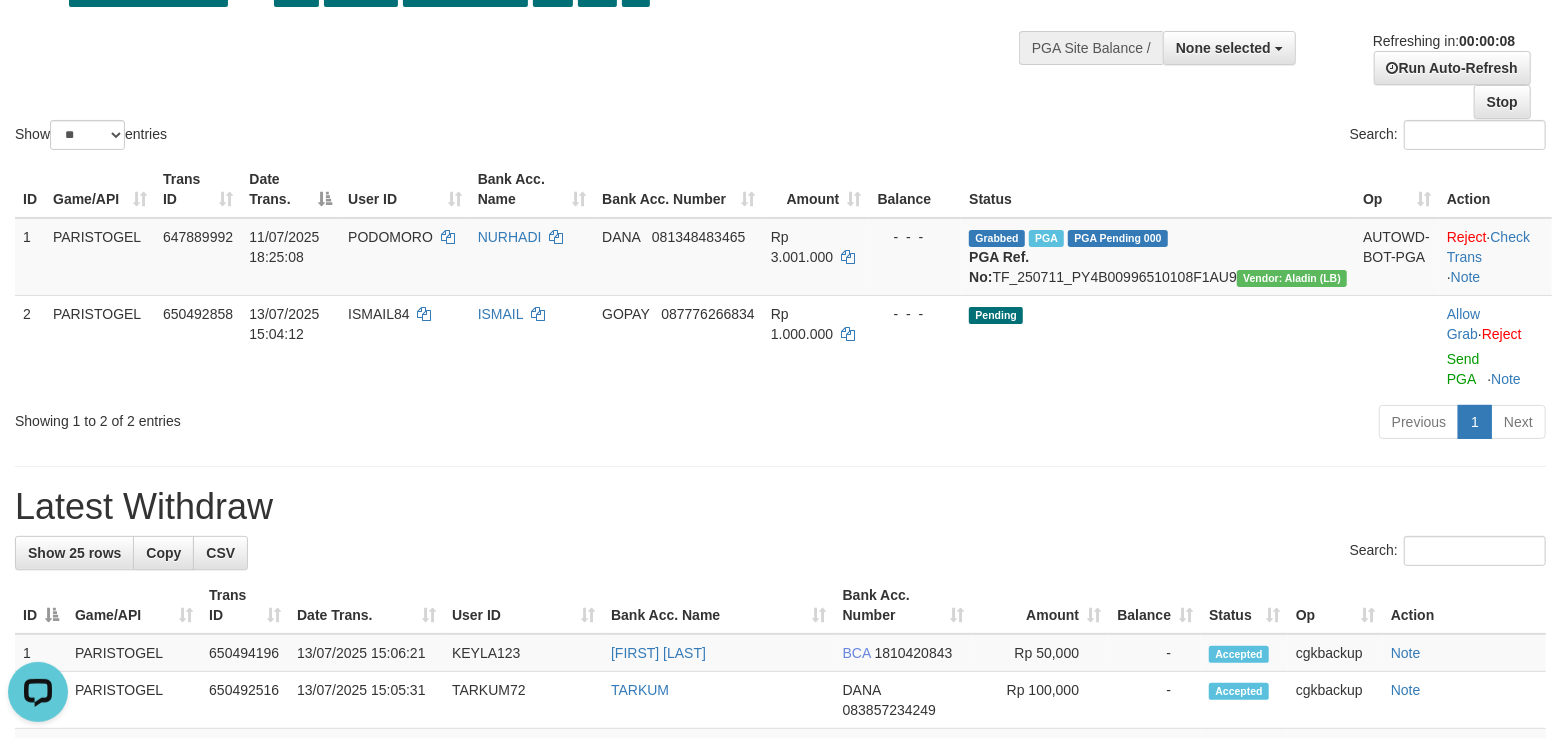 scroll, scrollTop: 0, scrollLeft: 0, axis: both 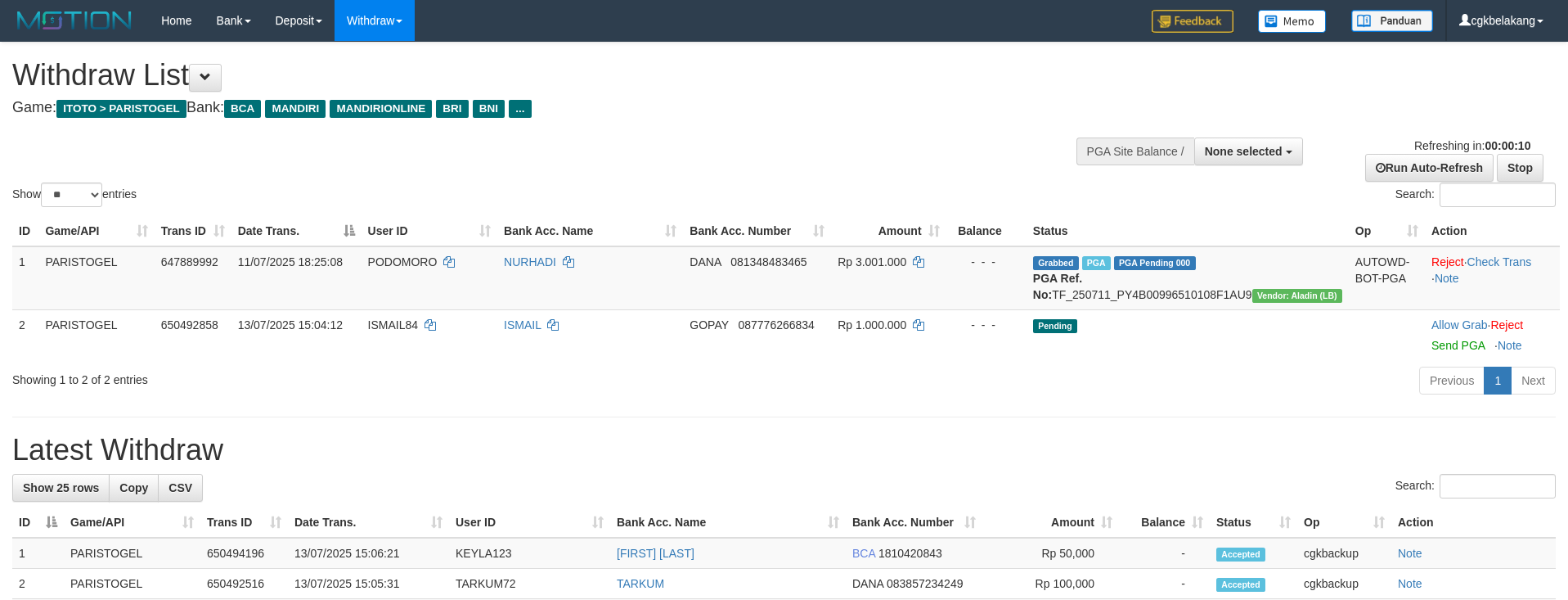 select 